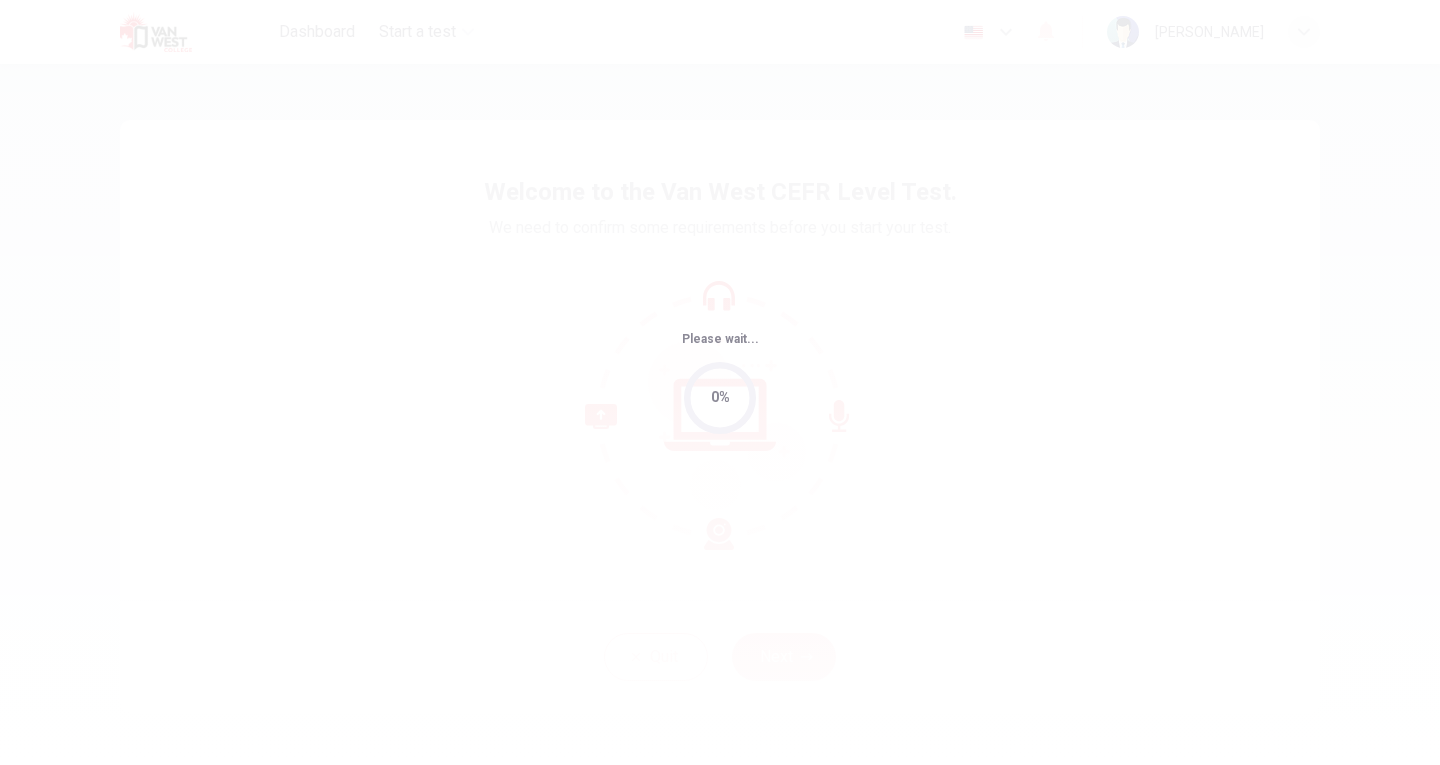 scroll, scrollTop: 0, scrollLeft: 0, axis: both 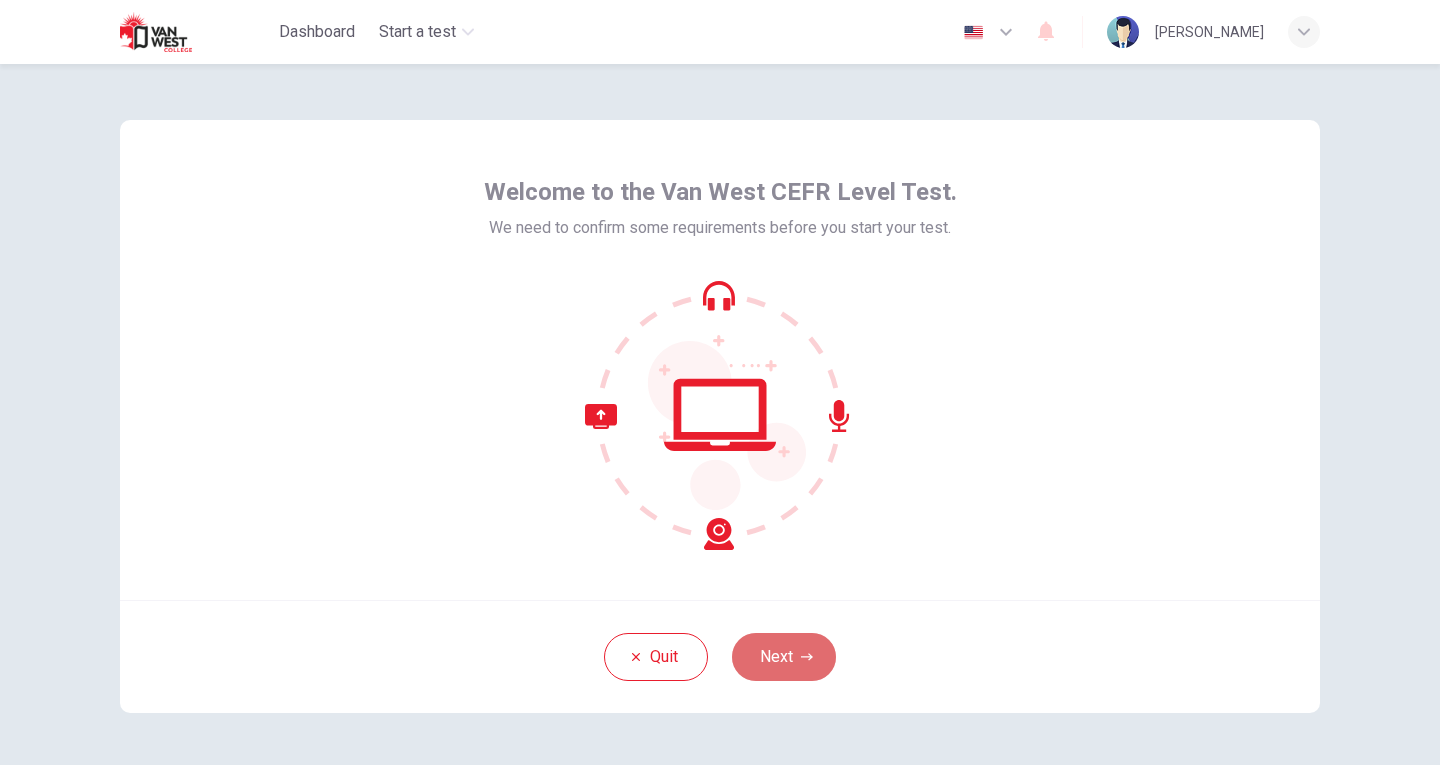 click on "Next" at bounding box center (784, 657) 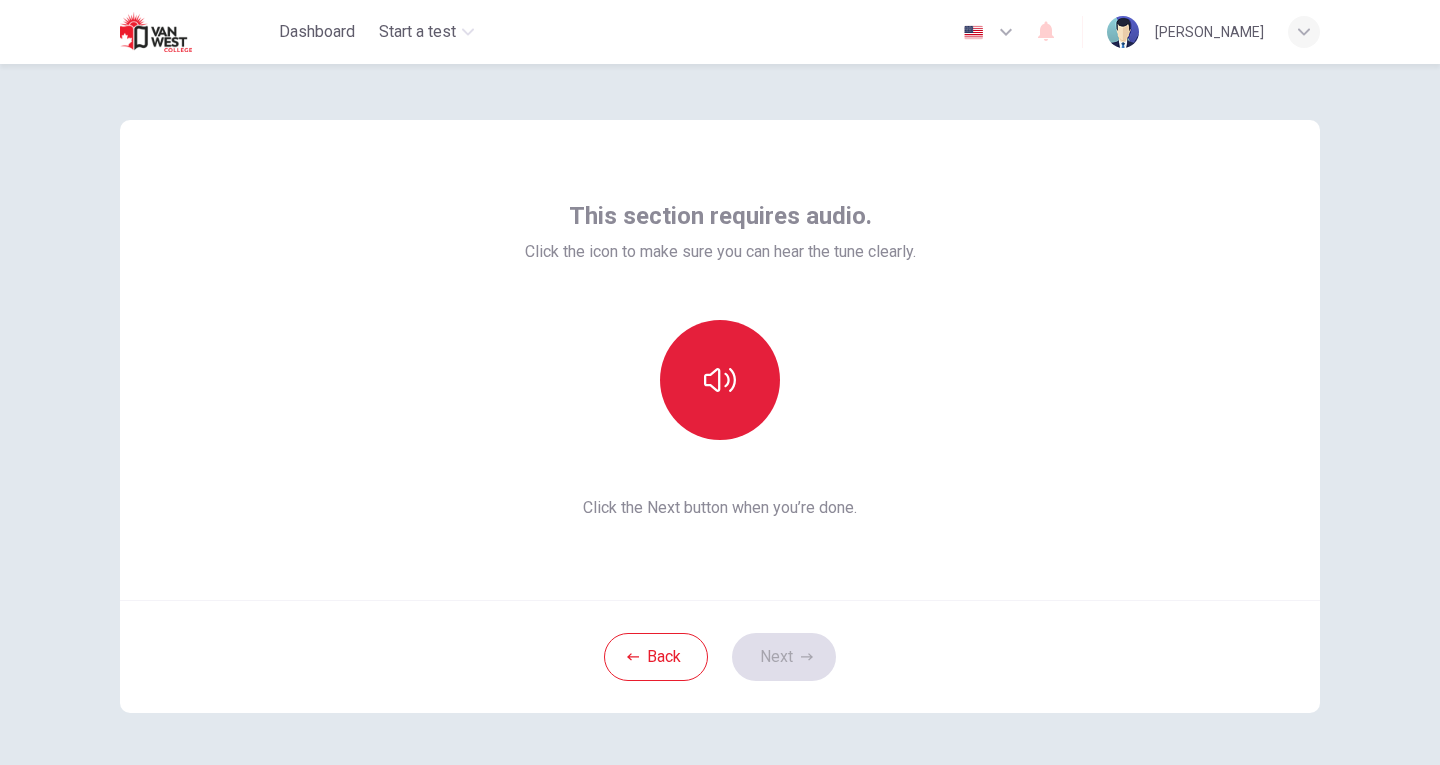 click 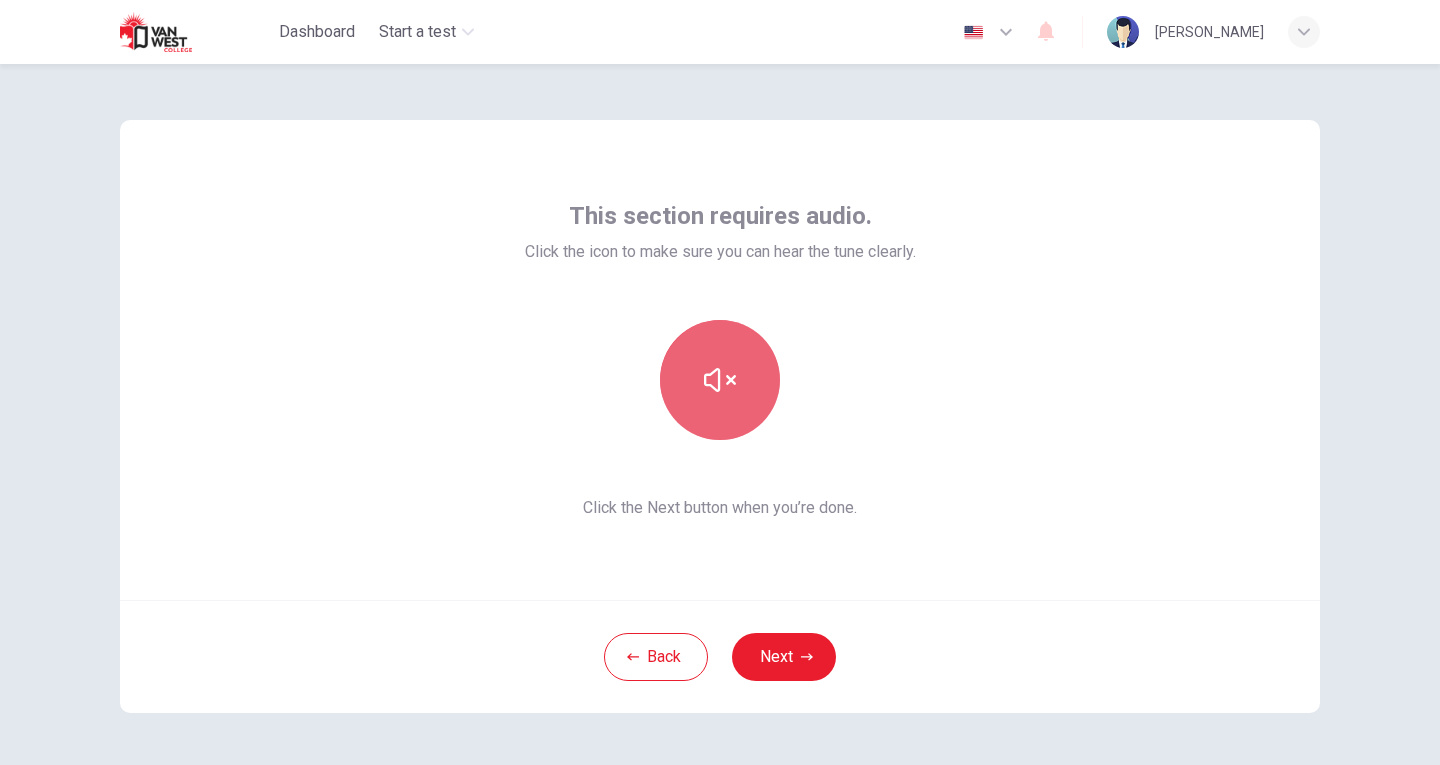 click at bounding box center [720, 380] 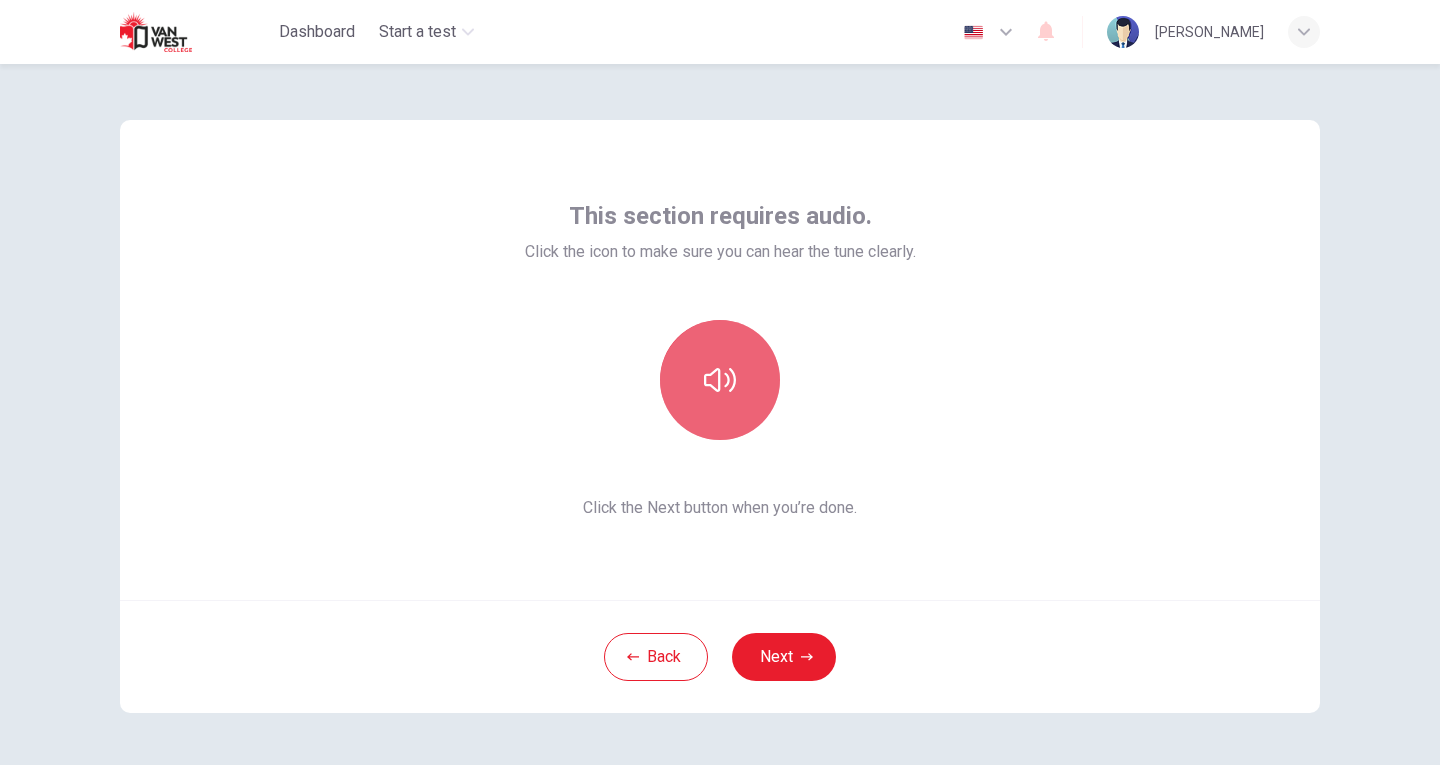 click at bounding box center (720, 380) 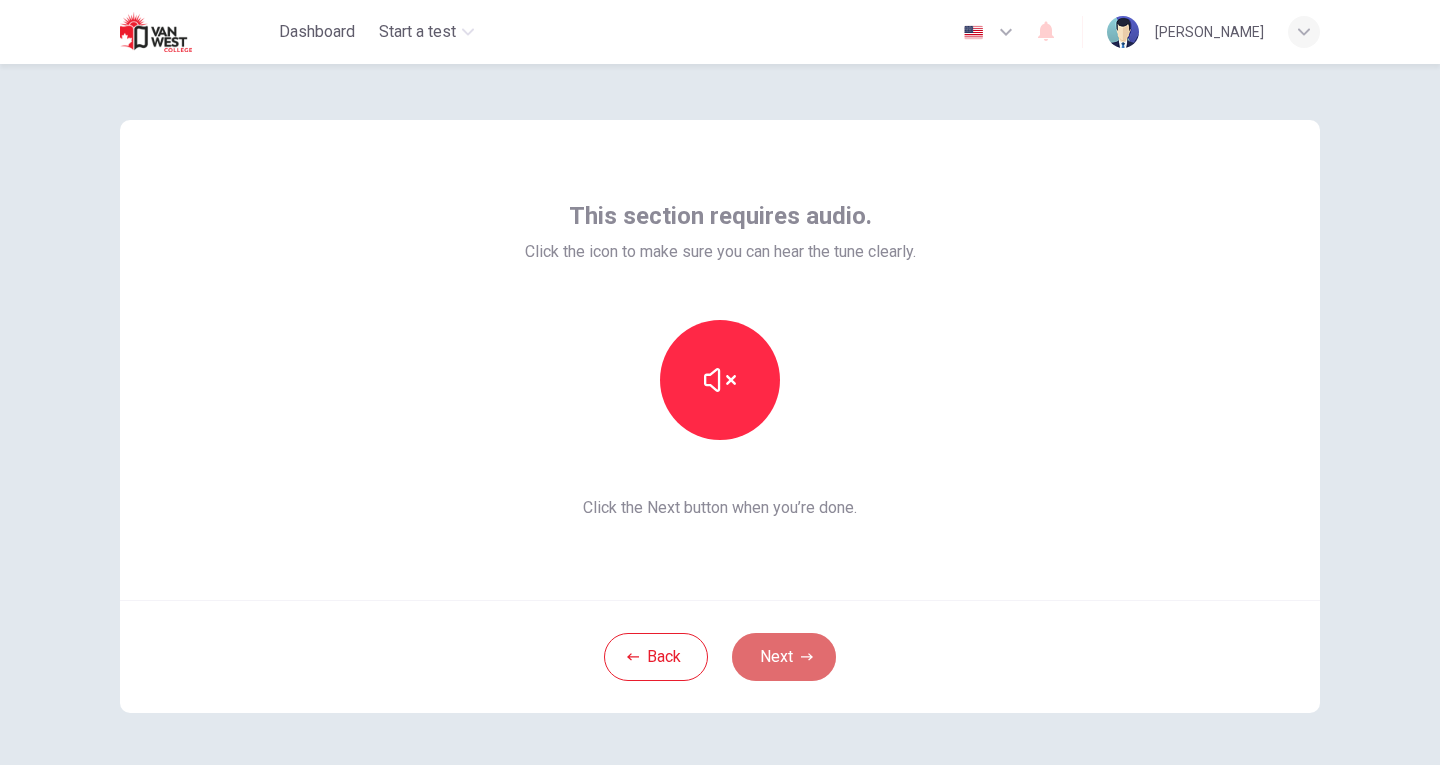 click on "Next" at bounding box center [784, 657] 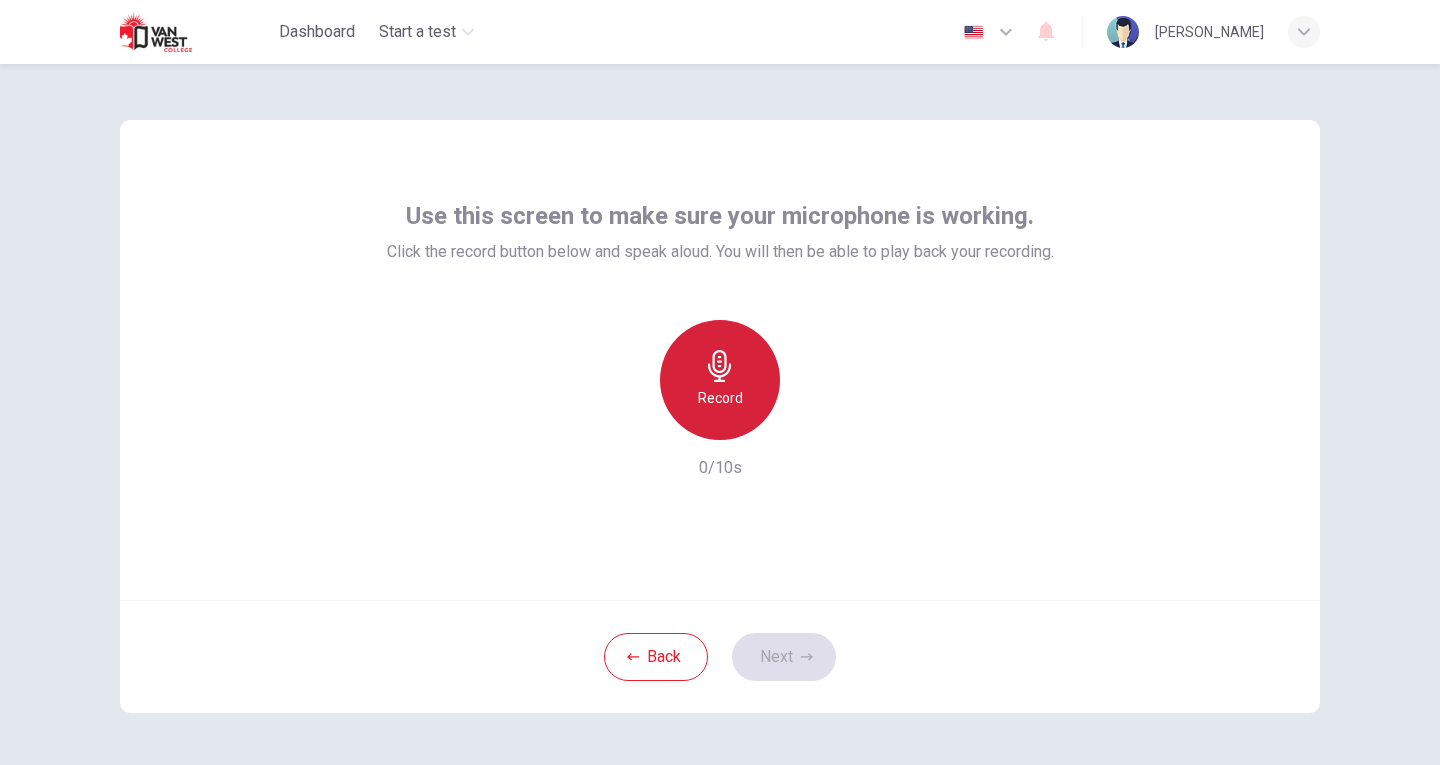 click on "Record" at bounding box center [720, 380] 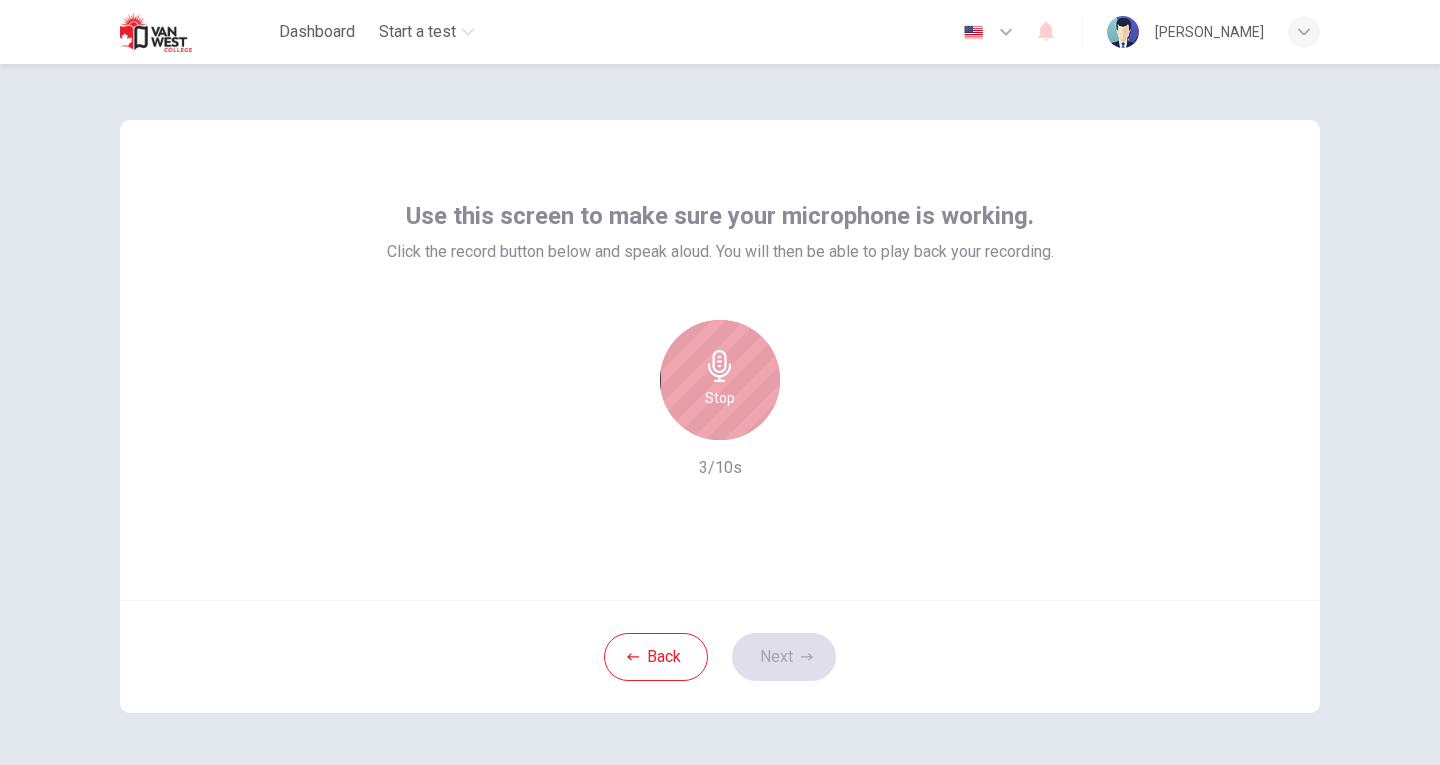 click on "Stop" at bounding box center [720, 380] 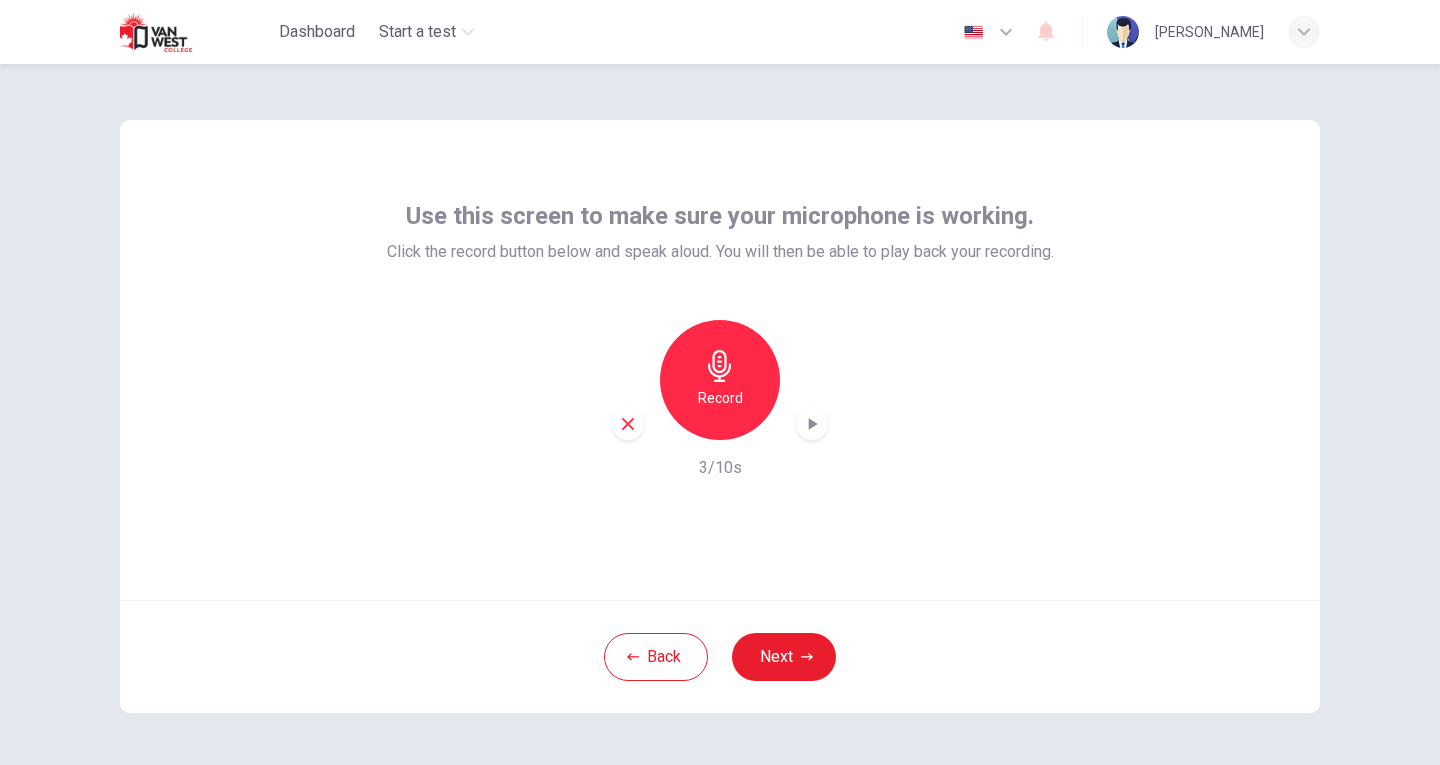 click at bounding box center [812, 424] 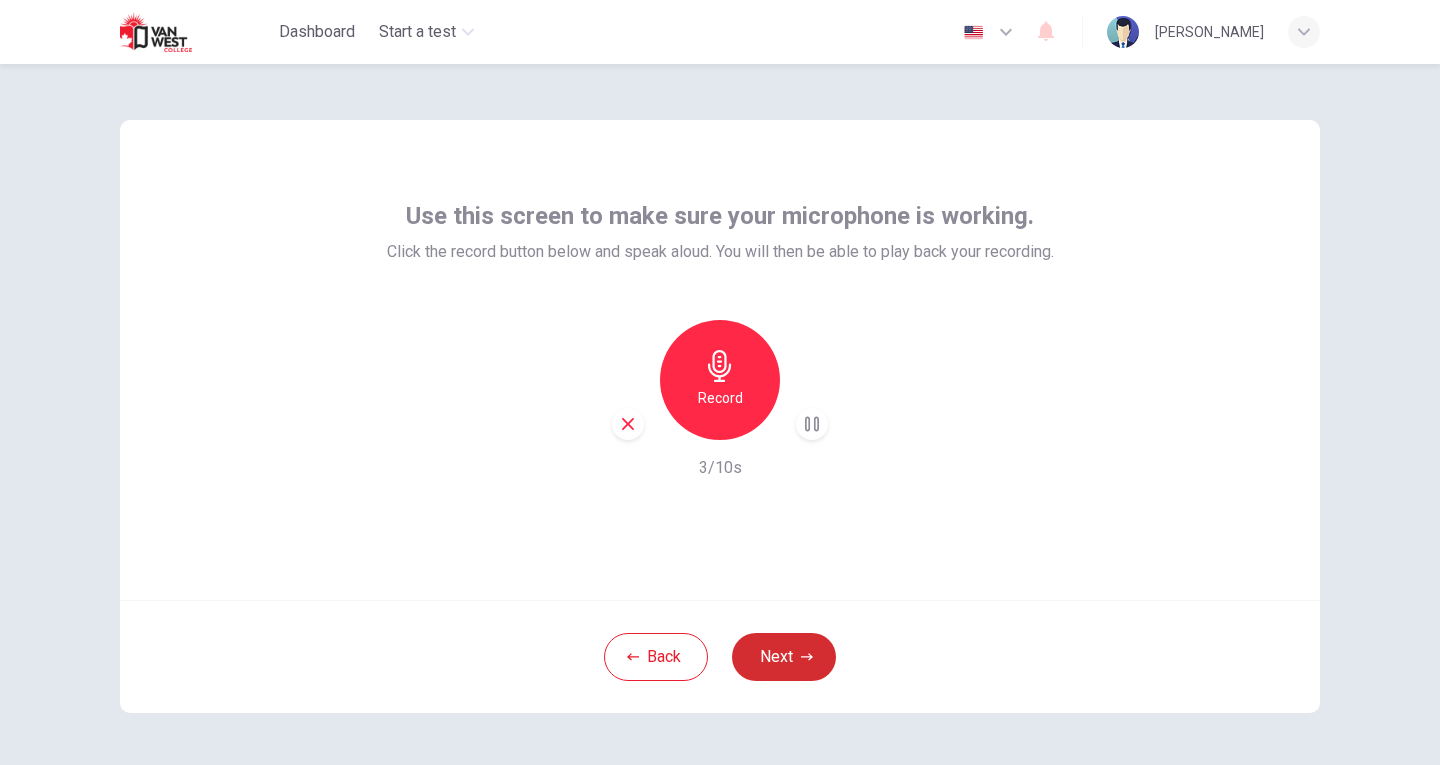 click on "Next" at bounding box center (784, 657) 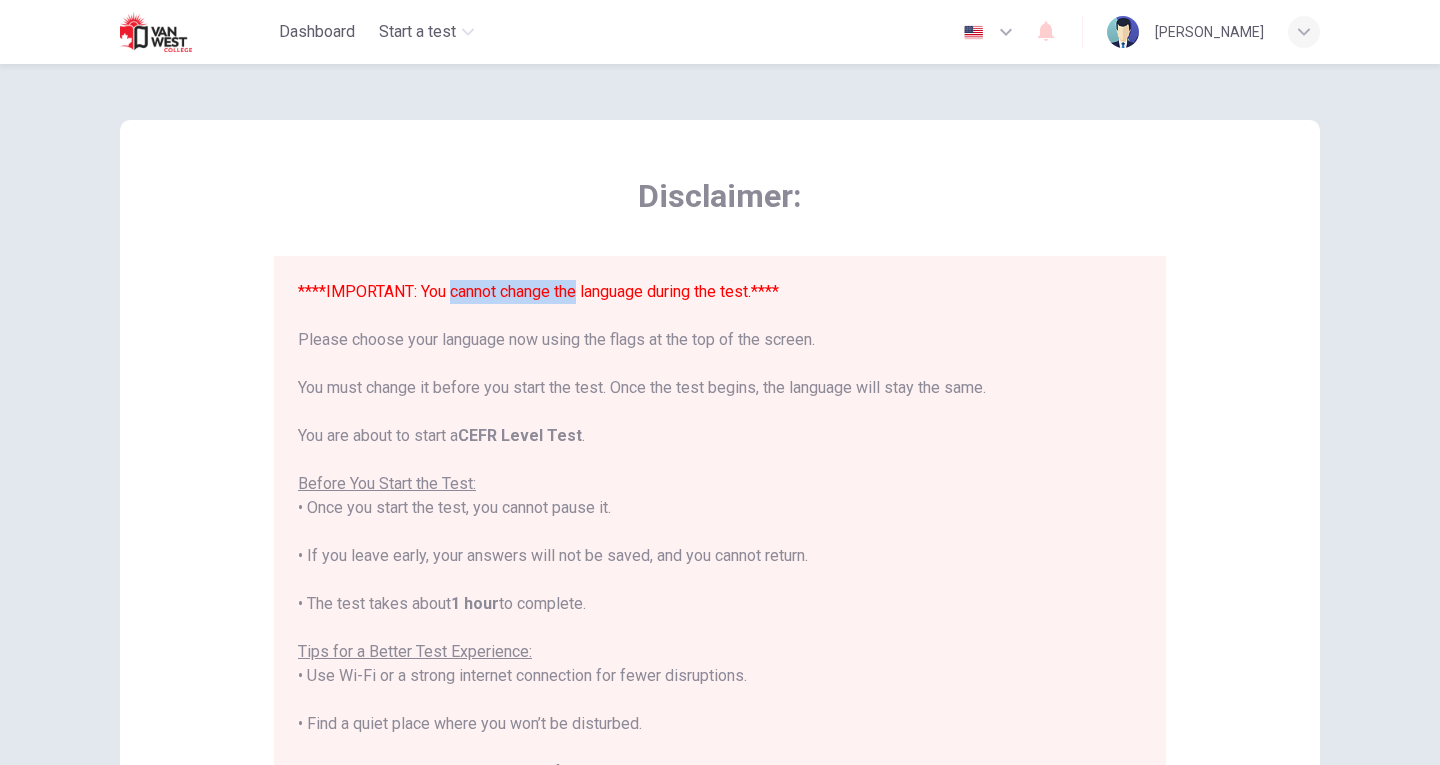 drag, startPoint x: 450, startPoint y: 298, endPoint x: 577, endPoint y: 285, distance: 127.66362 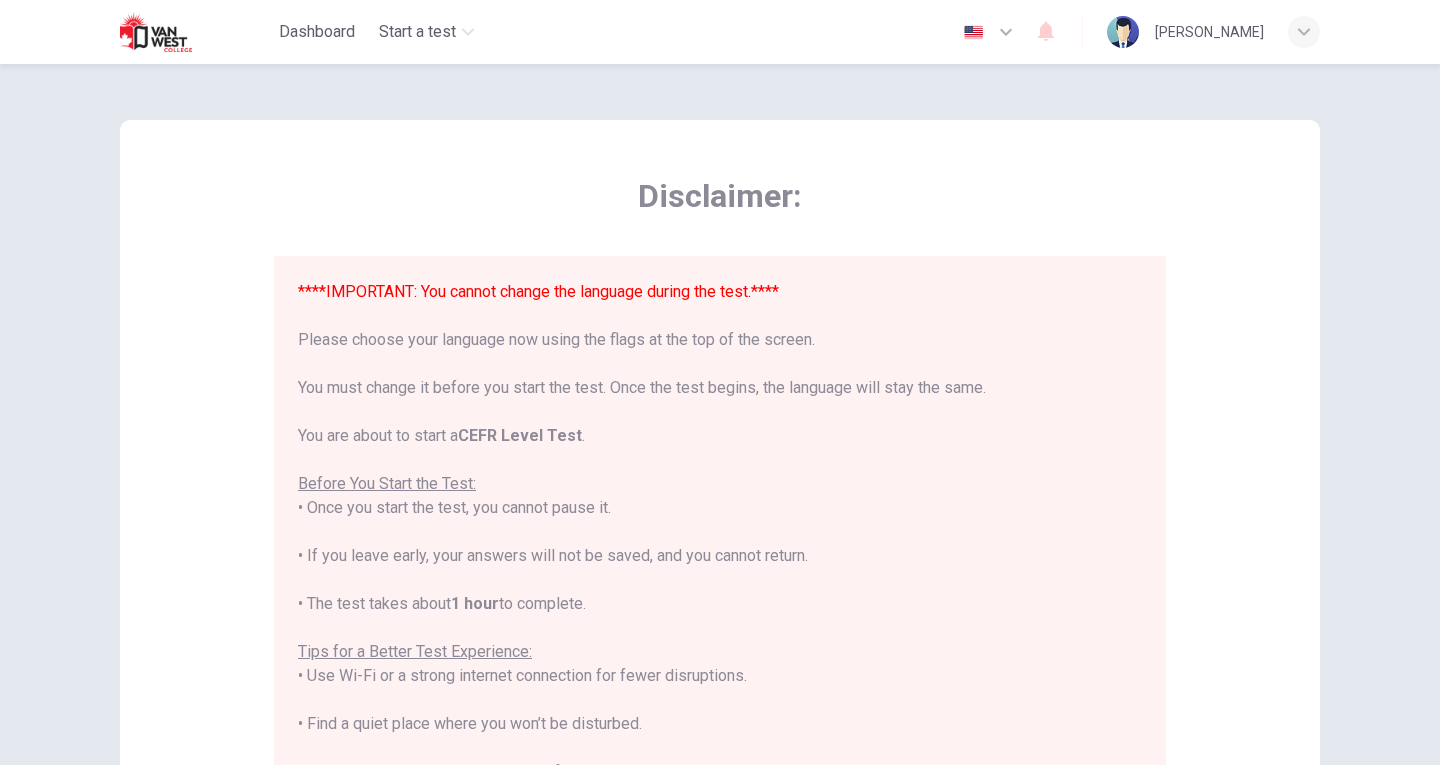 drag, startPoint x: 462, startPoint y: 312, endPoint x: 447, endPoint y: 322, distance: 18.027756 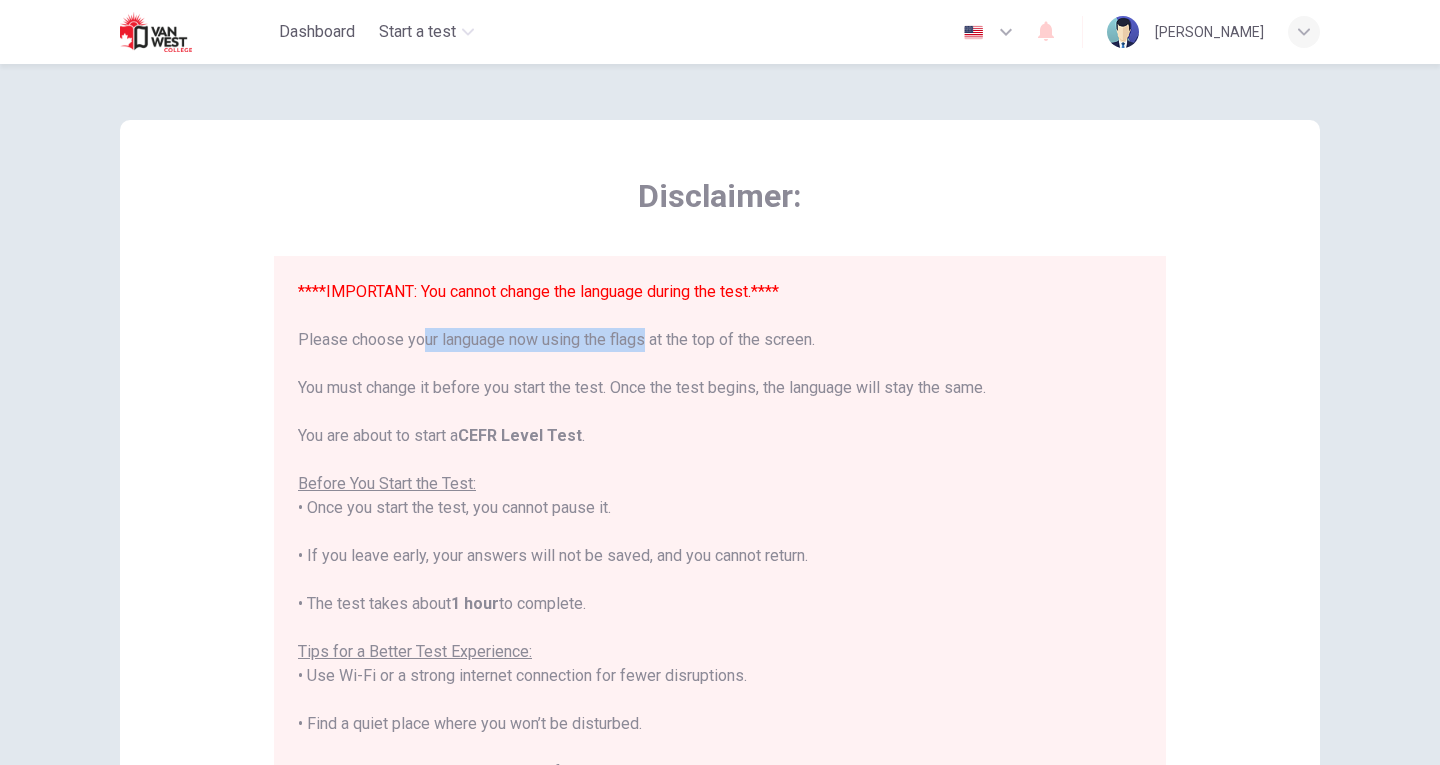drag, startPoint x: 404, startPoint y: 346, endPoint x: 629, endPoint y: 343, distance: 225.02 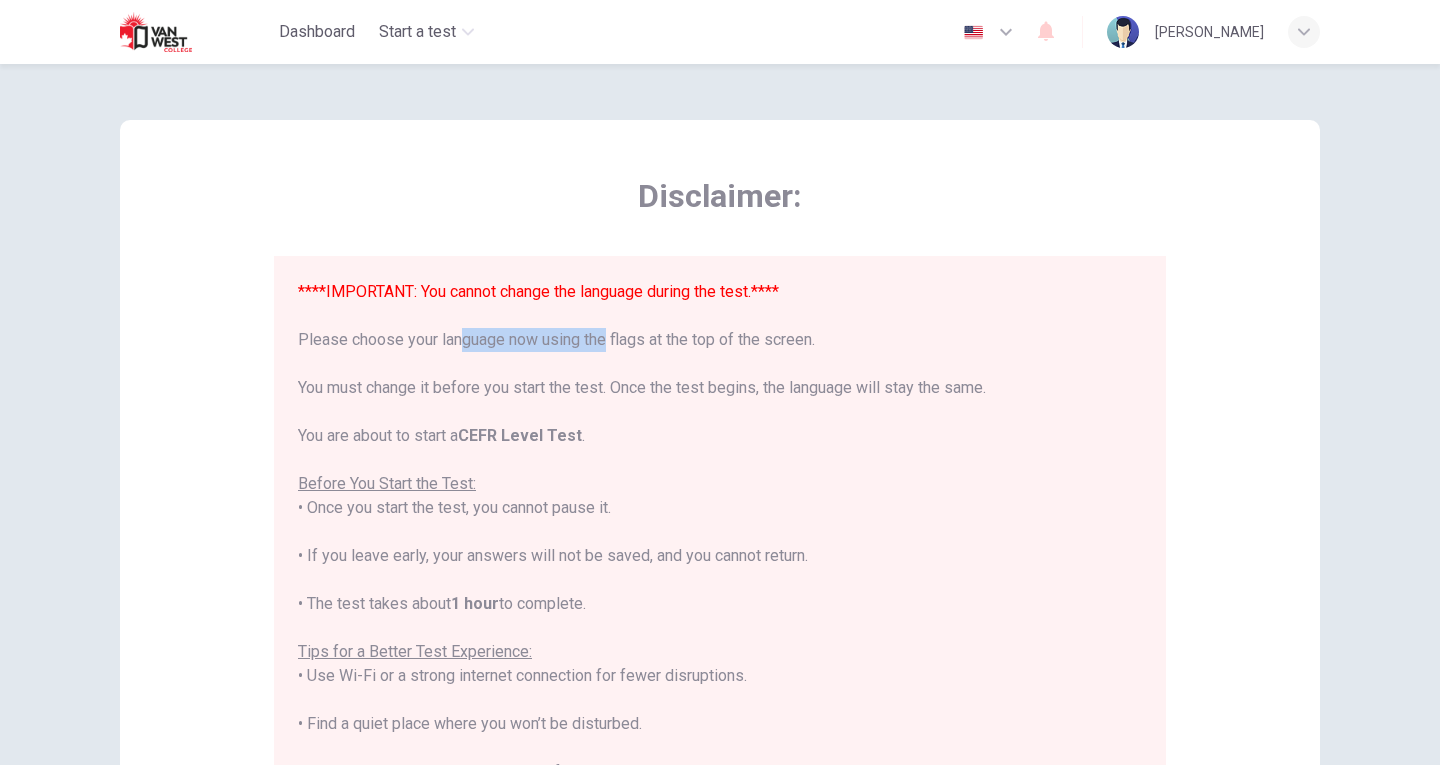 drag, startPoint x: 440, startPoint y: 344, endPoint x: 586, endPoint y: 344, distance: 146 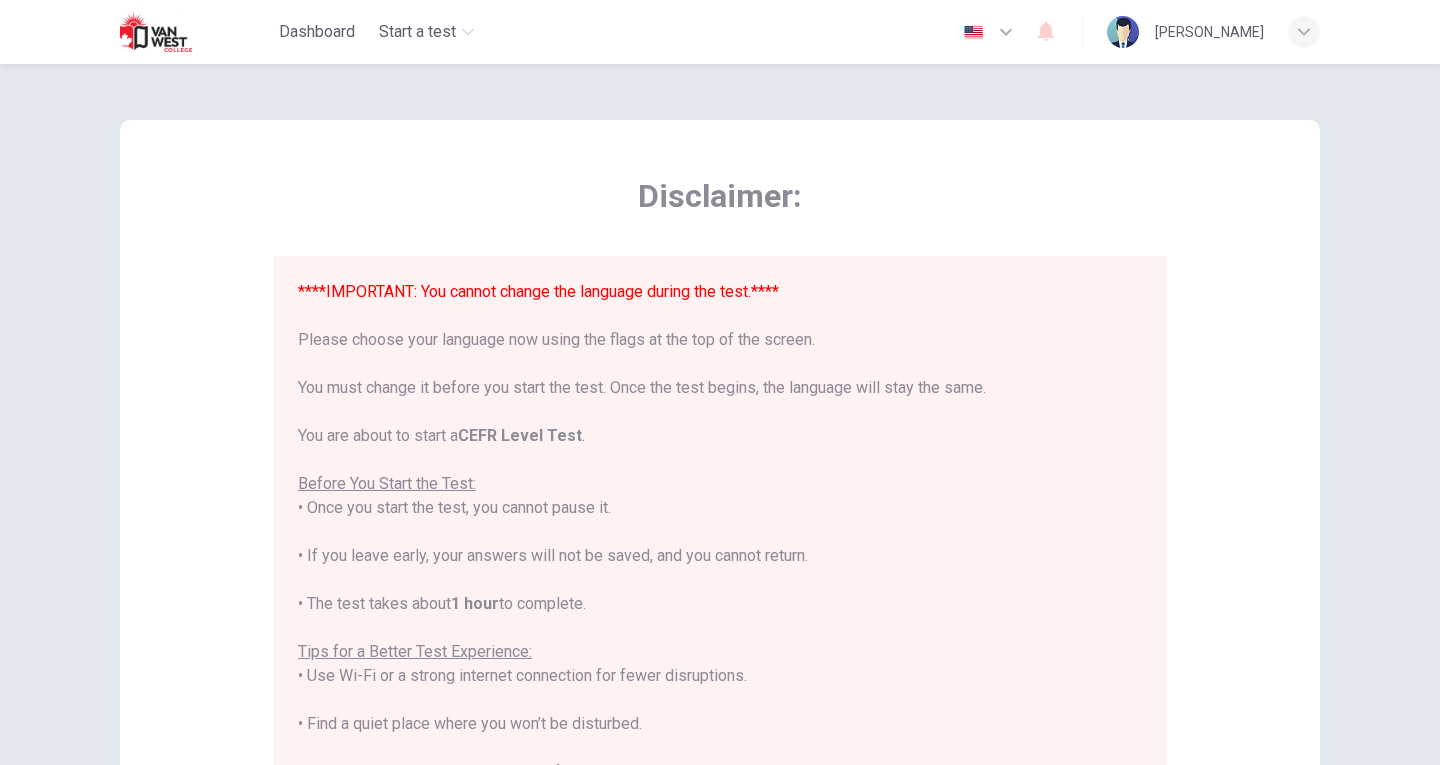 click at bounding box center [989, 32] 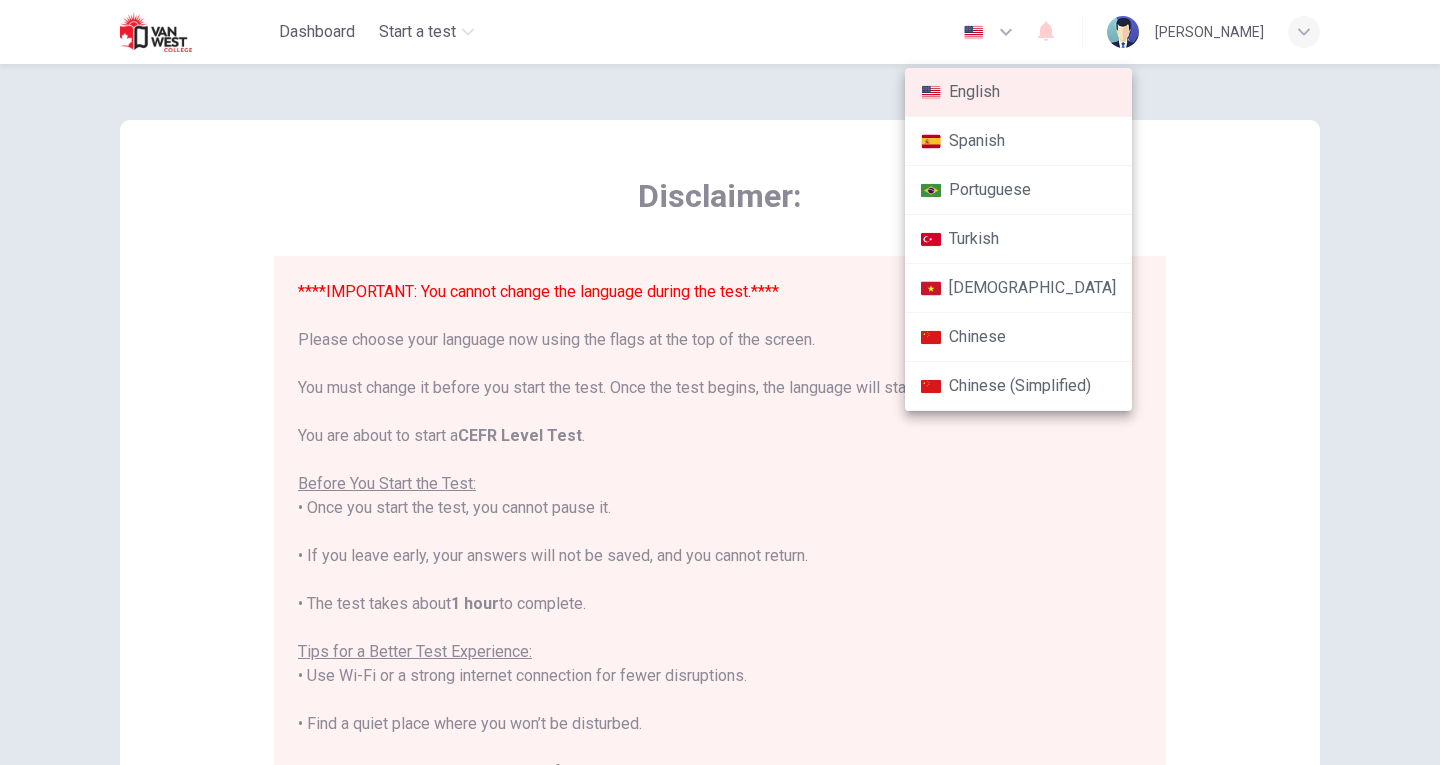 click at bounding box center (720, 382) 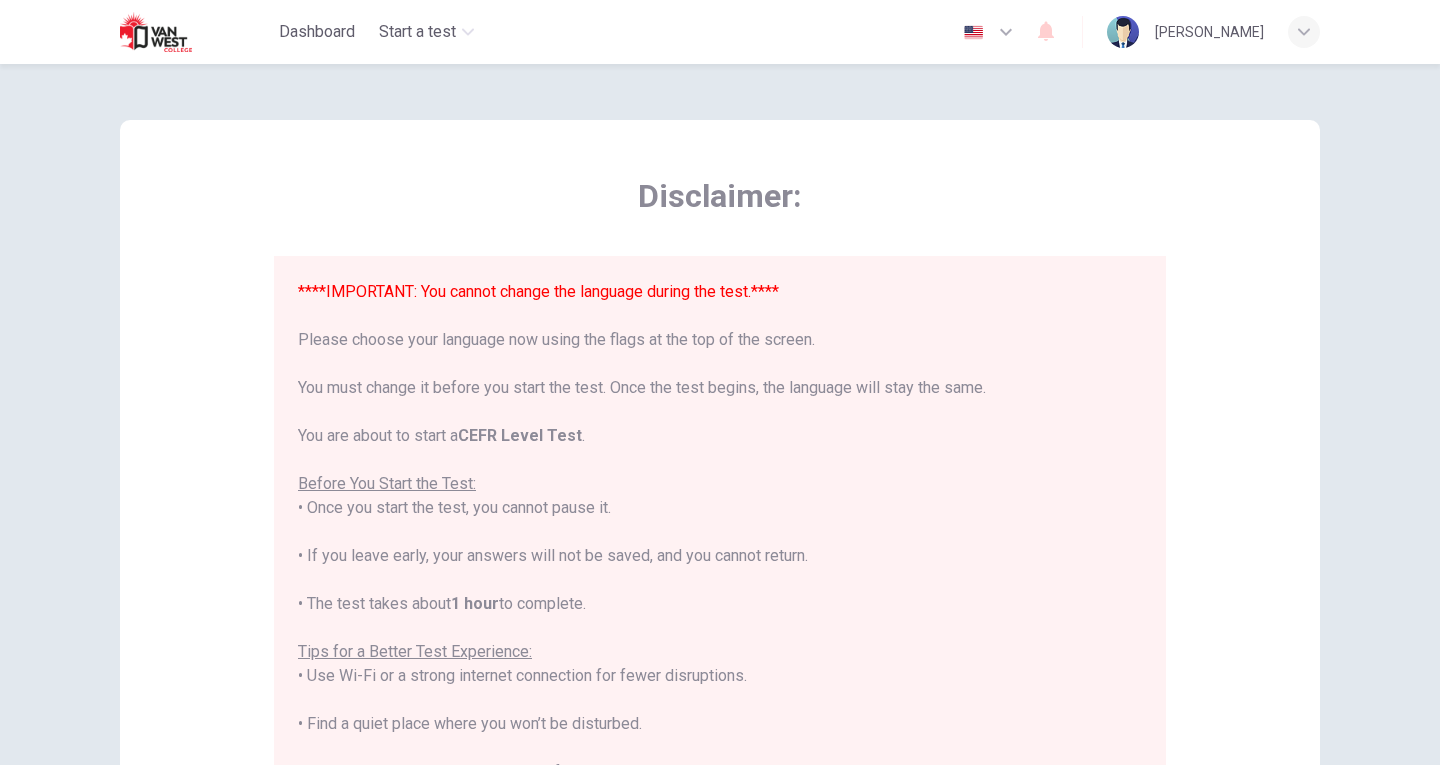 click 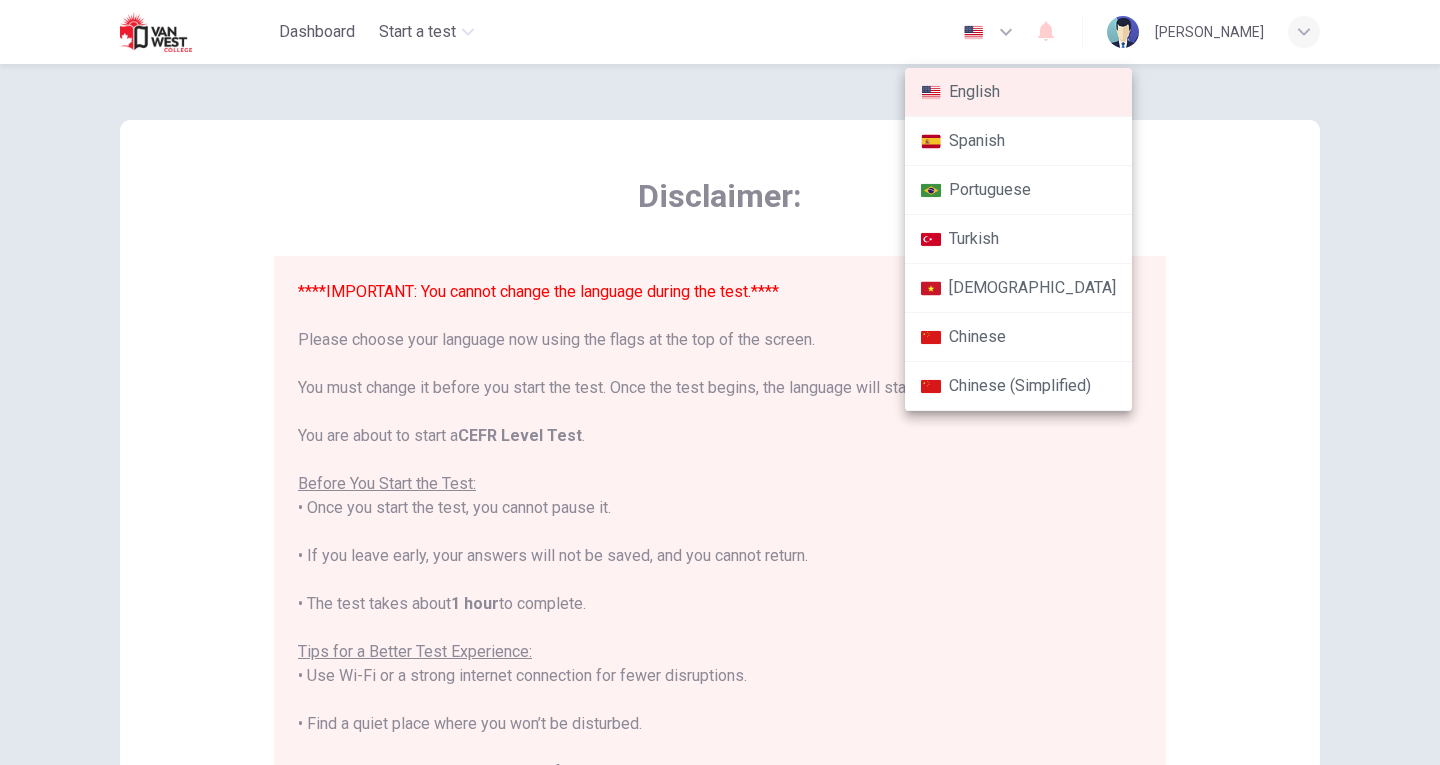 click at bounding box center [720, 382] 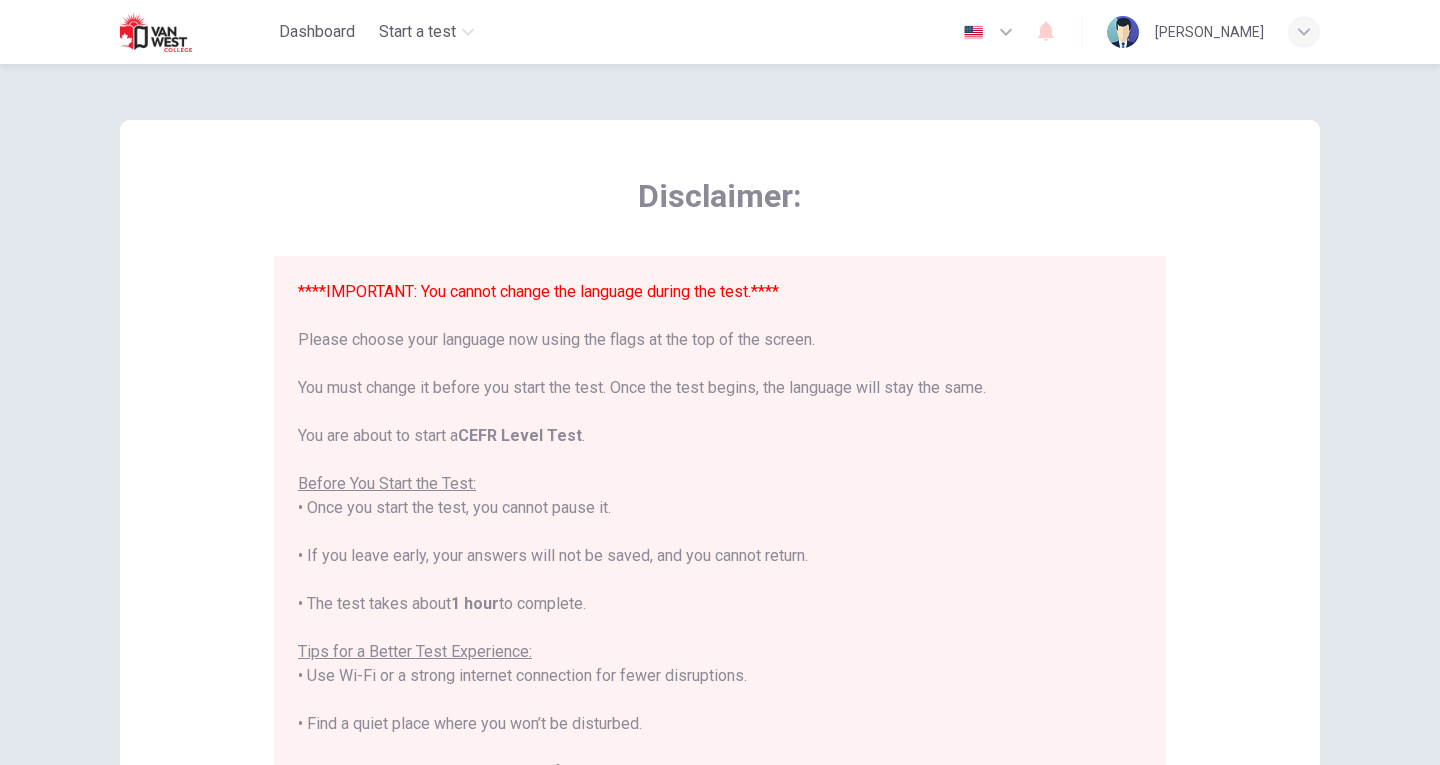 click on "CEFR Level Test" at bounding box center (520, 435) 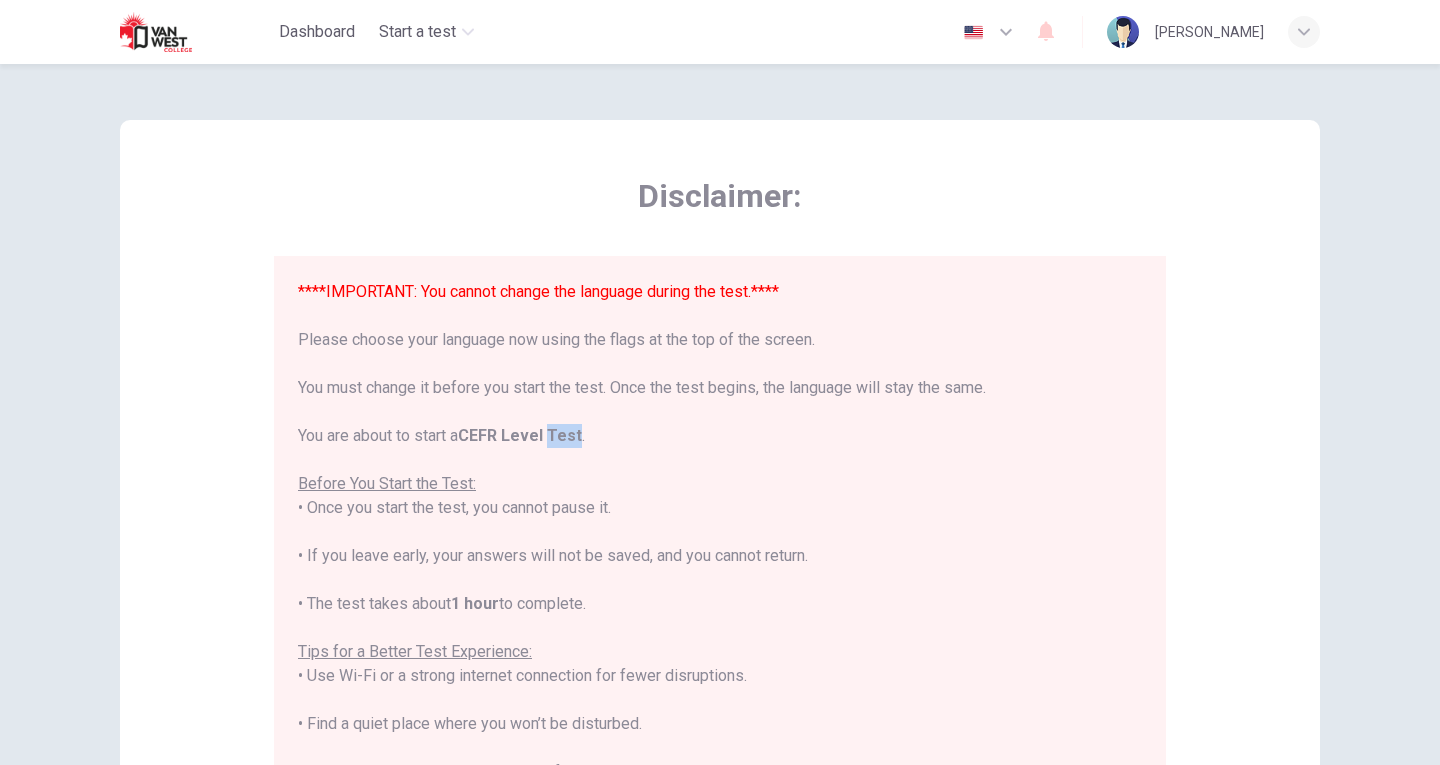 click on "CEFR Level Test" at bounding box center [520, 435] 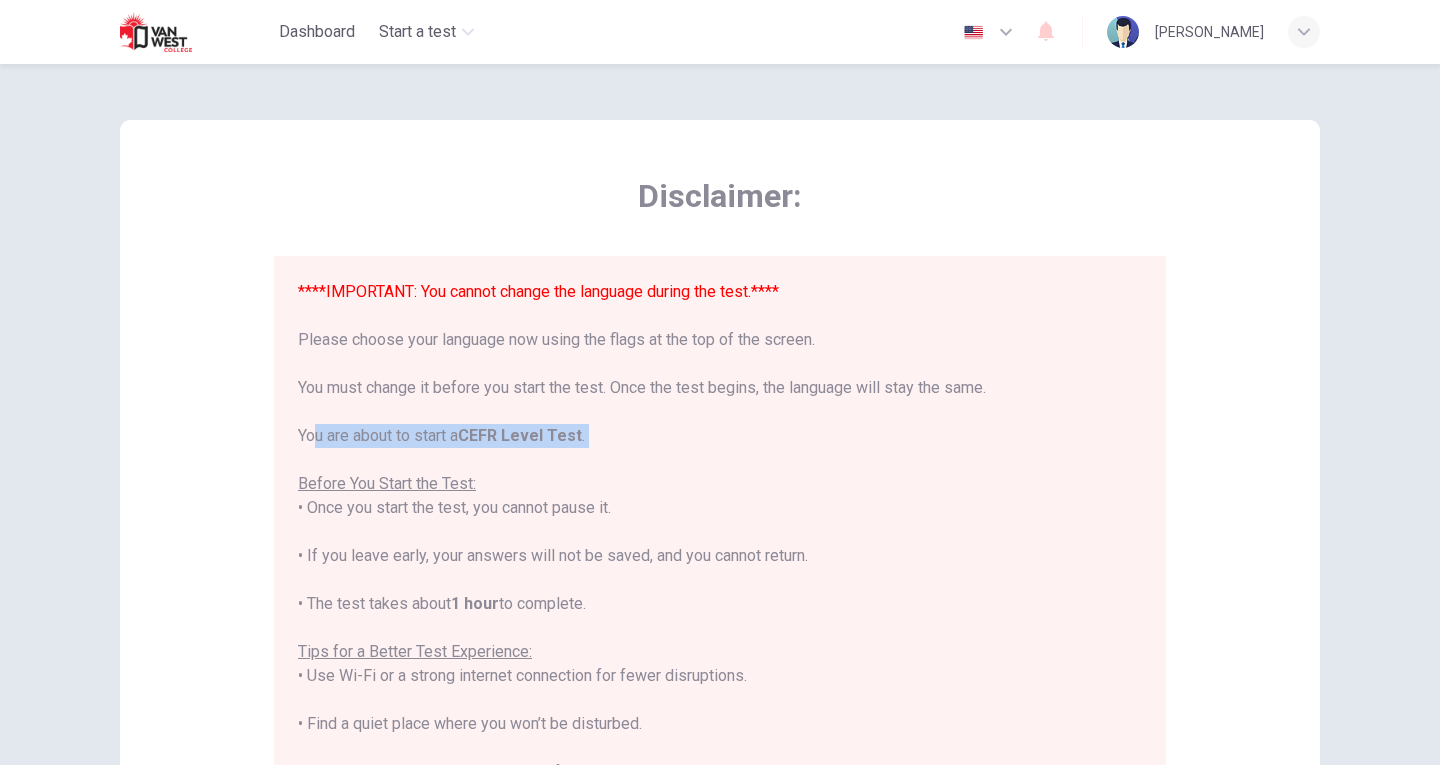 click on "CEFR Level Test" at bounding box center (520, 435) 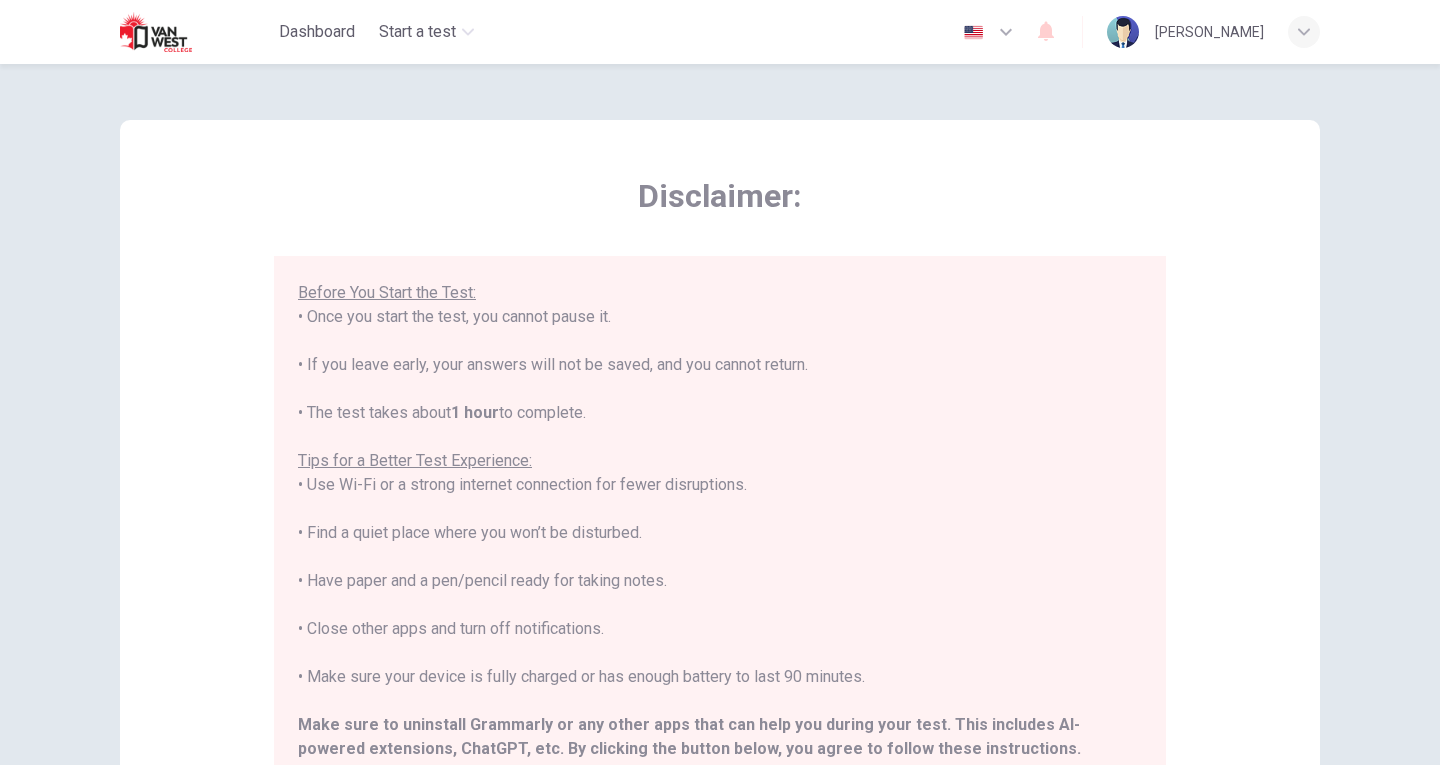 scroll, scrollTop: 0, scrollLeft: 0, axis: both 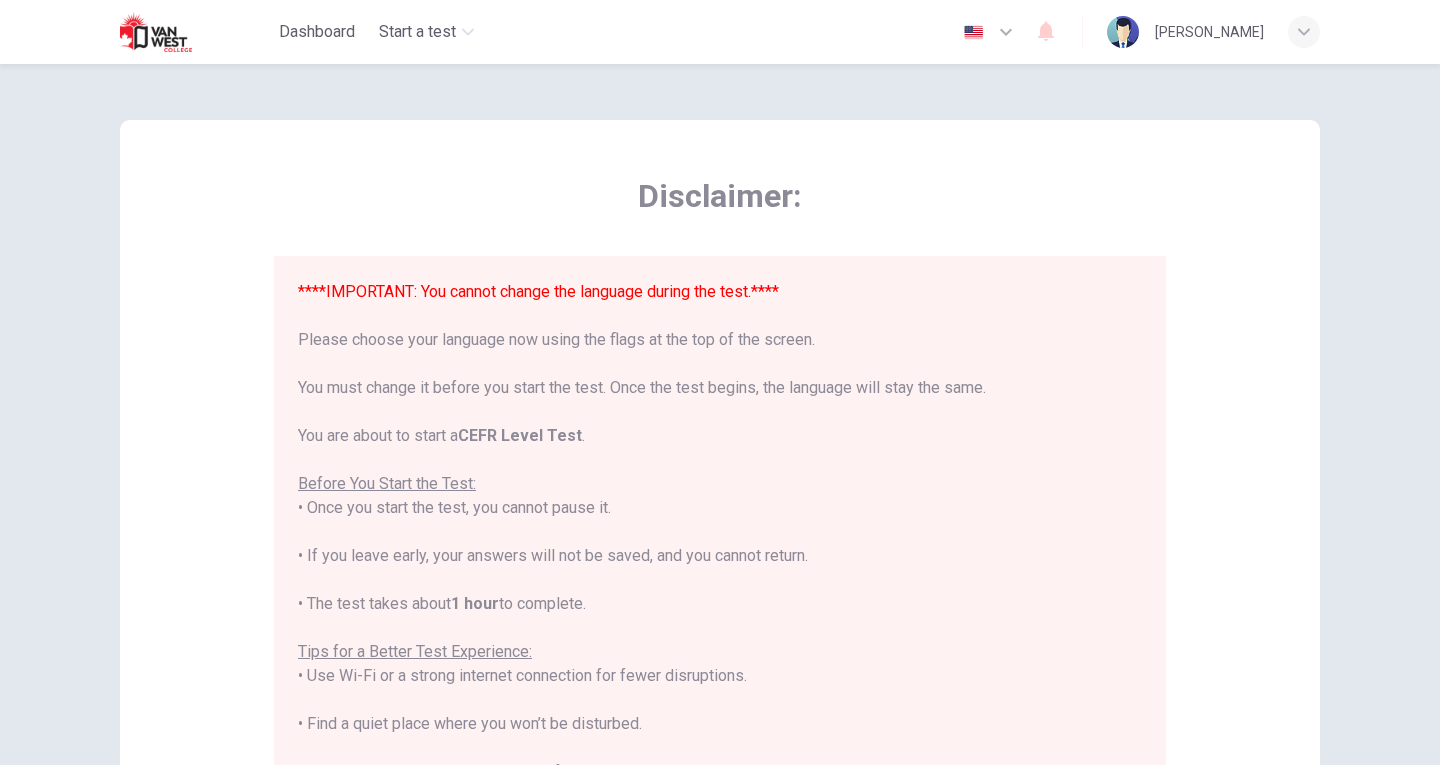 click on "****IMPORTANT: You cannot change the language during the test.****
Please choose your language now using the flags at the top of the screen. You must change it before you start the test. Once the test begins, the language will stay the same.
You are about to start a  CEFR Level Test .
Before You Start the Test:
• Once you start the test, you cannot pause it.
• If you leave early, your answers will not be saved, and you cannot return.
• The test takes about  1 hour  to complete.
Tips for a Better Test Experience:
• Use Wi-Fi or a strong internet connection for fewer disruptions.
• Find a quiet place where you won’t be disturbed.
• Have paper and a pen/pencil ready for taking notes.
• Close other apps and turn off notifications.
• Make sure your device is fully charged or has enough battery to last 90 minutes.
Make sure to uninstall Grammarly or any other apps that can help you during your test. This includes AI-powered extensions, ChatGPT, etc.
Good luck!" at bounding box center [720, 640] 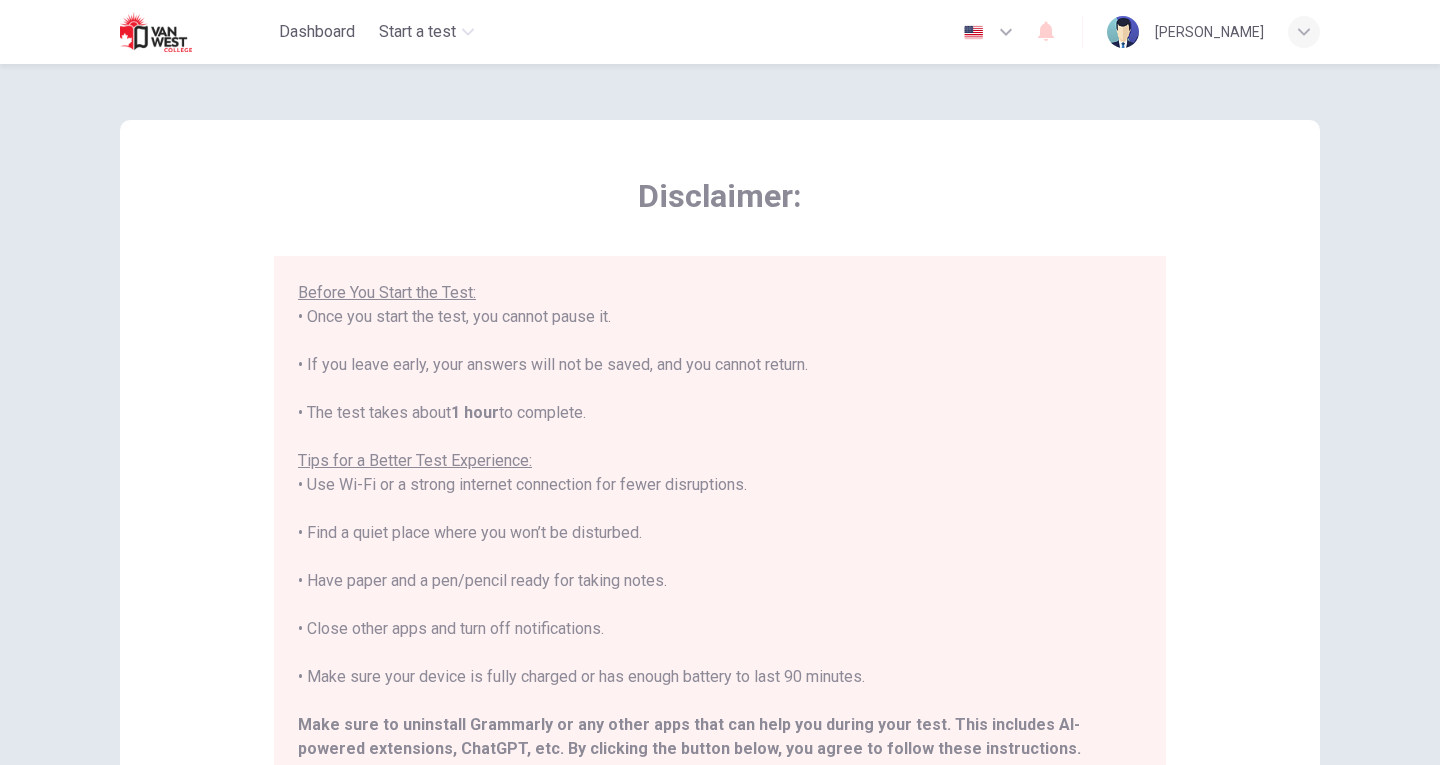 scroll, scrollTop: 333, scrollLeft: 0, axis: vertical 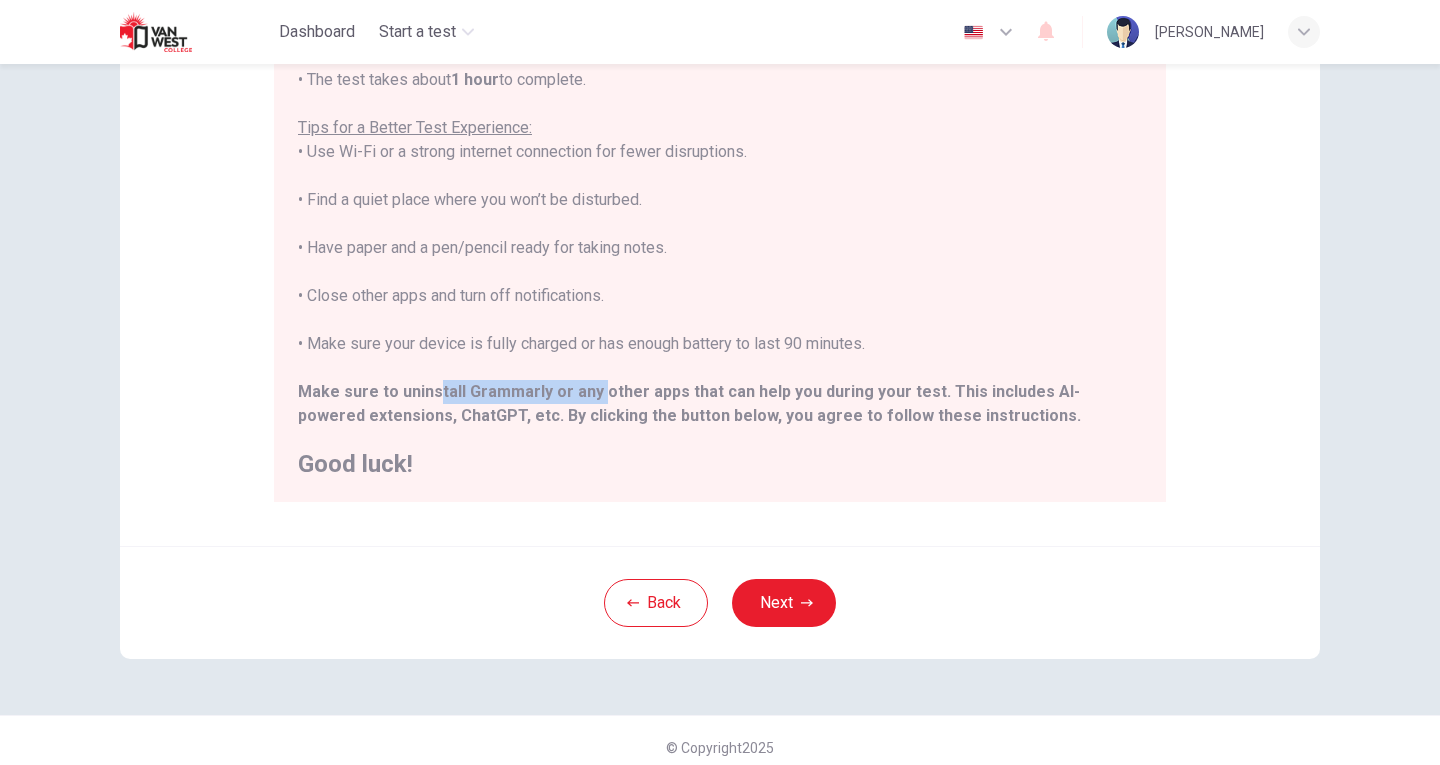 drag, startPoint x: 427, startPoint y: 388, endPoint x: 588, endPoint y: 389, distance: 161.00311 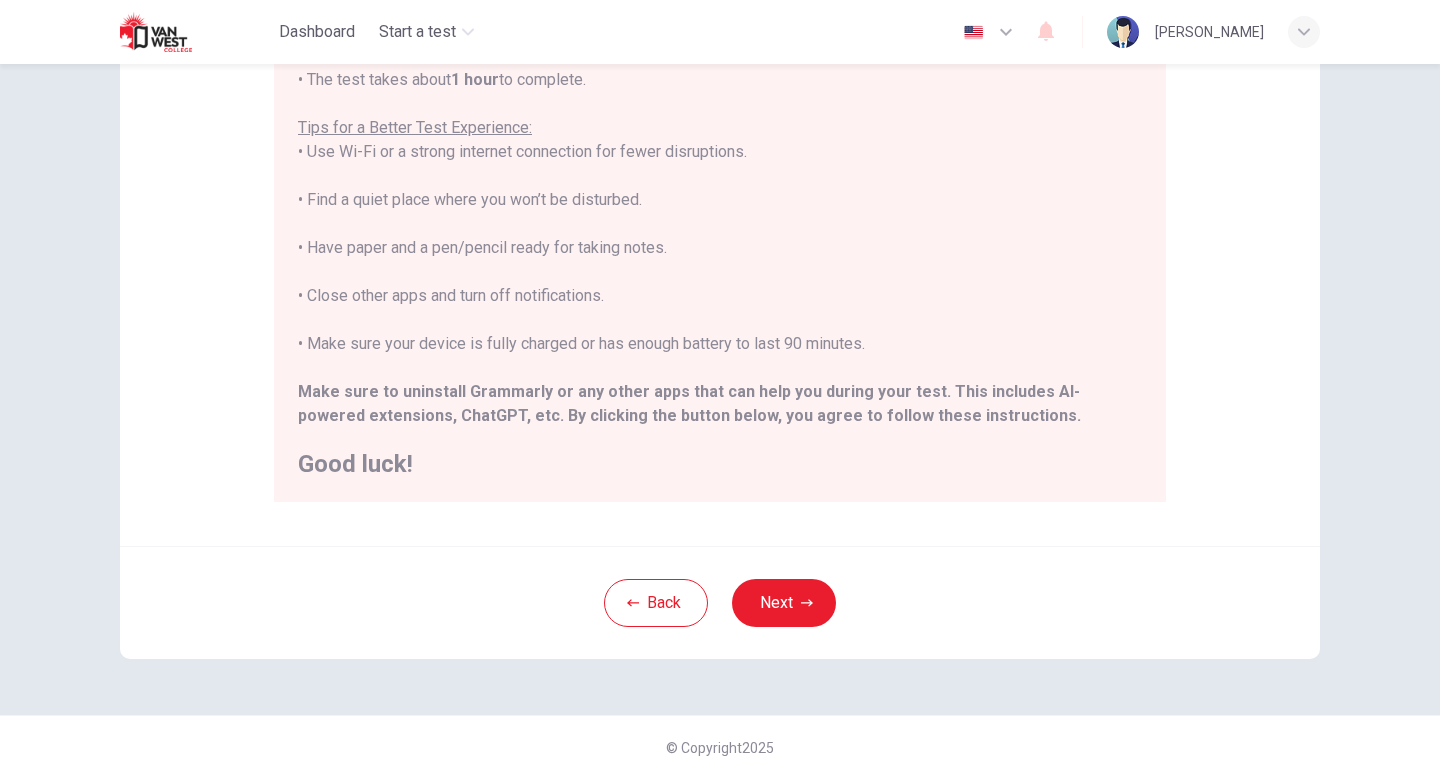 click on "Make sure to uninstall Grammarly or any other apps that can help you during your test. This includes AI-powered extensions, ChatGPT, etc." at bounding box center [689, 403] 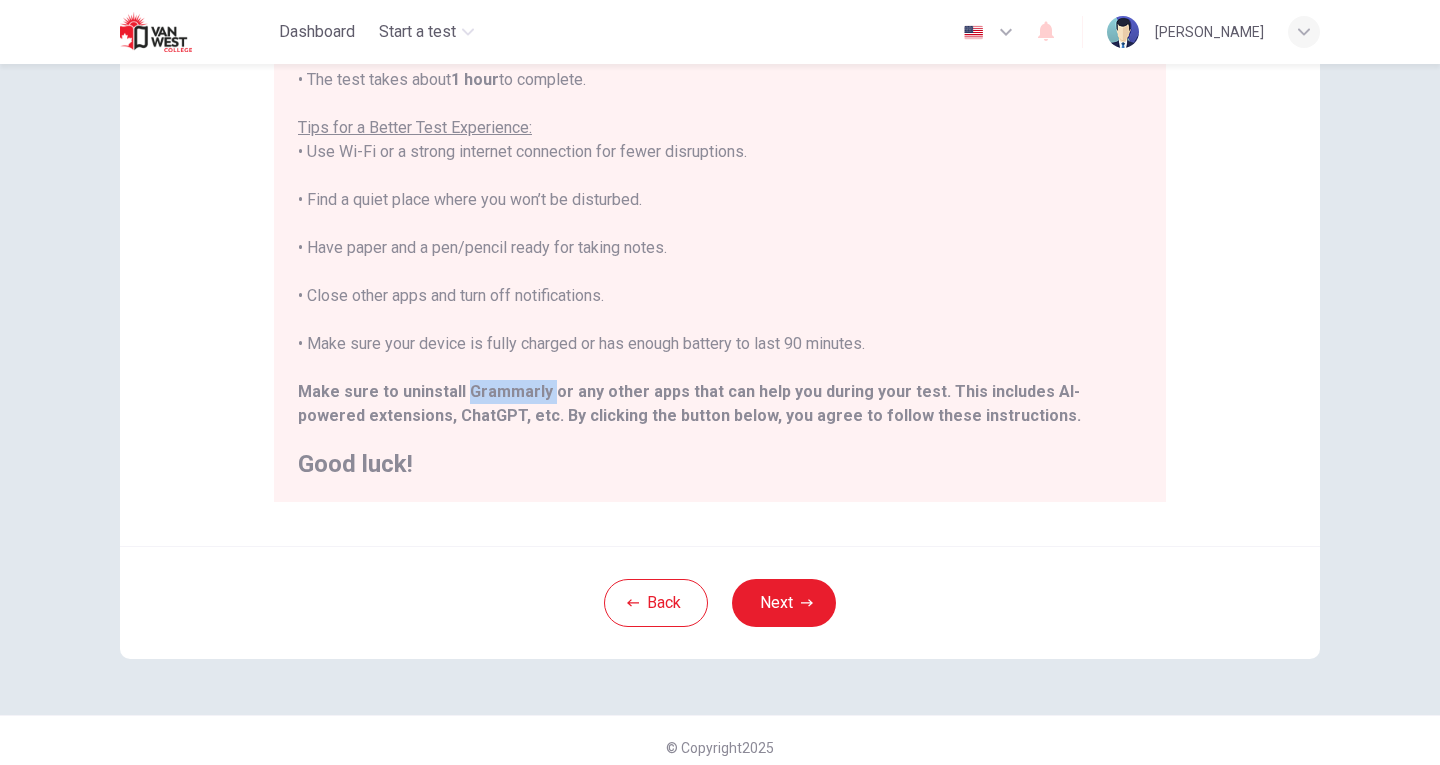 click on "Make sure to uninstall Grammarly or any other apps that can help you during your test. This includes AI-powered extensions, ChatGPT, etc." at bounding box center (689, 403) 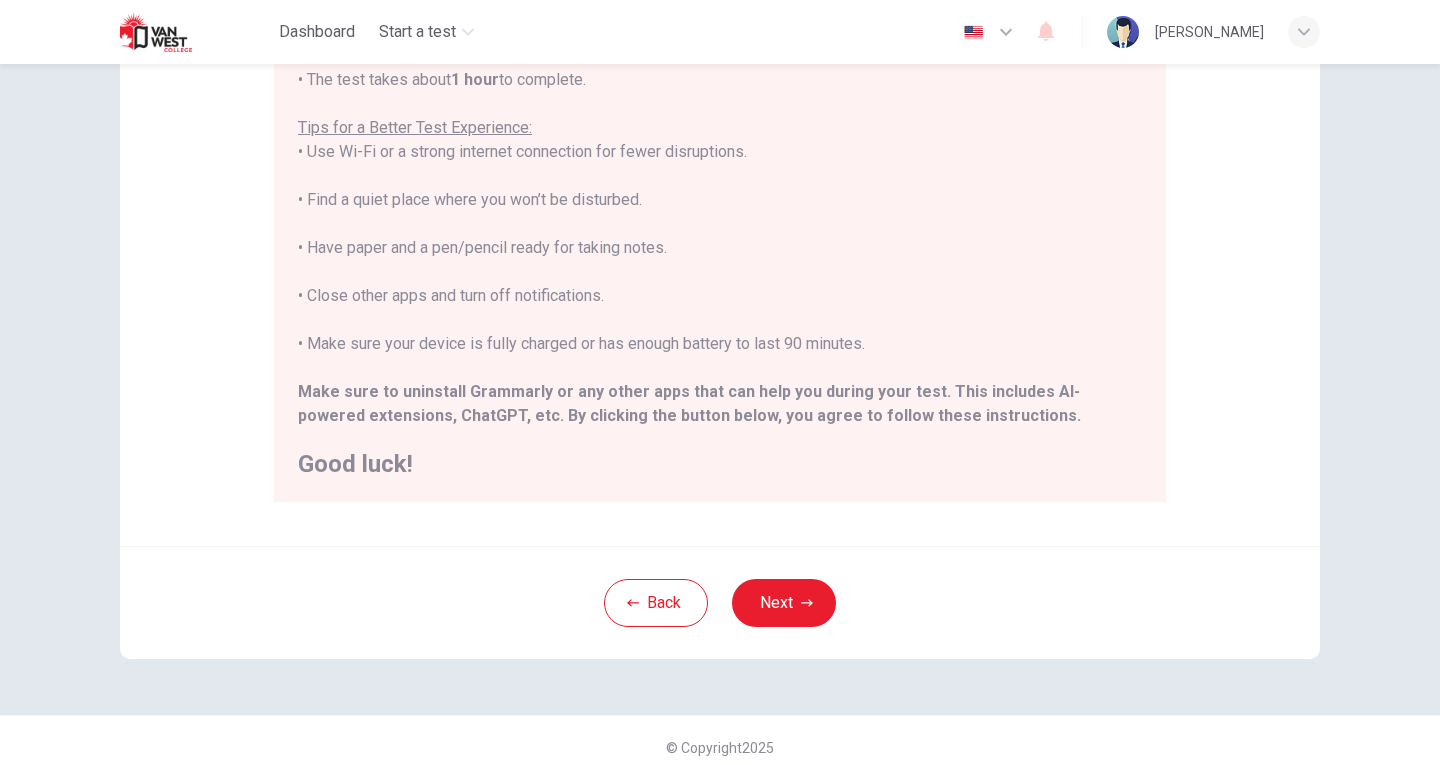 drag, startPoint x: 494, startPoint y: 387, endPoint x: 424, endPoint y: 374, distance: 71.19691 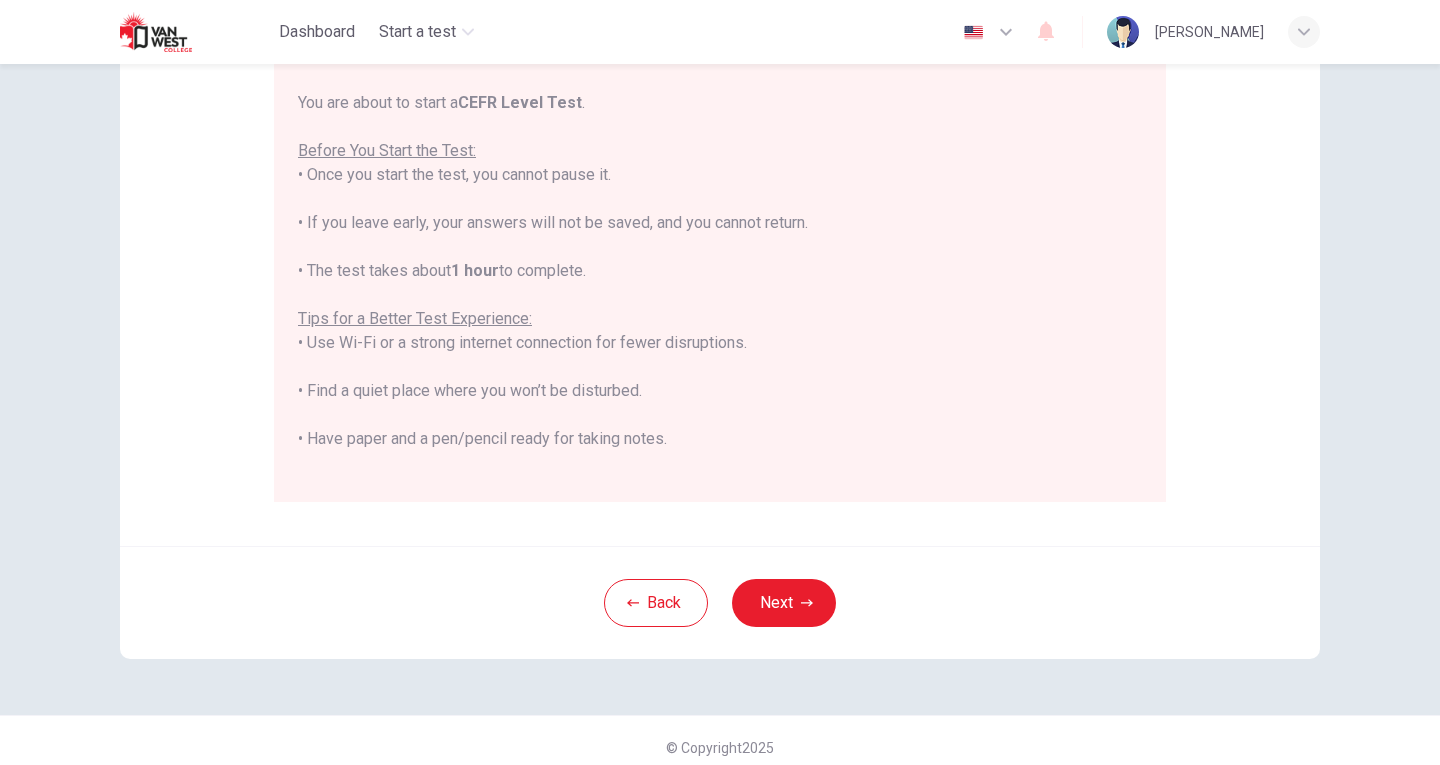 scroll, scrollTop: 0, scrollLeft: 0, axis: both 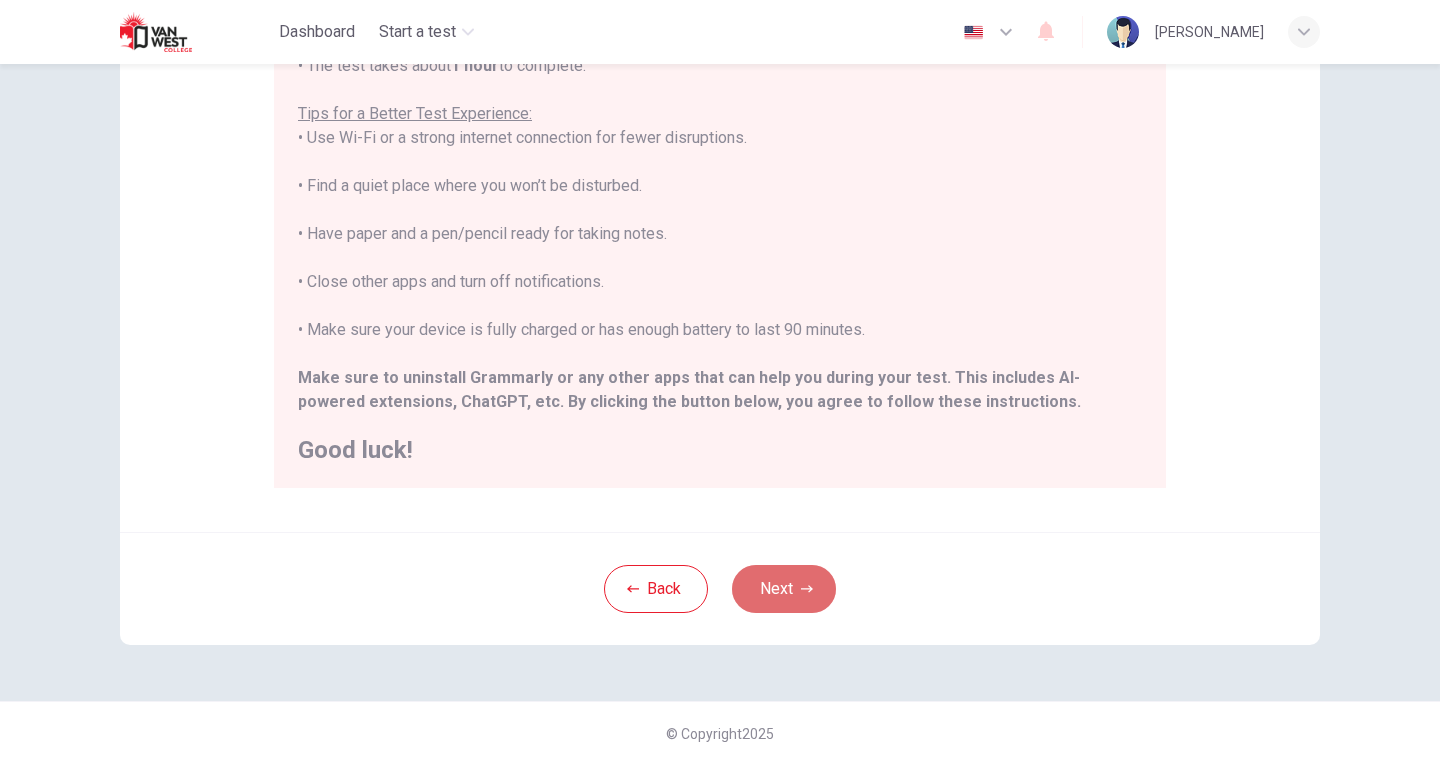 click on "Next" at bounding box center [784, 589] 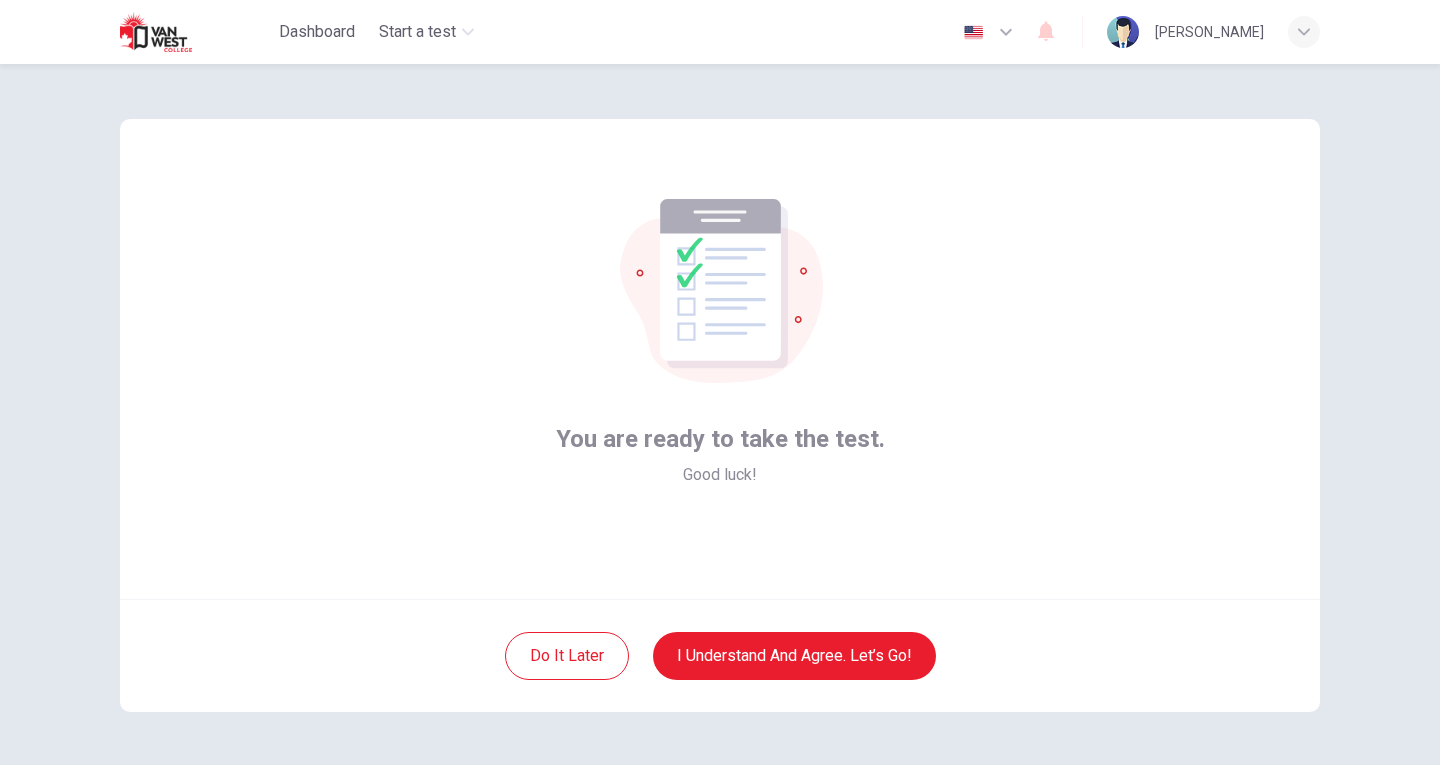 scroll, scrollTop: 0, scrollLeft: 0, axis: both 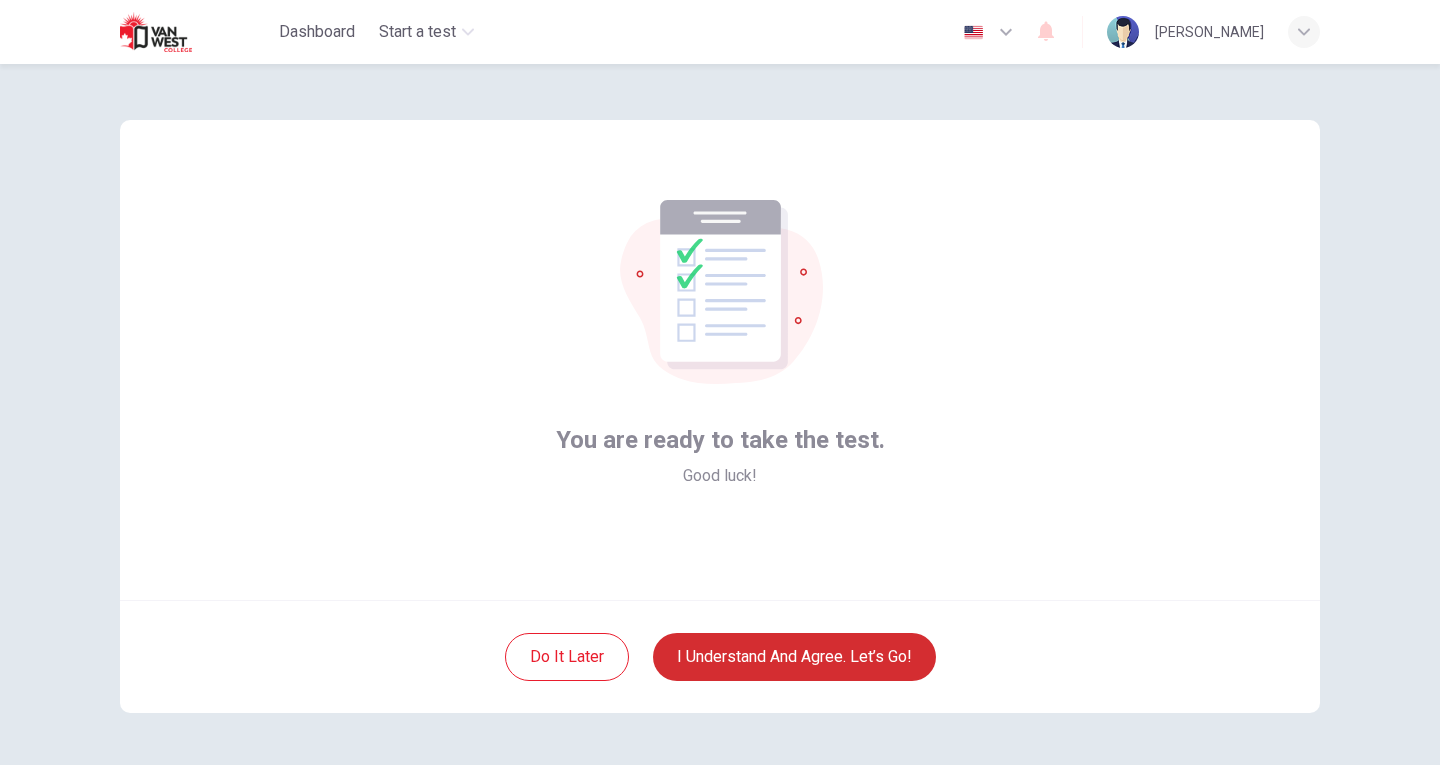 click on "I understand and agree. Let’s go!" at bounding box center [794, 657] 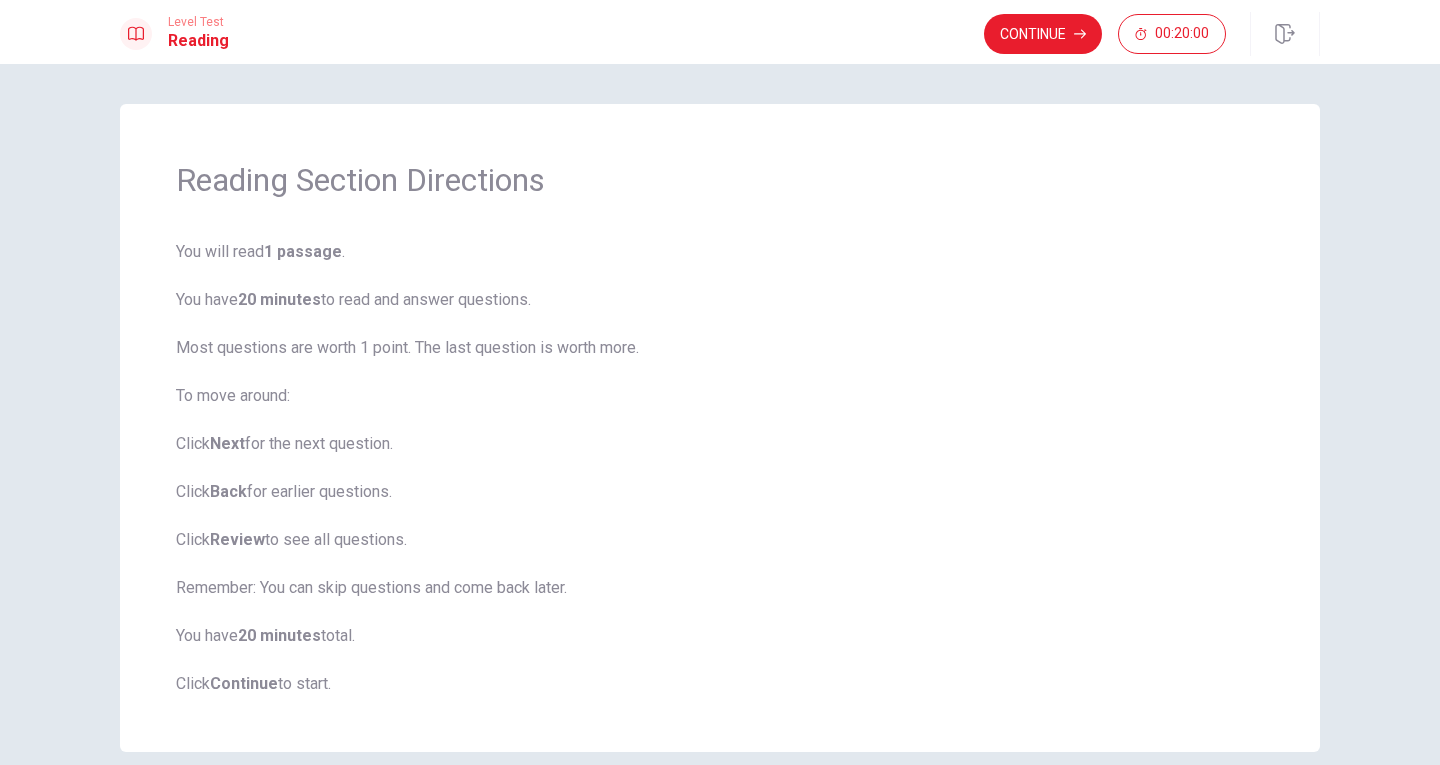 click on "You will read  1 passage .
You have  20 minutes  to read and answer questions.
Most questions are worth 1 point. The last question is worth more.
To move around:
Click  Next  for the next question.
Click  Back  for earlier questions.
Click  Review  to see all questions.
Remember: You can skip questions and come back later.
You have  20 minutes  total.
Click  Continue  to start." at bounding box center [720, 468] 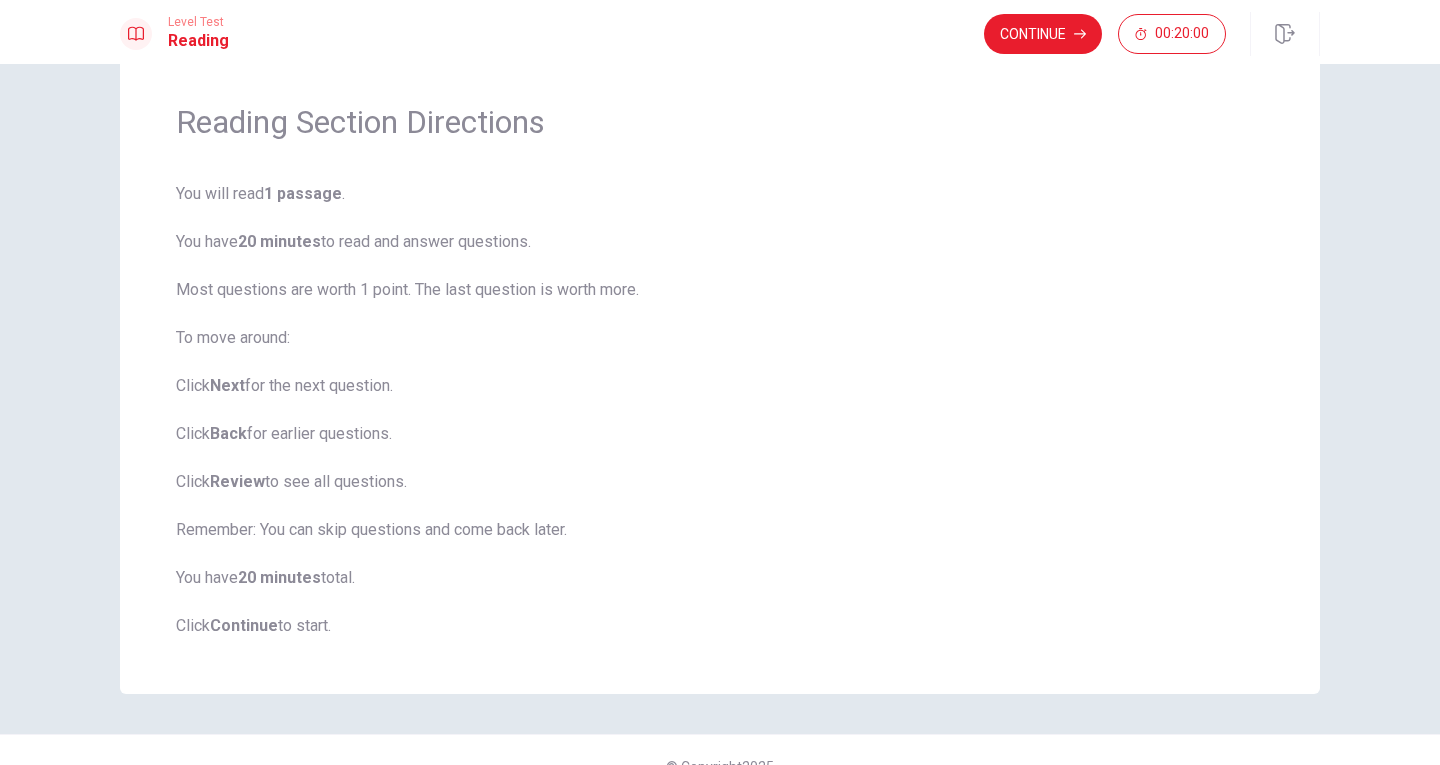scroll, scrollTop: 0, scrollLeft: 0, axis: both 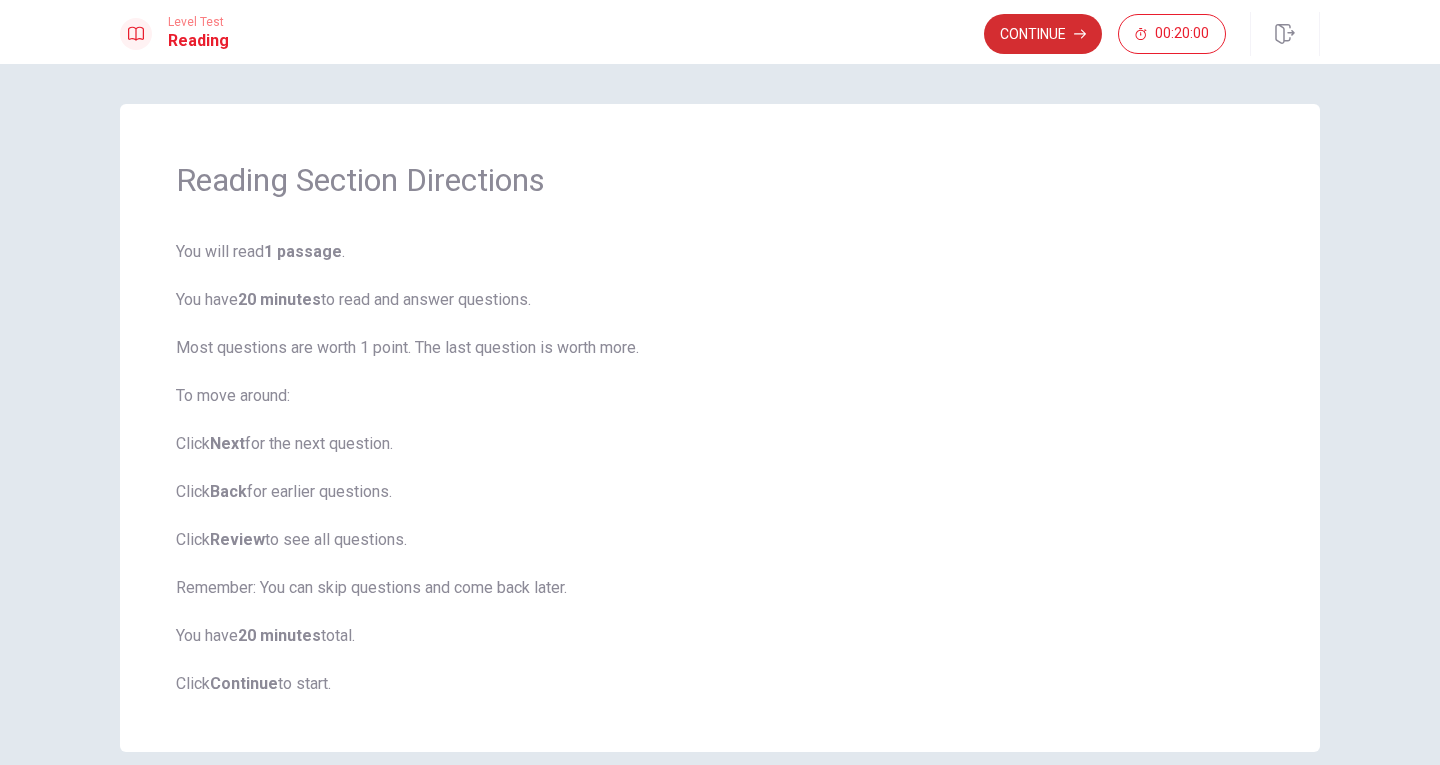 click on "Continue" at bounding box center [1043, 34] 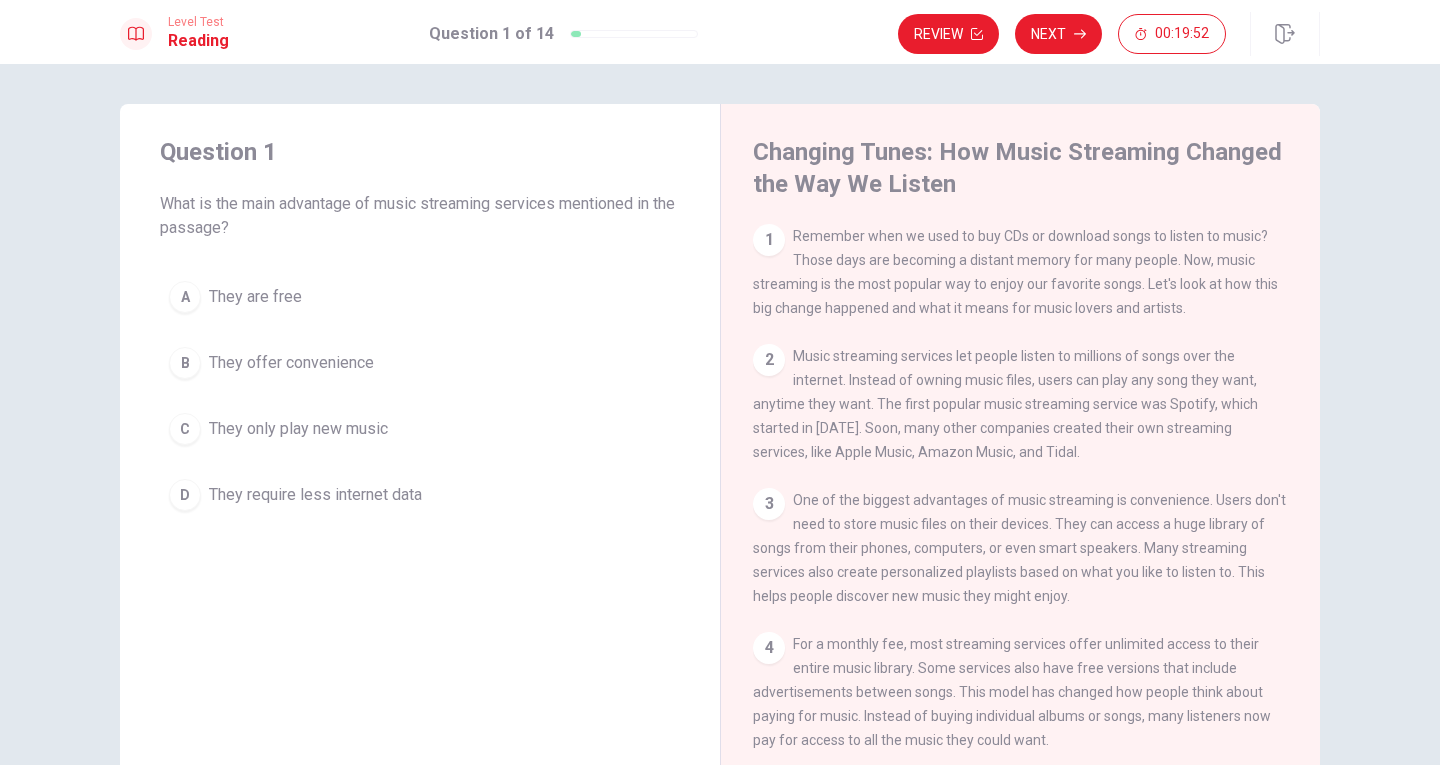 click on "A They are free" at bounding box center (420, 297) 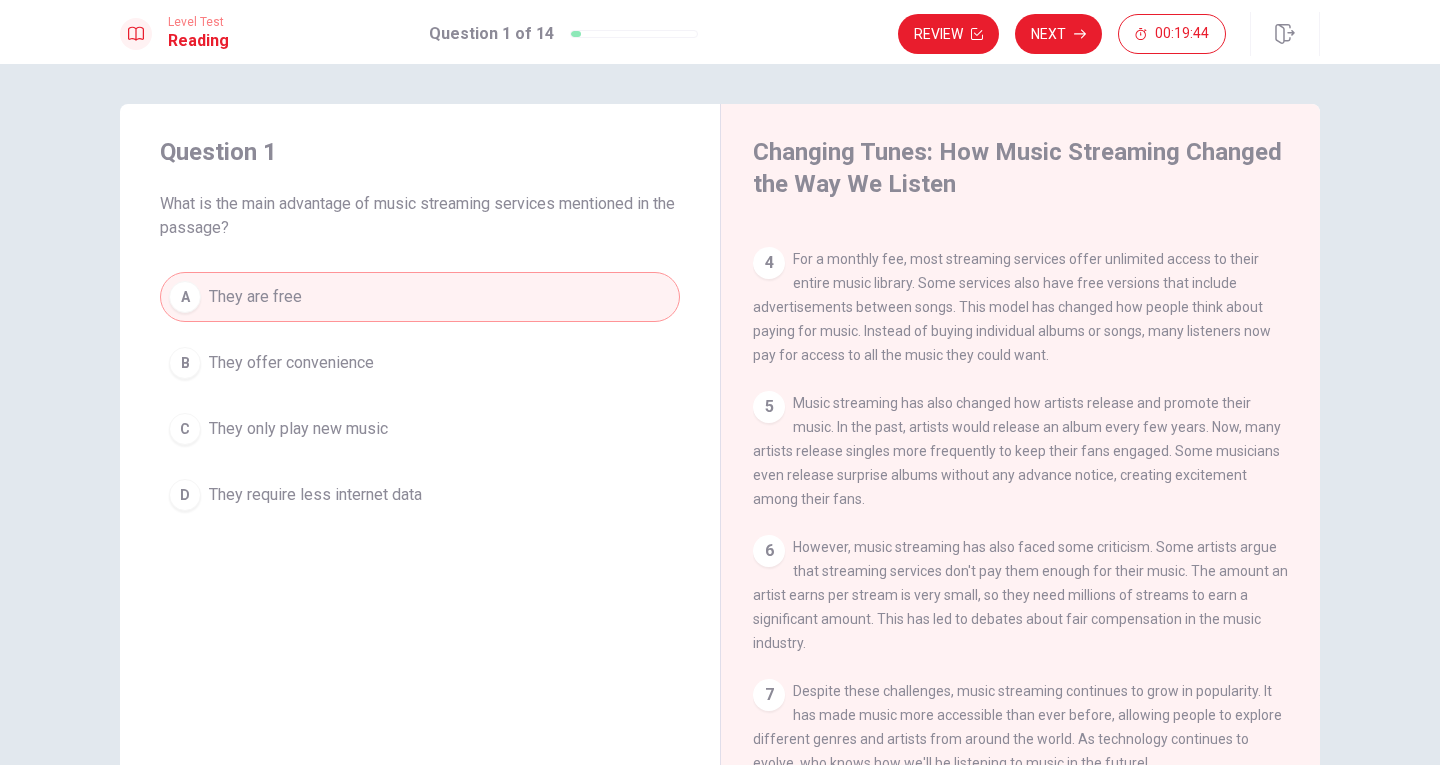 scroll, scrollTop: 0, scrollLeft: 0, axis: both 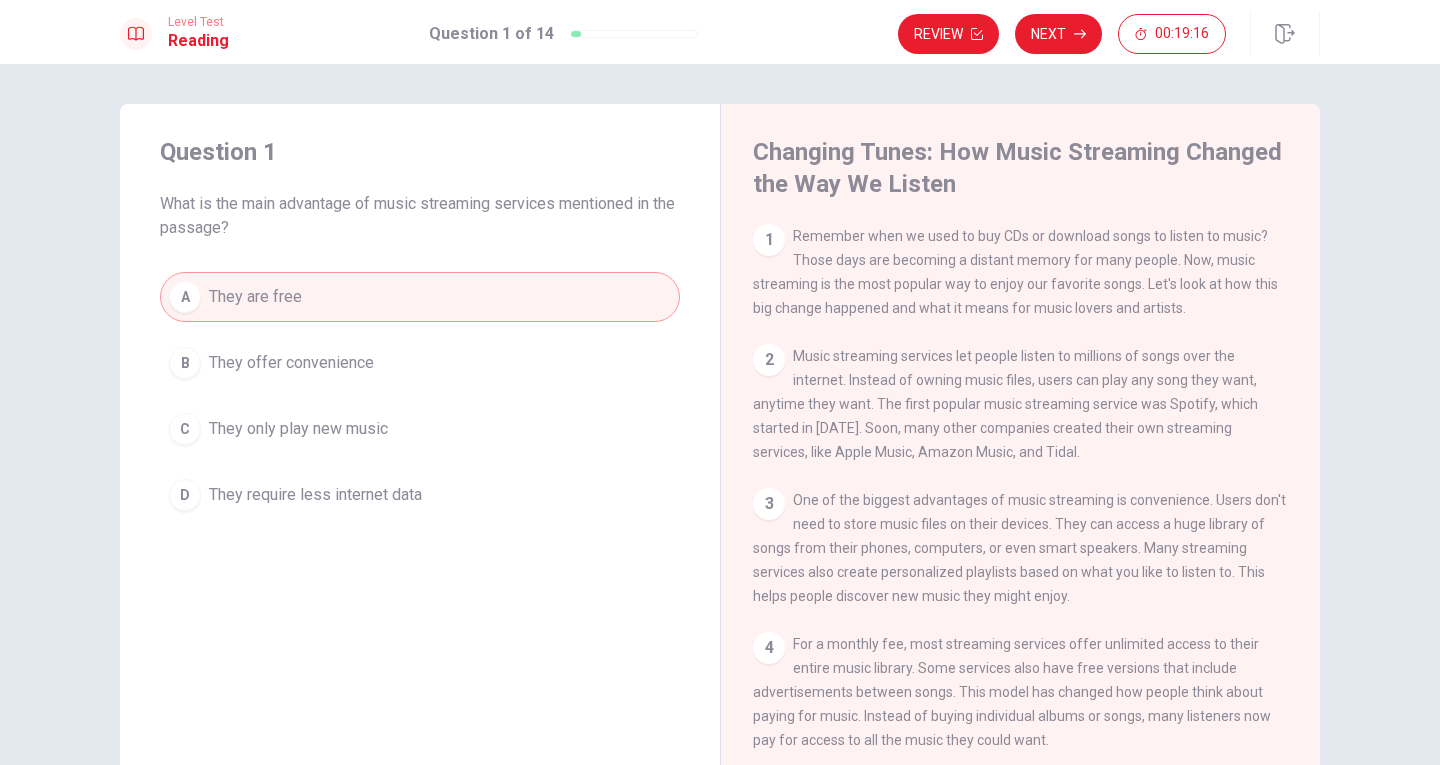 drag, startPoint x: 835, startPoint y: 504, endPoint x: 1110, endPoint y: 499, distance: 275.04544 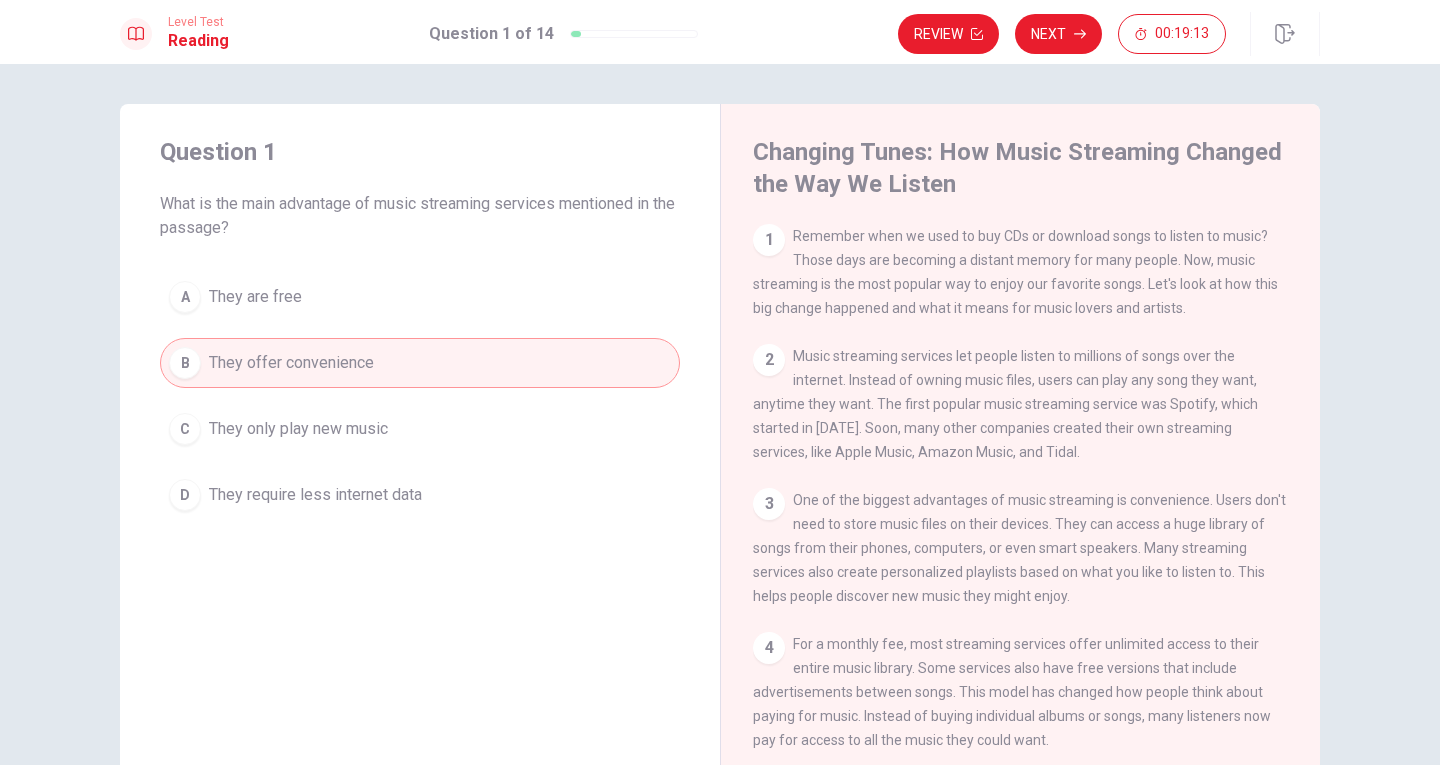 drag, startPoint x: 839, startPoint y: 506, endPoint x: 1005, endPoint y: 507, distance: 166.003 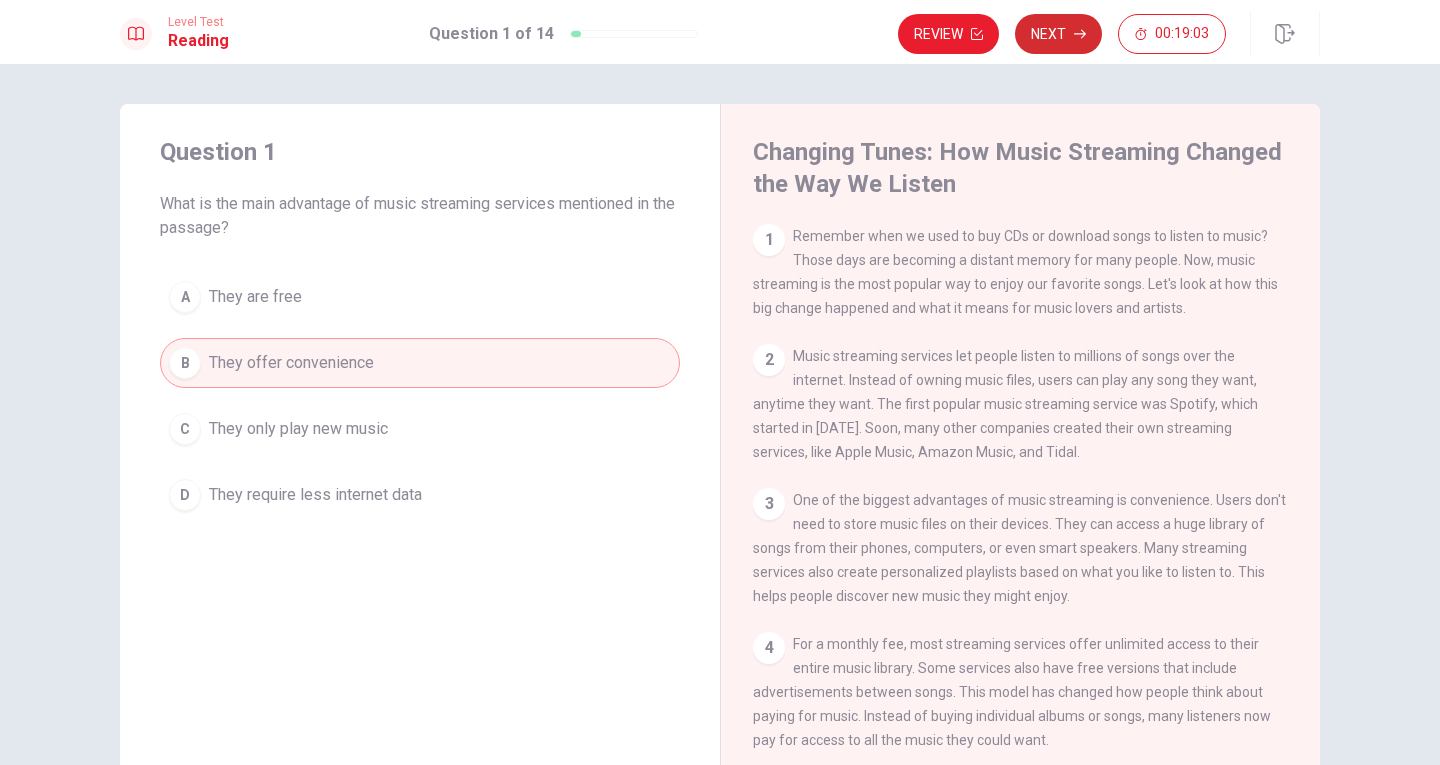 click on "Next" at bounding box center [1058, 34] 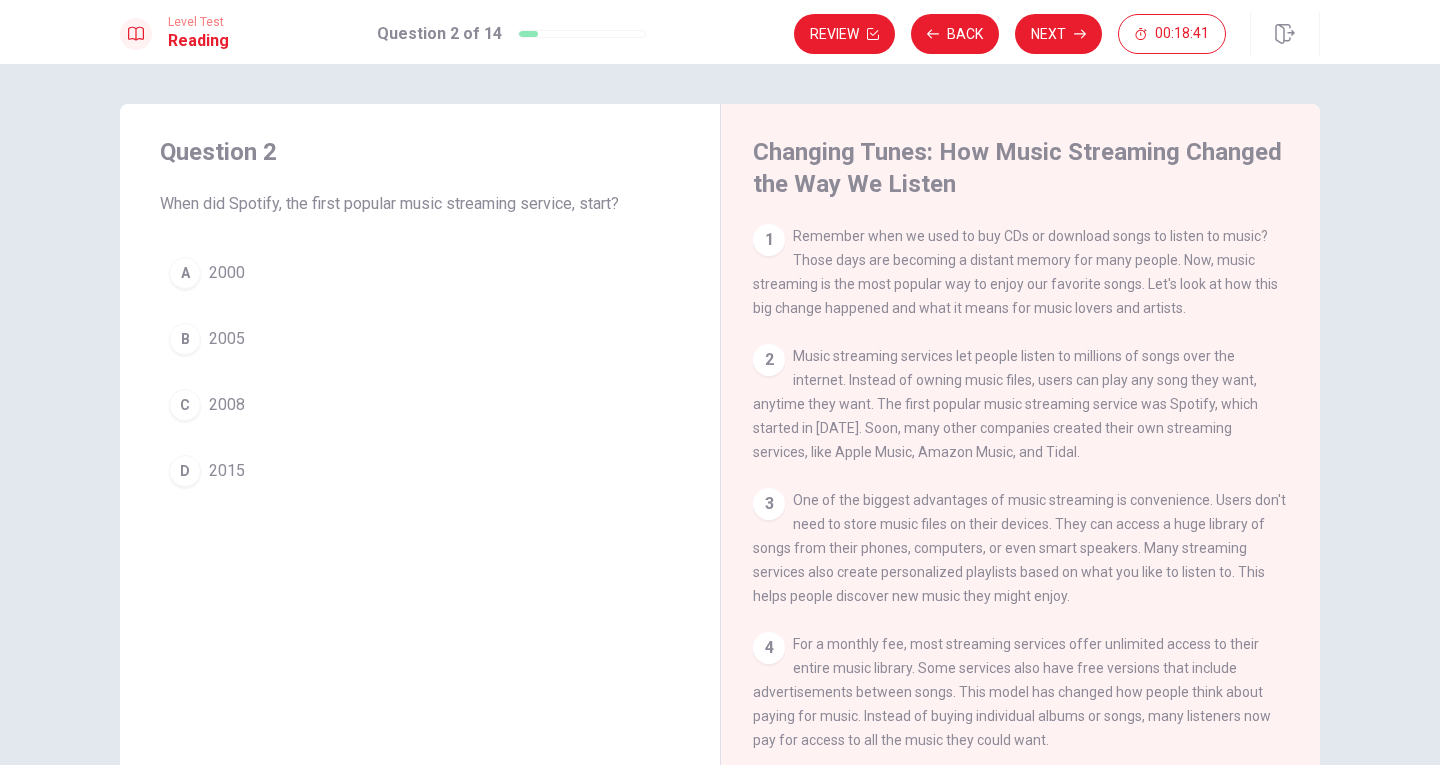 drag, startPoint x: 886, startPoint y: 409, endPoint x: 1040, endPoint y: 406, distance: 154.02922 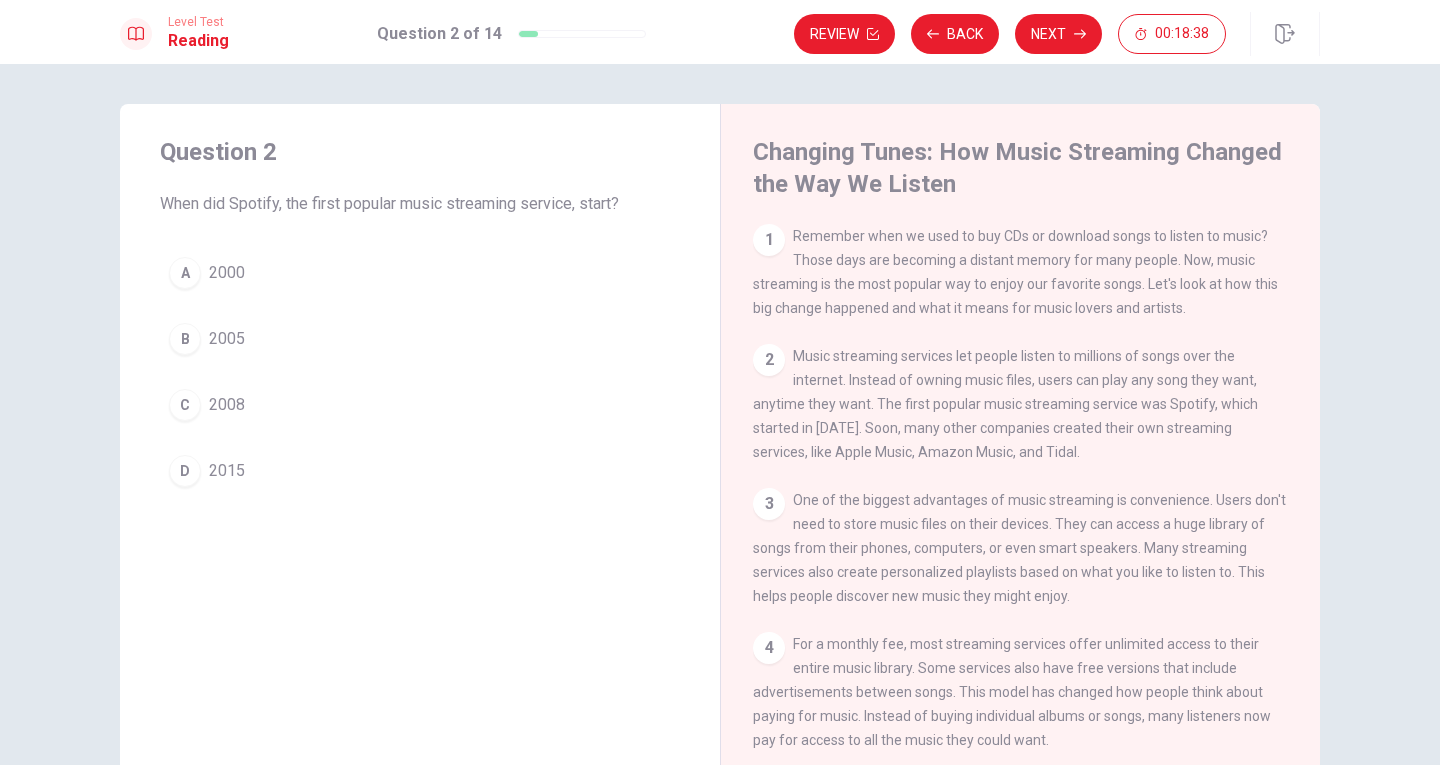 click on "2008" at bounding box center [227, 405] 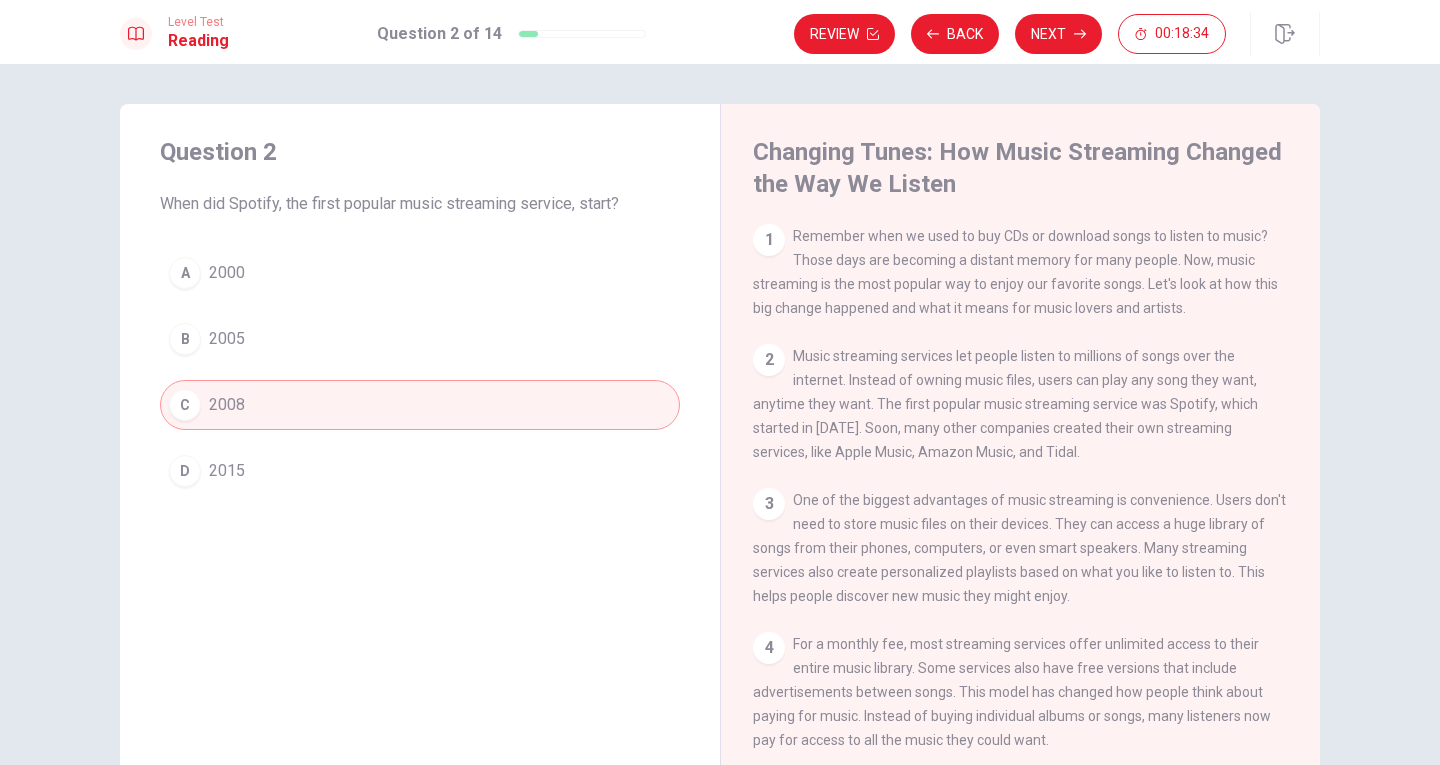 click on "Next" at bounding box center (1058, 34) 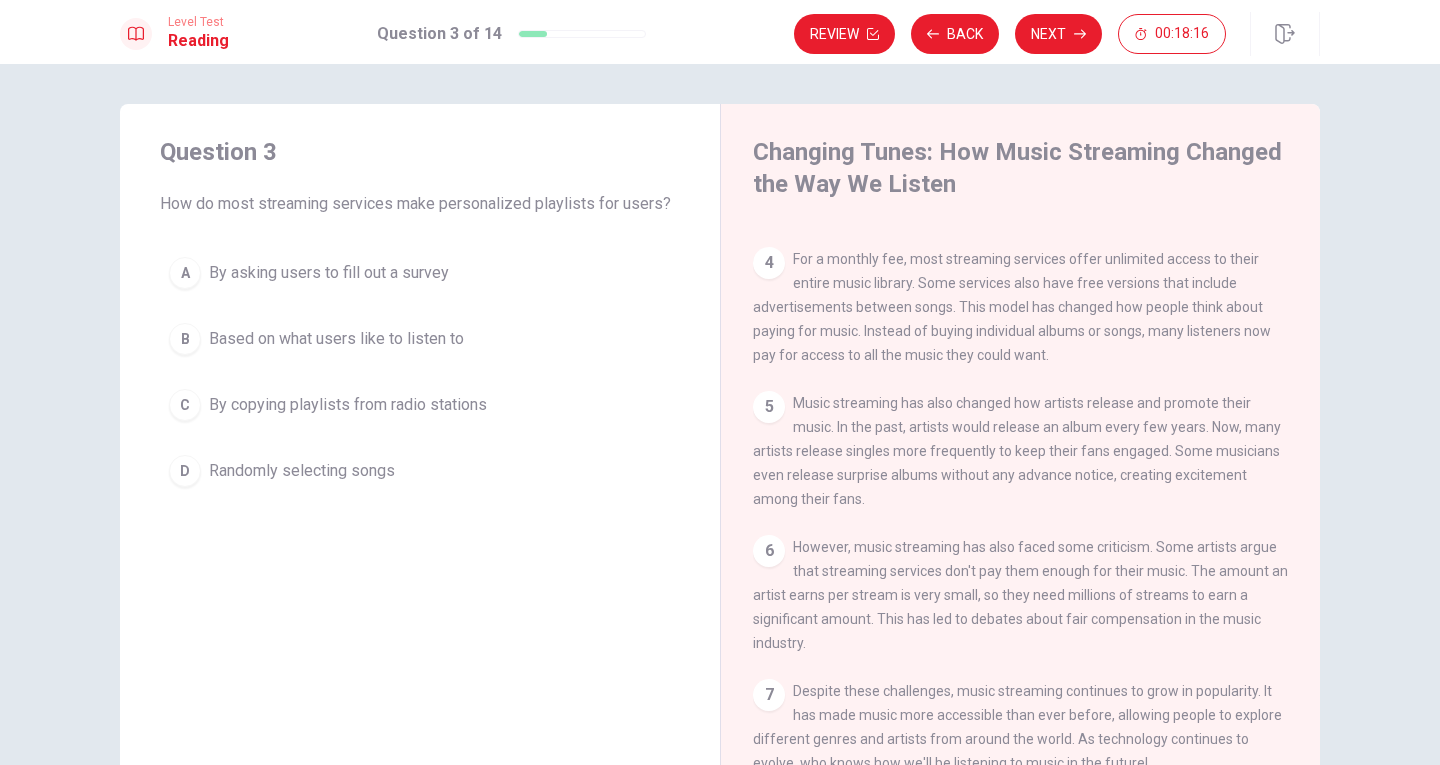 scroll, scrollTop: 401, scrollLeft: 0, axis: vertical 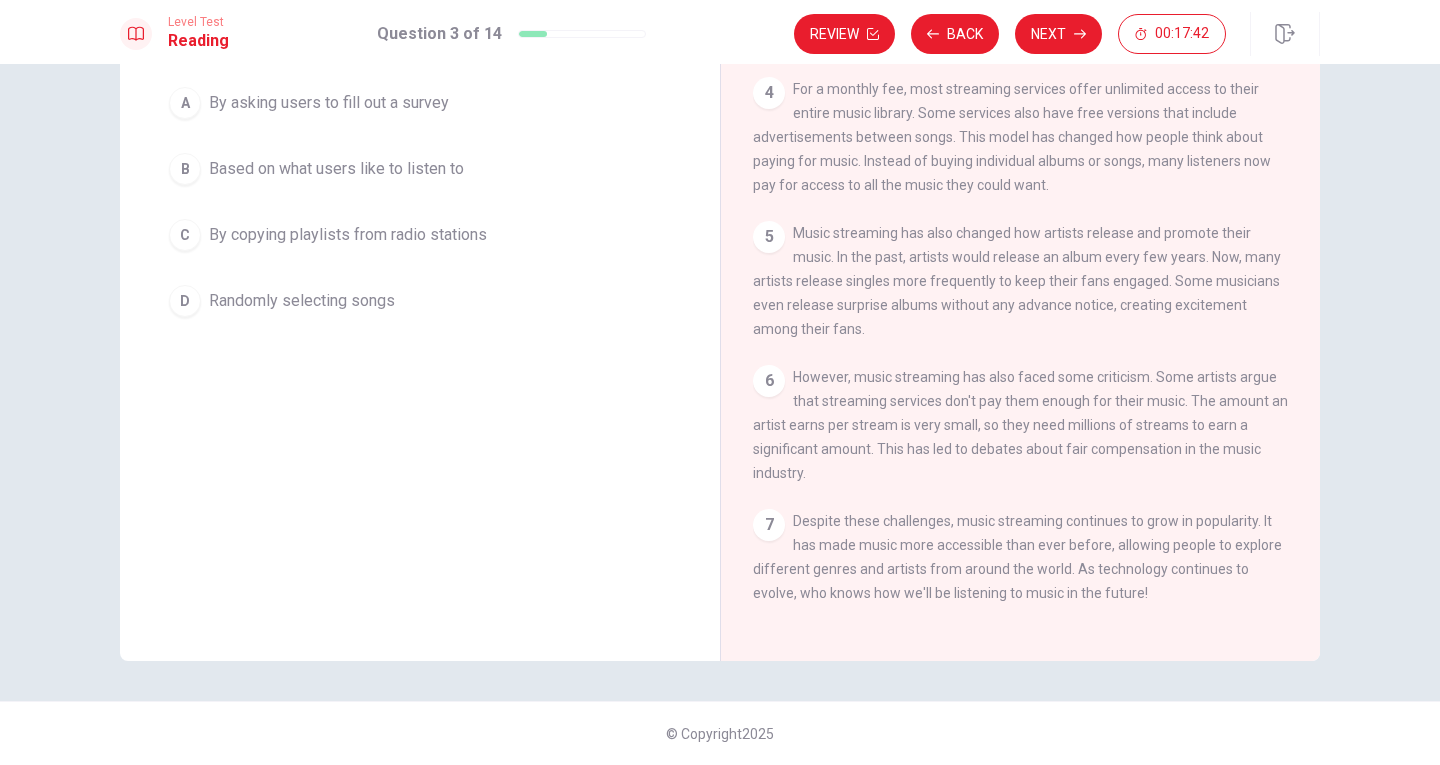 drag, startPoint x: 831, startPoint y: 569, endPoint x: 988, endPoint y: 562, distance: 157.15598 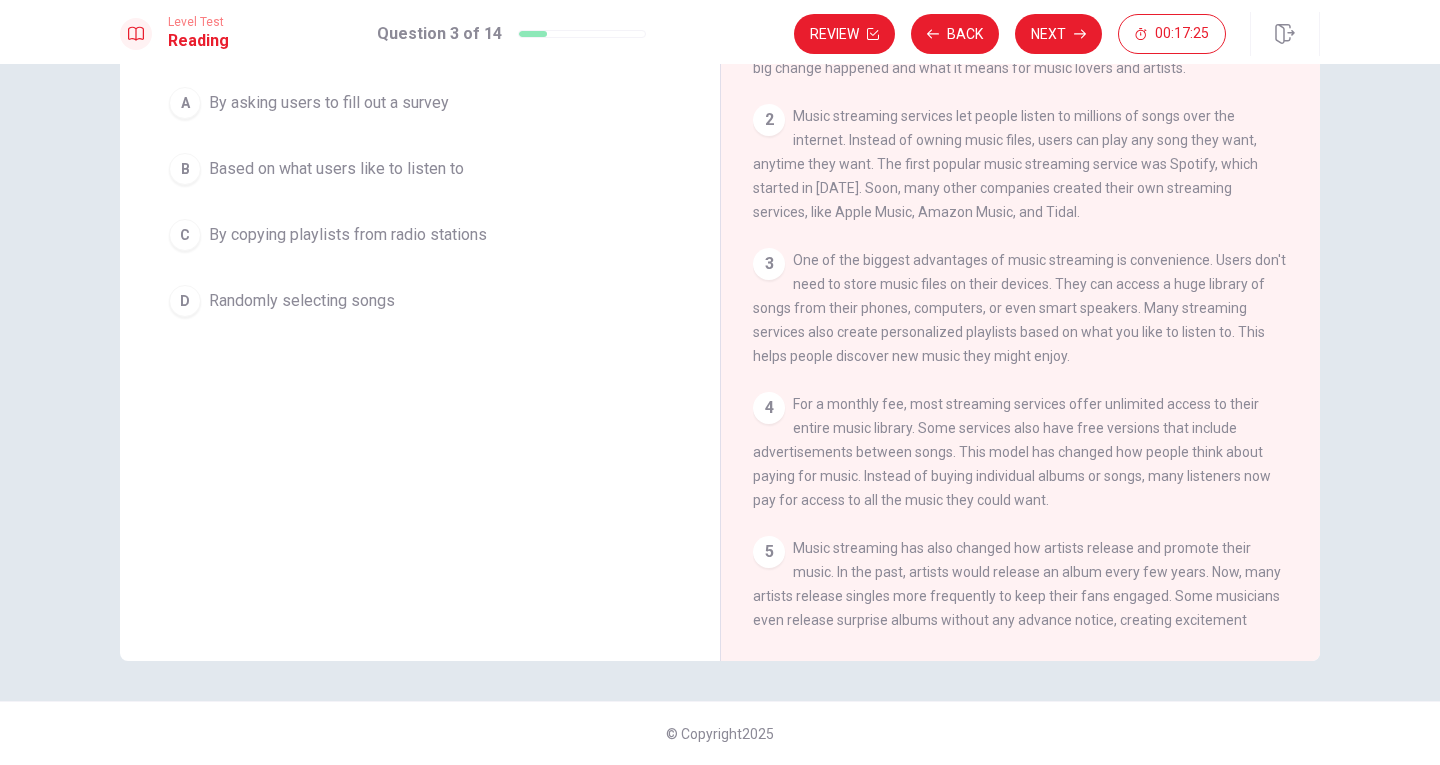 scroll, scrollTop: 68, scrollLeft: 0, axis: vertical 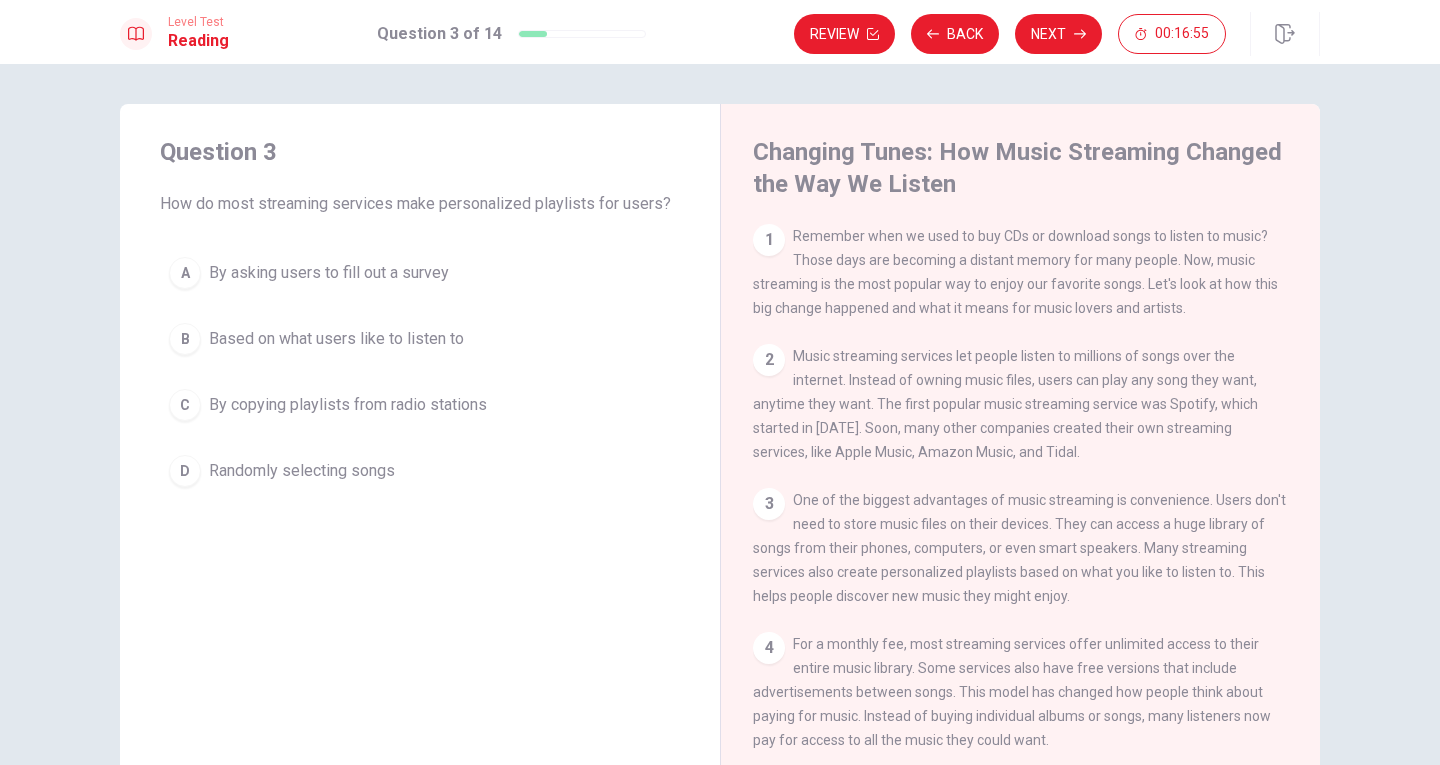 click on "Based on what users like to listen to" at bounding box center [336, 339] 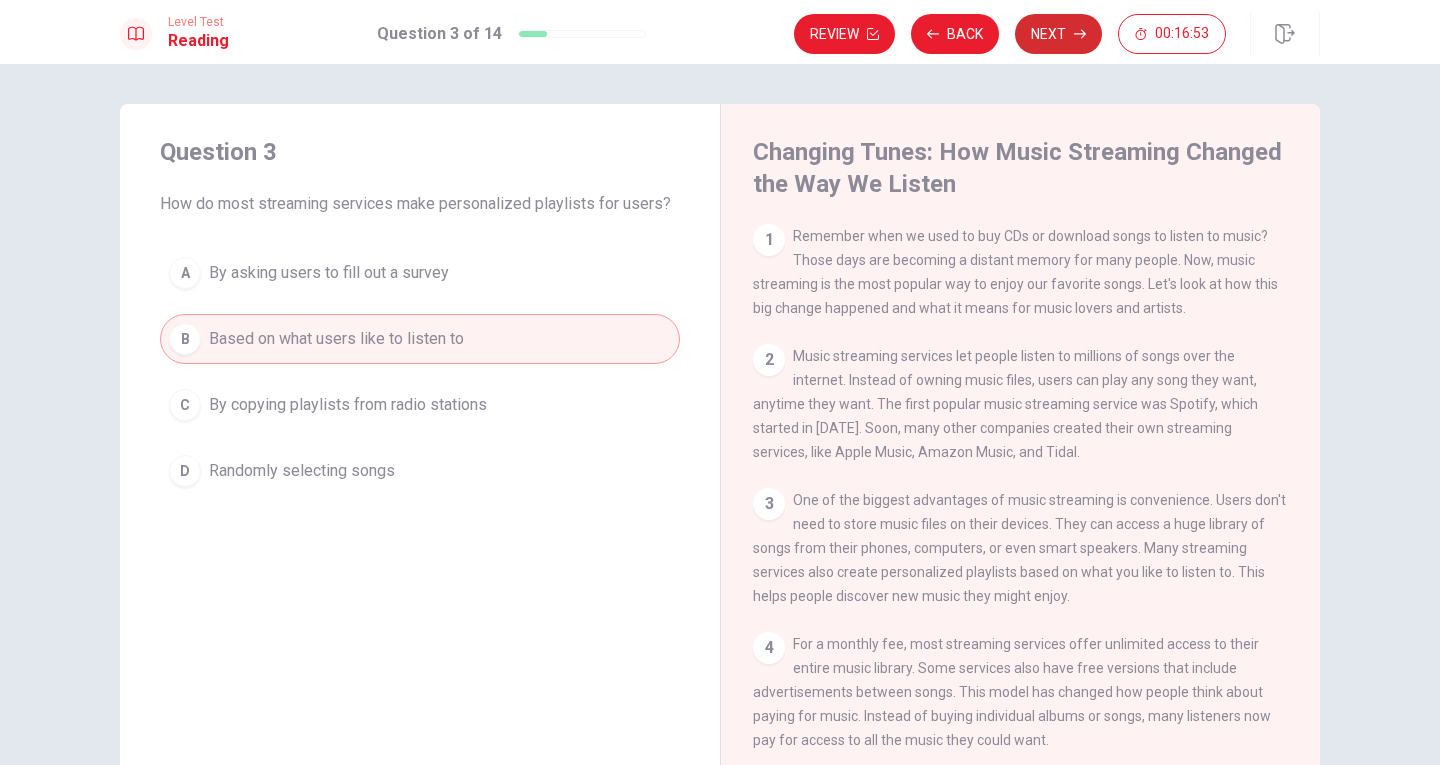 click on "Next" at bounding box center (1058, 34) 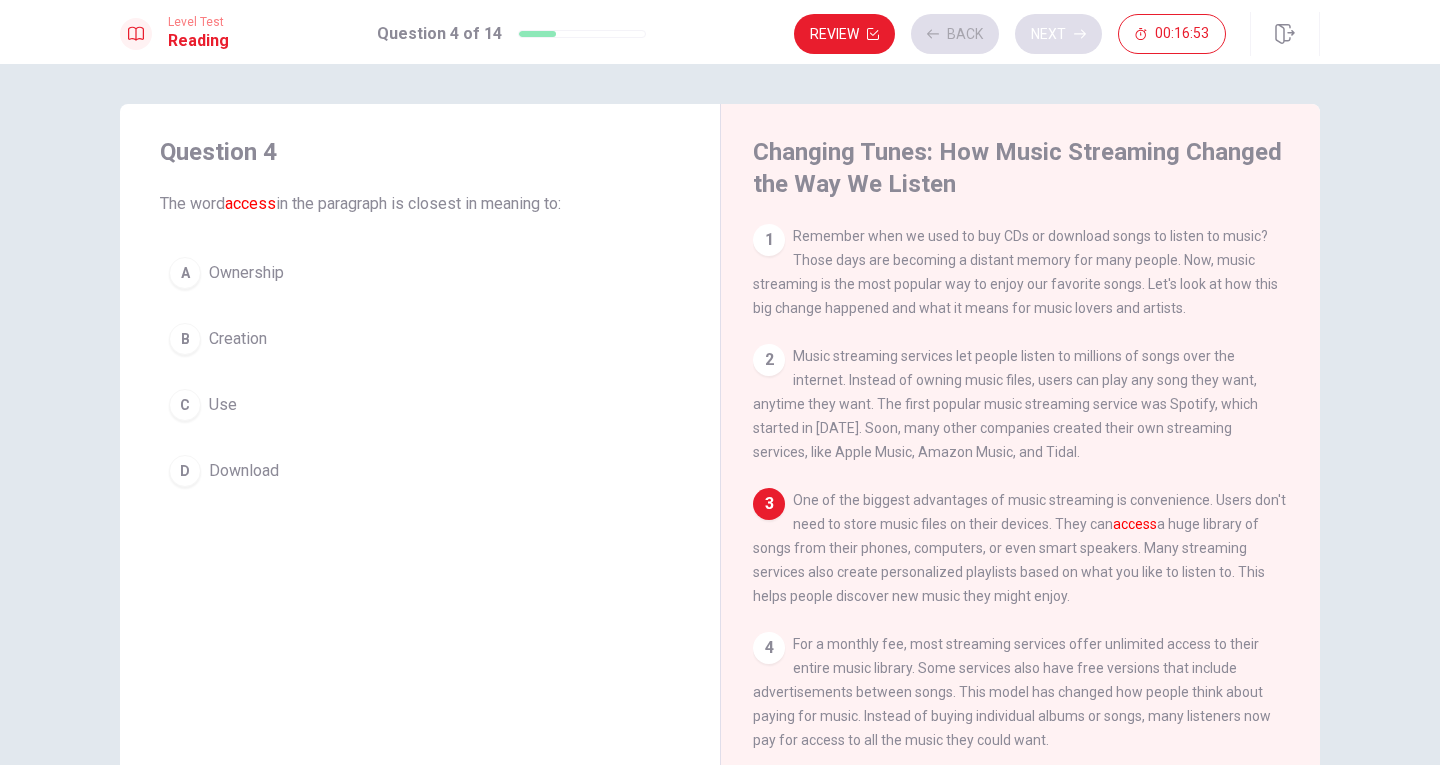 scroll, scrollTop: 16, scrollLeft: 0, axis: vertical 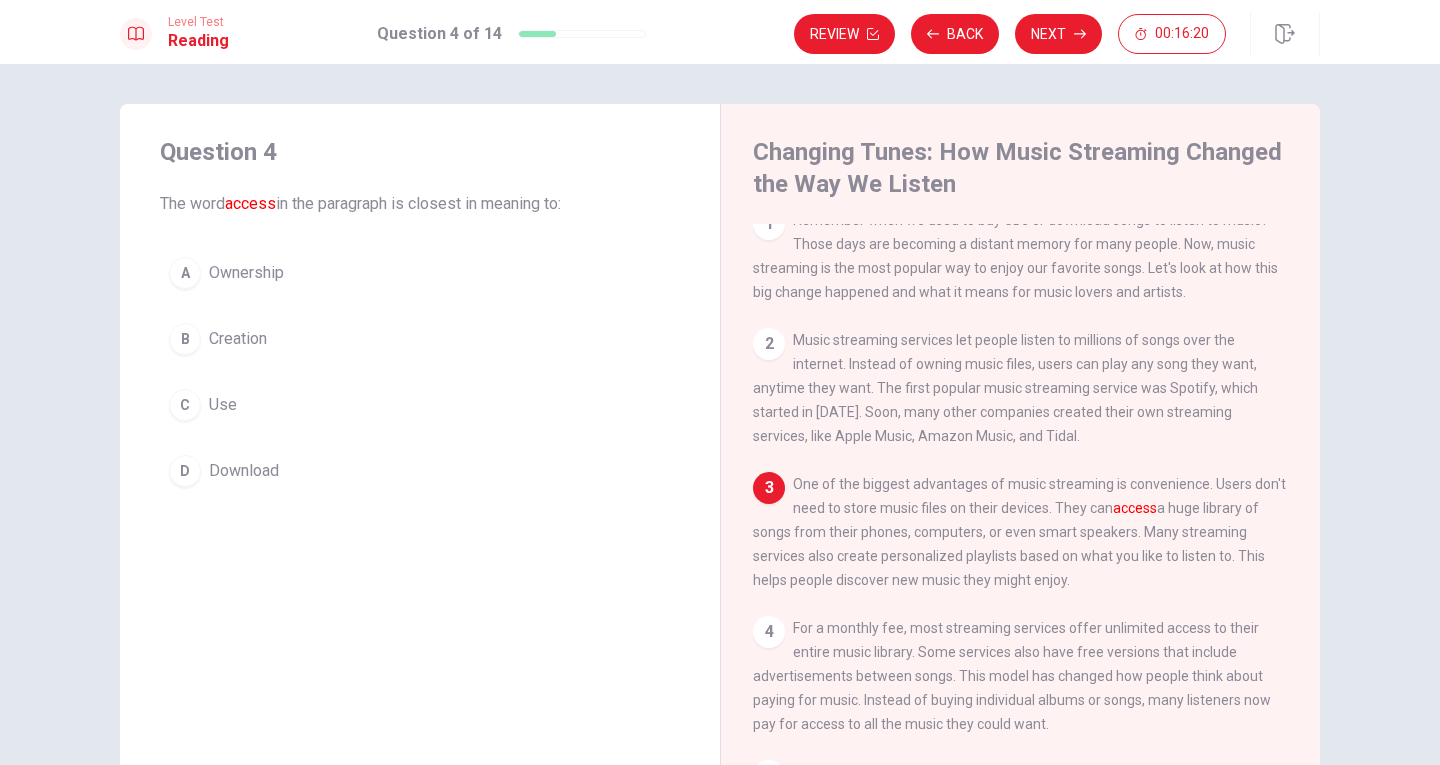 drag, startPoint x: 879, startPoint y: 538, endPoint x: 922, endPoint y: 540, distance: 43.046486 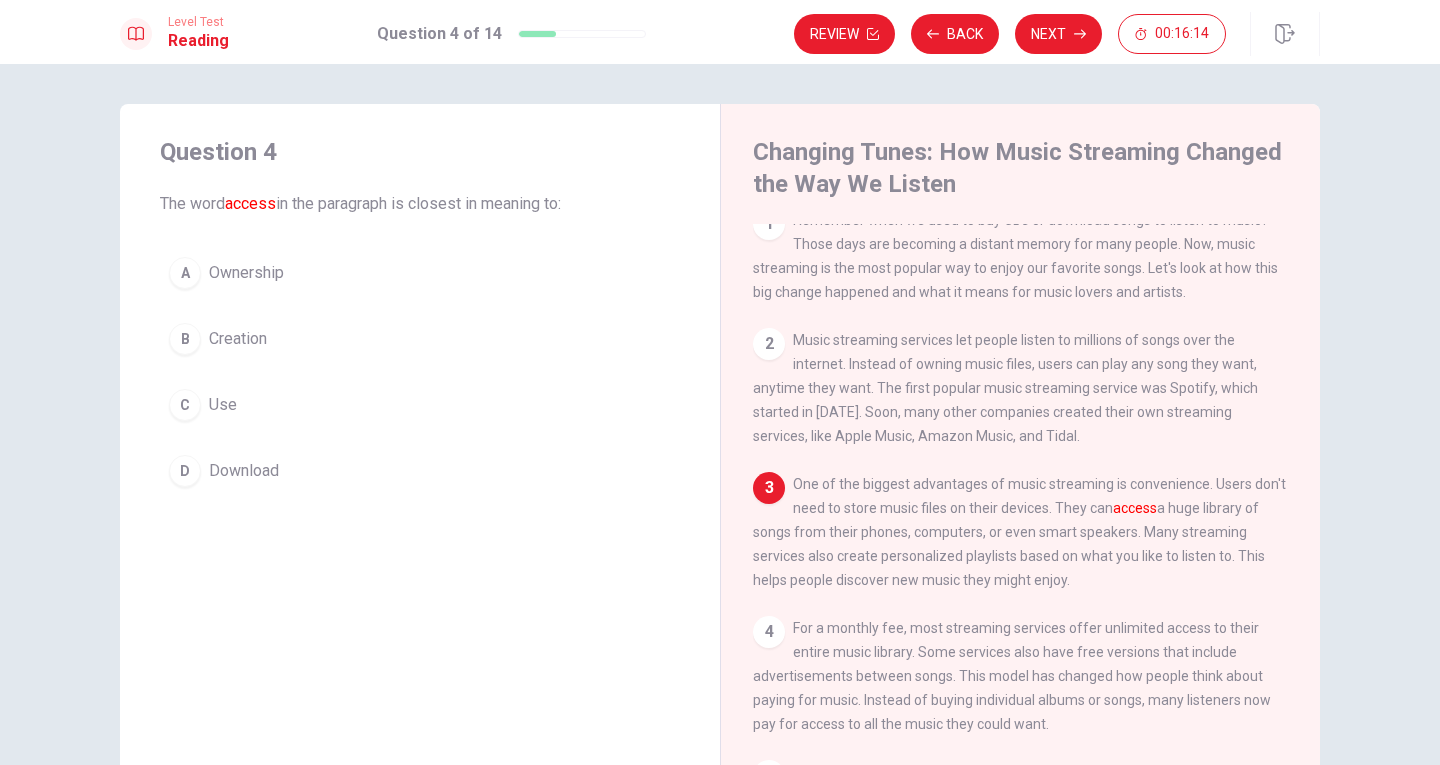 click on "C" at bounding box center [185, 405] 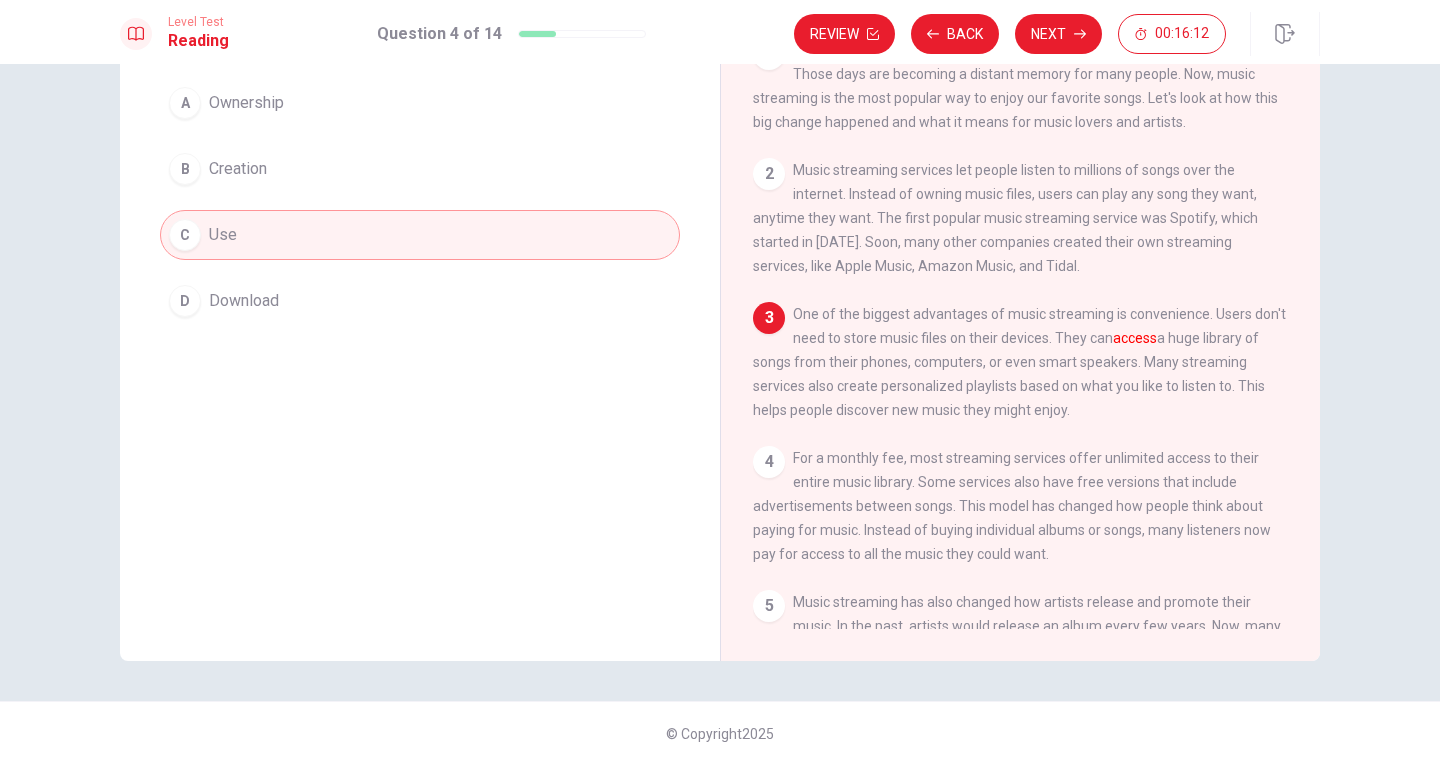 scroll, scrollTop: 0, scrollLeft: 0, axis: both 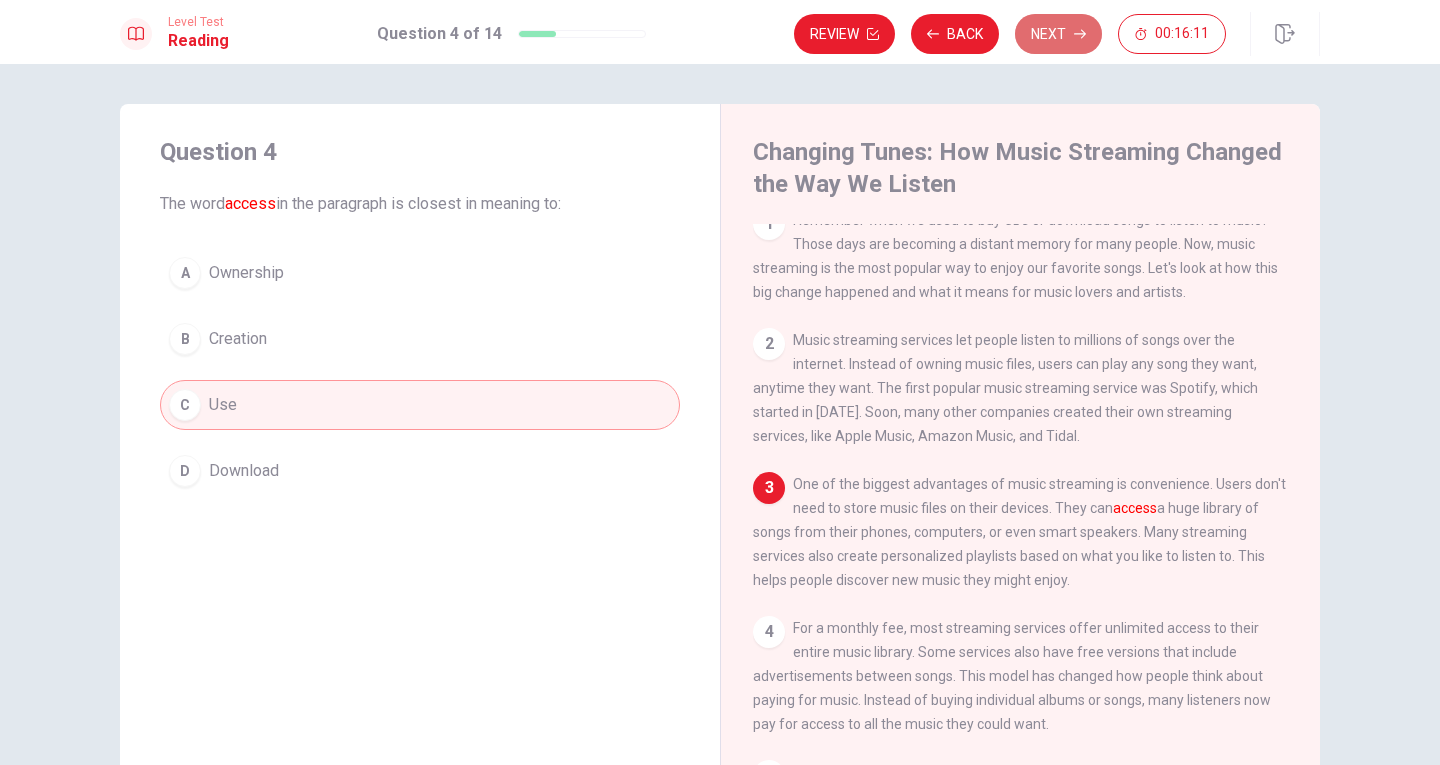 click on "Next" at bounding box center [1058, 34] 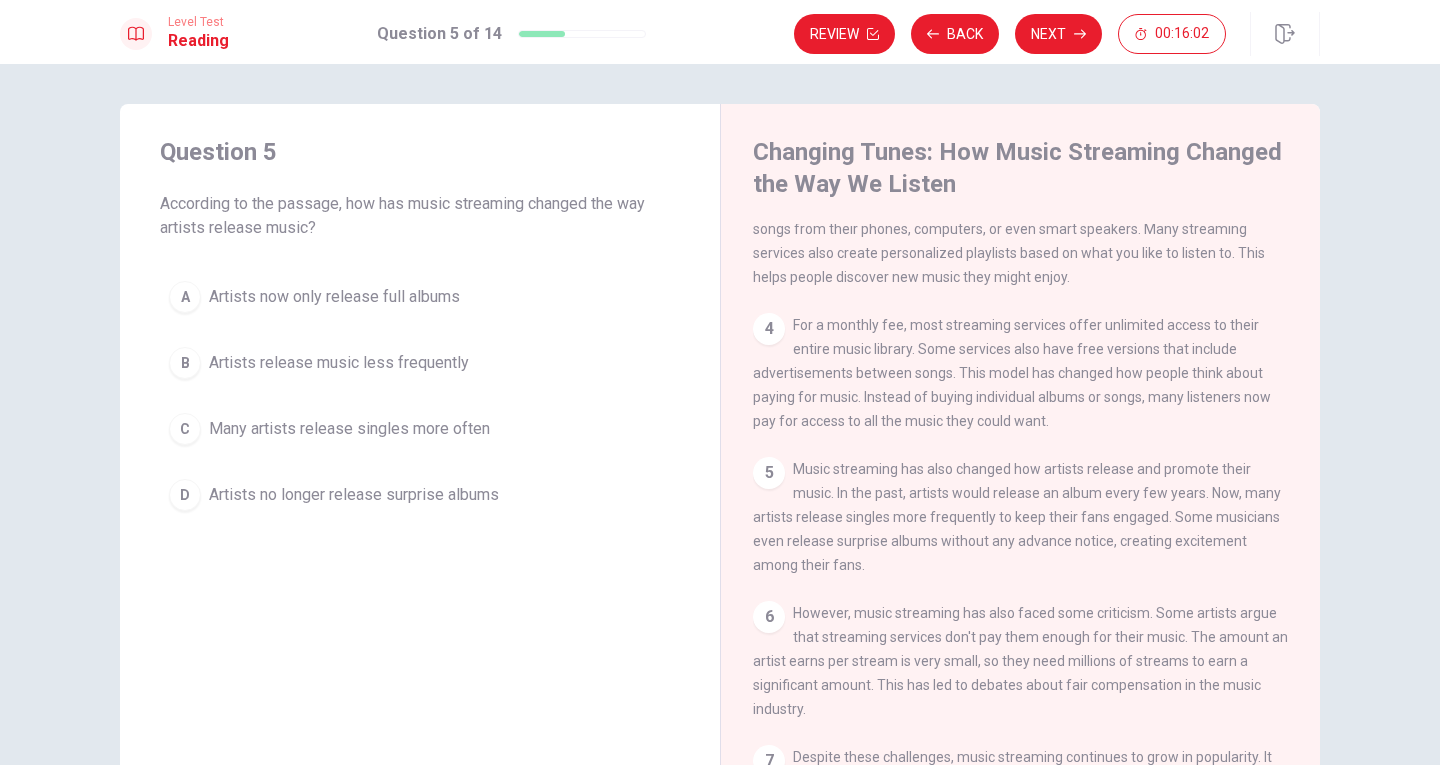 scroll, scrollTop: 349, scrollLeft: 0, axis: vertical 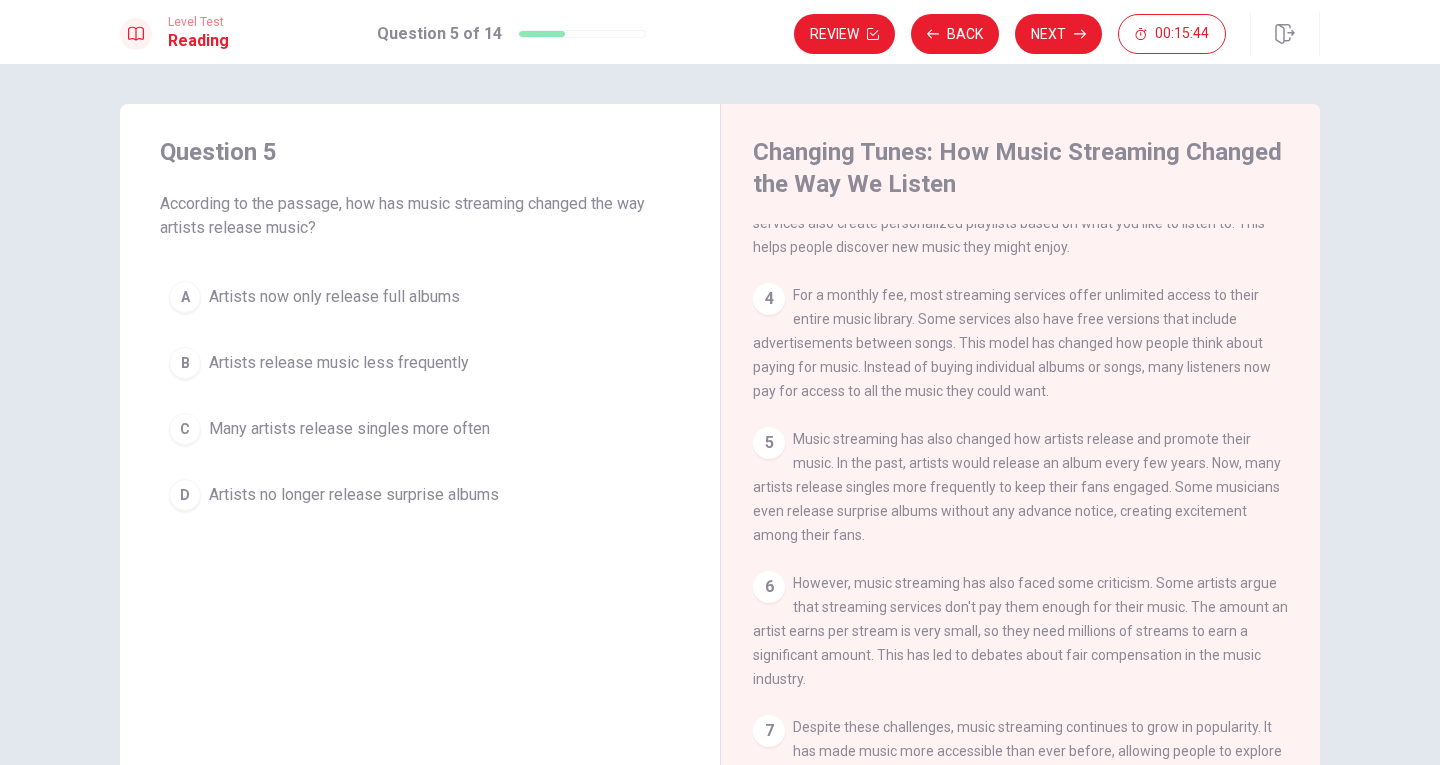 click on "Many artists release singles more often" at bounding box center [349, 429] 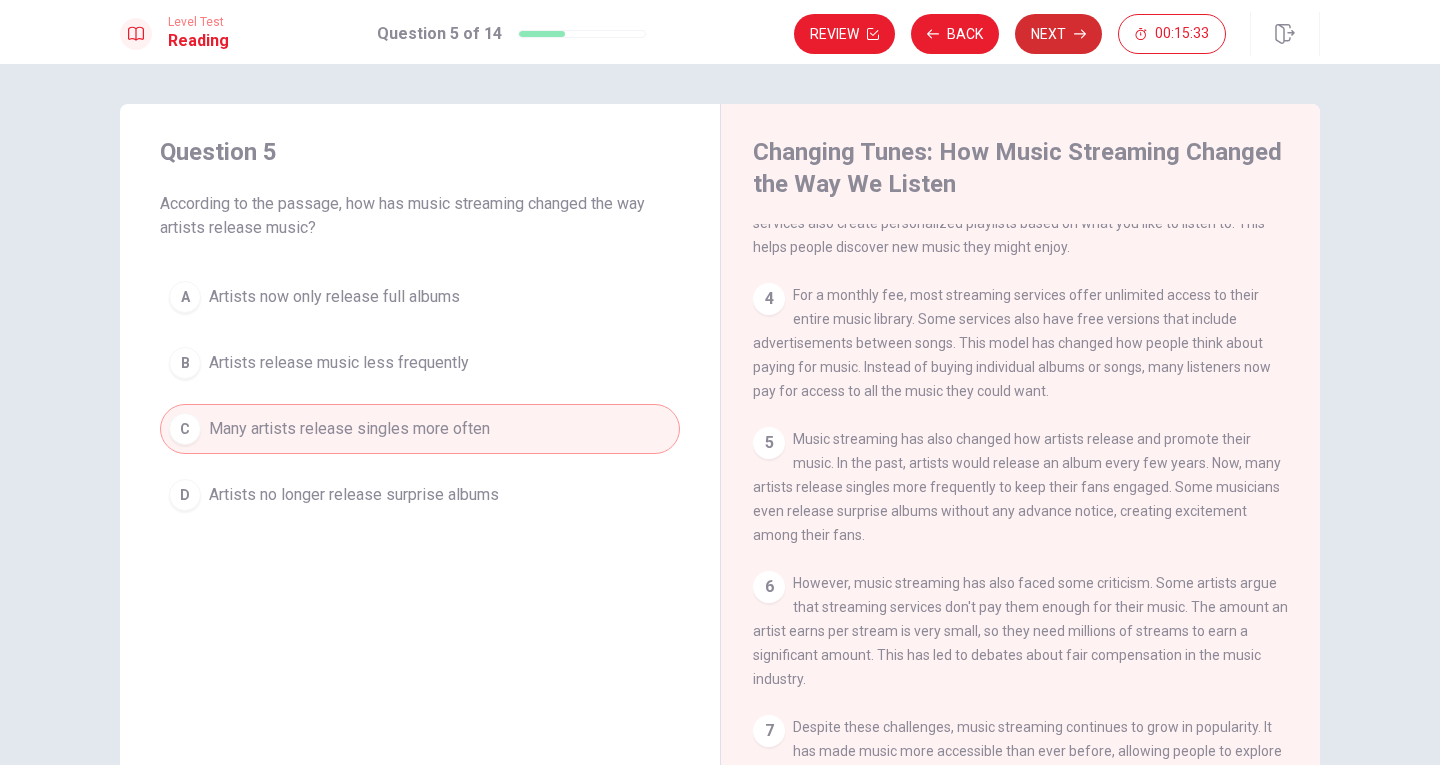 click on "Next" at bounding box center [1058, 34] 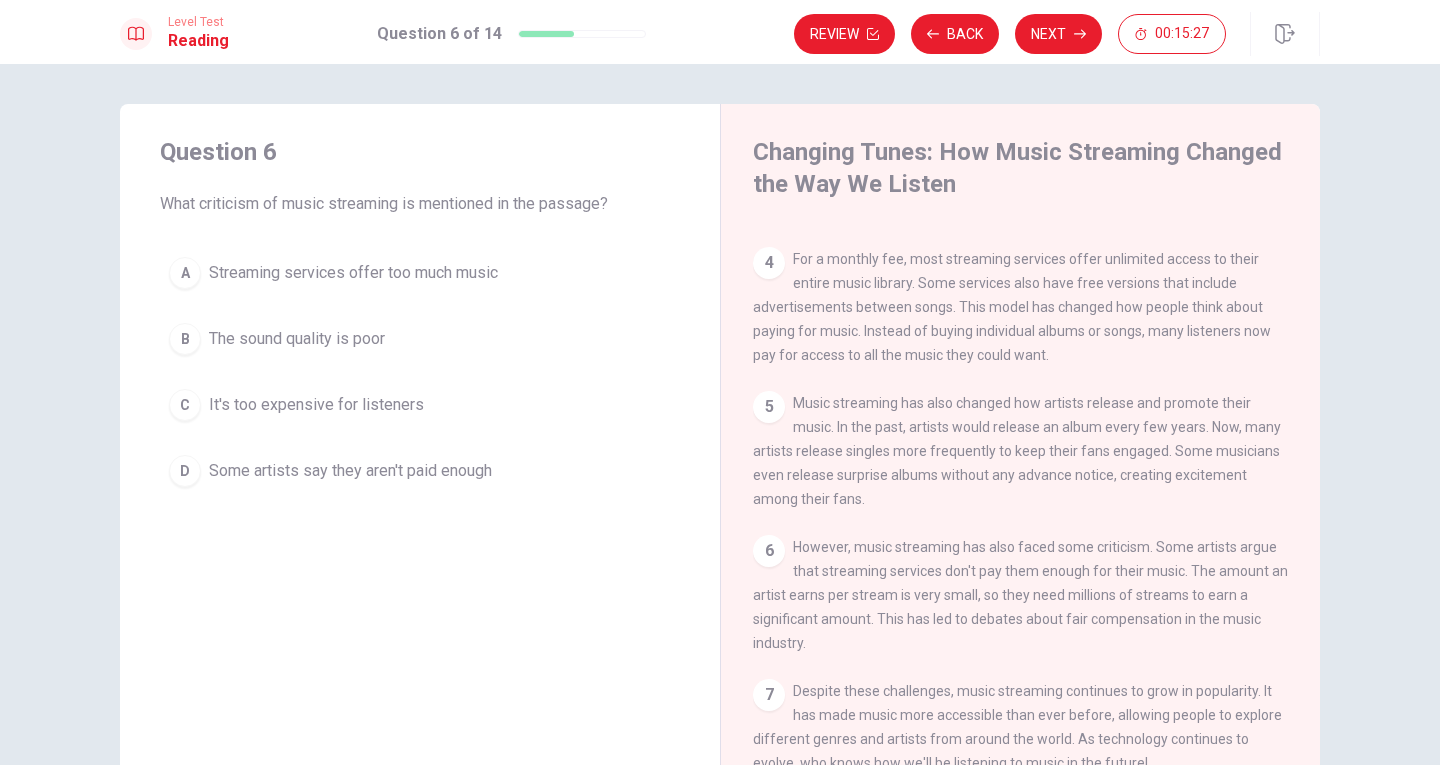 scroll, scrollTop: 401, scrollLeft: 0, axis: vertical 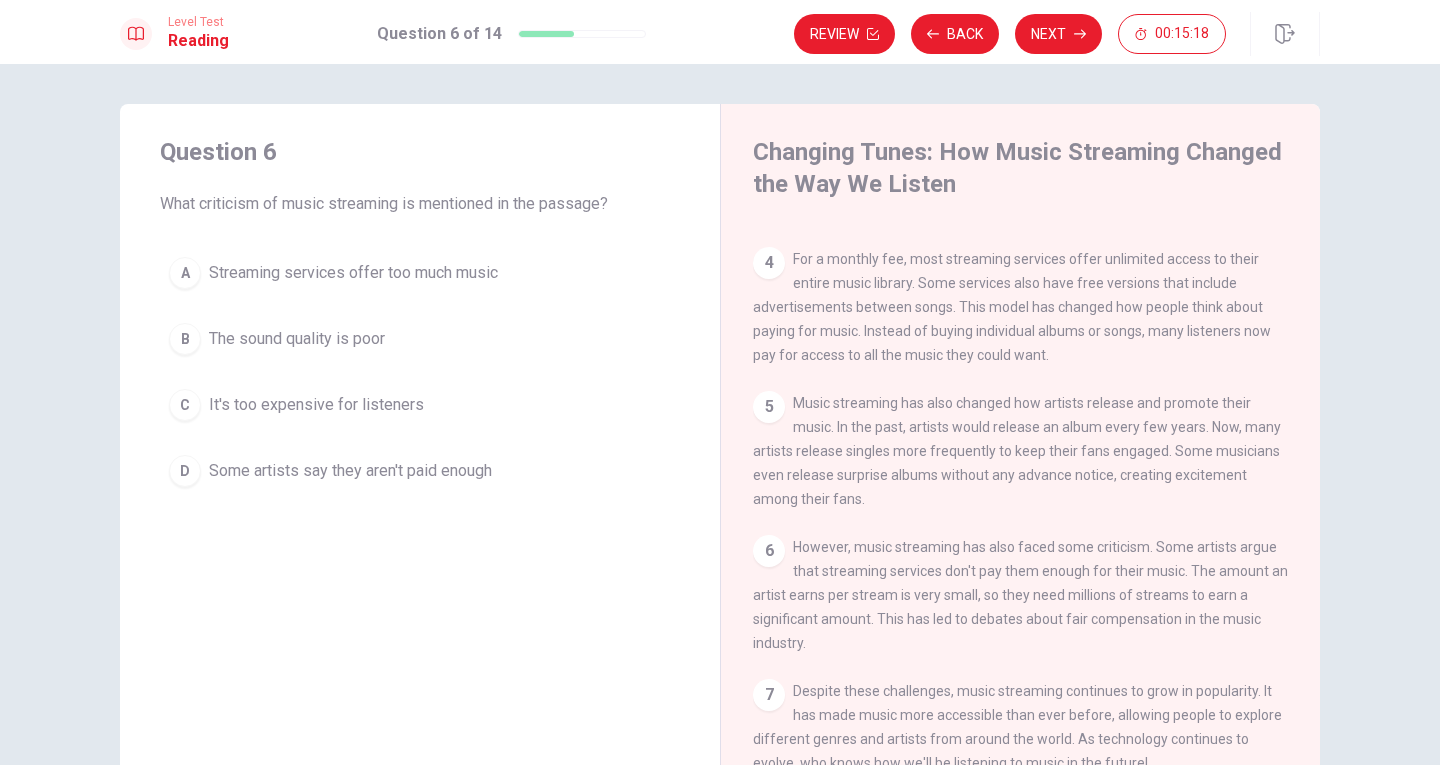 drag, startPoint x: 895, startPoint y: 538, endPoint x: 1048, endPoint y: 540, distance: 153.01308 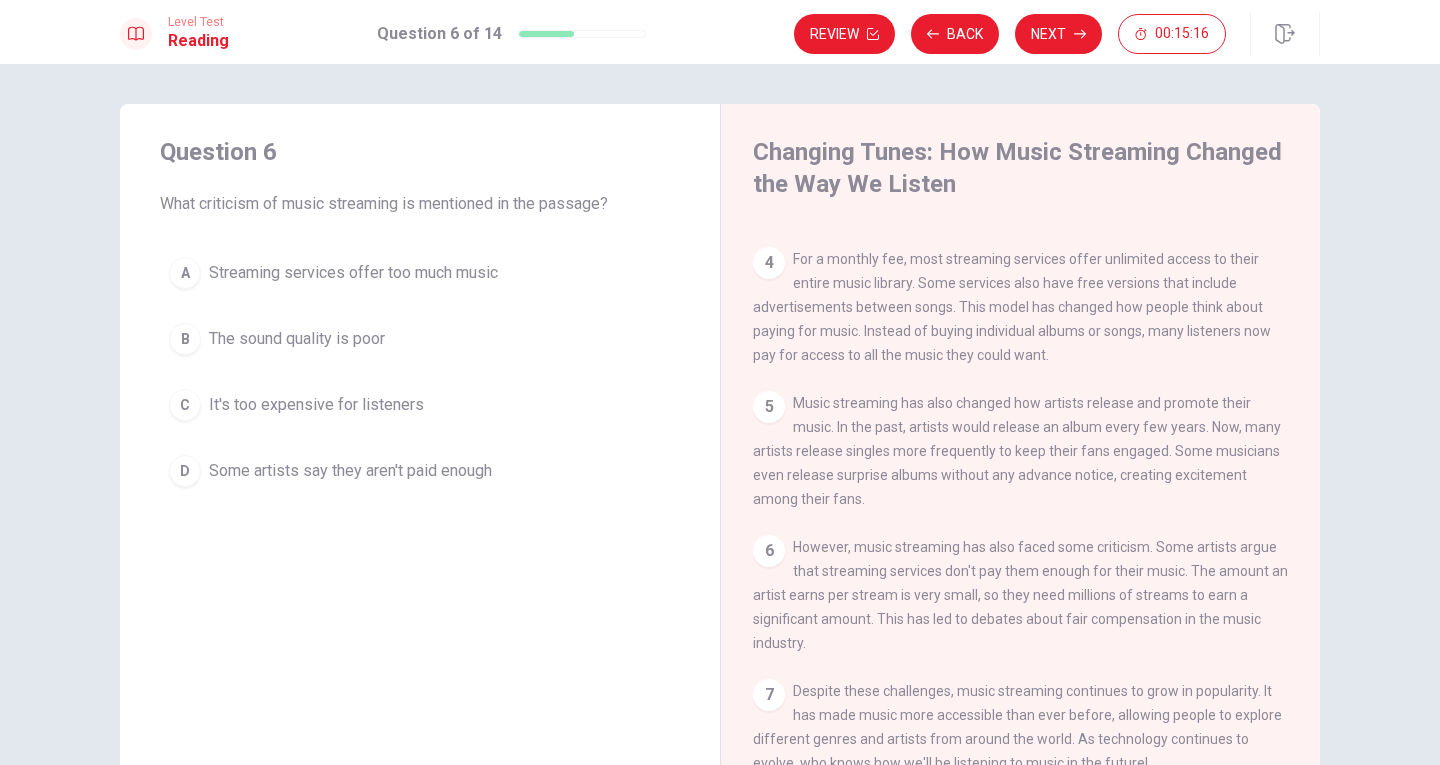 drag, startPoint x: 843, startPoint y: 571, endPoint x: 925, endPoint y: 561, distance: 82.607506 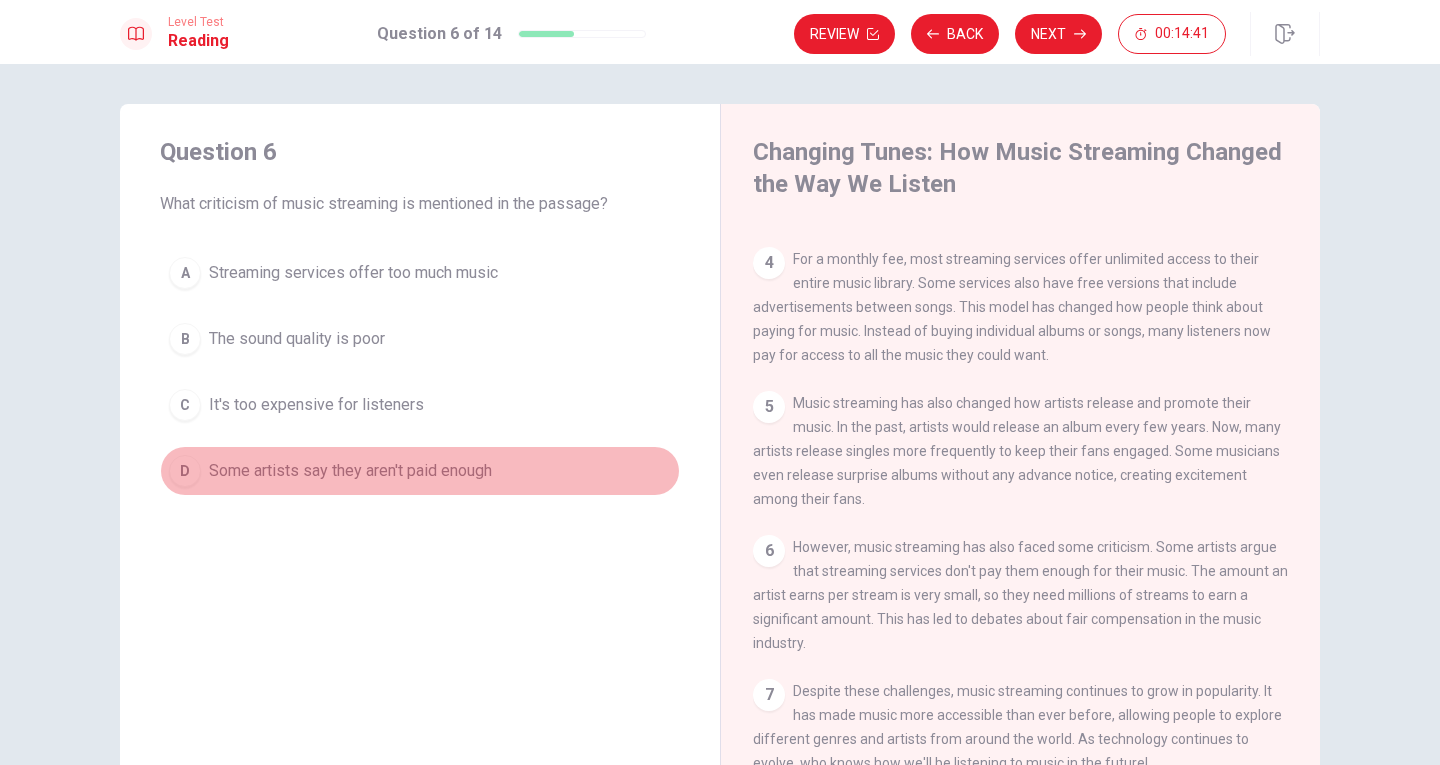 click on "Some artists say they aren't paid enough" at bounding box center [350, 471] 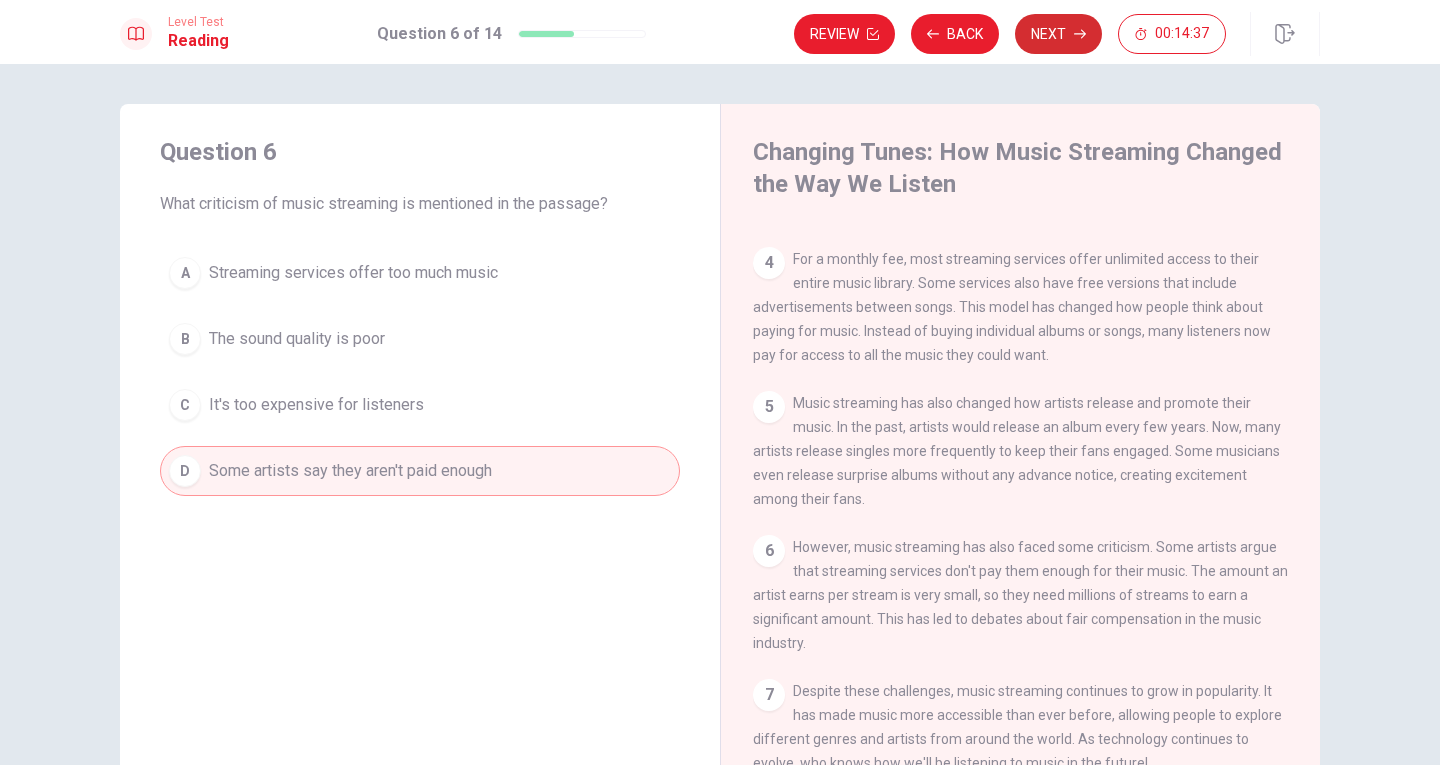 click on "Next" at bounding box center [1058, 34] 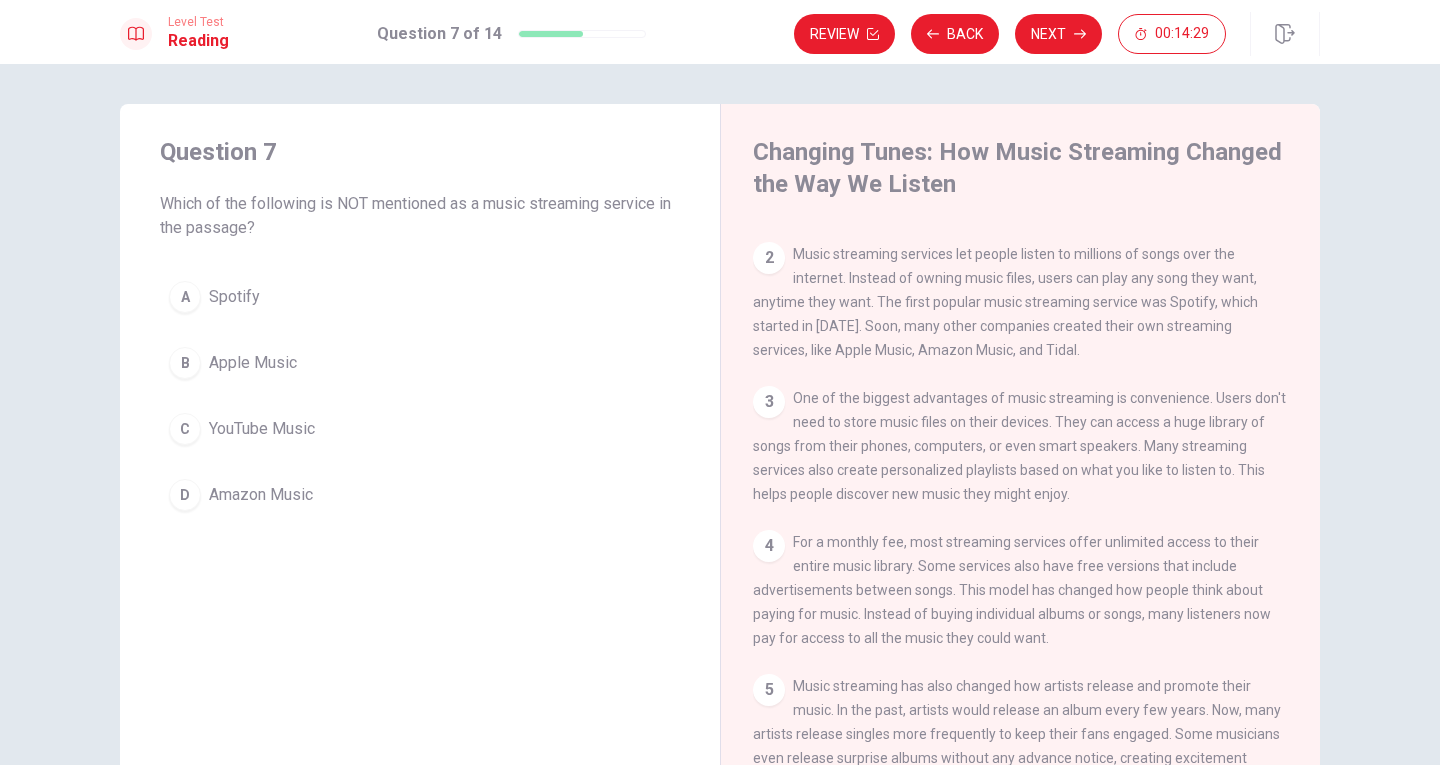 scroll, scrollTop: 0, scrollLeft: 0, axis: both 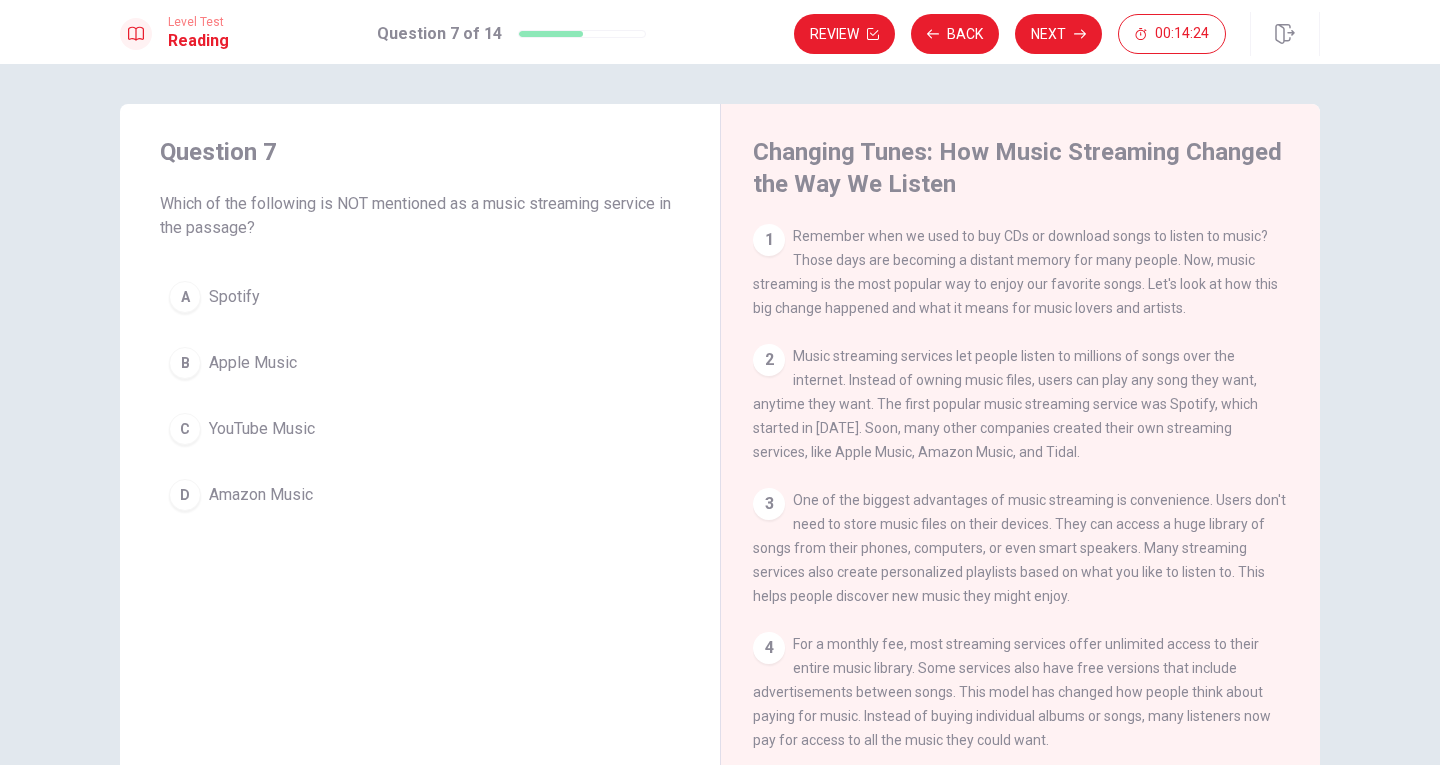 drag, startPoint x: 880, startPoint y: 429, endPoint x: 1054, endPoint y: 434, distance: 174.07182 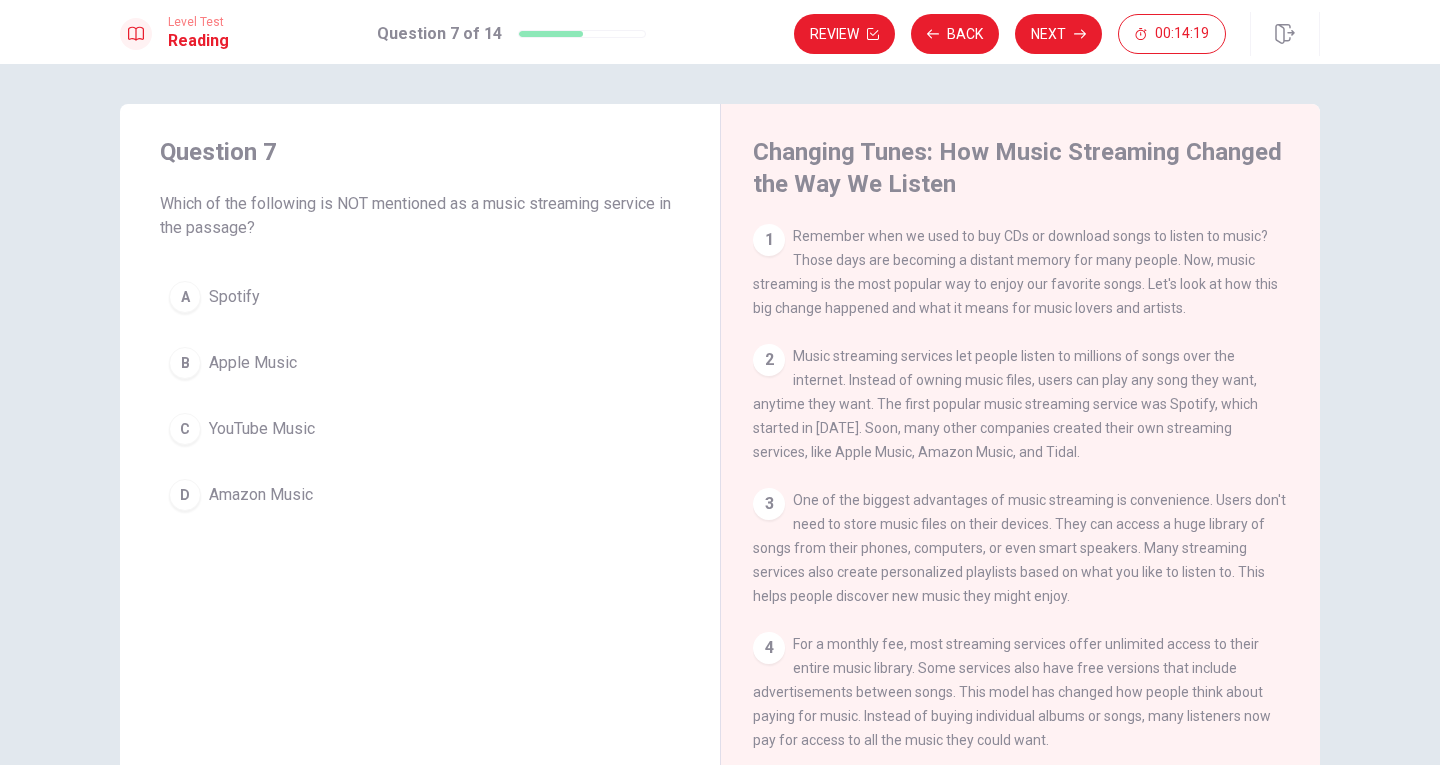 click on "YouTube Music" at bounding box center (262, 429) 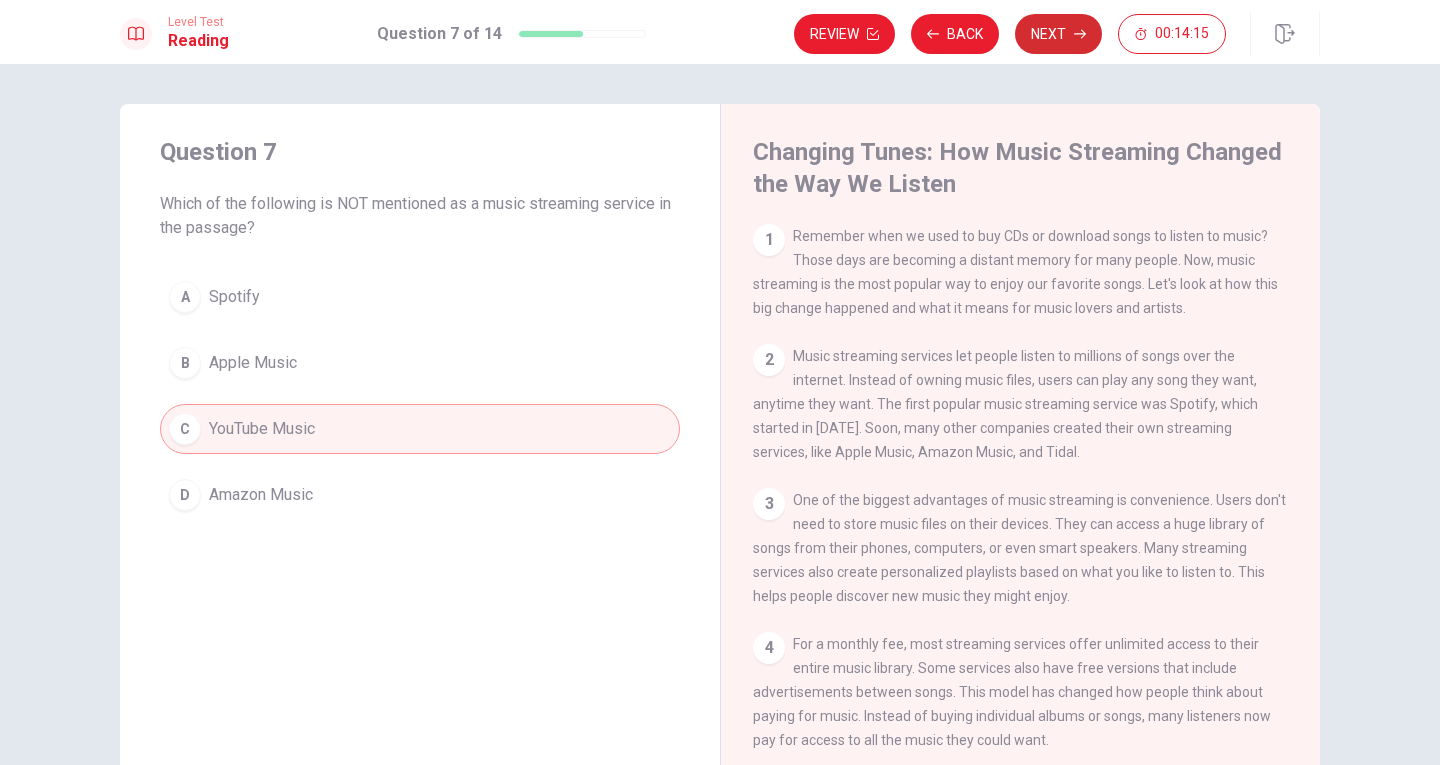 click on "Next" at bounding box center (1058, 34) 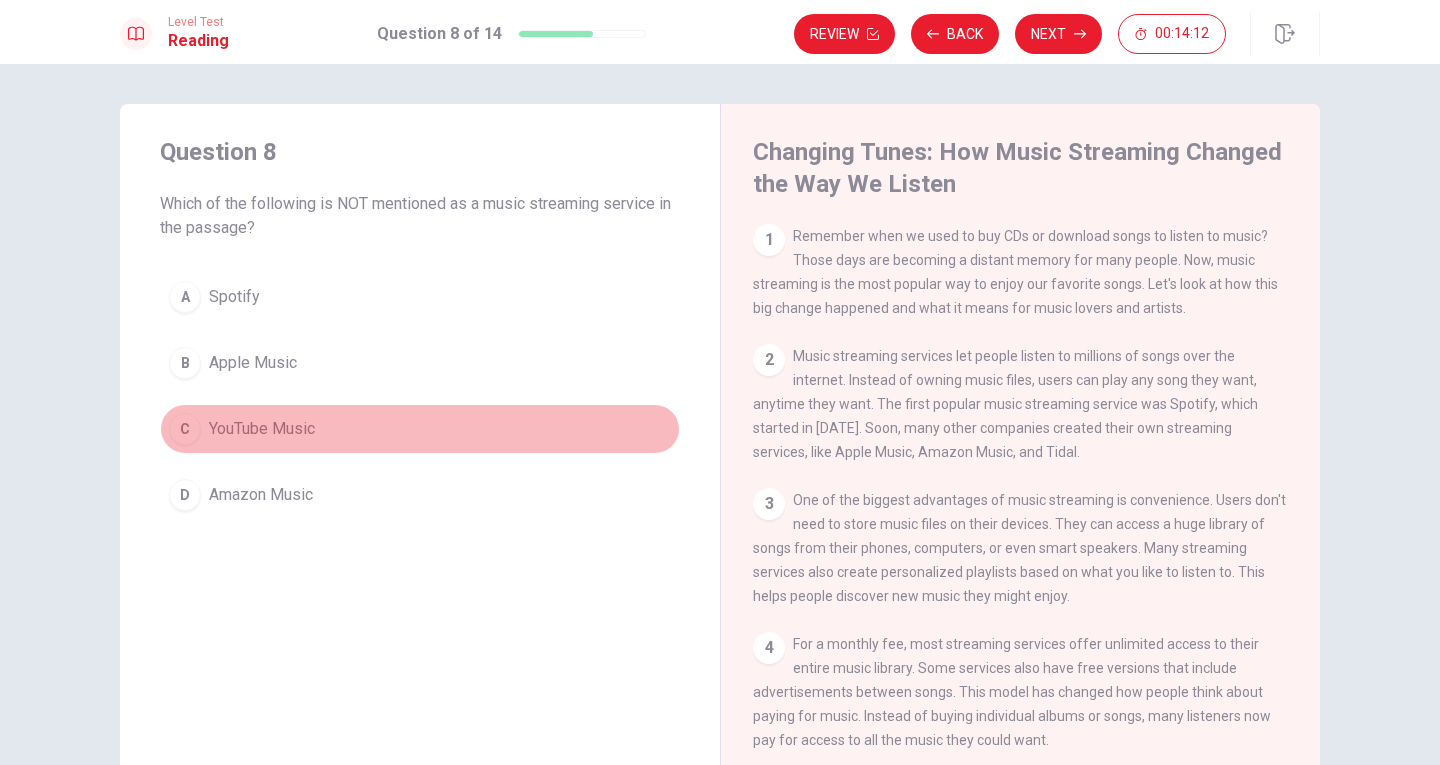 click on "YouTube Music" at bounding box center (262, 429) 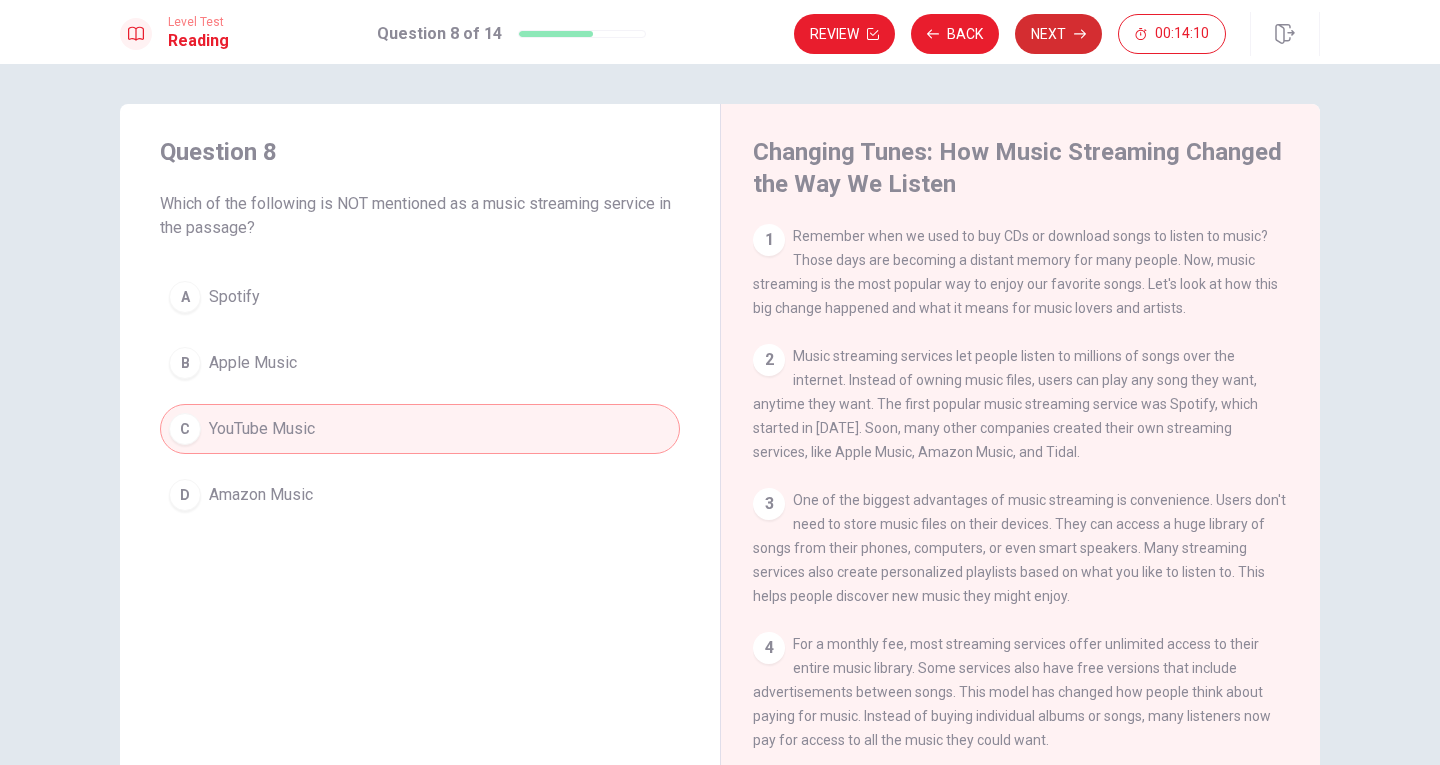 click on "Next" at bounding box center (1058, 34) 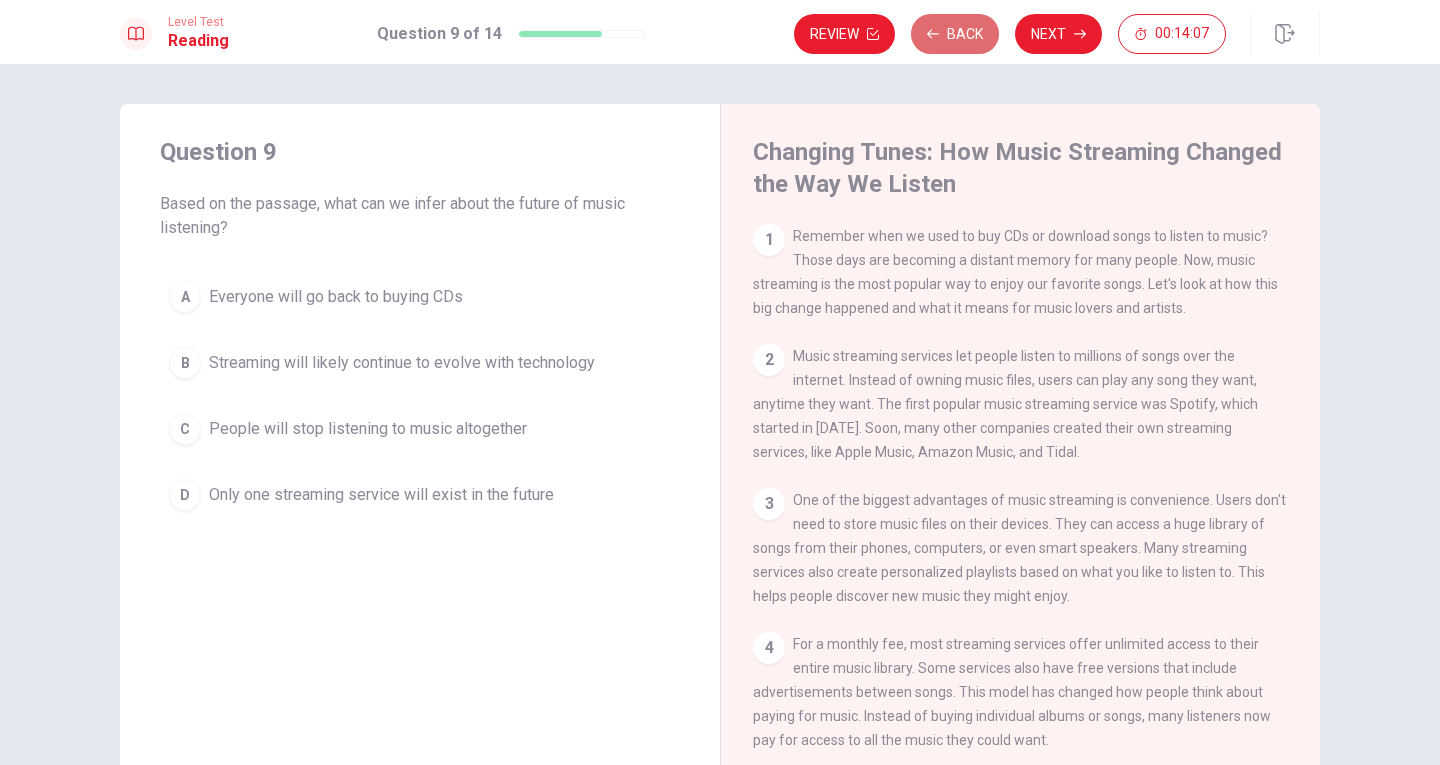 click on "Back" at bounding box center [955, 34] 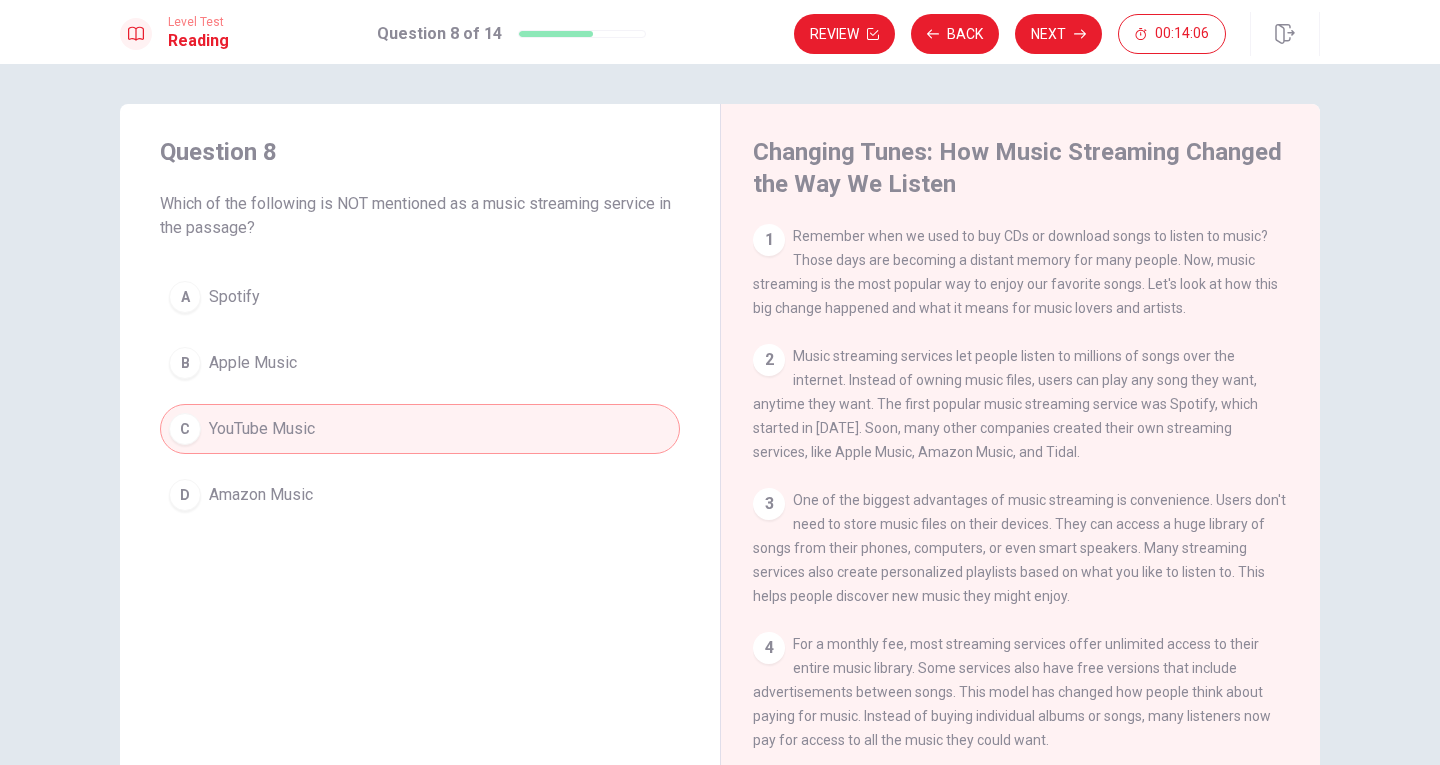 click on "Next" at bounding box center [1058, 34] 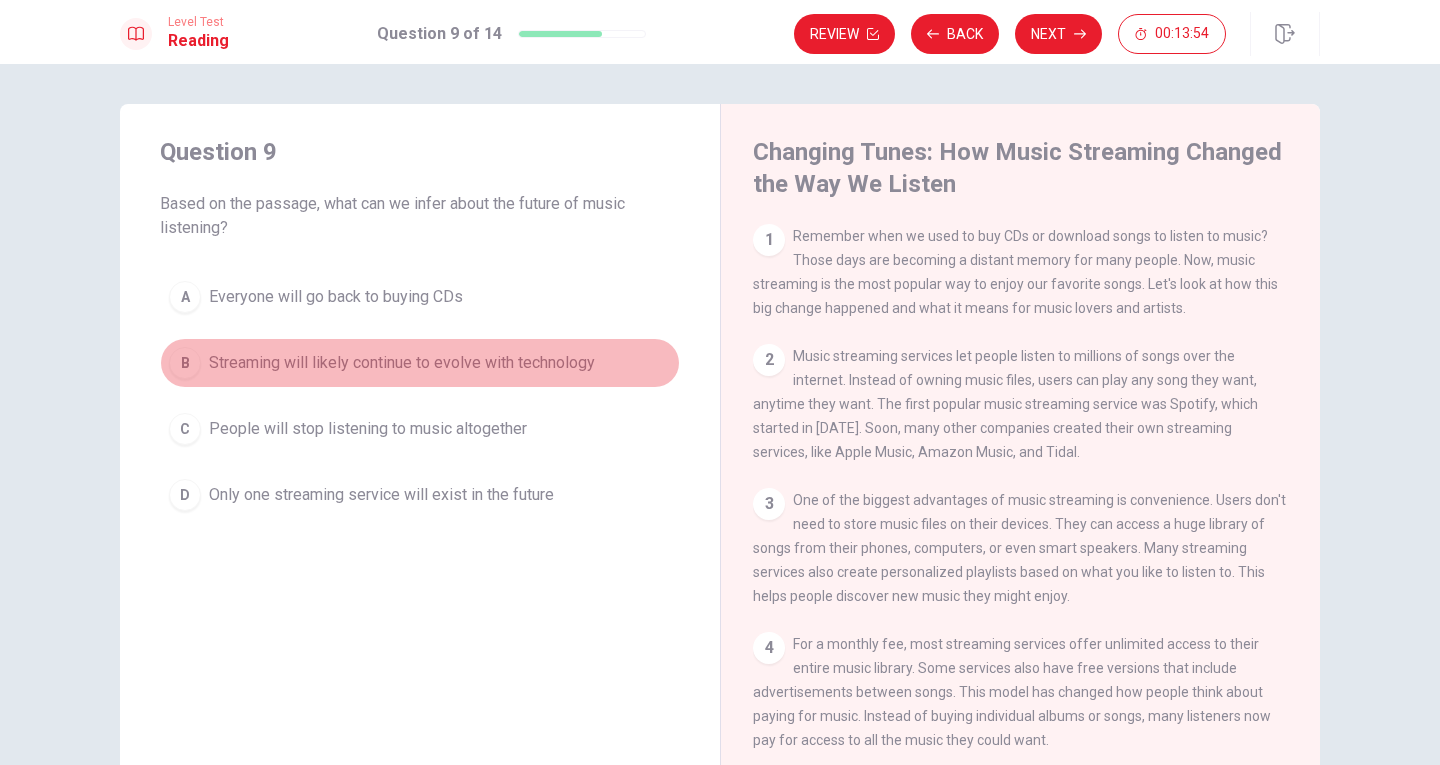 click on "Streaming will likely continue to evolve with technology" at bounding box center (402, 363) 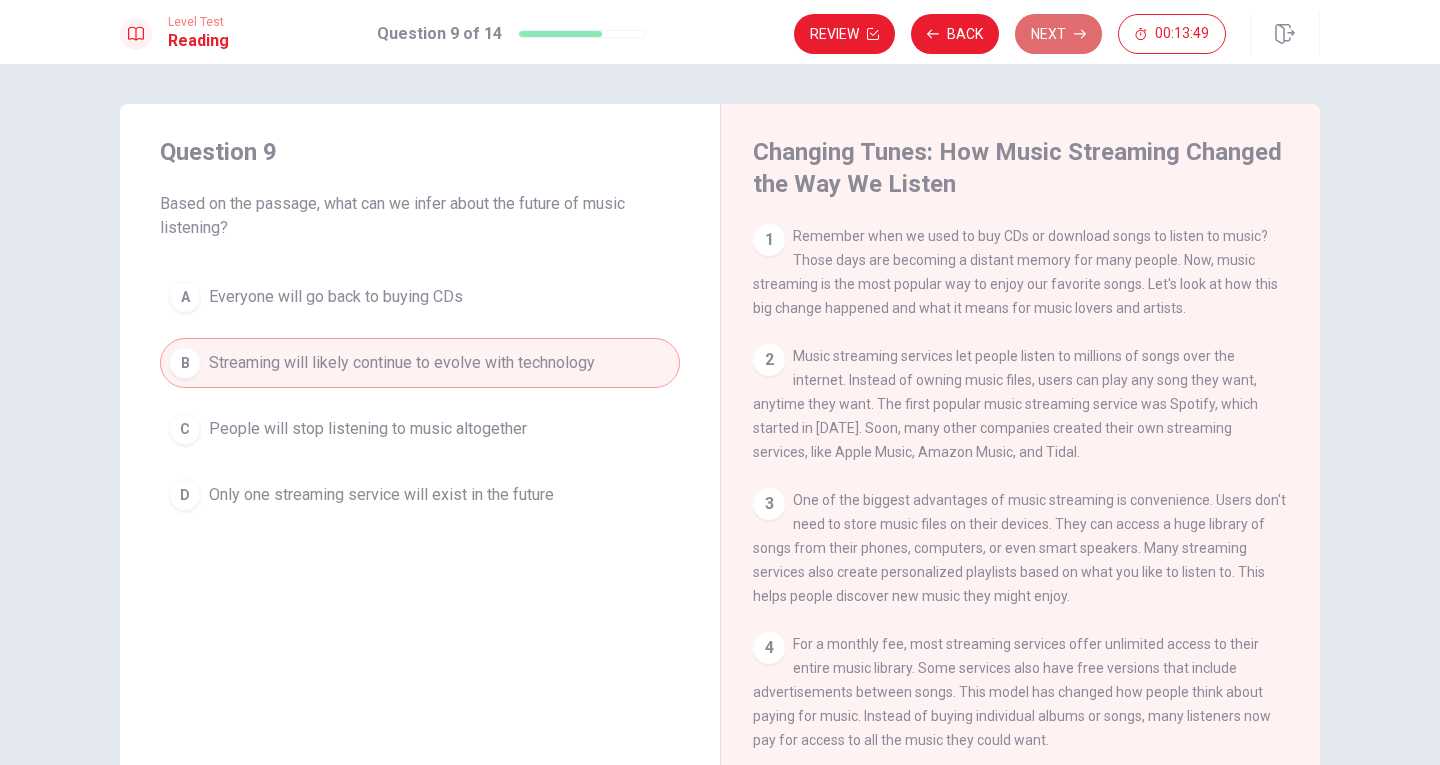 click on "Next" at bounding box center (1058, 34) 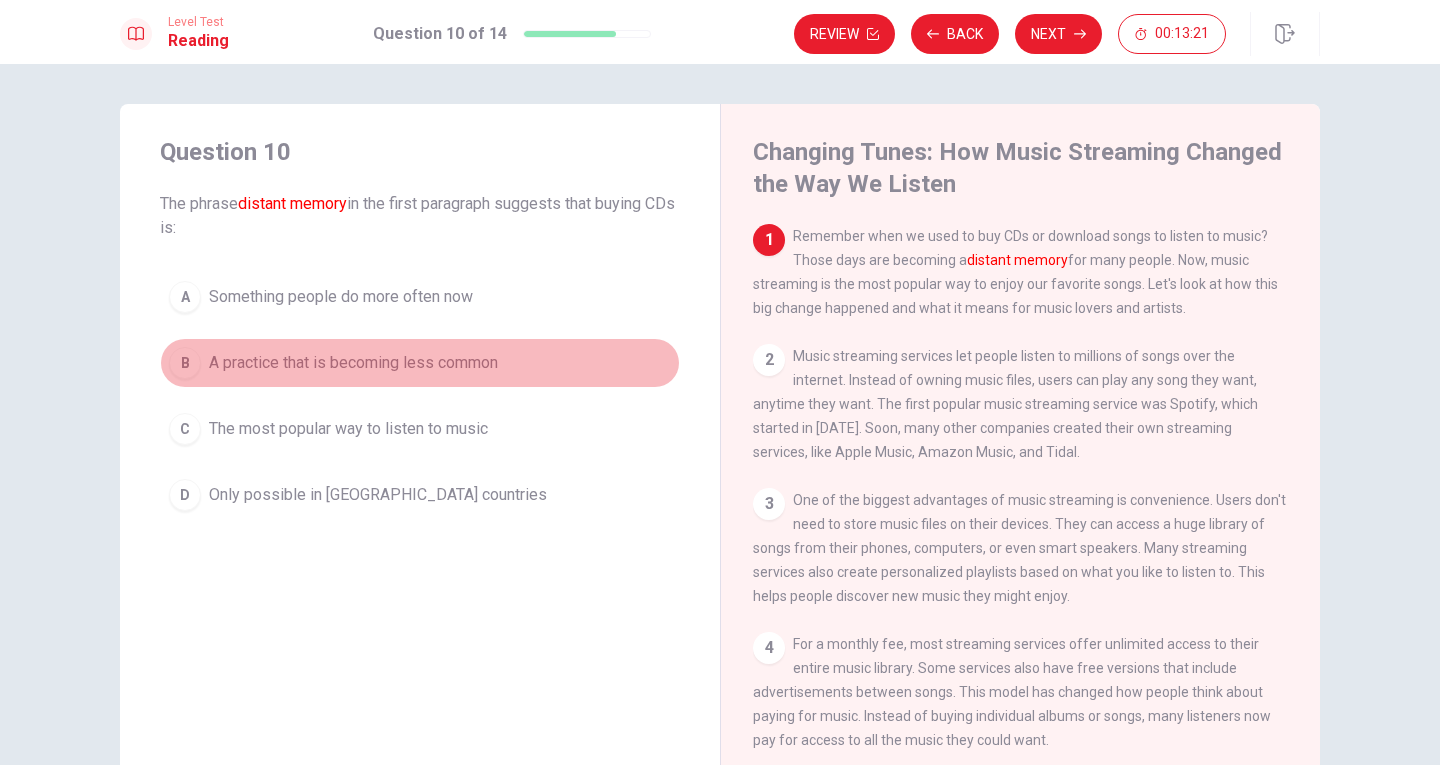 click on "A practice that is becoming less common" at bounding box center (353, 363) 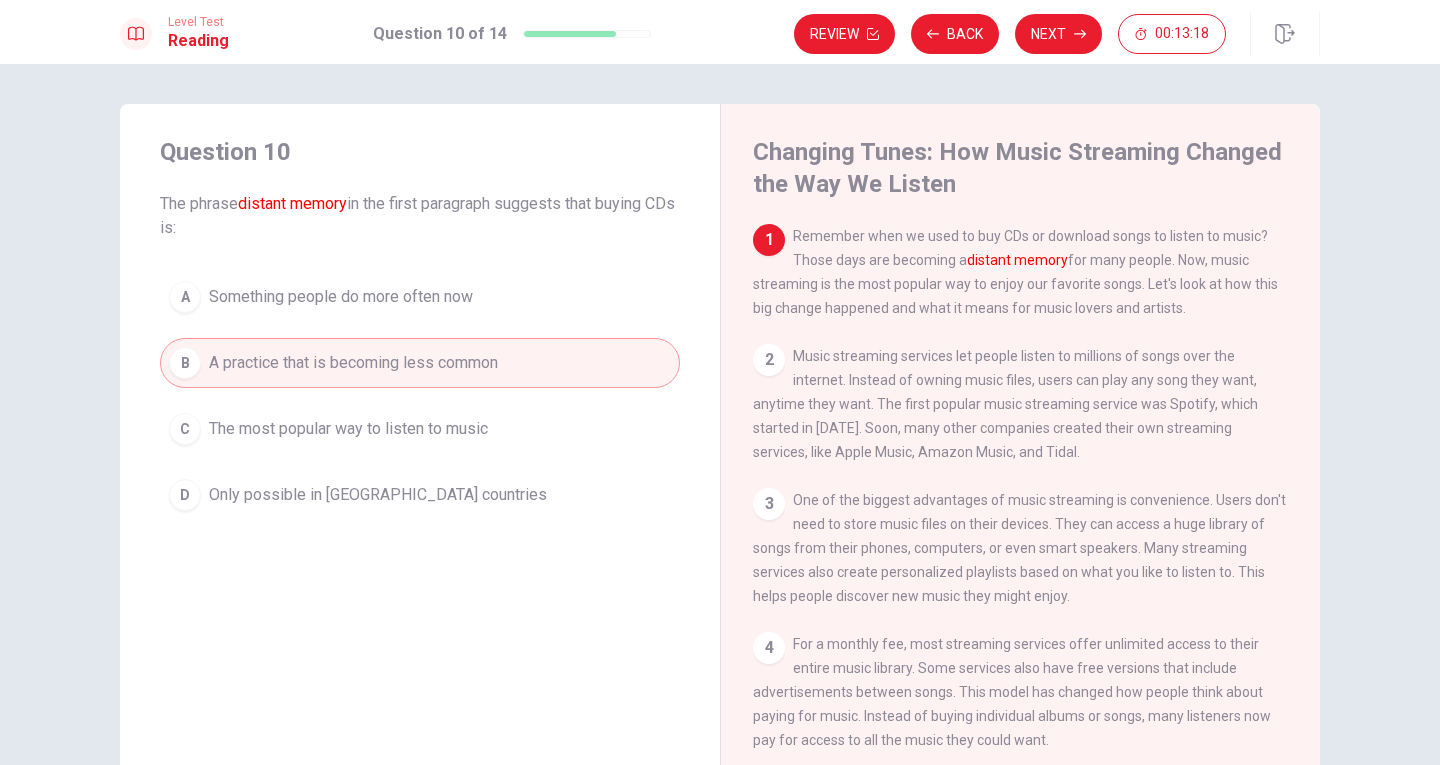 drag, startPoint x: 862, startPoint y: 260, endPoint x: 982, endPoint y: 259, distance: 120.004166 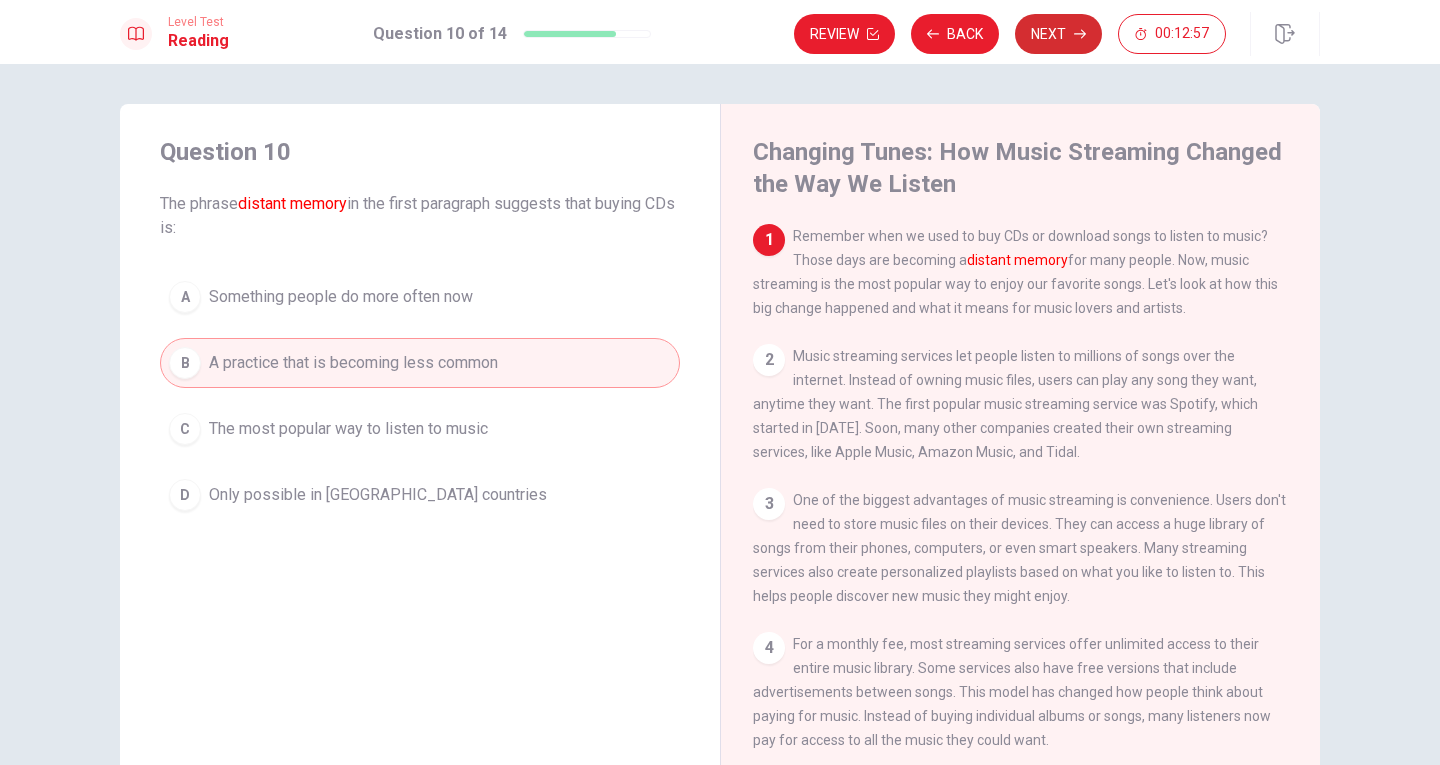 click on "Next" at bounding box center (1058, 34) 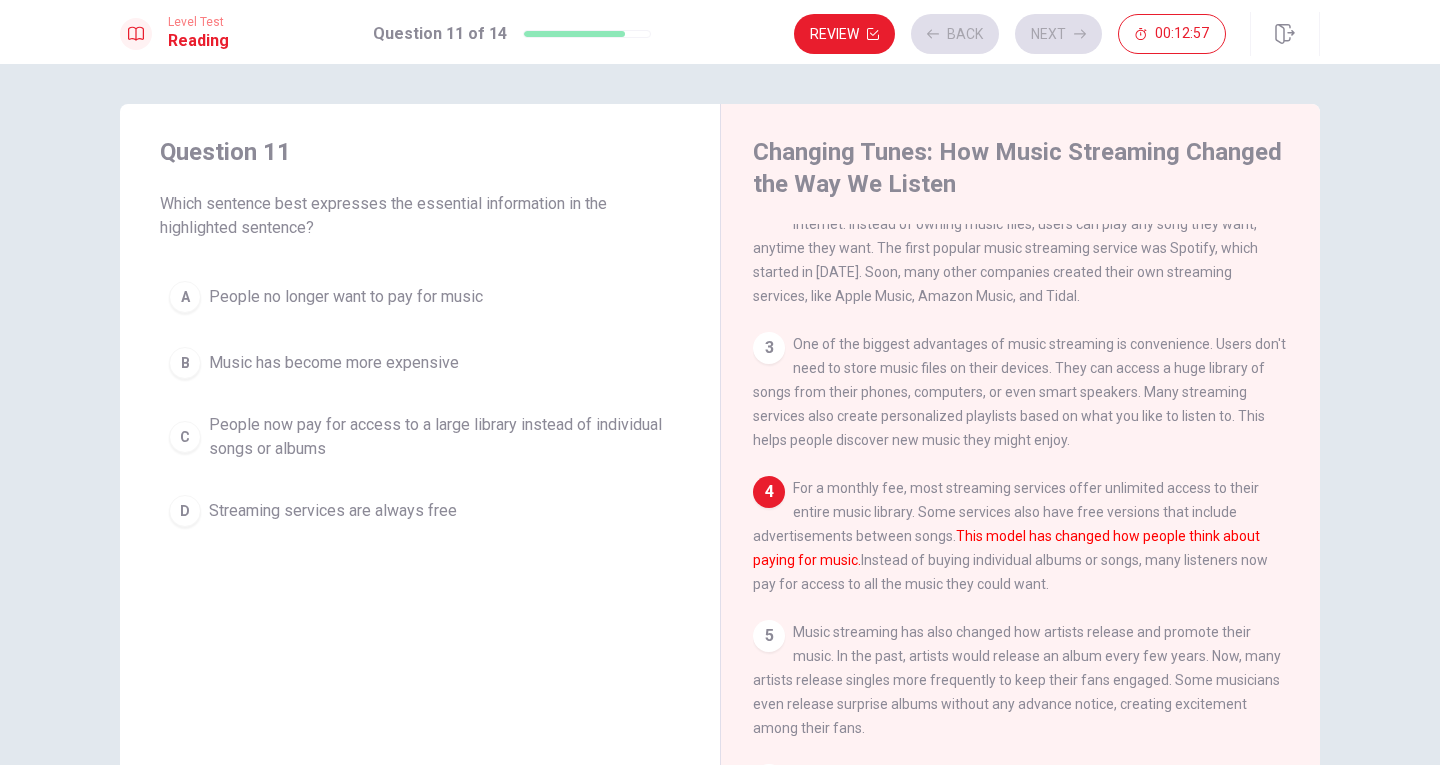 scroll, scrollTop: 162, scrollLeft: 0, axis: vertical 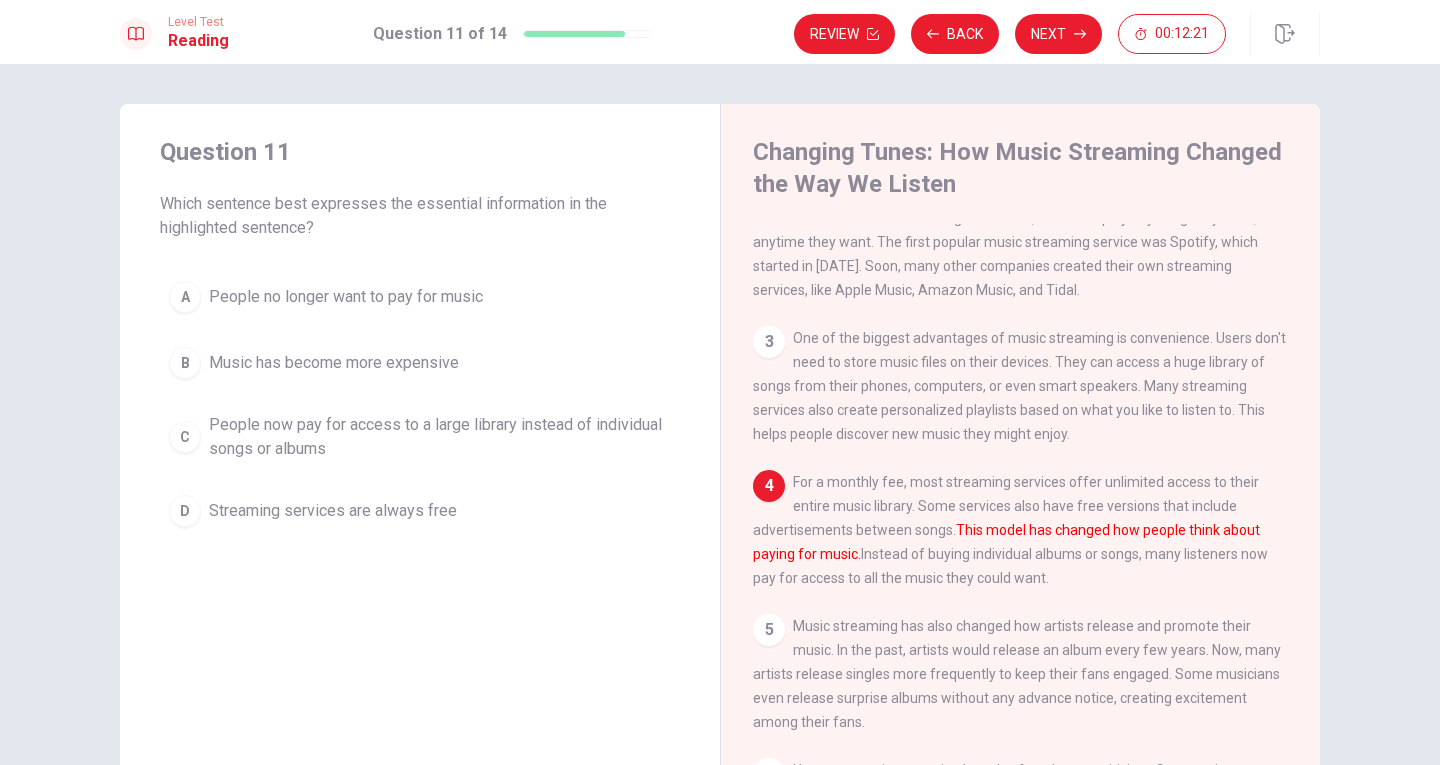 click on "People now pay for access to a large library instead of individual songs or albums" at bounding box center [440, 437] 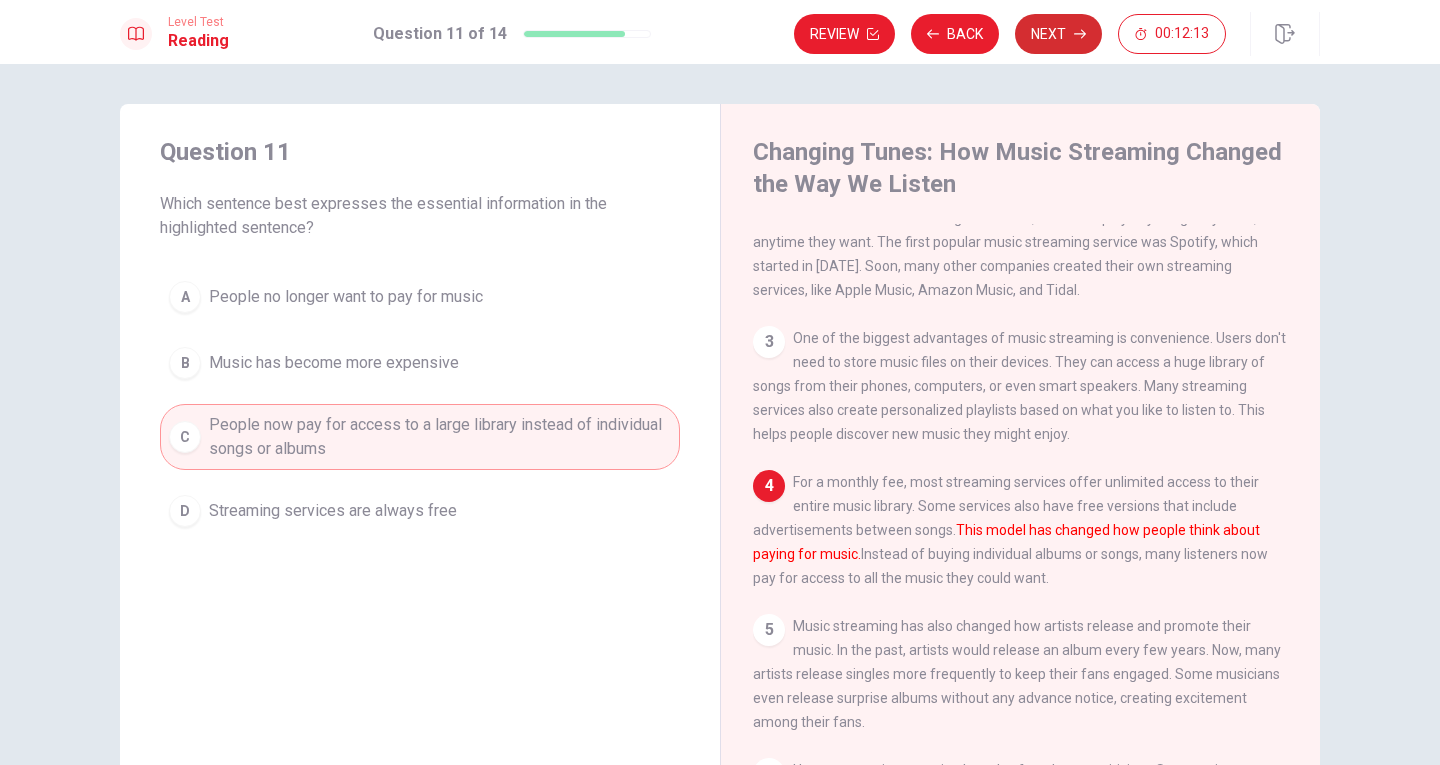 click on "Next" at bounding box center (1058, 34) 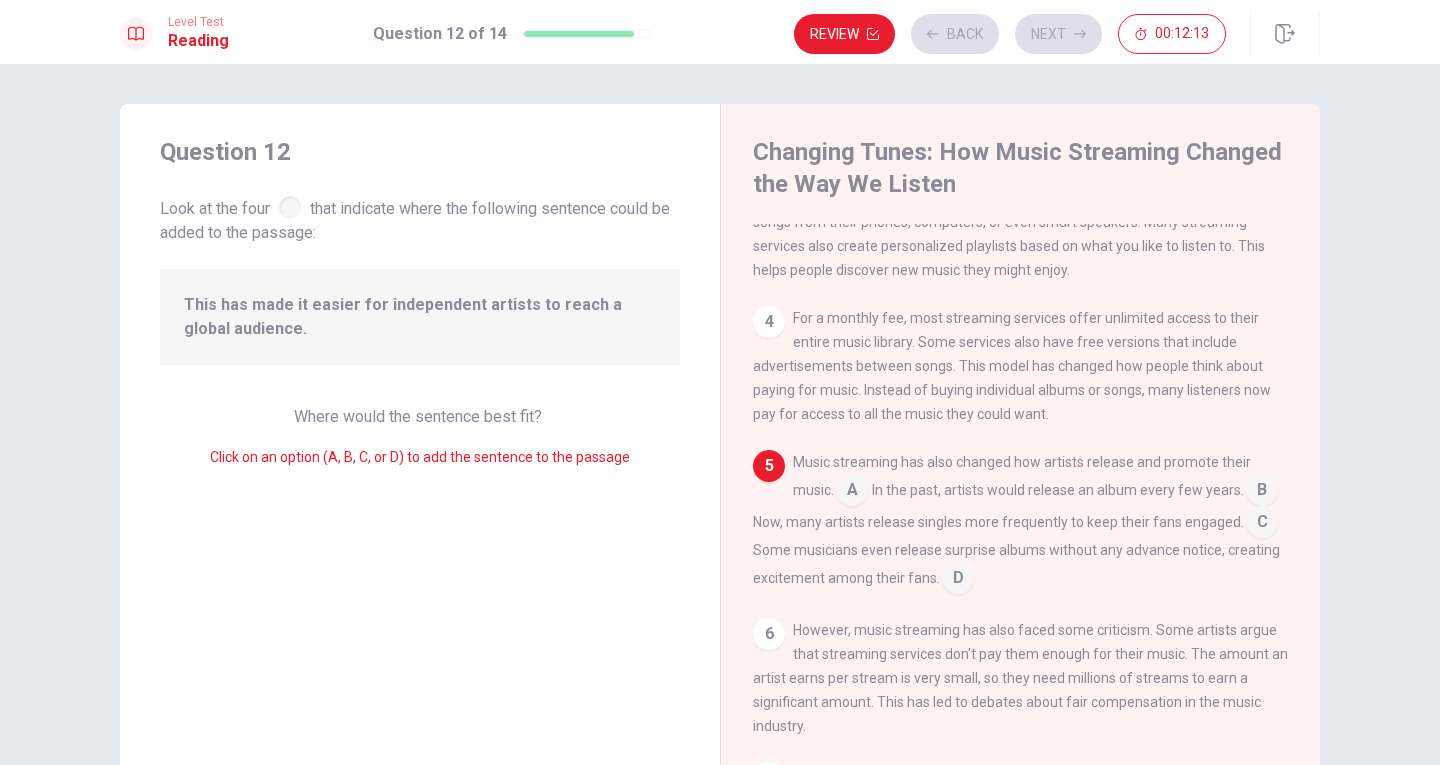 scroll, scrollTop: 338, scrollLeft: 0, axis: vertical 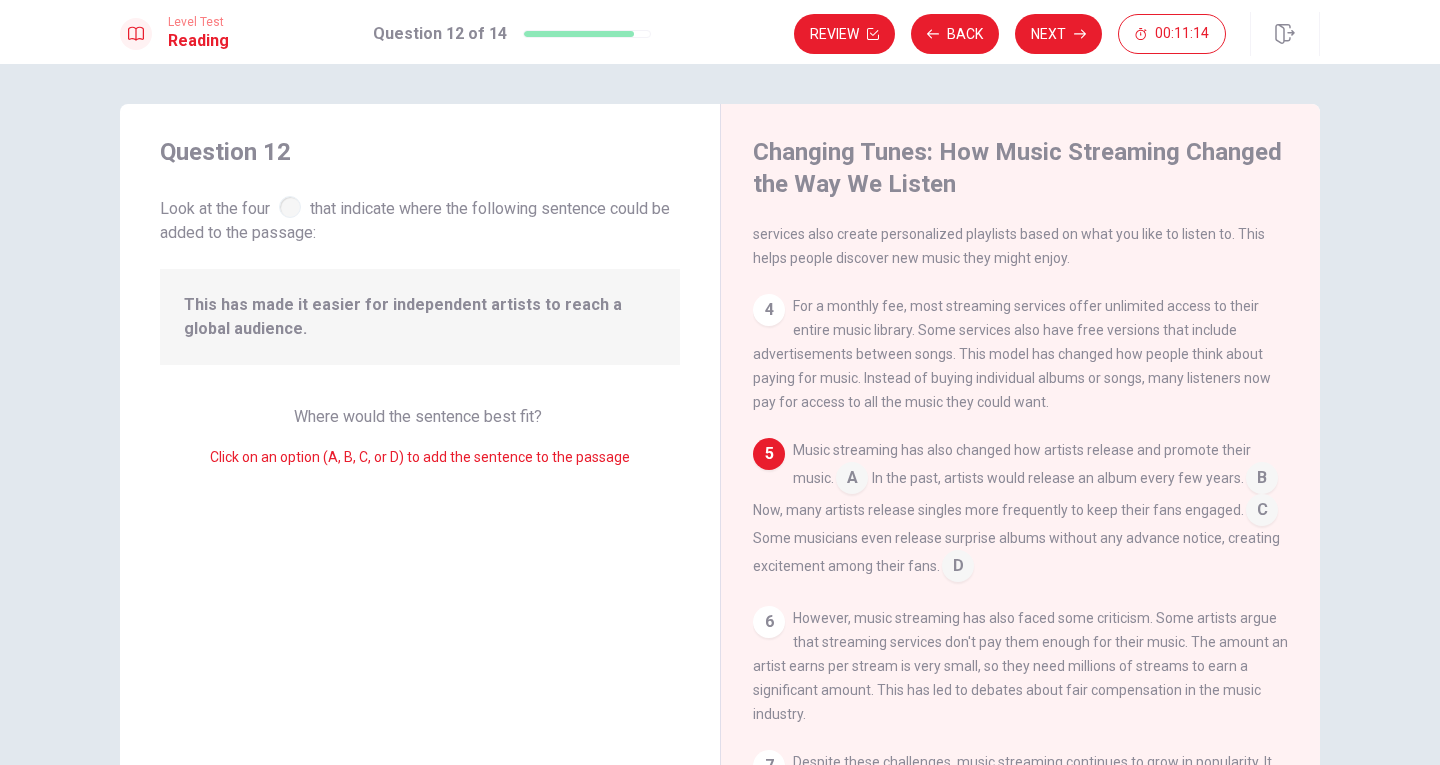 drag, startPoint x: 833, startPoint y: 556, endPoint x: 964, endPoint y: 549, distance: 131.18689 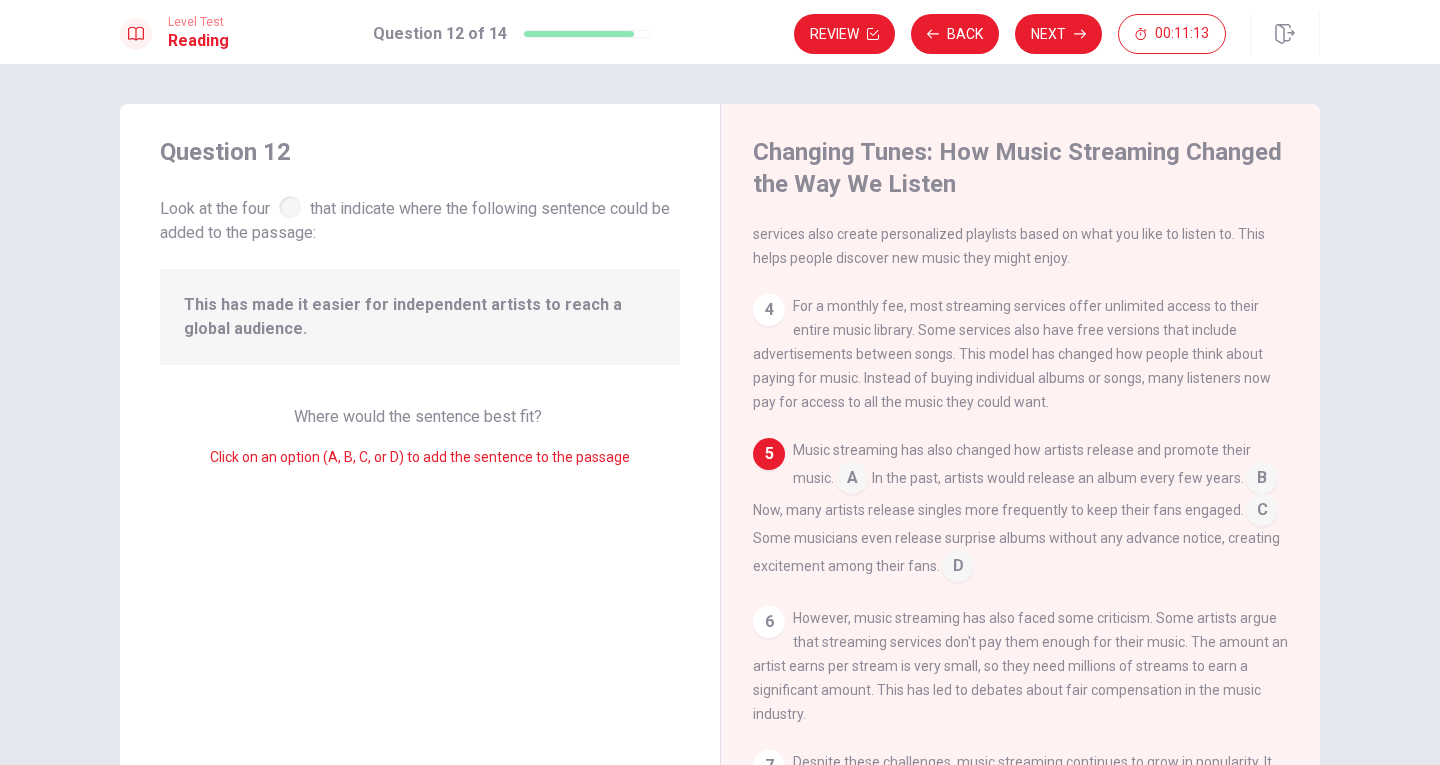 click on "Some musicians even release surprise albums without any advance notice, creating excitement among their fans." at bounding box center [1016, 552] 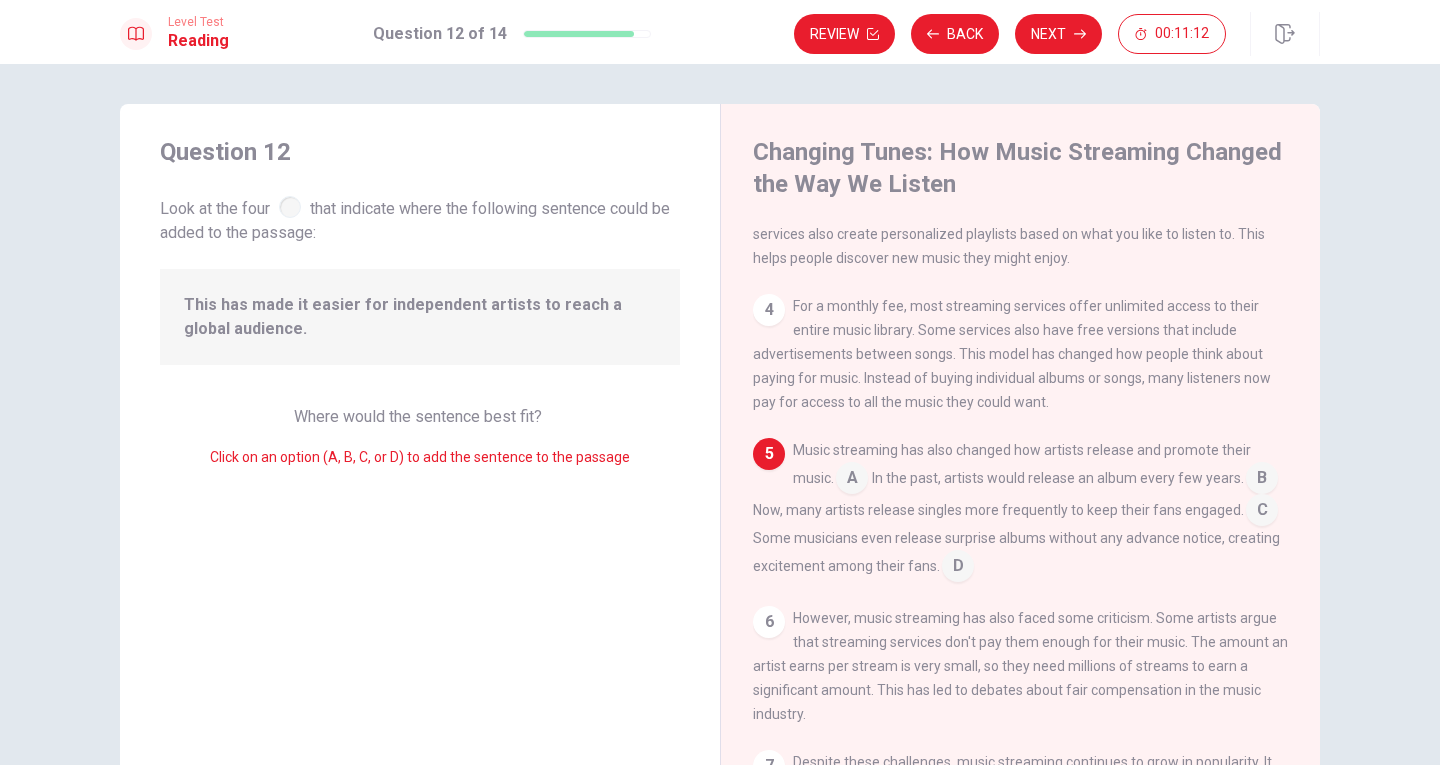 click on "Some musicians even release surprise albums without any advance notice, creating excitement among their fans." at bounding box center (1016, 552) 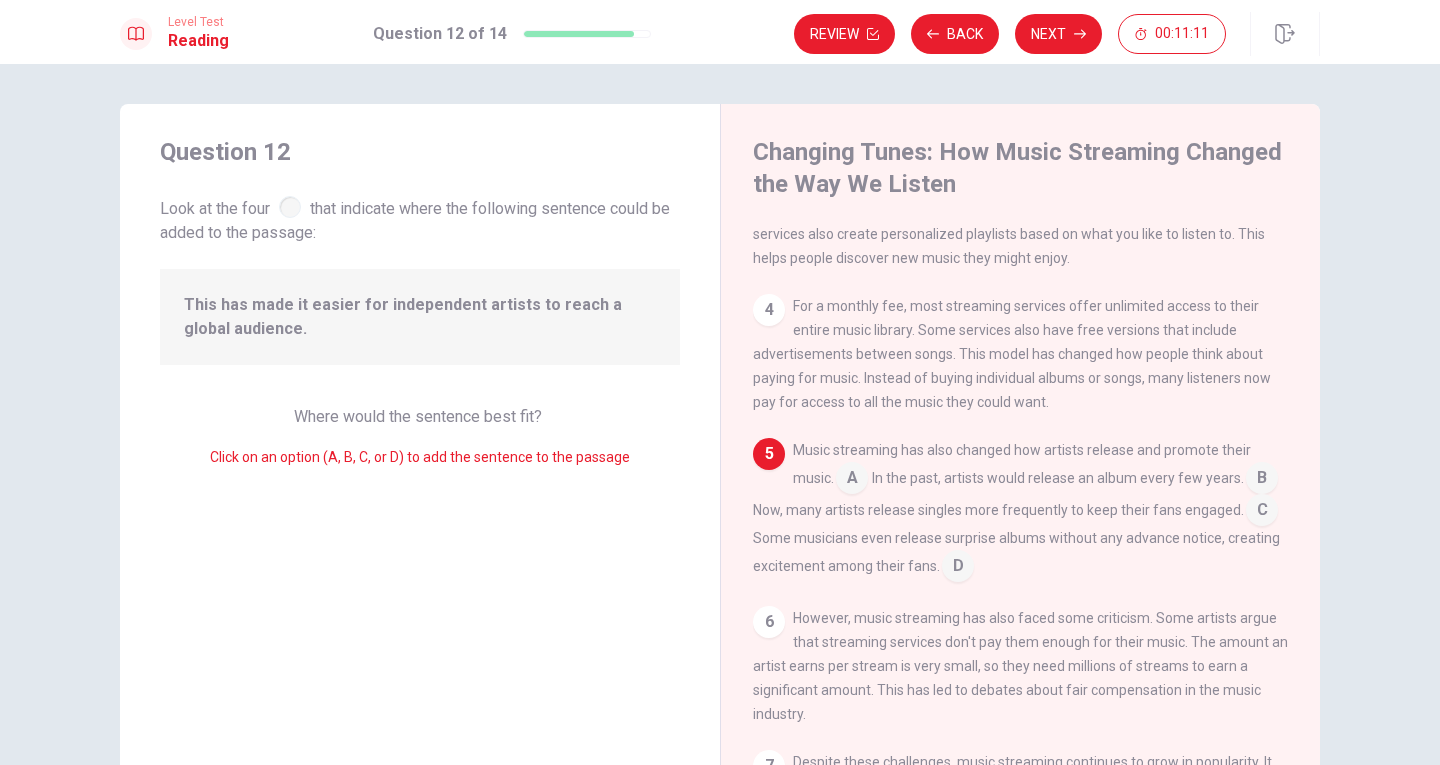 click at bounding box center [958, 568] 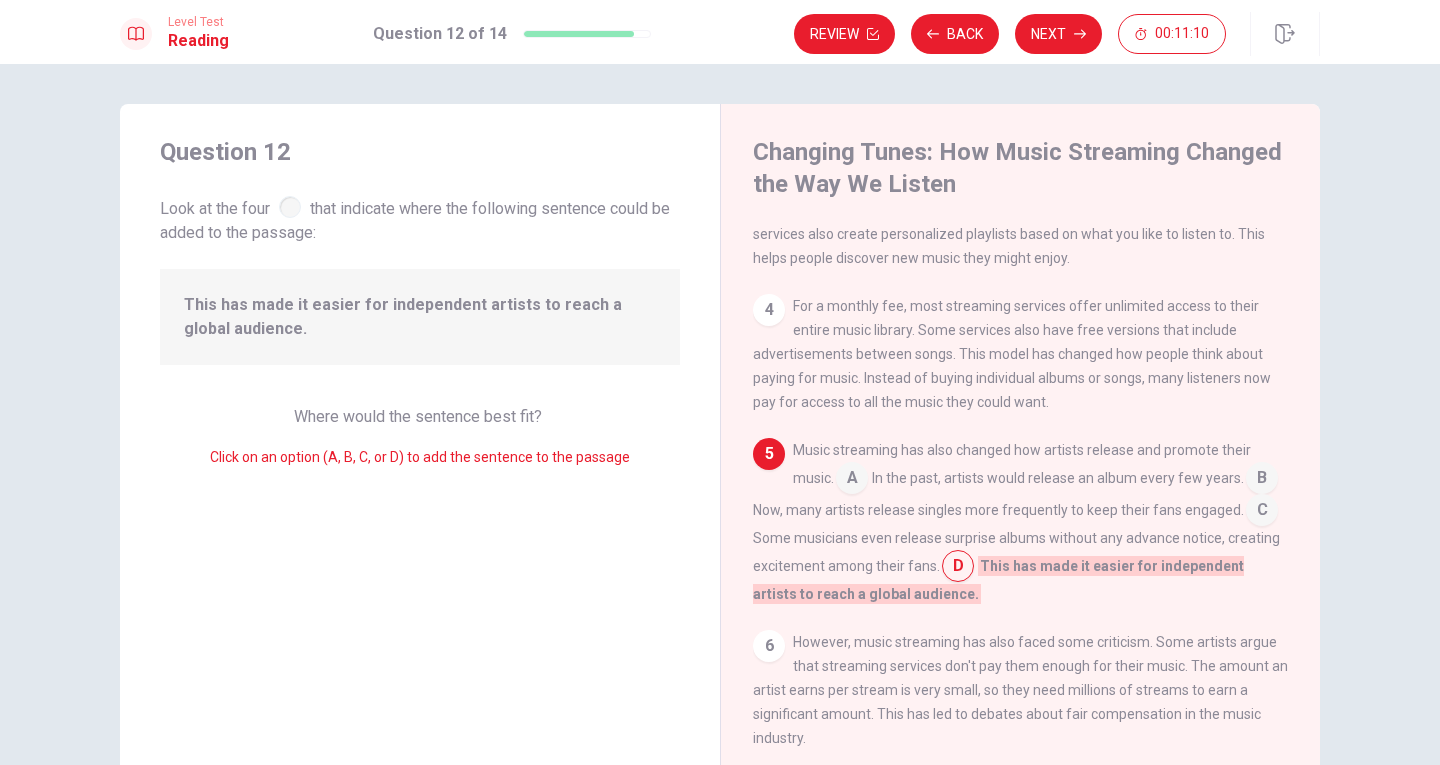 click at bounding box center (1262, 512) 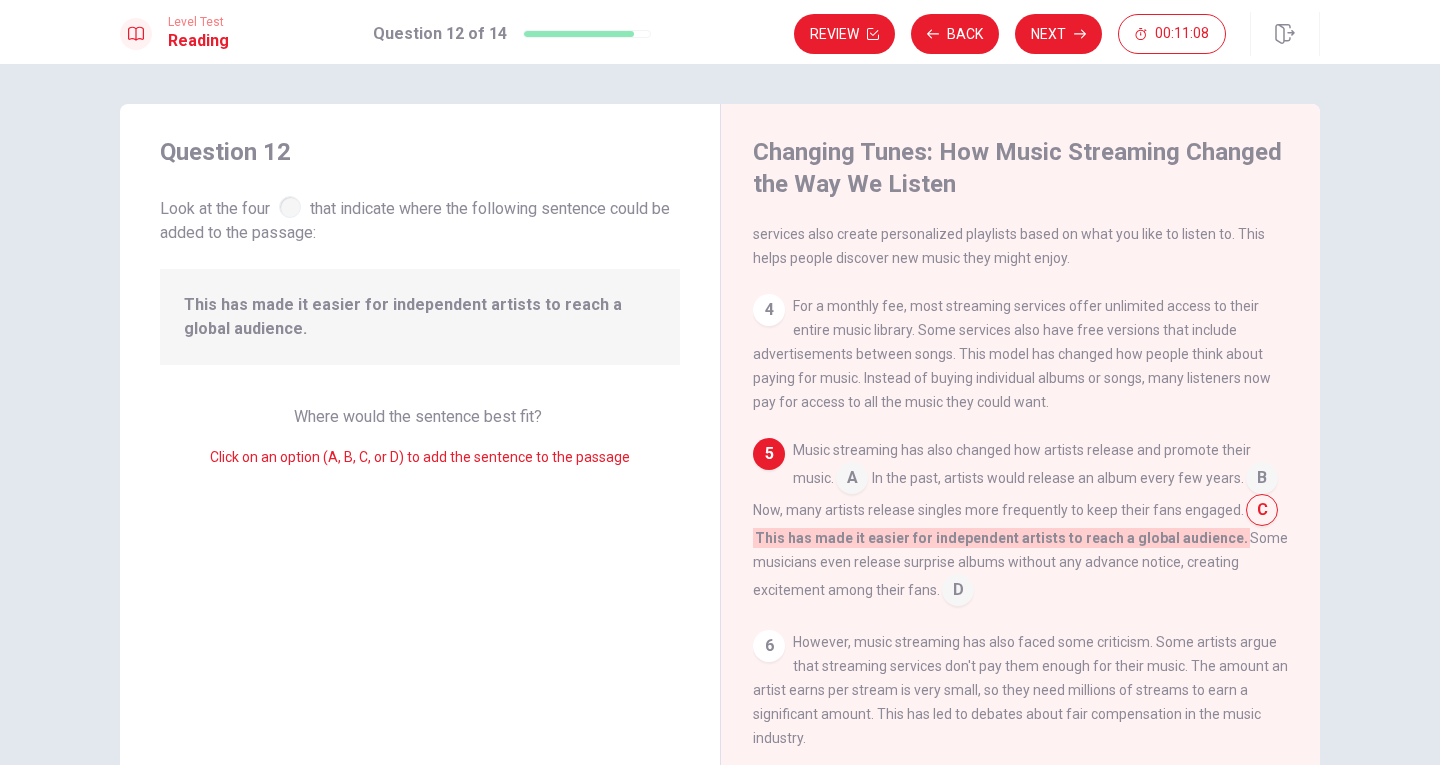 click at bounding box center [958, 592] 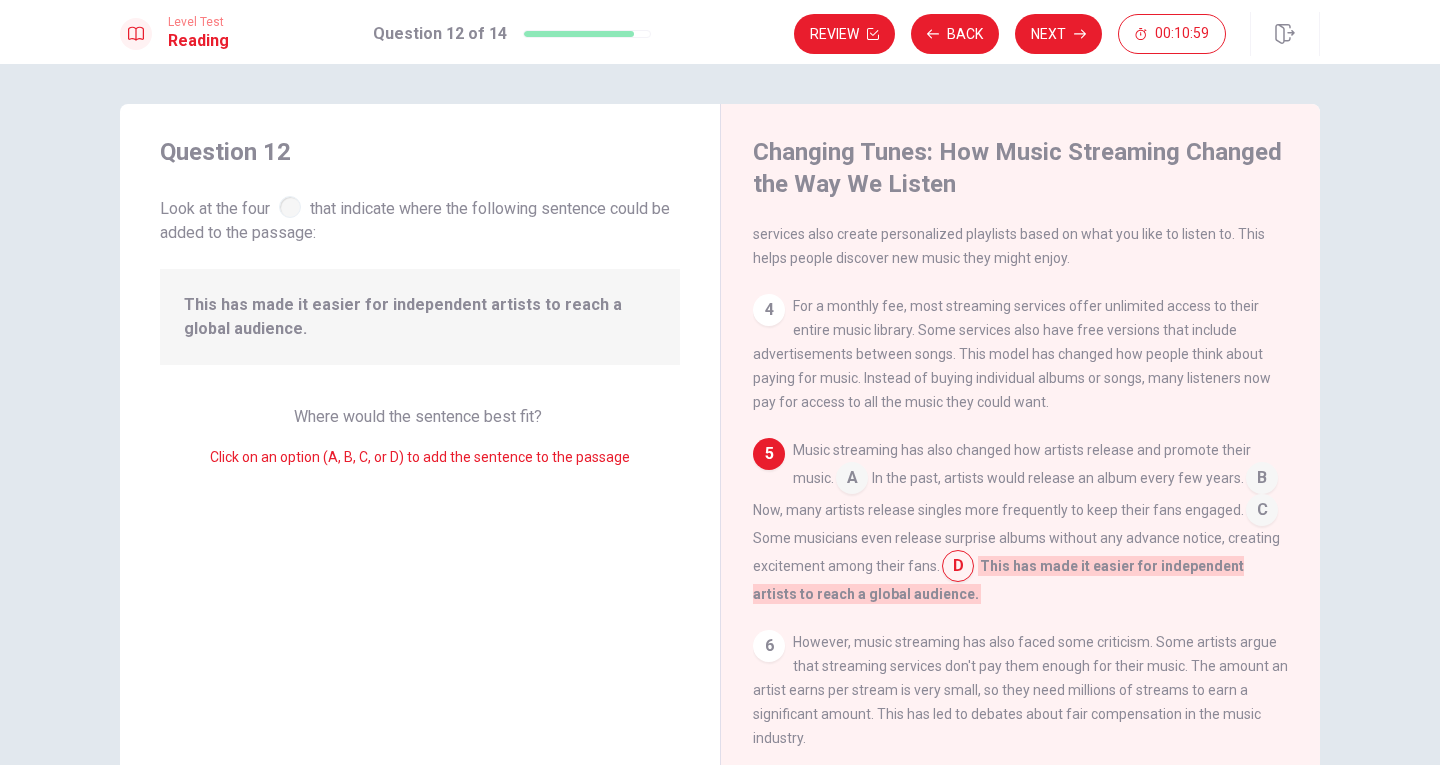 drag, startPoint x: 312, startPoint y: 302, endPoint x: 467, endPoint y: 302, distance: 155 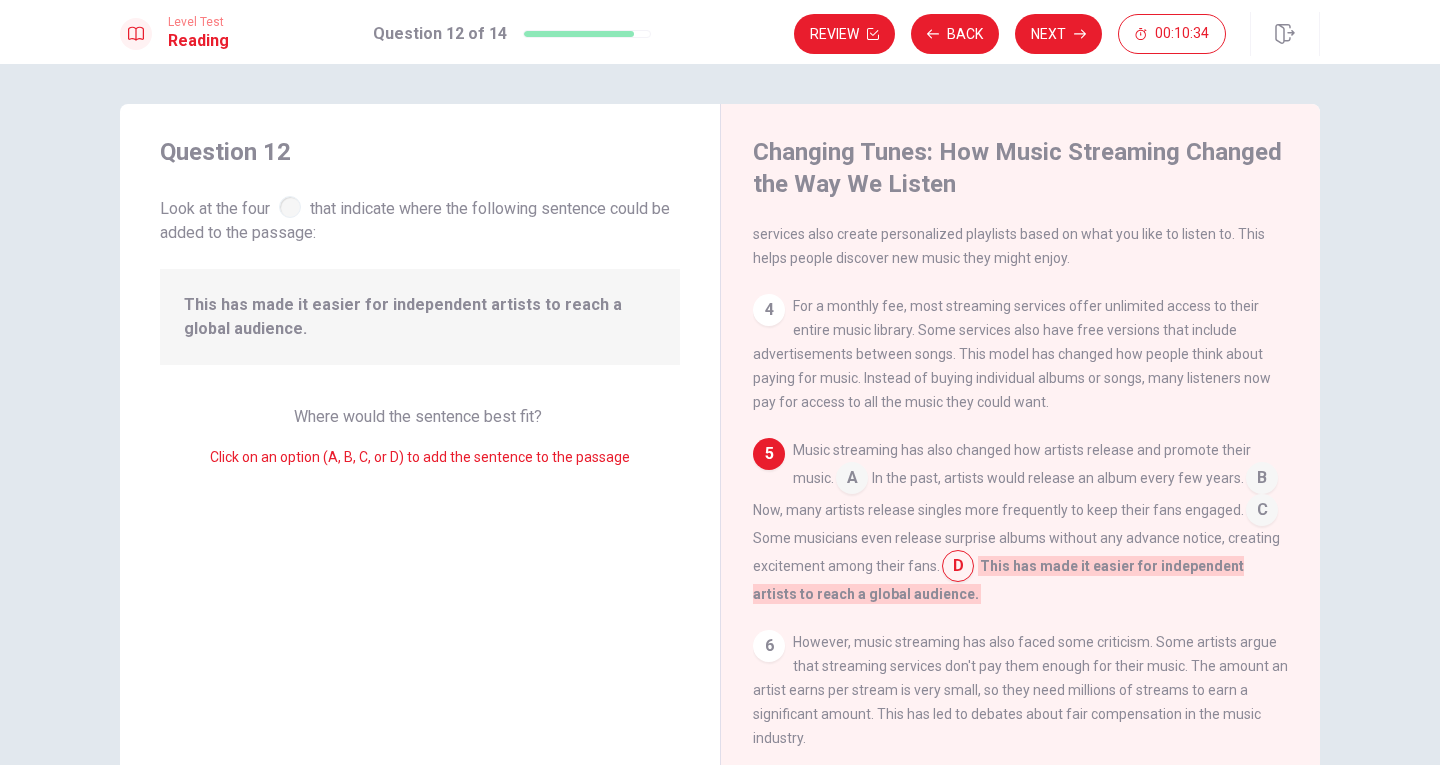 click at bounding box center (1262, 512) 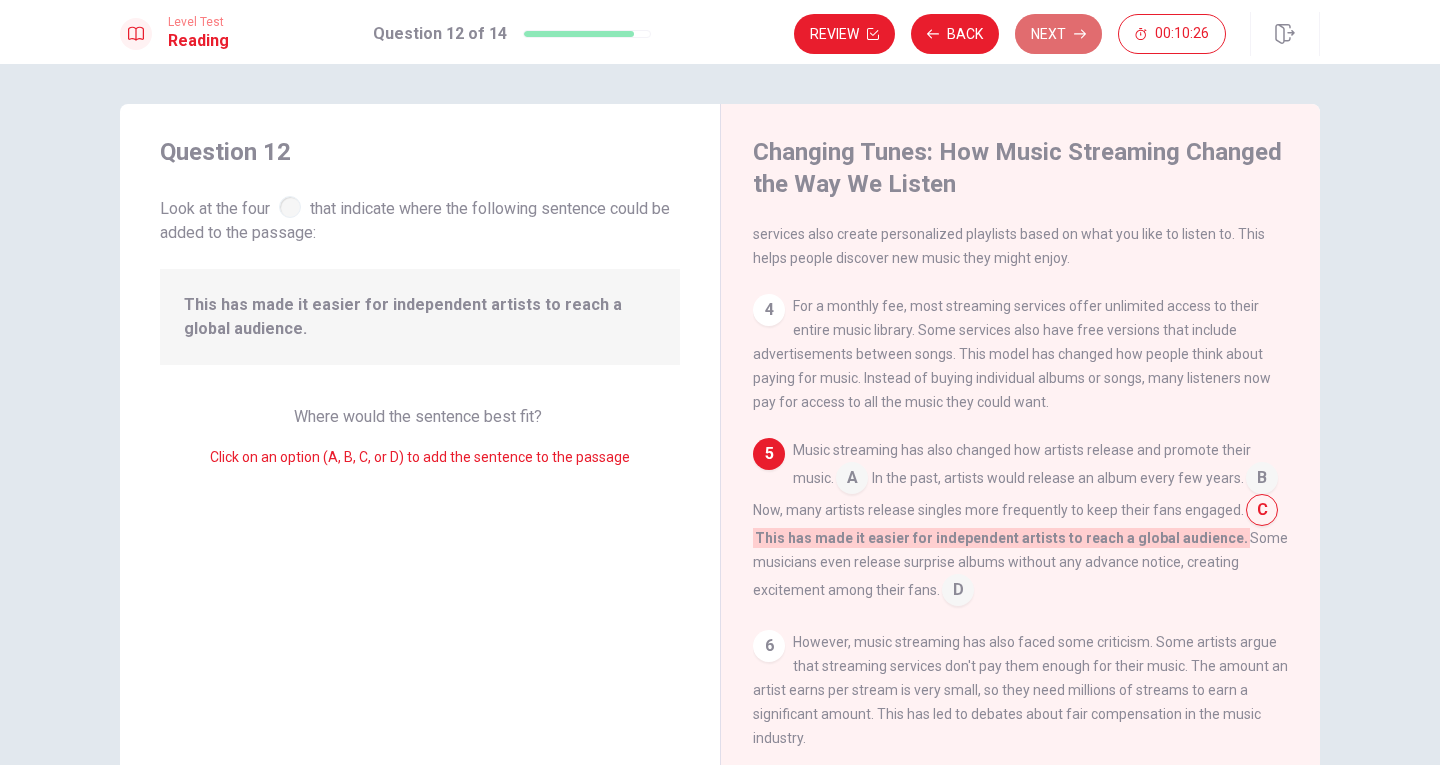 click on "Next" at bounding box center (1058, 34) 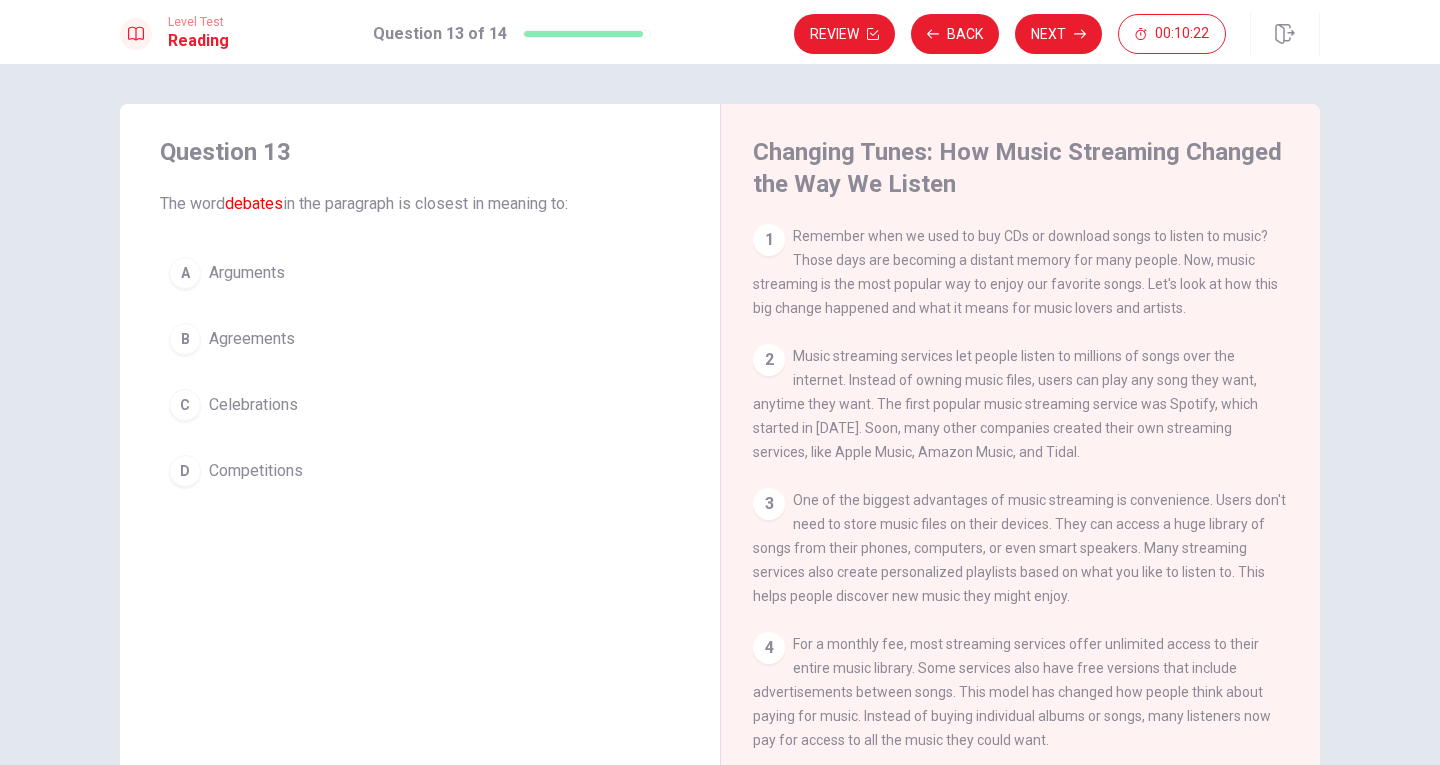 scroll, scrollTop: 401, scrollLeft: 0, axis: vertical 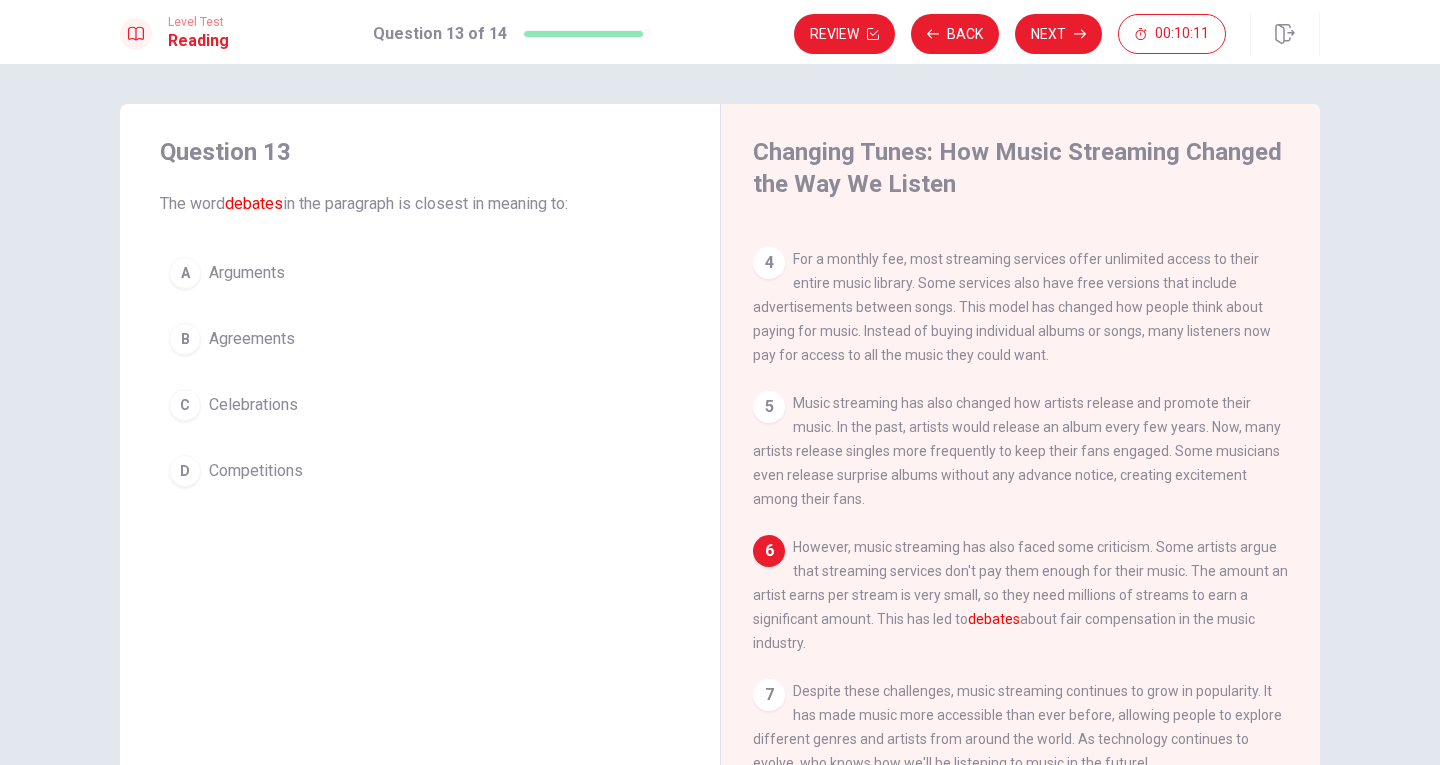 click on "Arguments" at bounding box center [247, 273] 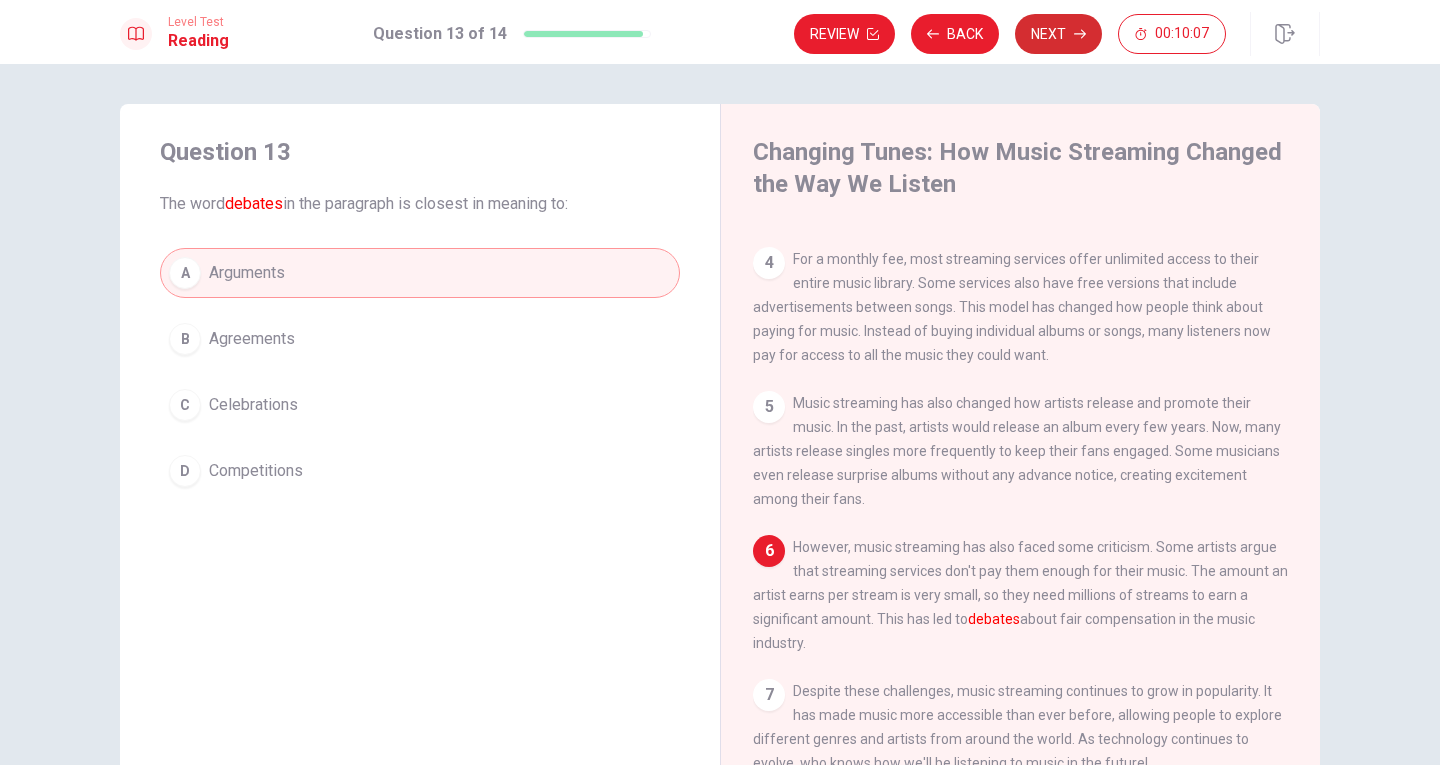 click on "Next" at bounding box center [1058, 34] 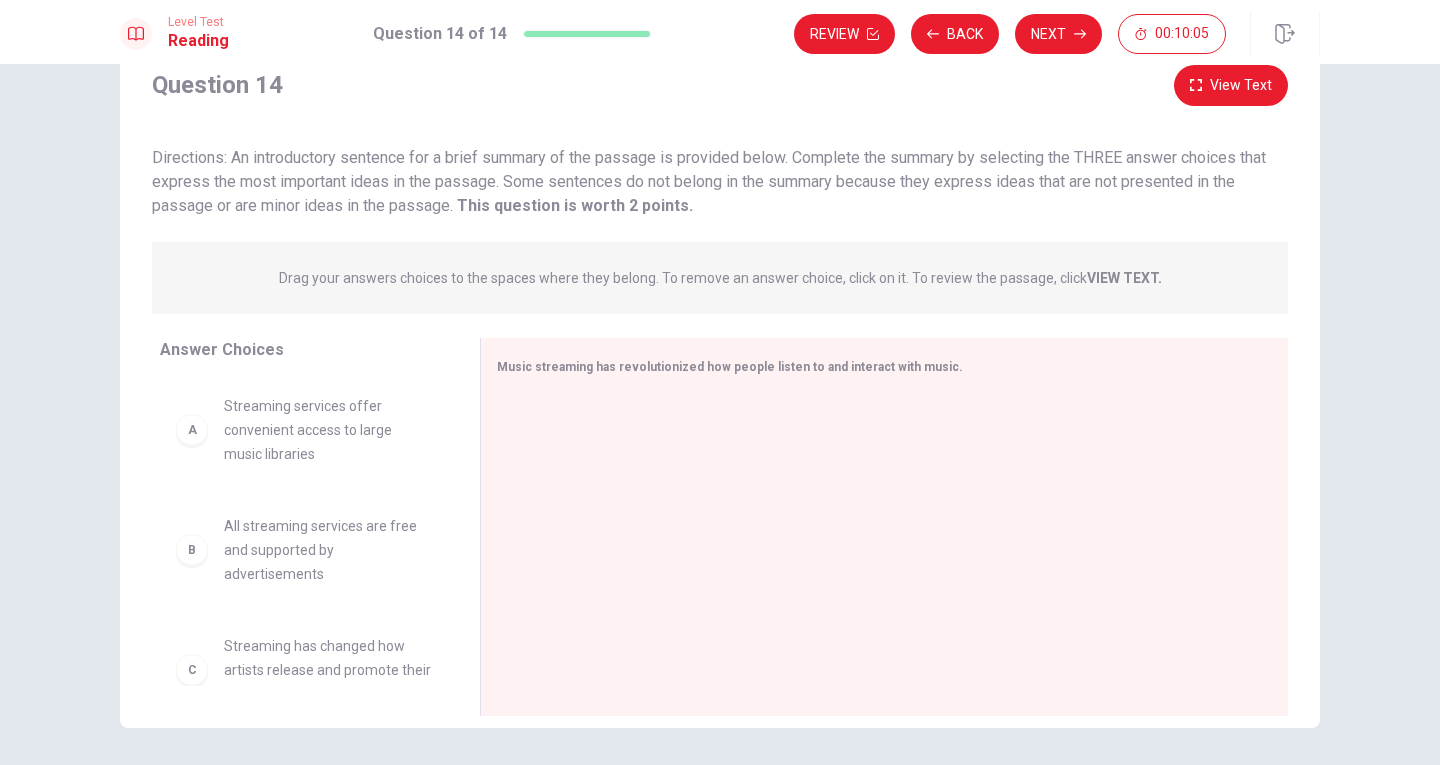 scroll, scrollTop: 0, scrollLeft: 0, axis: both 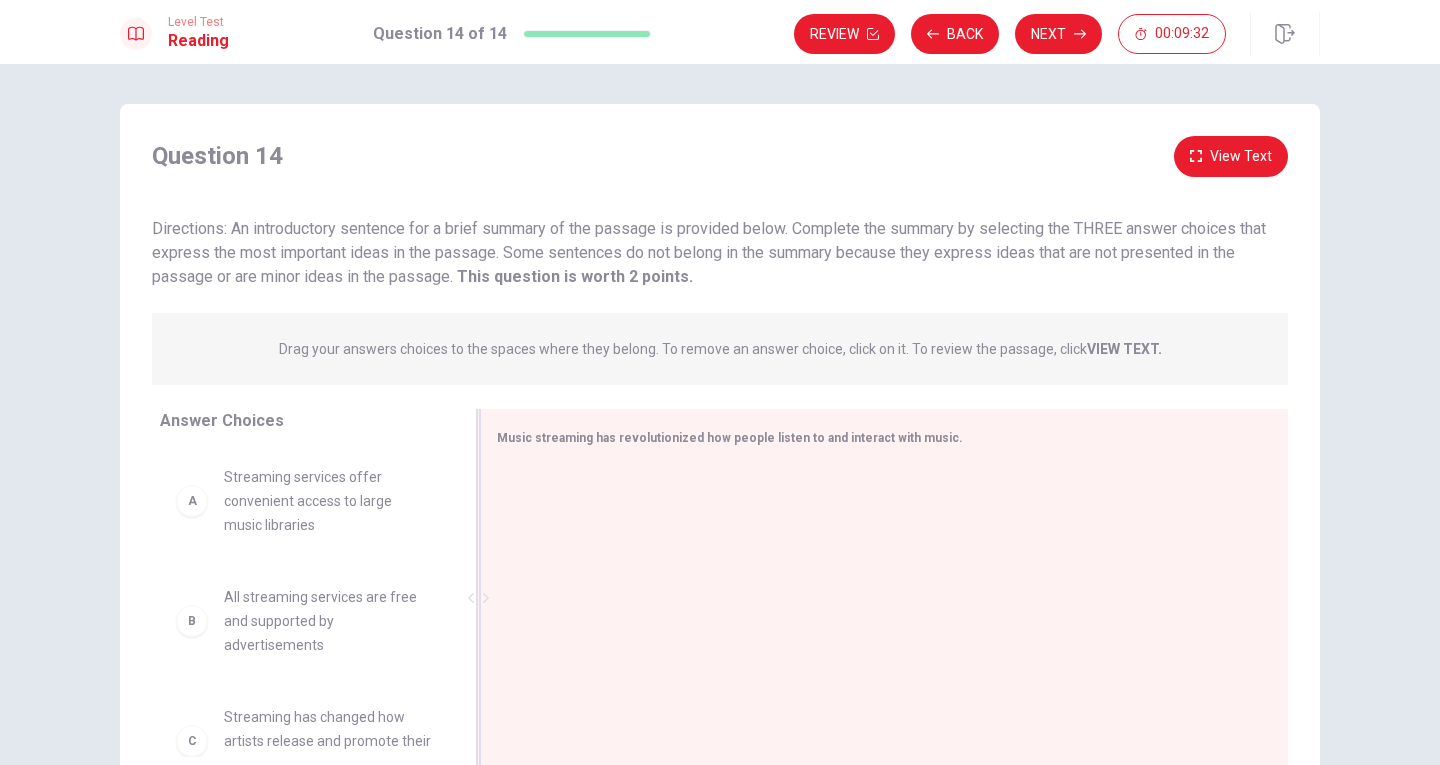 drag, startPoint x: 626, startPoint y: 439, endPoint x: 711, endPoint y: 439, distance: 85 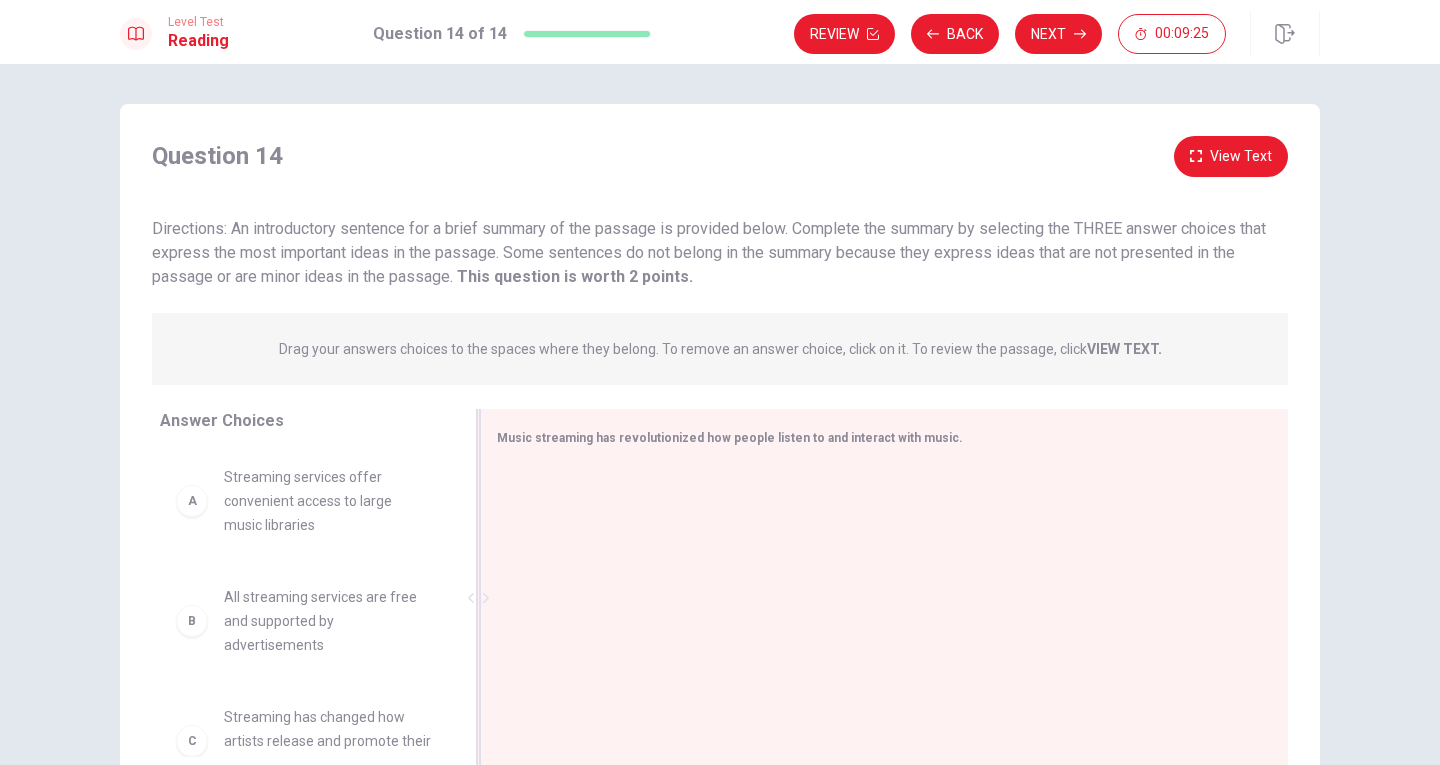 scroll, scrollTop: 138, scrollLeft: 0, axis: vertical 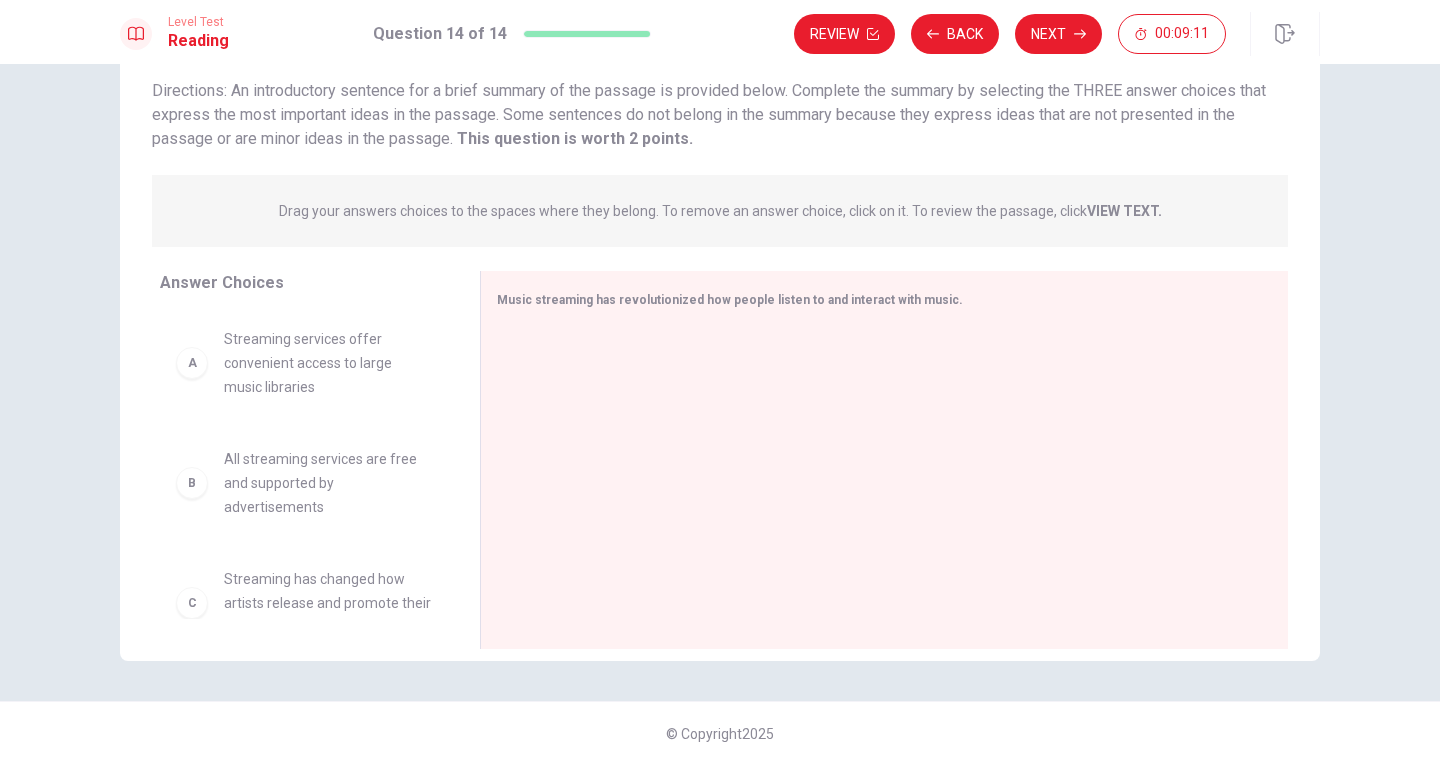 click on "All streaming services are free and supported by advertisements" at bounding box center (328, 483) 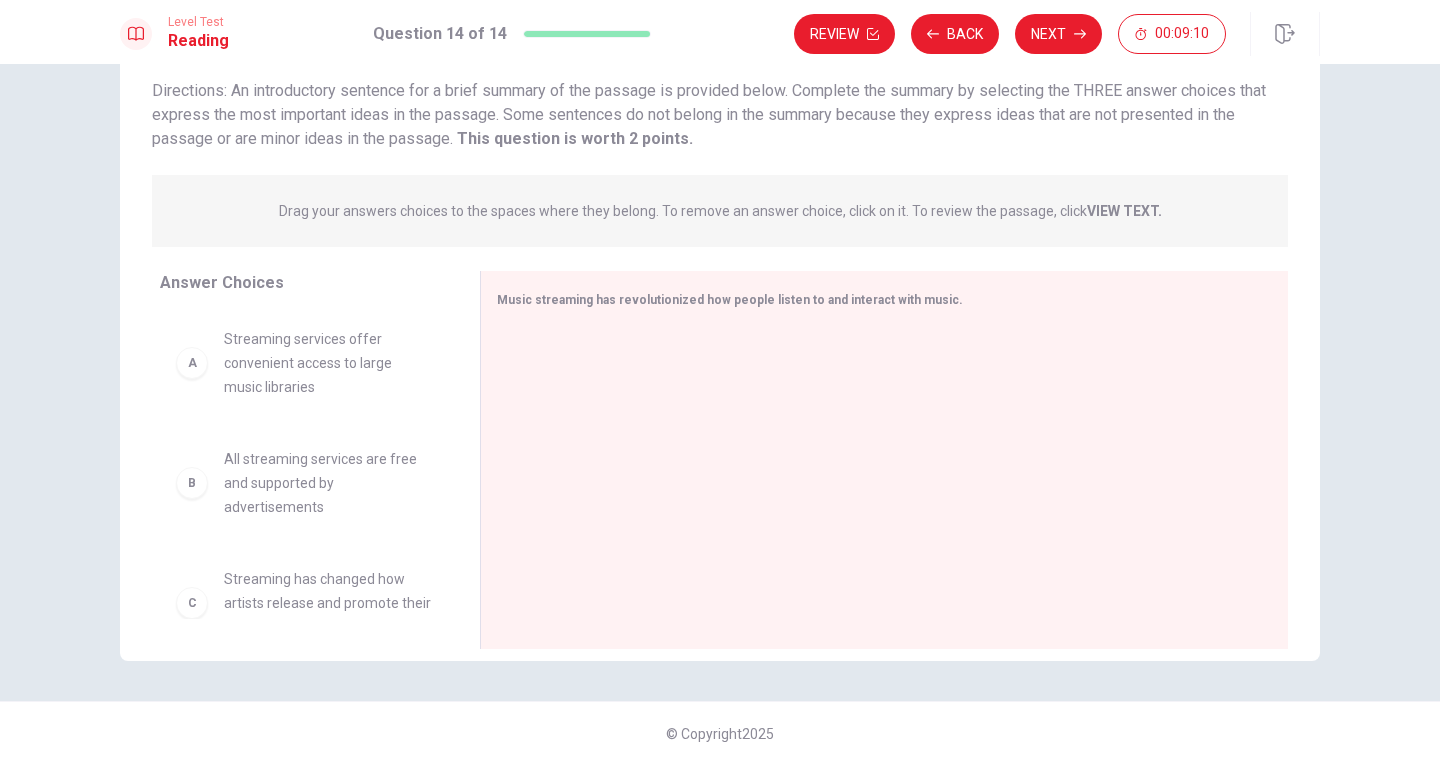 click on "B" at bounding box center (192, 483) 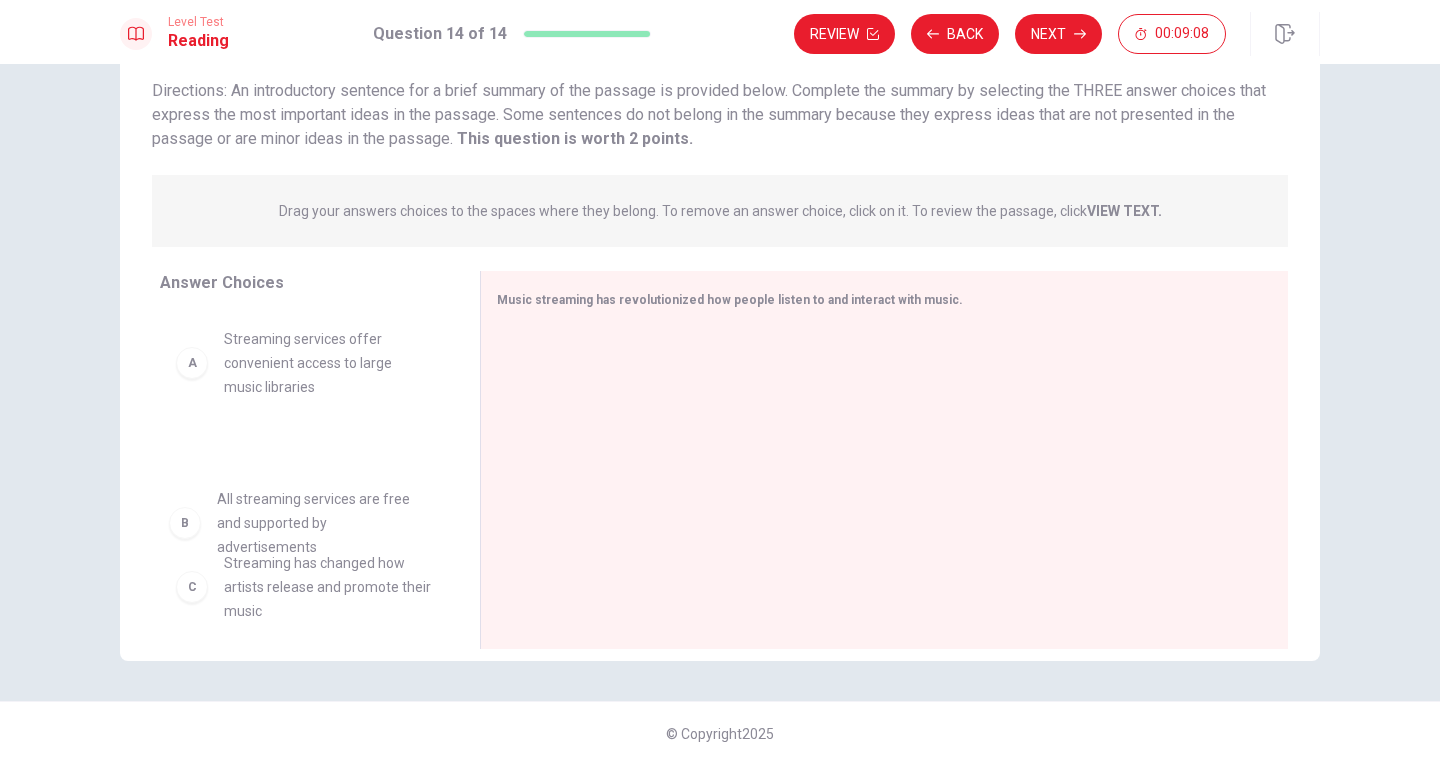 scroll, scrollTop: 372, scrollLeft: 0, axis: vertical 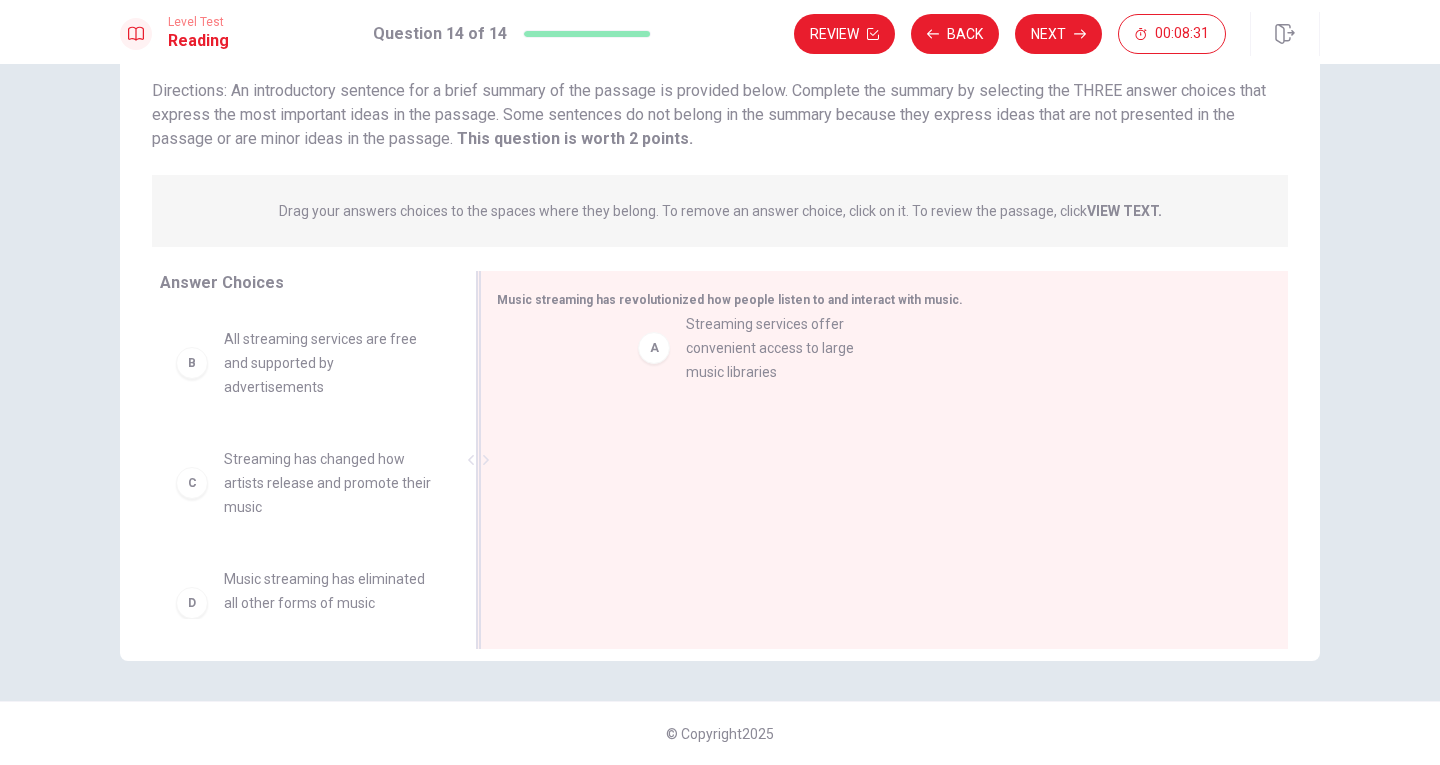 drag, startPoint x: 288, startPoint y: 373, endPoint x: 764, endPoint y: 355, distance: 476.3402 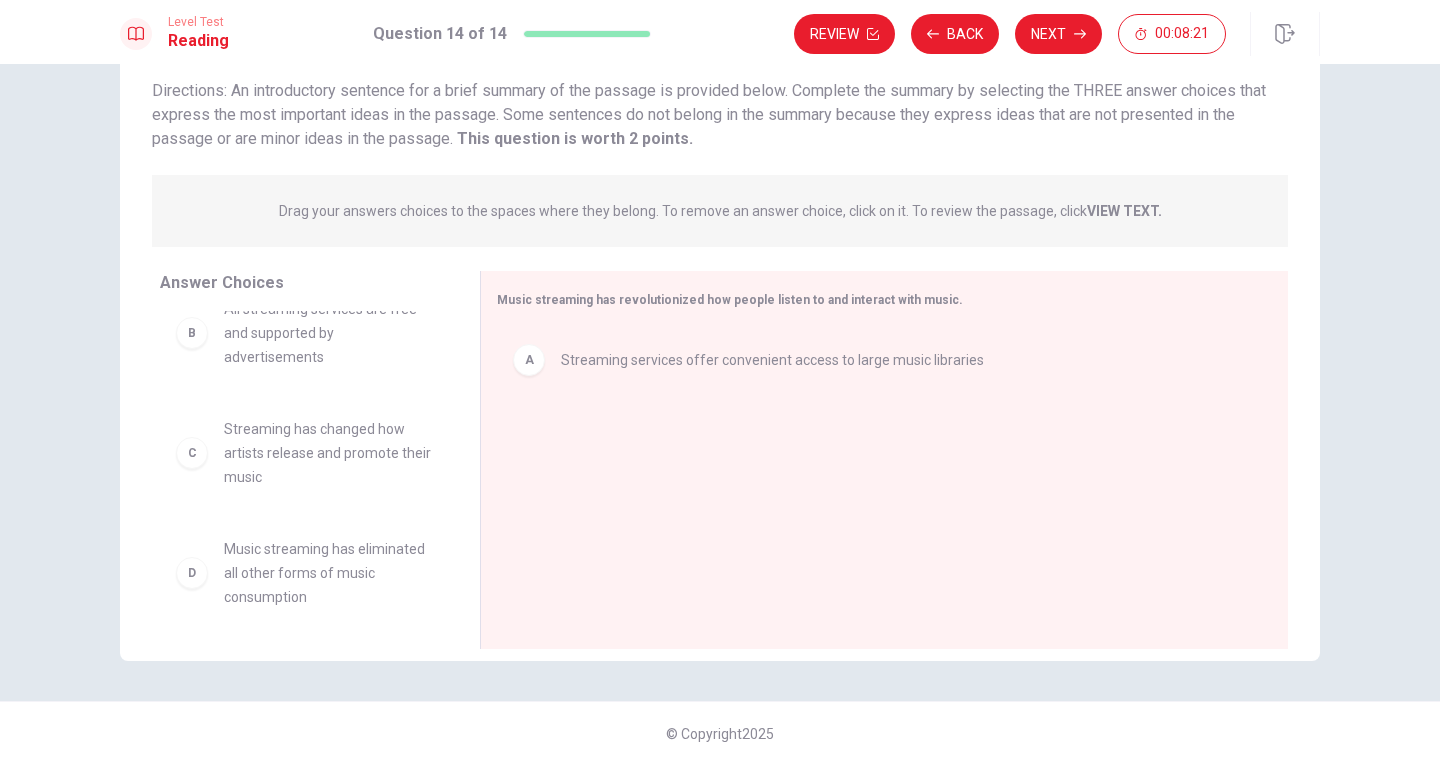 scroll, scrollTop: 32, scrollLeft: 0, axis: vertical 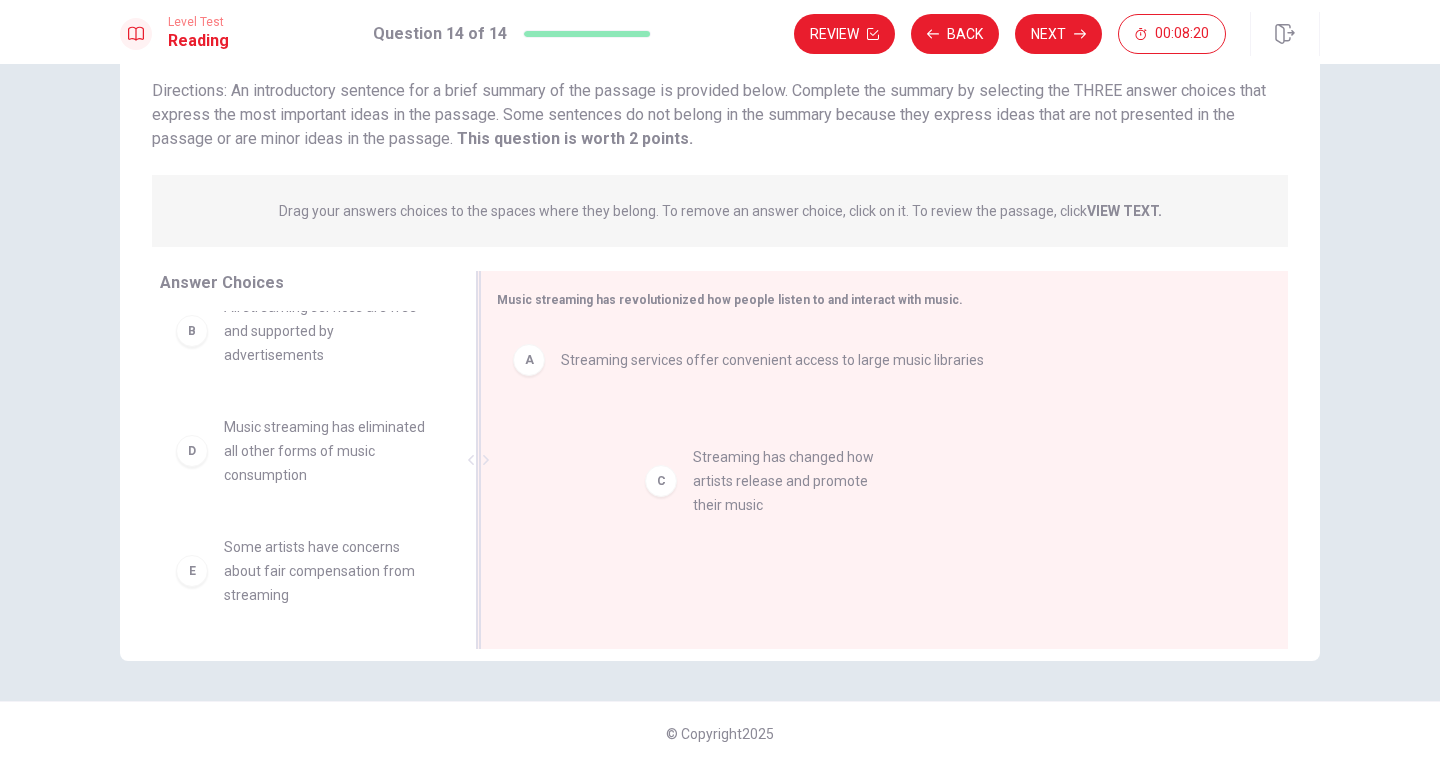 drag, startPoint x: 271, startPoint y: 443, endPoint x: 745, endPoint y: 474, distance: 475.01263 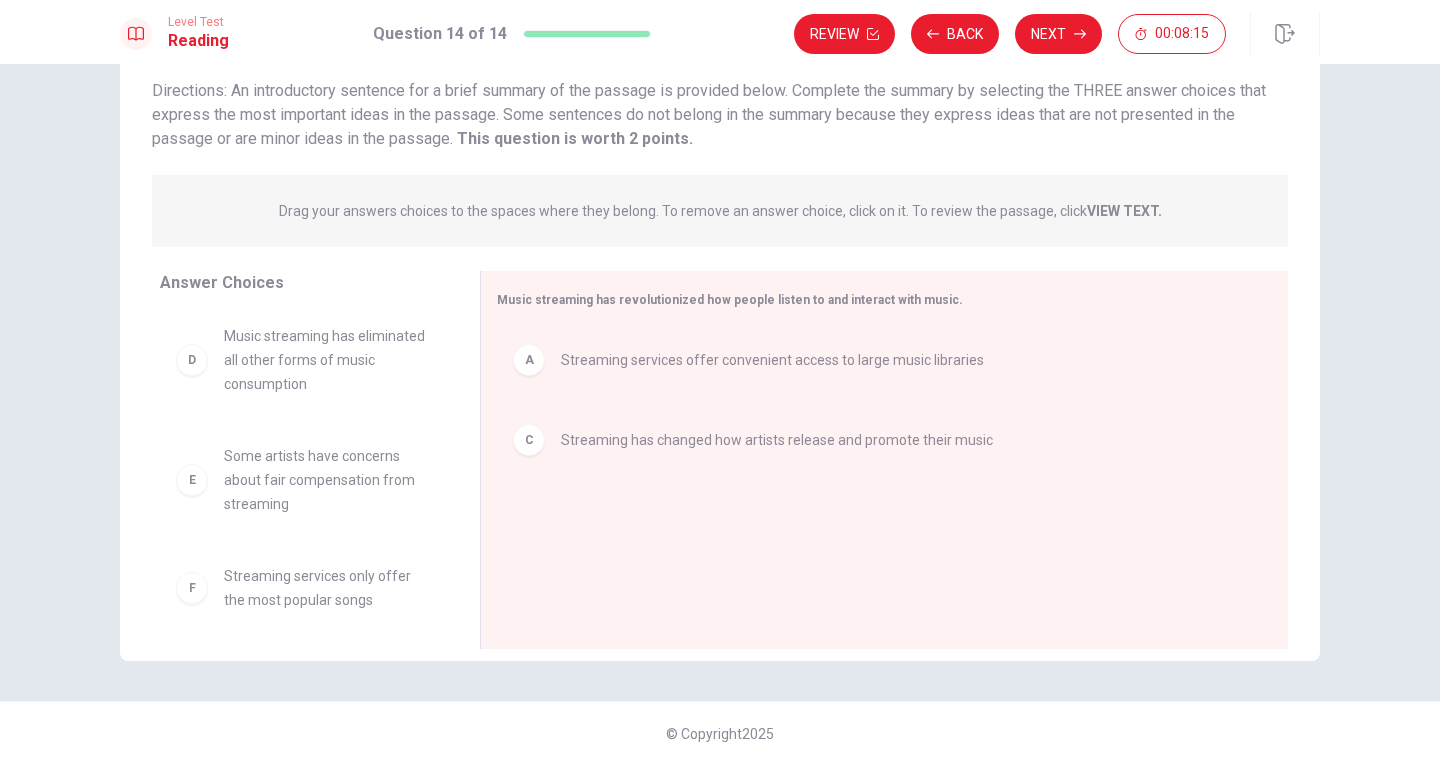 scroll, scrollTop: 132, scrollLeft: 0, axis: vertical 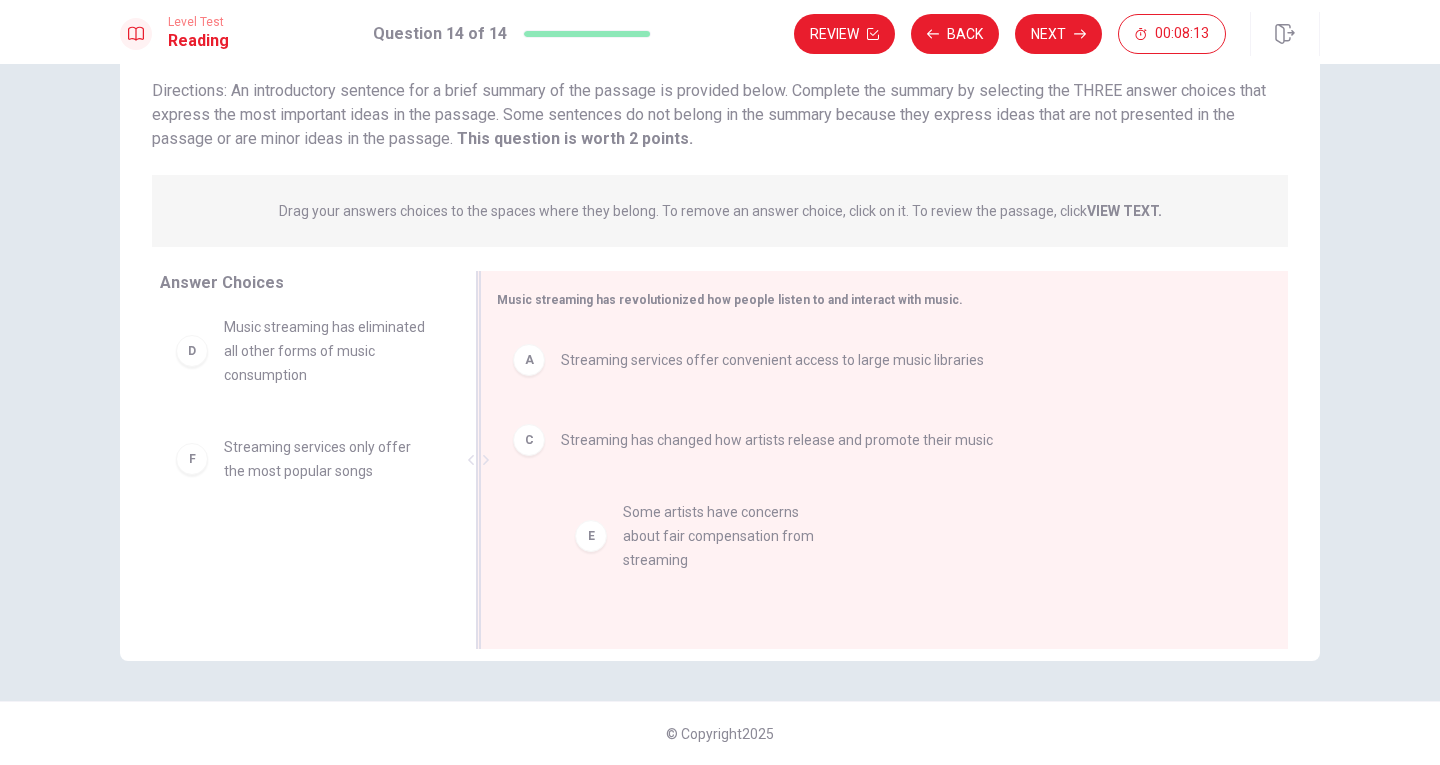 drag, startPoint x: 293, startPoint y: 488, endPoint x: 693, endPoint y: 552, distance: 405.08765 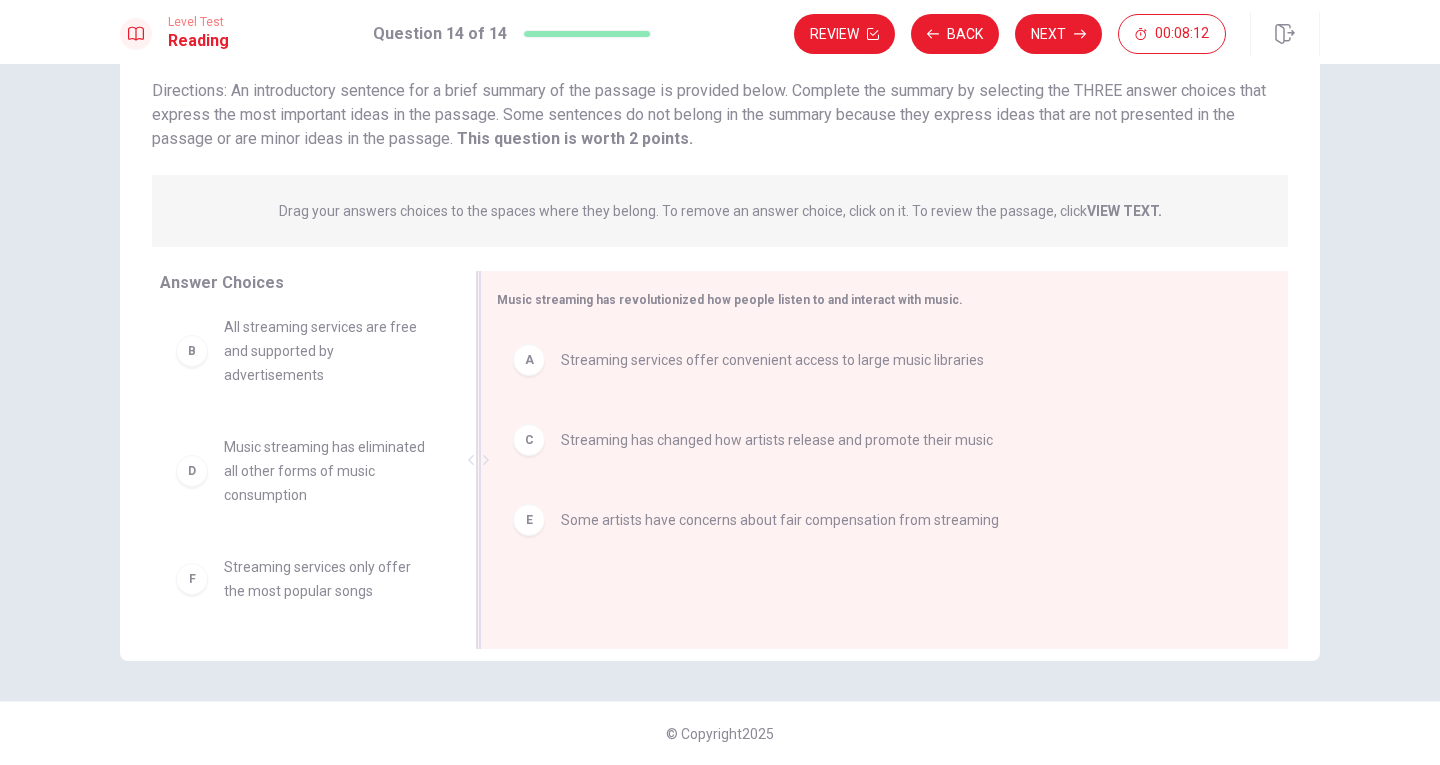 scroll, scrollTop: 12, scrollLeft: 0, axis: vertical 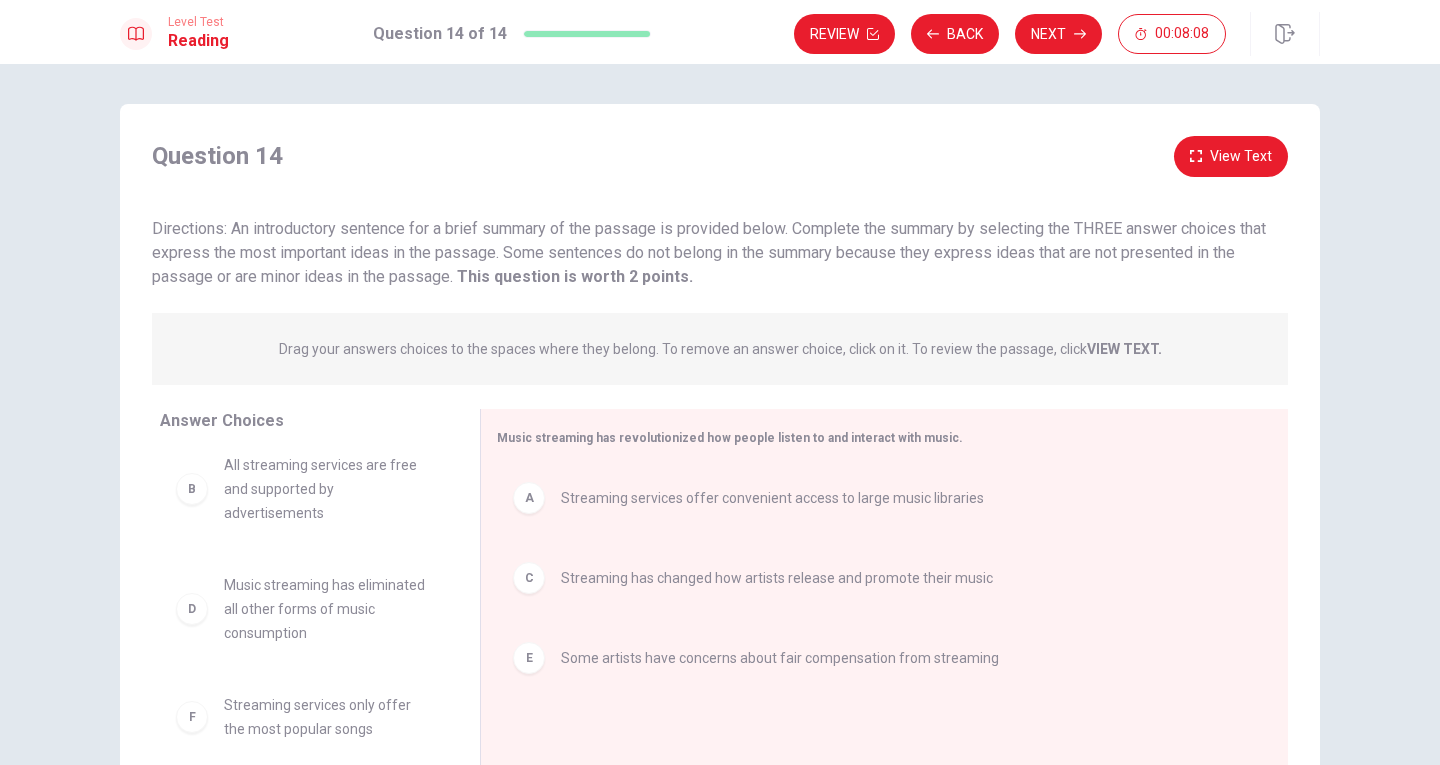 drag, startPoint x: 586, startPoint y: 273, endPoint x: 631, endPoint y: 276, distance: 45.099888 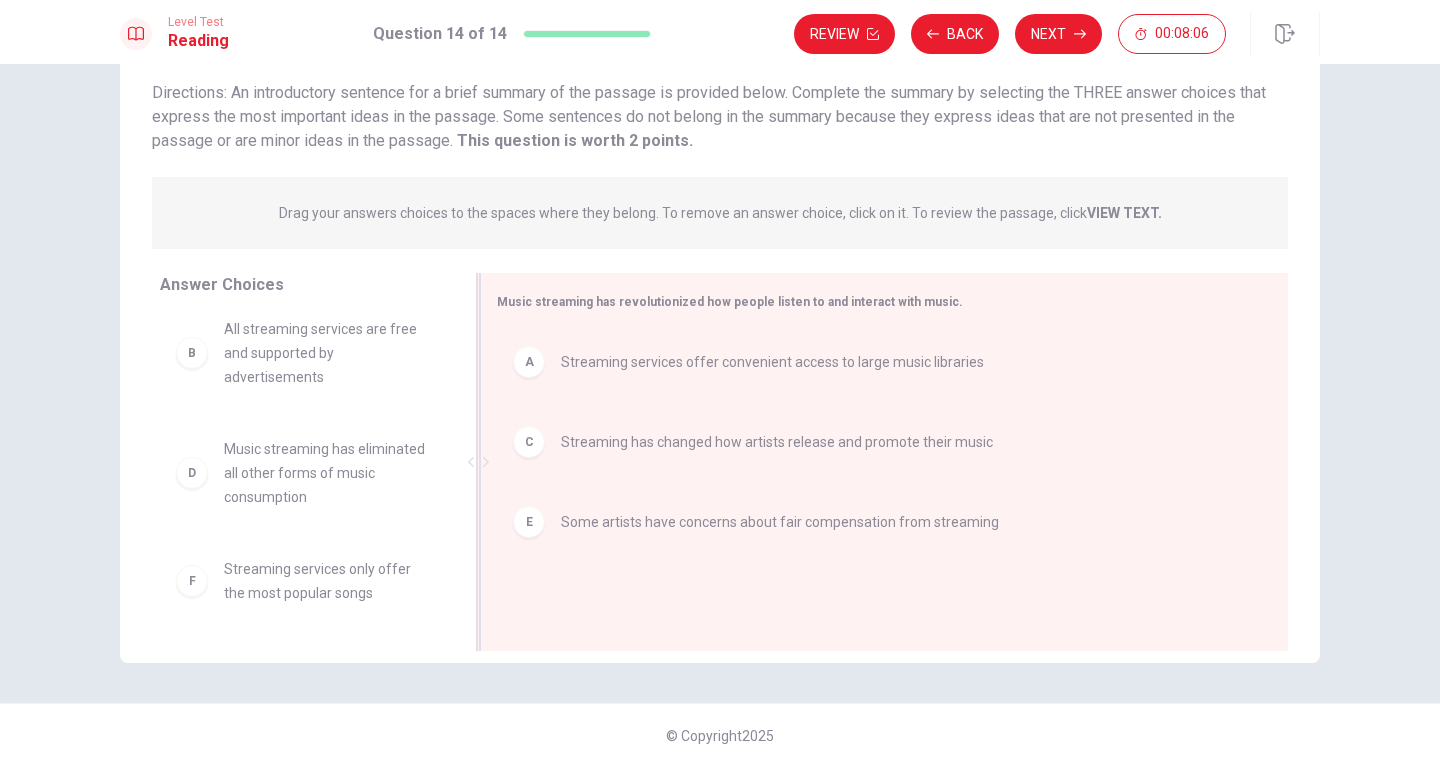 scroll, scrollTop: 138, scrollLeft: 0, axis: vertical 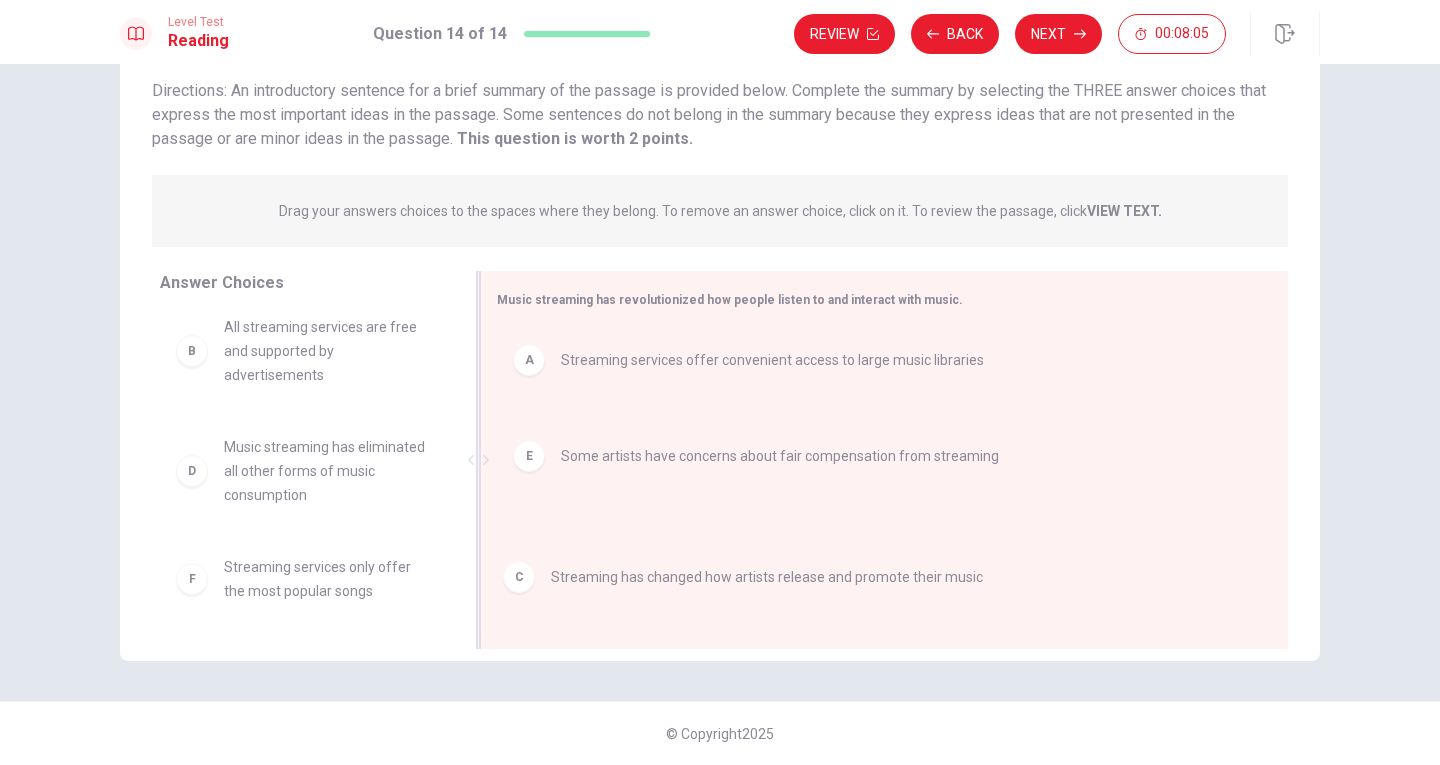 drag, startPoint x: 633, startPoint y: 451, endPoint x: 644, endPoint y: 592, distance: 141.42842 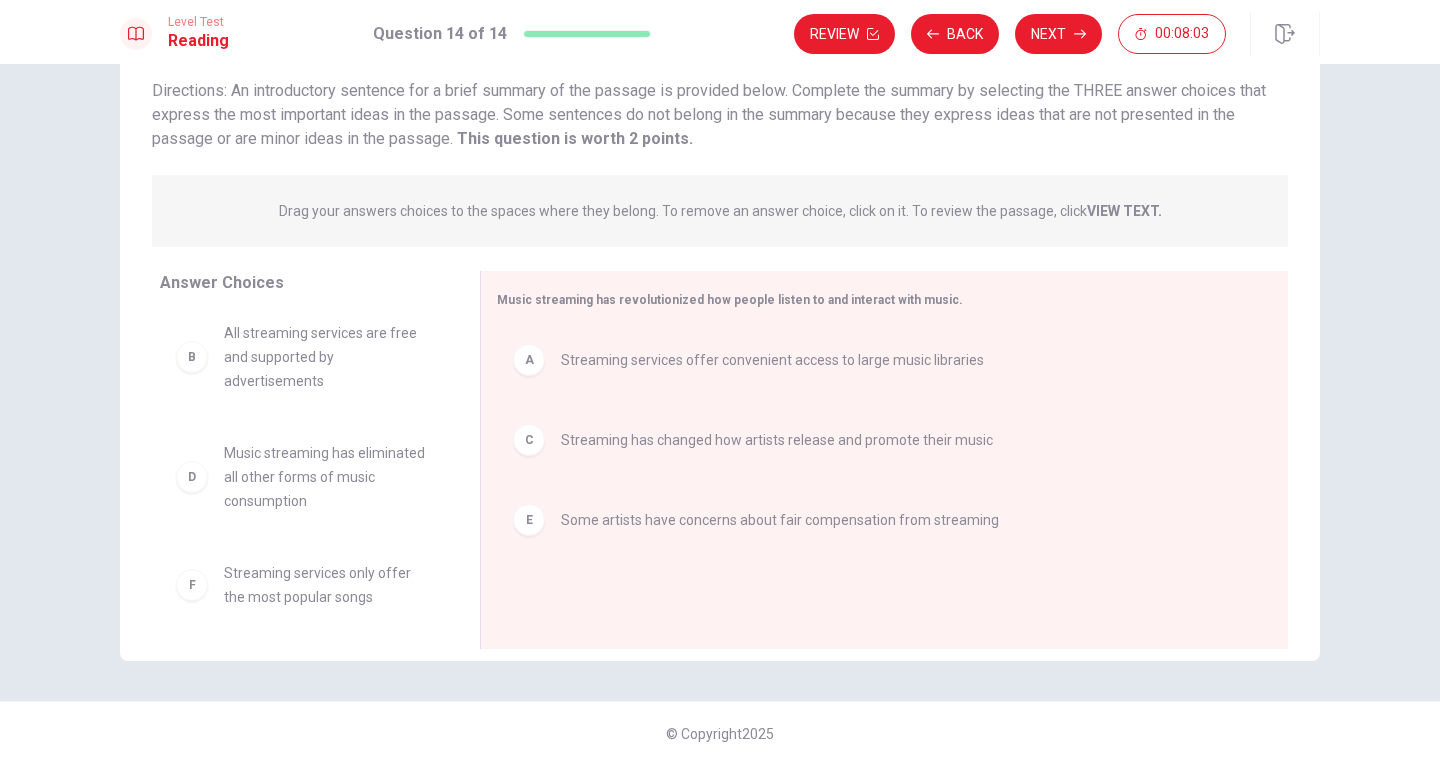 scroll, scrollTop: 0, scrollLeft: 0, axis: both 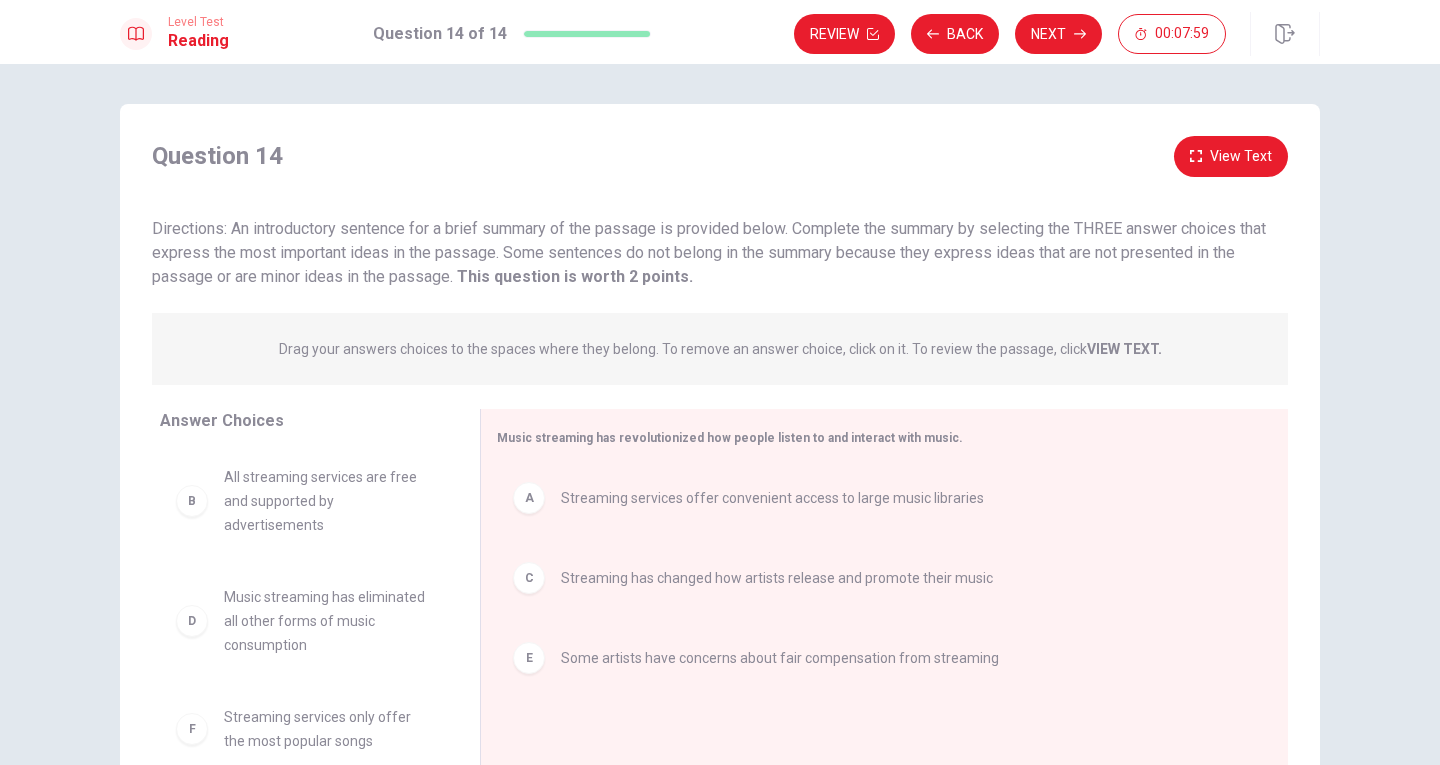 click on "View Text" at bounding box center (1231, 156) 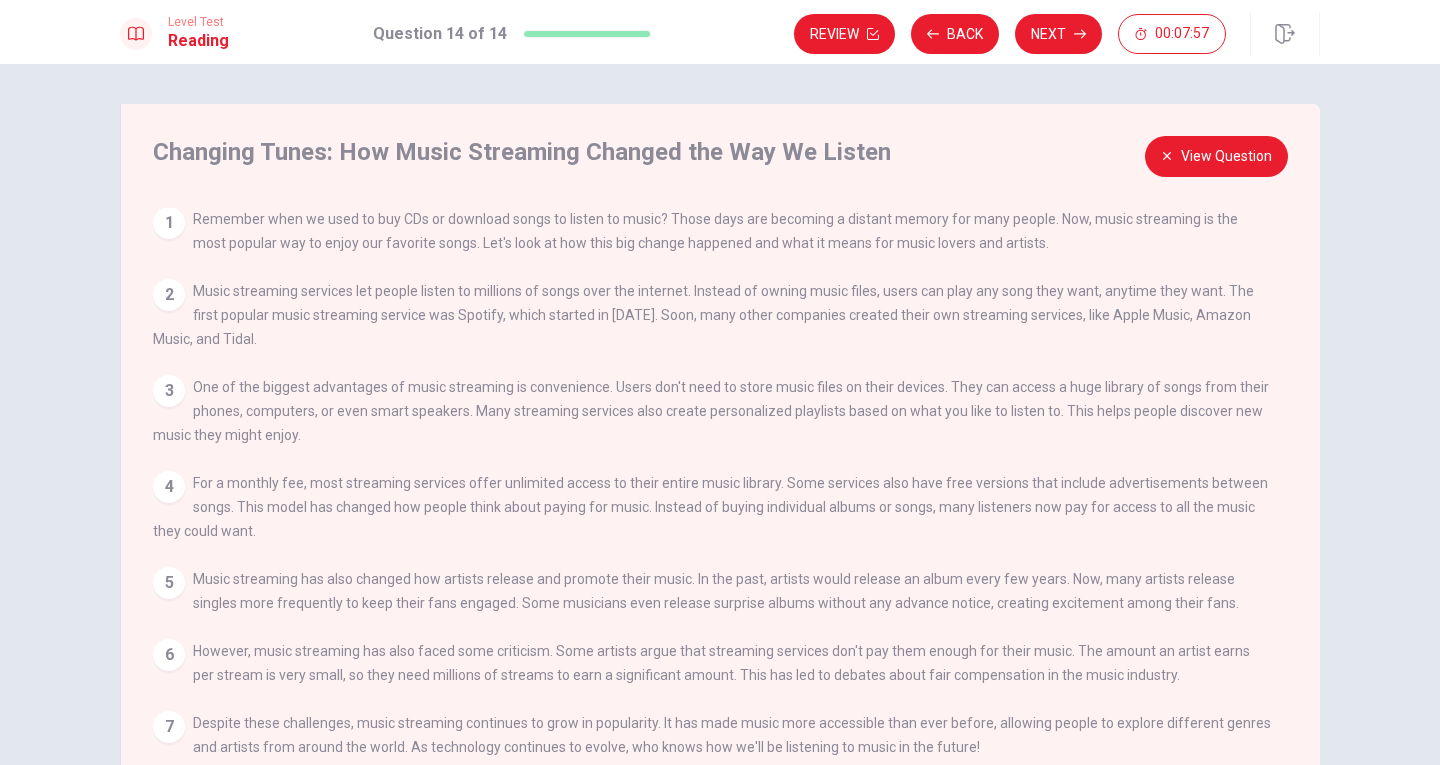 scroll, scrollTop: 9, scrollLeft: 0, axis: vertical 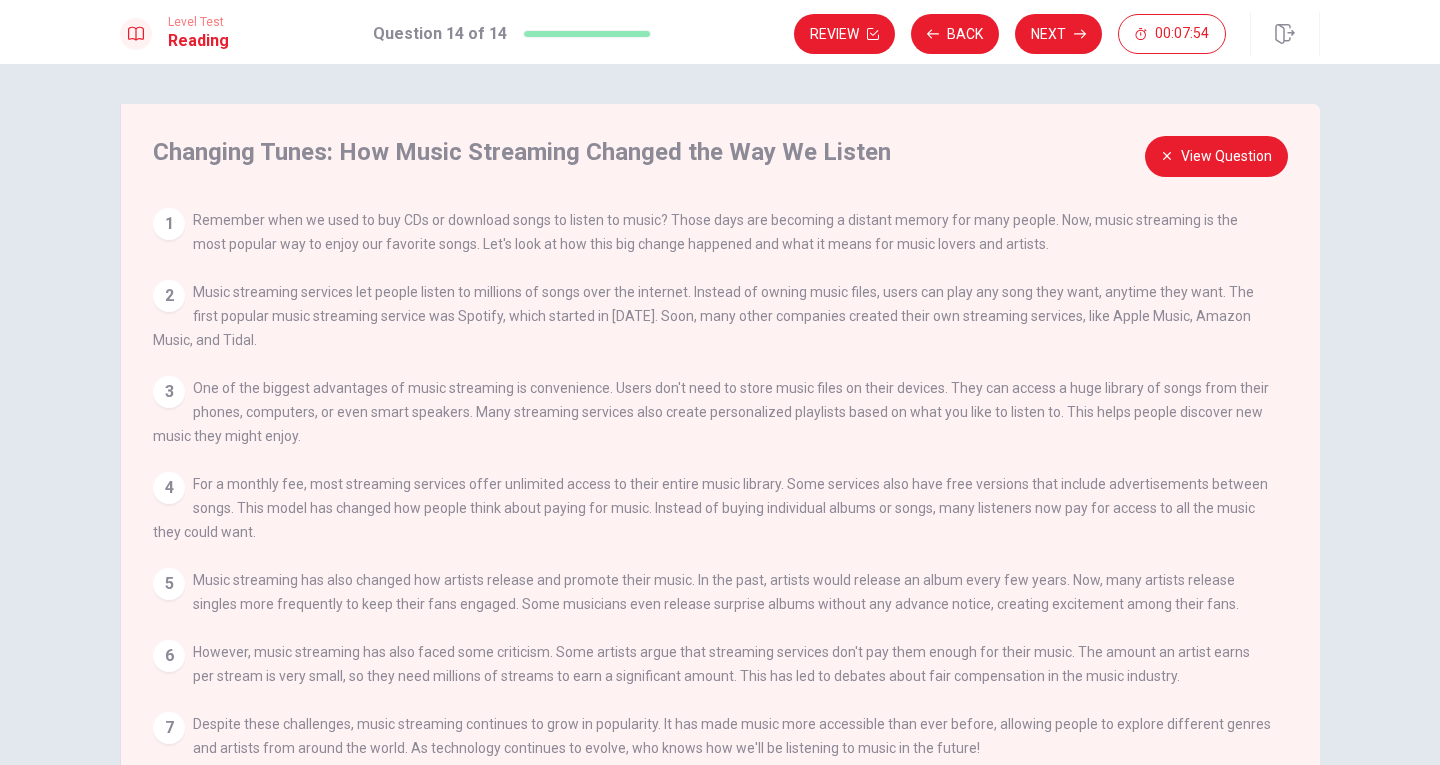 click on "View Question" at bounding box center (1216, 156) 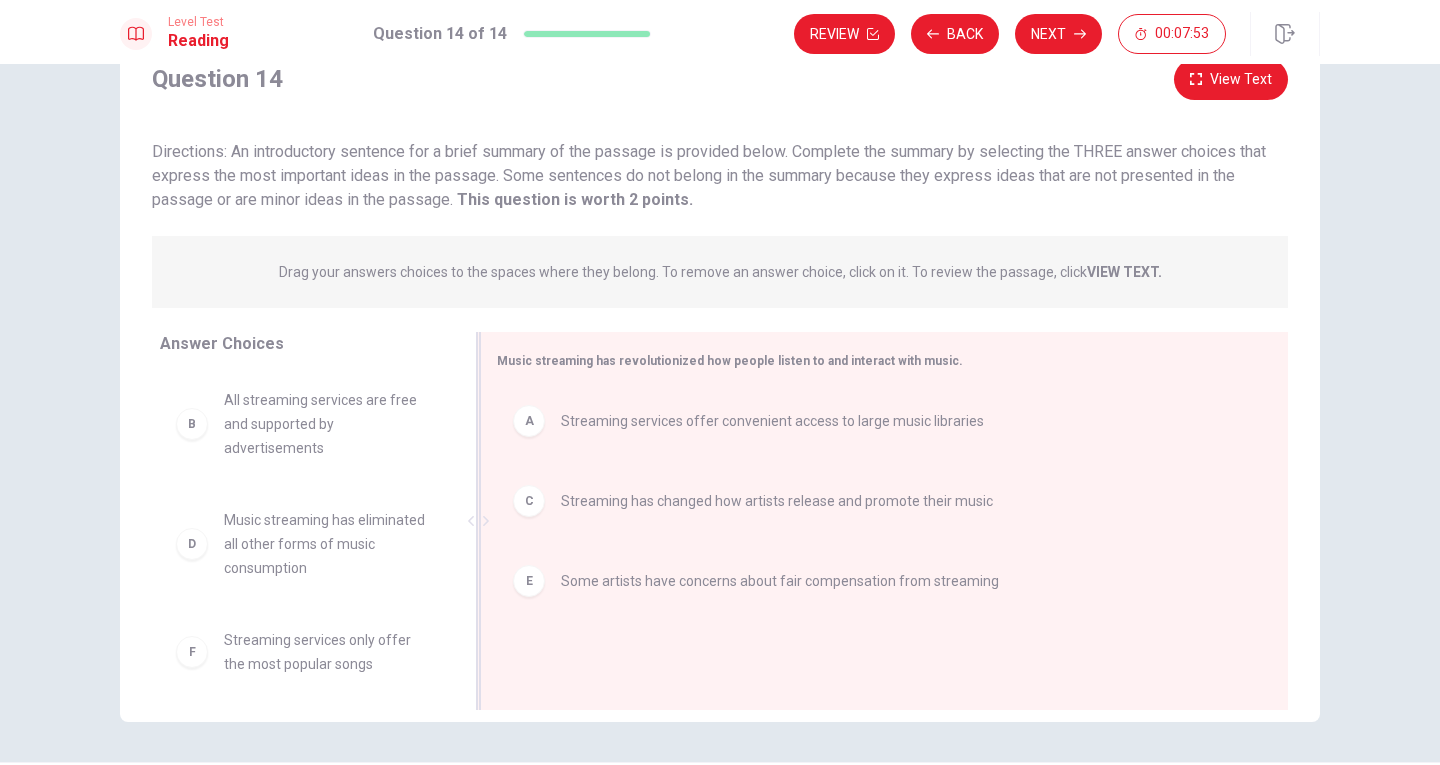 scroll, scrollTop: 138, scrollLeft: 0, axis: vertical 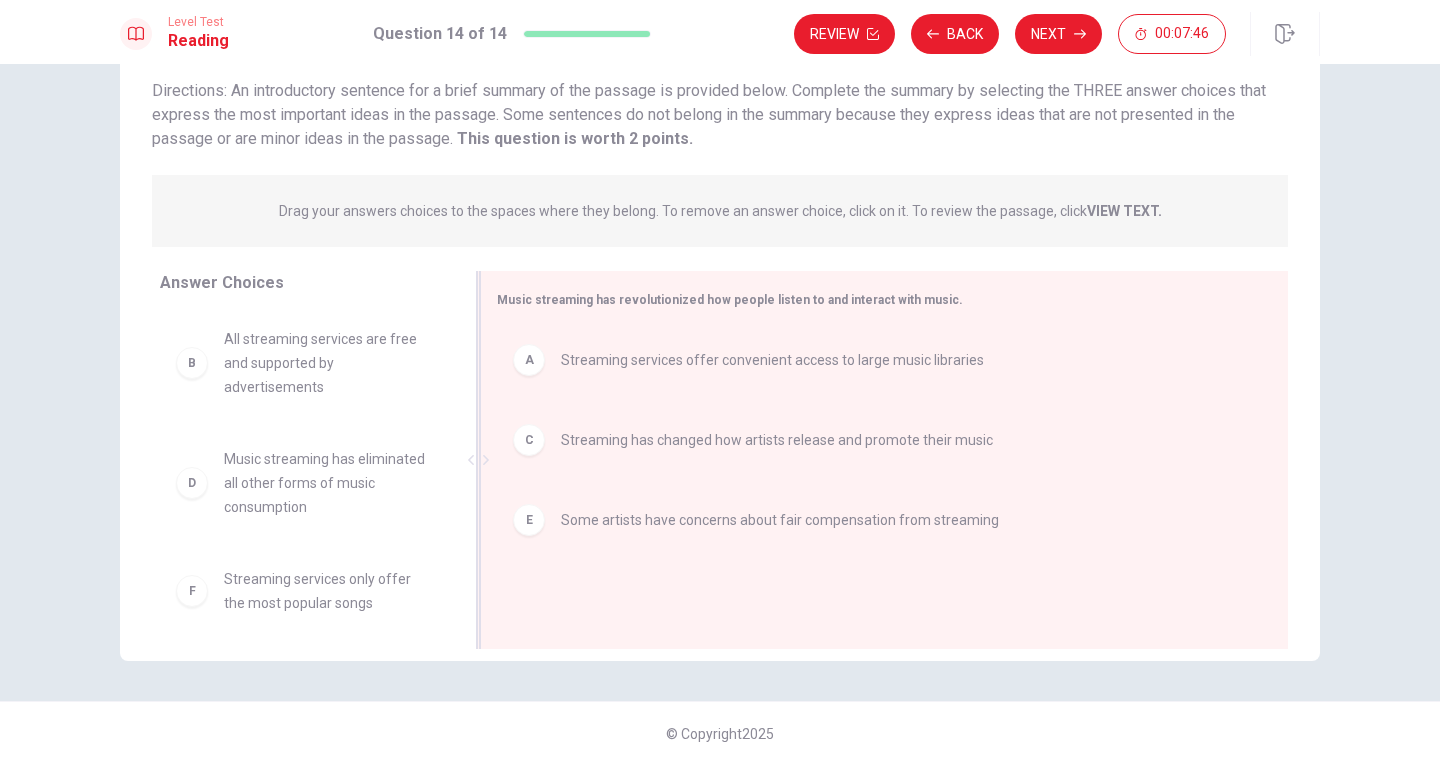 click on "A Streaming services offer convenient access to large music libraries" at bounding box center (876, 360) 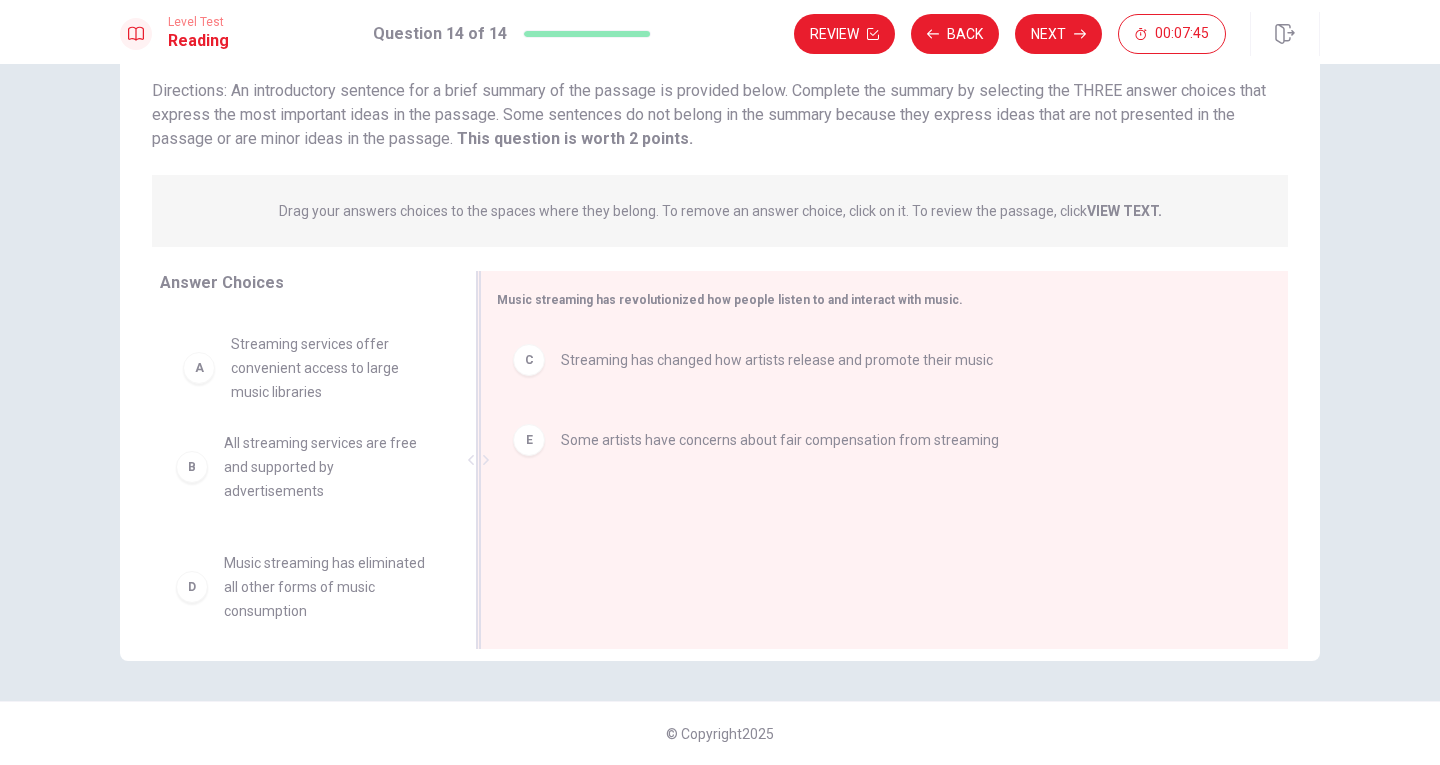 drag, startPoint x: 275, startPoint y: 348, endPoint x: 840, endPoint y: 465, distance: 576.987 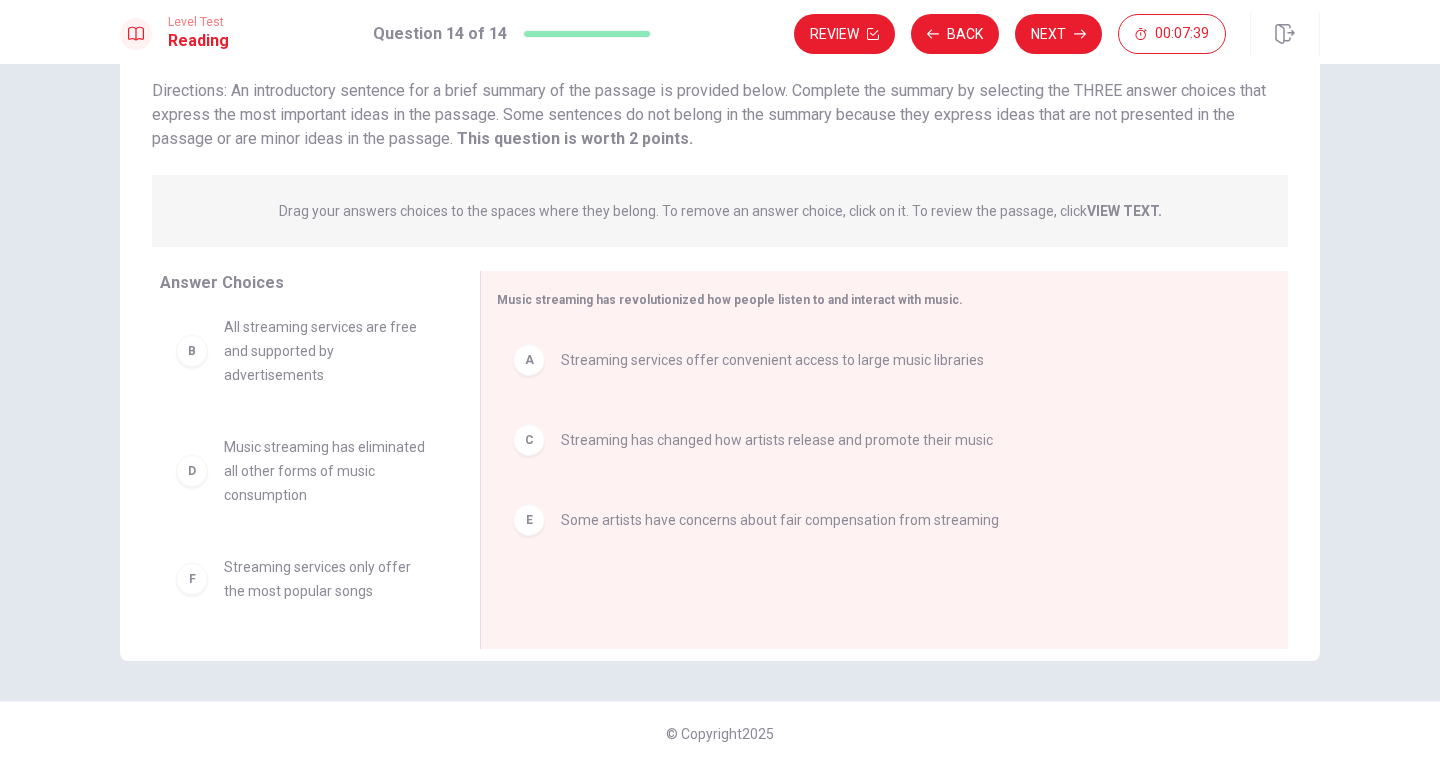 scroll, scrollTop: 0, scrollLeft: 0, axis: both 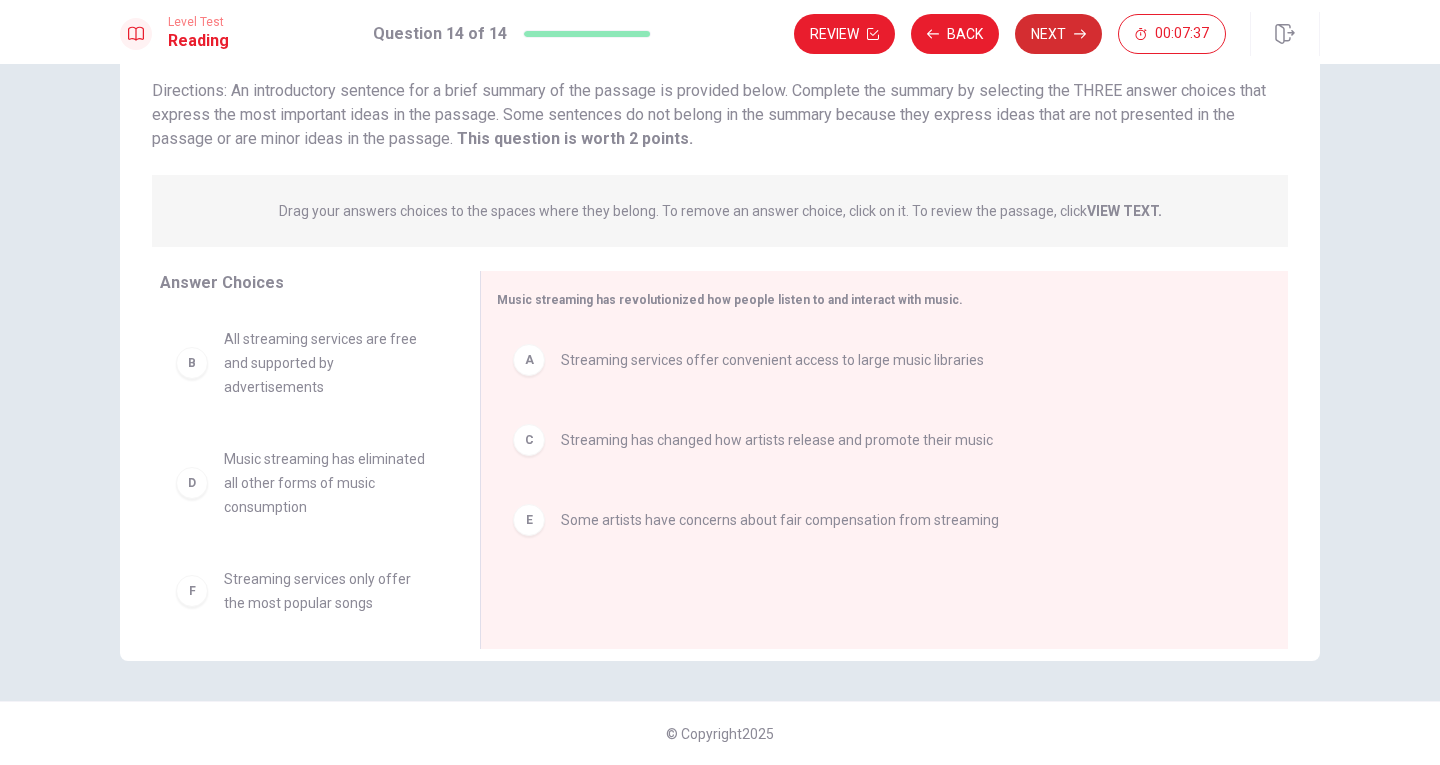 click on "Next" at bounding box center [1058, 34] 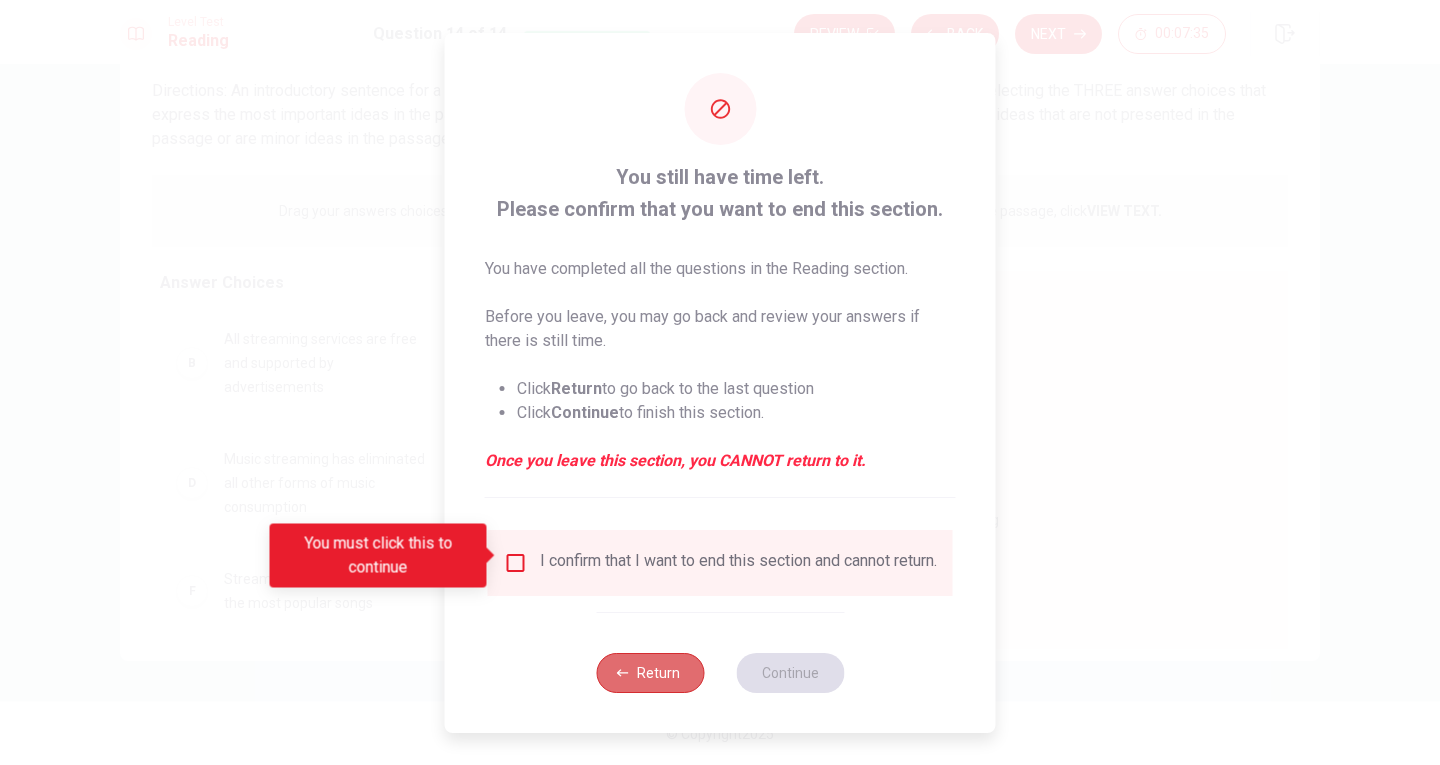 click on "Return" at bounding box center (650, 673) 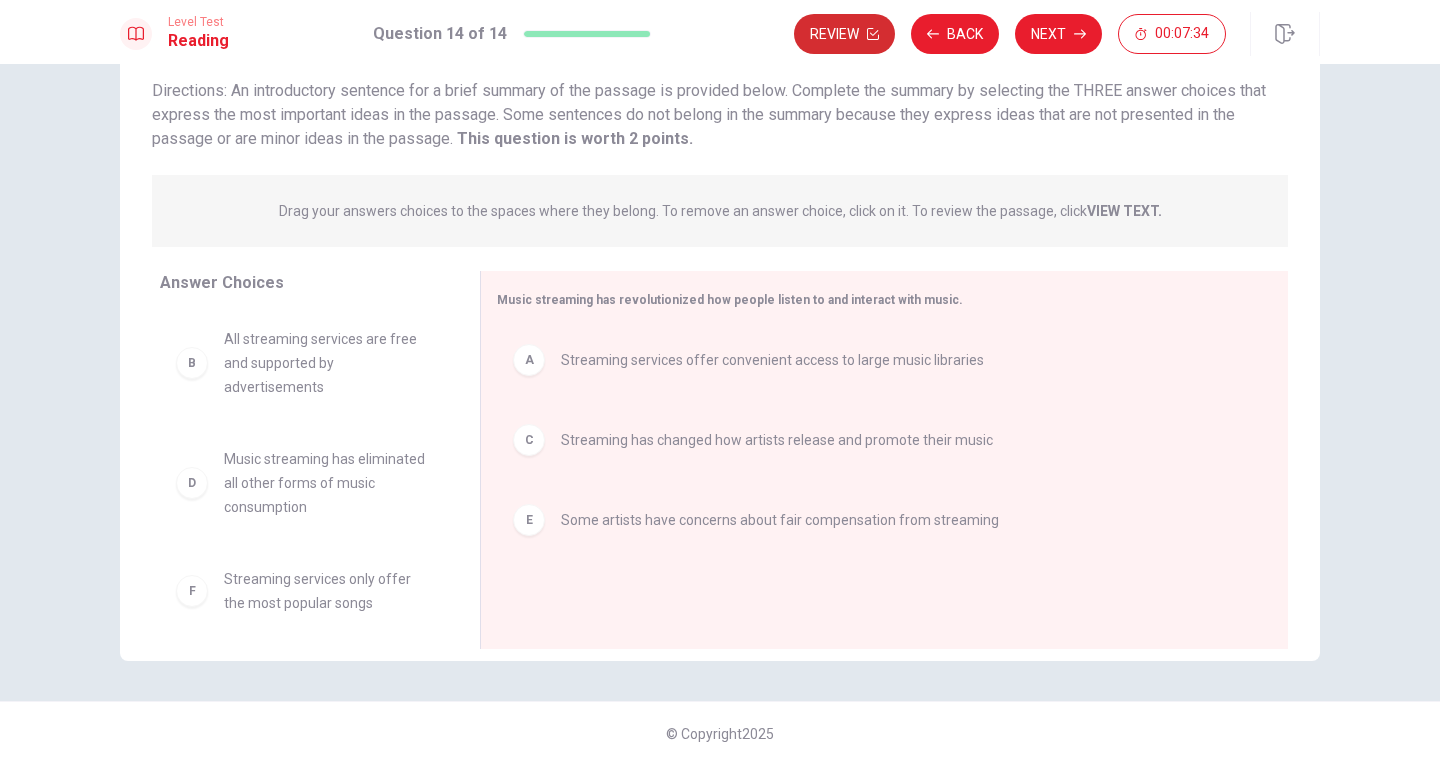 click on "Review" at bounding box center (844, 34) 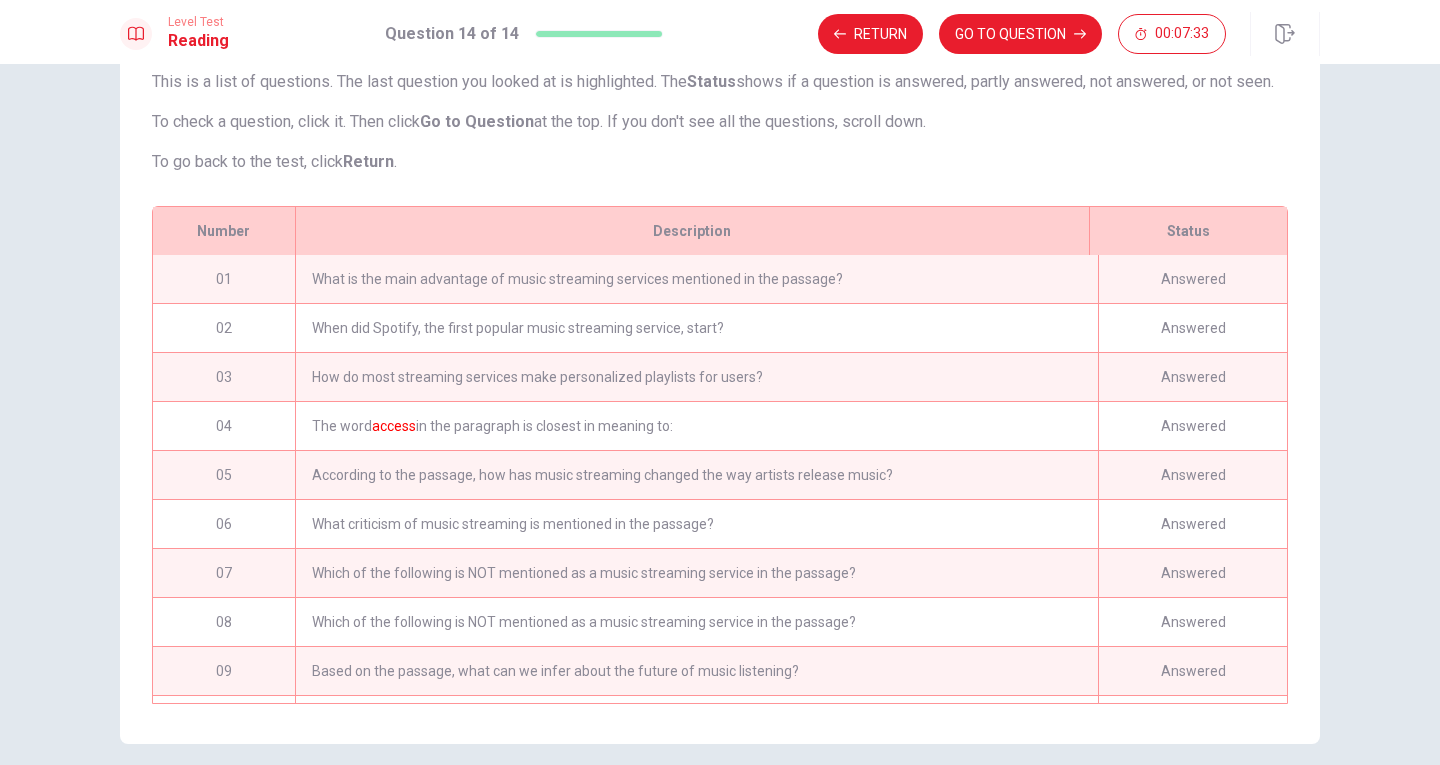scroll, scrollTop: 222, scrollLeft: 0, axis: vertical 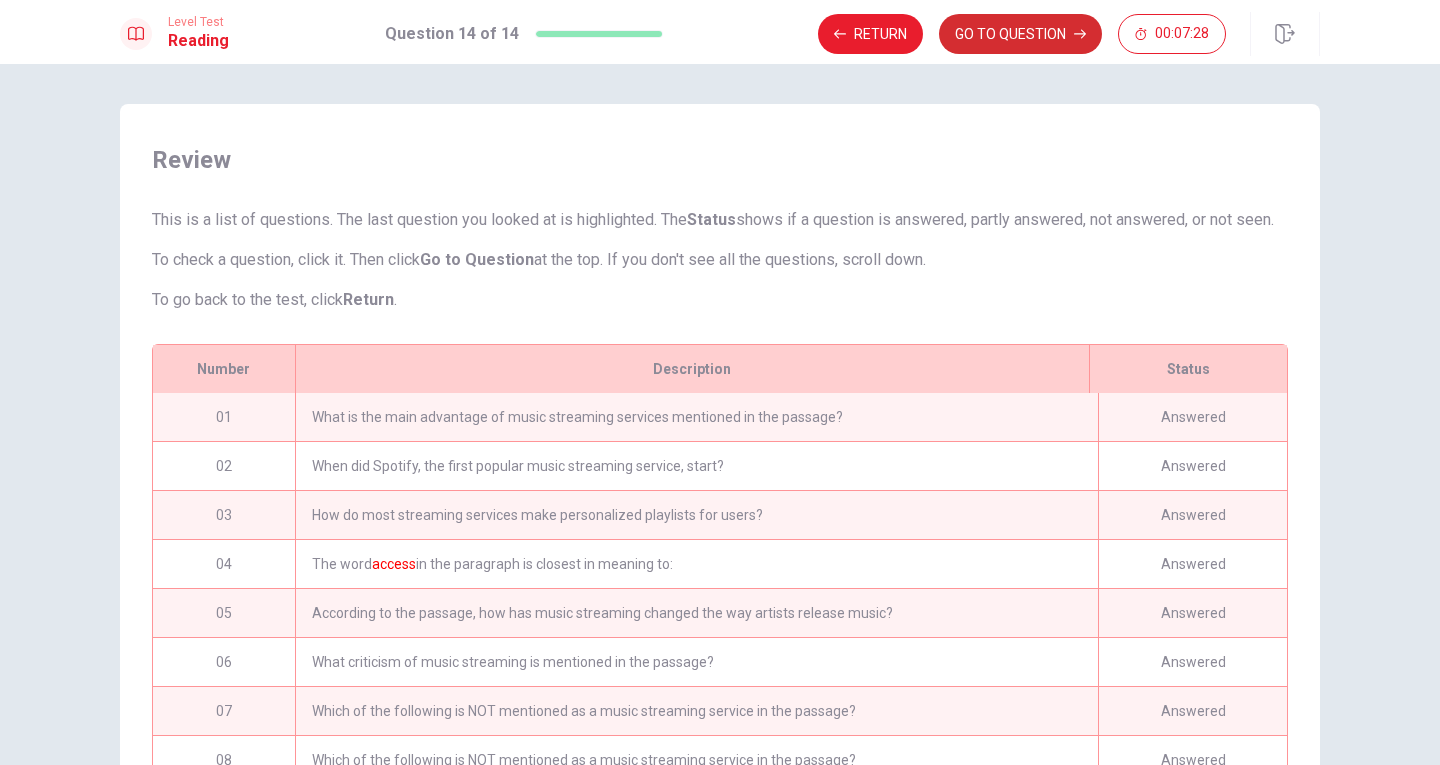 click on "GO TO QUESTION" at bounding box center (1020, 34) 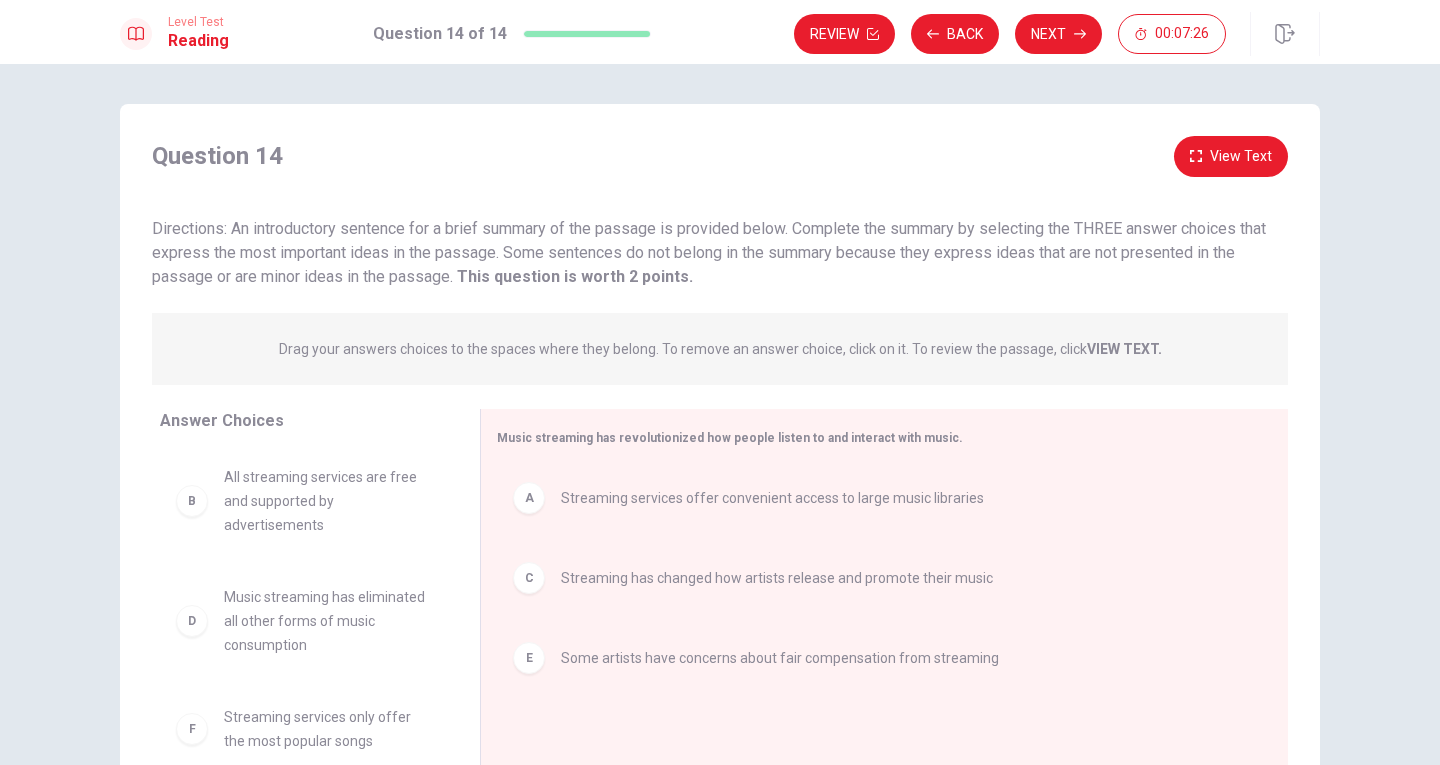 click on "Question 14 of 14" at bounding box center [512, 34] 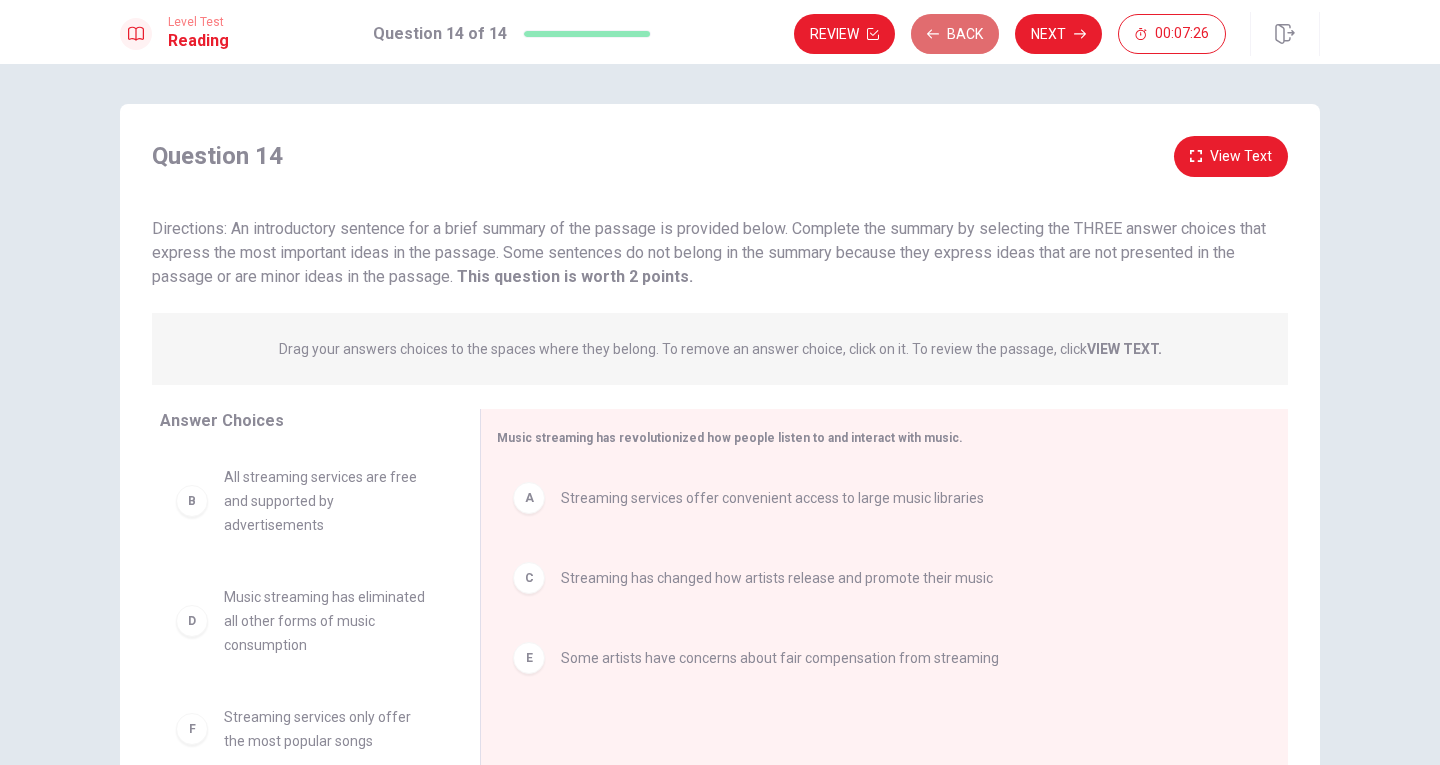 click on "Back" at bounding box center [955, 34] 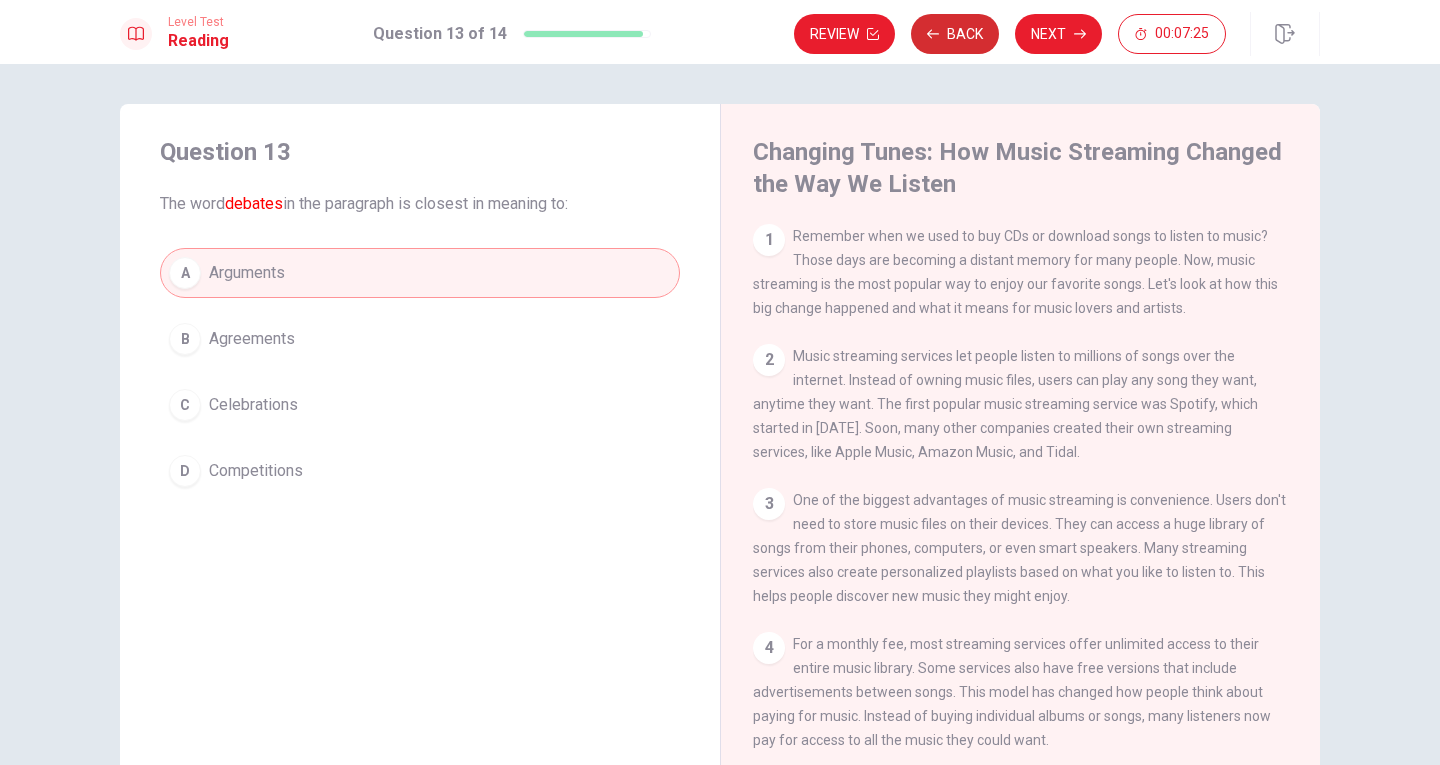 click on "Back" at bounding box center [955, 34] 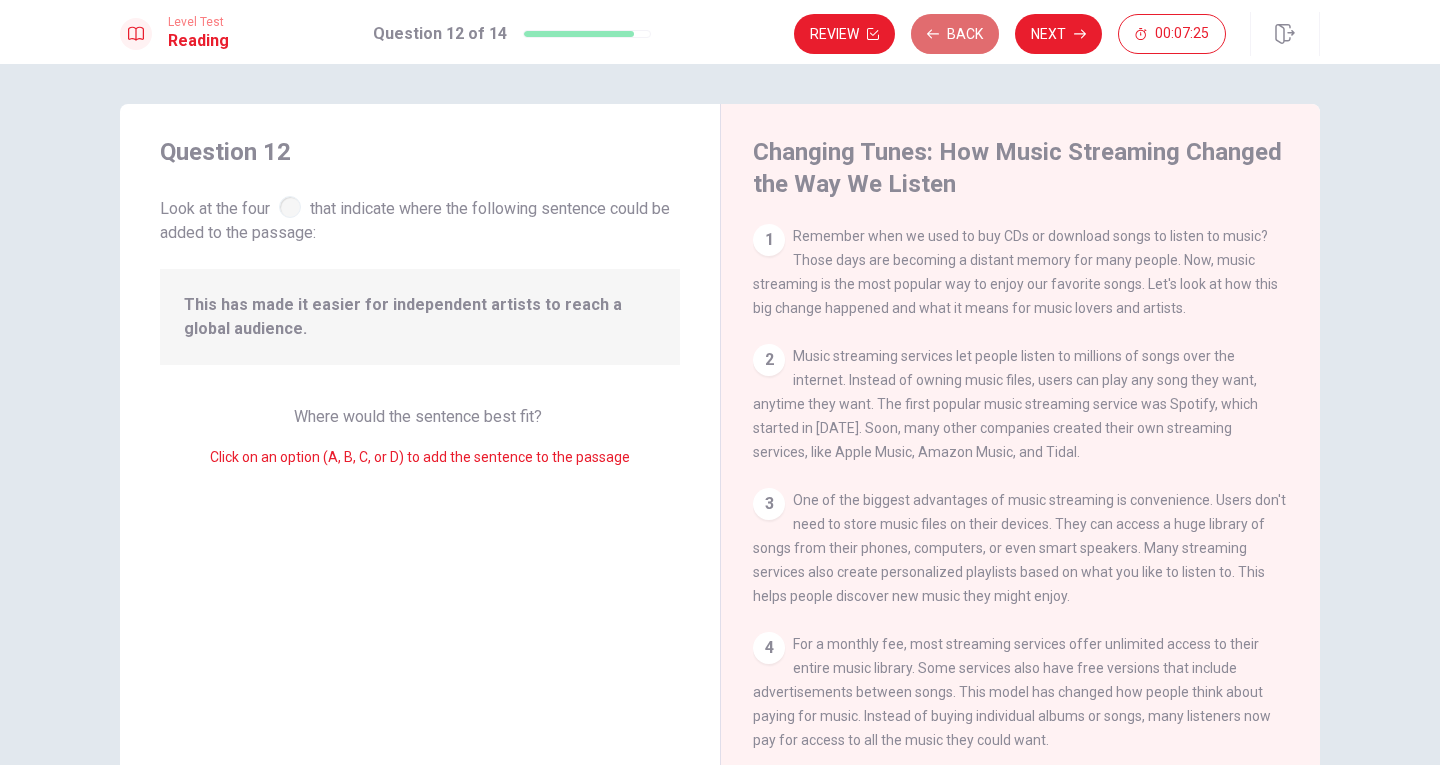 click on "Back" at bounding box center (955, 34) 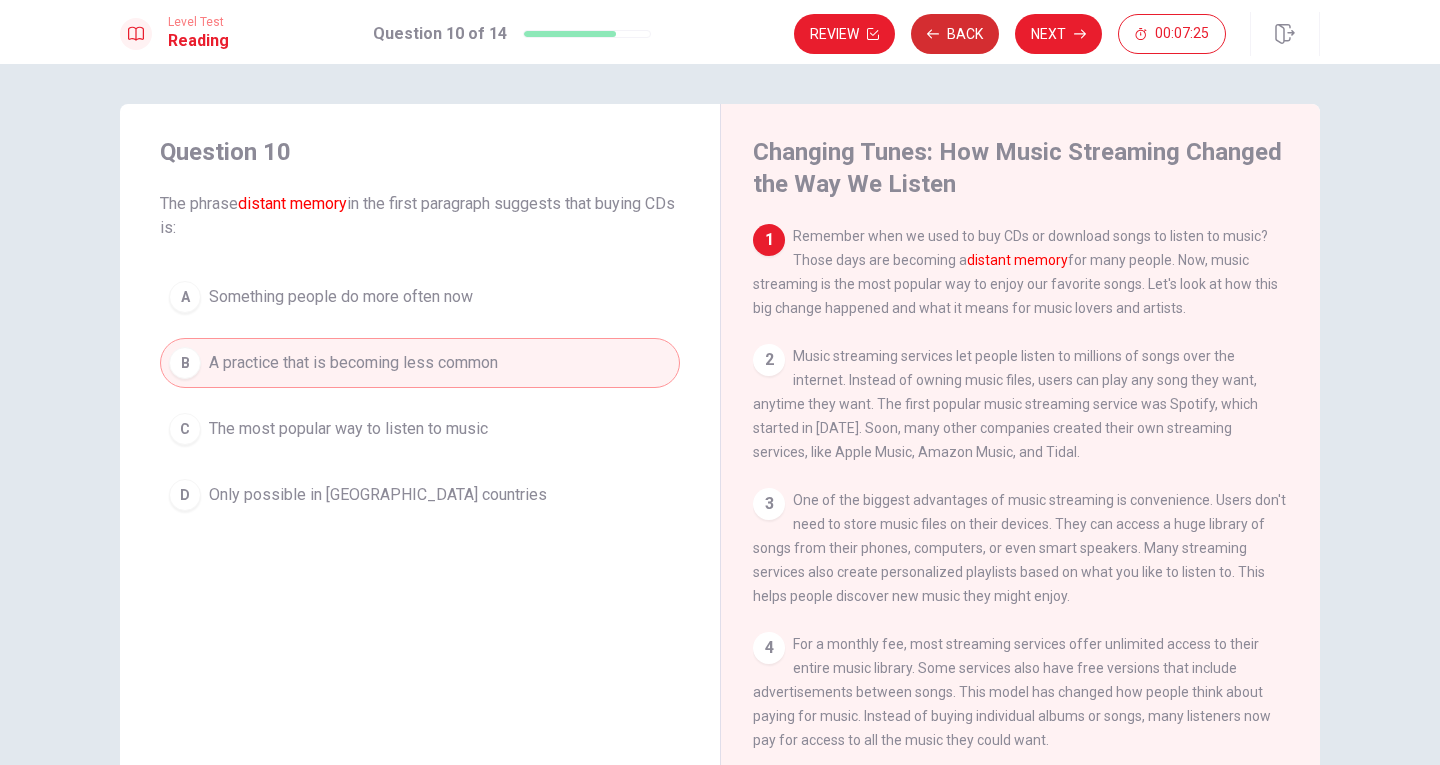 click on "Back" at bounding box center [955, 34] 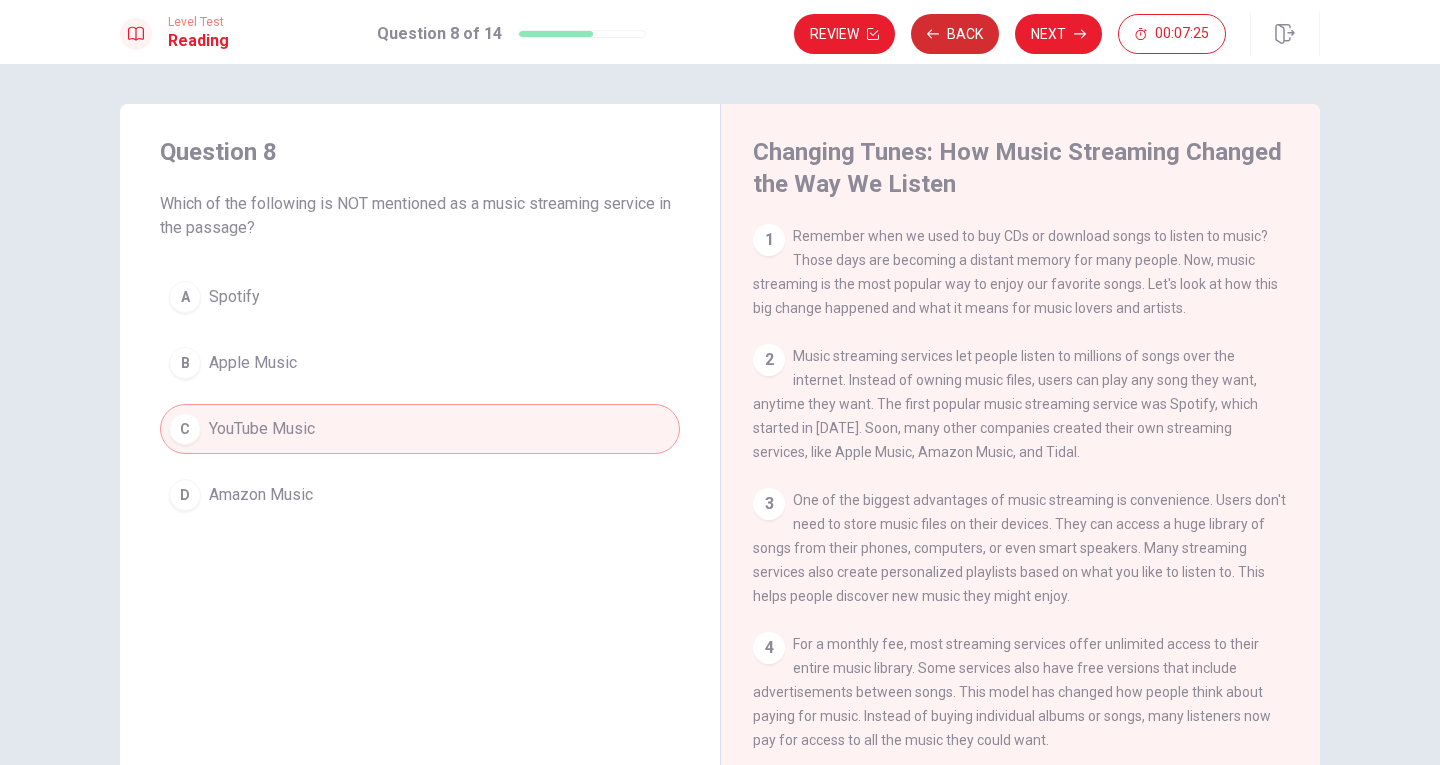 click on "Back" at bounding box center [955, 34] 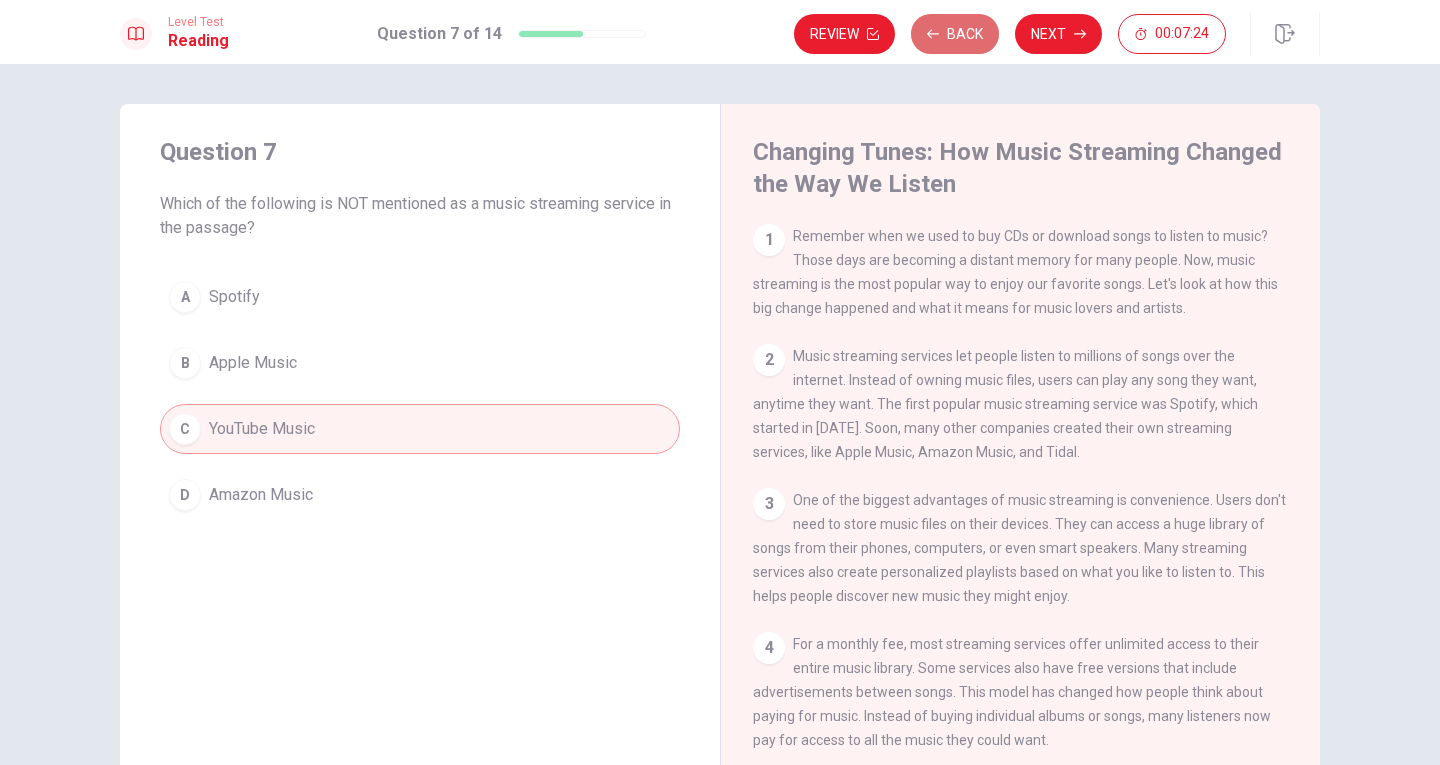 click on "Back" at bounding box center [955, 34] 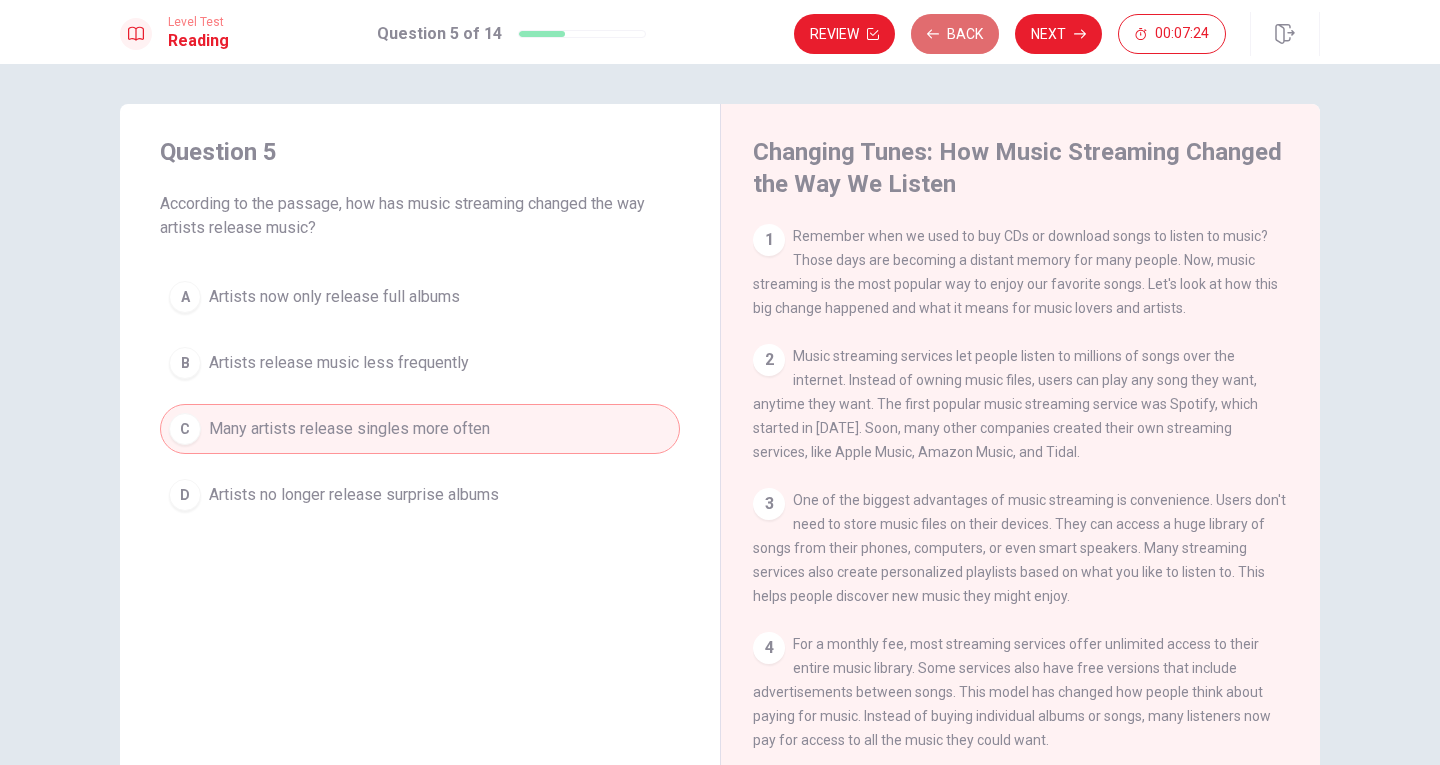 click on "Back" at bounding box center [955, 34] 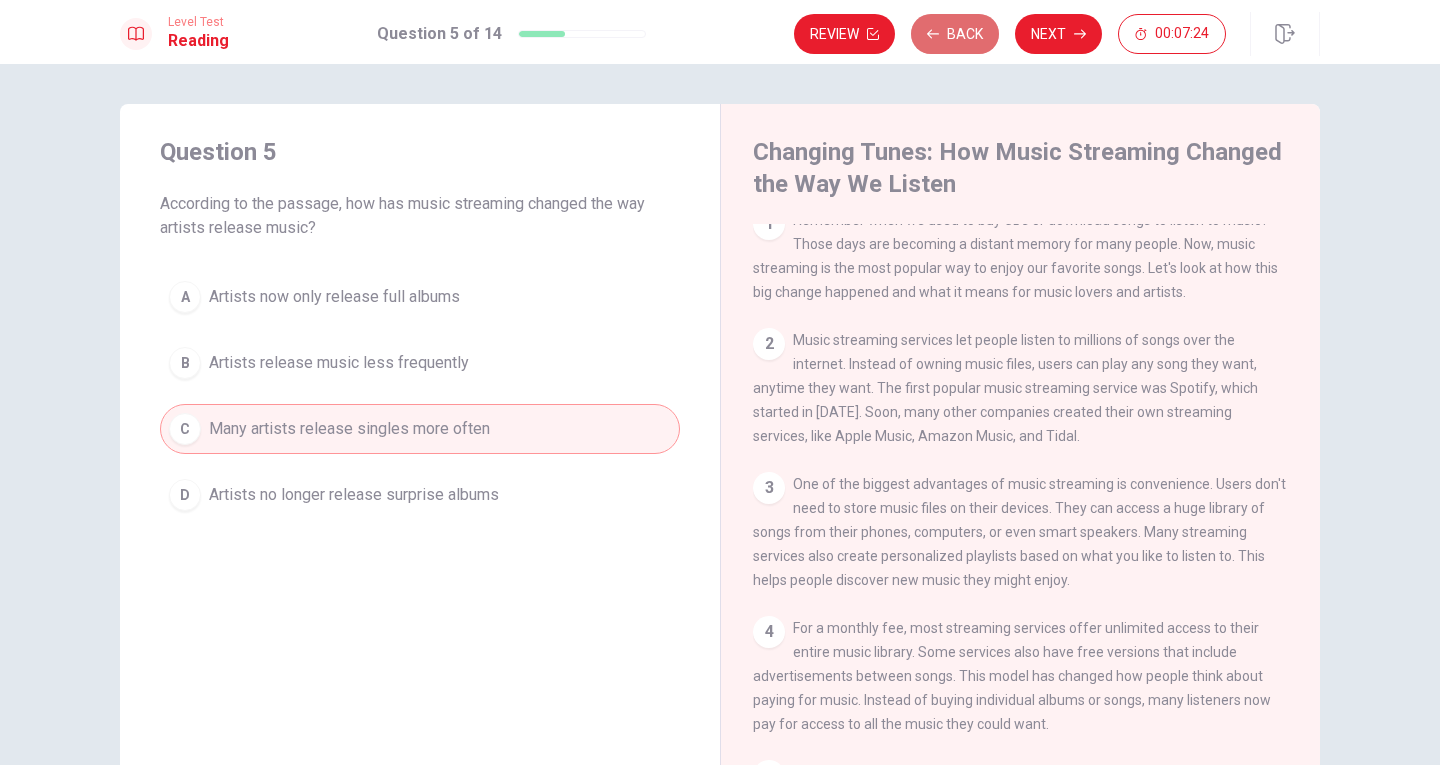 click on "Back" at bounding box center [955, 34] 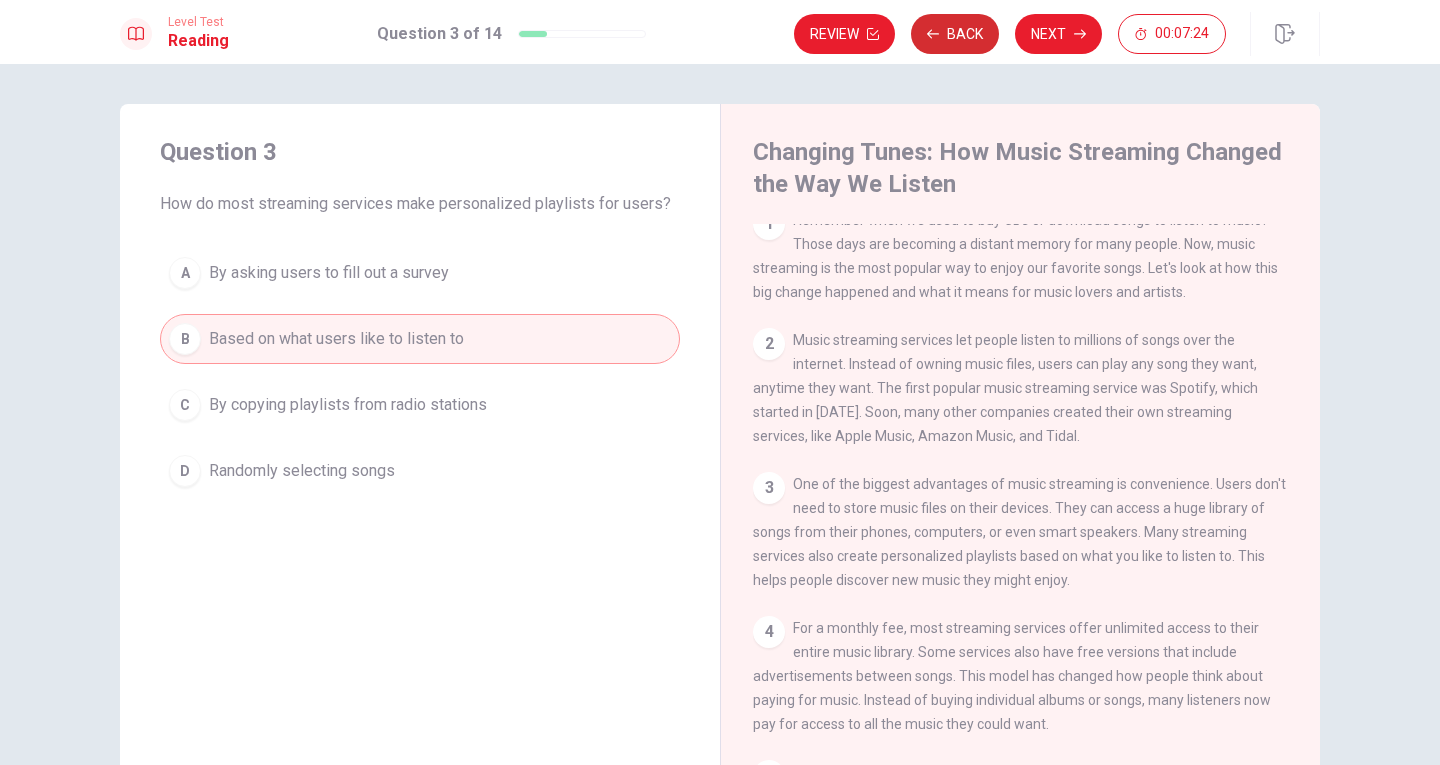 click on "Back" at bounding box center [955, 34] 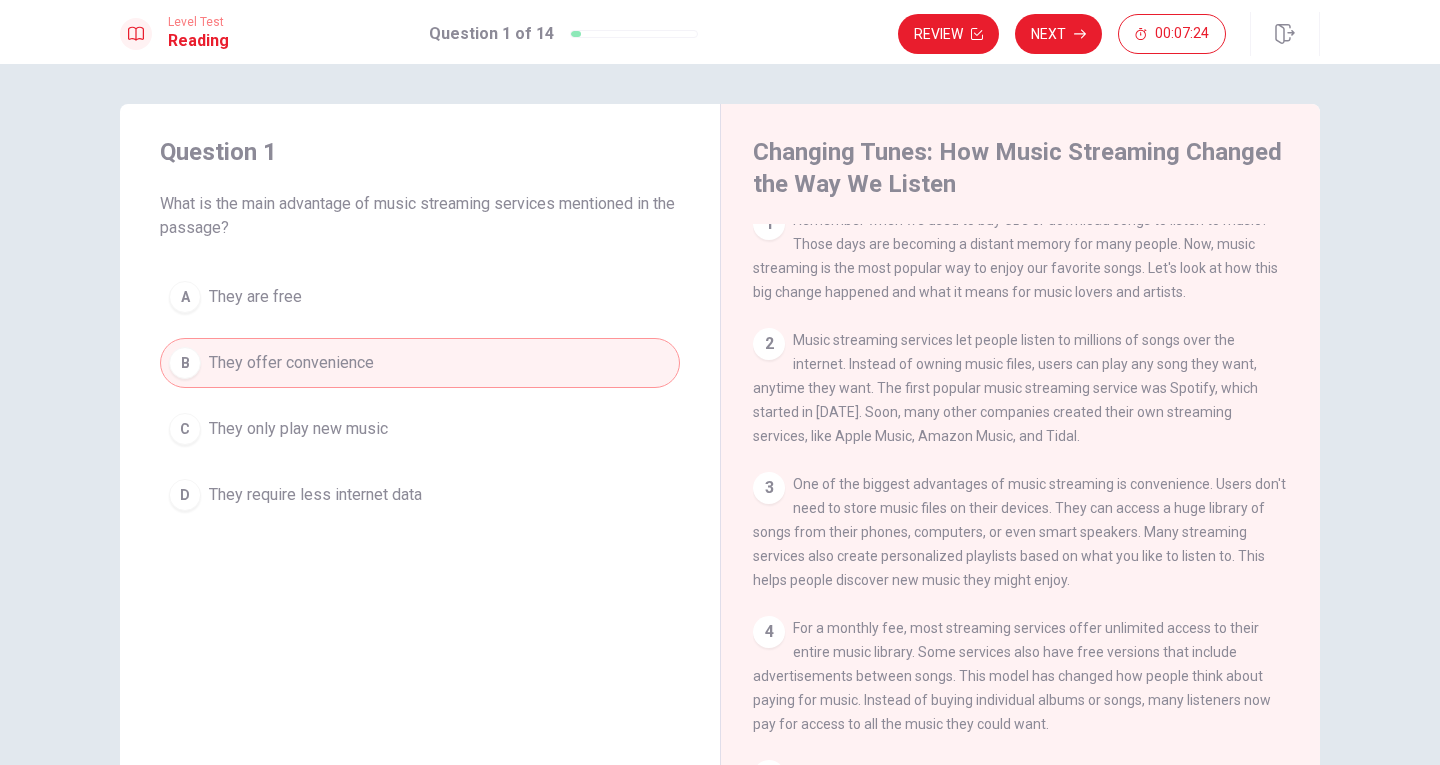 click on "Review" at bounding box center (948, 34) 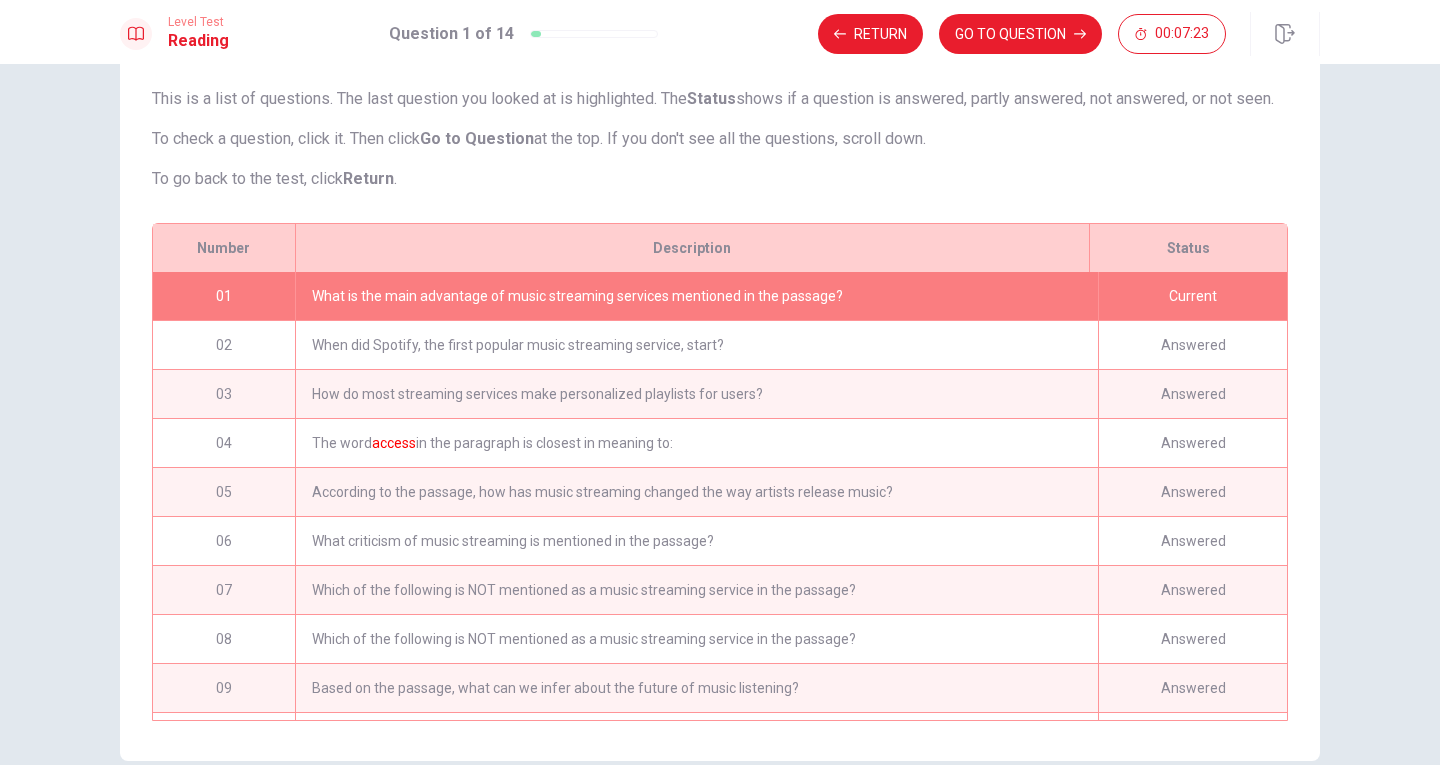 click on "GO TO QUESTION" at bounding box center (1020, 34) 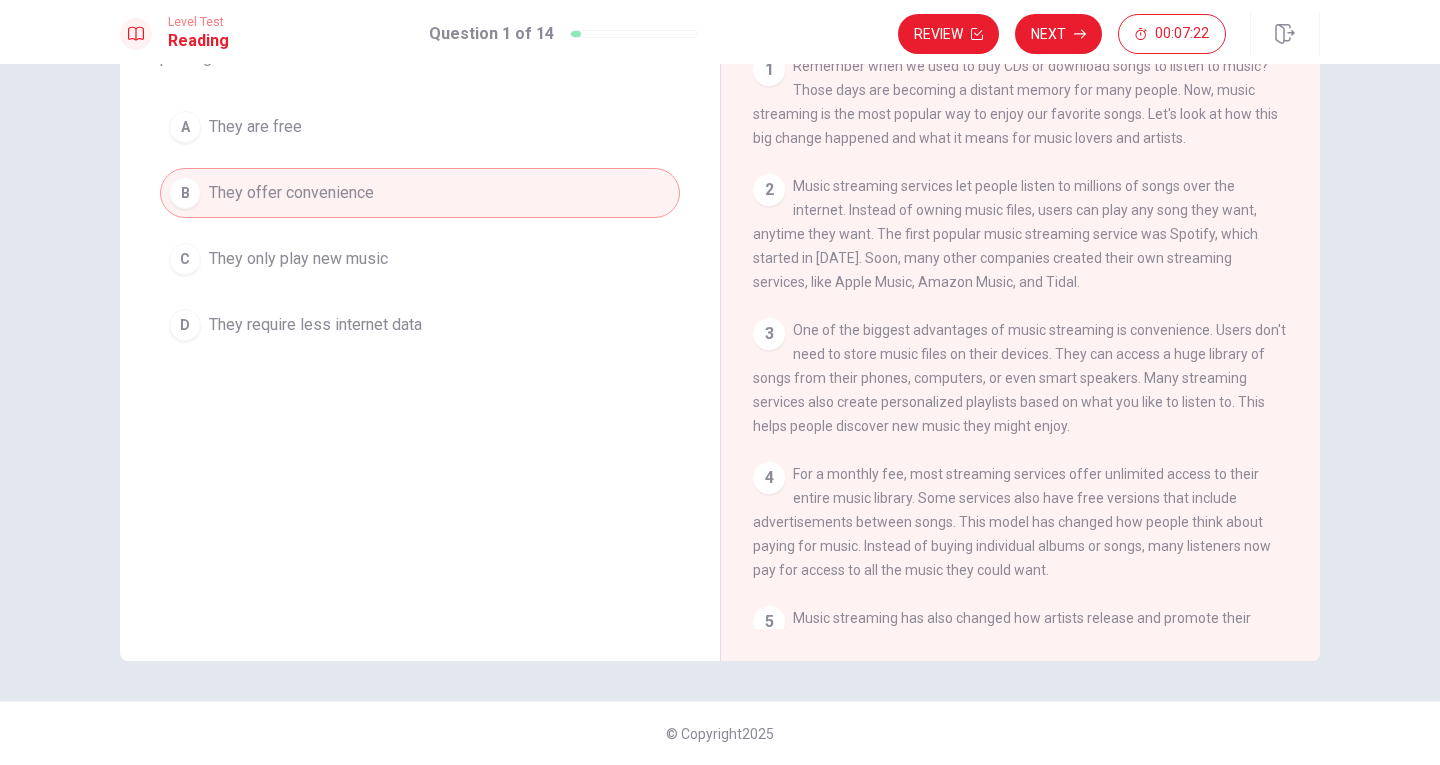 scroll 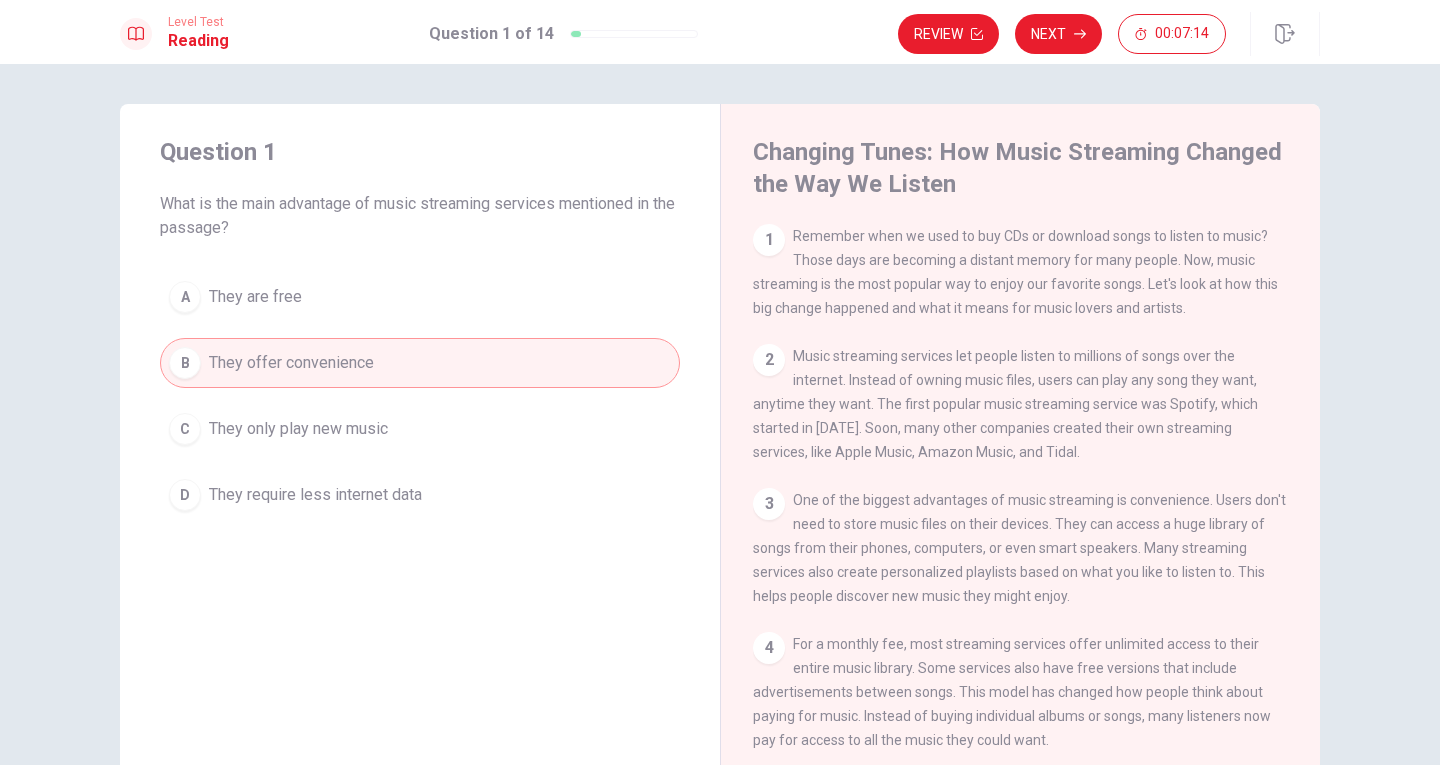 drag, startPoint x: 878, startPoint y: 508, endPoint x: 1092, endPoint y: 510, distance: 214.00934 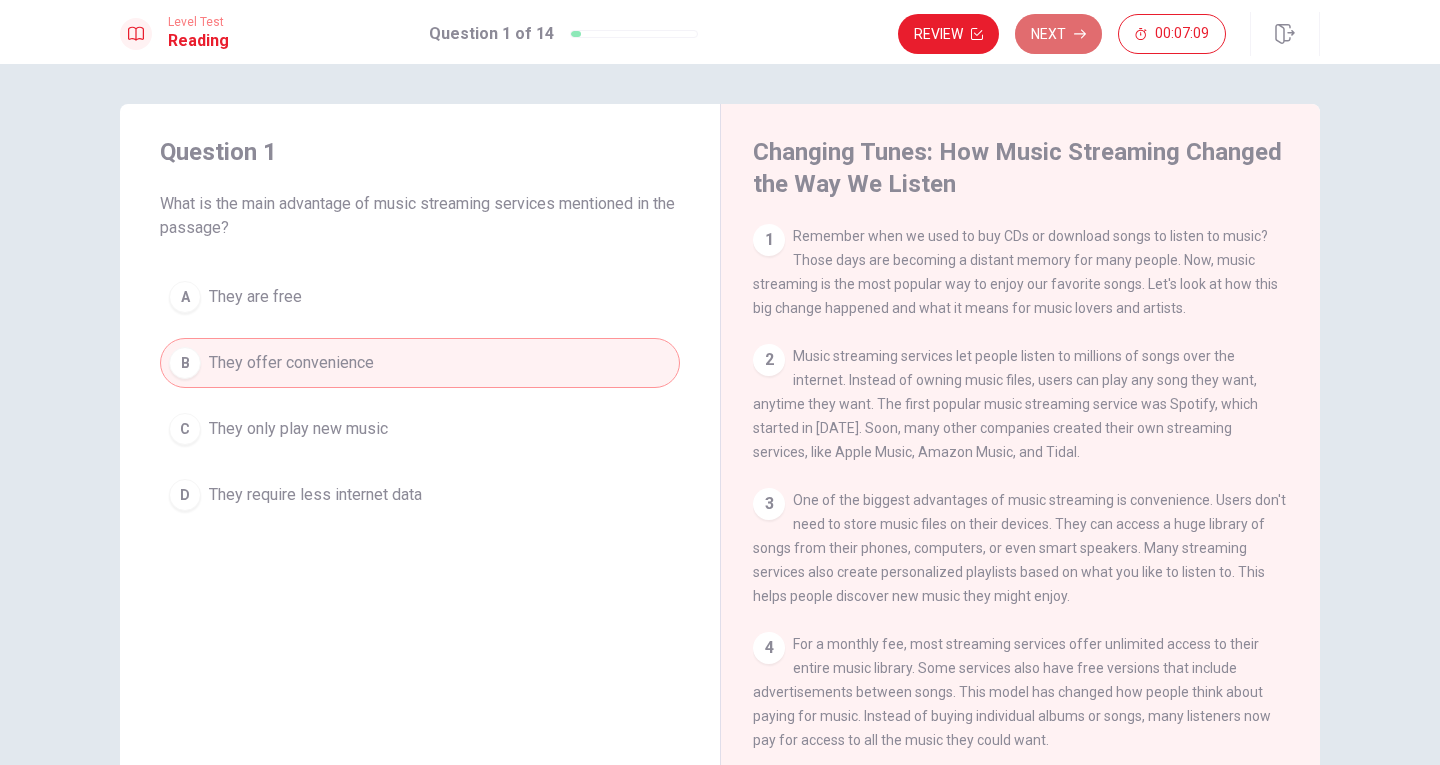click on "Next" at bounding box center (1058, 34) 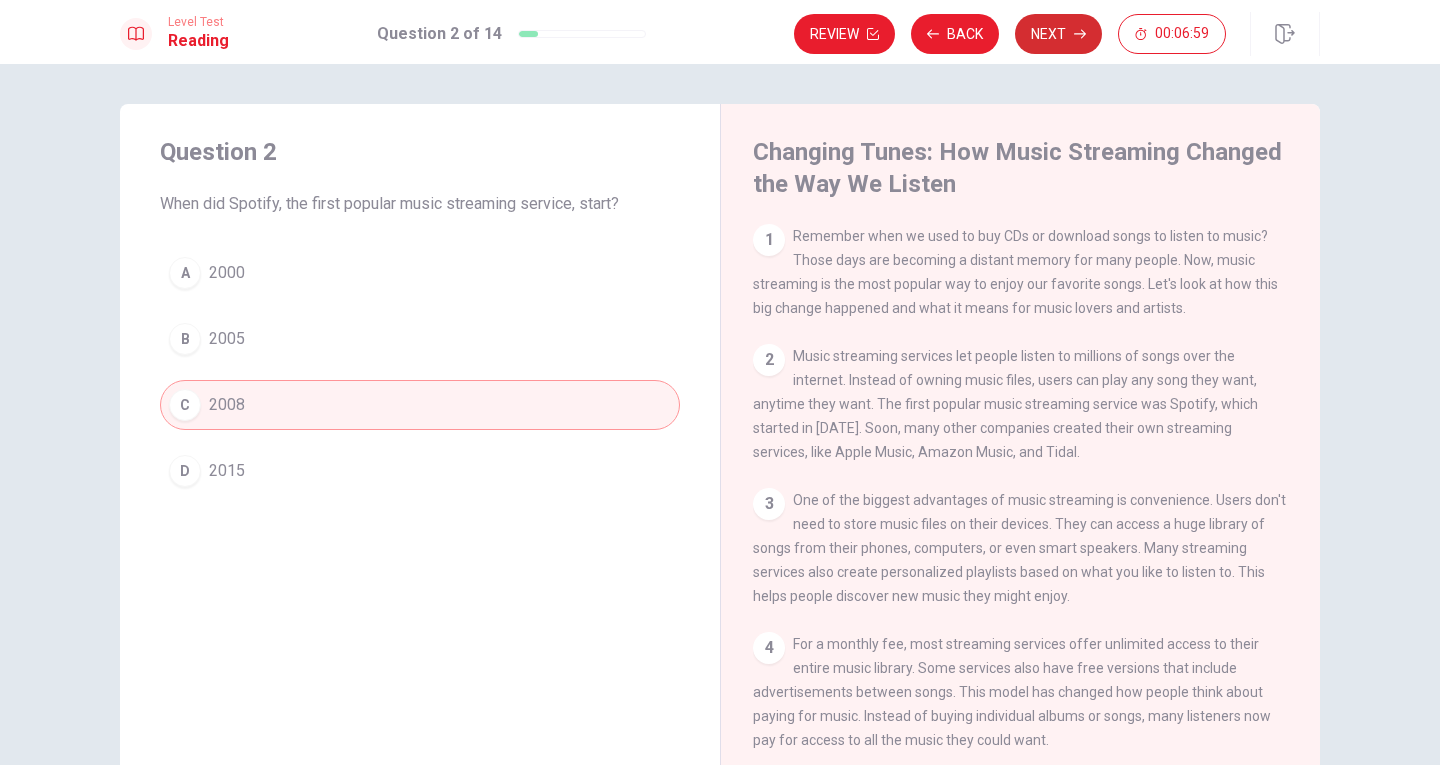 click on "Next" at bounding box center (1058, 34) 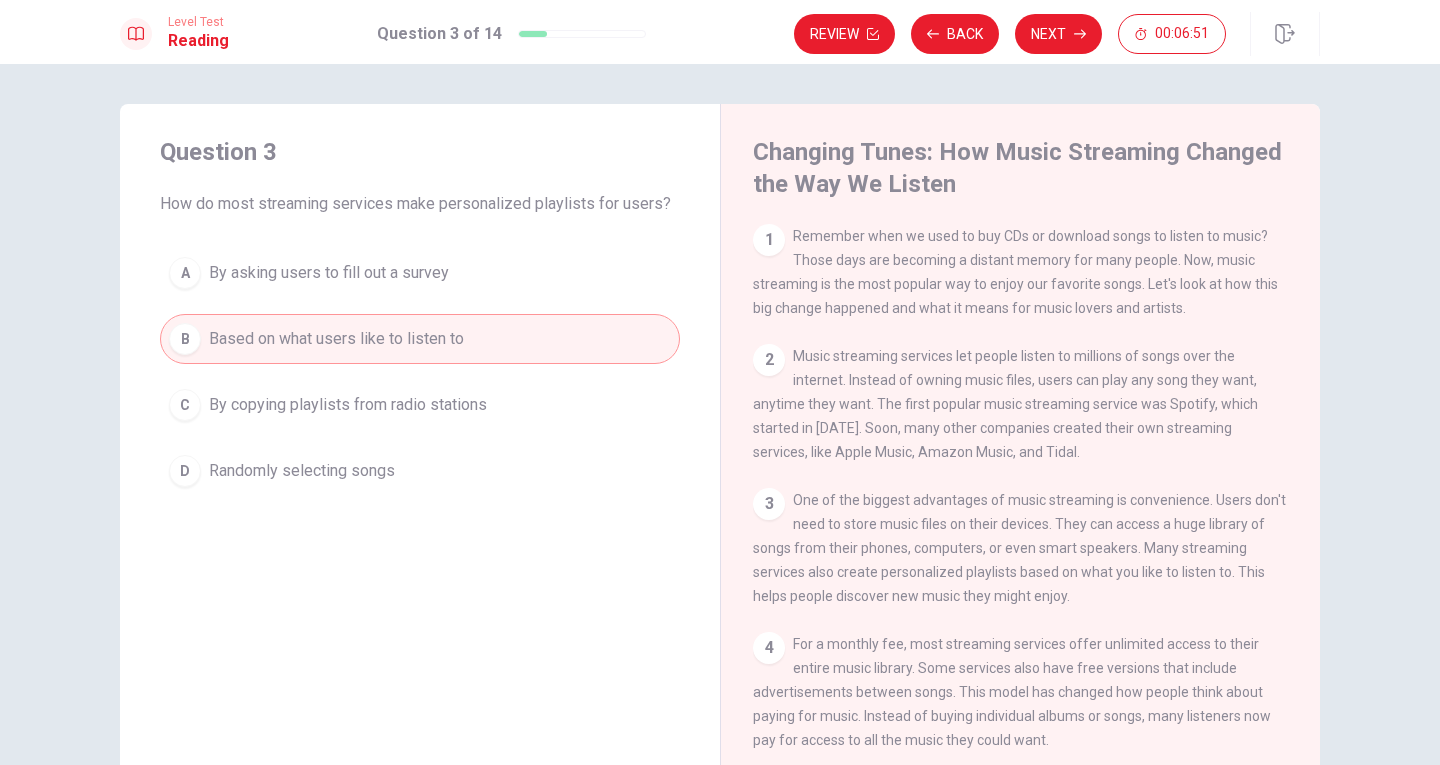 drag, startPoint x: 814, startPoint y: 574, endPoint x: 905, endPoint y: 572, distance: 91.02197 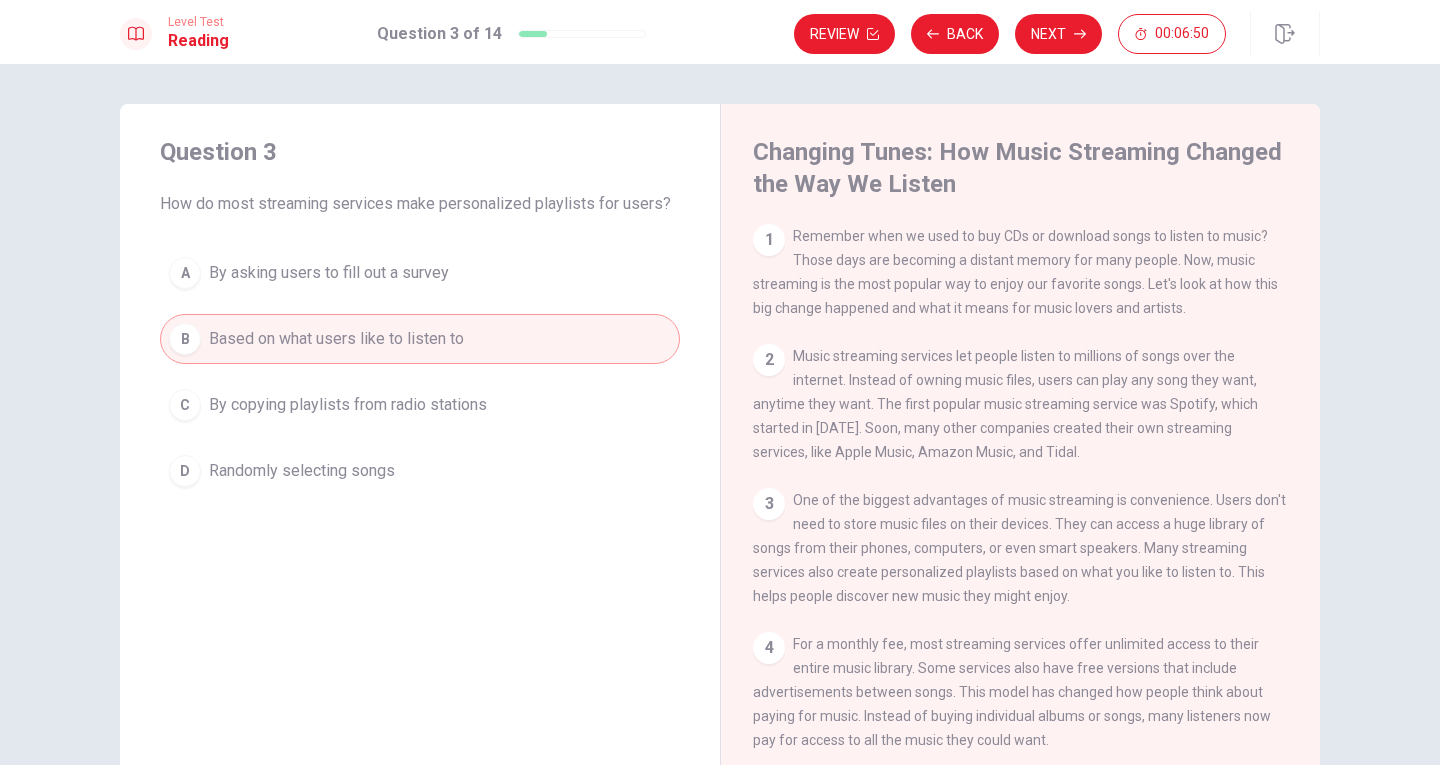 click on "One of the biggest advantages of music streaming is convenience. Users don't need to store music files on their devices. They can access a huge library of songs from their phones, computers, or even smart speakers. Many streaming services also create personalized playlists based on what you like to listen to. This helps people discover new music they might enjoy." at bounding box center (1019, 548) 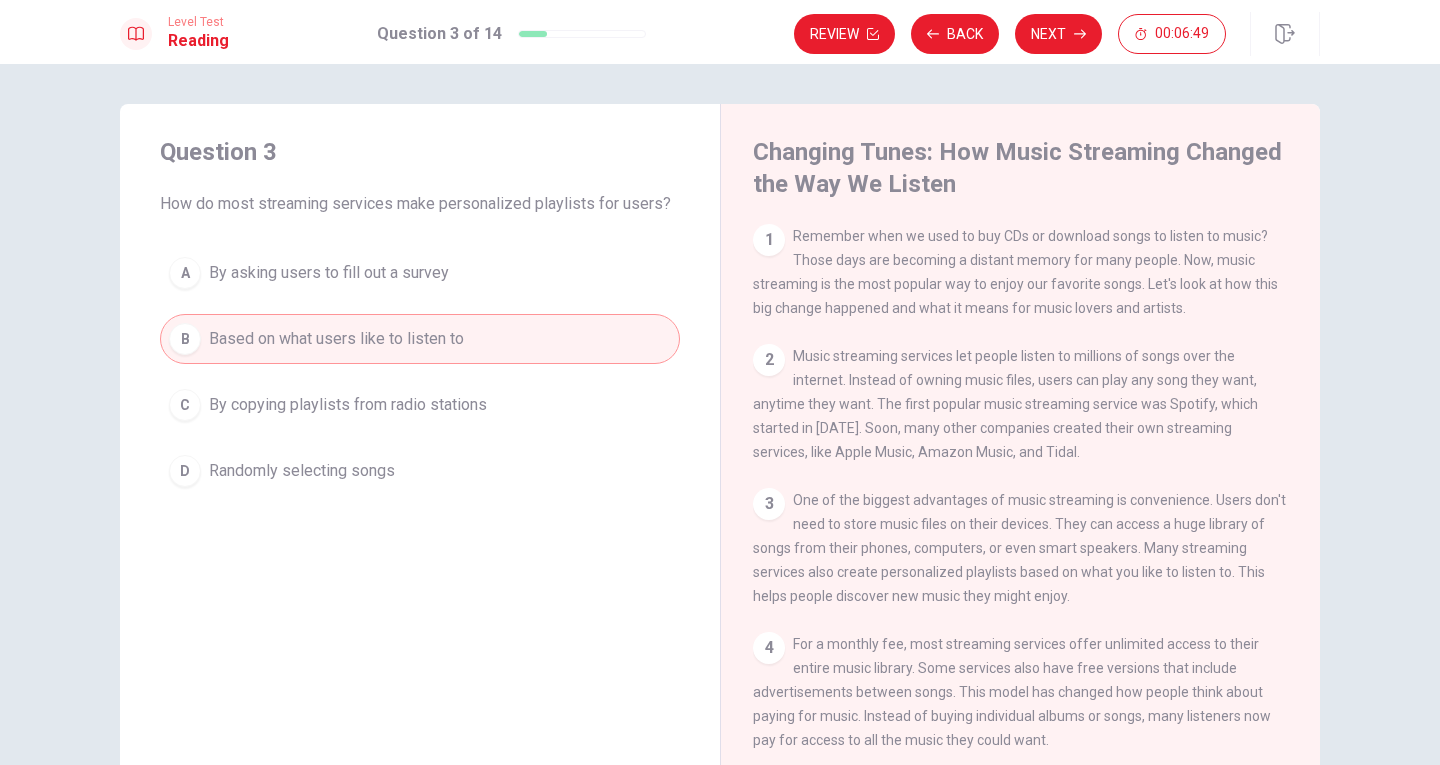 click on "3 One of the biggest advantages of music streaming is convenience. Users don't need to store music files on their devices. They can access a huge library of songs from their phones, computers, or even smart speakers. Many streaming services also create personalized playlists based on what you like to listen to. This helps people discover new music they might enjoy." at bounding box center (1021, 548) 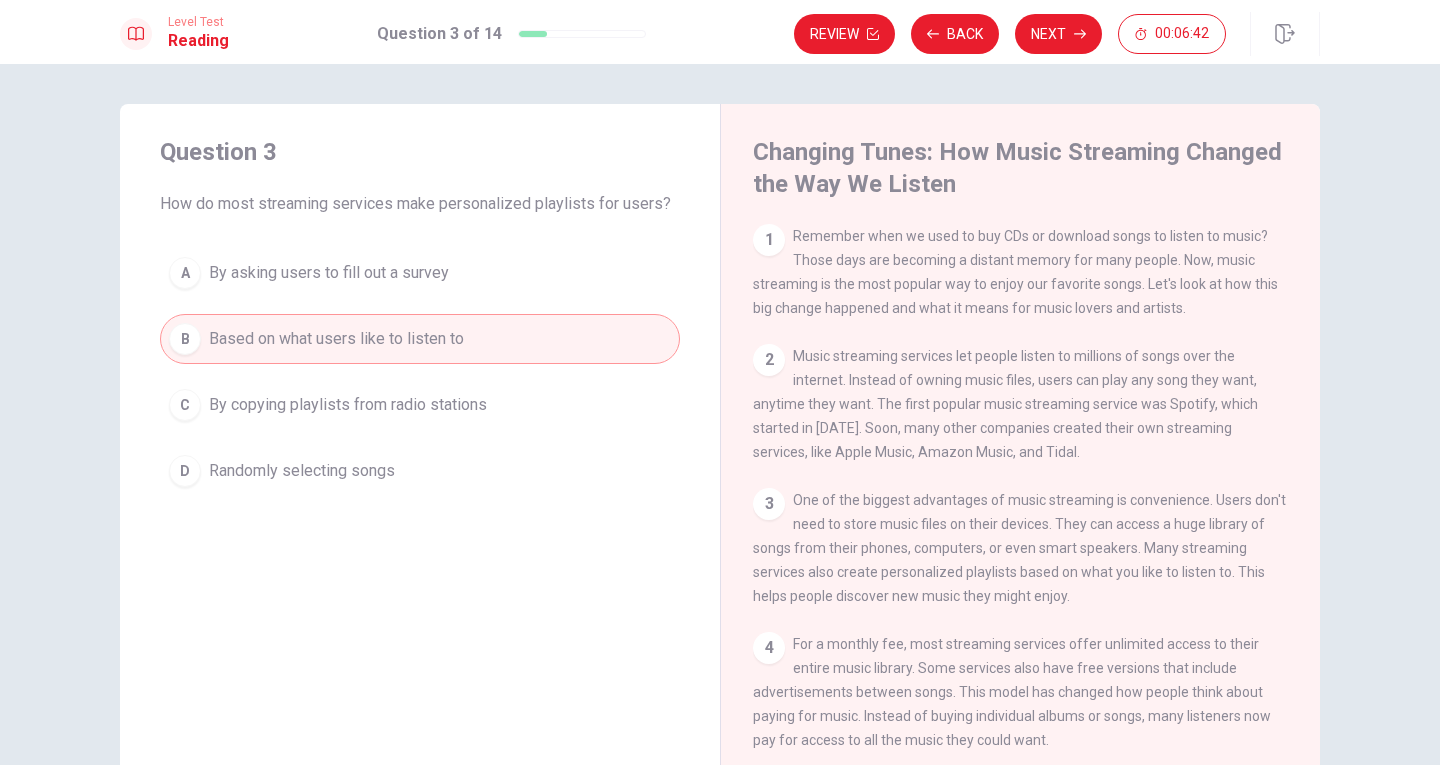 click on "Next" at bounding box center (1058, 34) 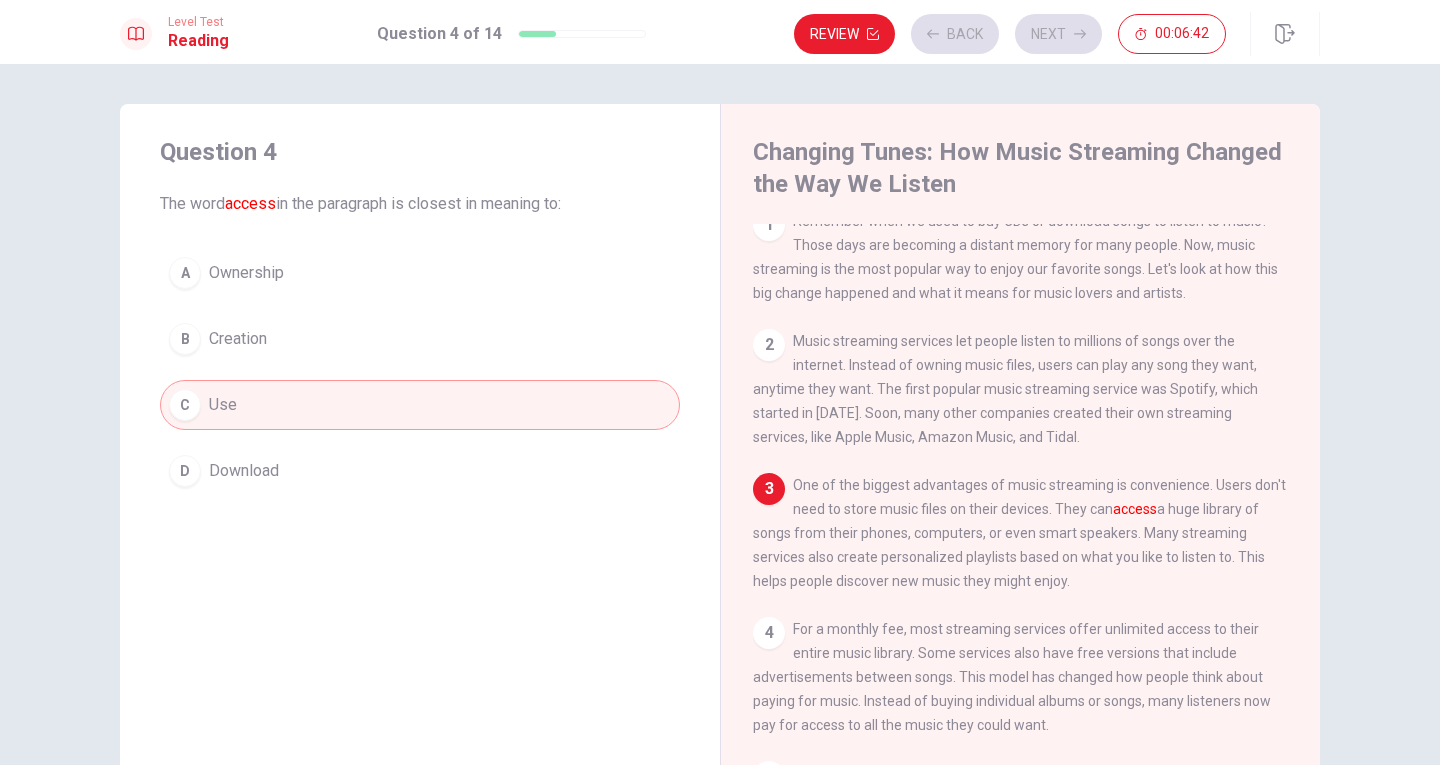 scroll, scrollTop: 16, scrollLeft: 0, axis: vertical 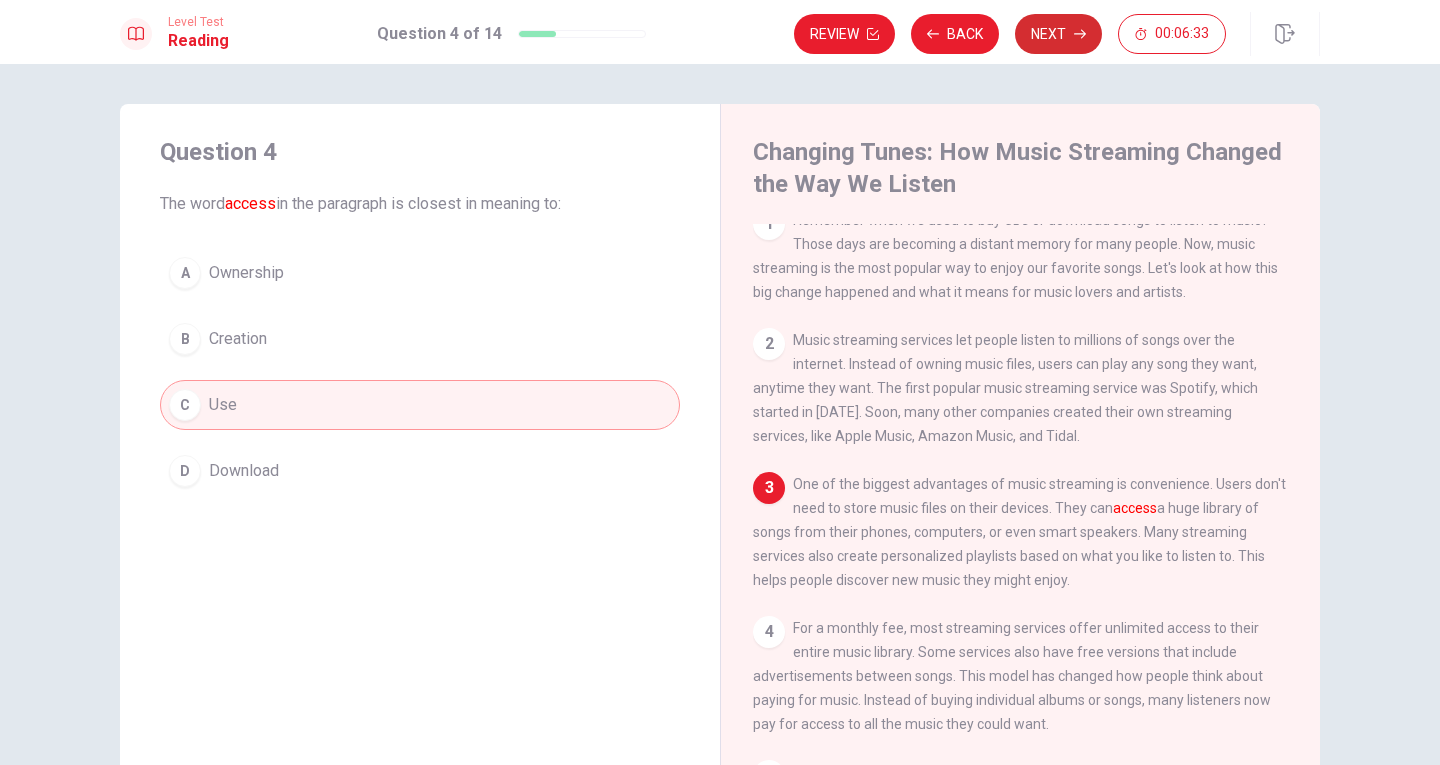 click on "Next" at bounding box center (1058, 34) 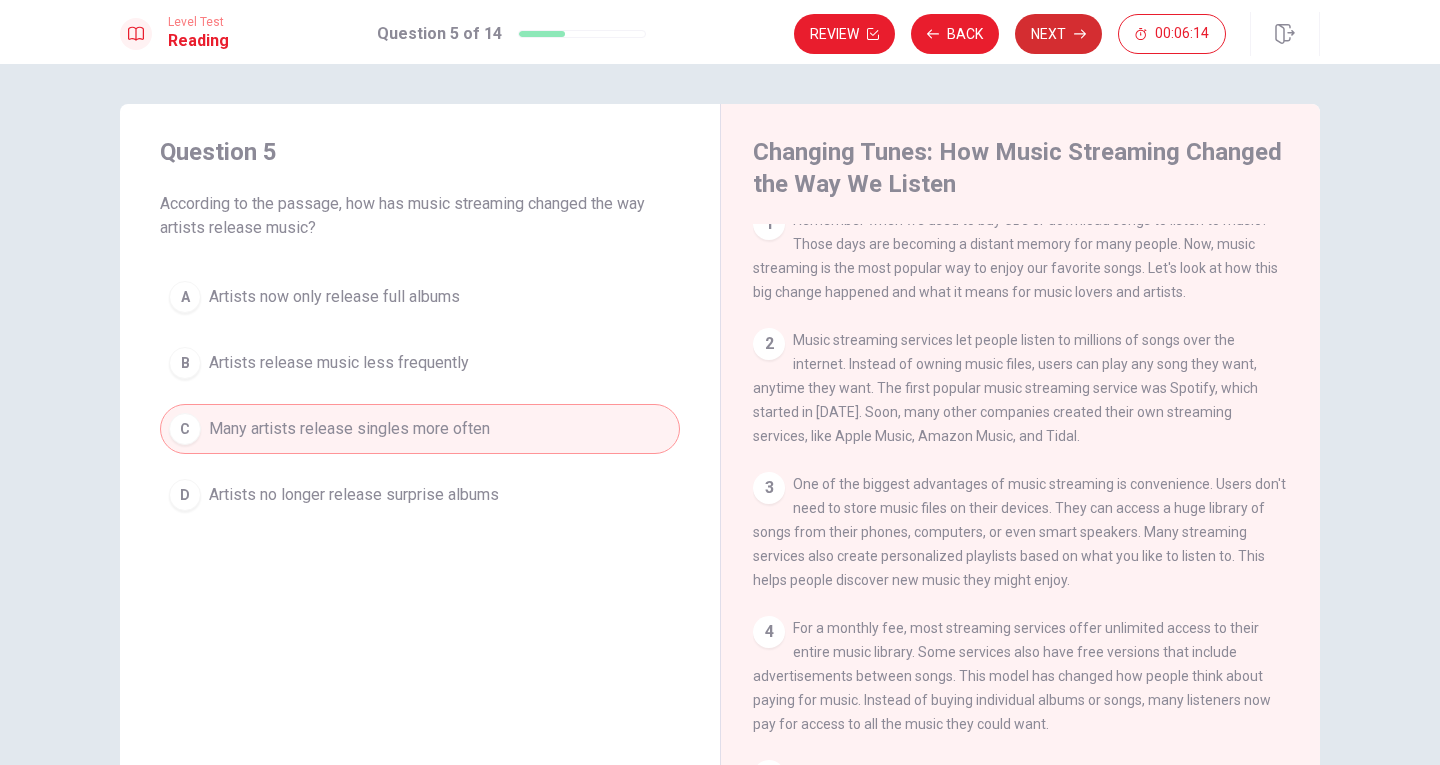 click on "Next" at bounding box center (1058, 34) 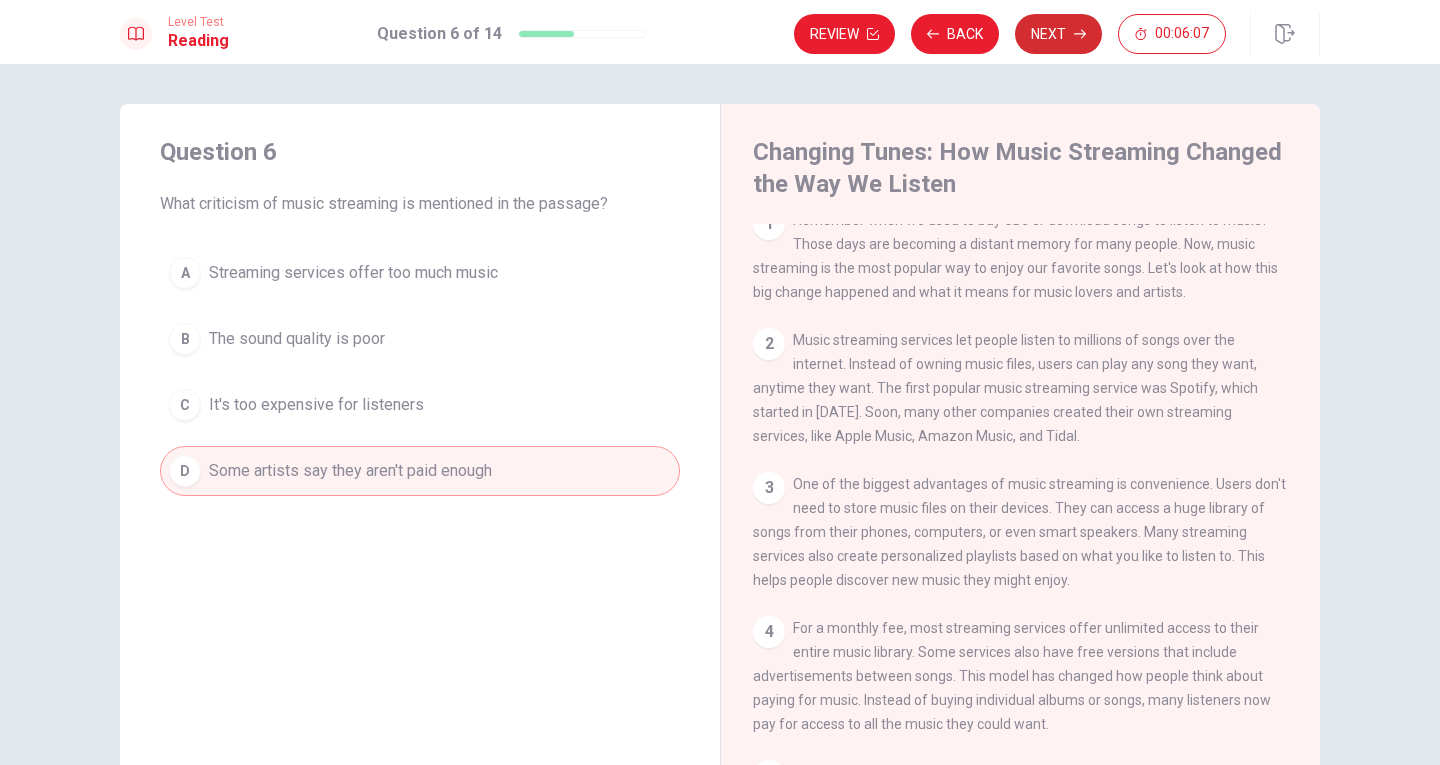 click on "Next" at bounding box center [1058, 34] 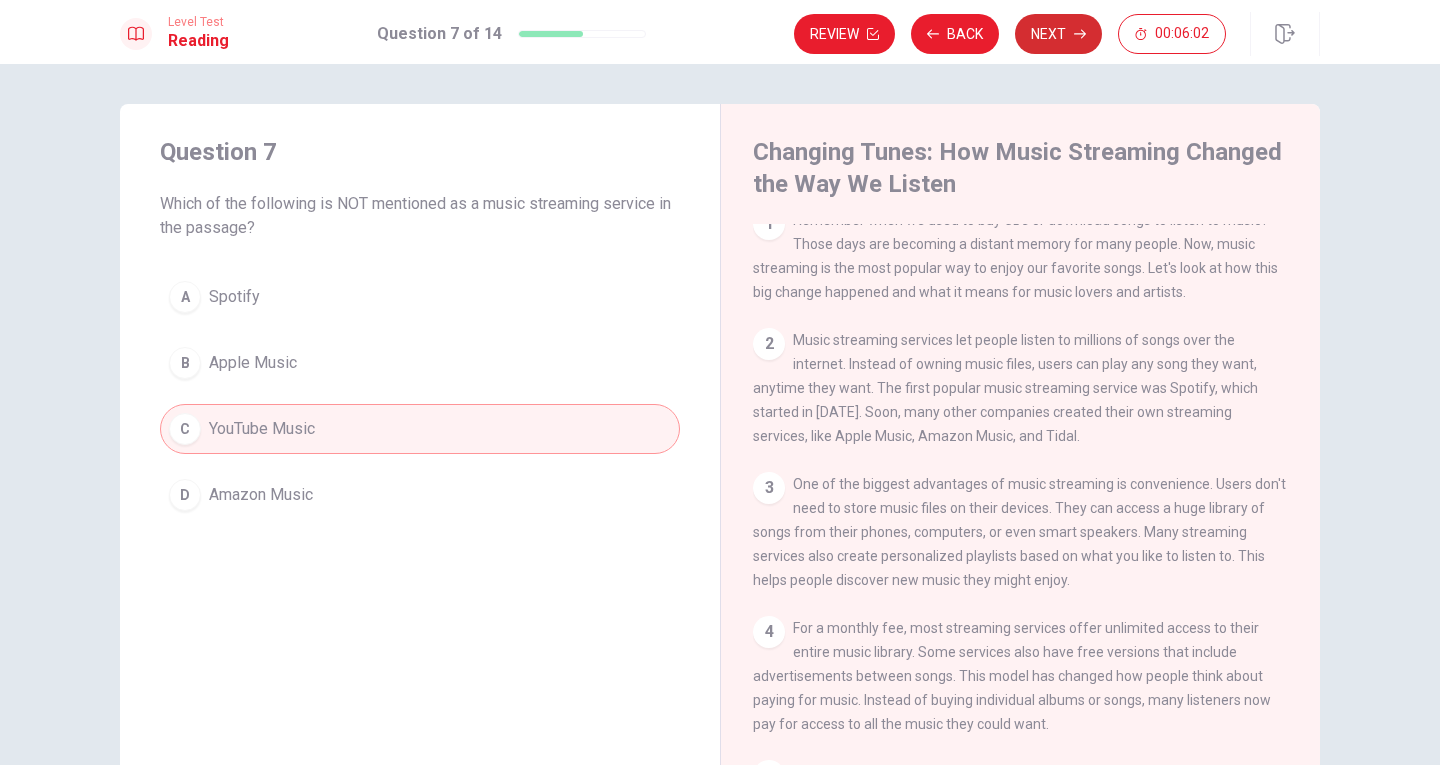 click on "Next" at bounding box center [1058, 34] 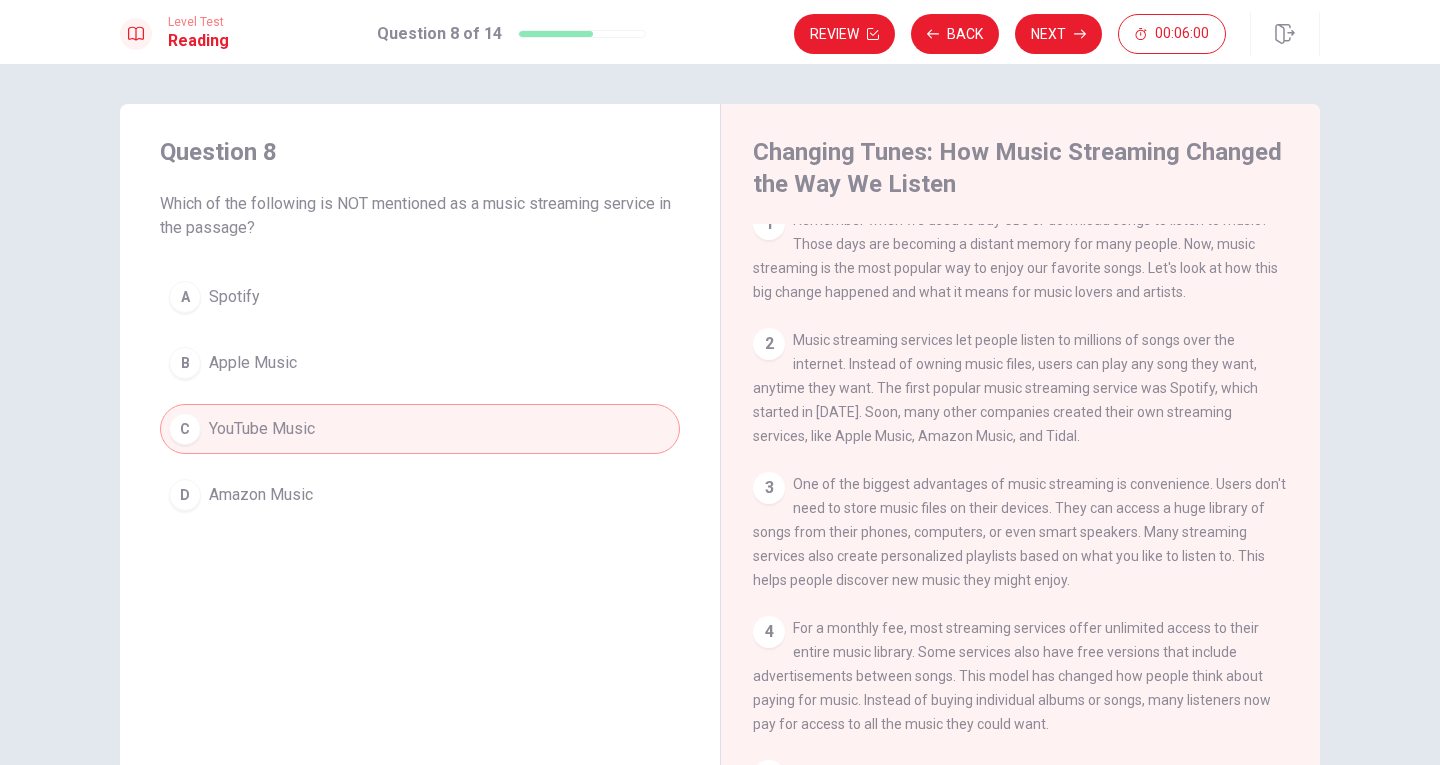 click on "C YouTube Music" at bounding box center [420, 429] 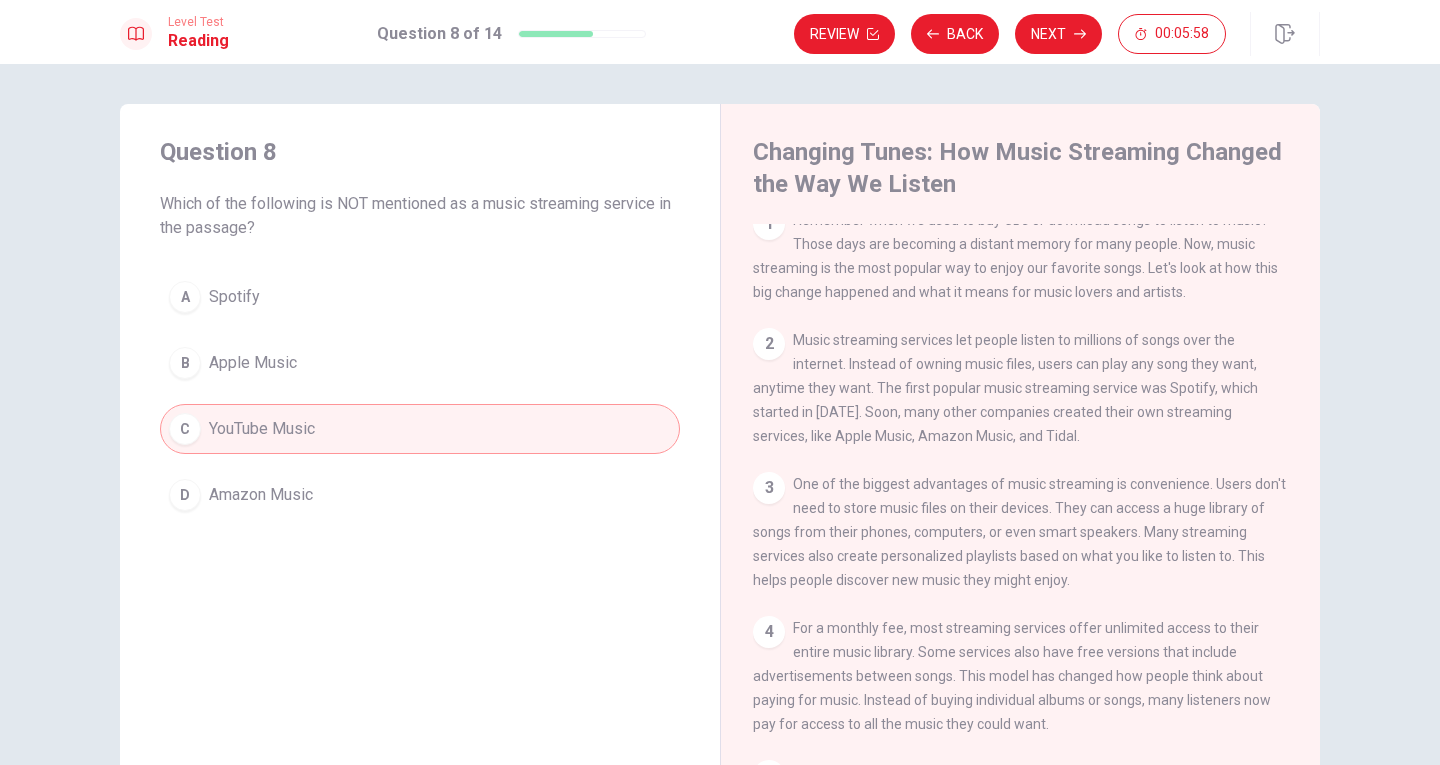 click on "Next" at bounding box center [1058, 34] 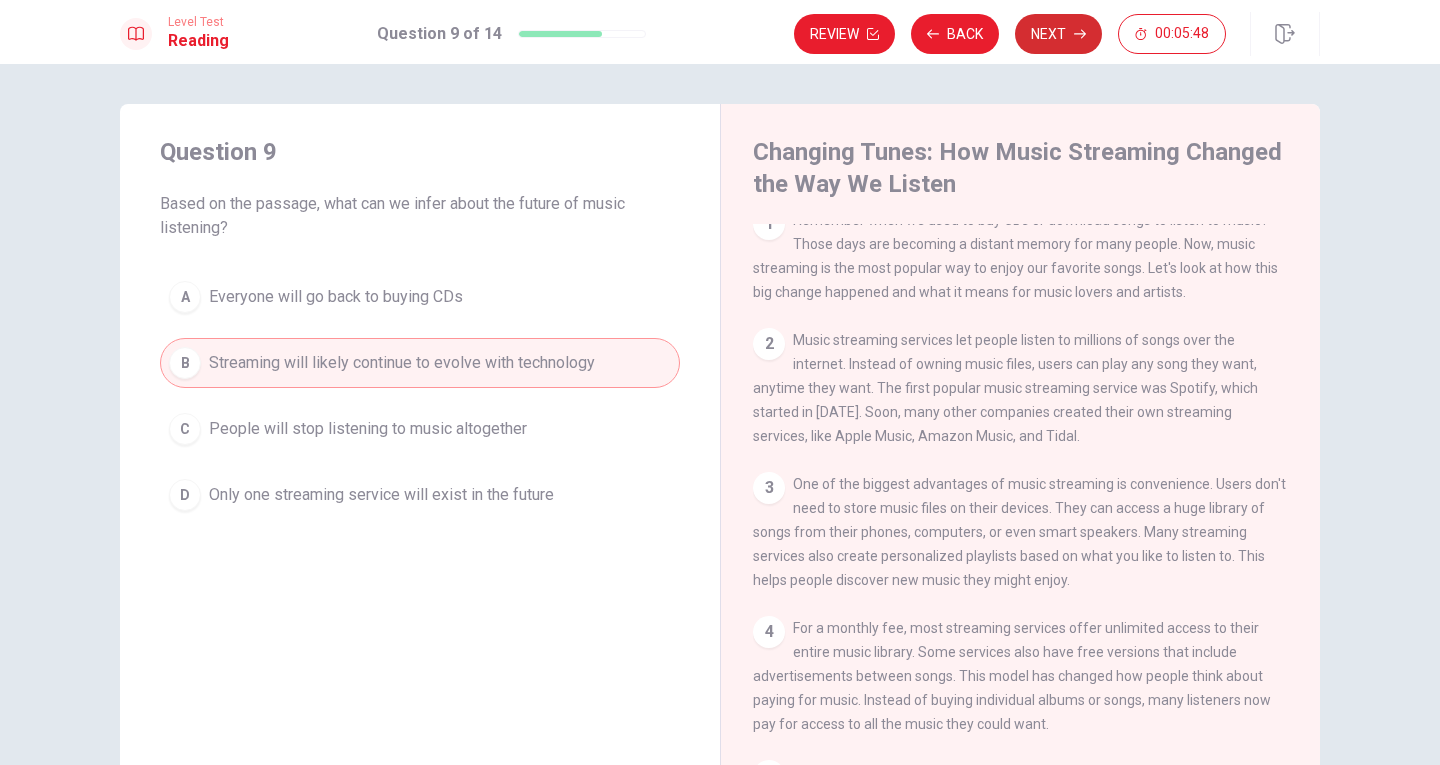click on "Next" at bounding box center [1058, 34] 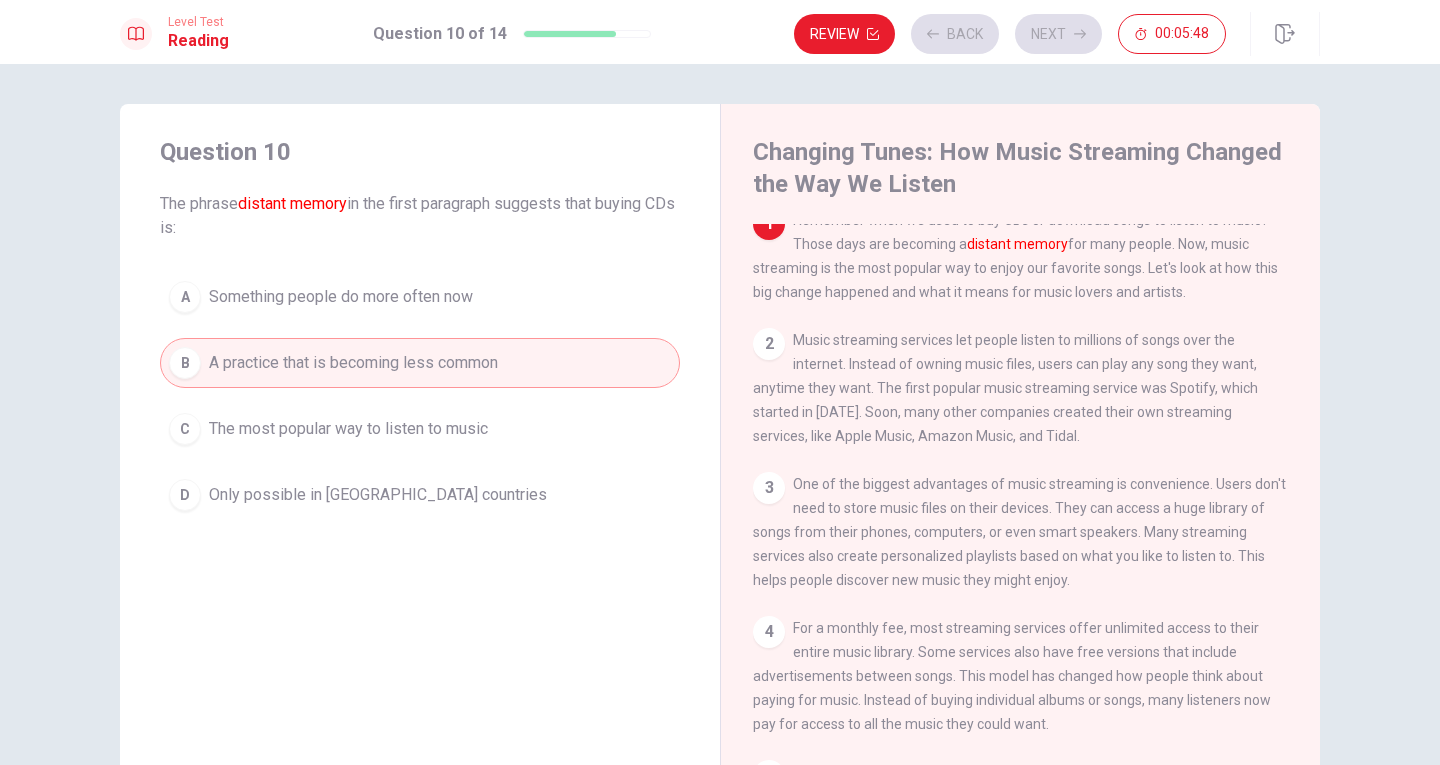 scroll, scrollTop: 0, scrollLeft: 0, axis: both 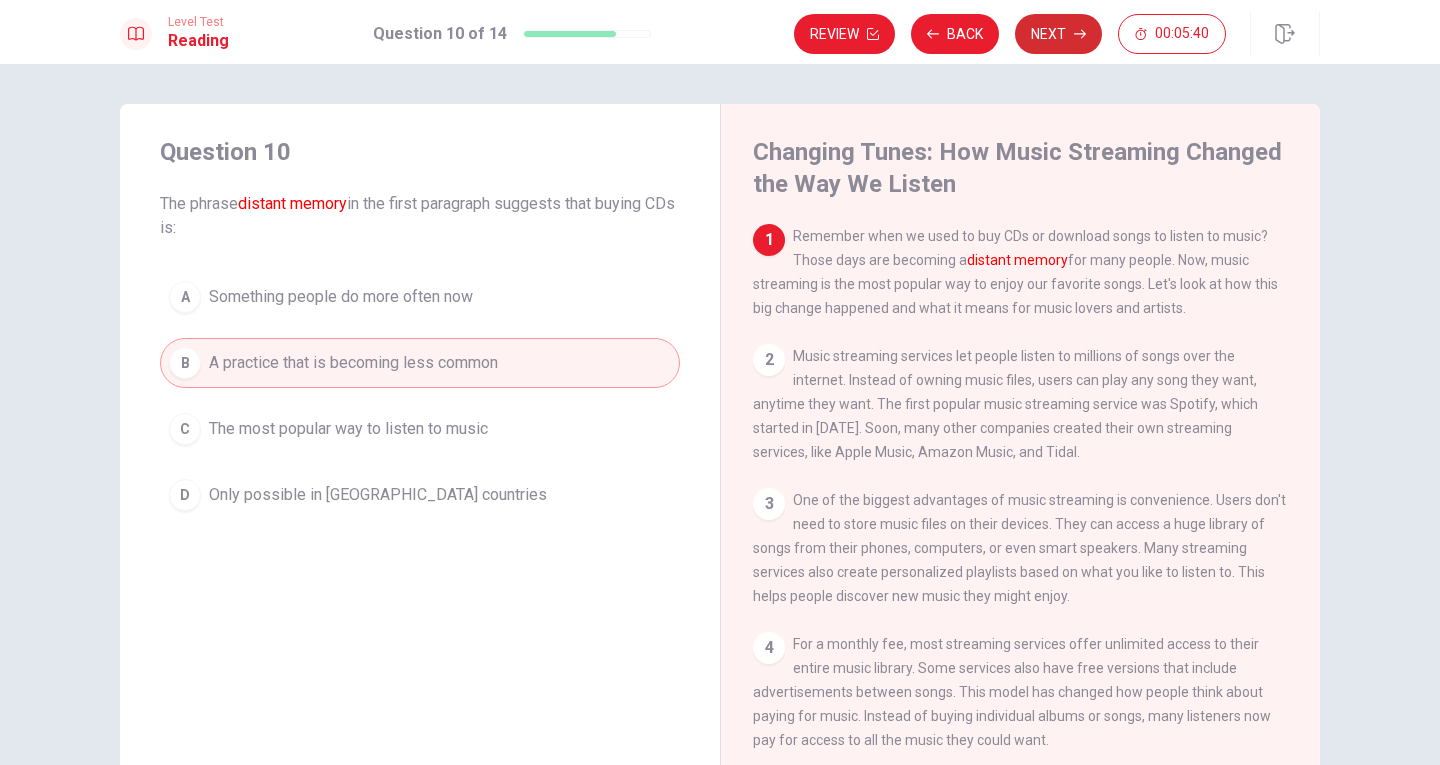 click on "Next" at bounding box center (1058, 34) 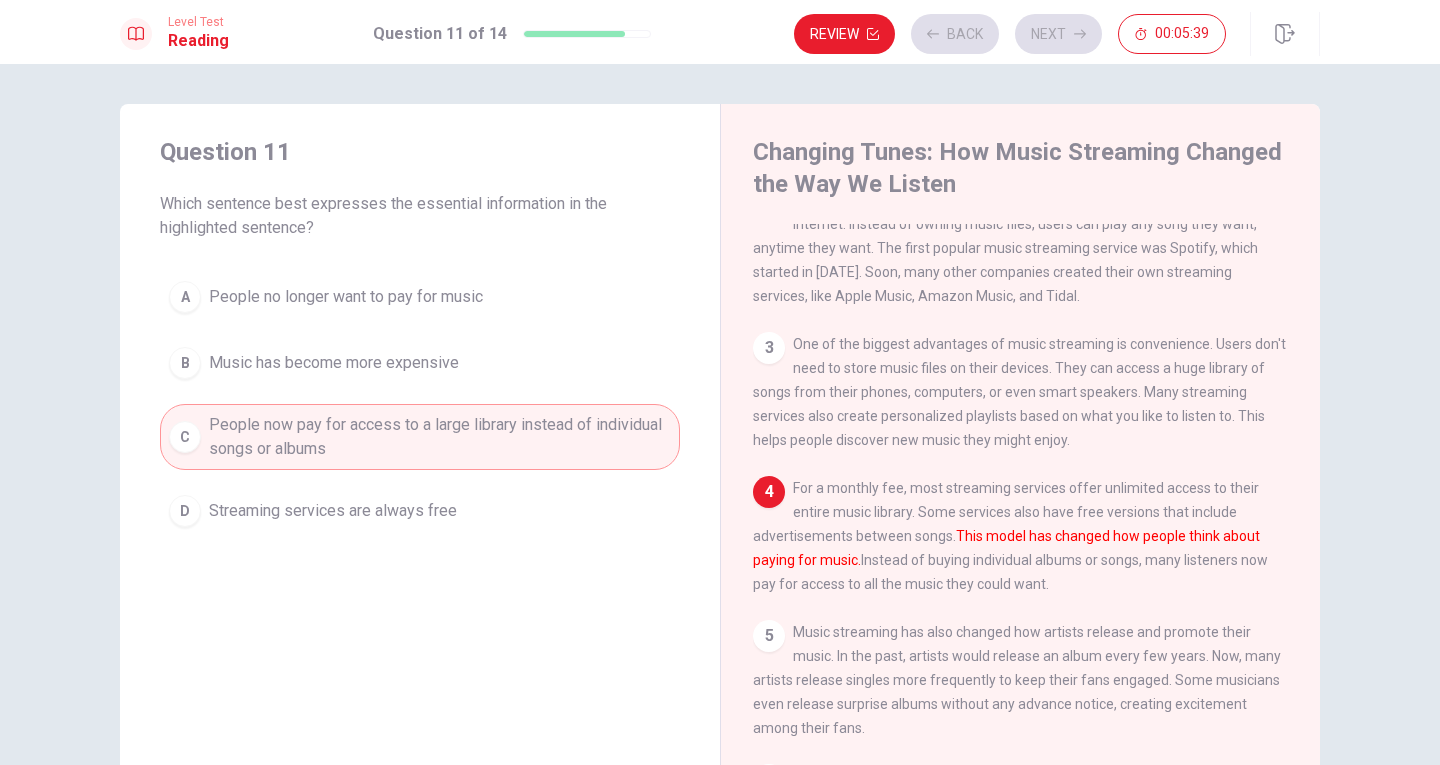 scroll, scrollTop: 162, scrollLeft: 0, axis: vertical 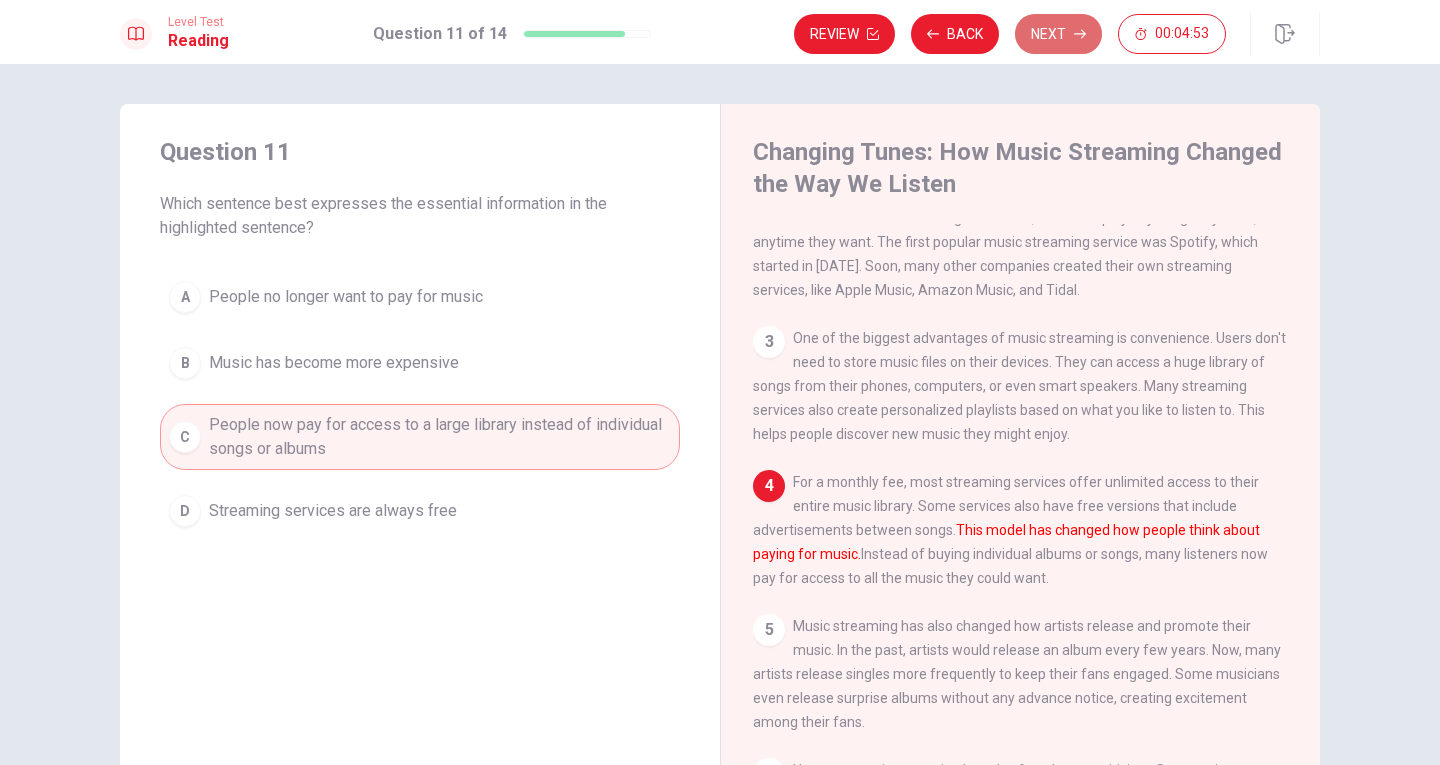 click on "Next" at bounding box center [1058, 34] 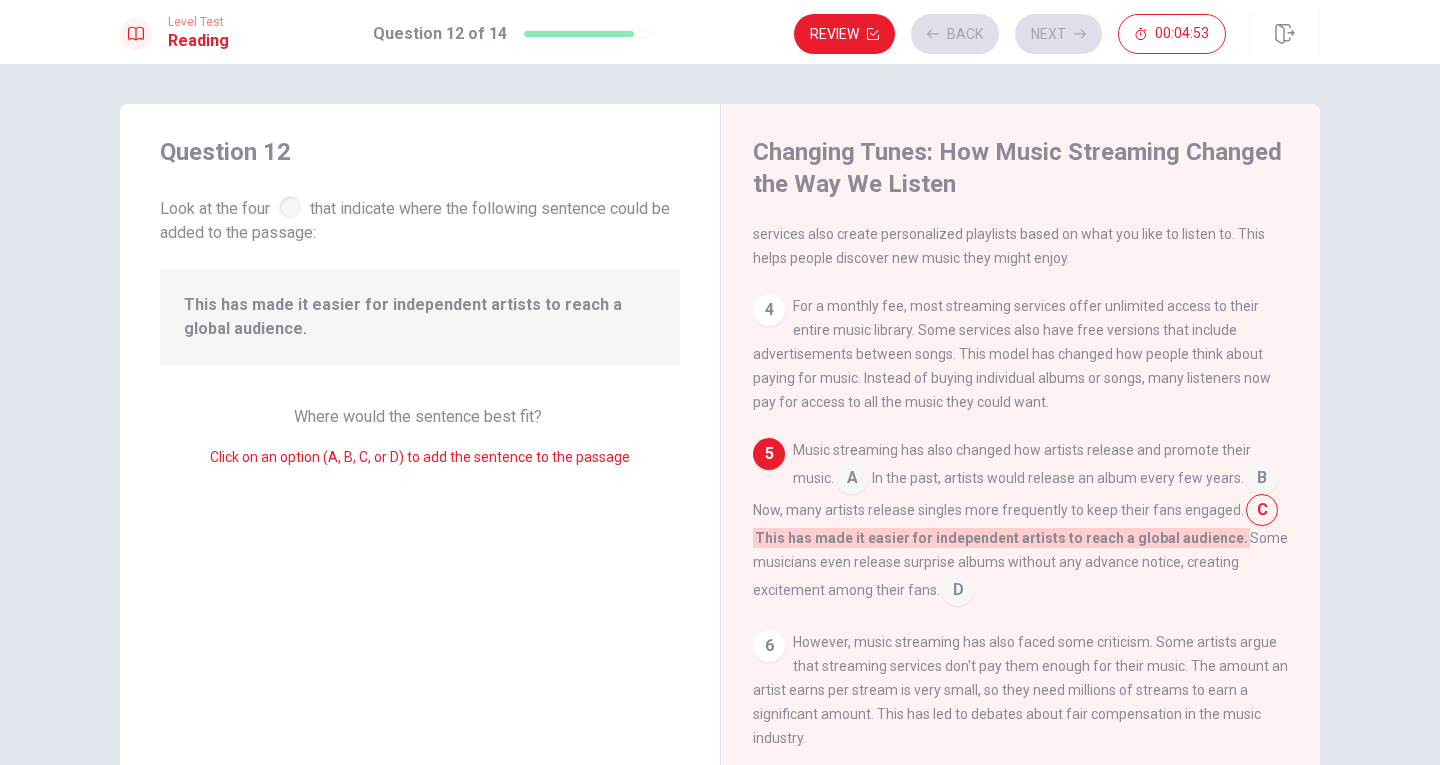 scroll, scrollTop: 362, scrollLeft: 0, axis: vertical 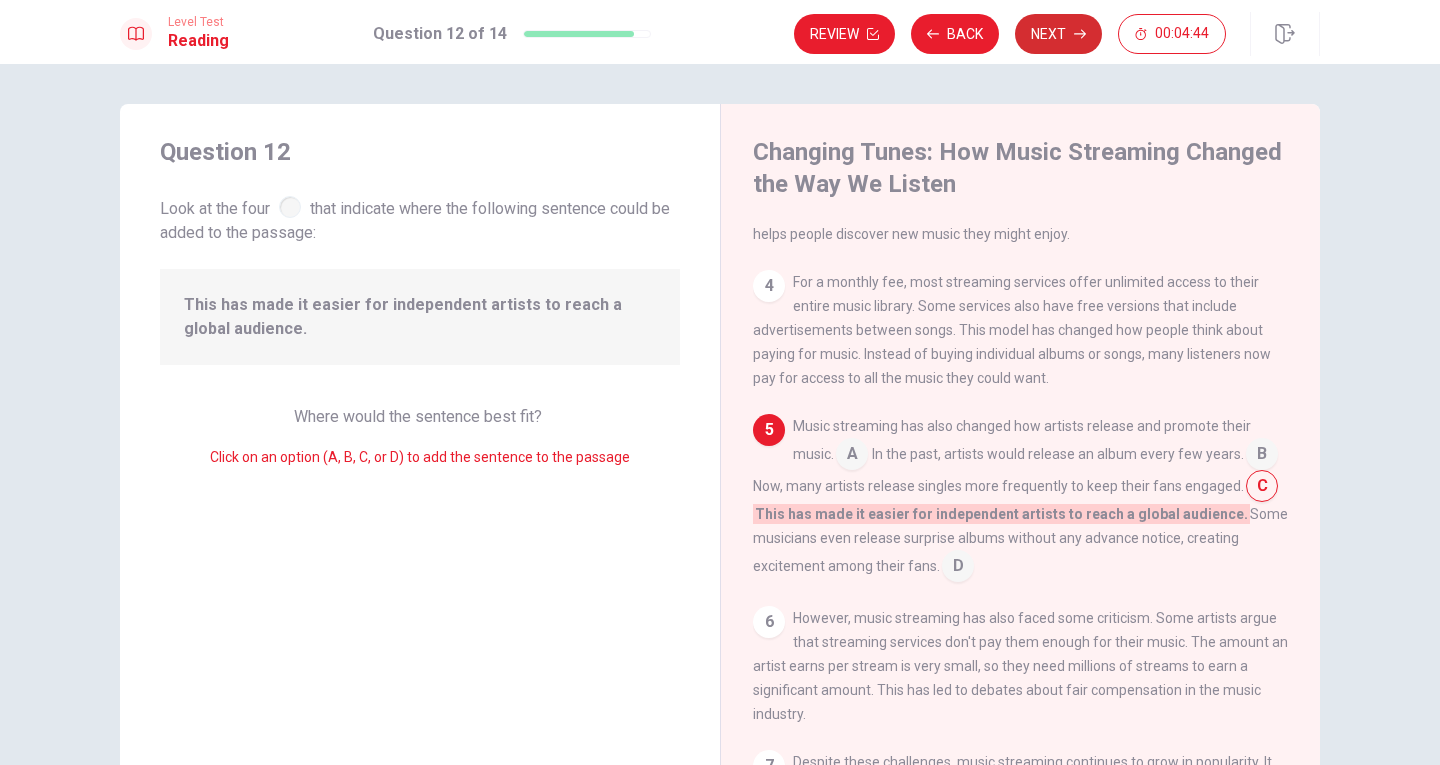 click on "Next" at bounding box center [1058, 34] 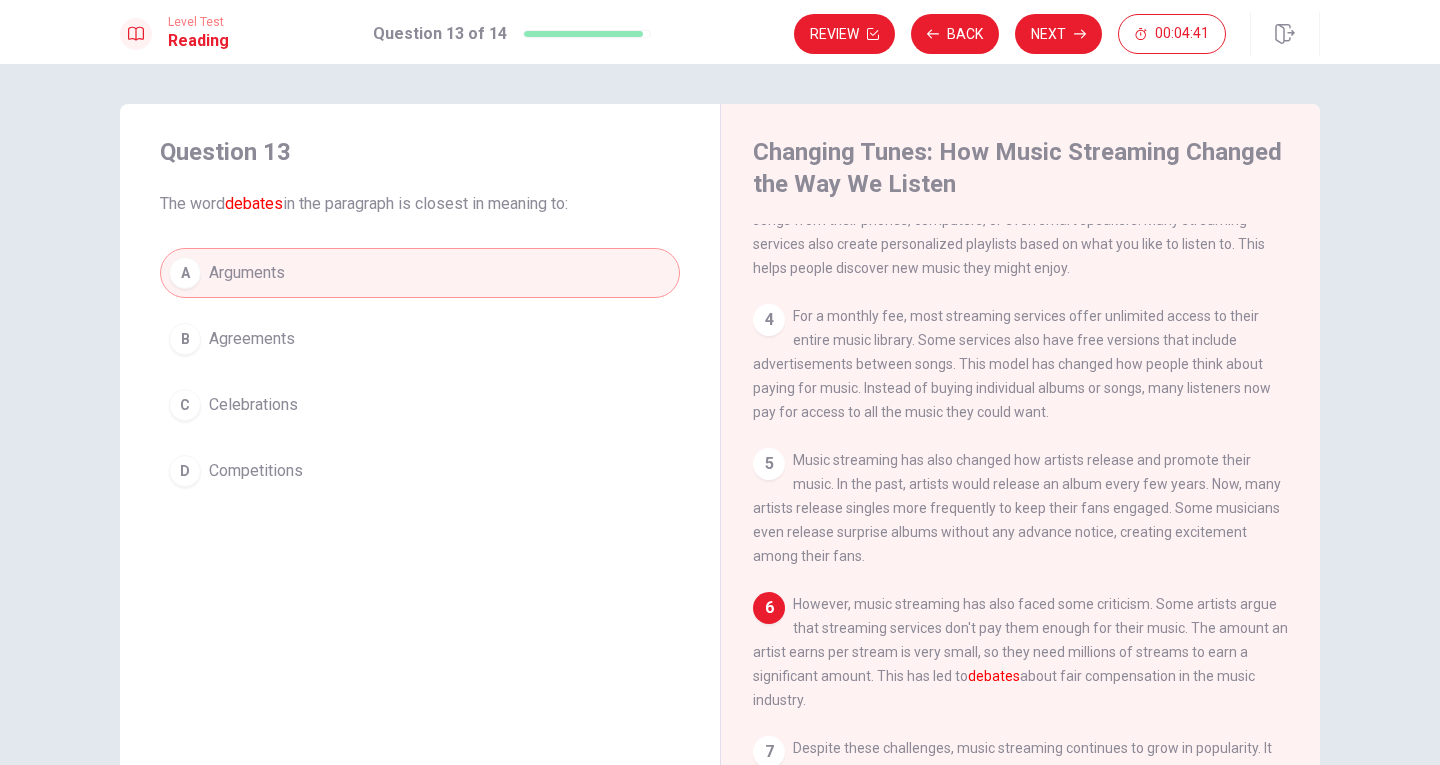 scroll, scrollTop: 401, scrollLeft: 0, axis: vertical 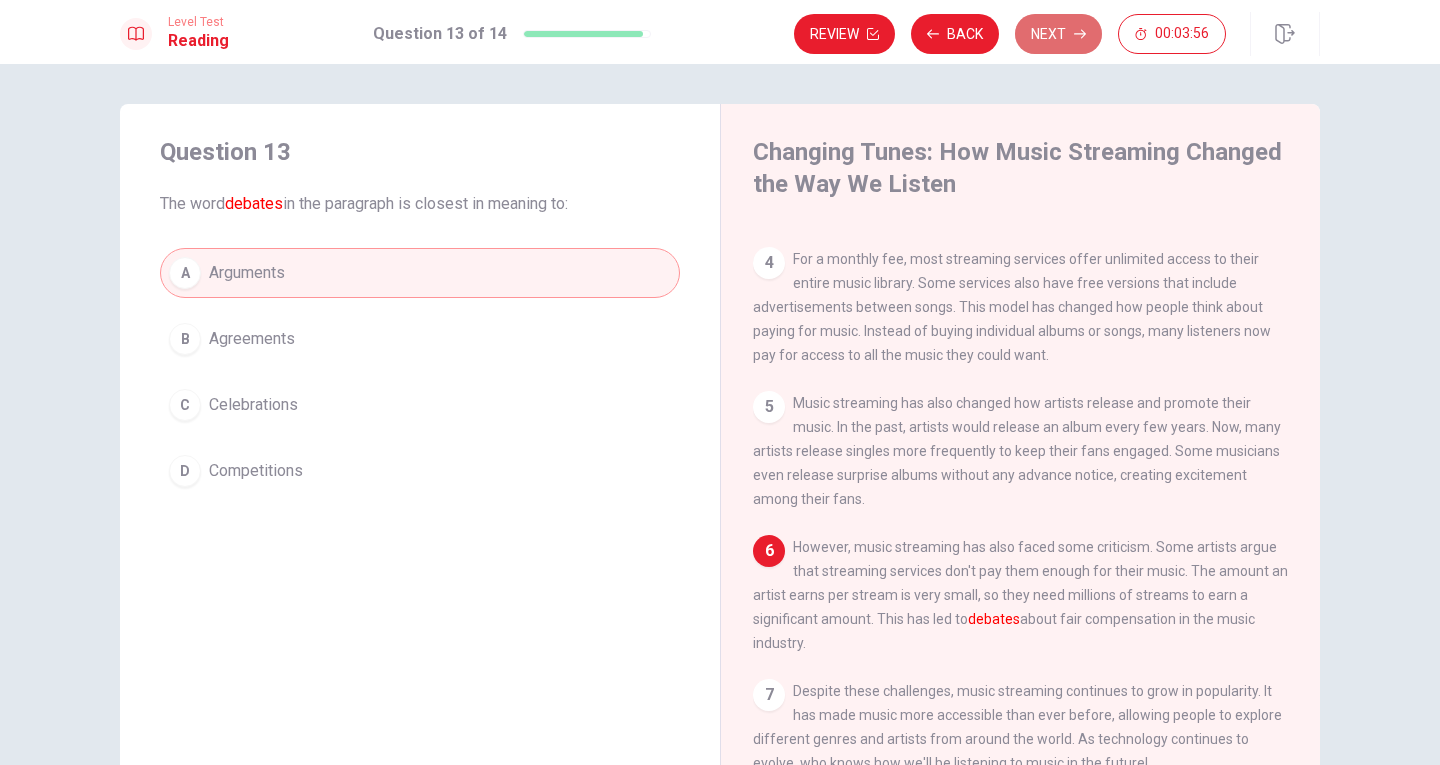 click on "Next" at bounding box center [1058, 34] 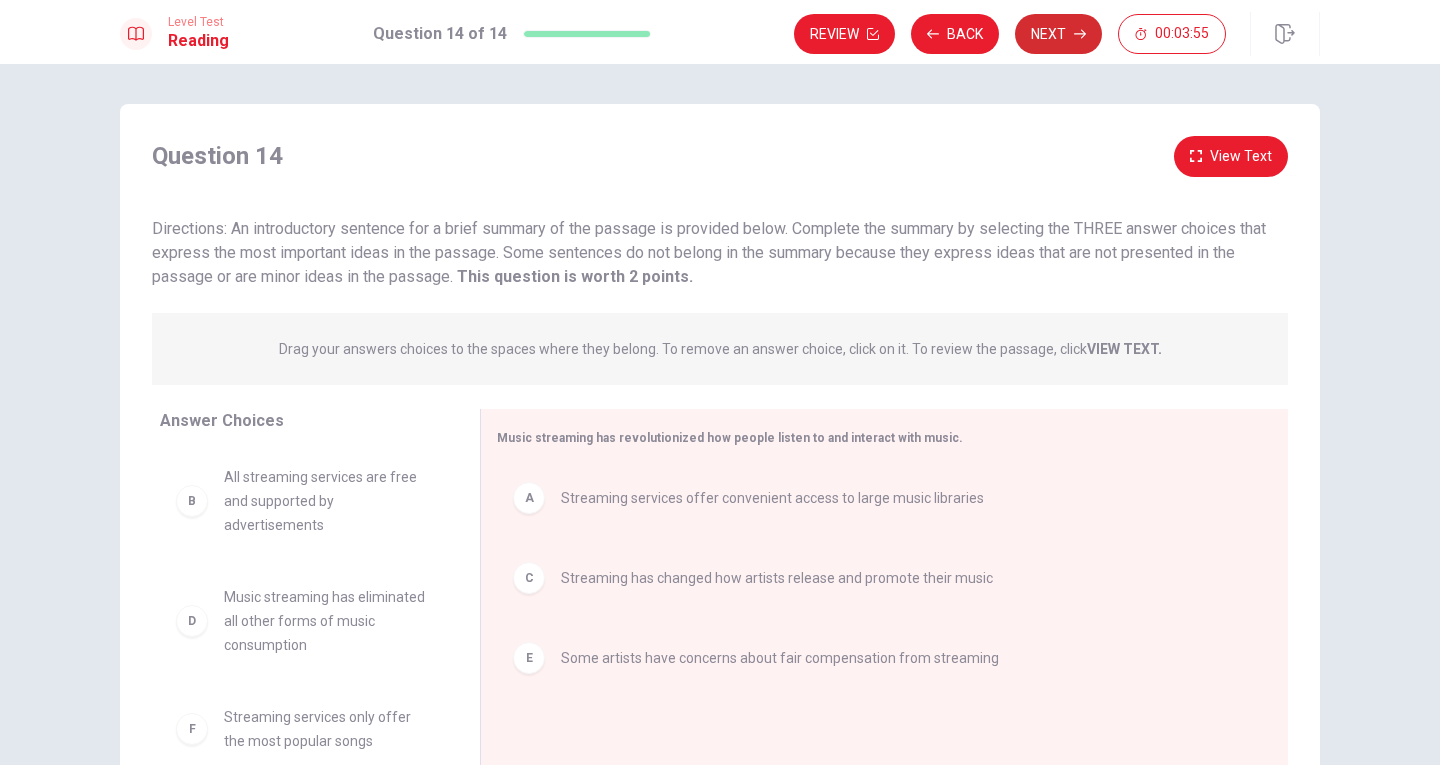 click on "Next" at bounding box center (1058, 34) 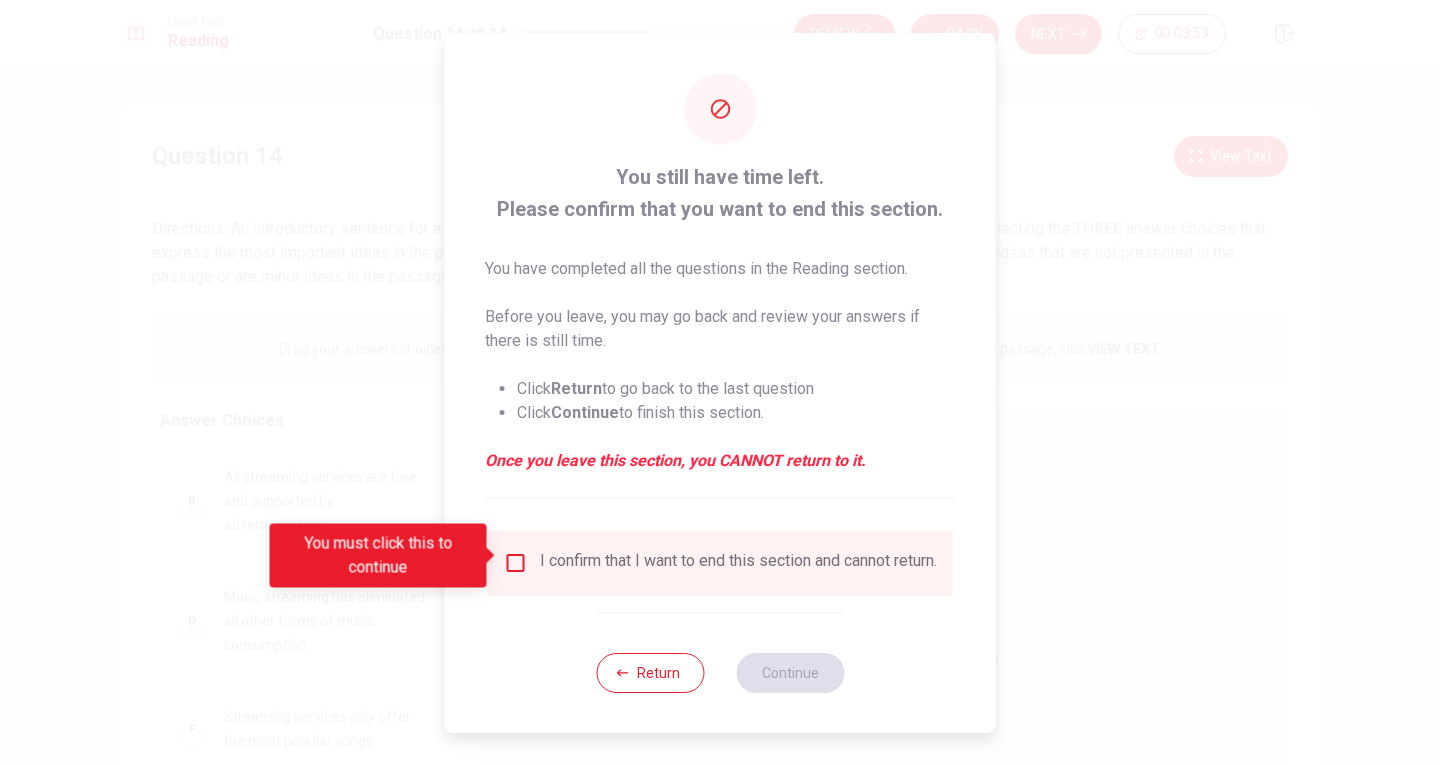 click at bounding box center [516, 563] 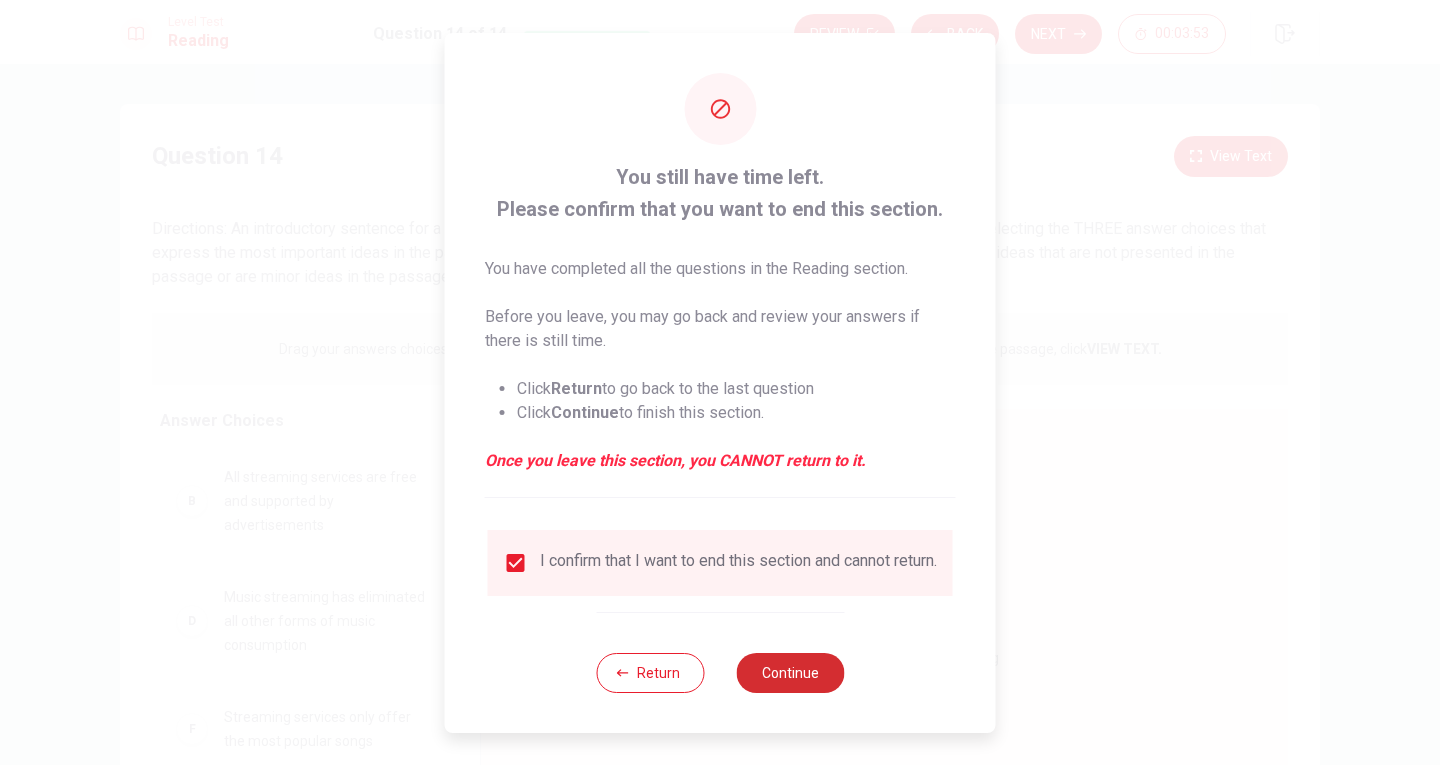 click on "Continue" at bounding box center [790, 673] 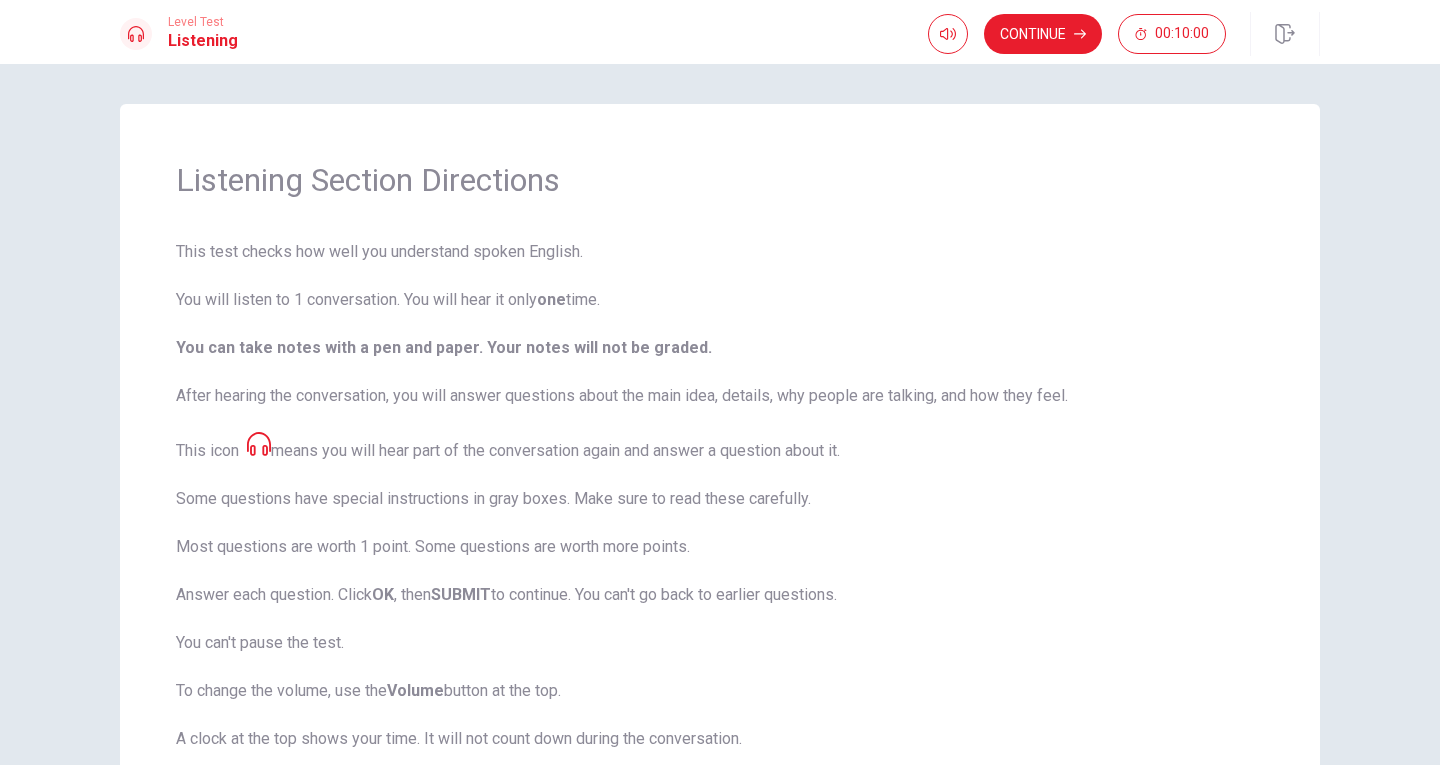 drag, startPoint x: 446, startPoint y: 302, endPoint x: 479, endPoint y: 302, distance: 33 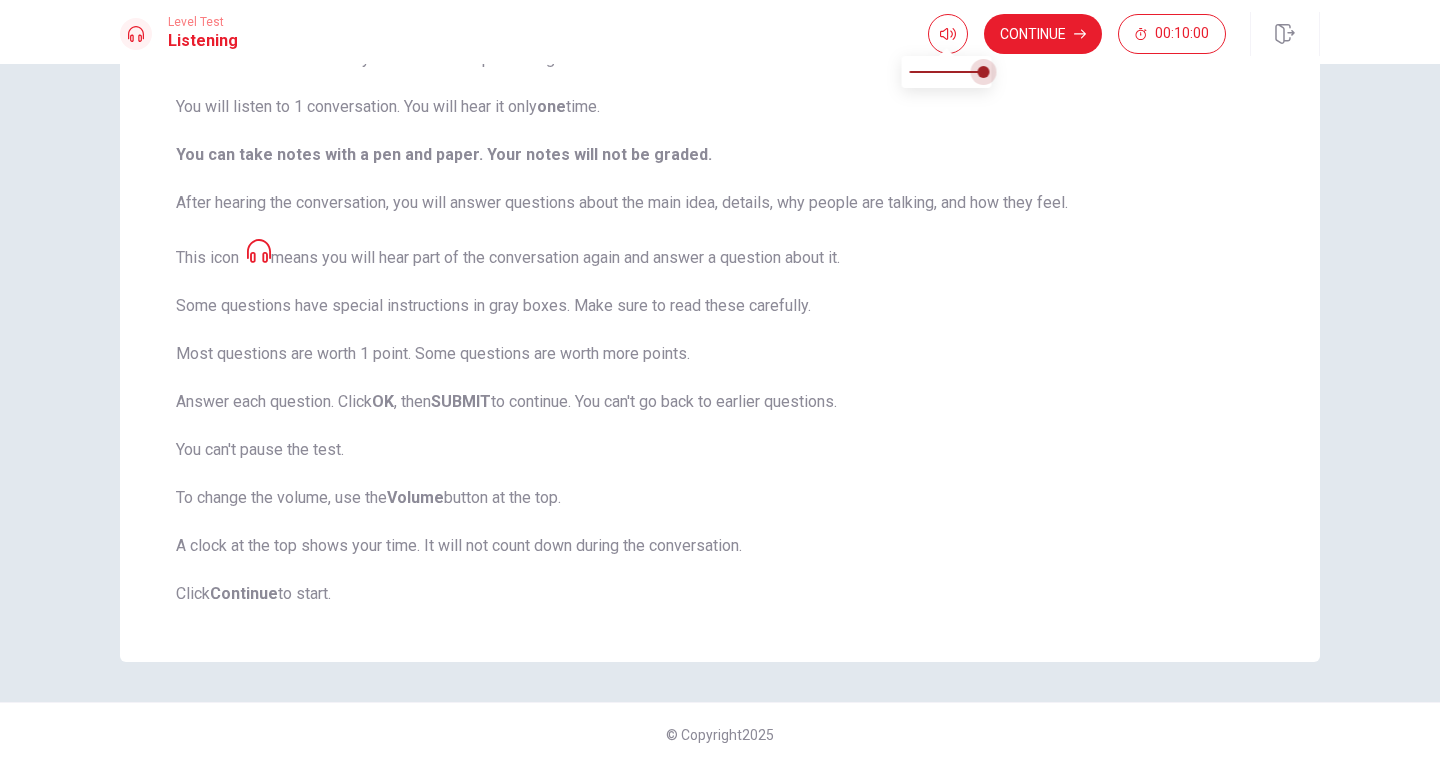 click at bounding box center [984, 72] 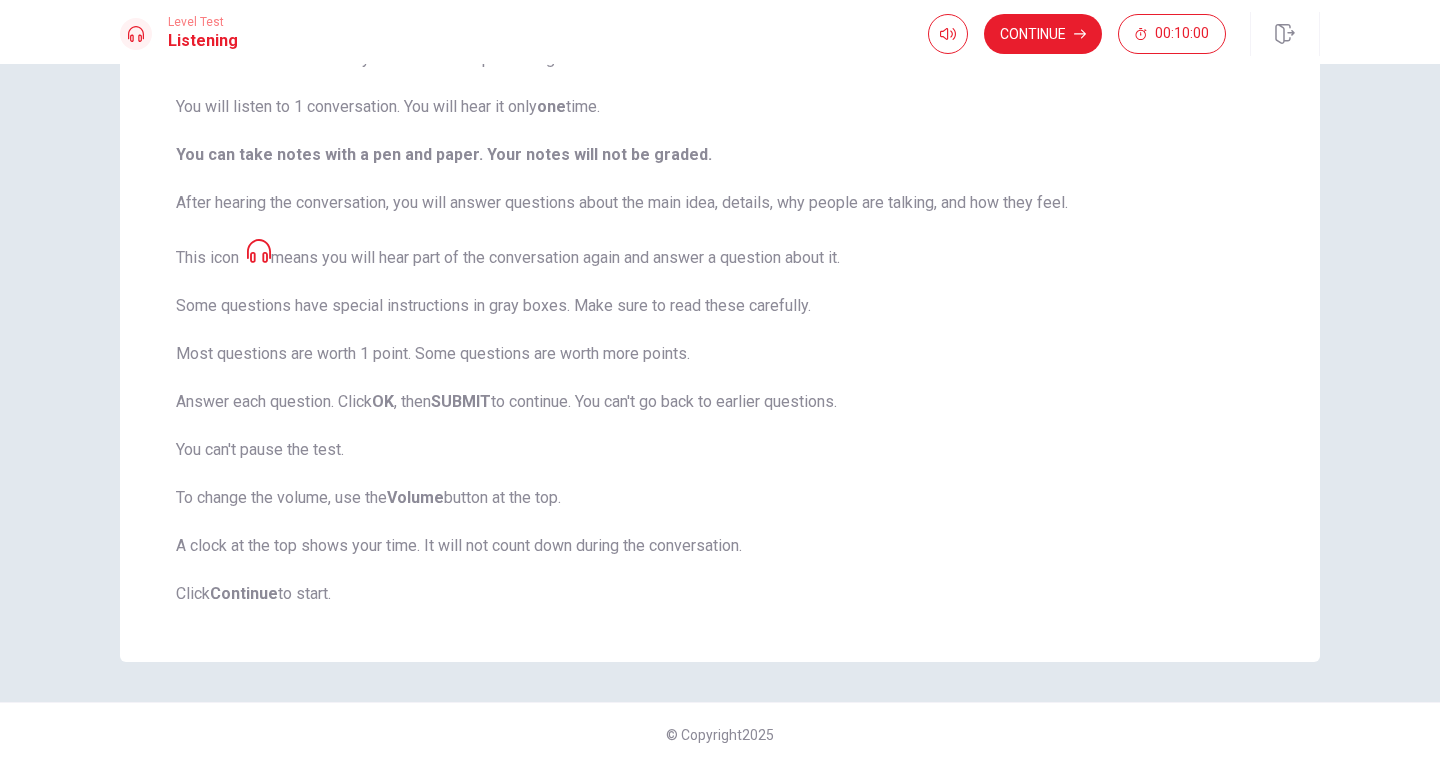 click on "This test checks how well you understand spoken English.
You will listen to 1 conversation. You will hear it only  one  time.
You can take notes with a pen and paper. Your notes will not be graded.
After hearing the conversation, you will answer questions about the main idea, details, why people are talking, and how they feel.
This icon    means you will hear part of the conversation again and answer a question about it.
Some questions have special instructions in gray boxes. Make sure to read these carefully.
Most questions are worth 1 point. Some questions are worth more points.
Answer each question. Click  OK , then  SUBMIT  to continue. You can't go back to earlier questions.
You can't pause the test.
To change the volume, use the  Volume  button at the top.
A clock at the top shows your time. It will not count down during the conversation.
Click  Continue  to start." at bounding box center (720, 326) 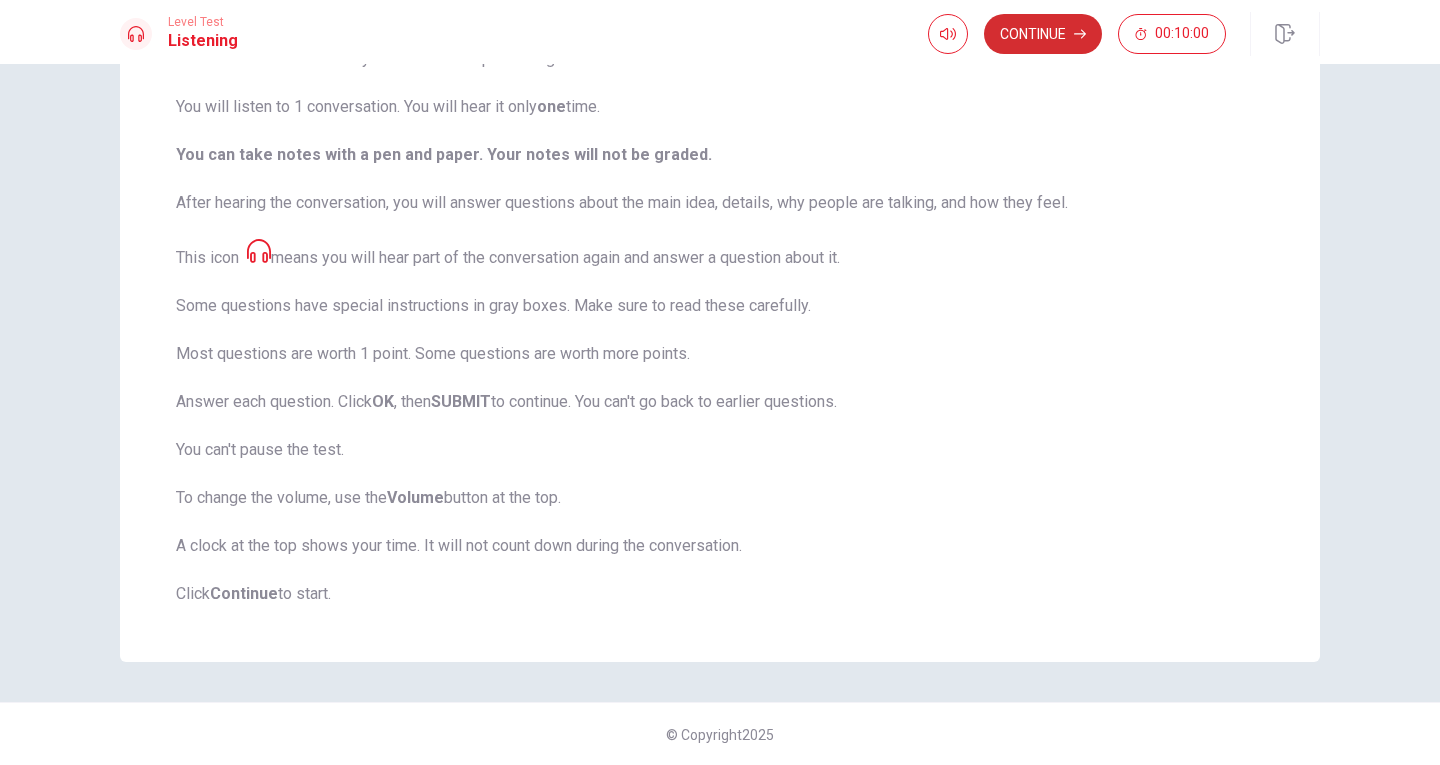 click on "Continue" at bounding box center (1043, 34) 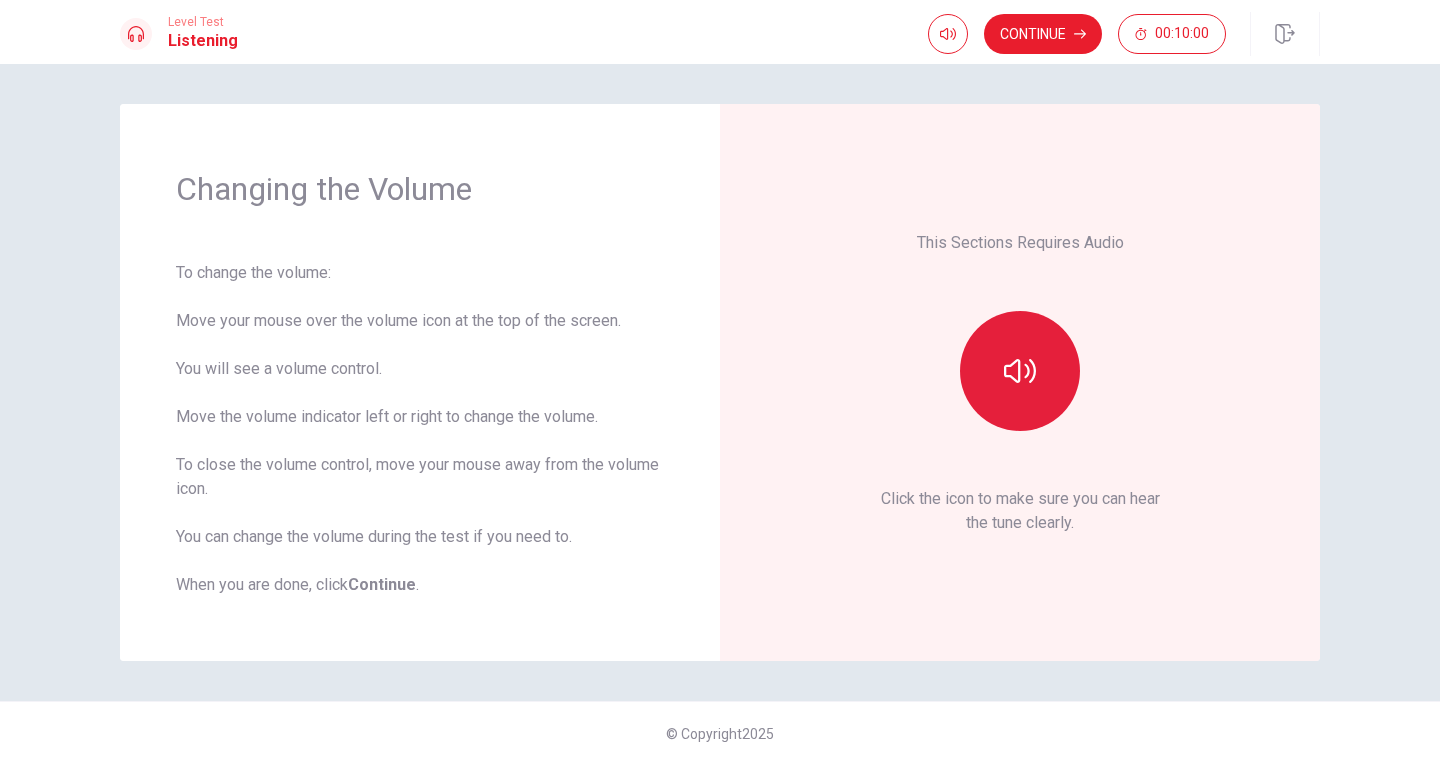 click at bounding box center [1020, 371] 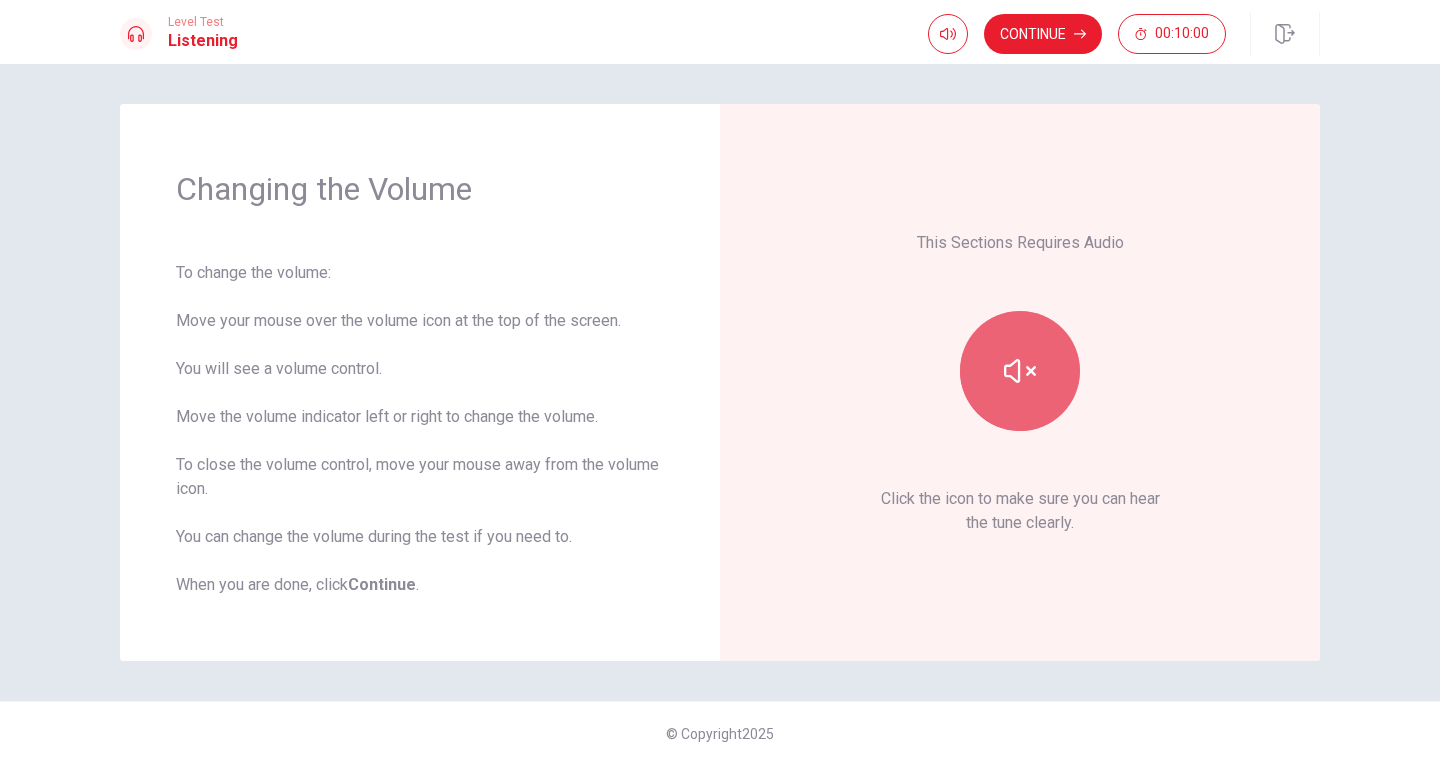 click 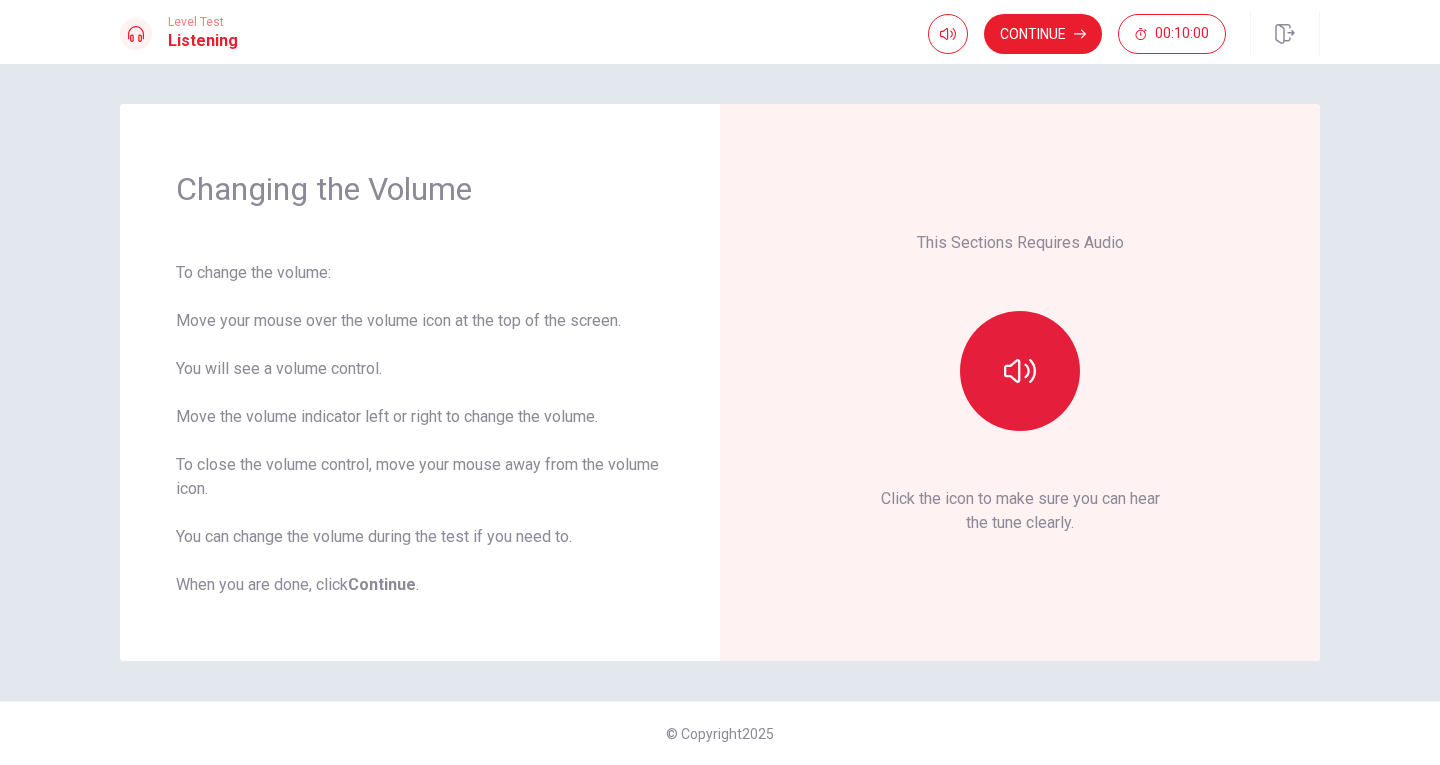 click at bounding box center (1020, 371) 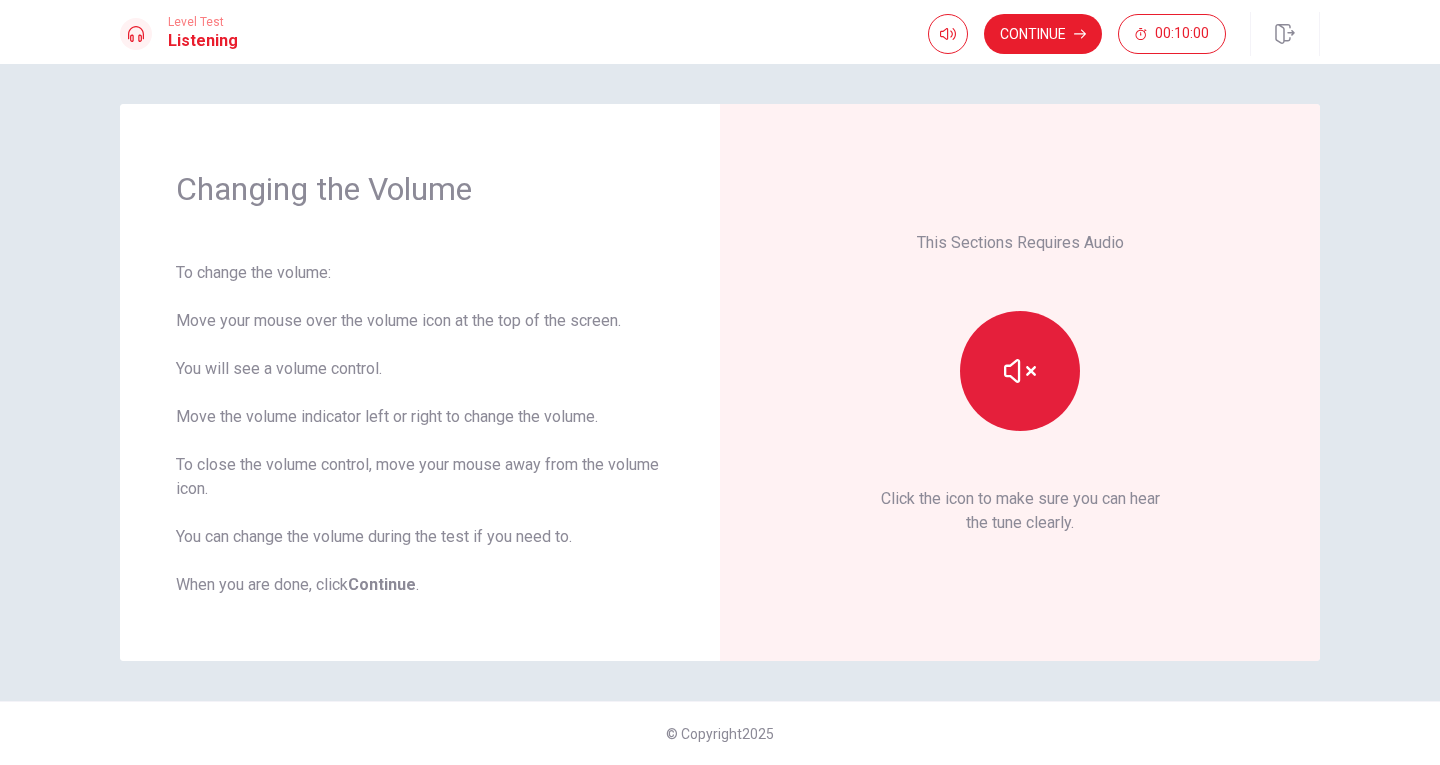 click 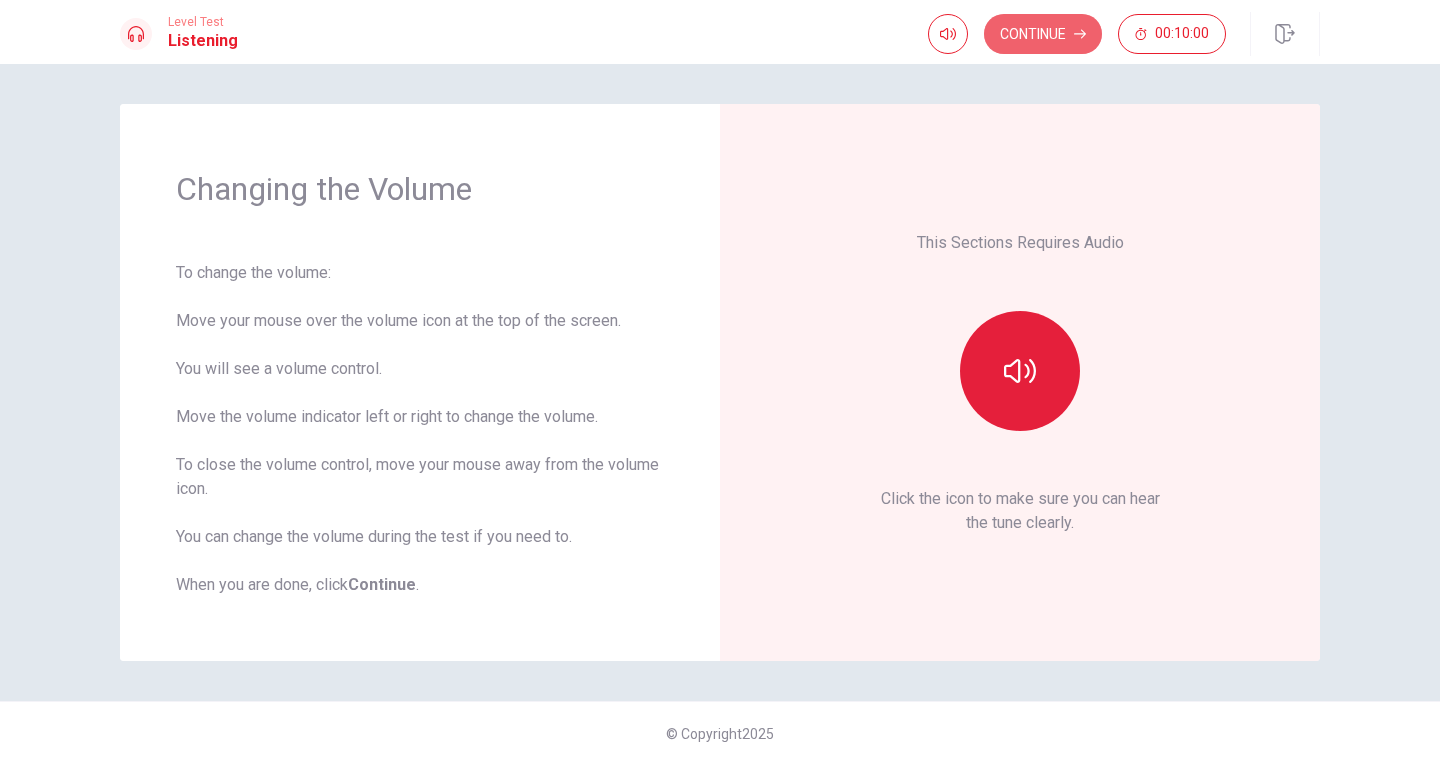 click on "Continue" at bounding box center (1043, 34) 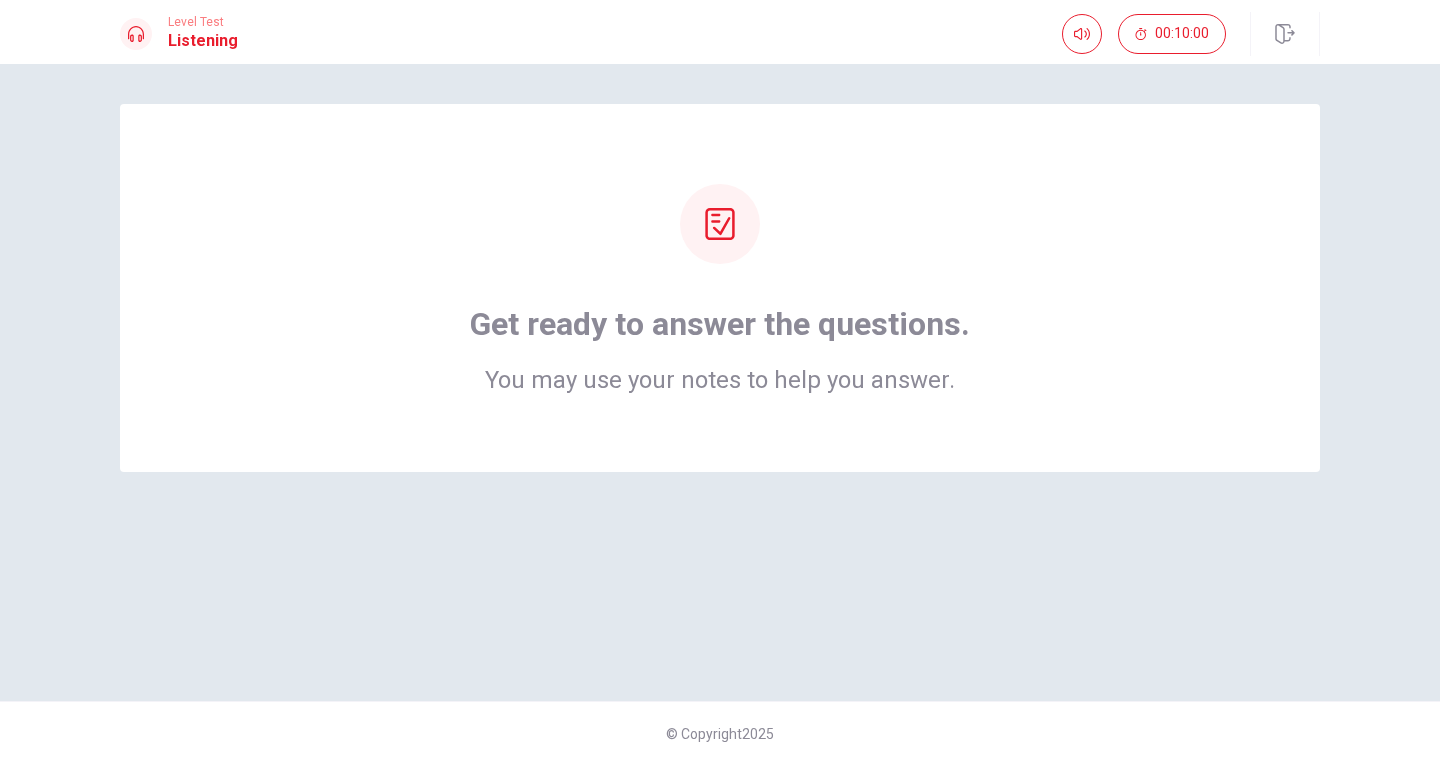 click 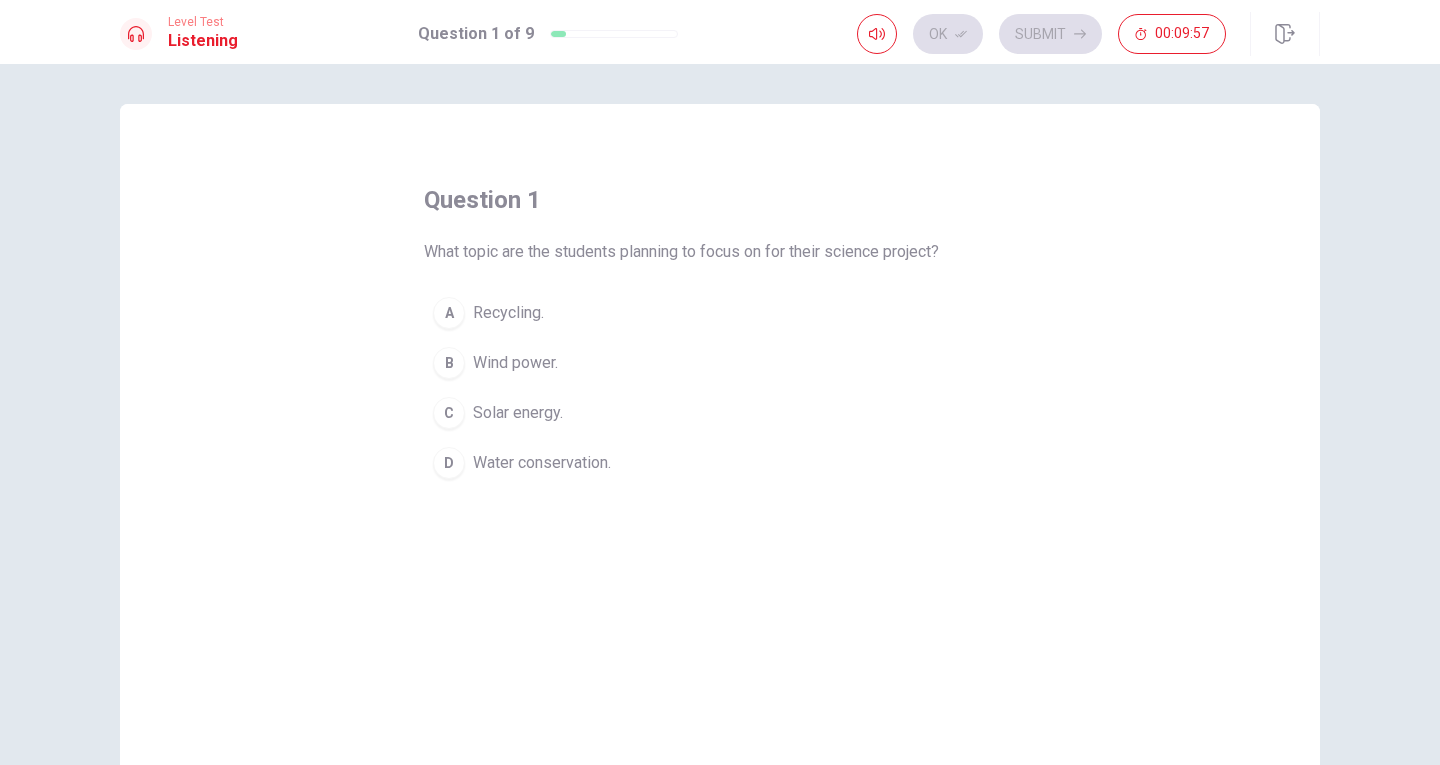 click on "Wind power." at bounding box center [515, 363] 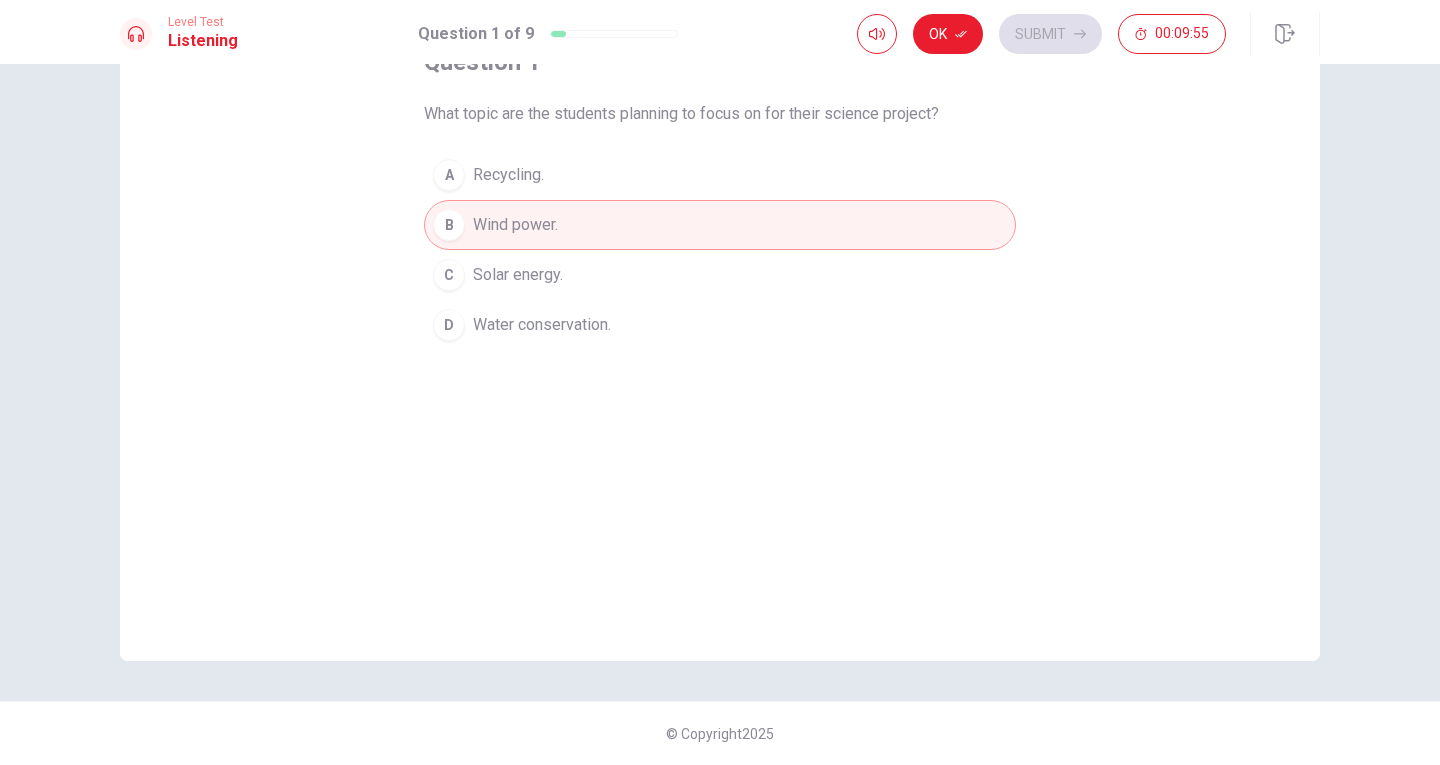 scroll, scrollTop: 0, scrollLeft: 0, axis: both 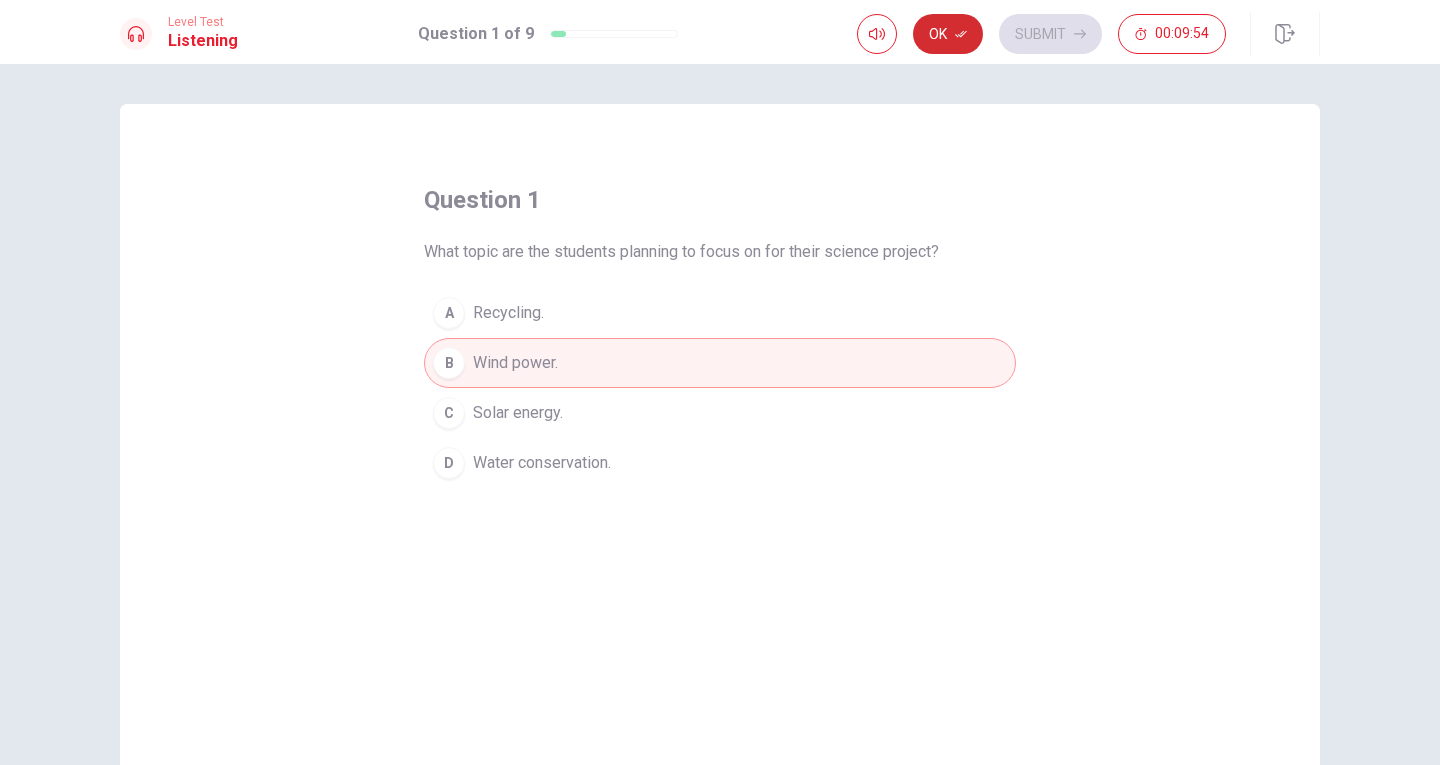 click on "Ok" at bounding box center [948, 34] 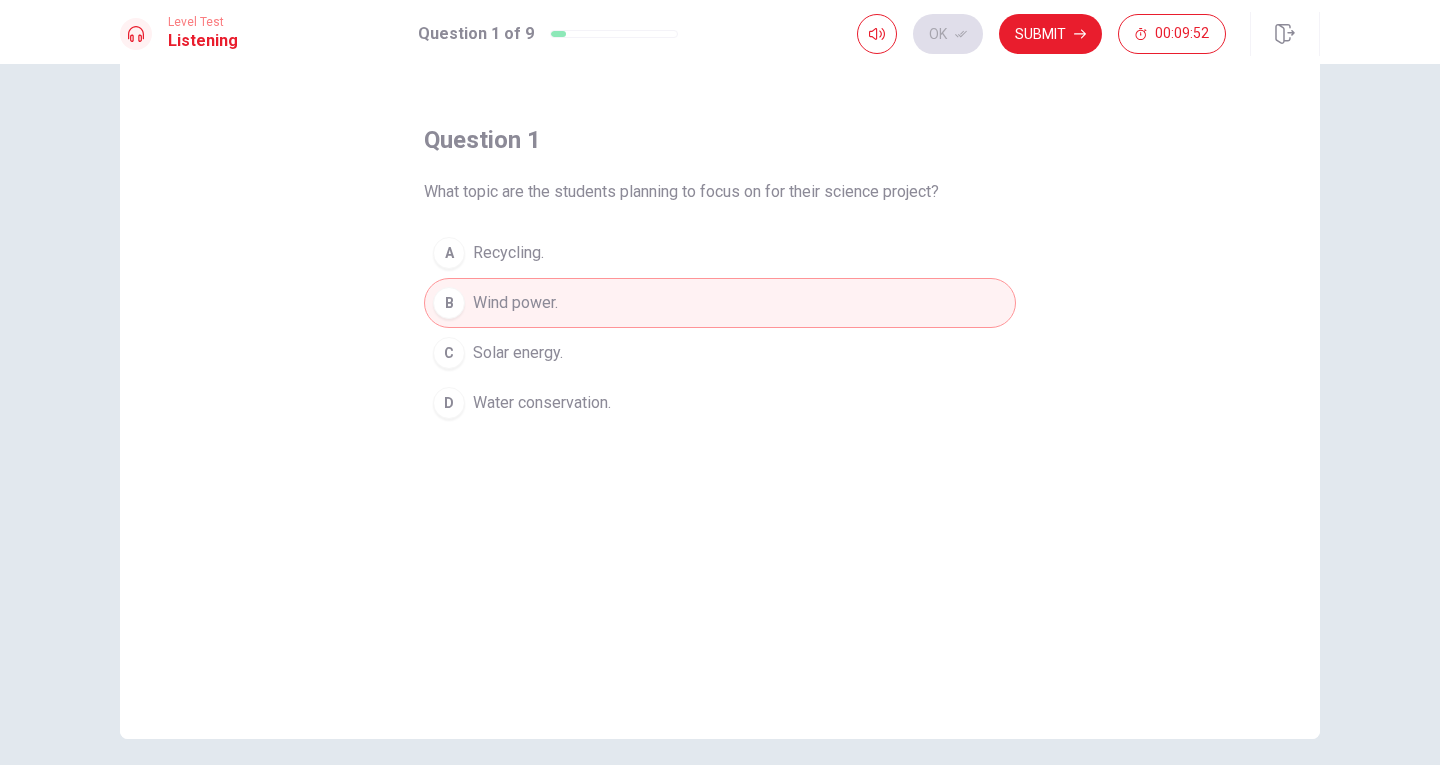 scroll, scrollTop: 0, scrollLeft: 0, axis: both 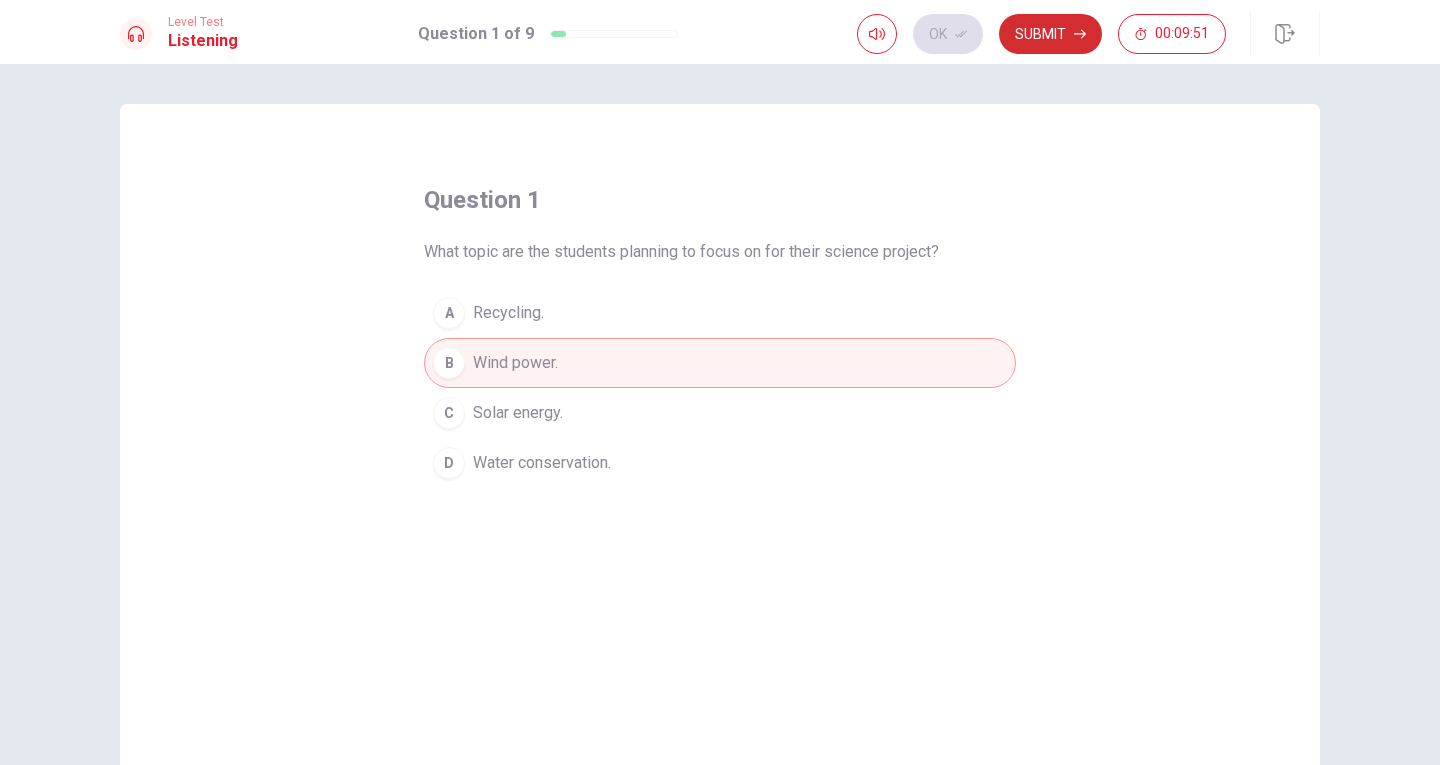 click on "Submit" at bounding box center [1050, 34] 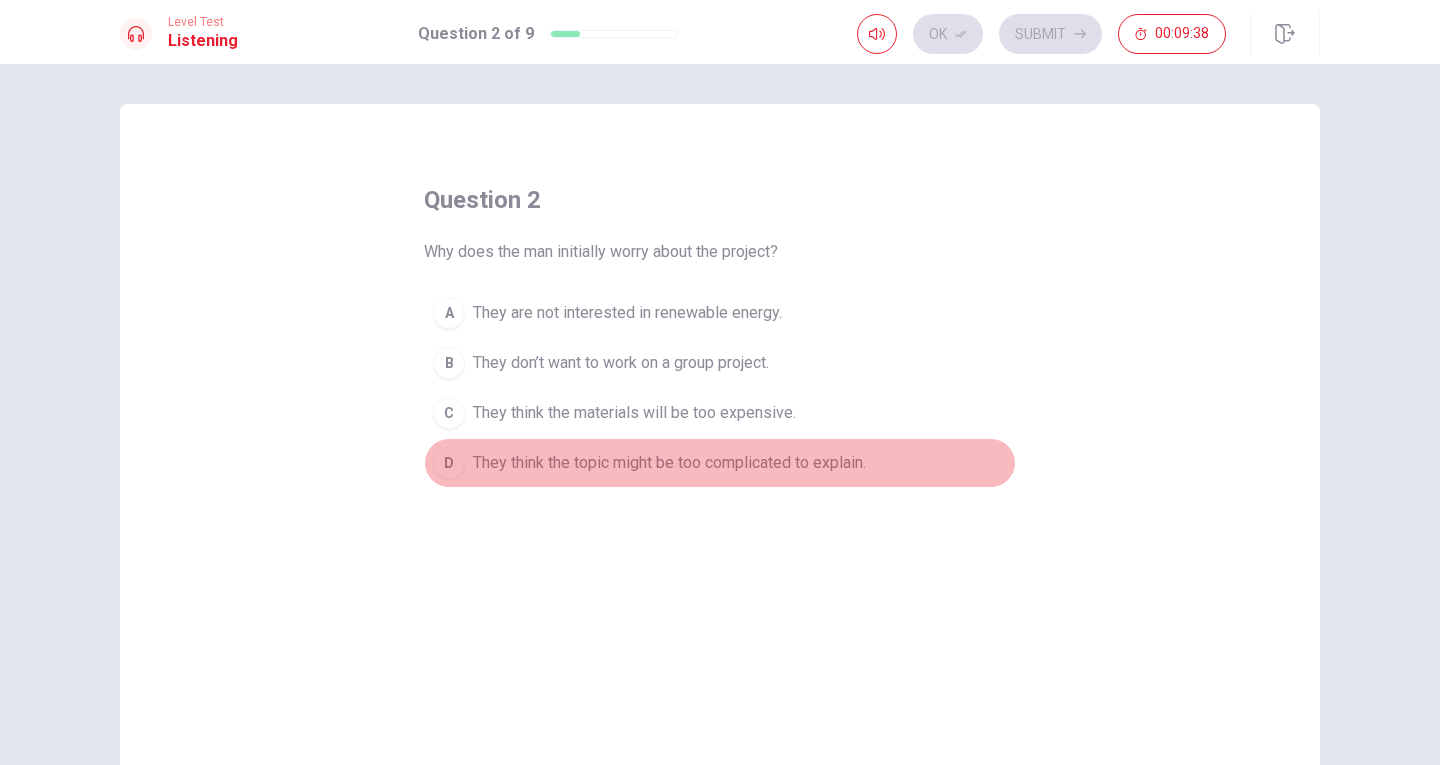 click on "They think the topic might be too complicated to explain." at bounding box center (669, 463) 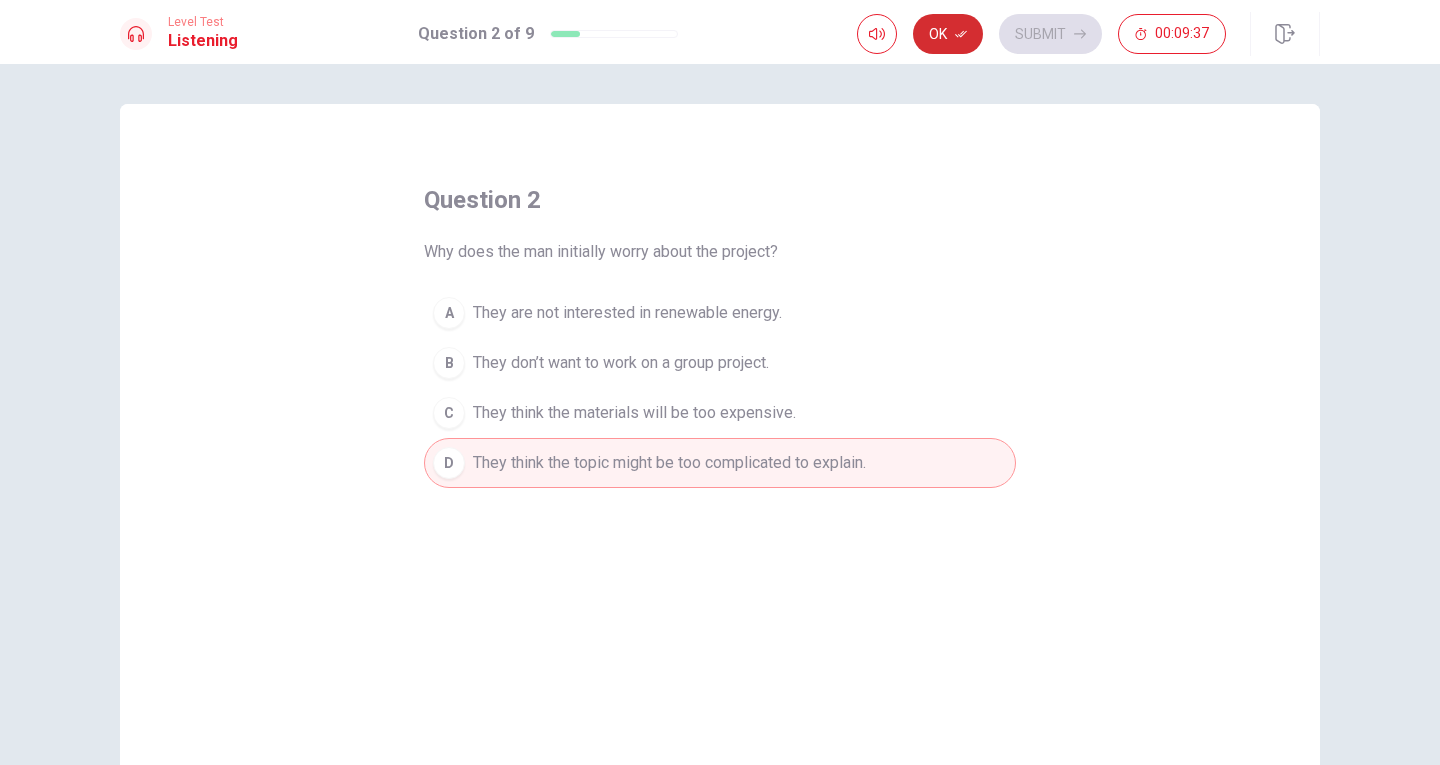 click on "Ok" at bounding box center [948, 34] 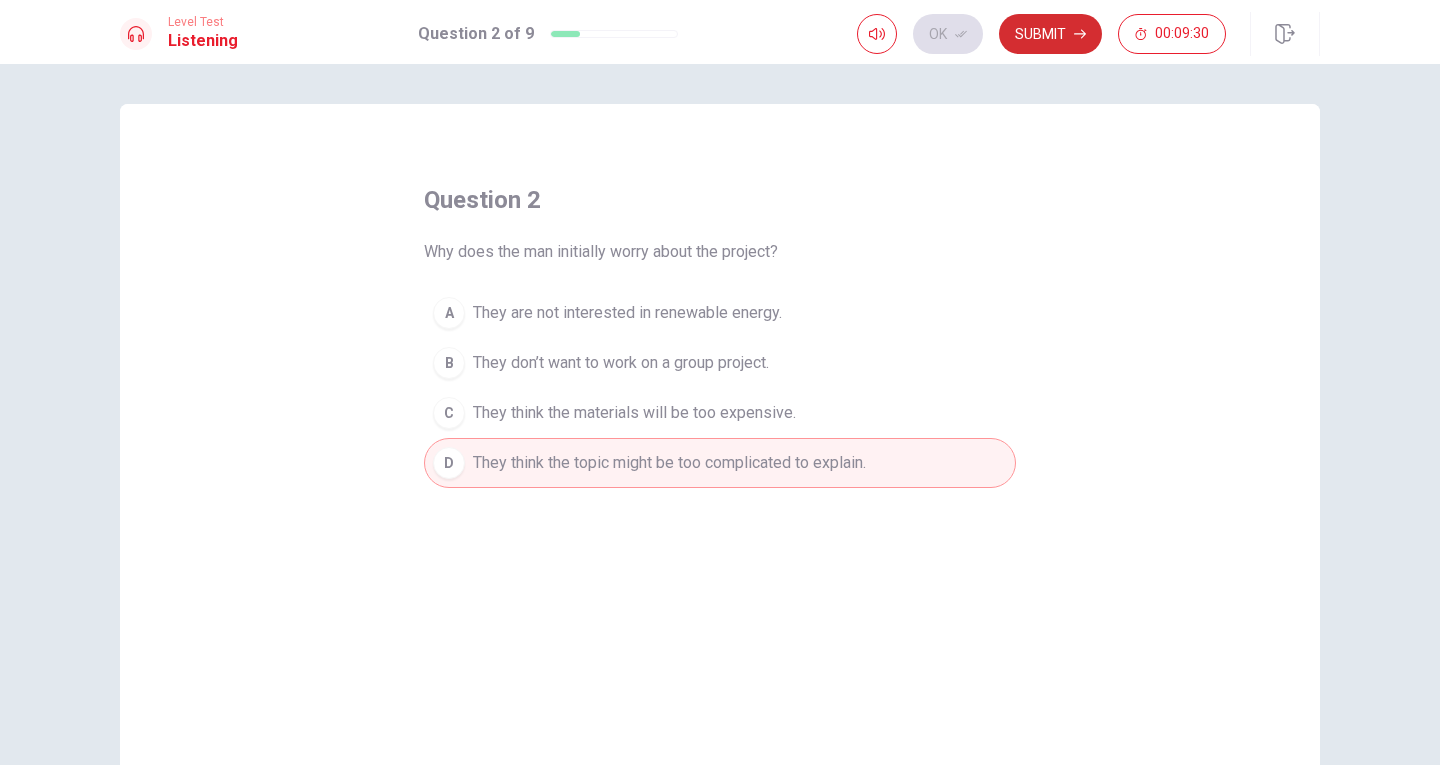 click on "Submit" at bounding box center (1050, 34) 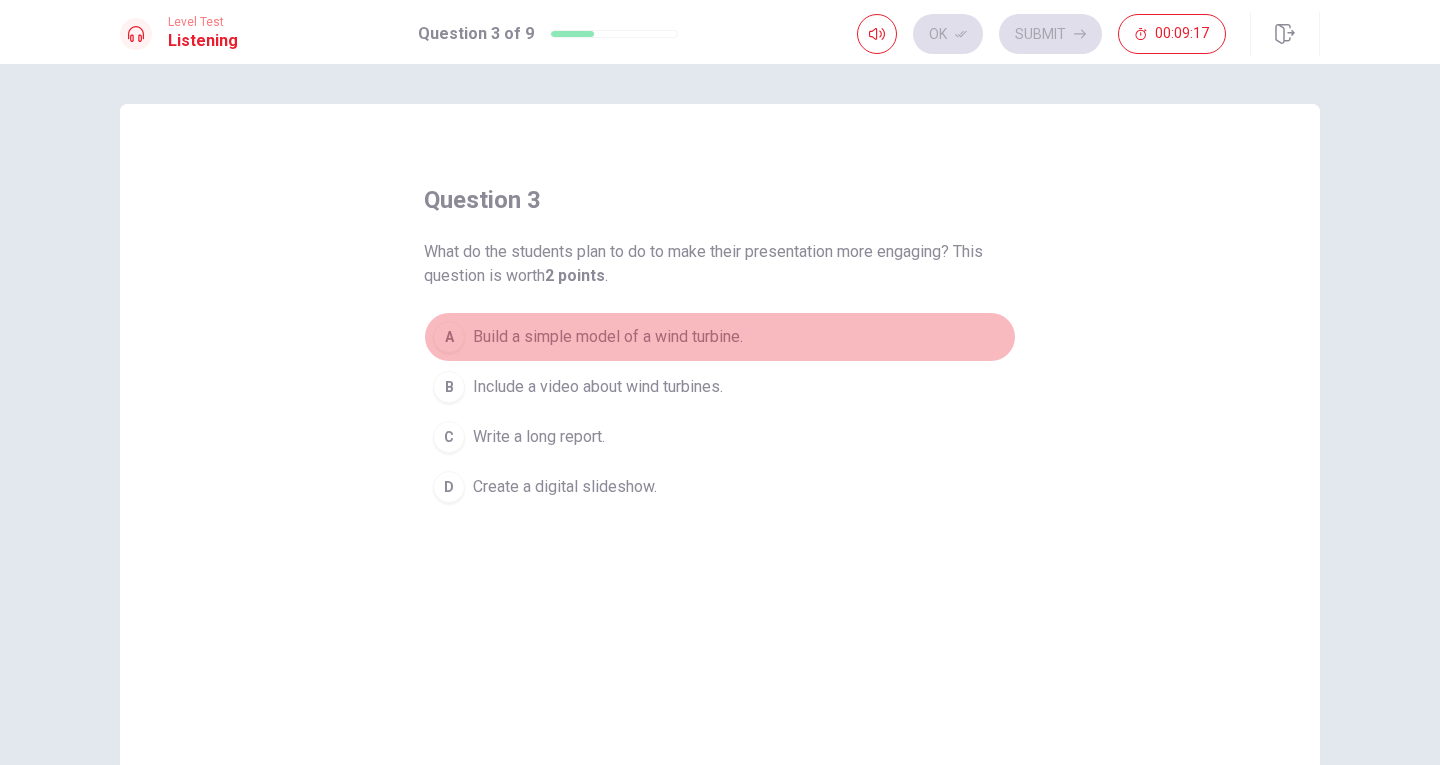 click on "Build a simple model of a wind turbine." at bounding box center (608, 337) 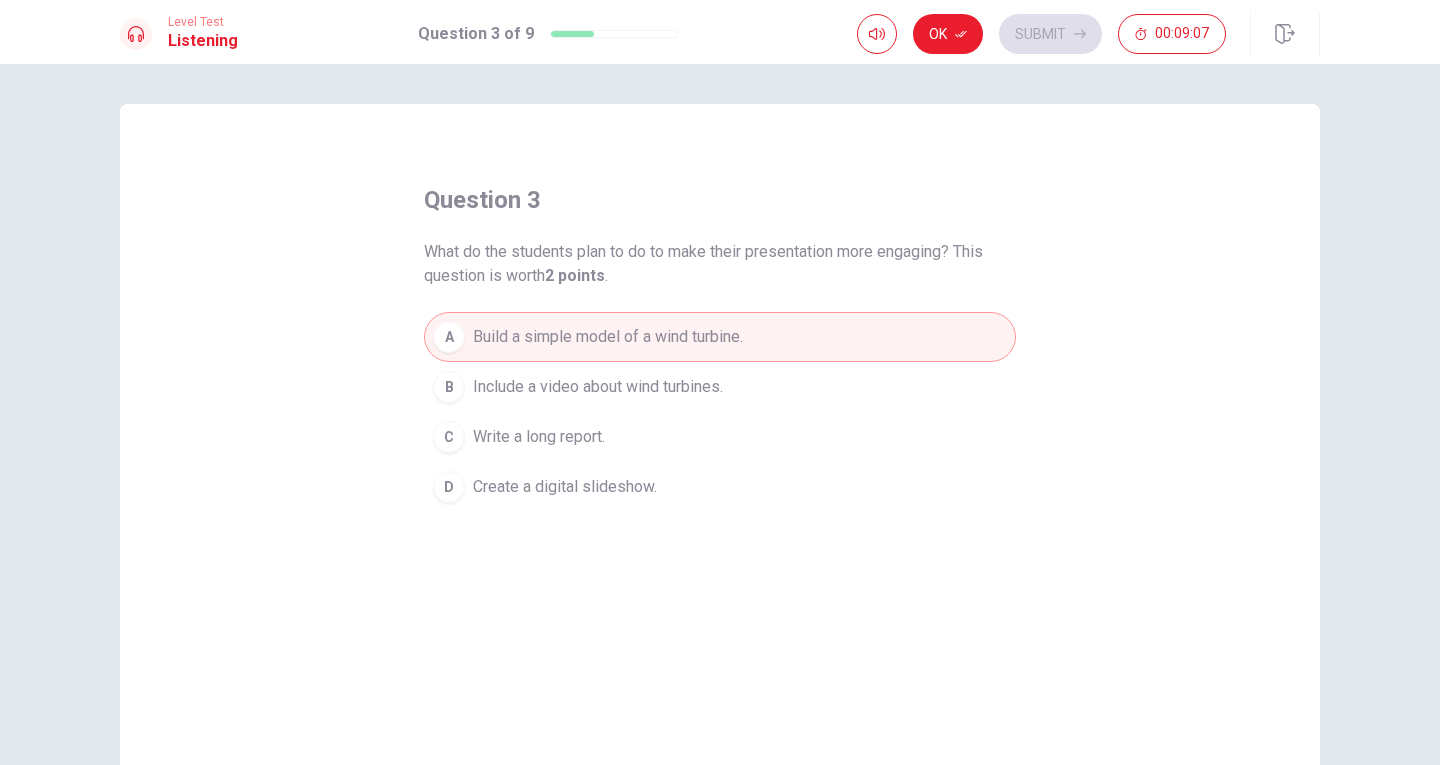 click on "Ok" at bounding box center [948, 34] 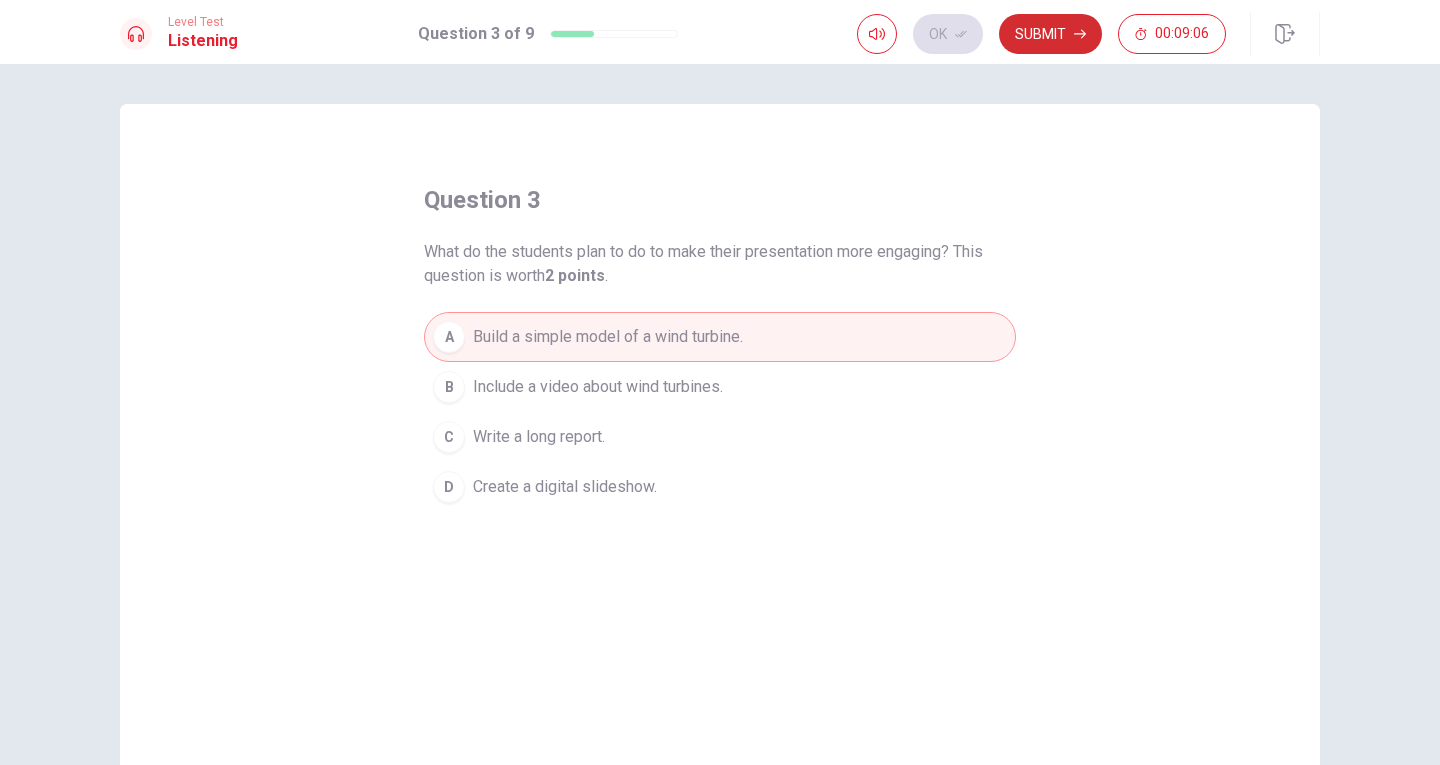 click on "Submit" at bounding box center [1050, 34] 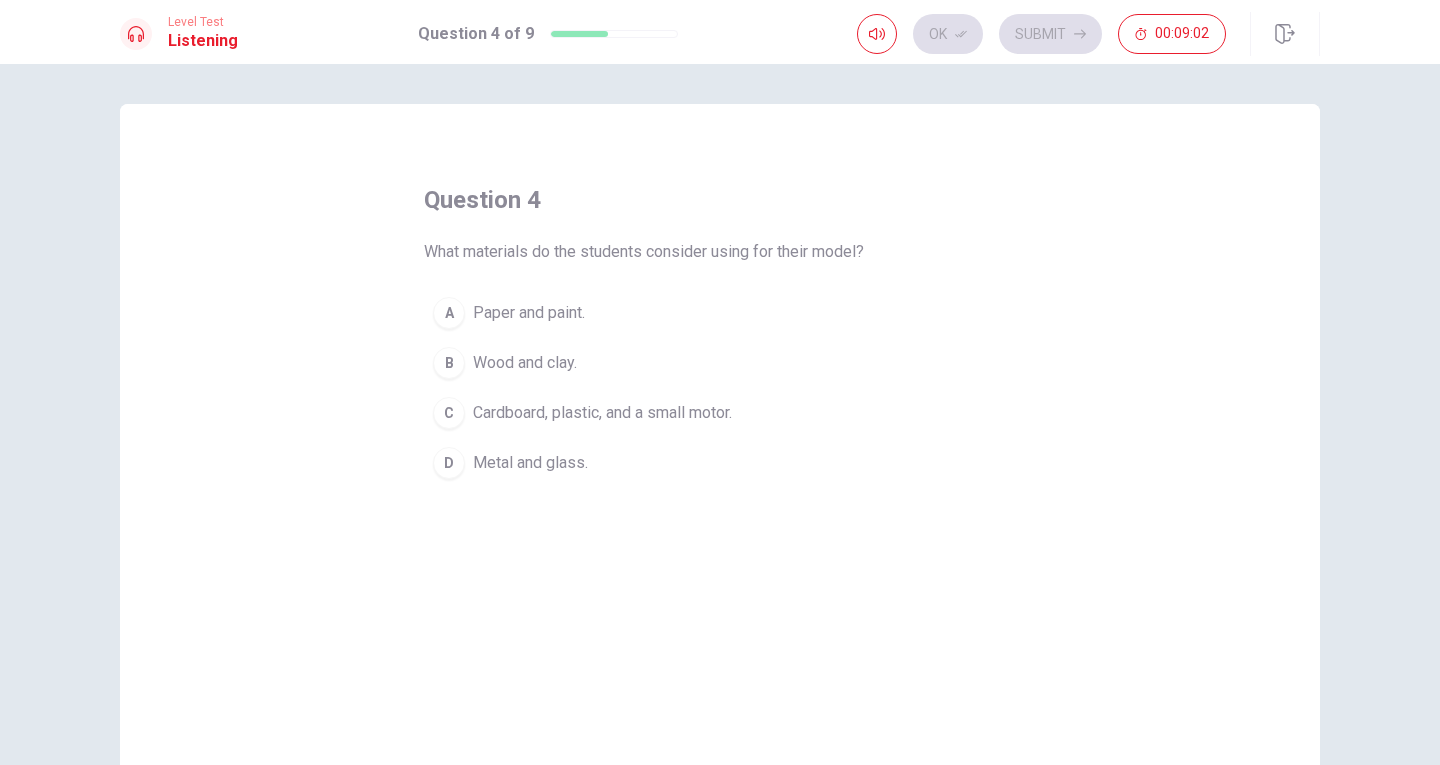 click on "Cardboard, plastic, and a small motor." at bounding box center [602, 413] 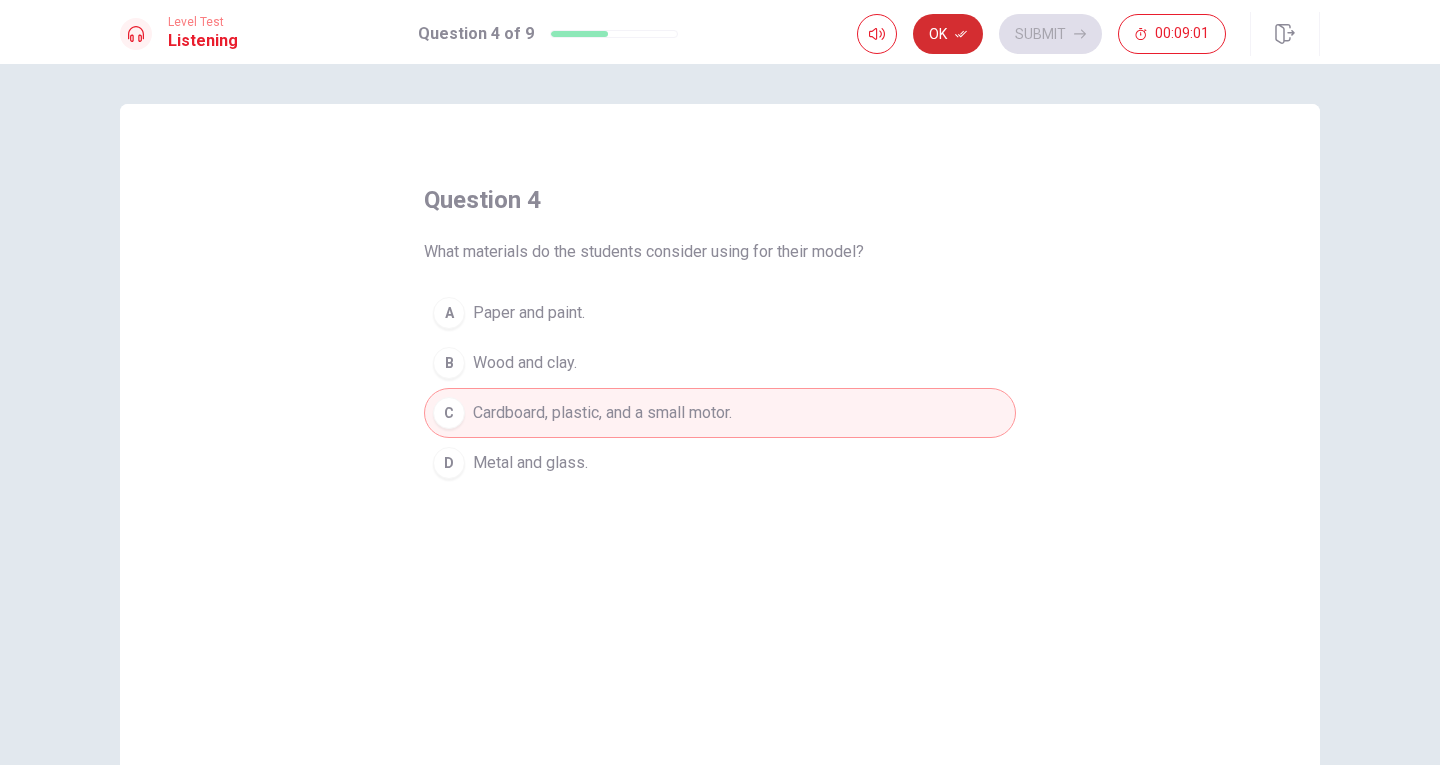 click 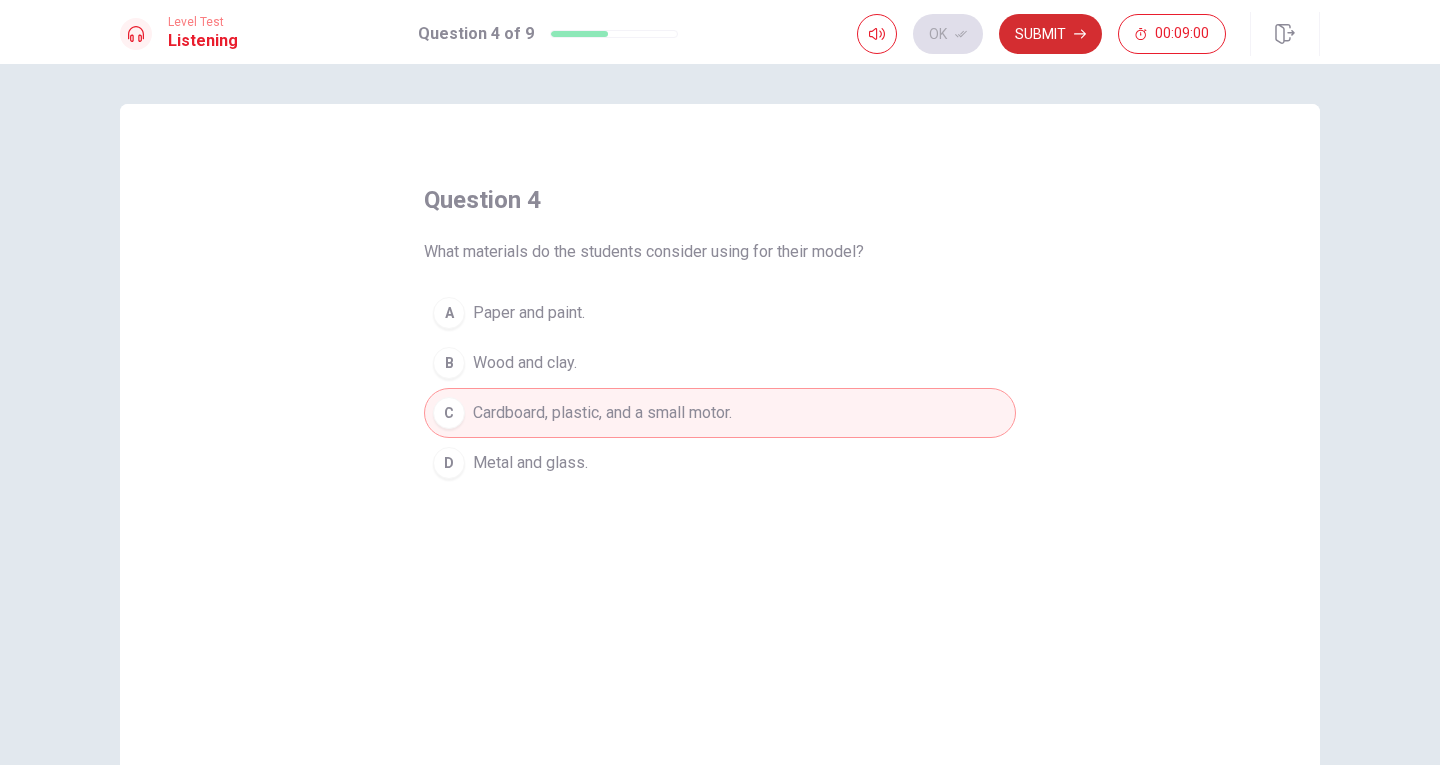 click on "Submit" at bounding box center (1050, 34) 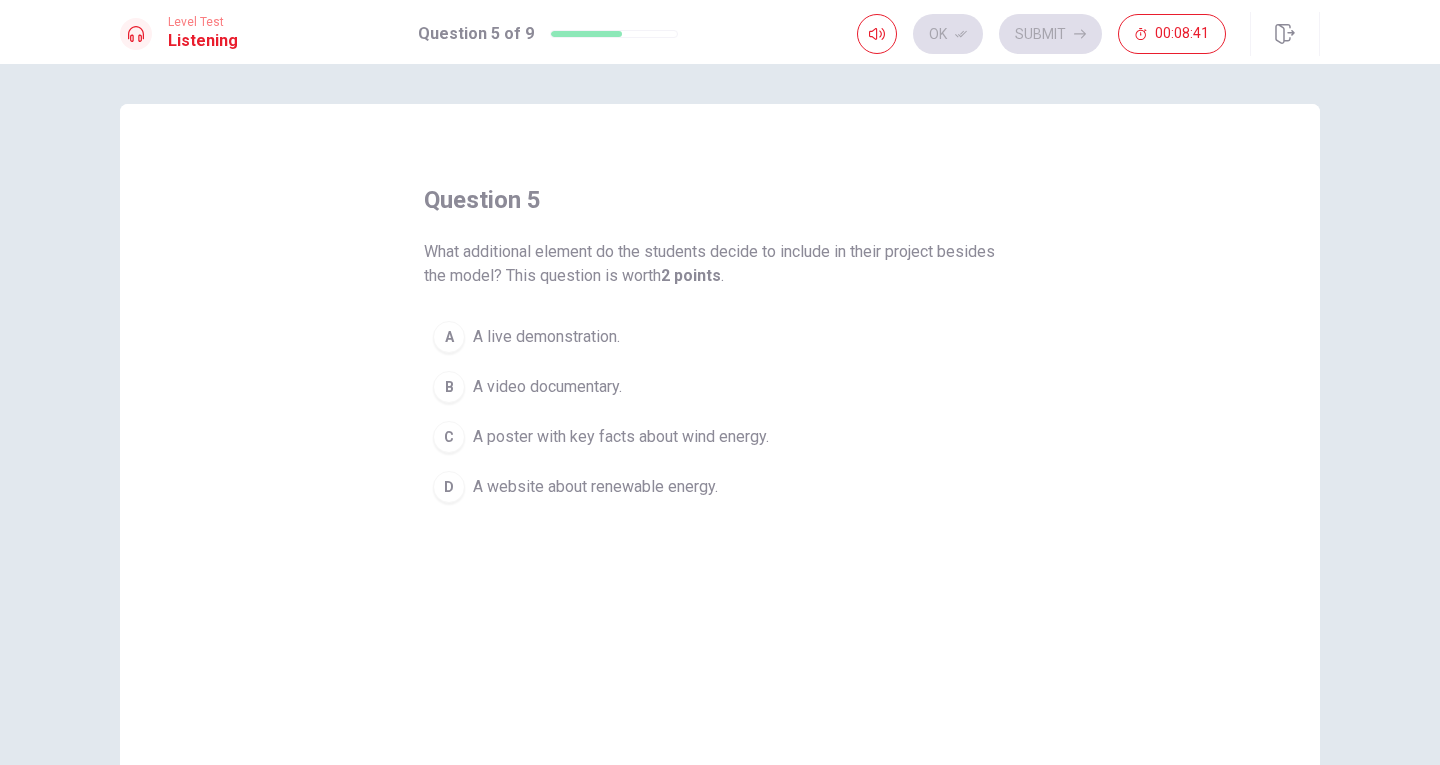 click on "A poster with key facts about wind energy." at bounding box center (621, 437) 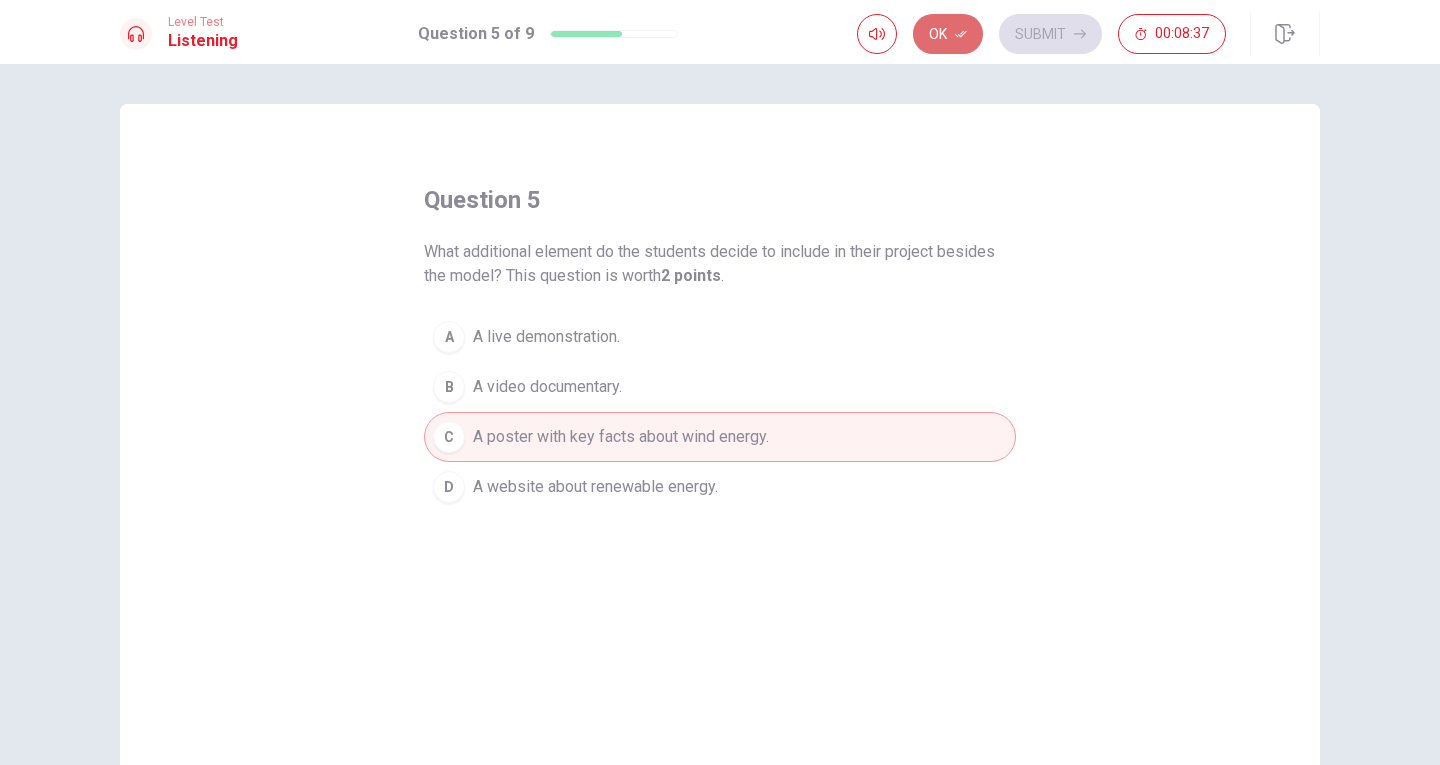 click on "Ok" at bounding box center [948, 34] 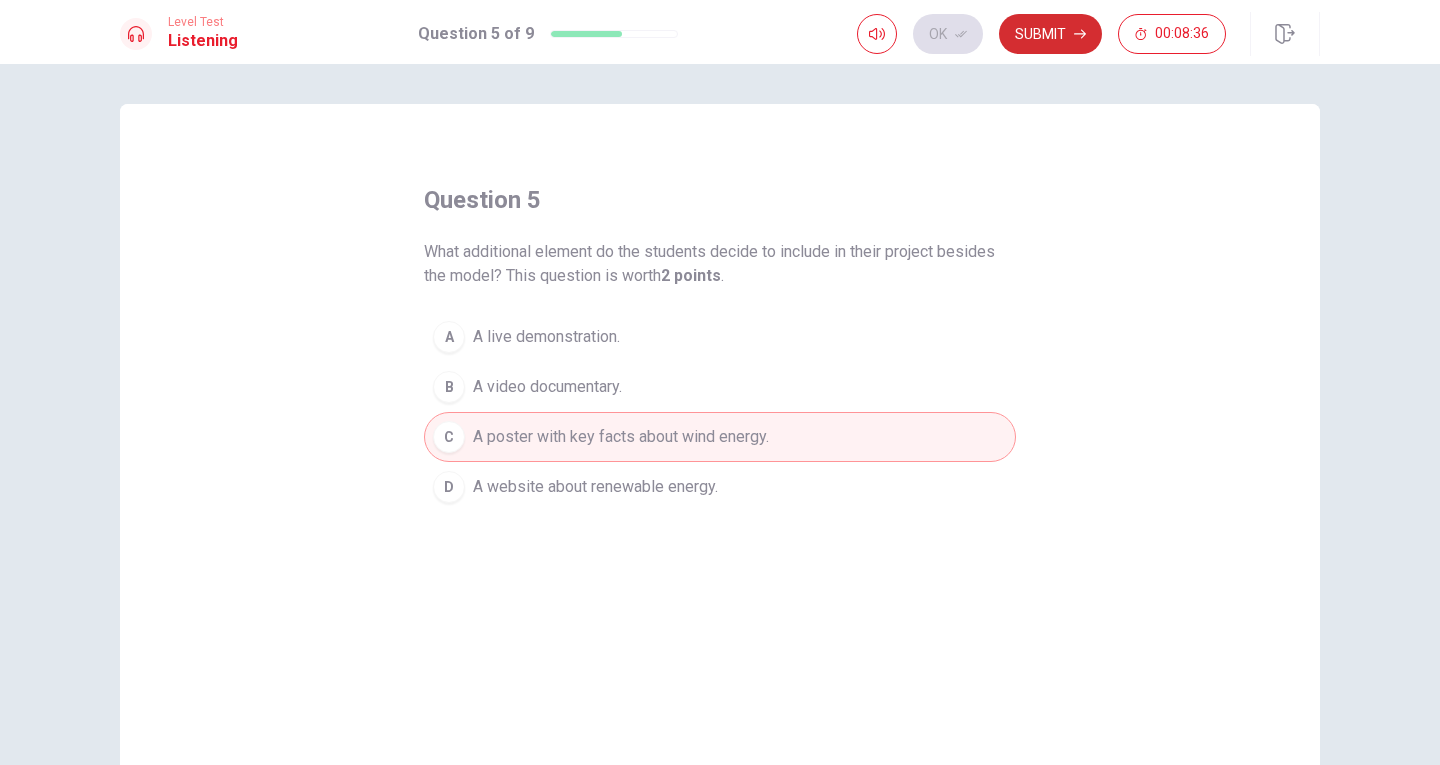 click on "Submit" at bounding box center (1050, 34) 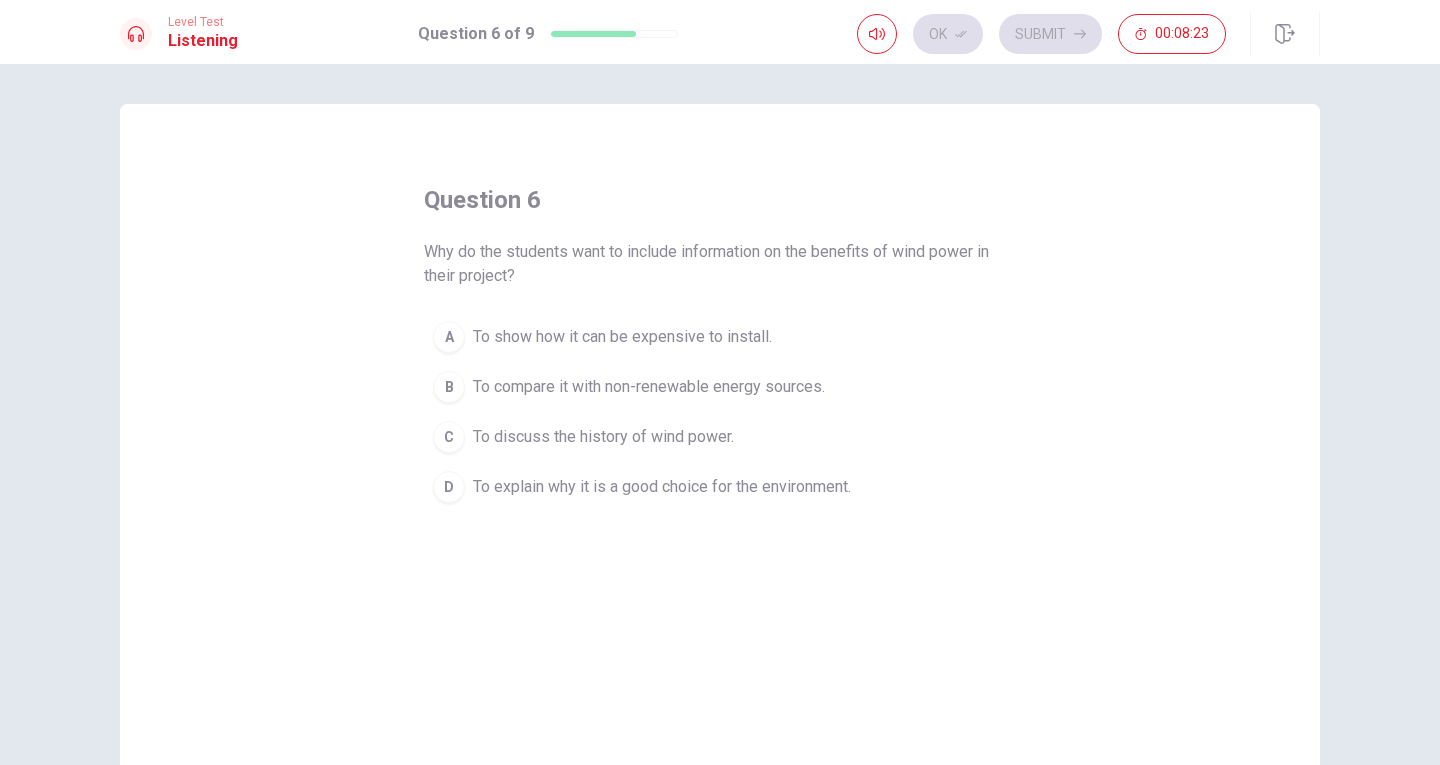 click on "To explain why it is a good choice for the environment." at bounding box center (662, 487) 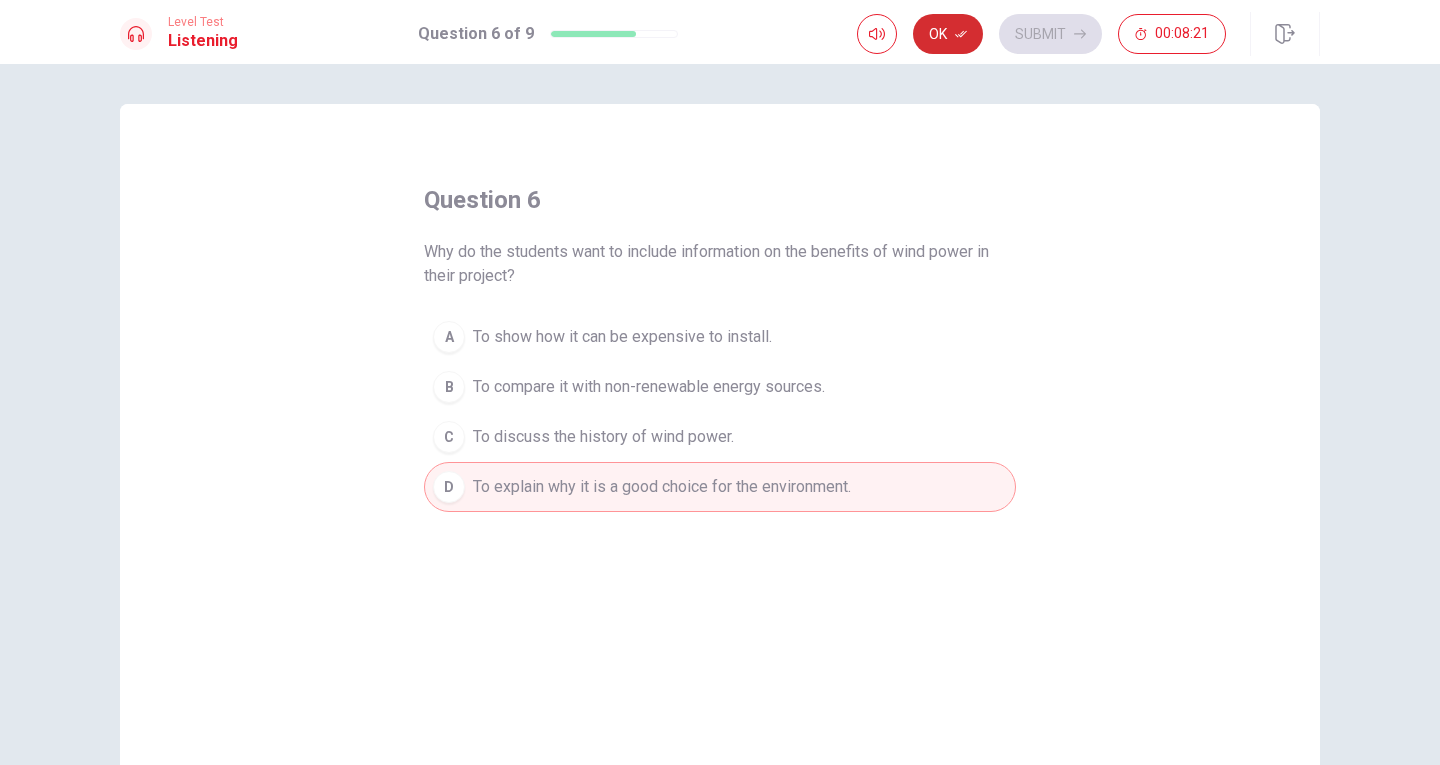 click on "Ok" at bounding box center (948, 34) 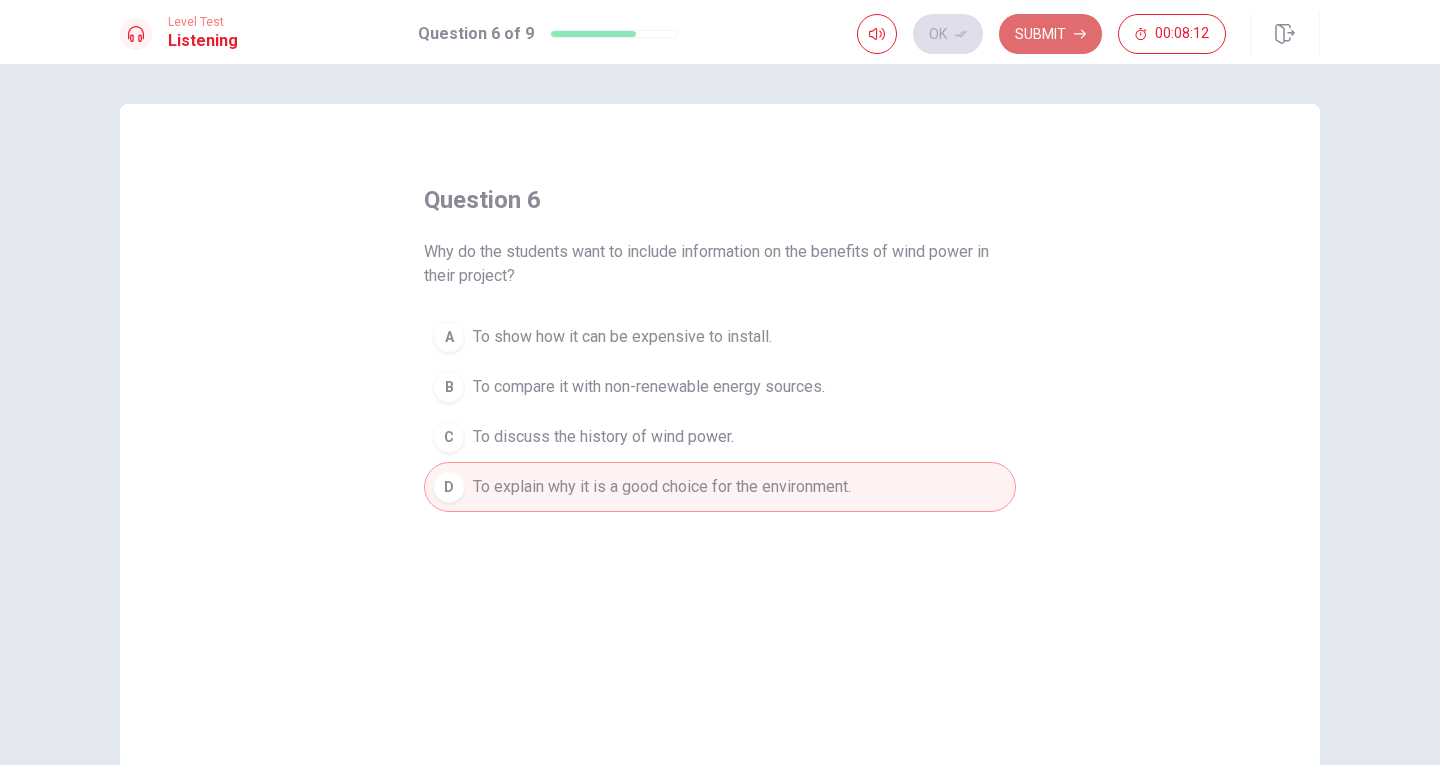 click on "Submit" at bounding box center (1050, 34) 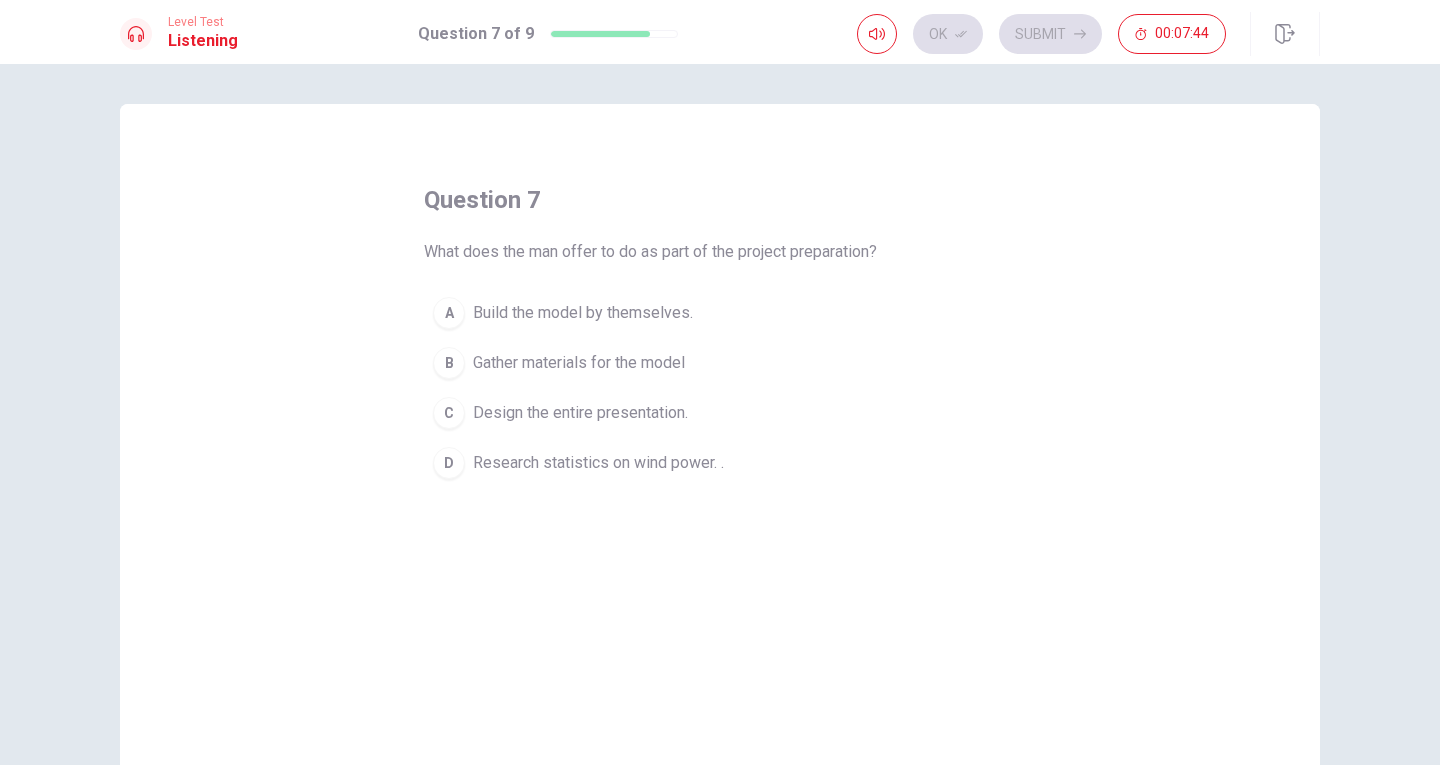click on "Research statistics on wind power.
." at bounding box center [598, 463] 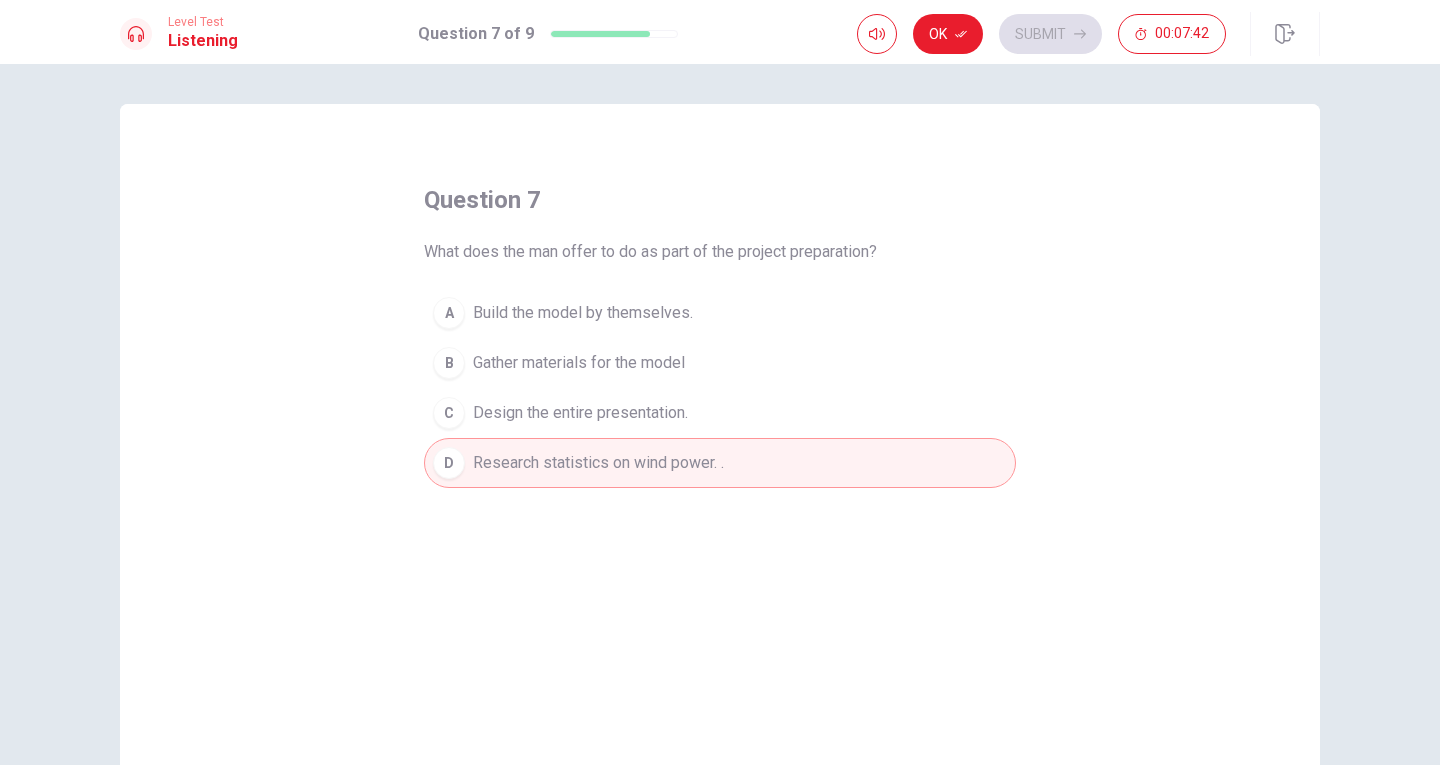 click on "Ok" at bounding box center [948, 34] 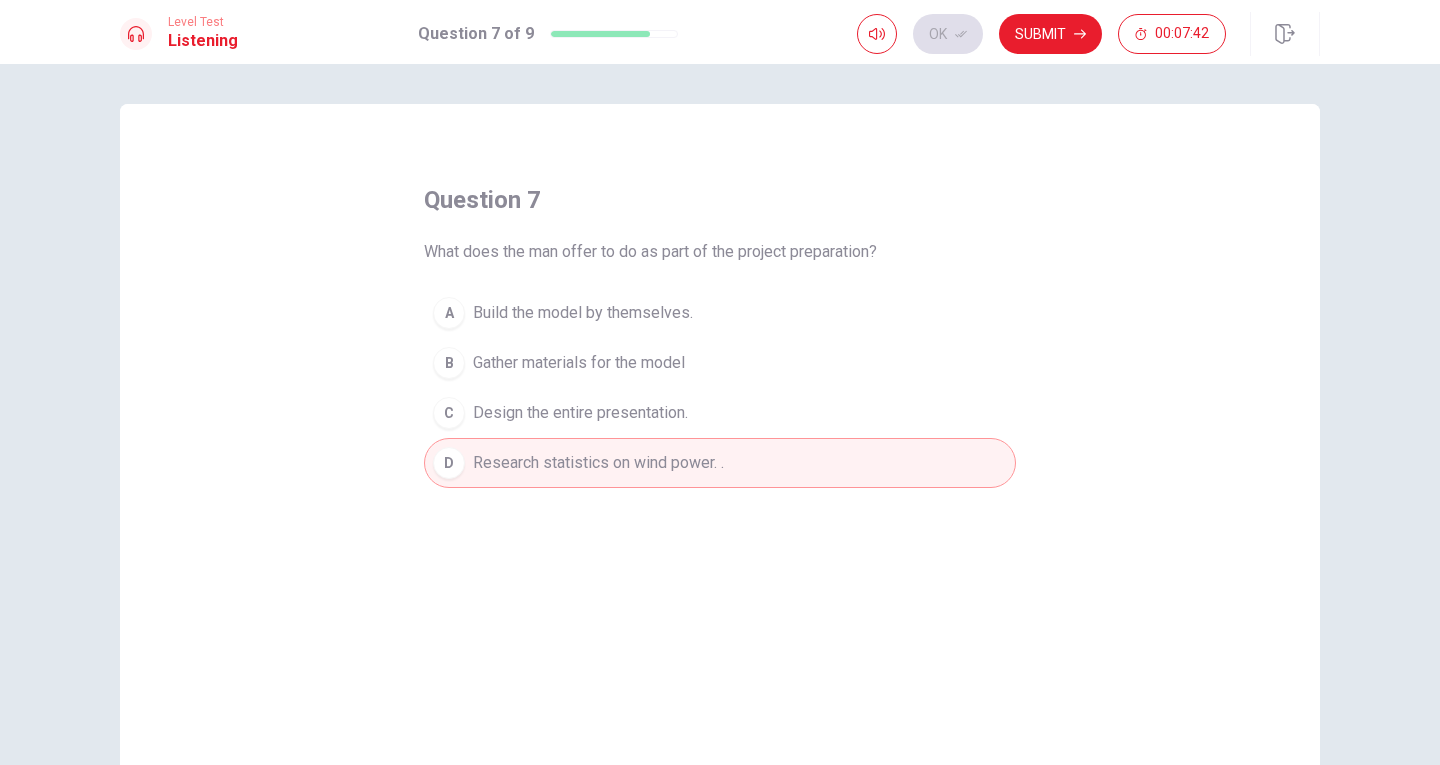 click on "Submit" at bounding box center [1050, 34] 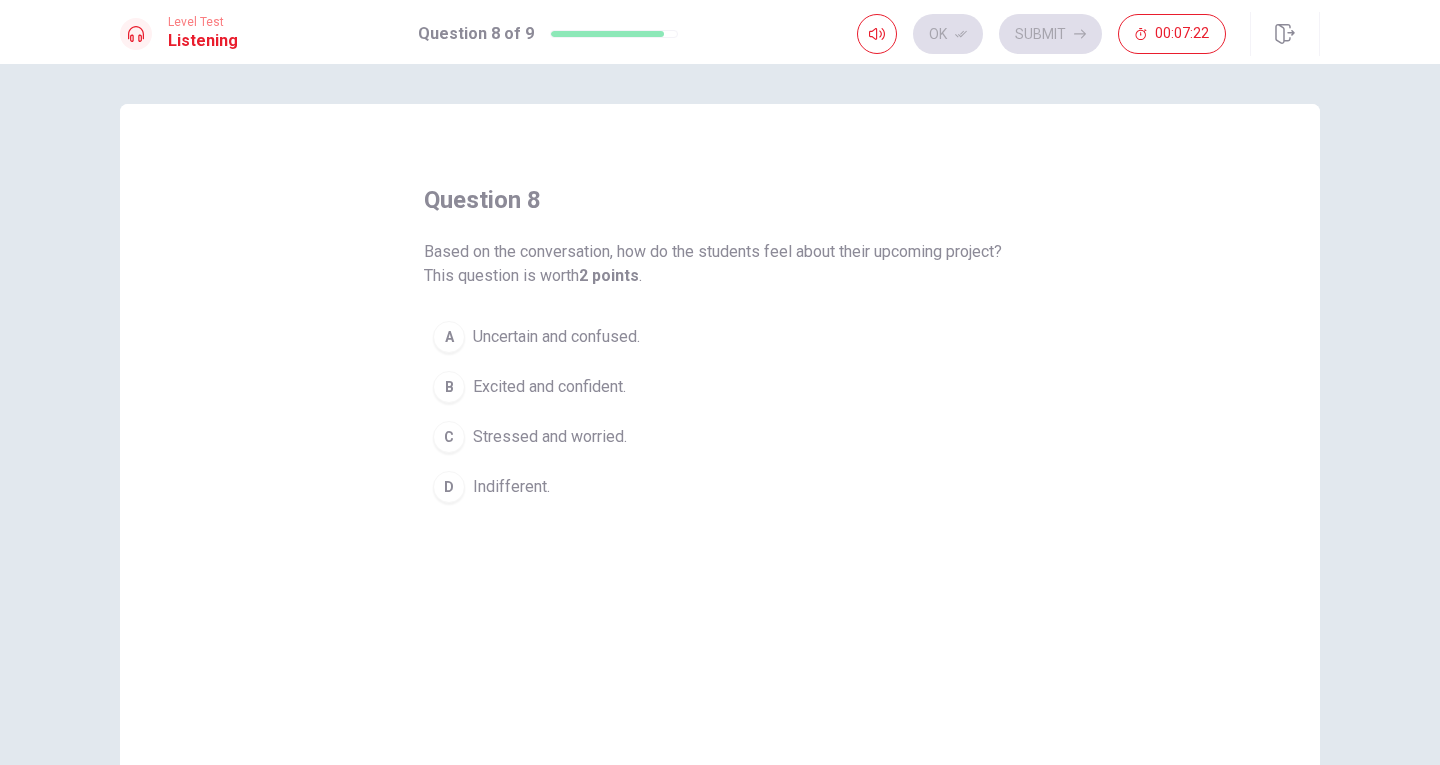 click on "Excited and confident." at bounding box center [549, 387] 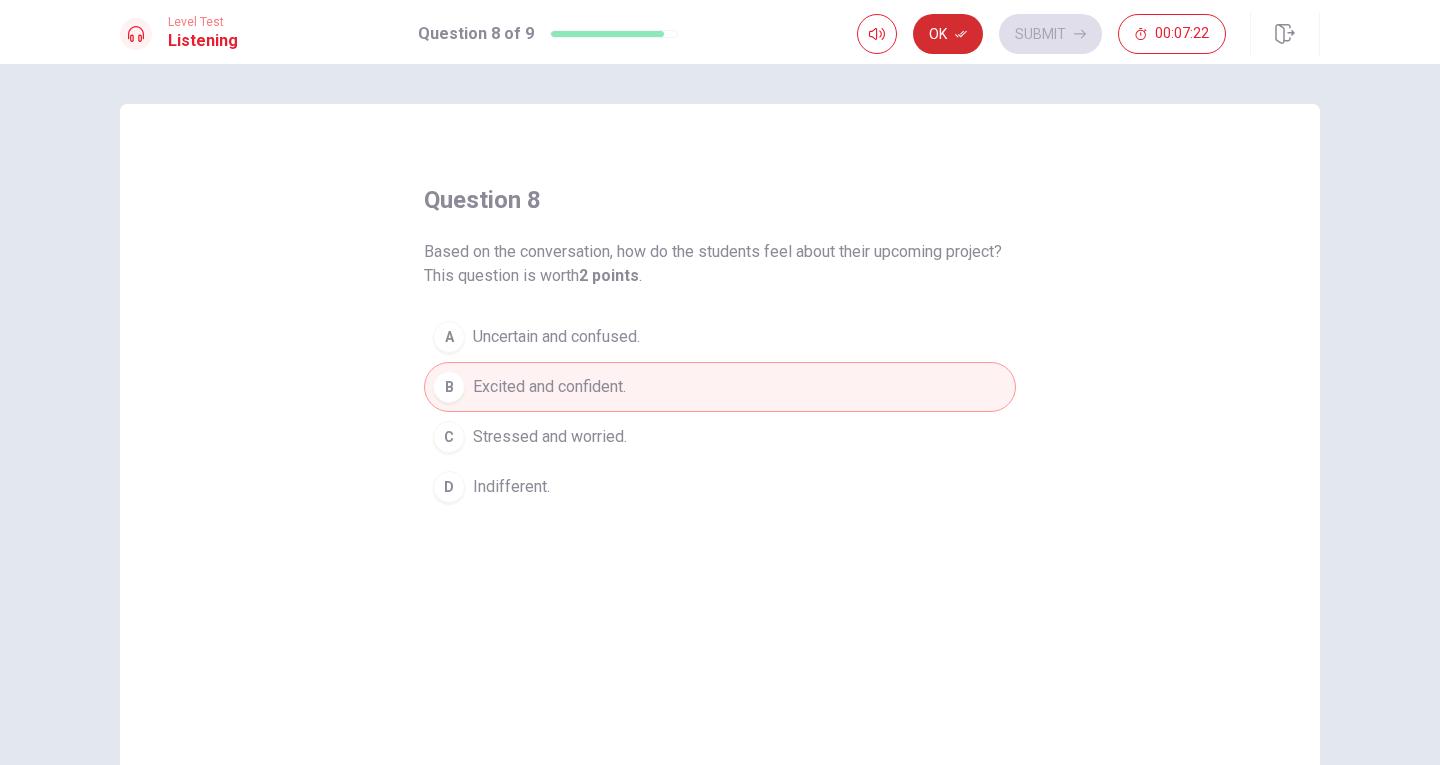 click on "Ok" at bounding box center (948, 34) 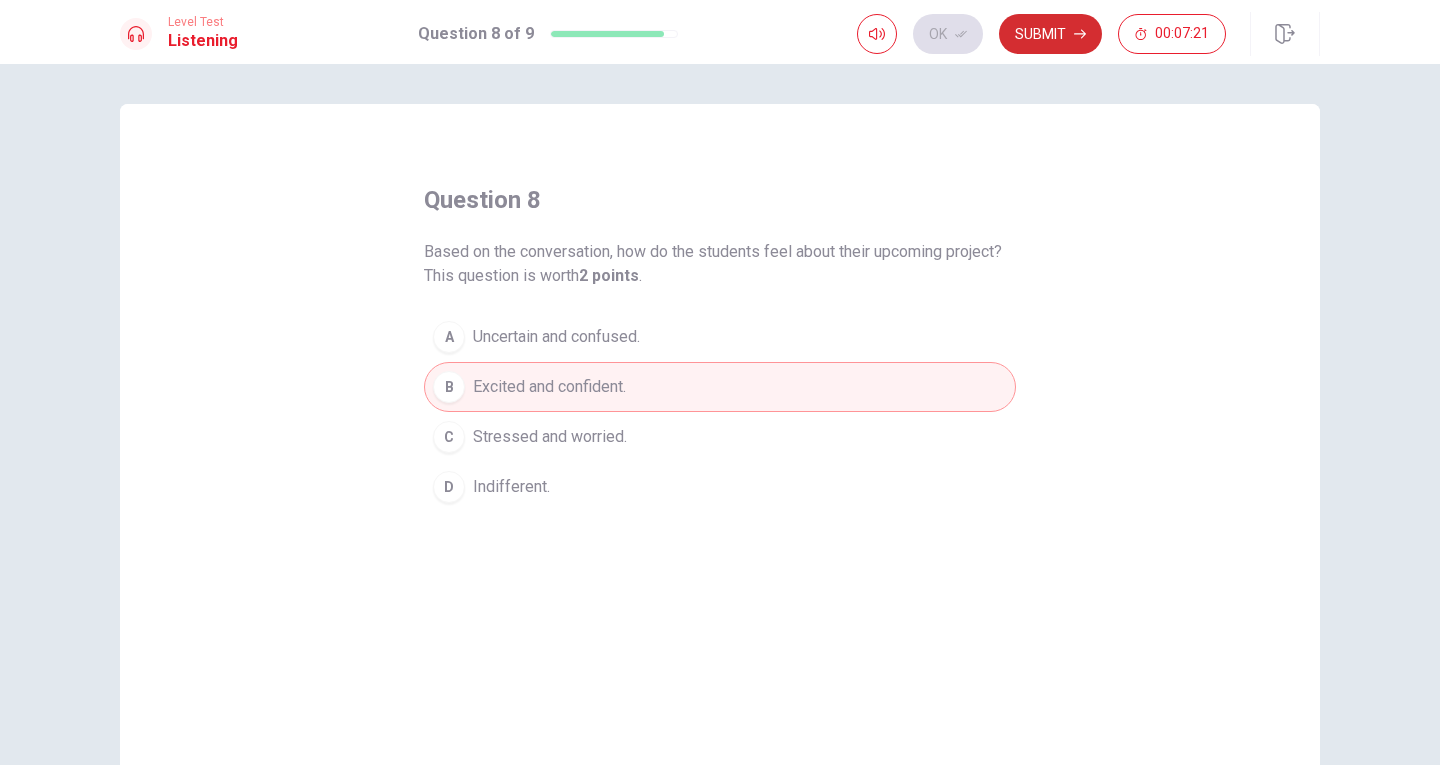 click on "Submit" at bounding box center (1050, 34) 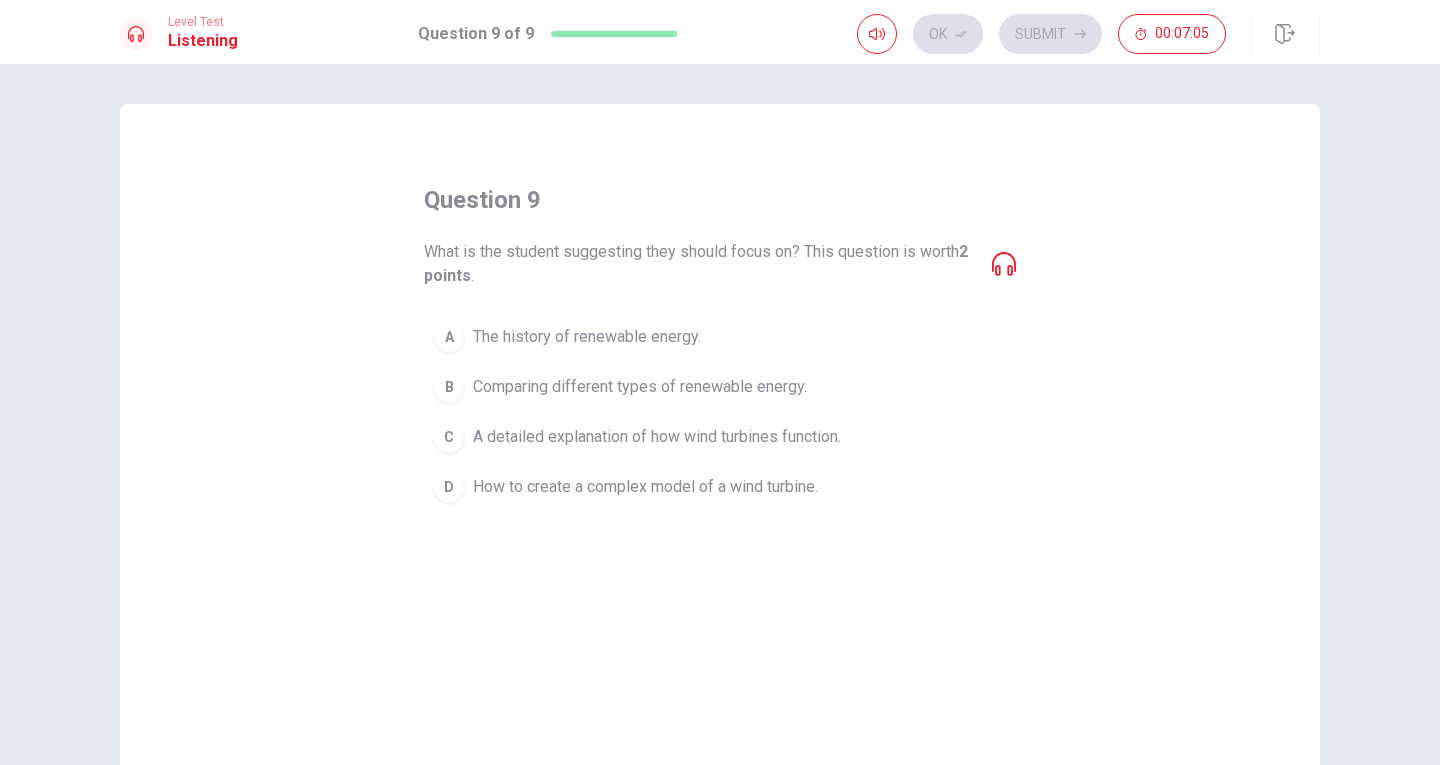 click on "A detailed explanation of how wind turbines function." at bounding box center (657, 437) 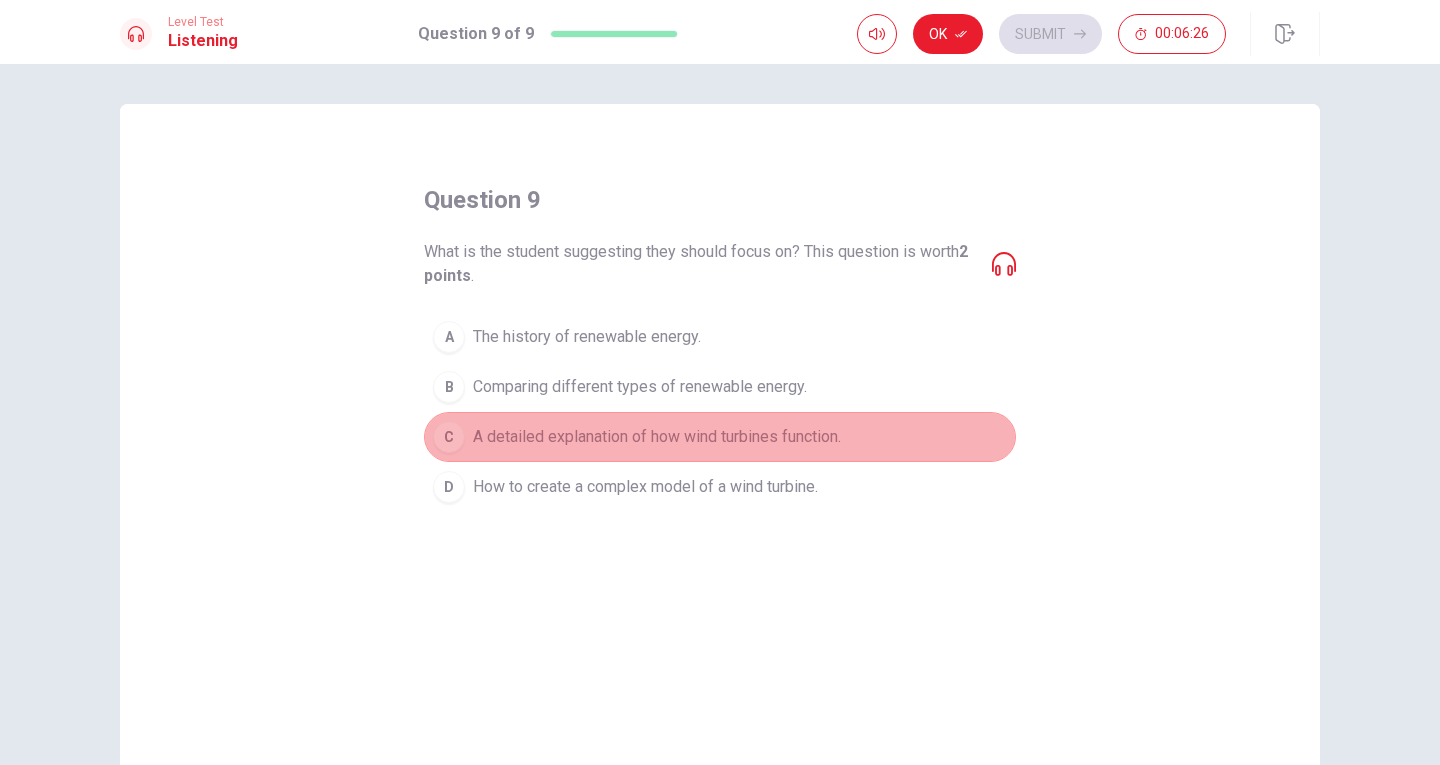 click on "A detailed explanation of how wind turbines function." at bounding box center (657, 437) 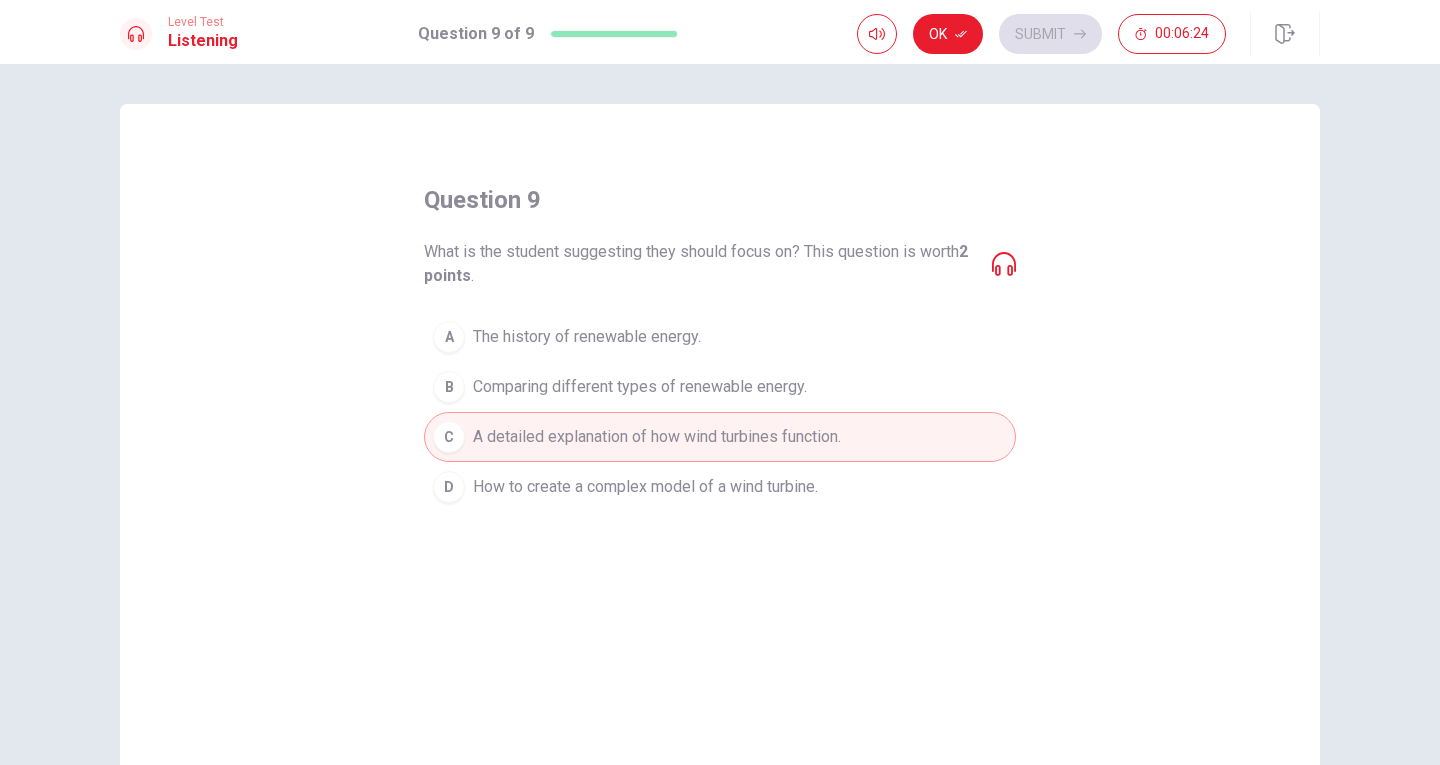 click on "Ok" at bounding box center (948, 34) 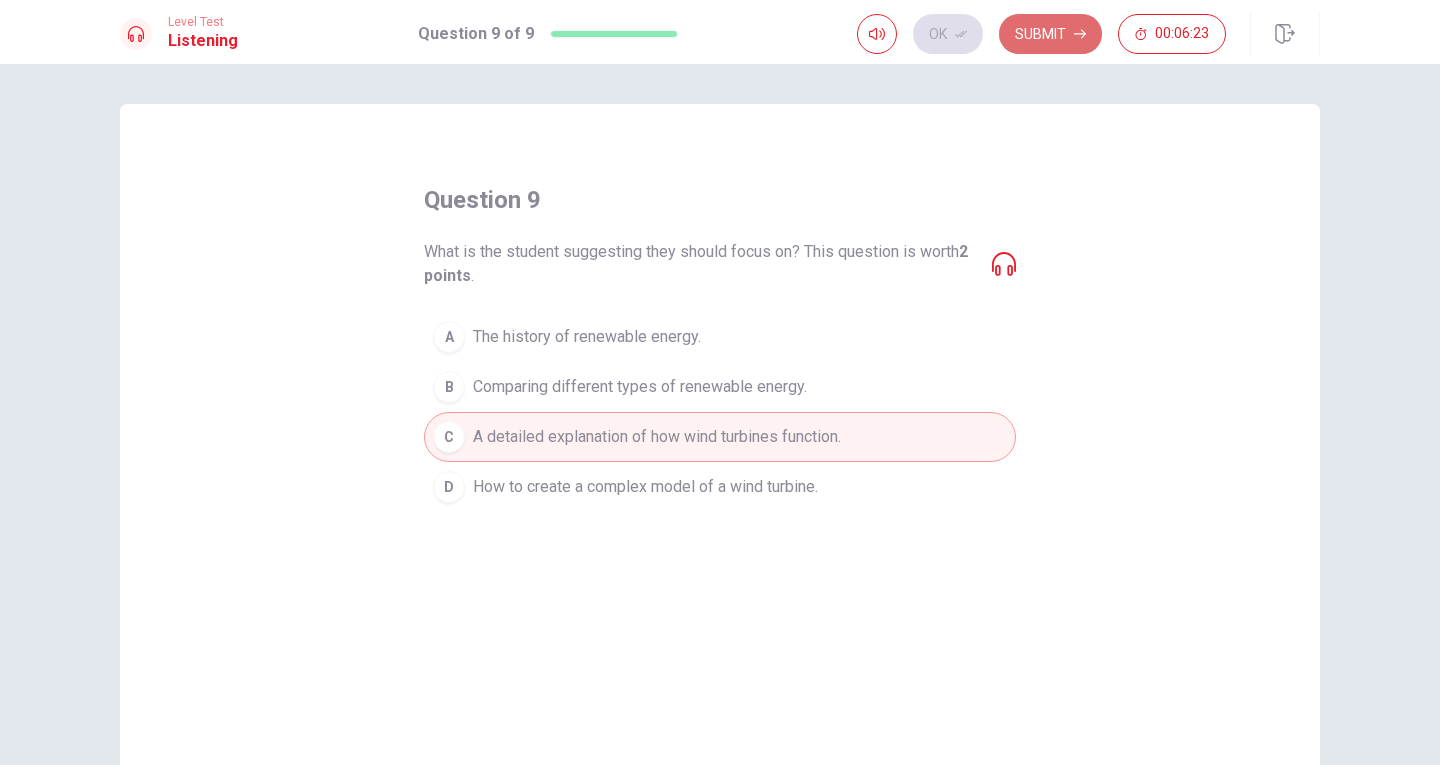 click on "Submit" at bounding box center [1050, 34] 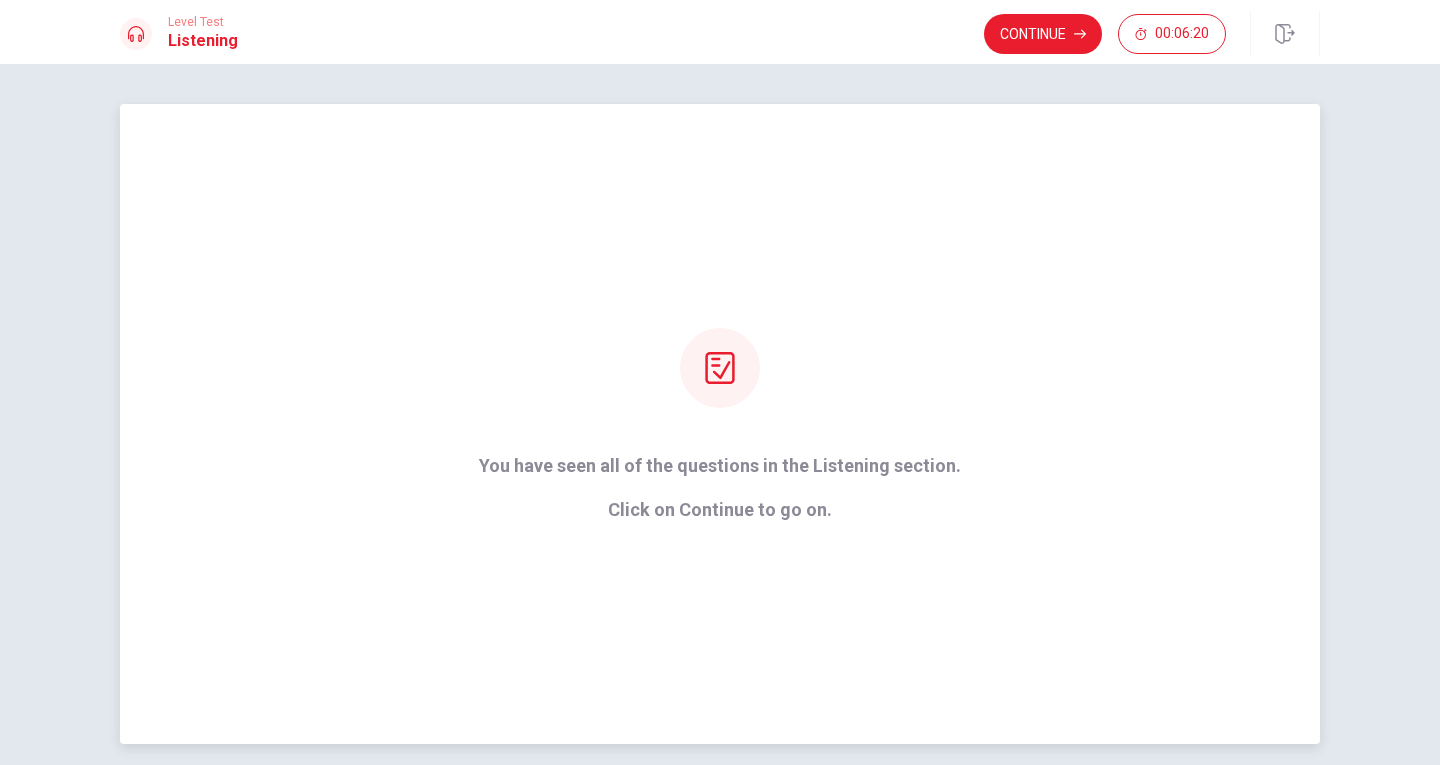 drag, startPoint x: 608, startPoint y: 461, endPoint x: 678, endPoint y: 461, distance: 70 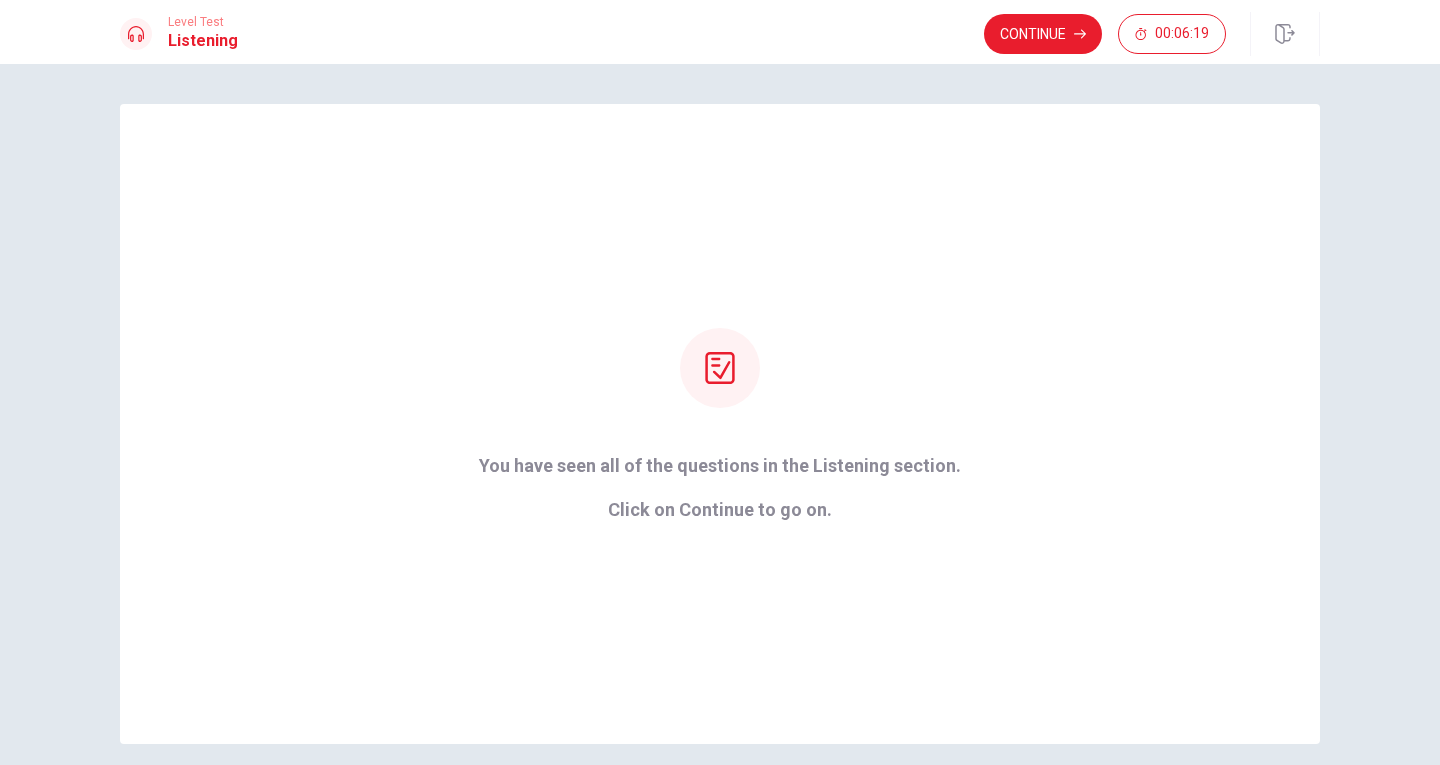 click on "Continue" at bounding box center [1043, 34] 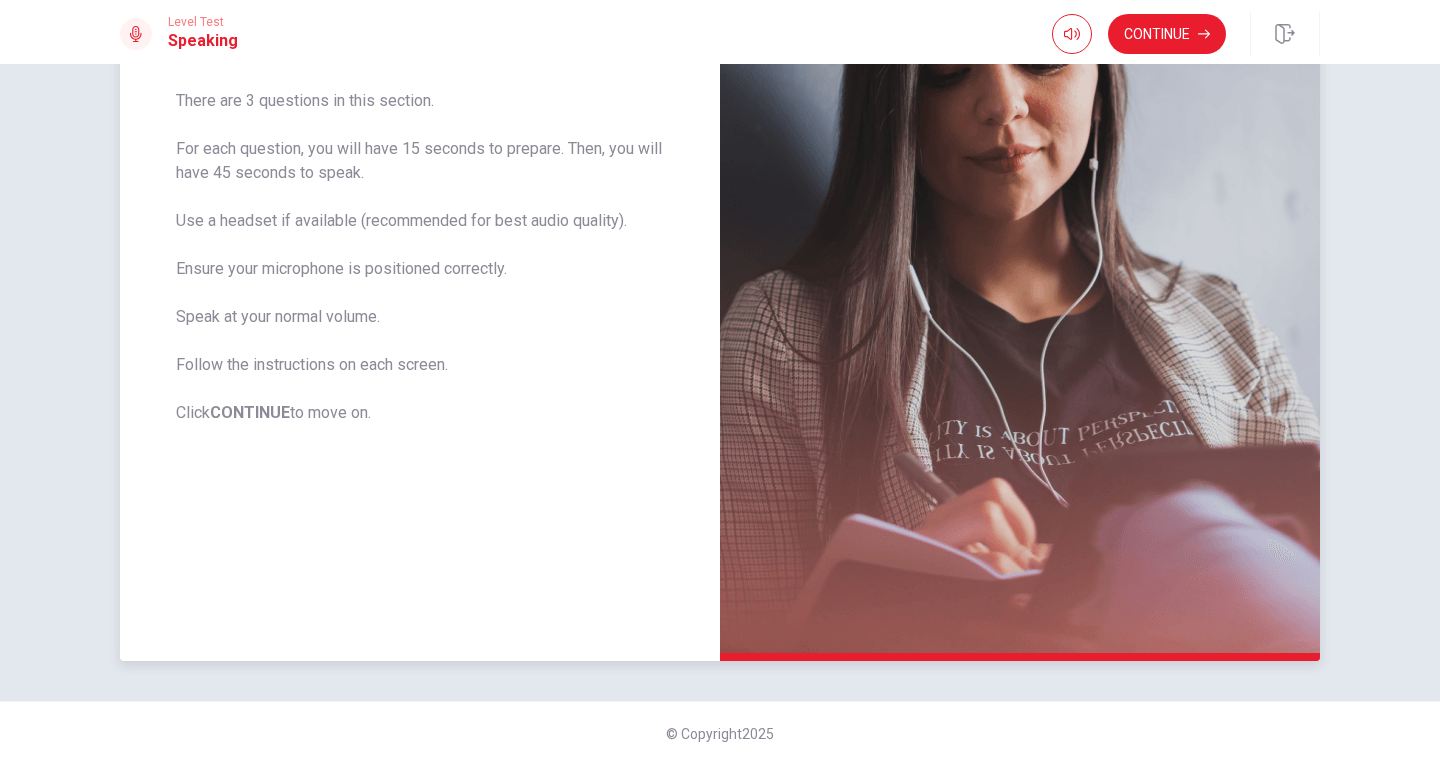 scroll, scrollTop: 0, scrollLeft: 0, axis: both 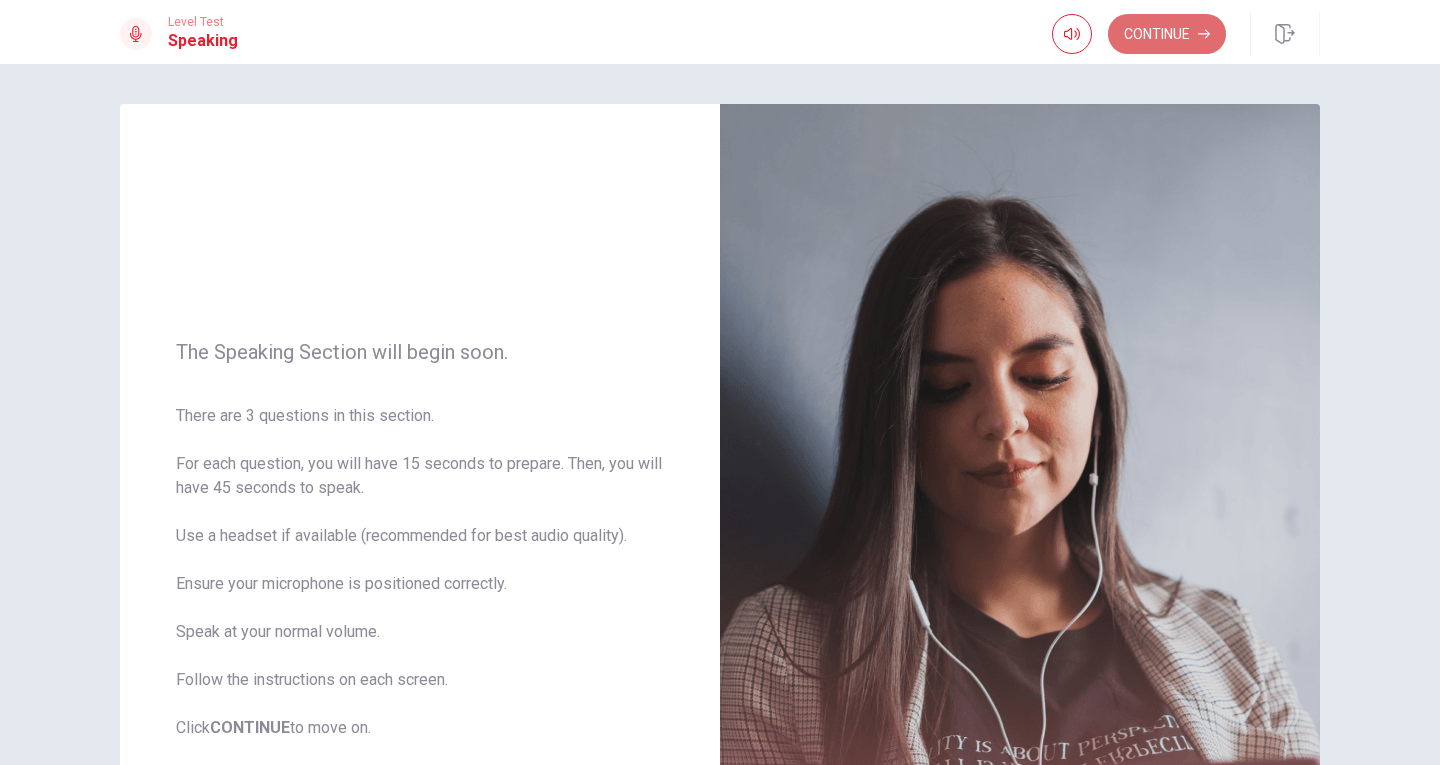 click on "Continue" at bounding box center (1167, 34) 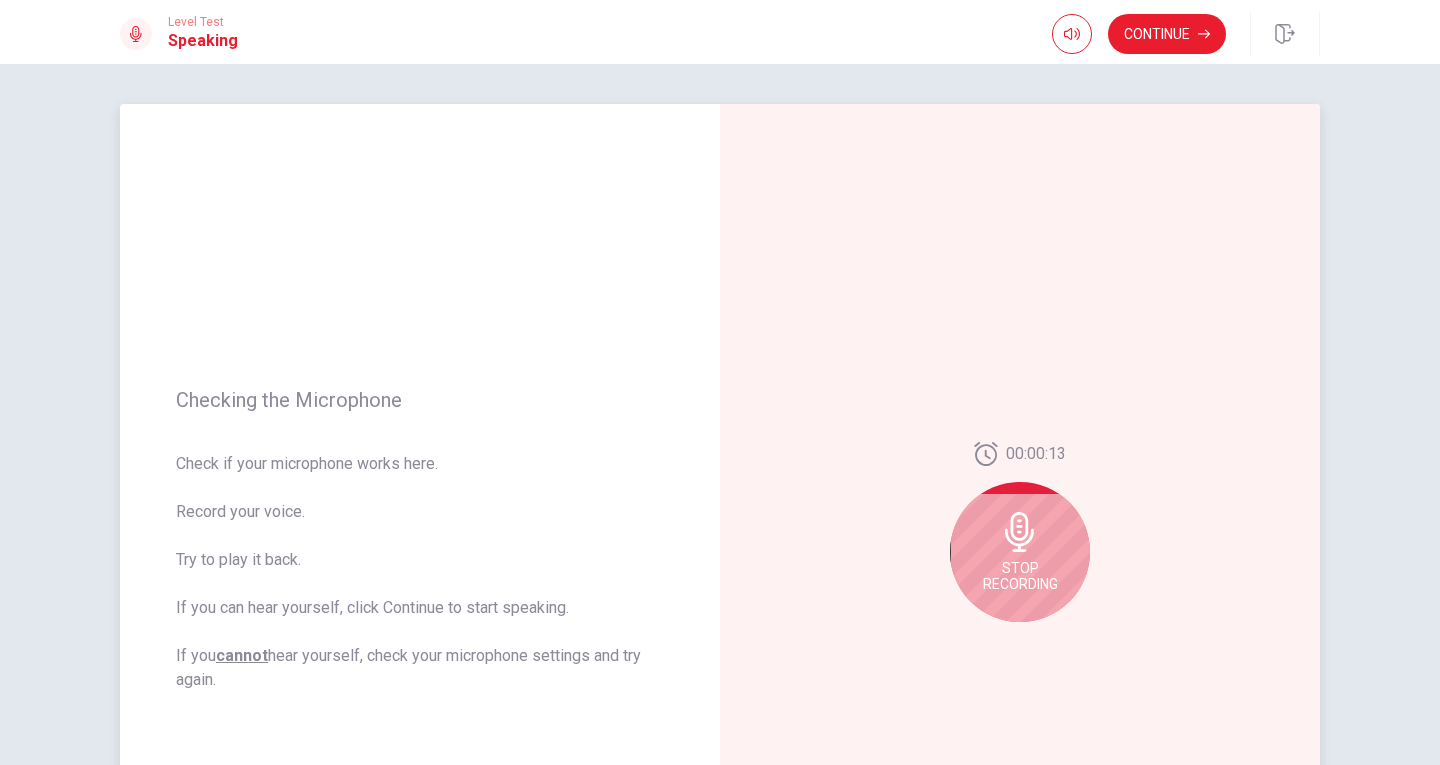 click 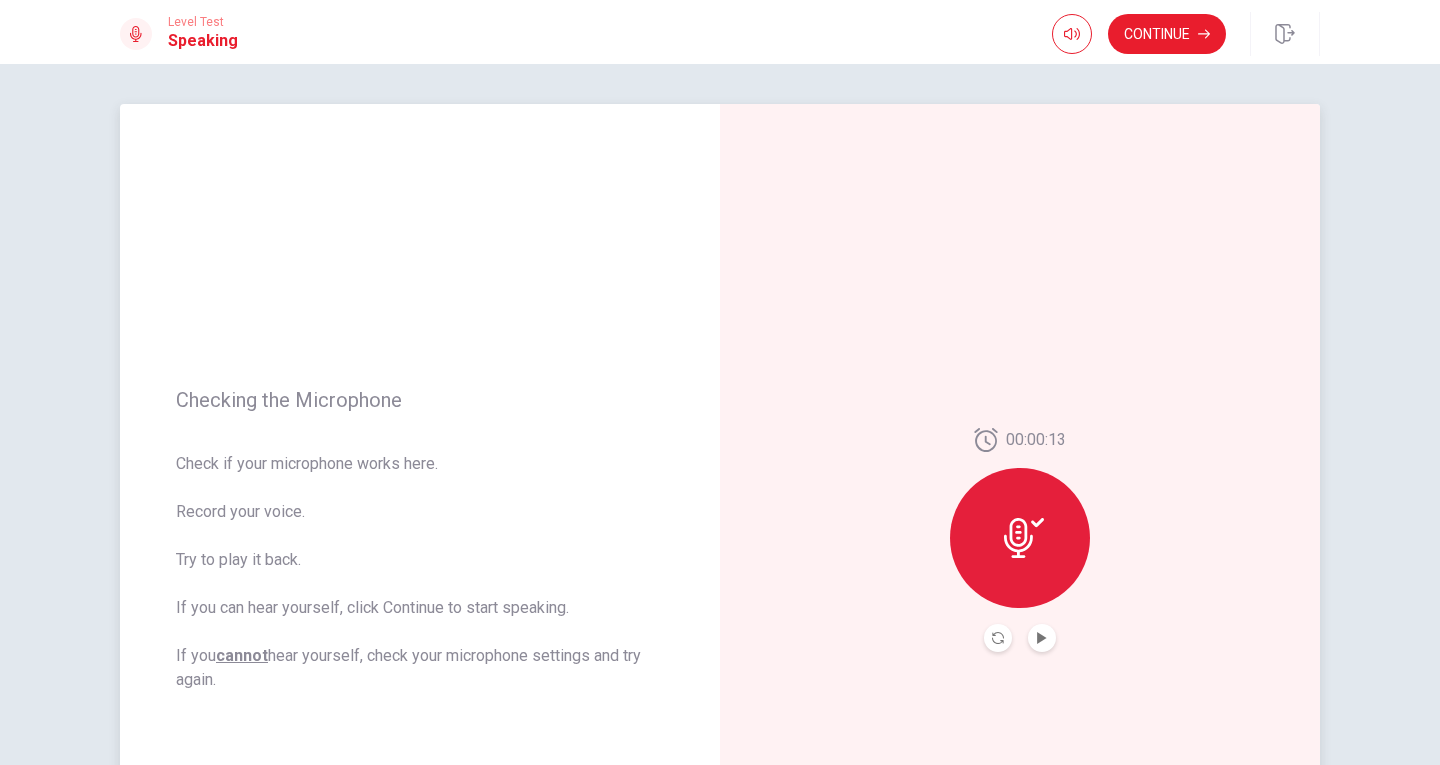 click 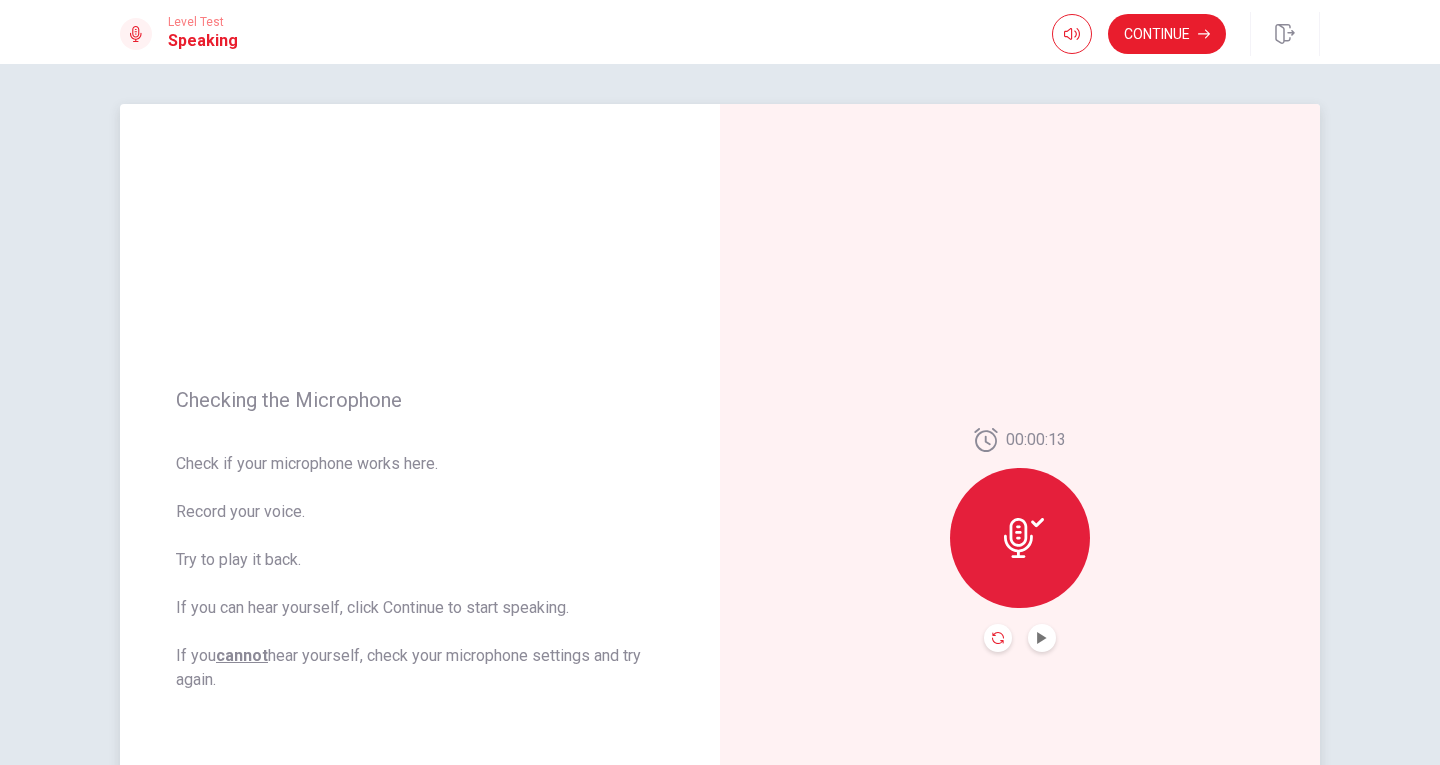 click 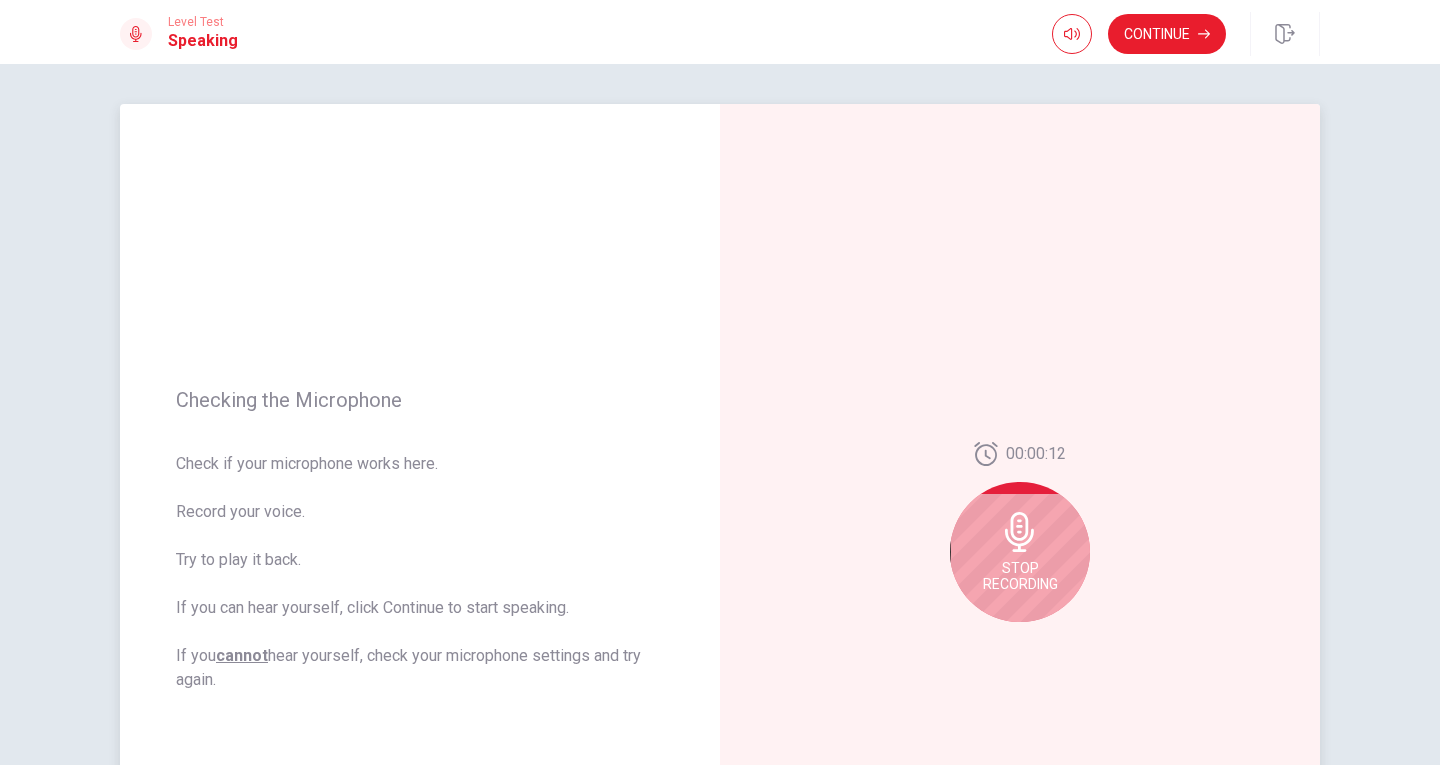 click 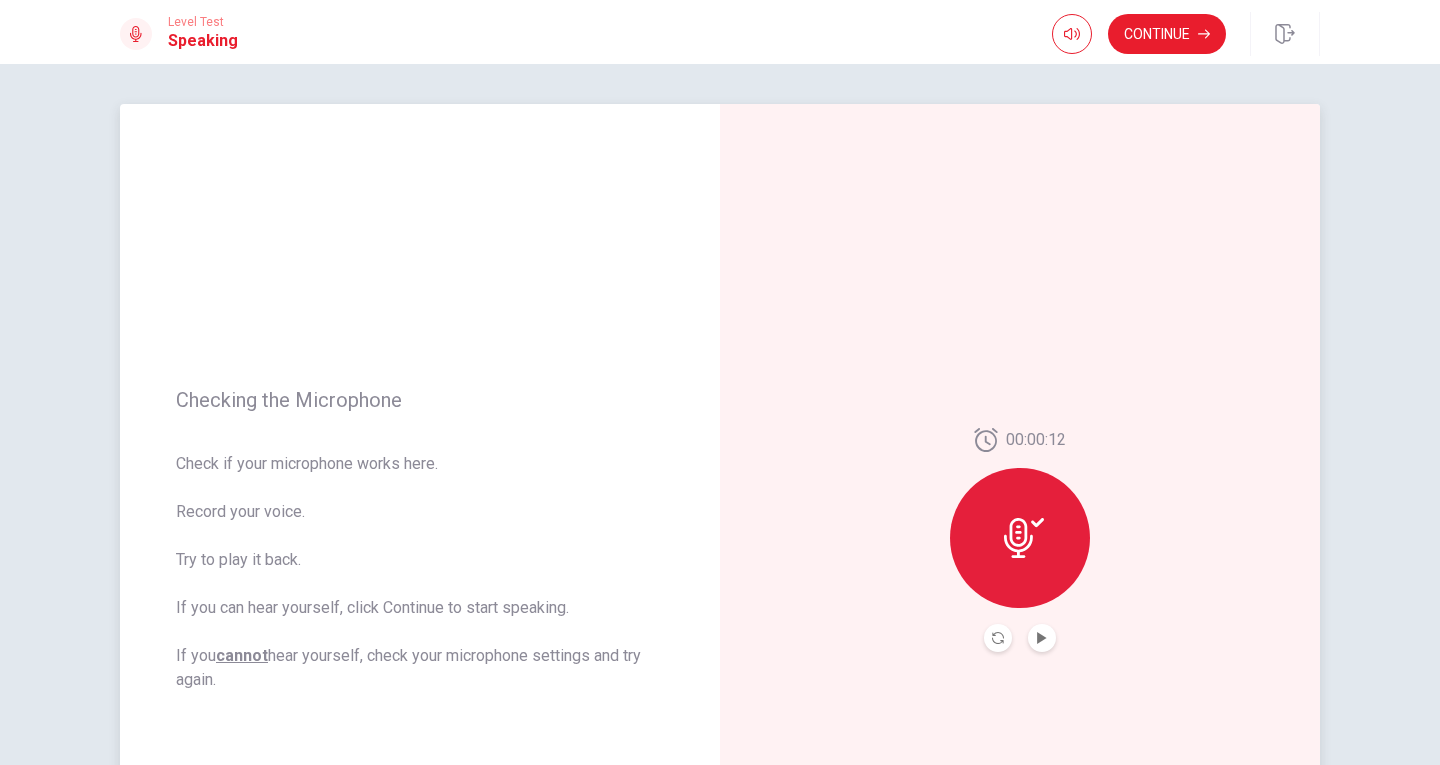 click at bounding box center (1042, 638) 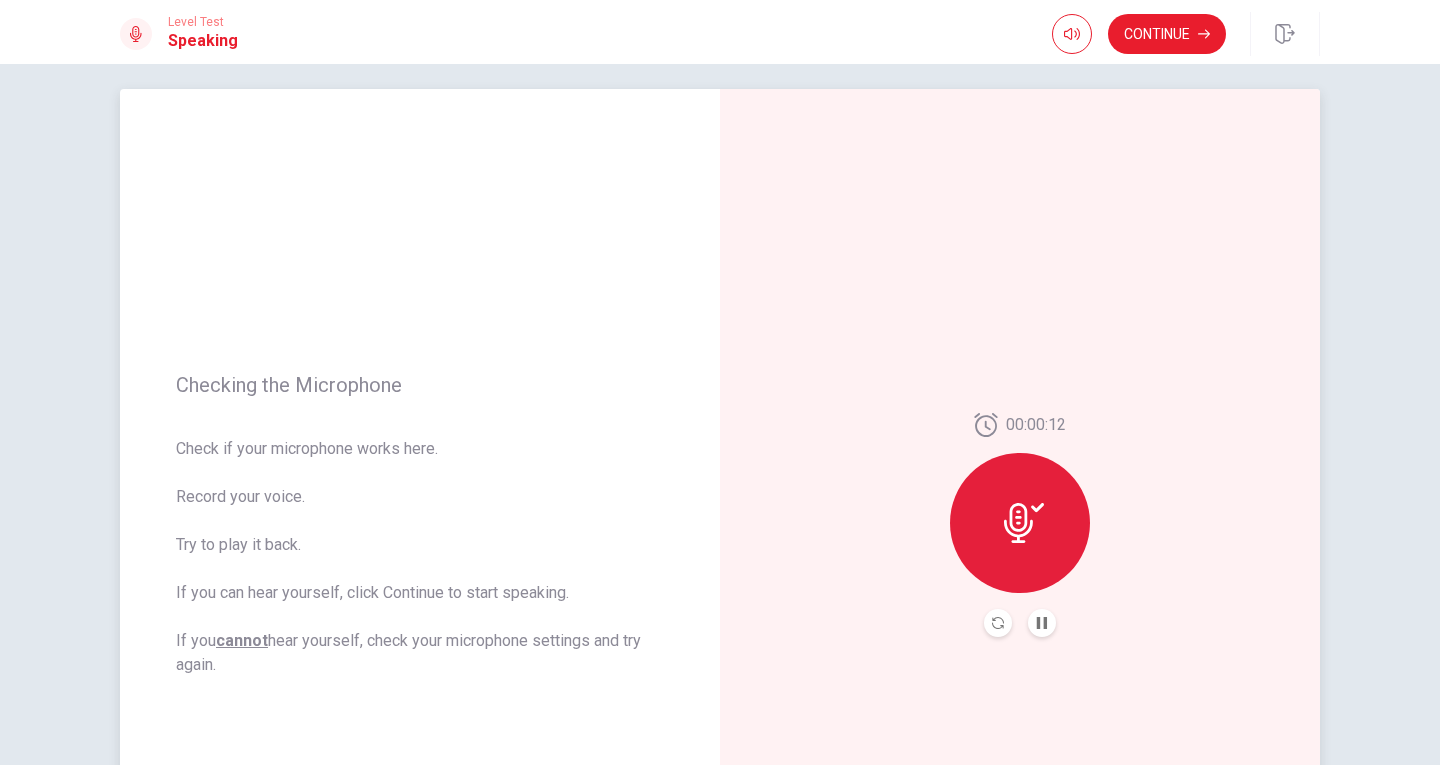 scroll, scrollTop: 0, scrollLeft: 0, axis: both 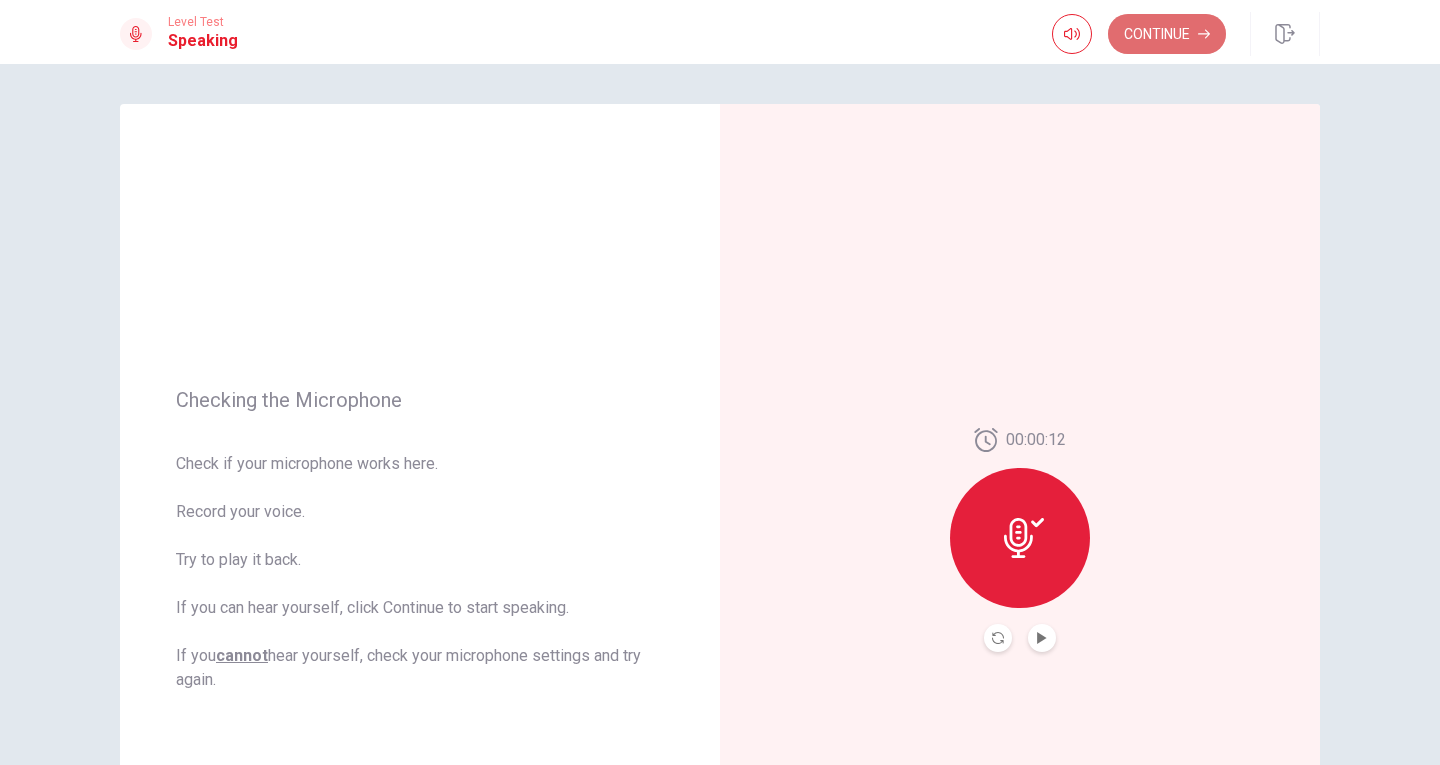 click on "Continue" at bounding box center (1167, 34) 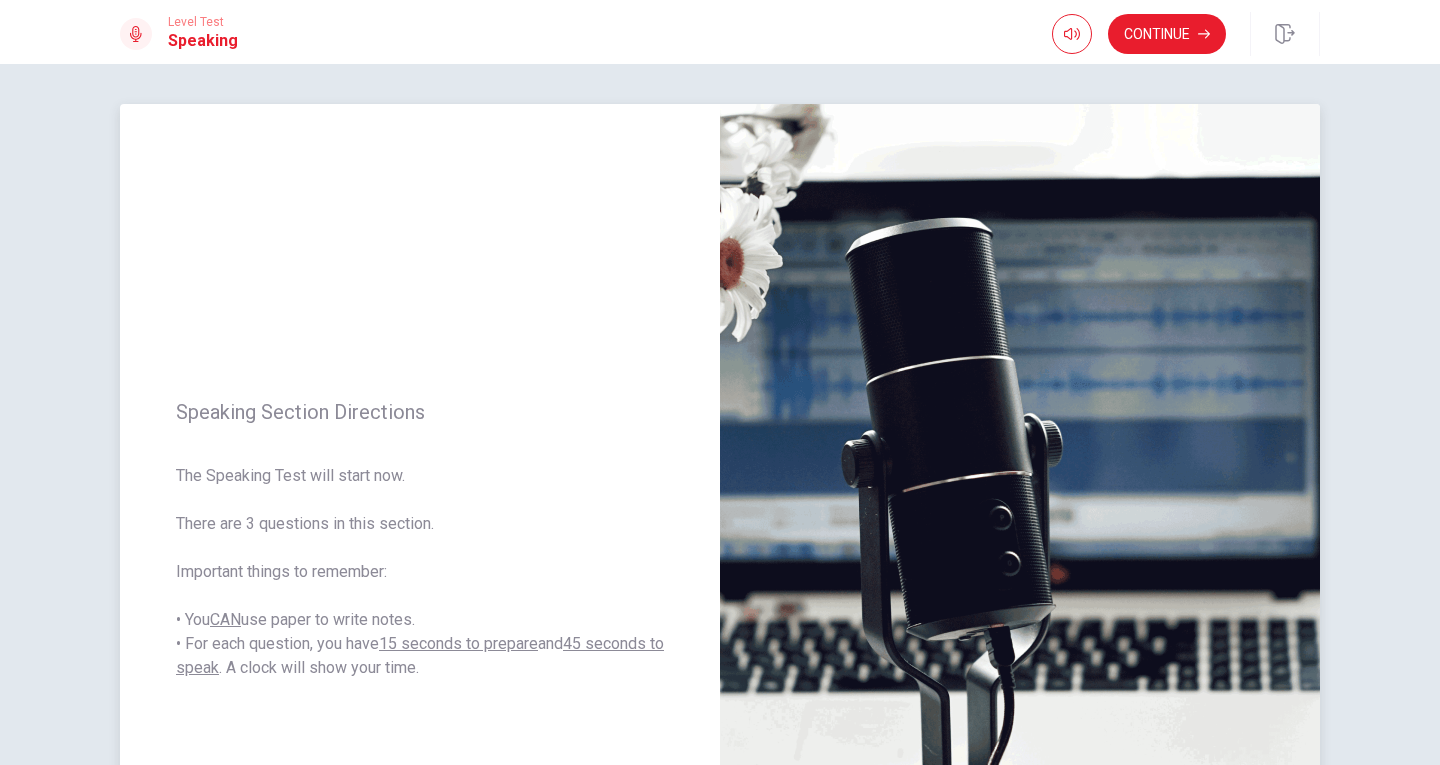 drag, startPoint x: 211, startPoint y: 531, endPoint x: 347, endPoint y: 513, distance: 137.186 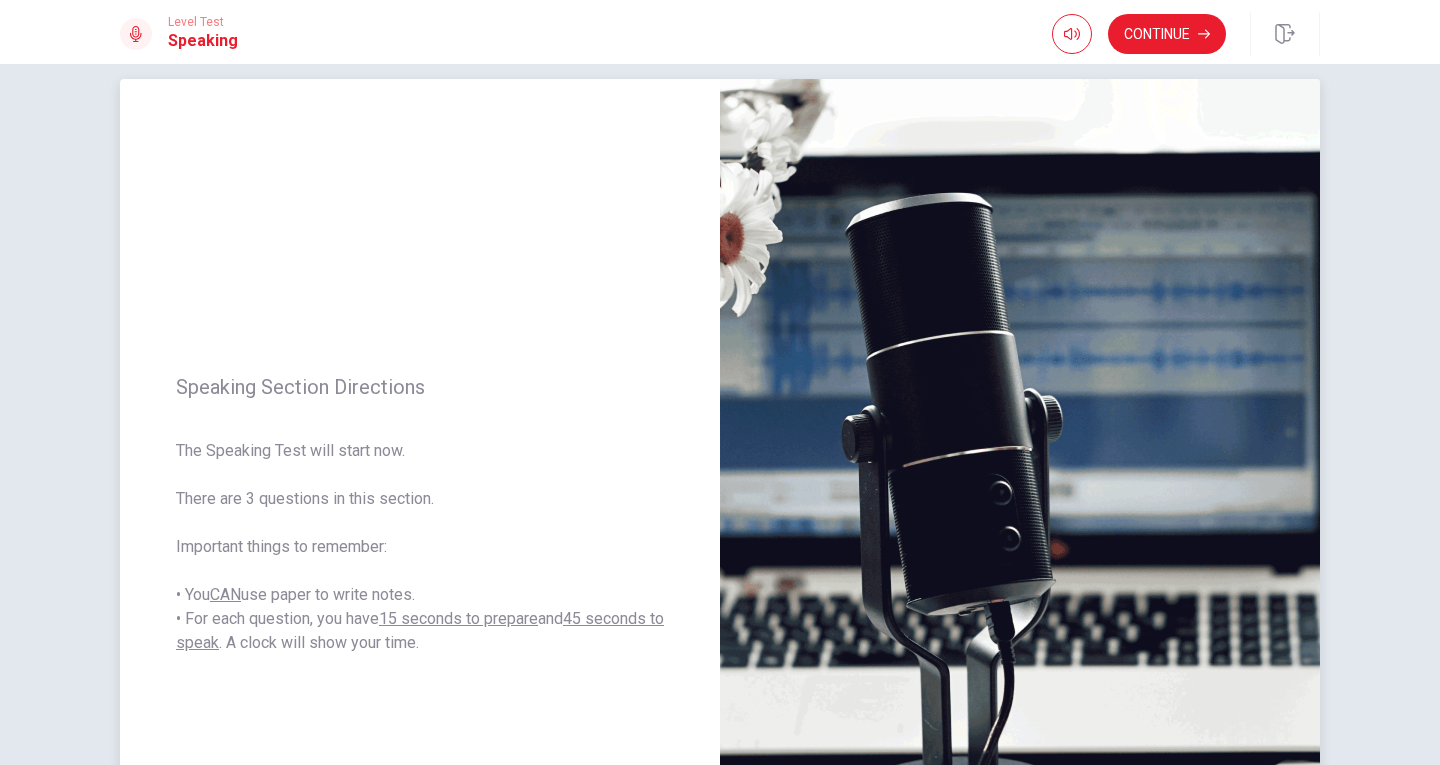 scroll, scrollTop: 0, scrollLeft: 0, axis: both 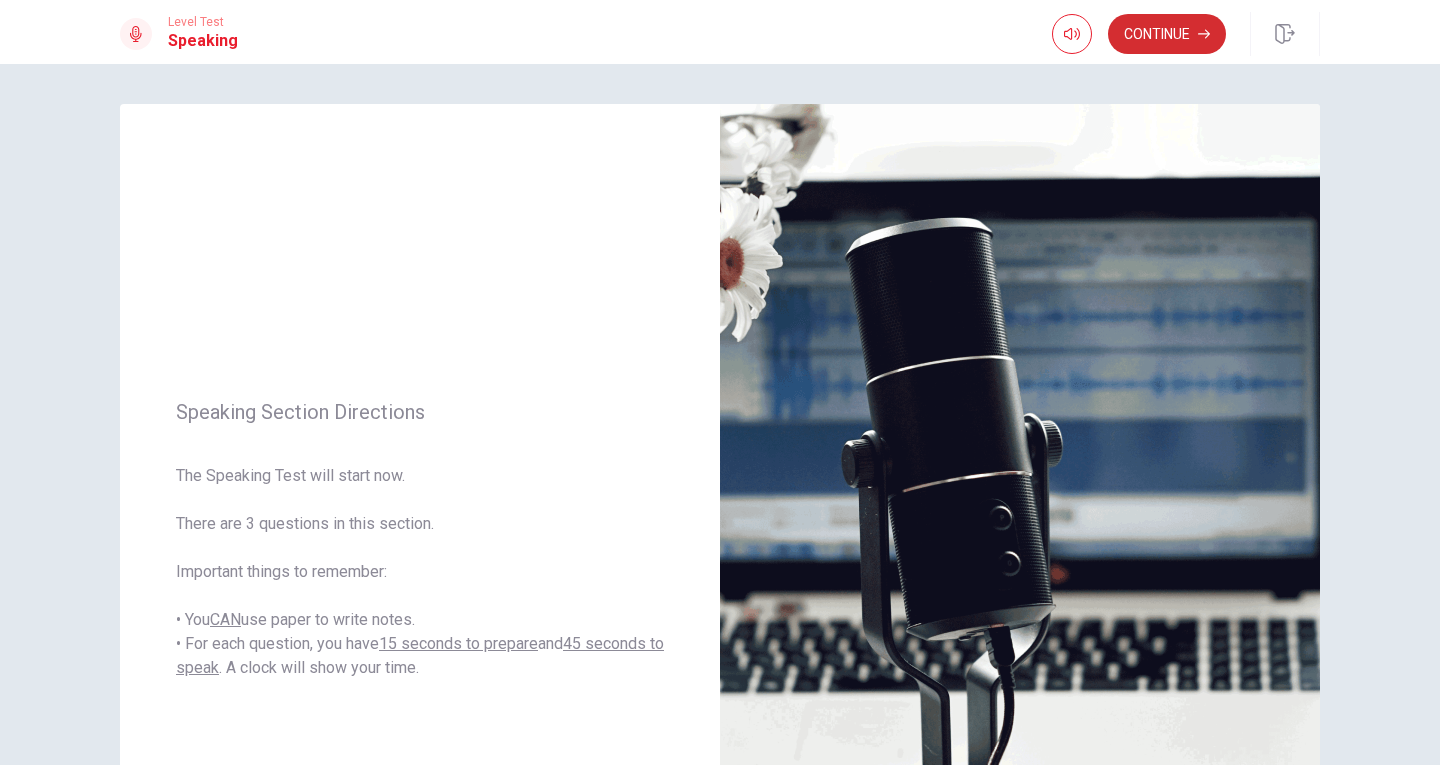 click on "Continue" at bounding box center [1167, 34] 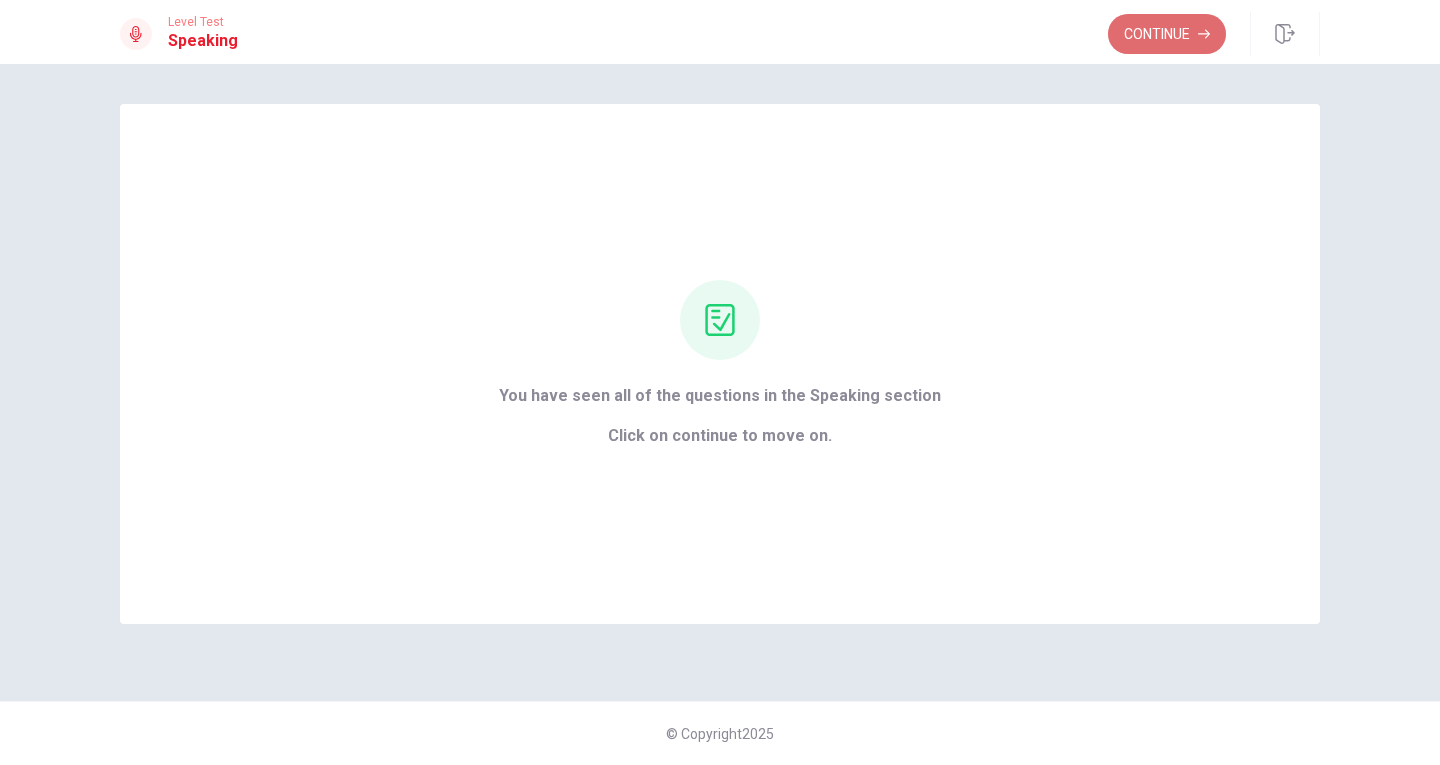 click on "Continue" at bounding box center (1167, 34) 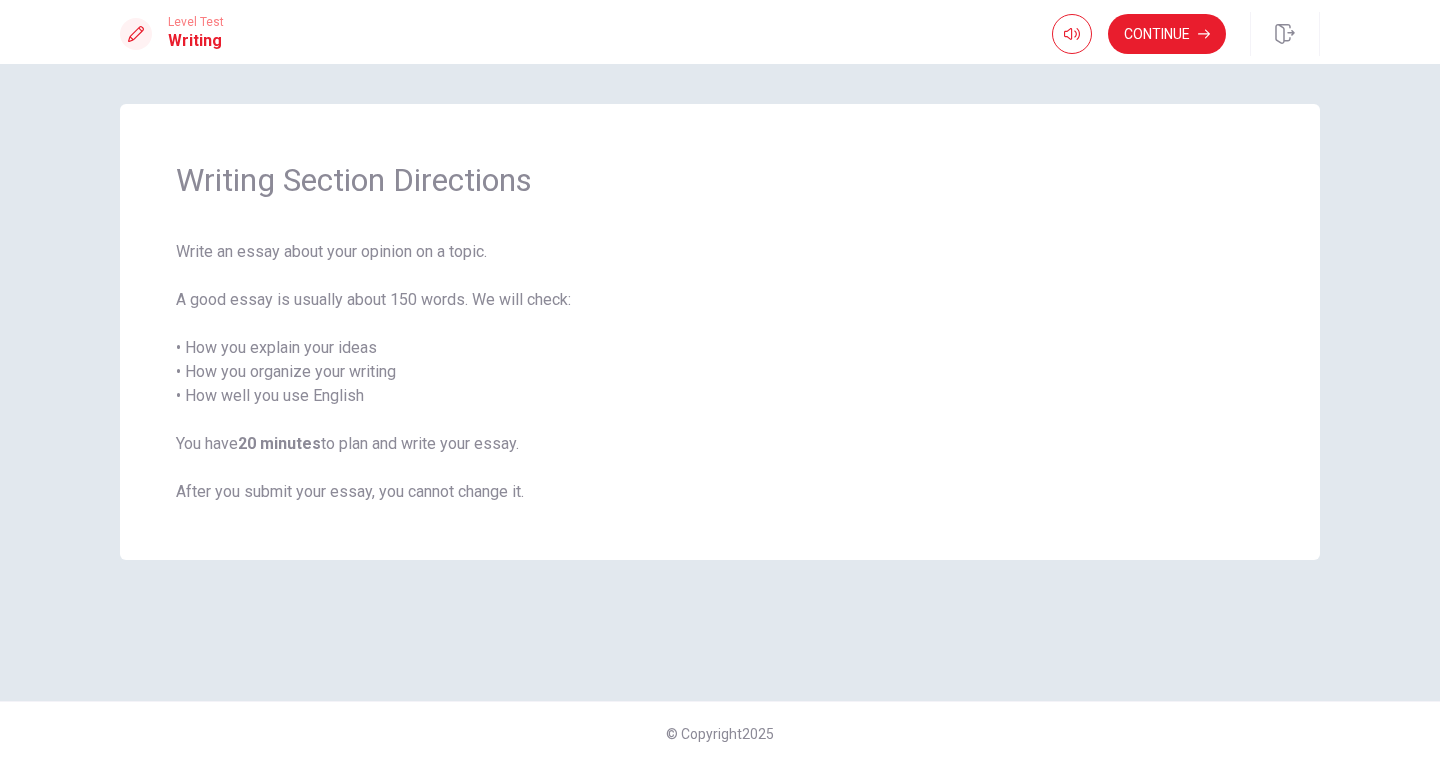 drag, startPoint x: 271, startPoint y: 292, endPoint x: 510, endPoint y: 294, distance: 239.00836 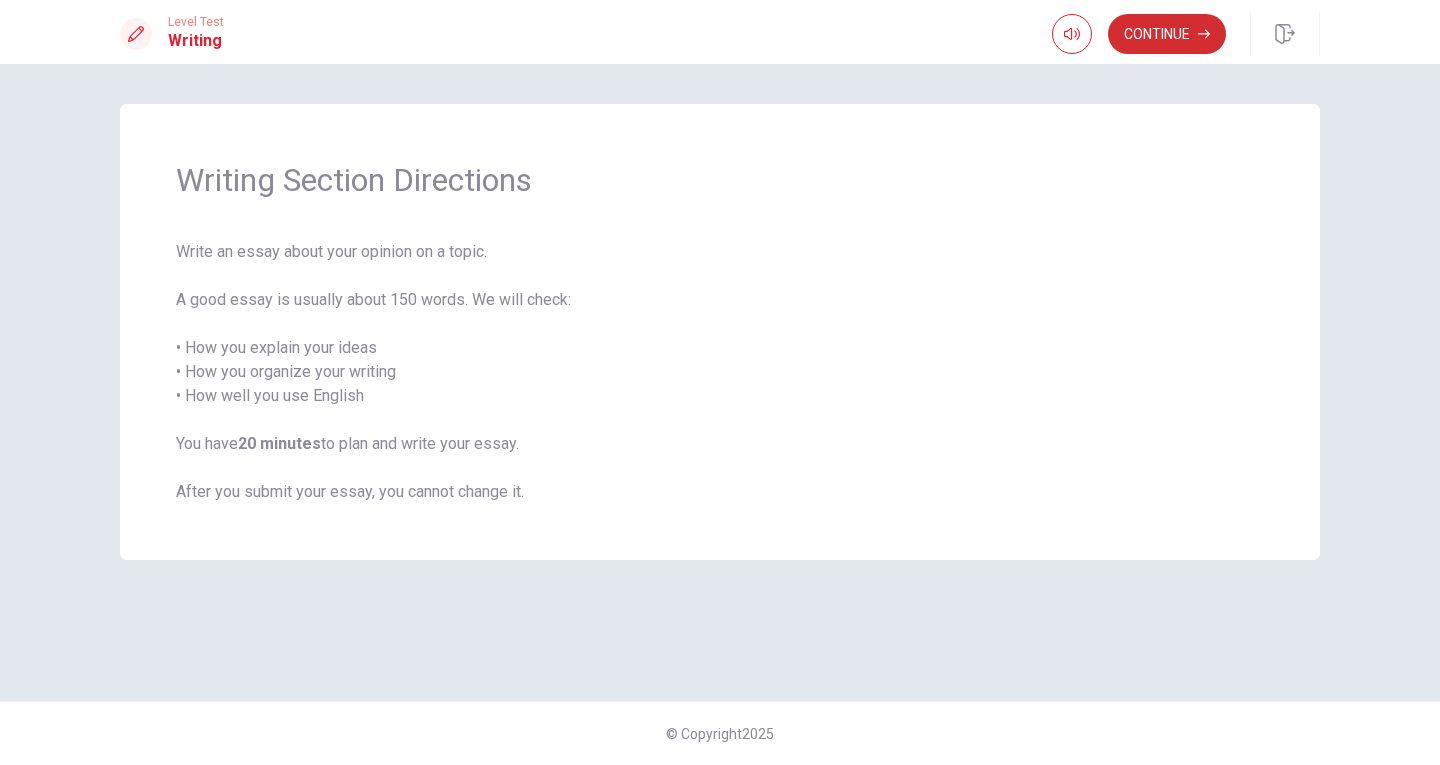 click on "Continue" at bounding box center (1167, 34) 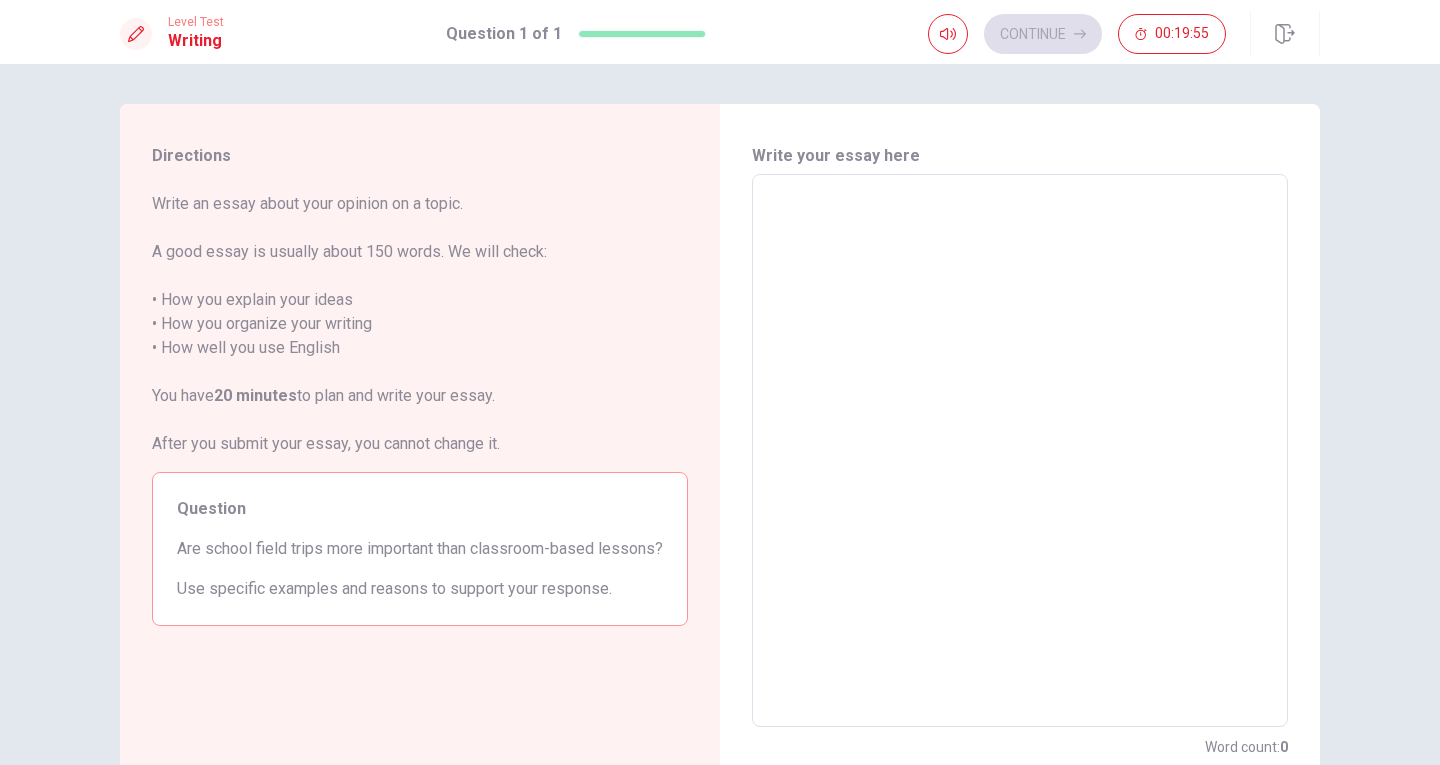 click on "Are school field trips more important than classroom-based lessons?" at bounding box center [420, 549] 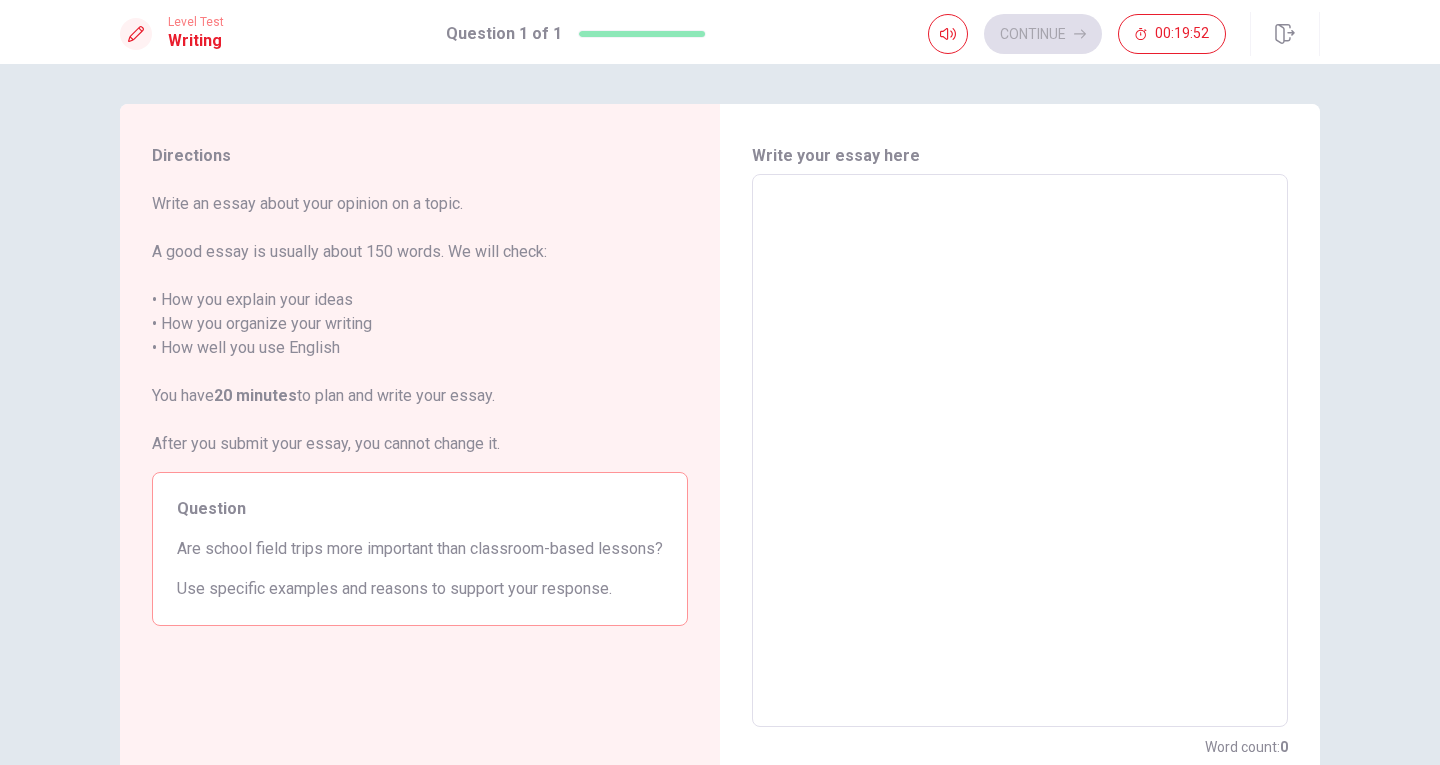 drag, startPoint x: 258, startPoint y: 614, endPoint x: 322, endPoint y: 613, distance: 64.00781 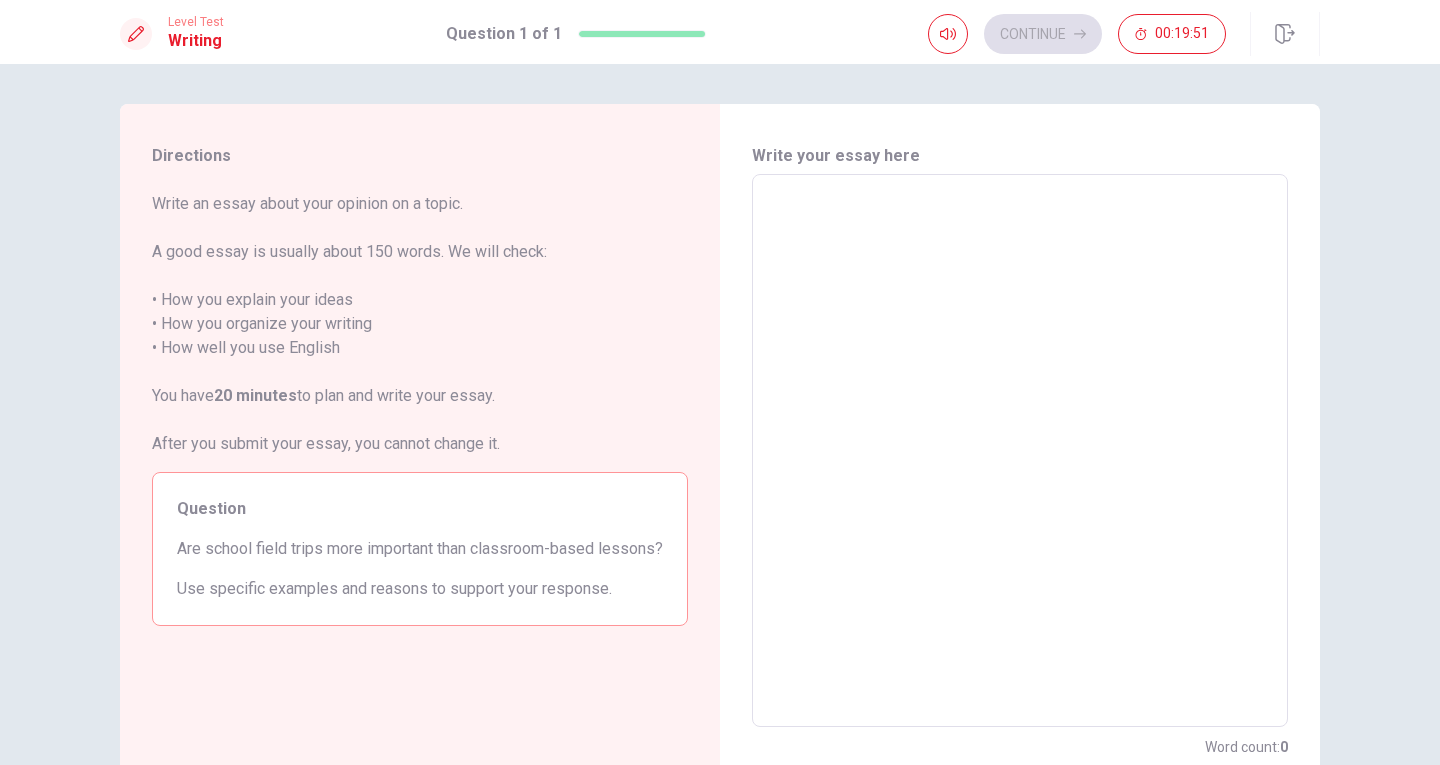 click on "Use specific examples and reasons to support your response." at bounding box center [420, 589] 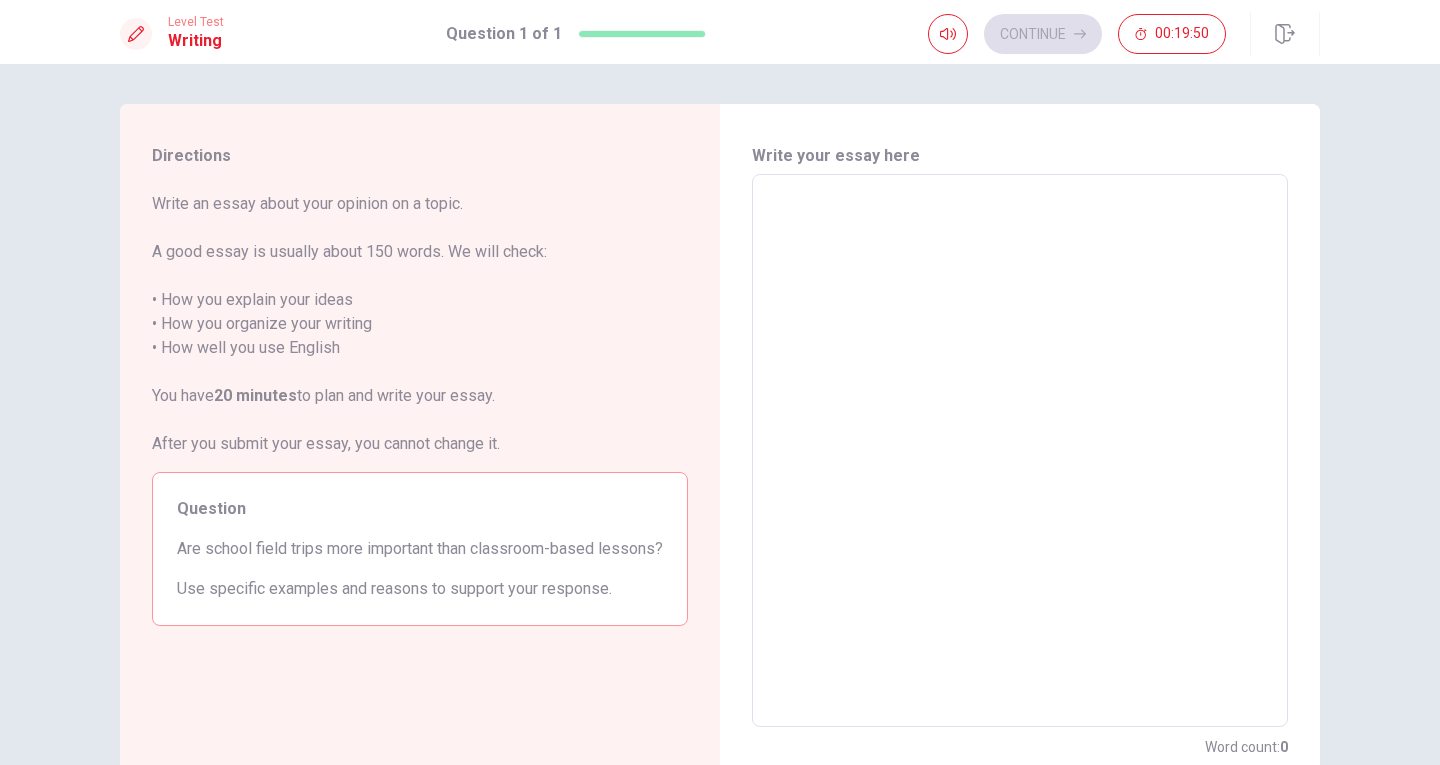 click at bounding box center [1020, 451] 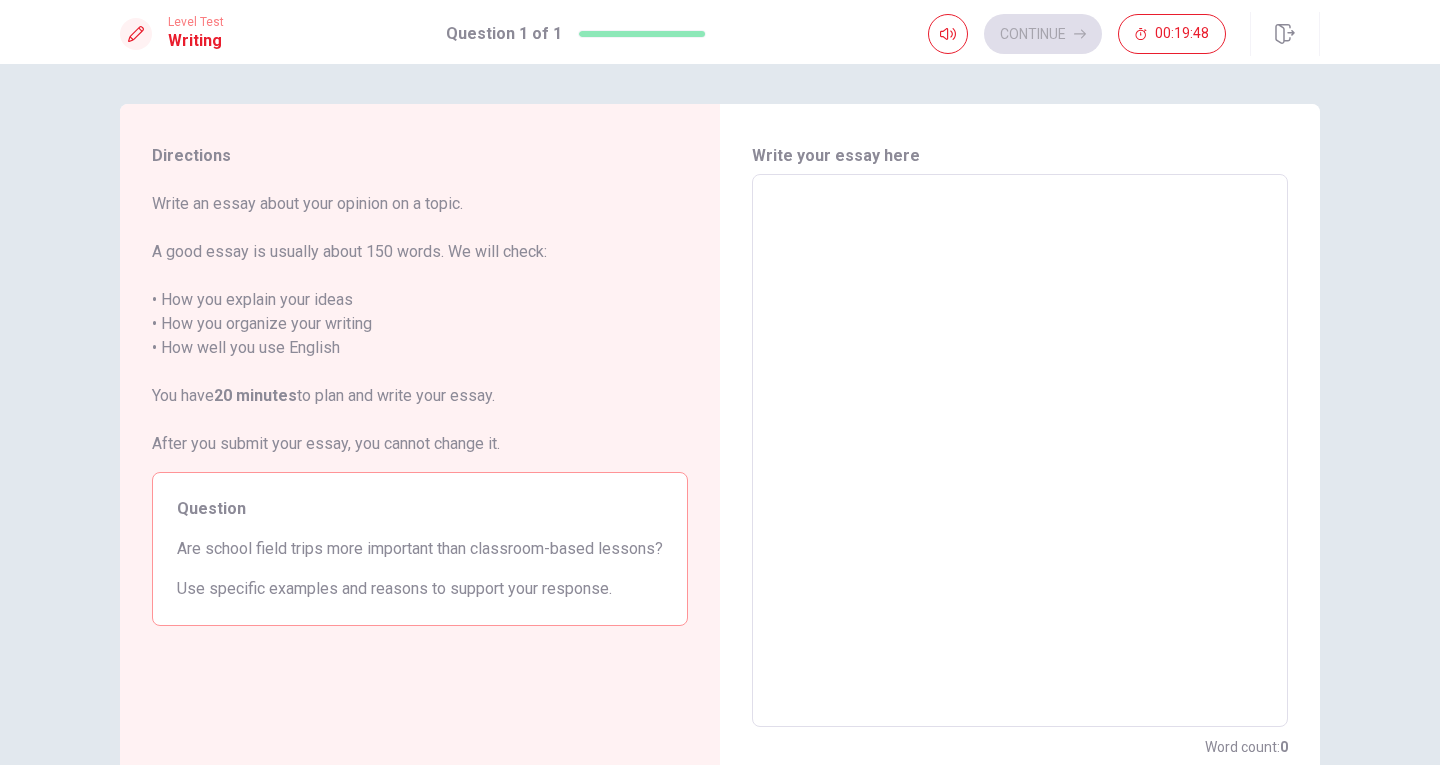 type on "E" 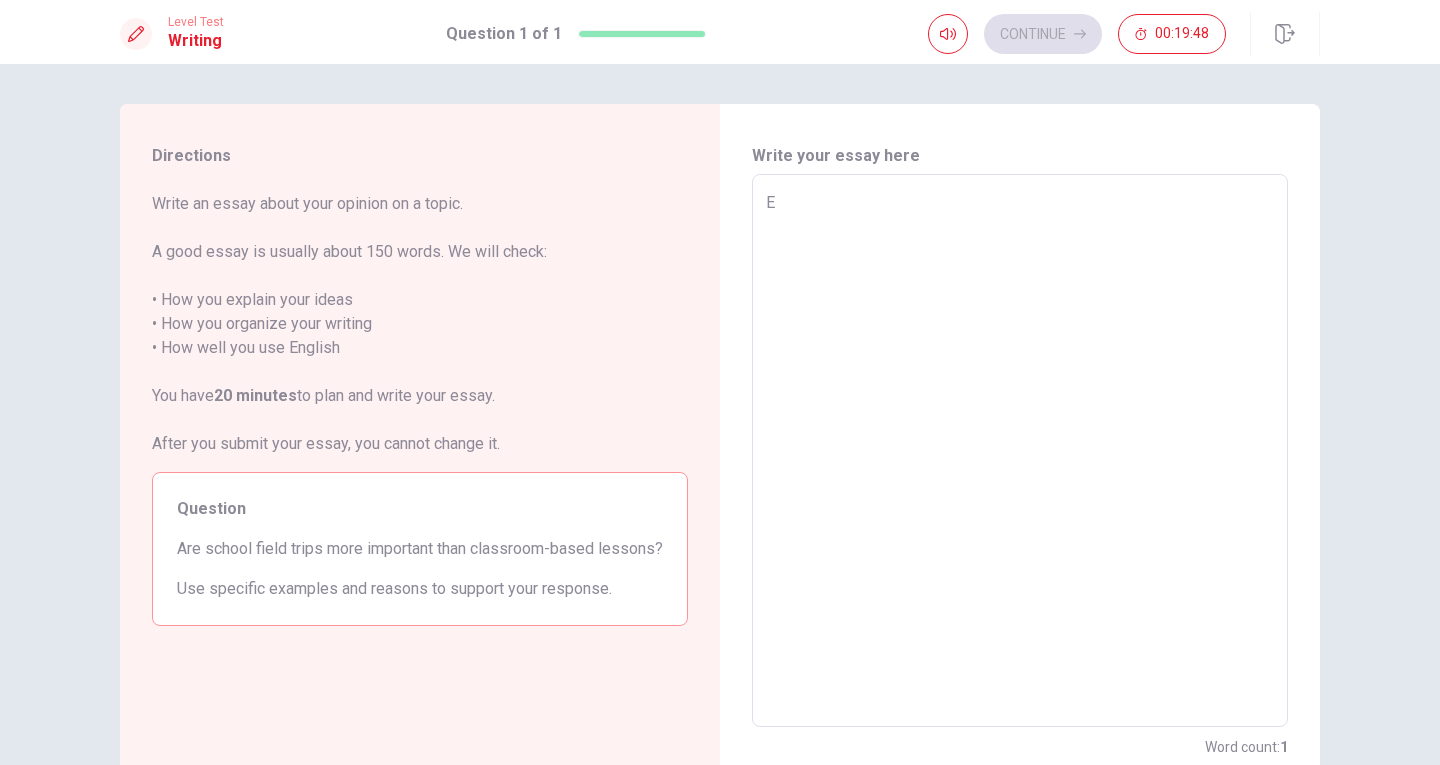 type on "x" 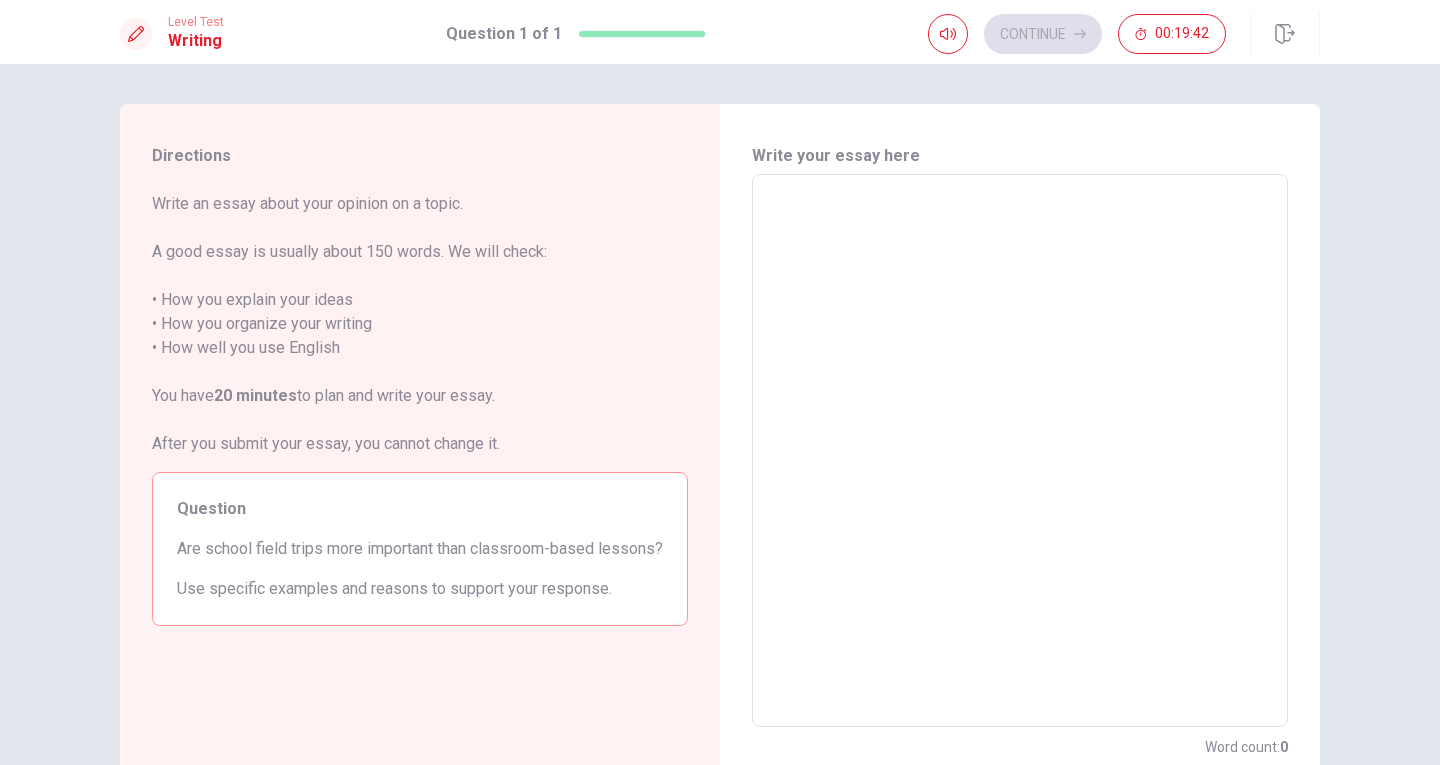 type on "S" 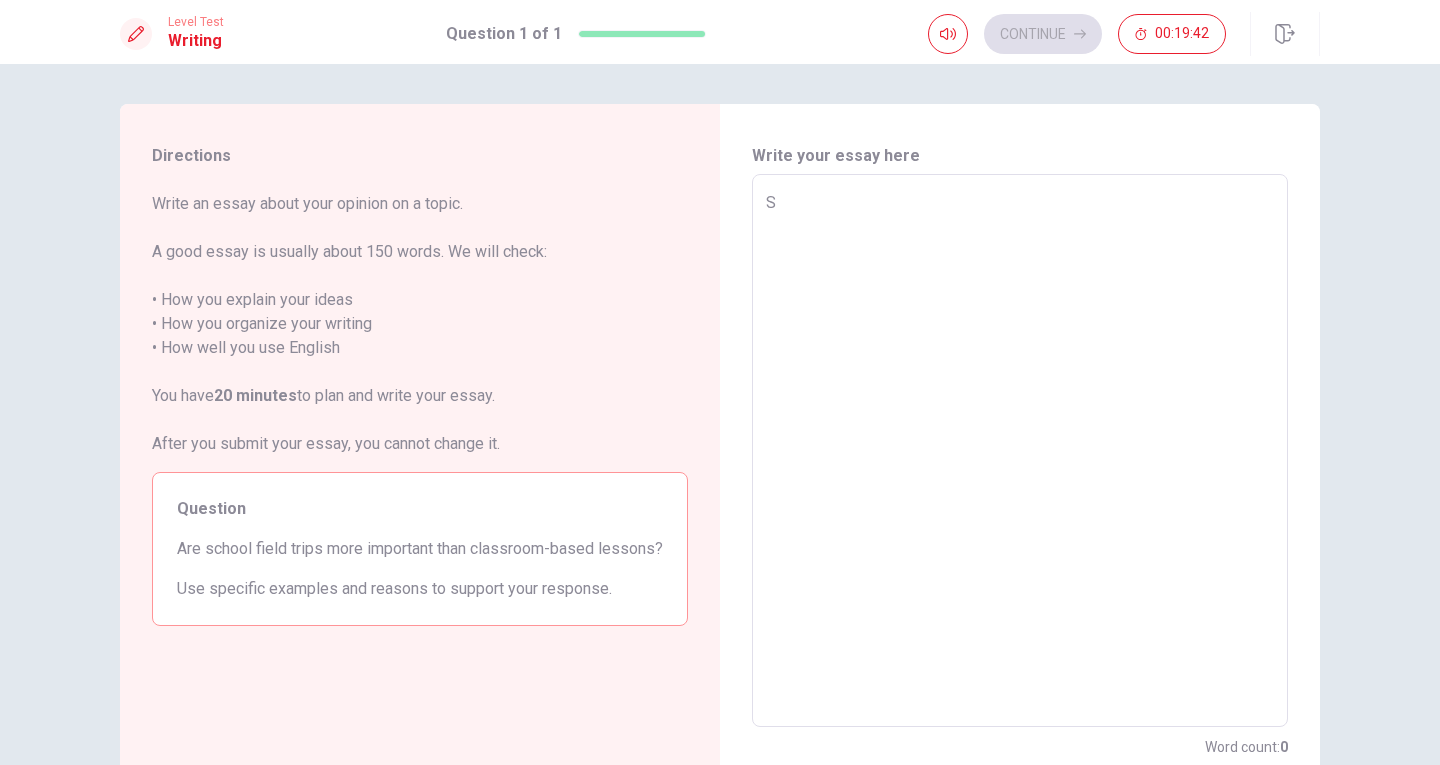 type on "x" 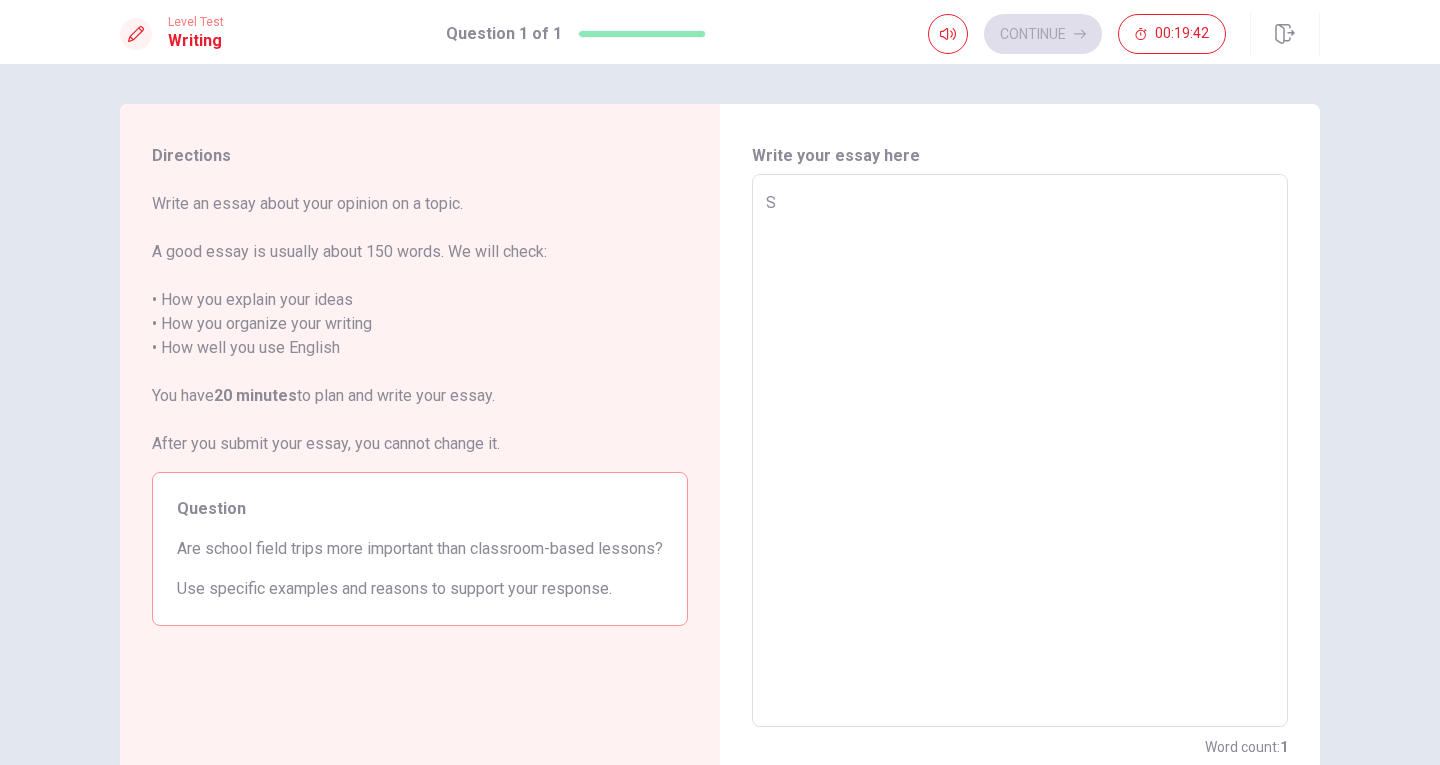 type on "Sc" 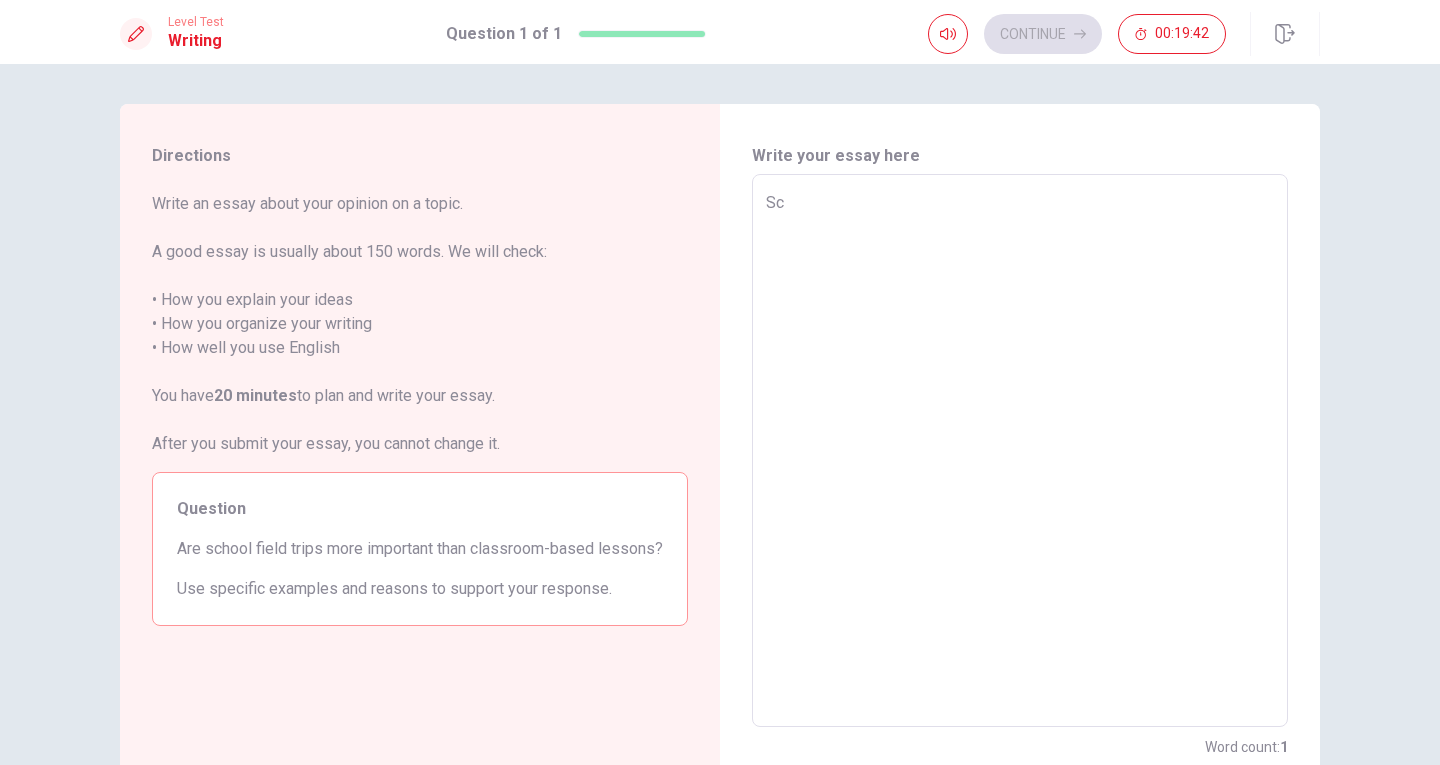 type on "x" 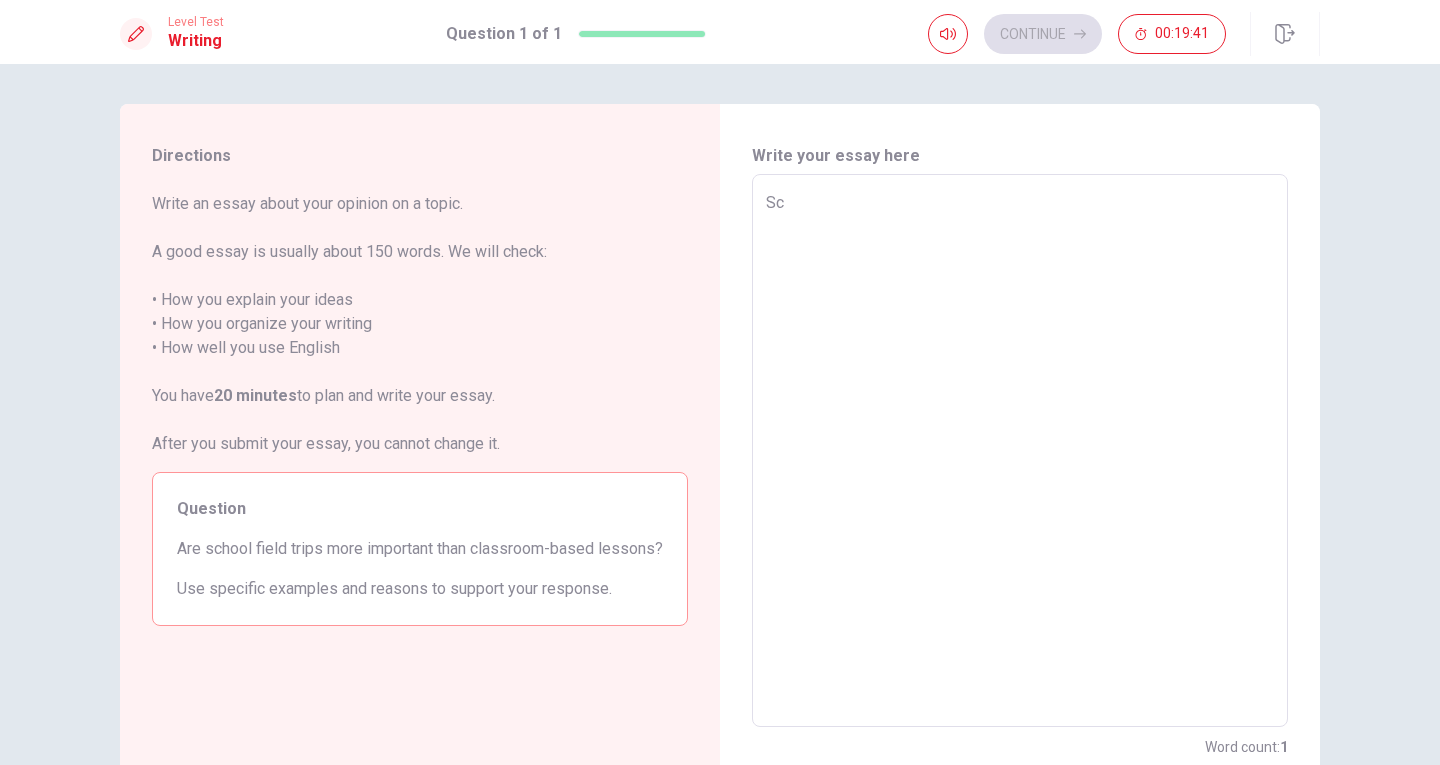 type on "Sch" 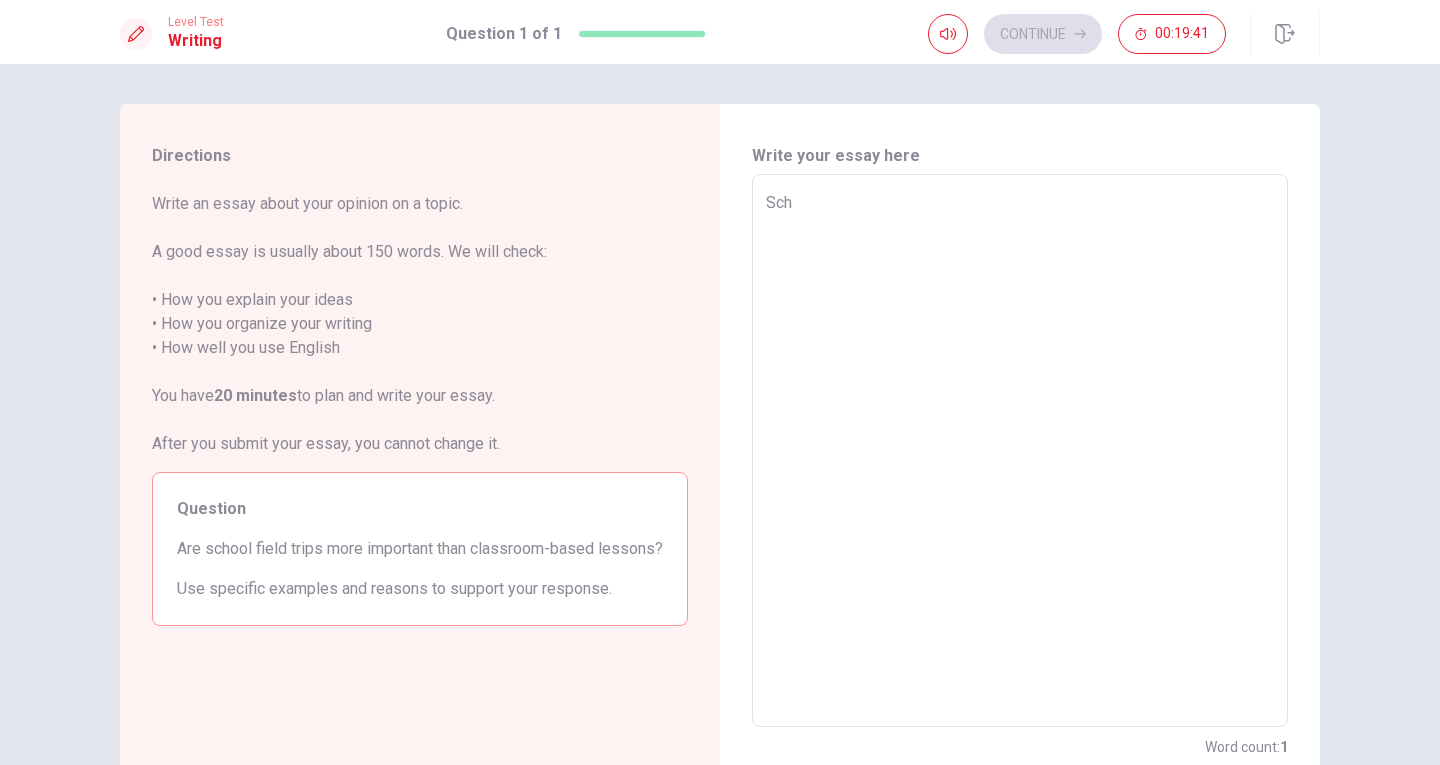 type on "x" 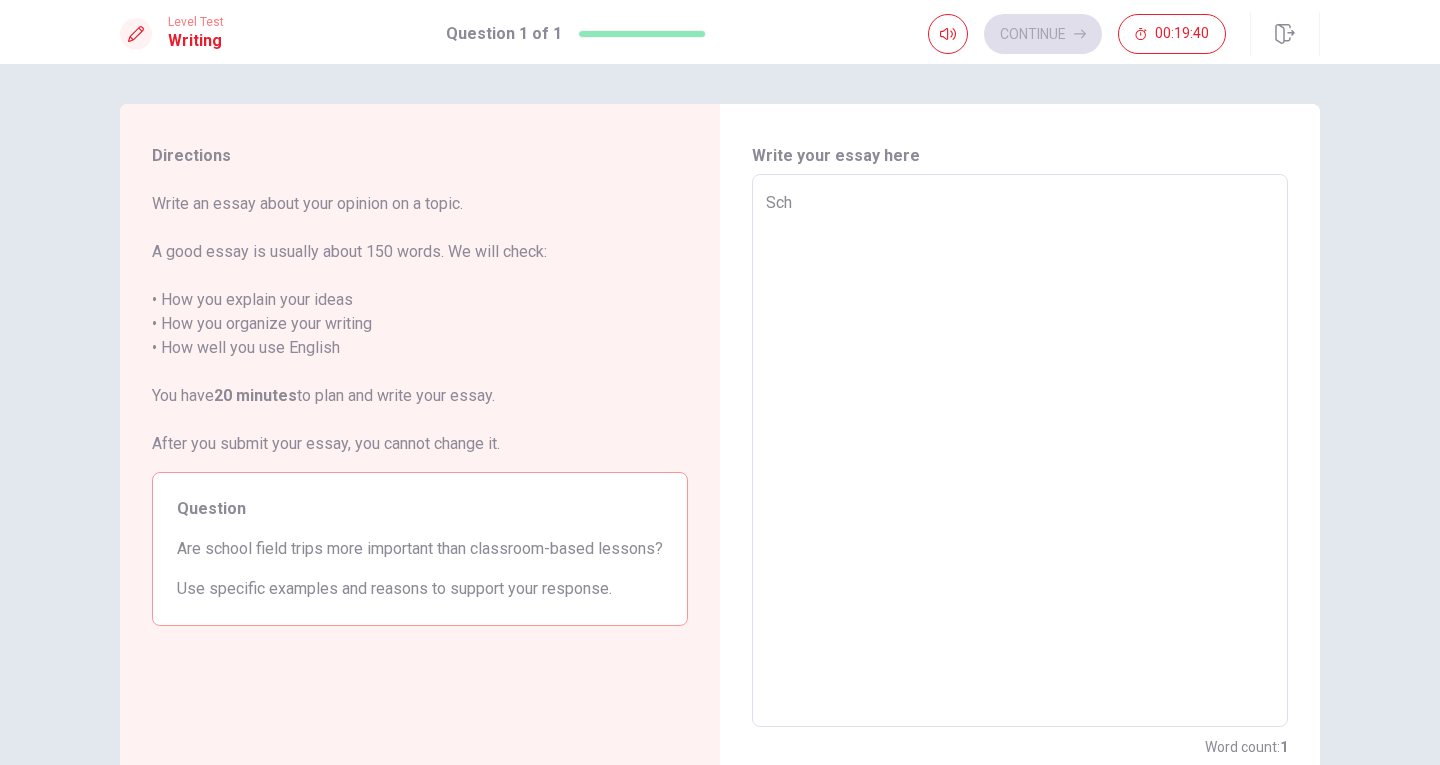 type on "Sc" 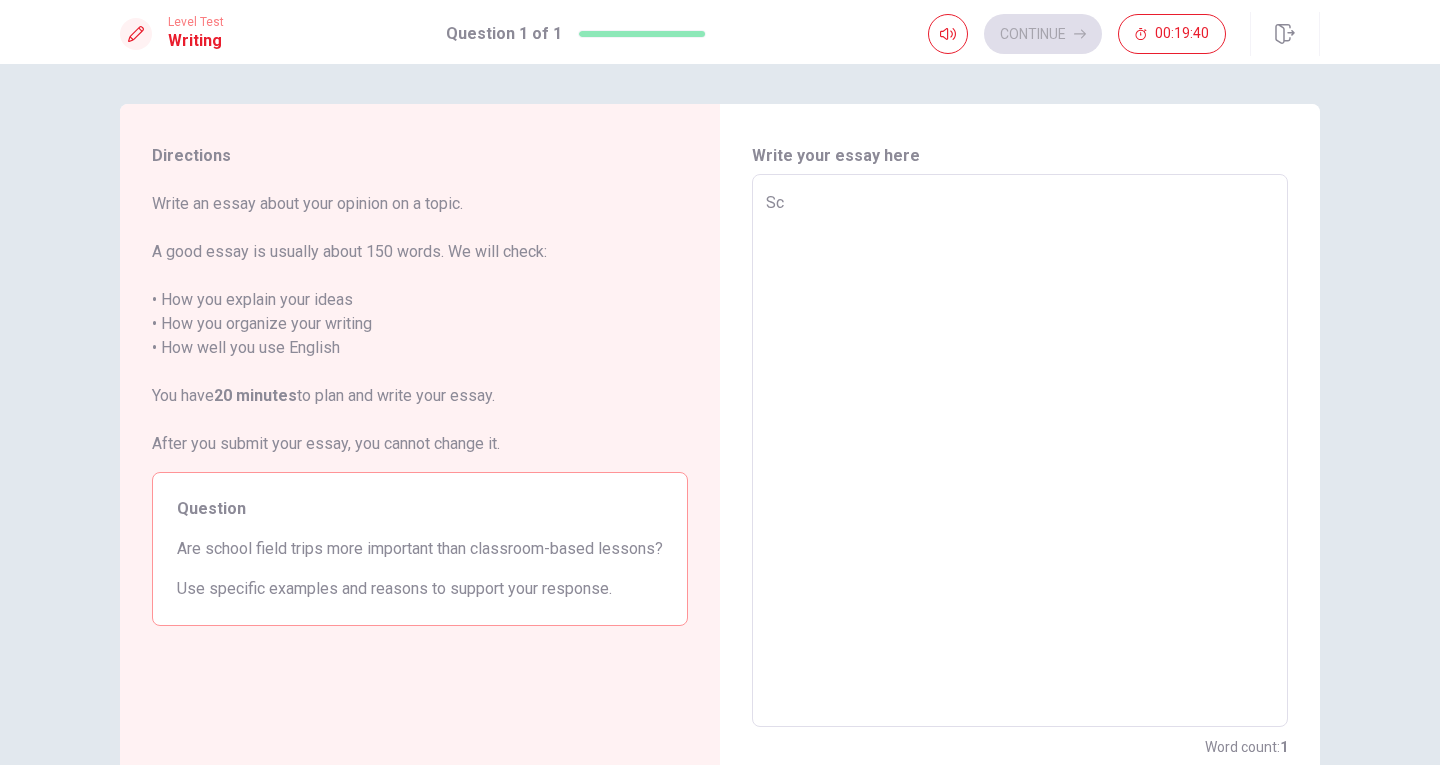 type on "x" 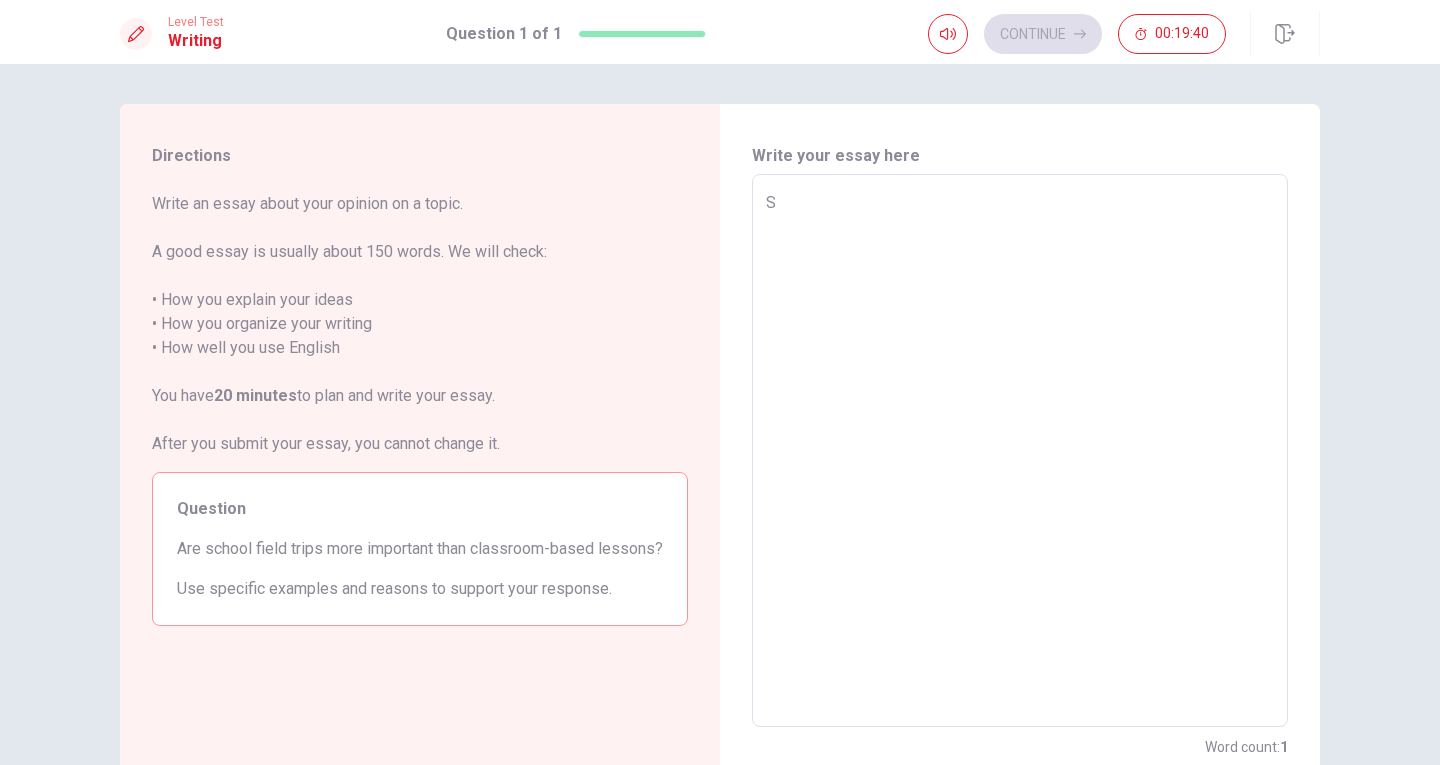 type on "x" 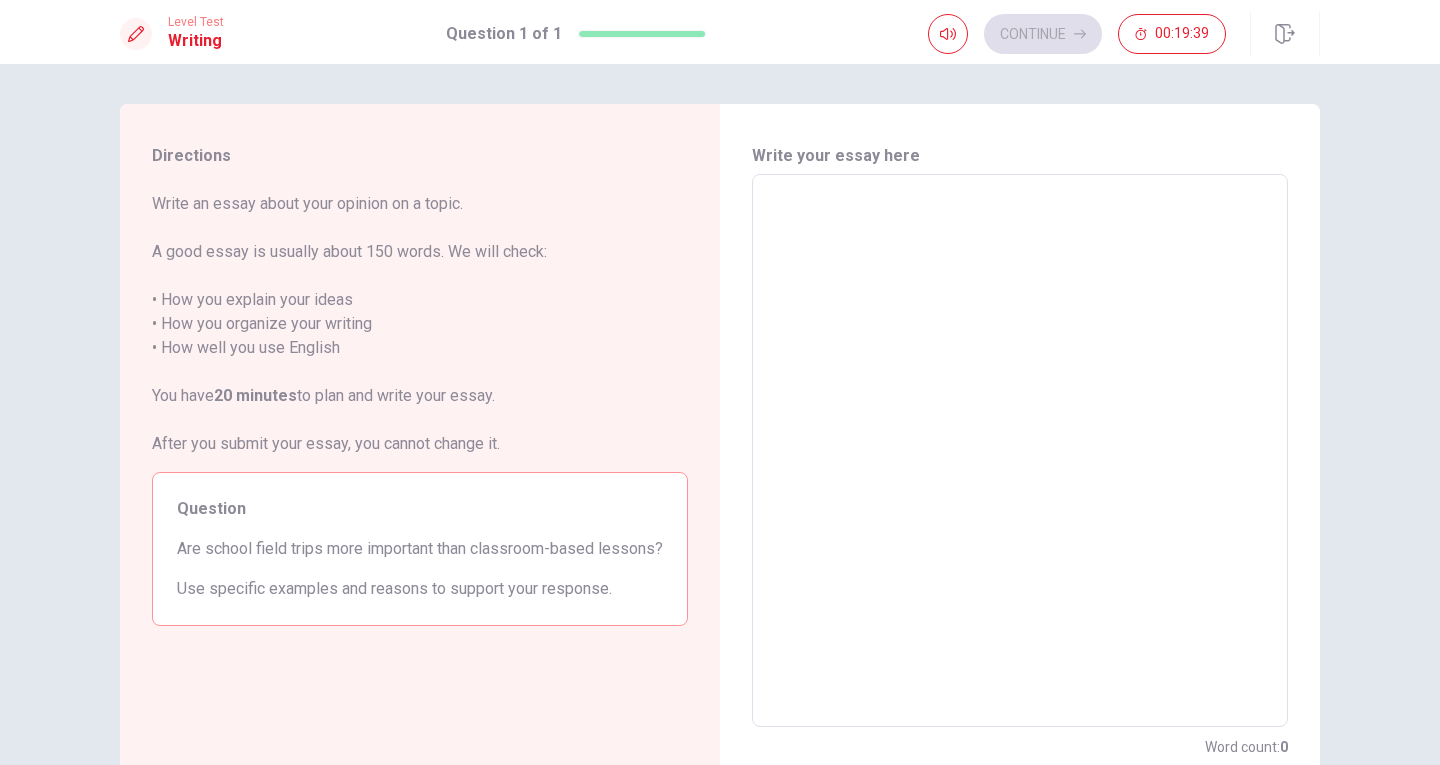 type on "i" 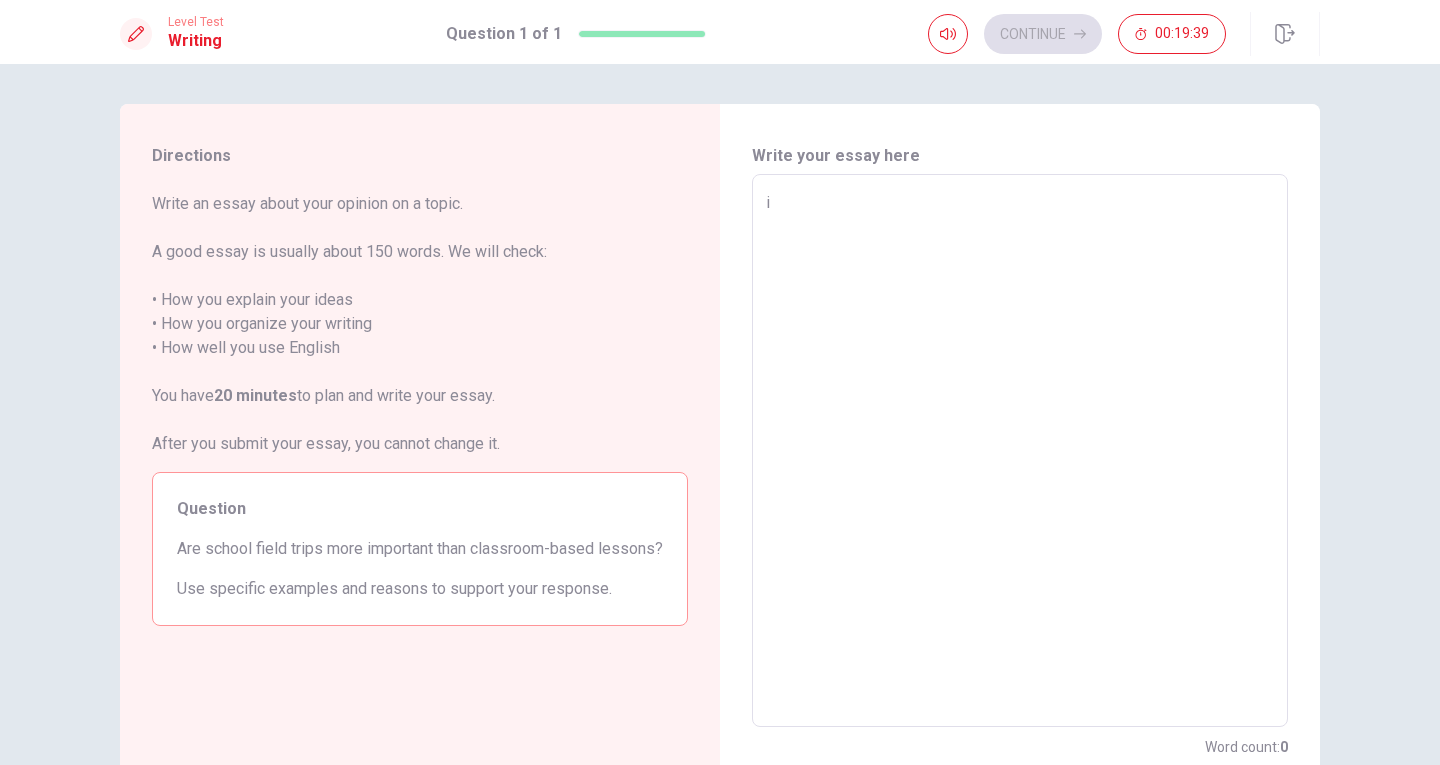 type on "x" 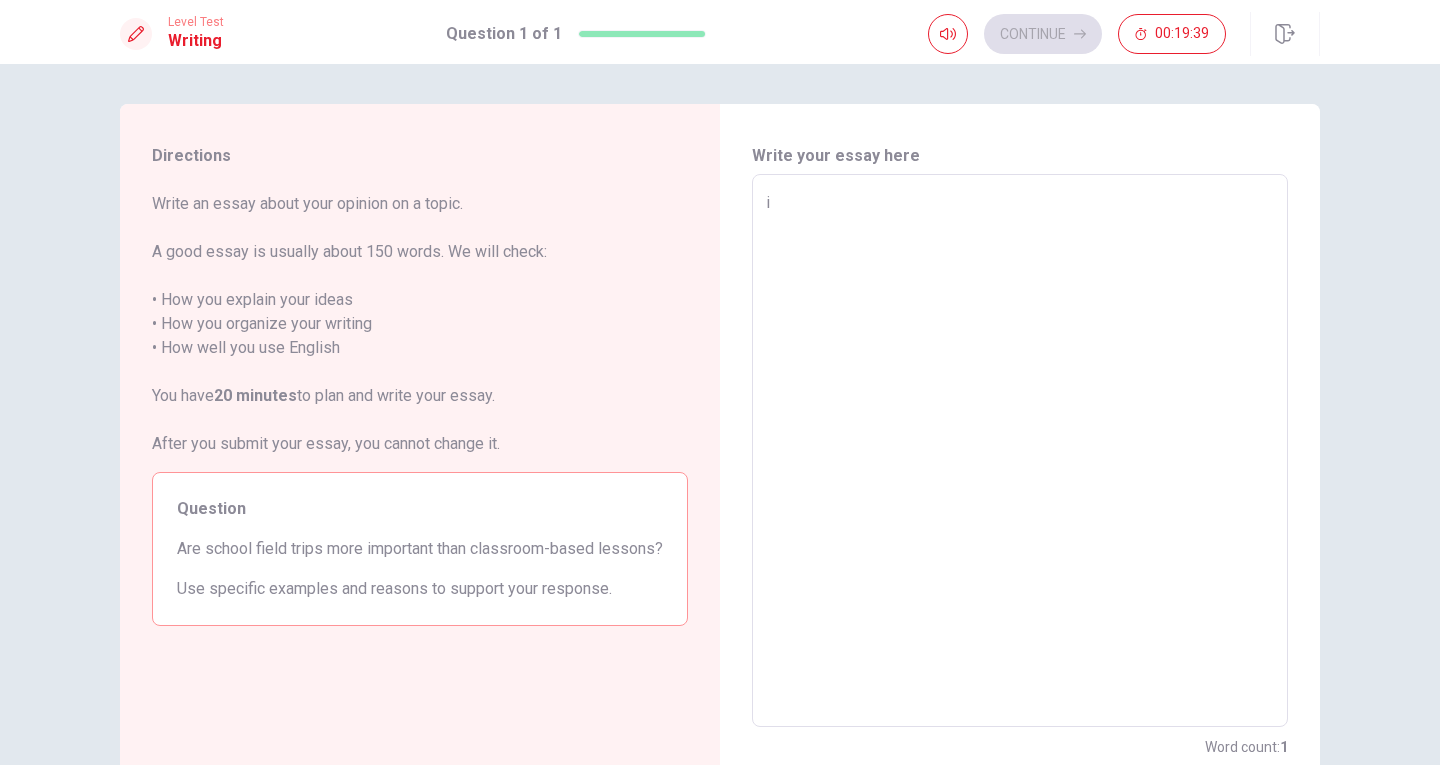 type on "i" 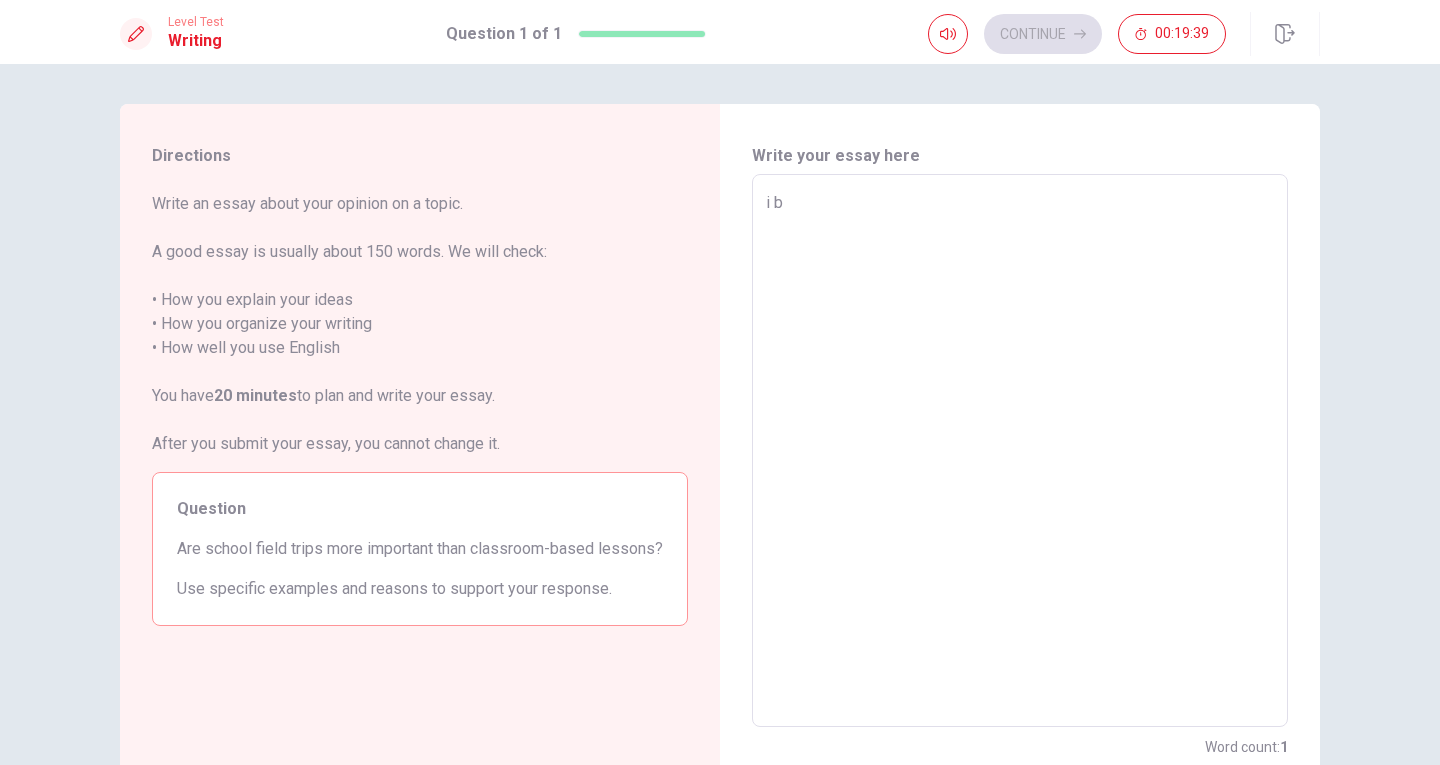 type on "x" 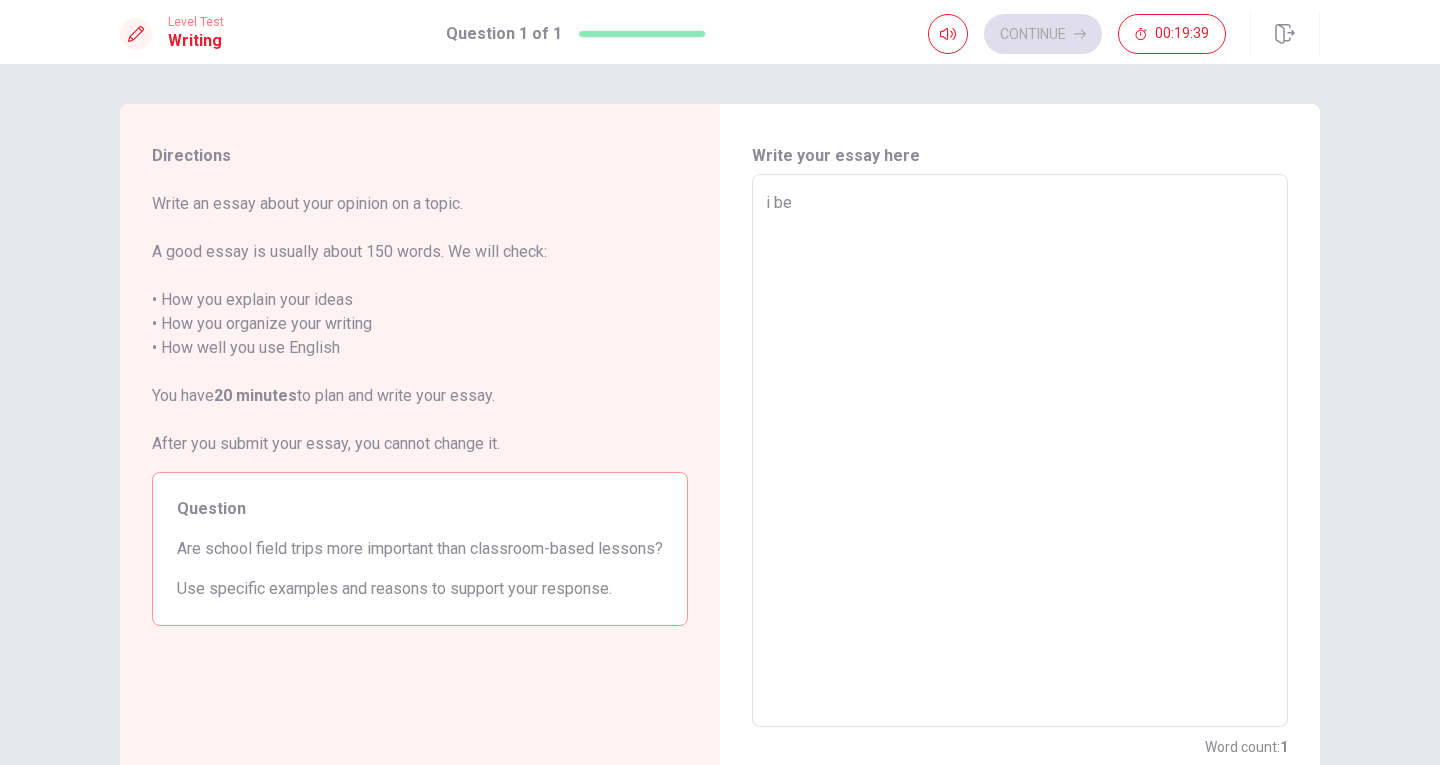 type on "x" 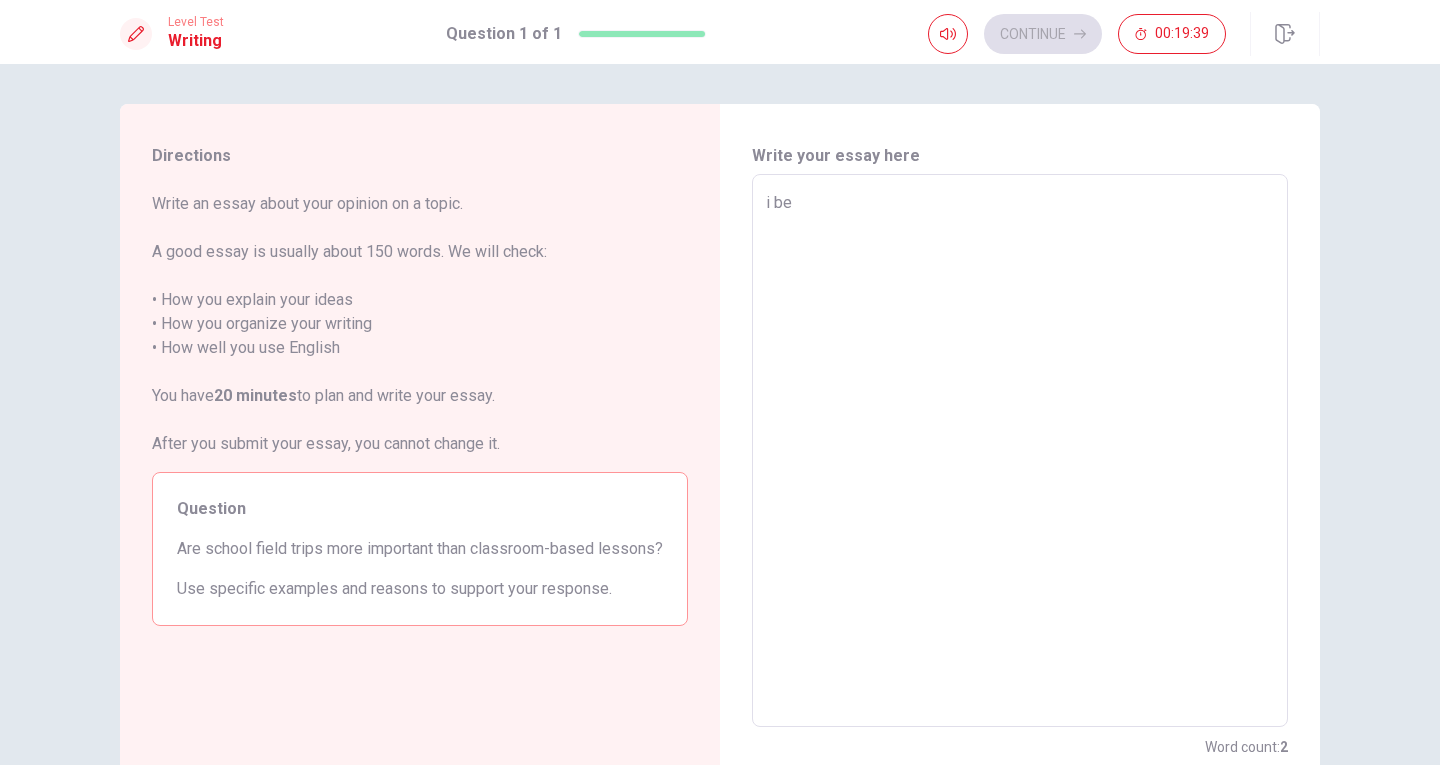type on "i bel" 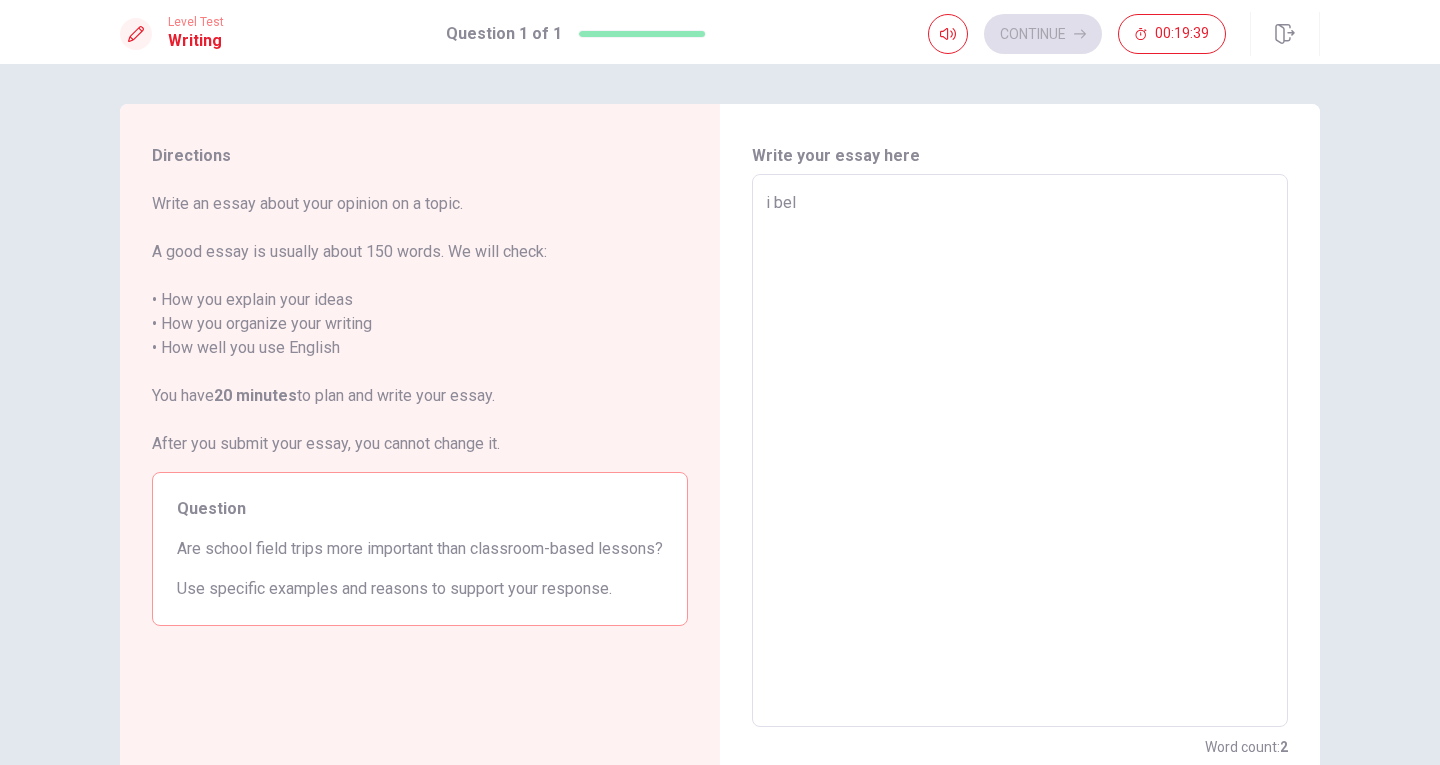 type on "x" 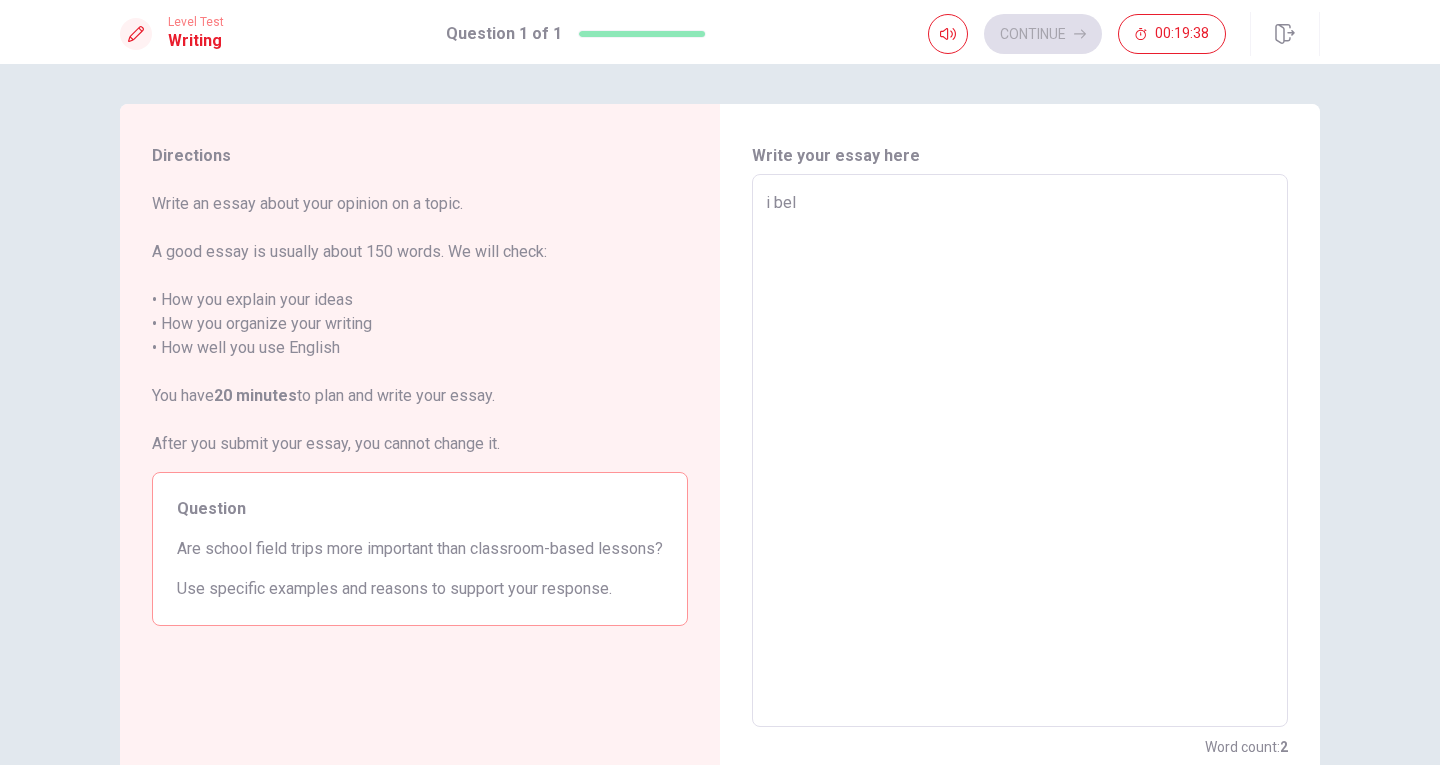 type on "i be" 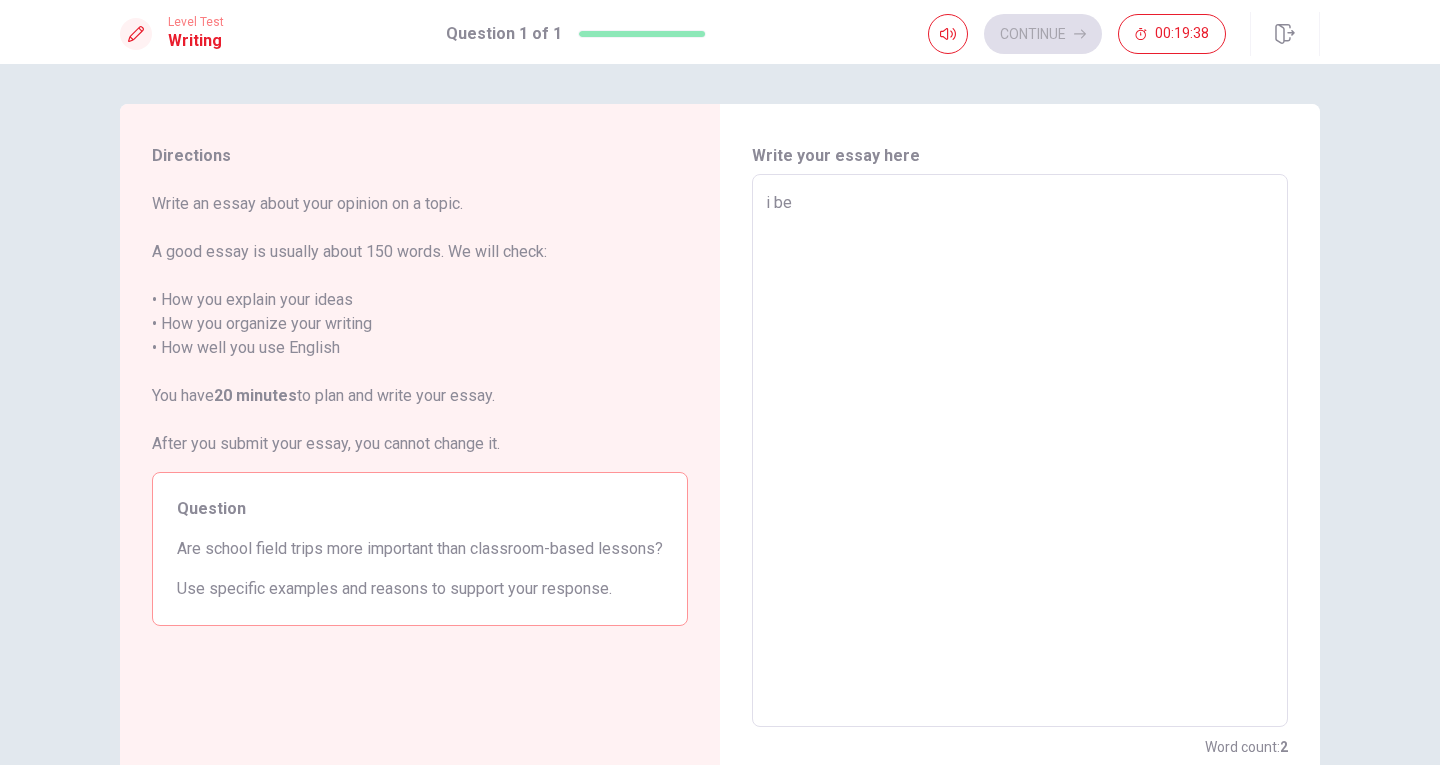 type on "x" 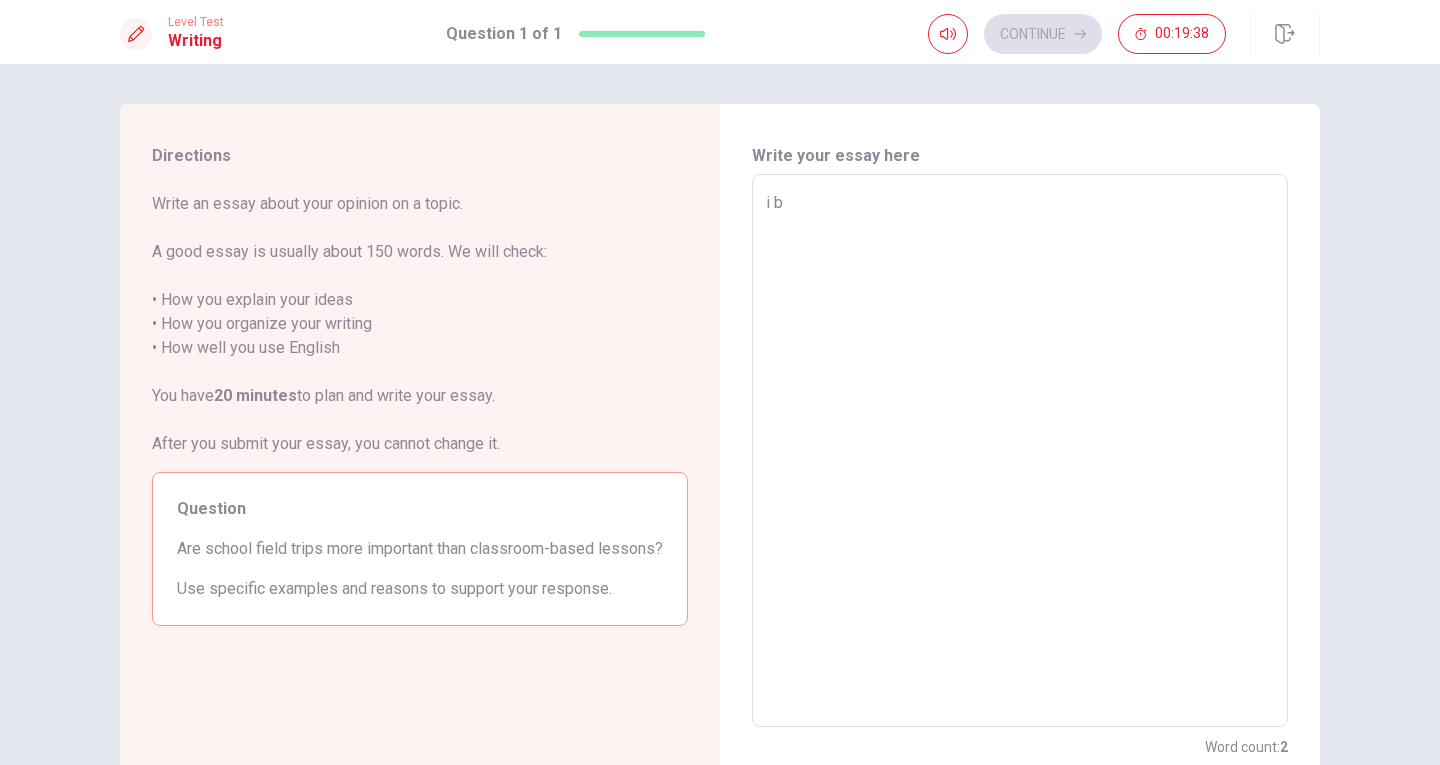 type on "x" 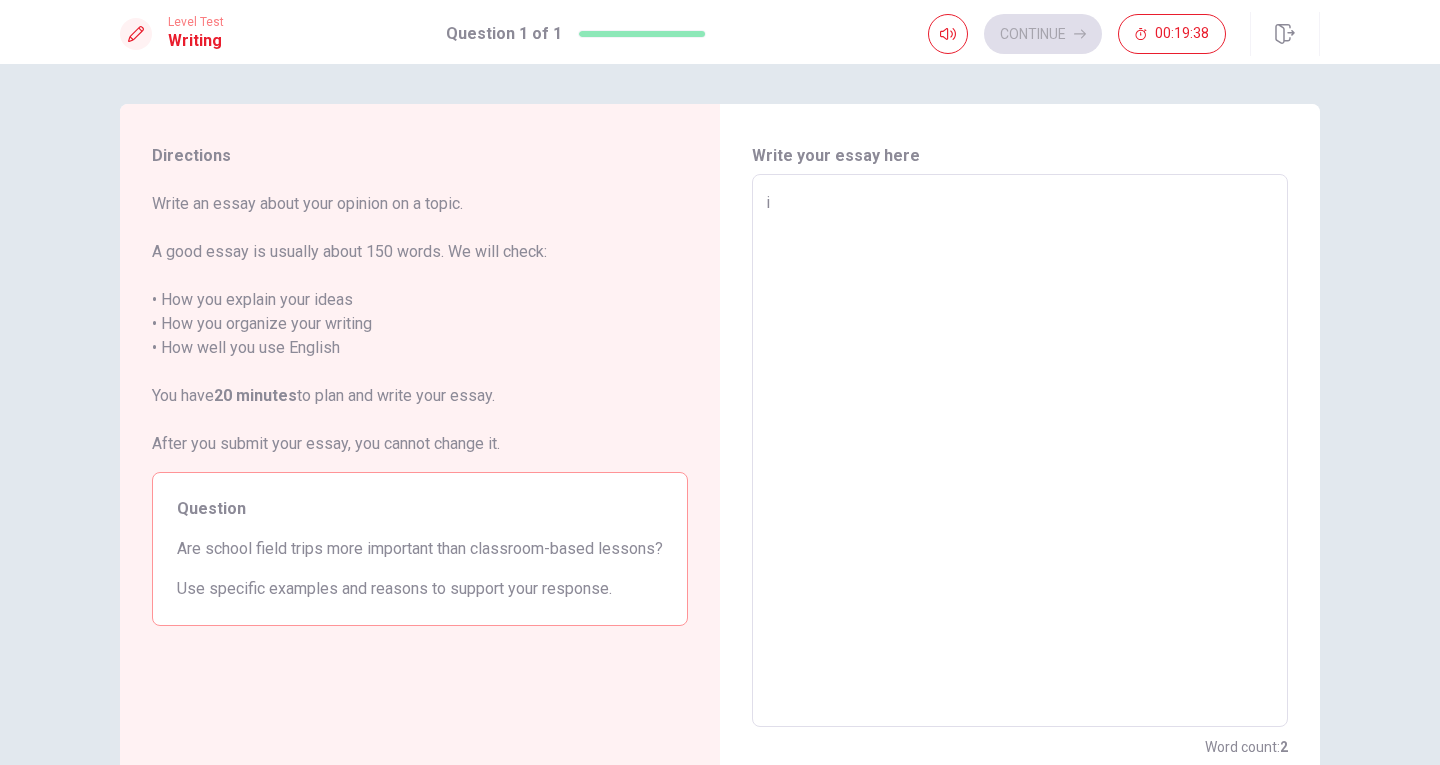 type on "x" 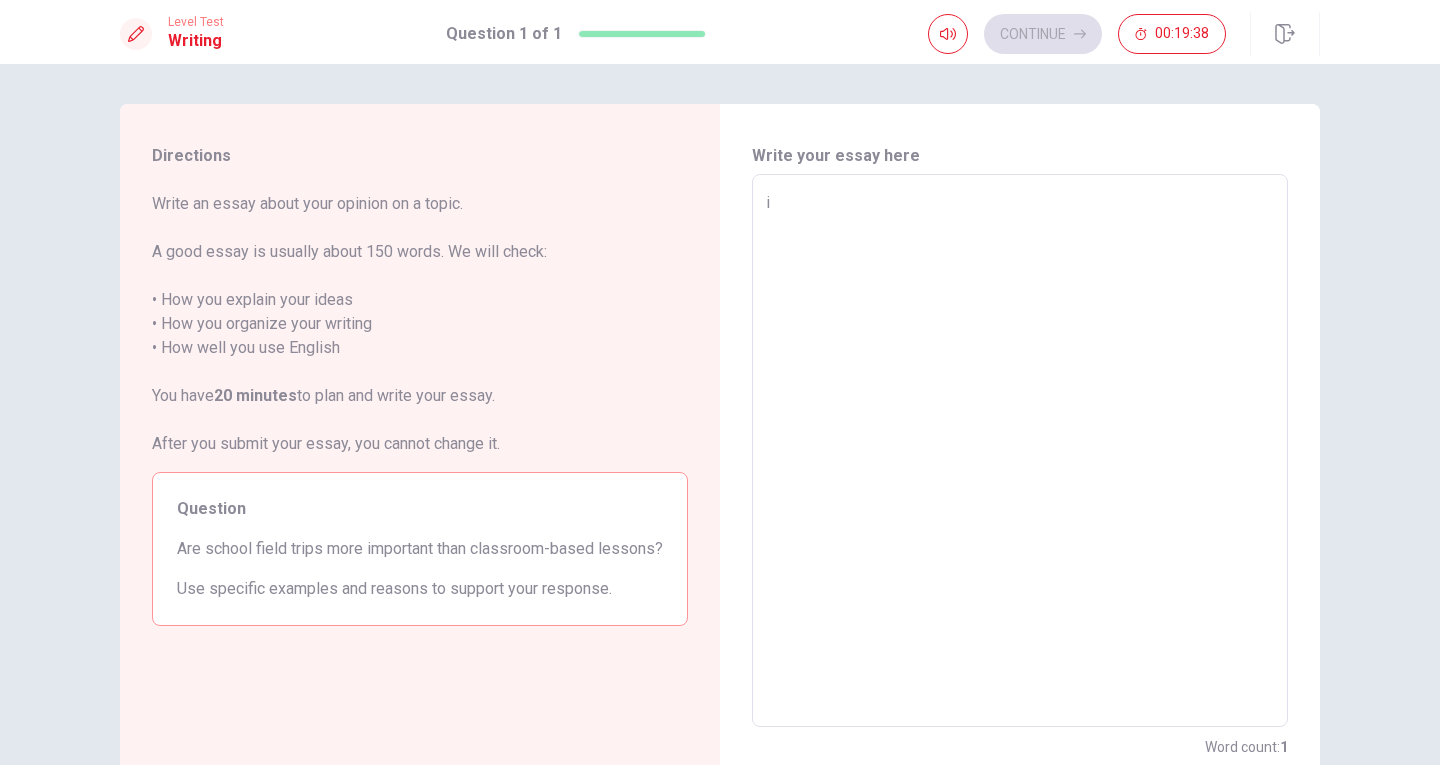 type on "x" 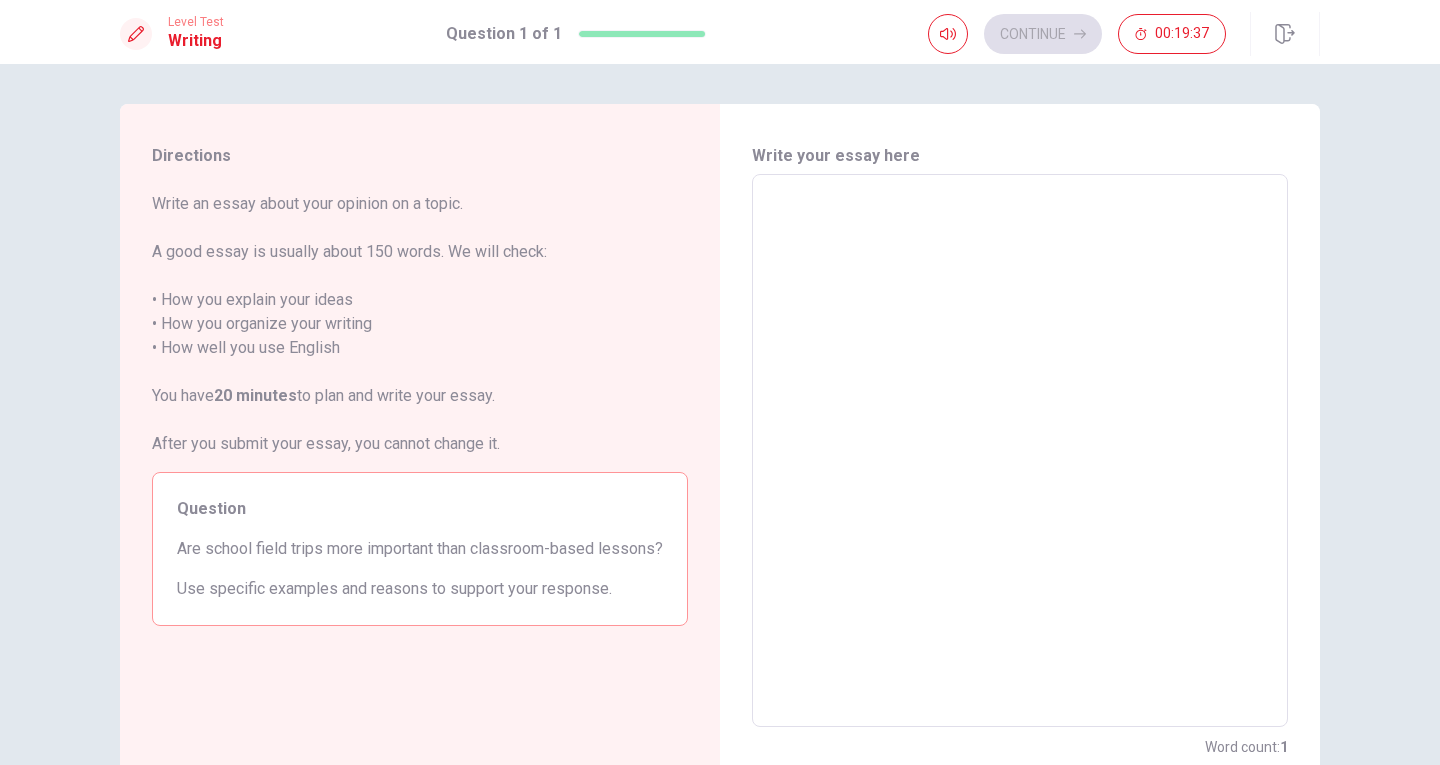 type on "I" 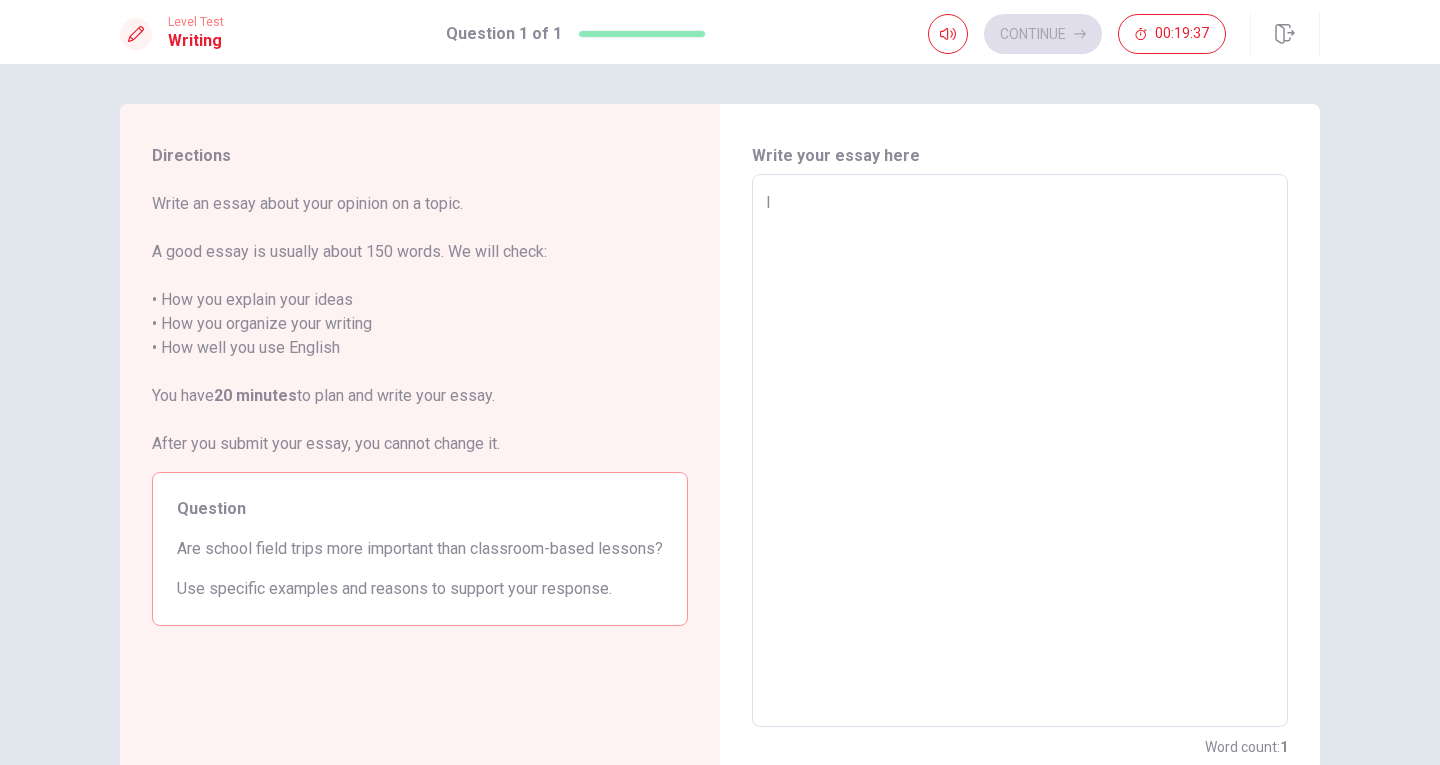 type on "x" 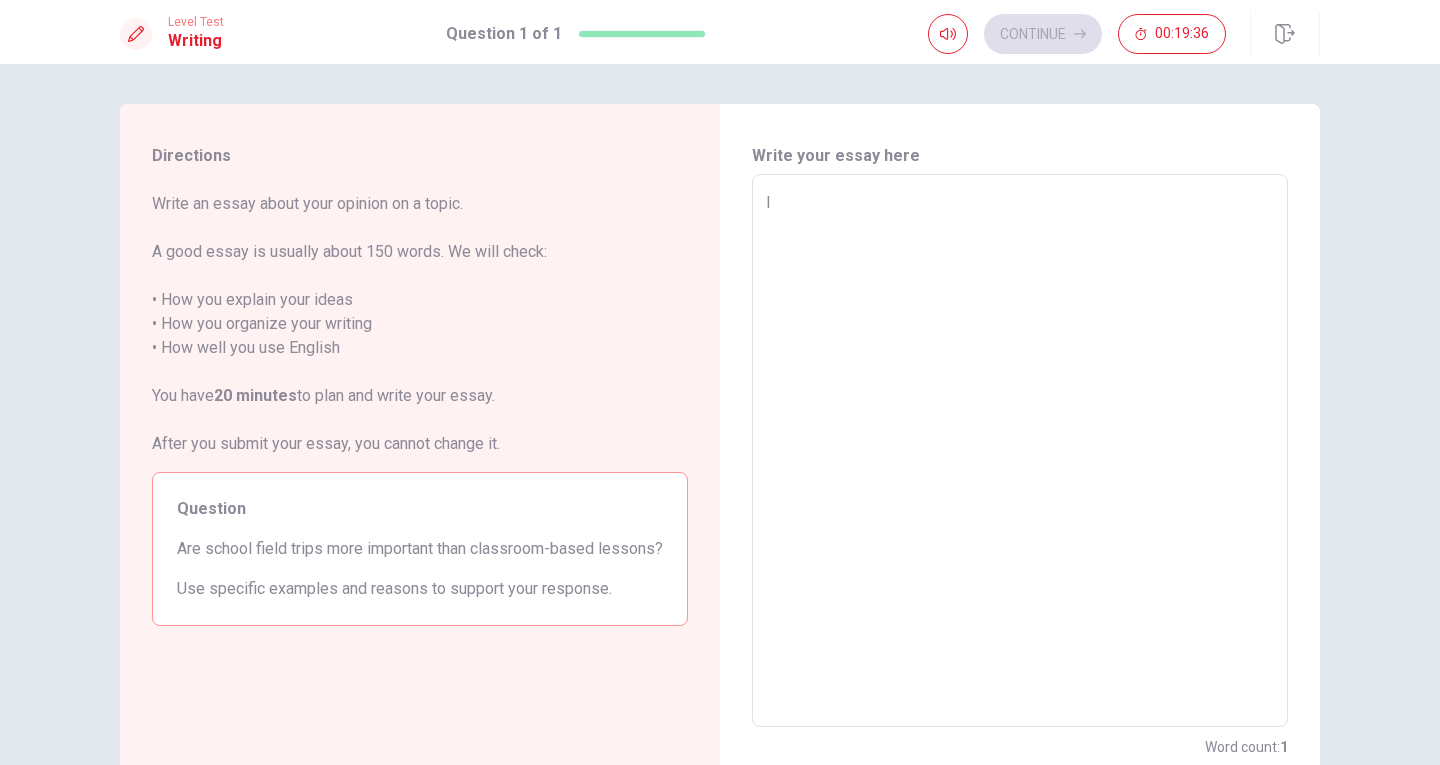 type on "I b" 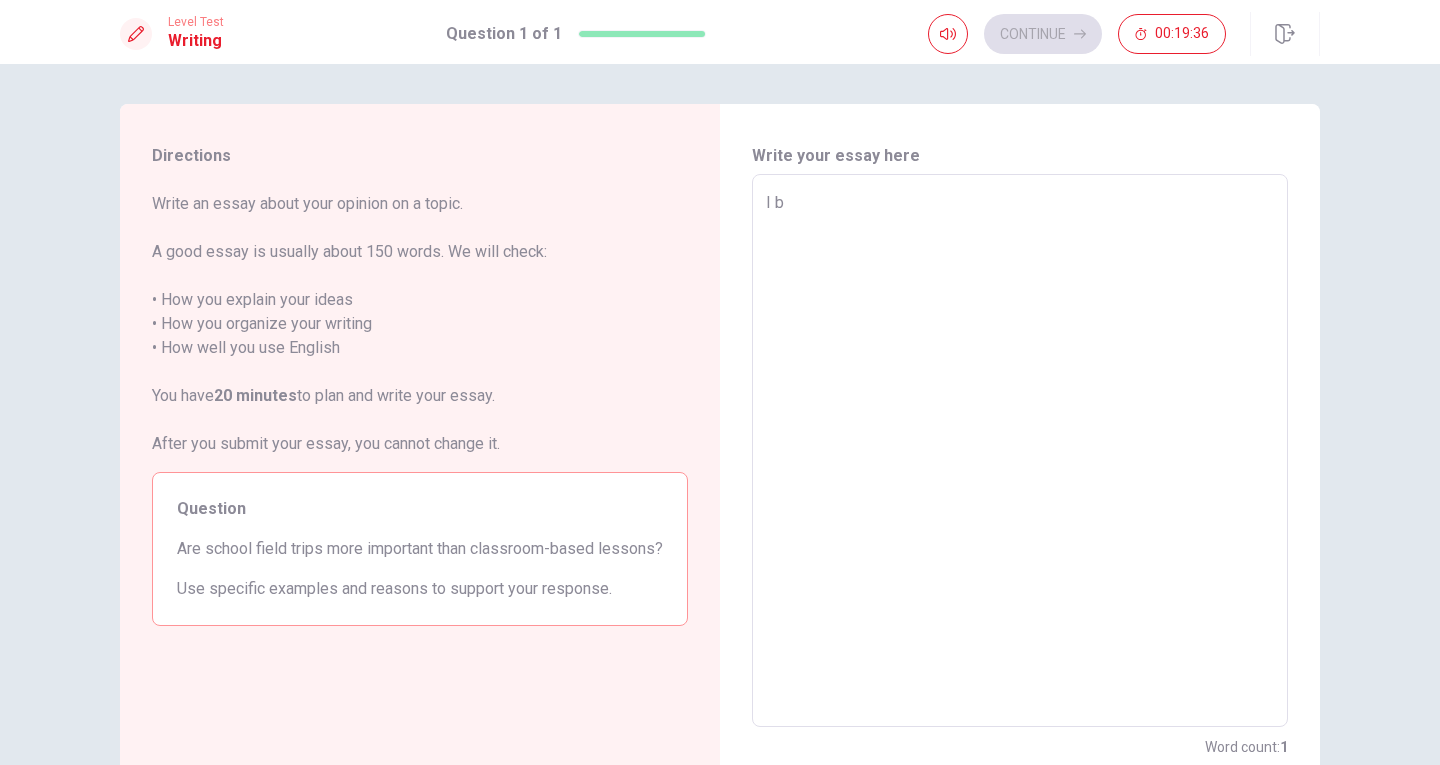 type on "x" 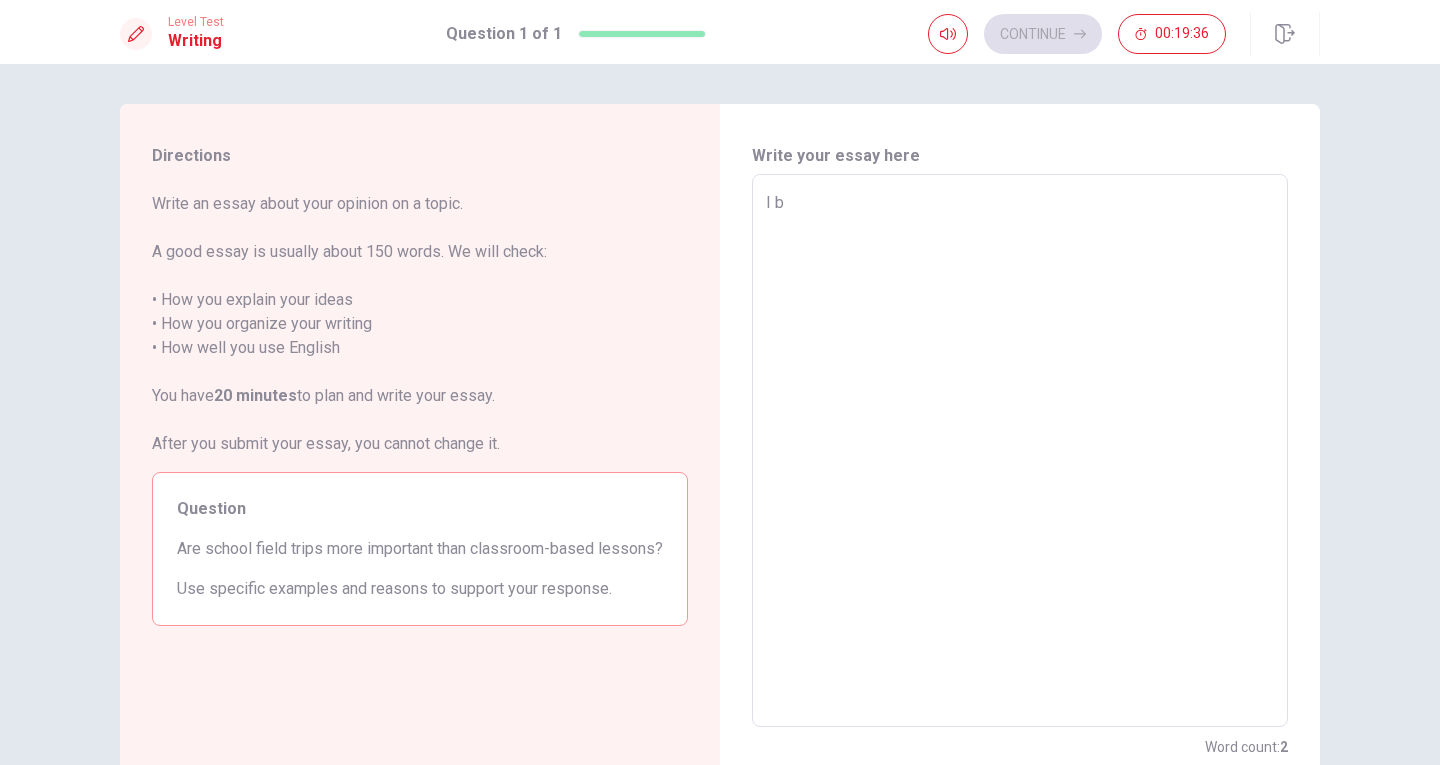type on "I be" 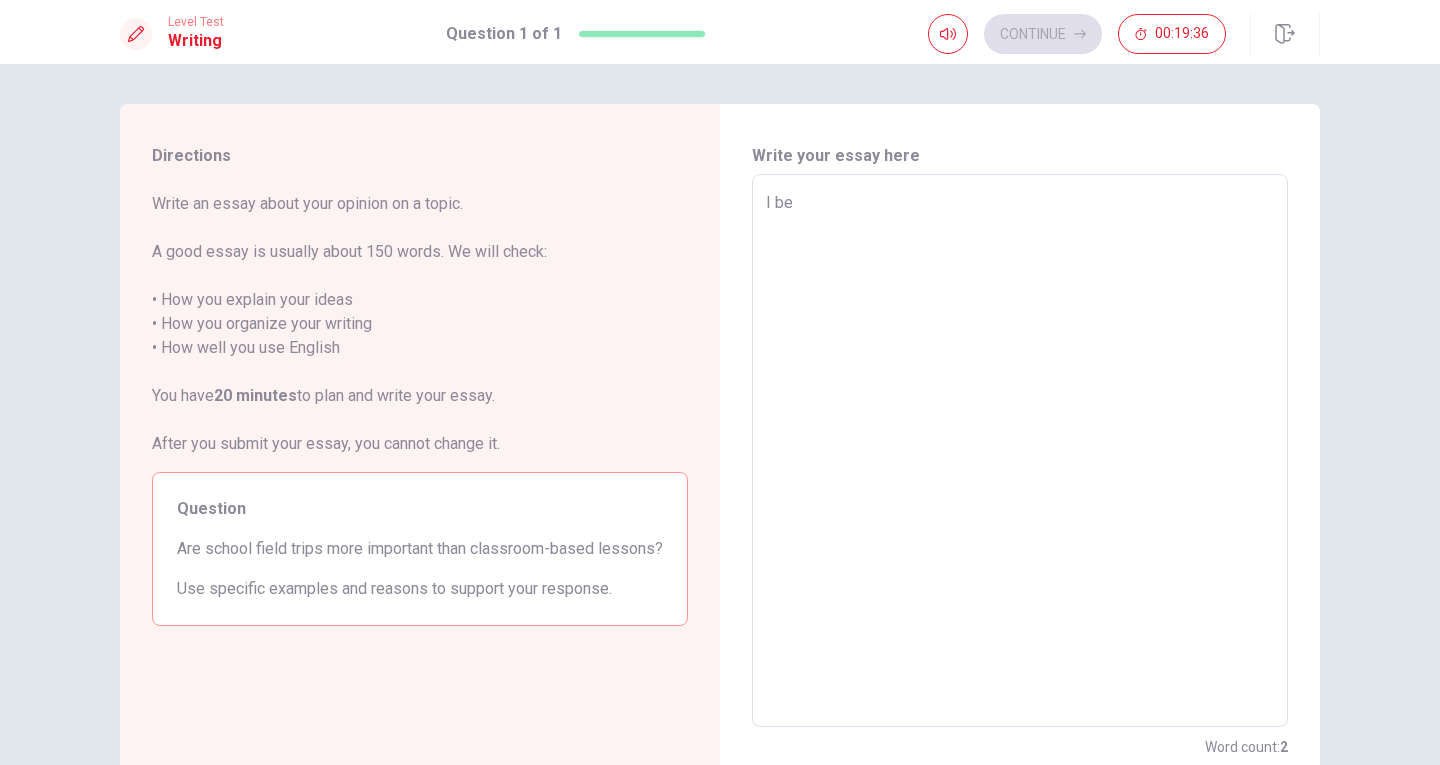 type on "x" 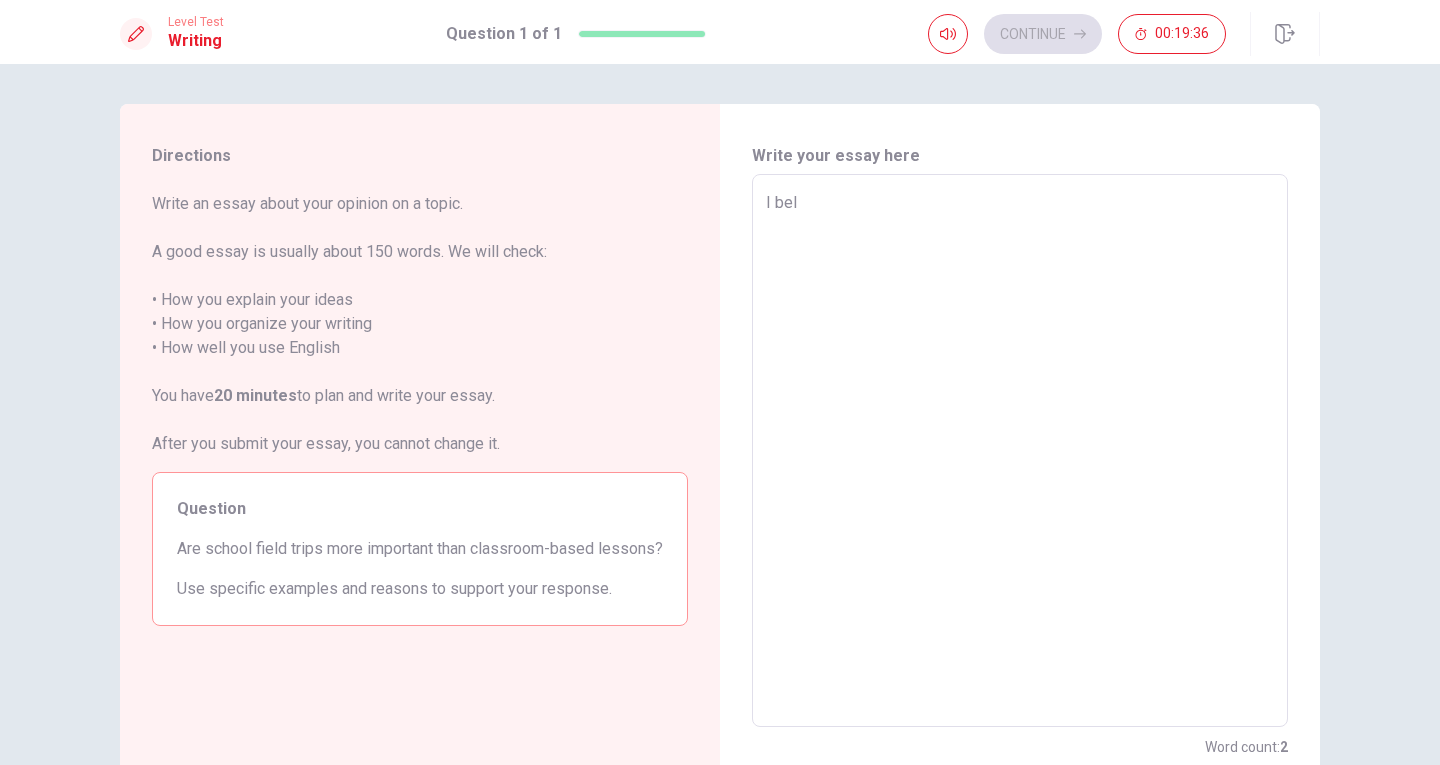 type on "x" 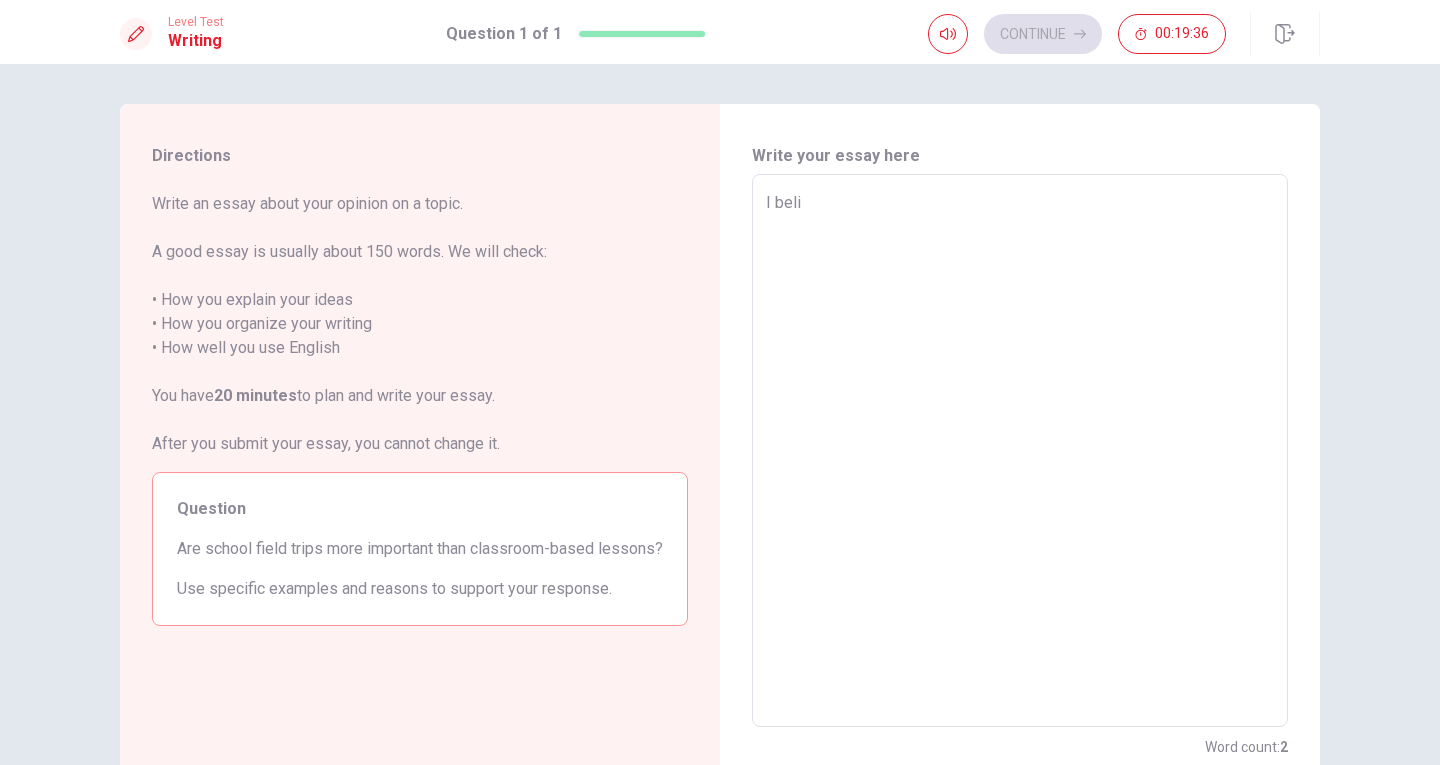 type on "x" 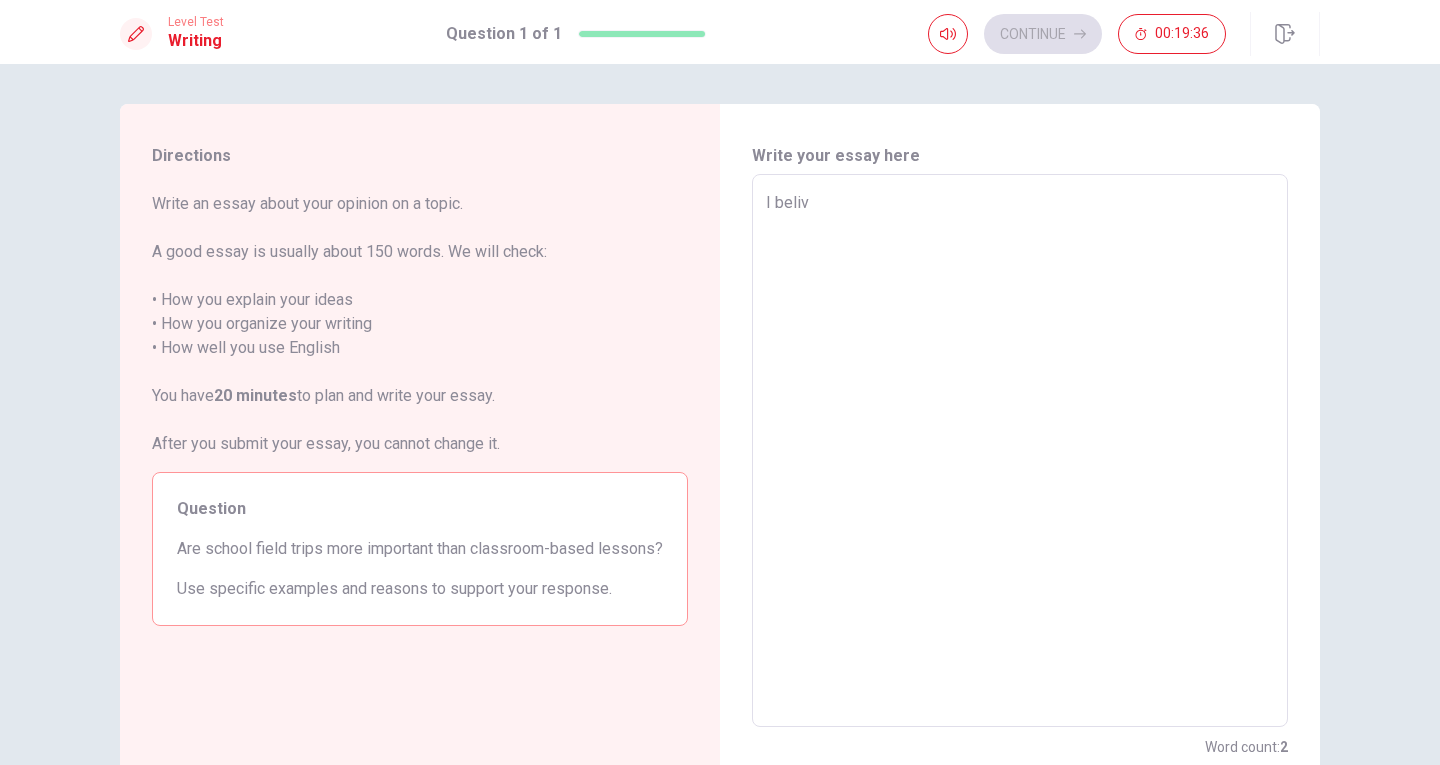 type on "x" 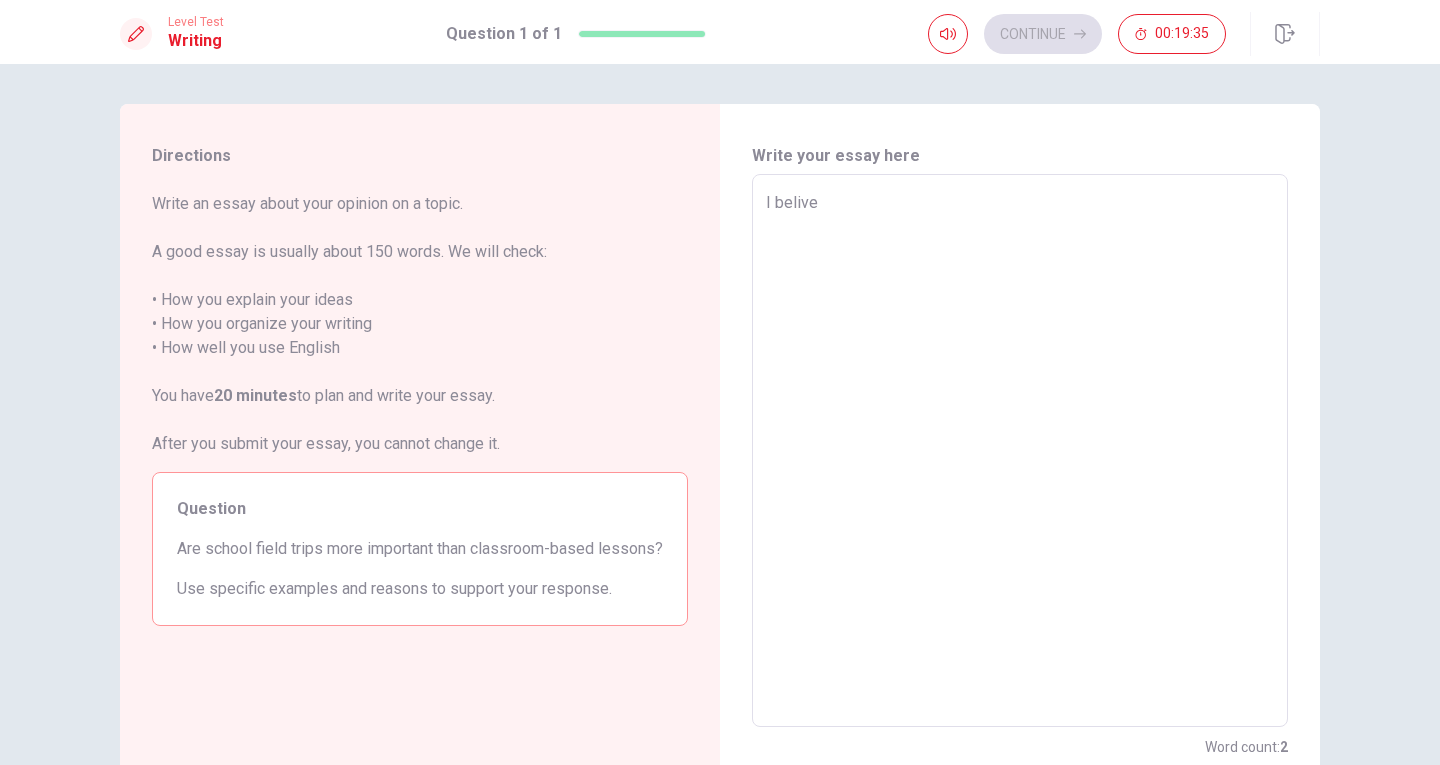 type on "x" 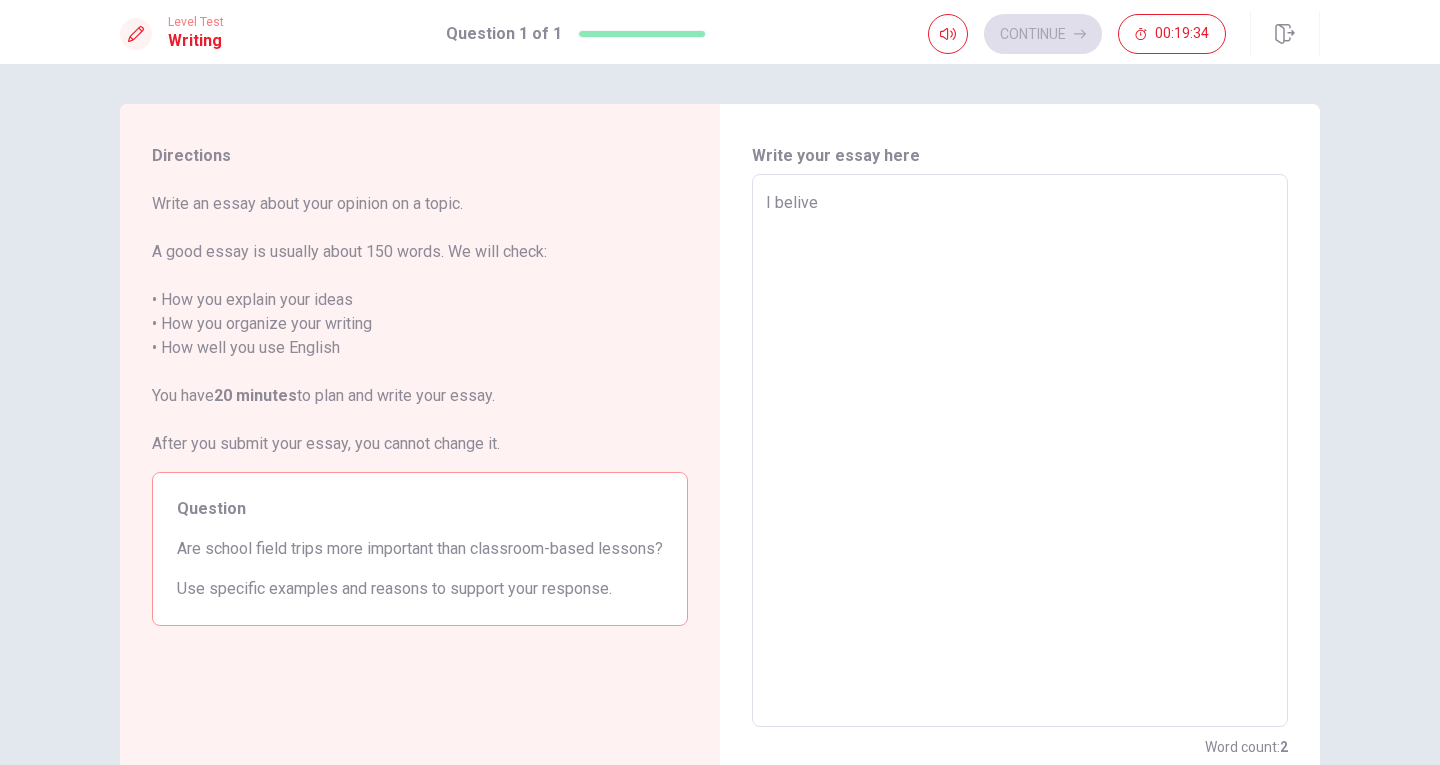 type on "x" 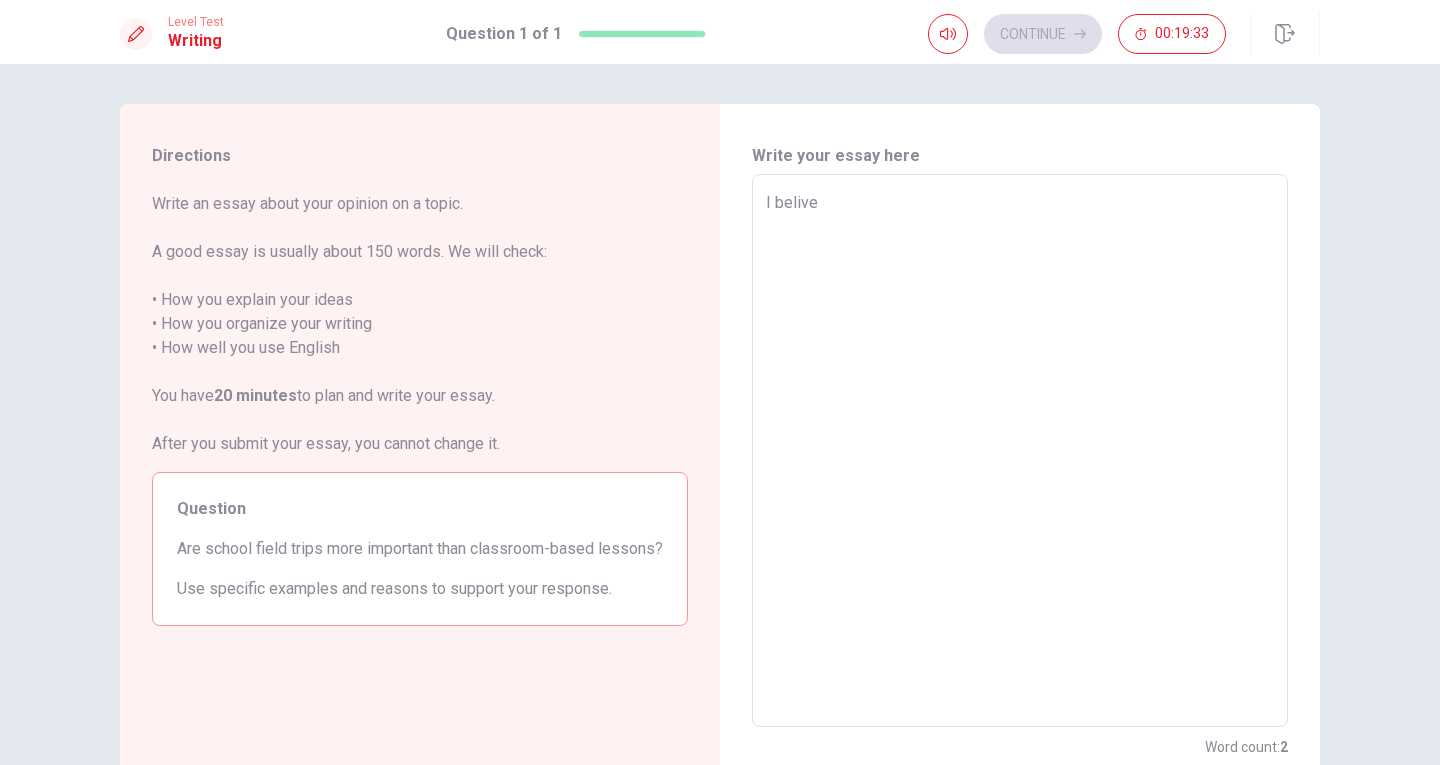 type on "I belive w" 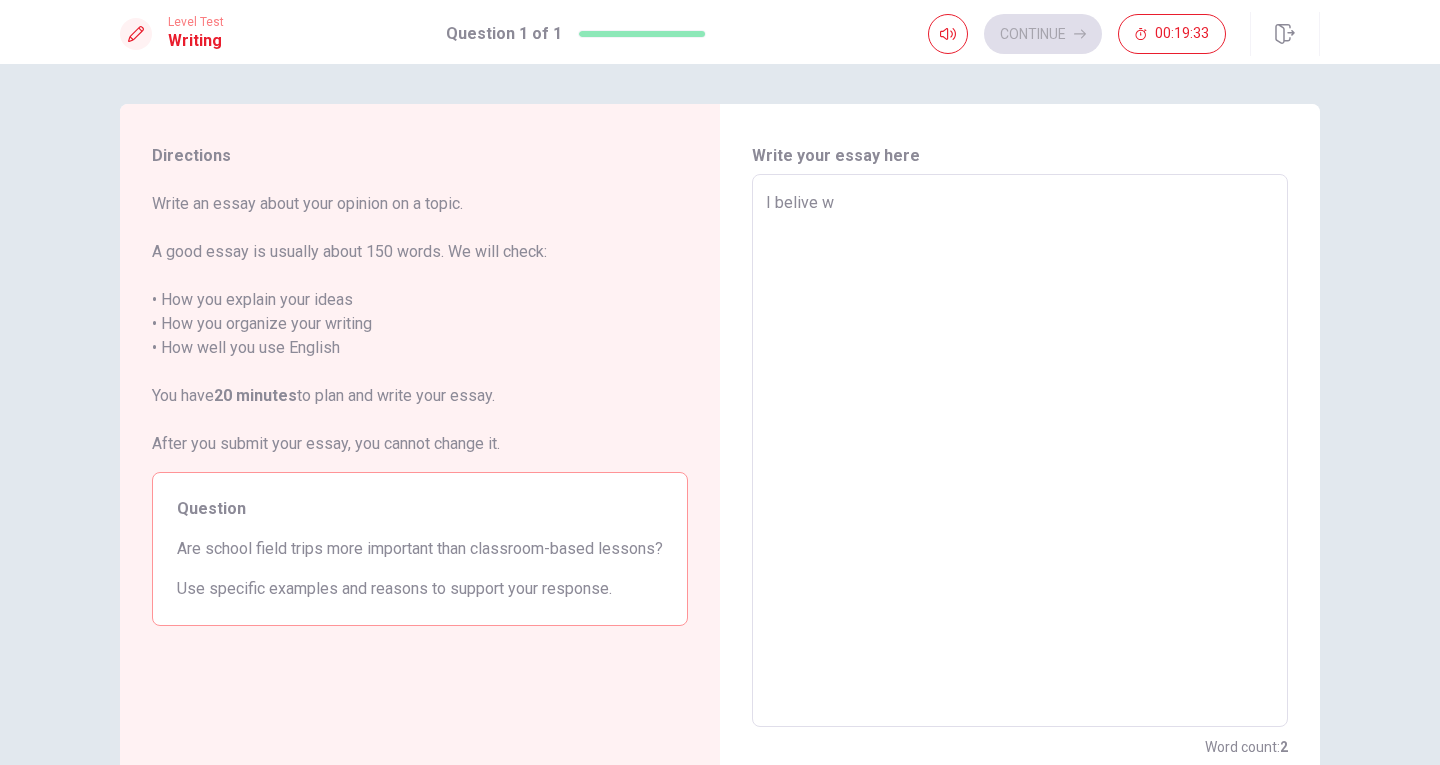 type on "x" 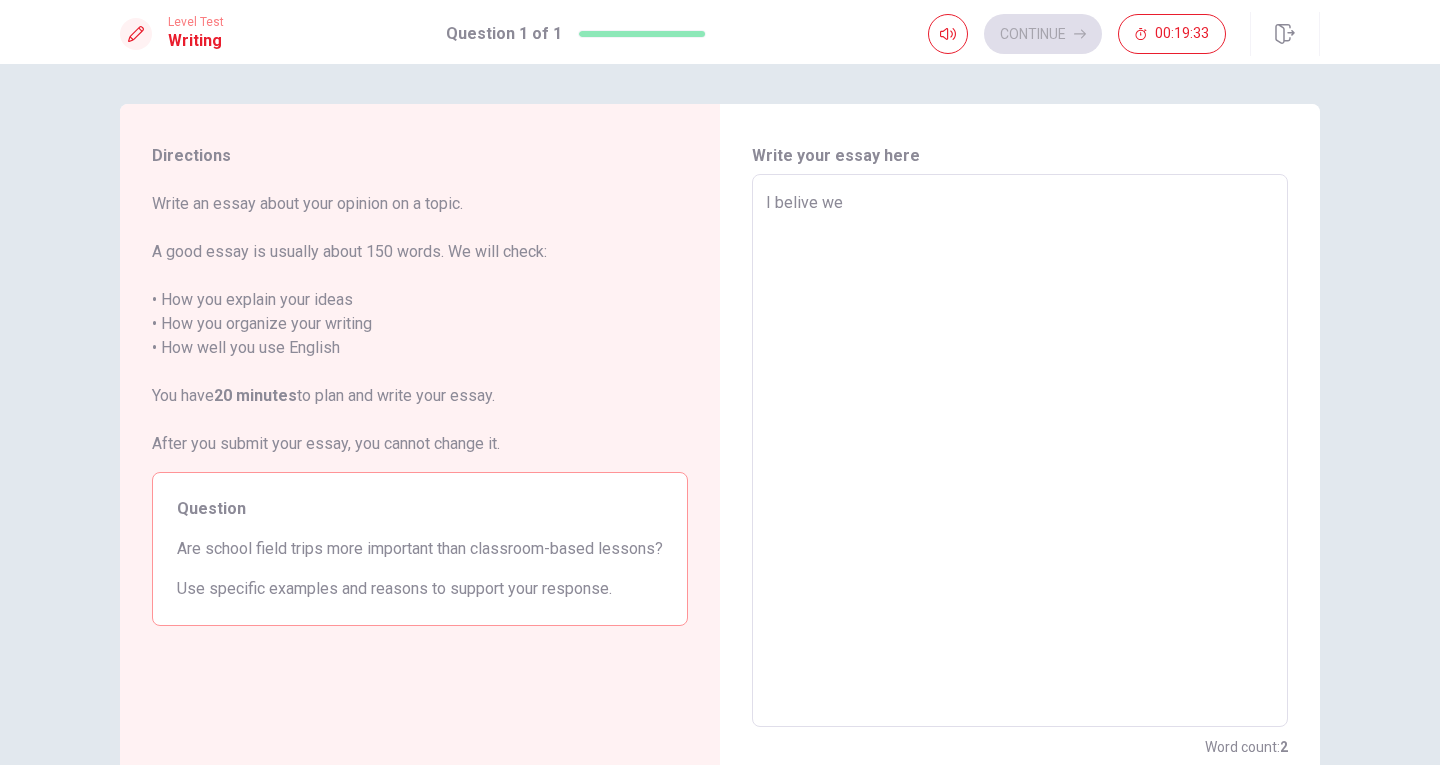 type on "x" 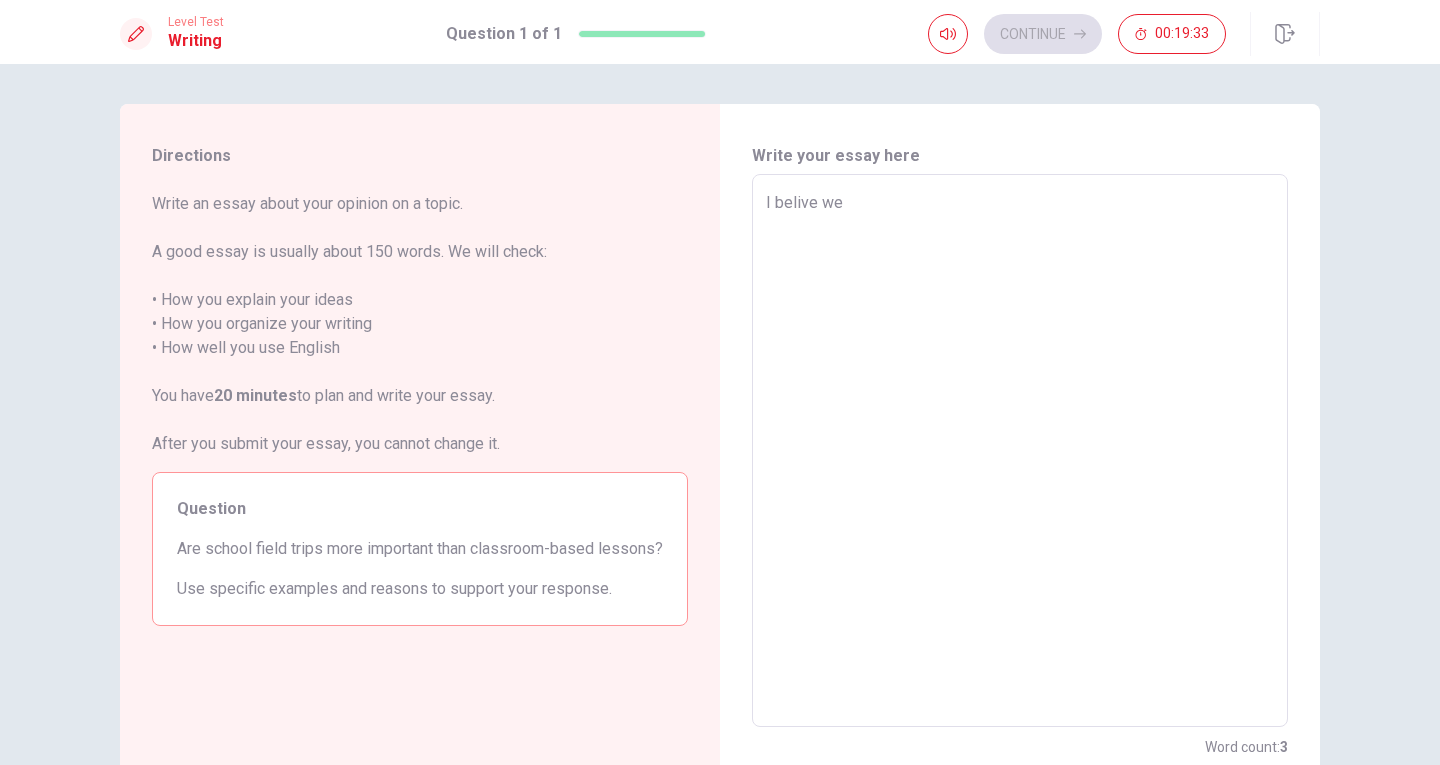 type on "I belive we" 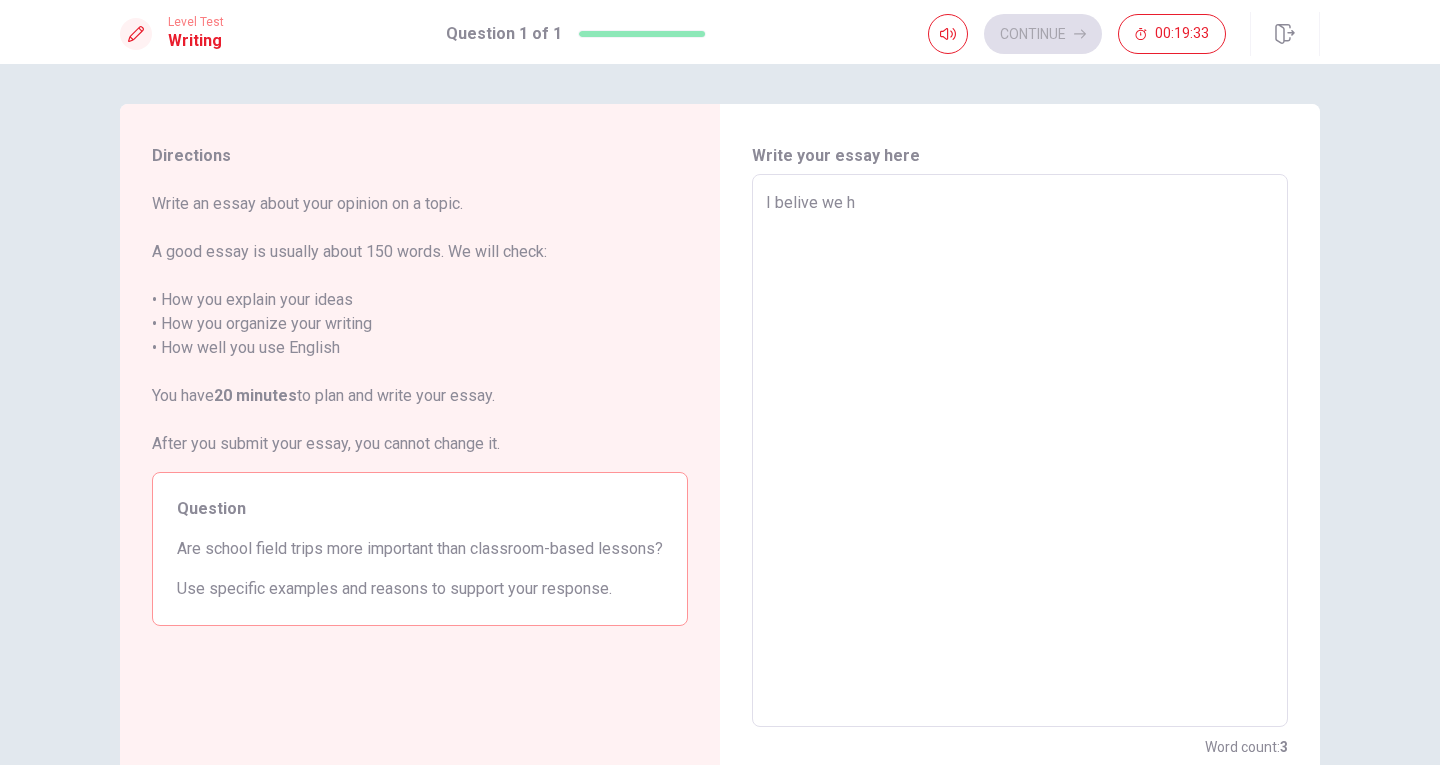 type on "x" 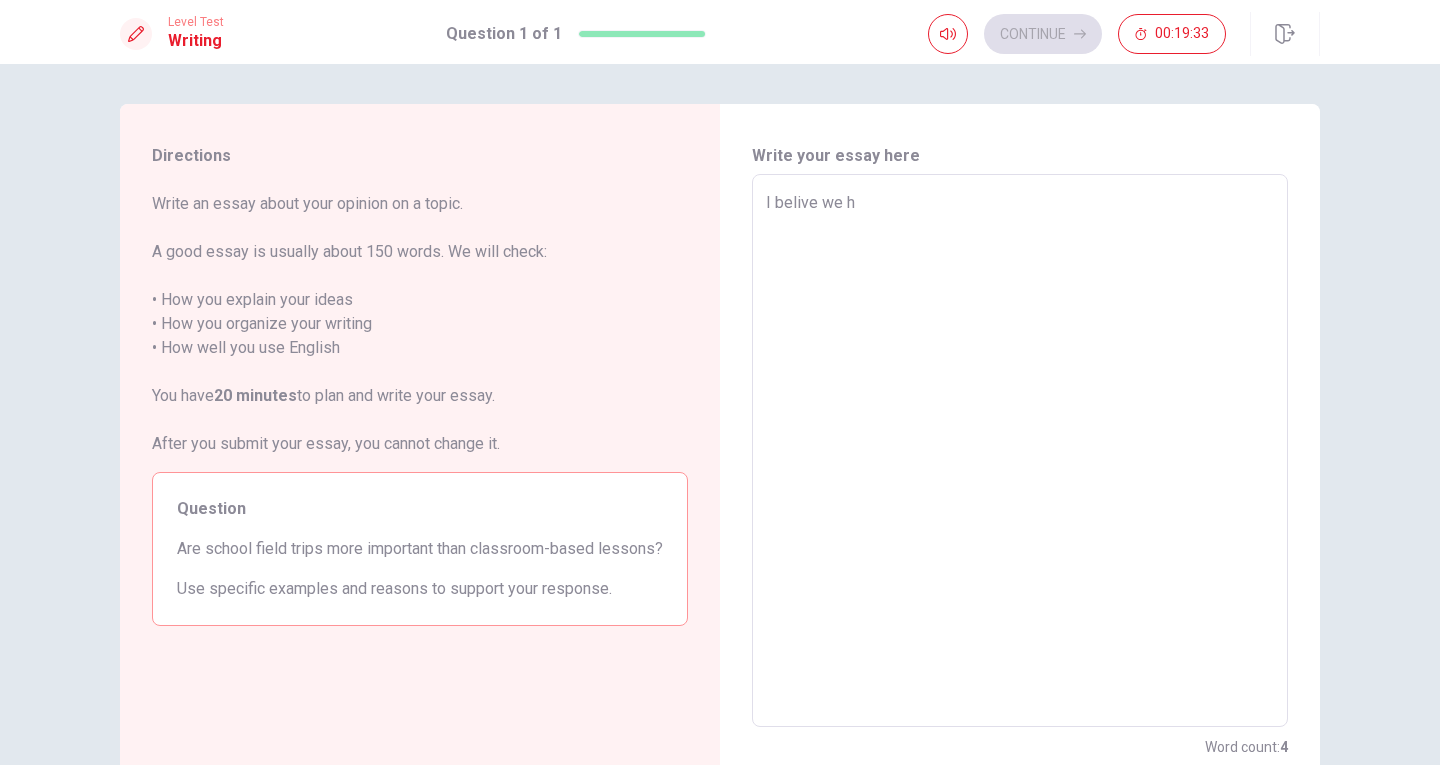 type on "I belive we ha" 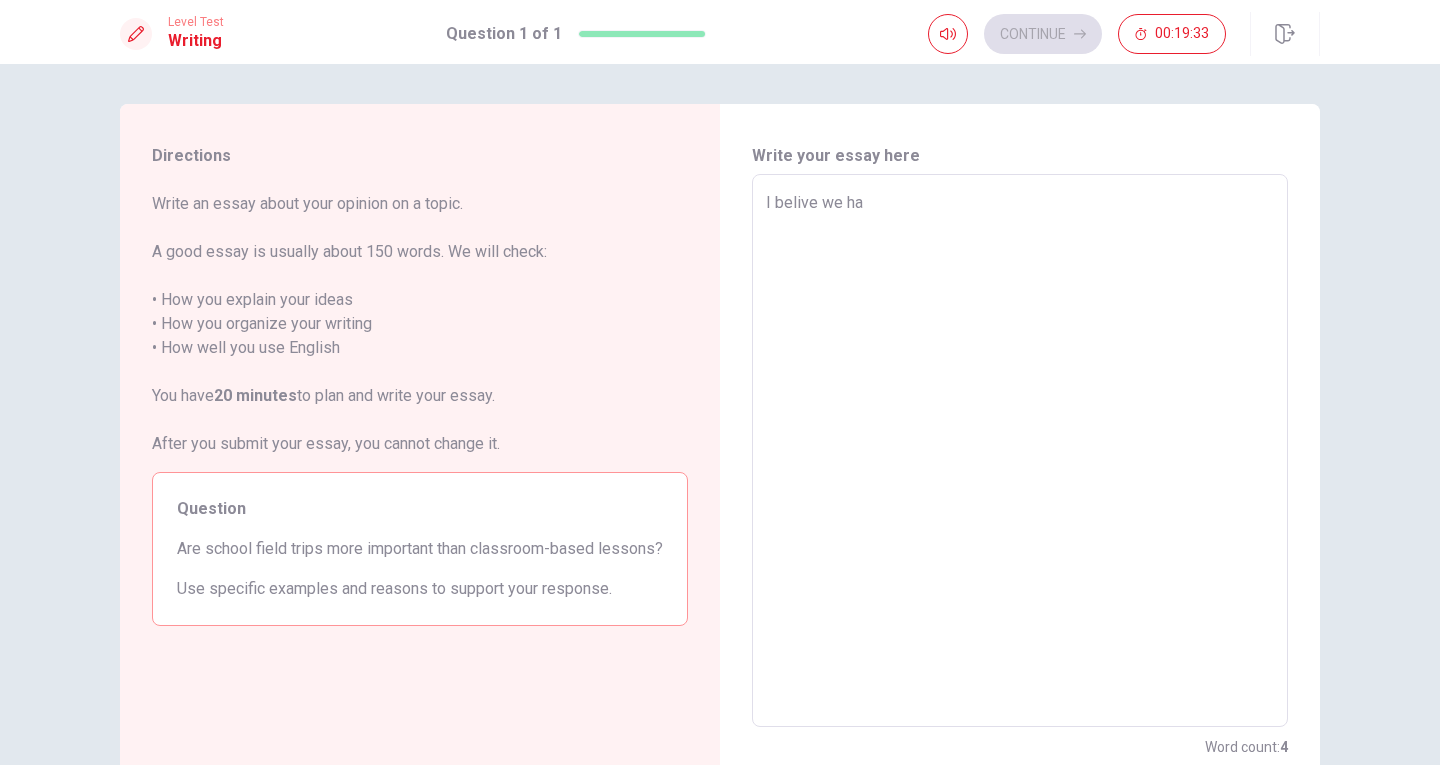 type on "x" 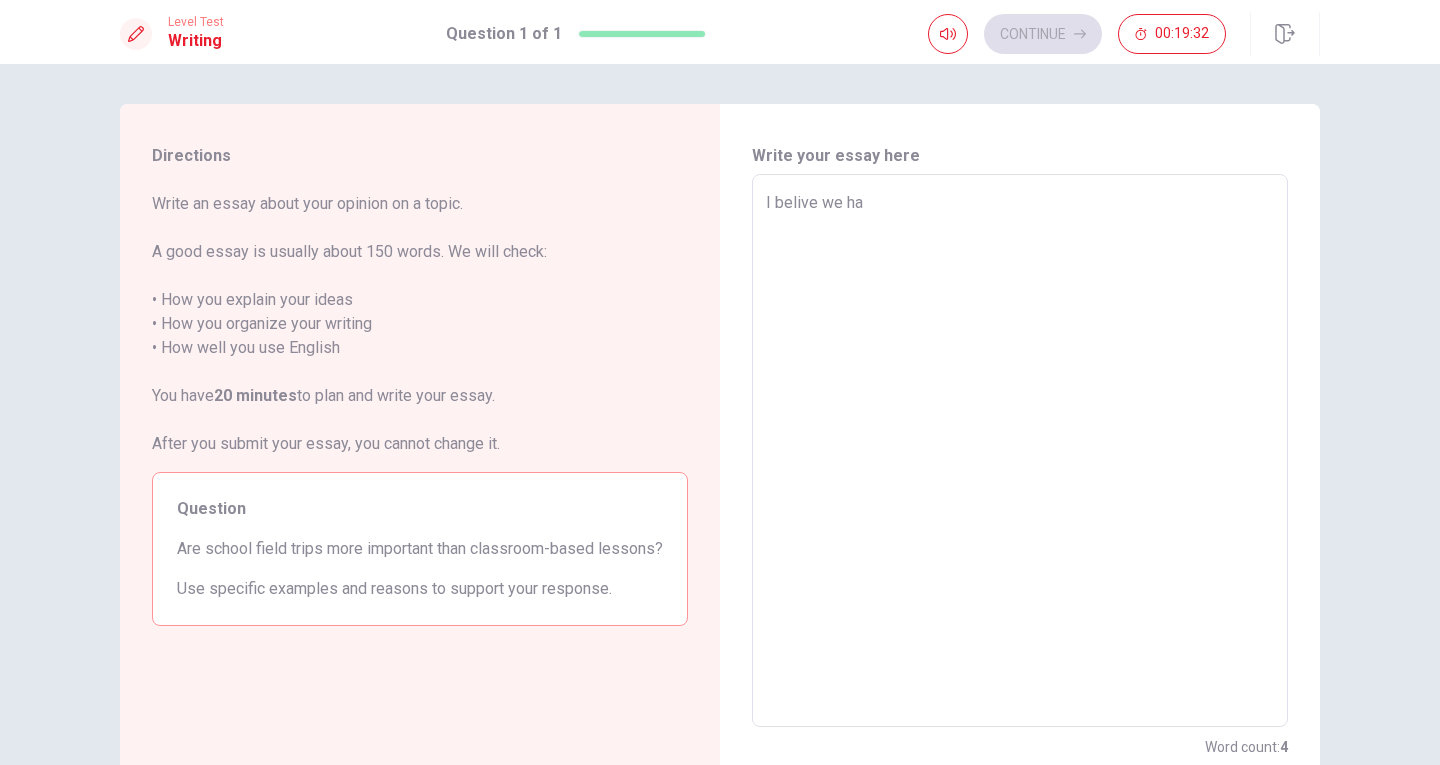 type on "I belive we hav" 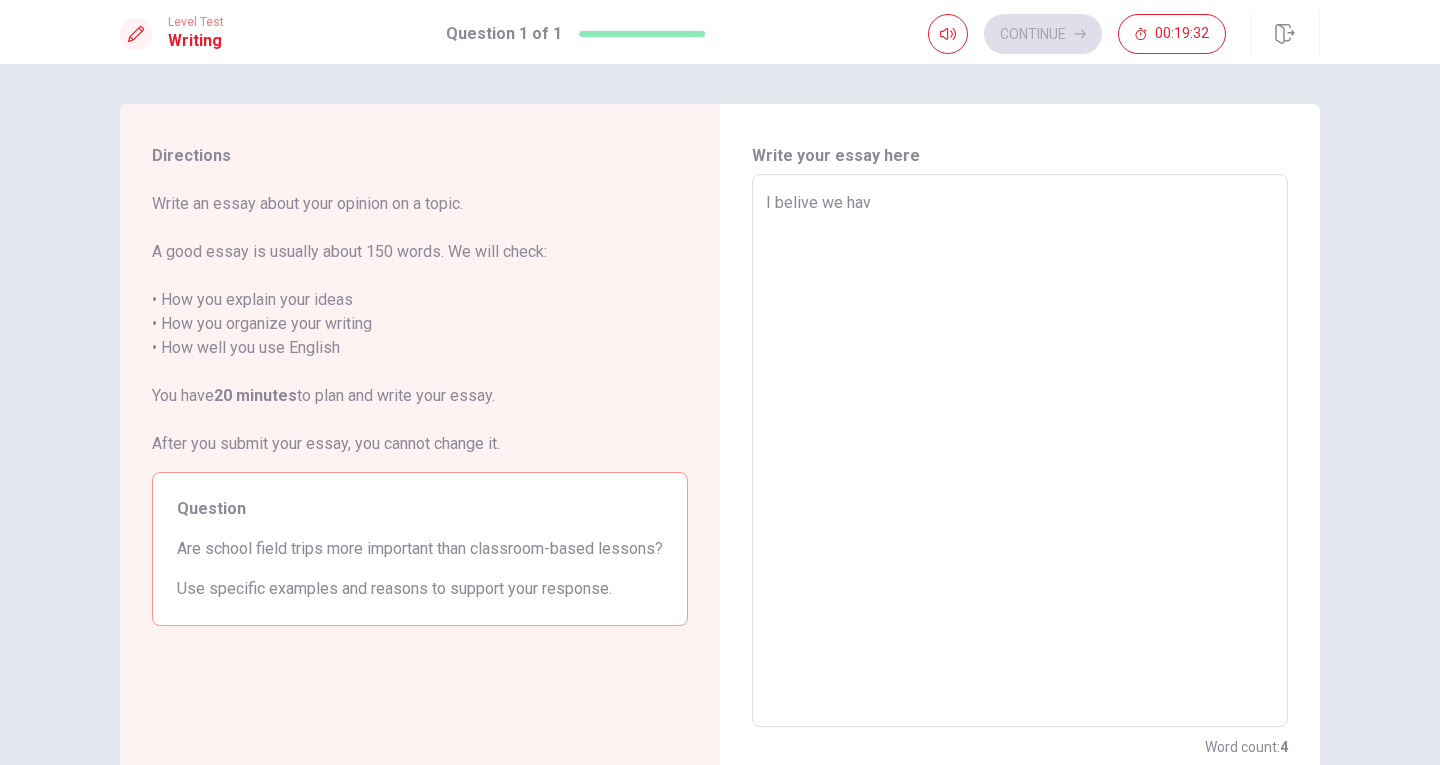 type on "x" 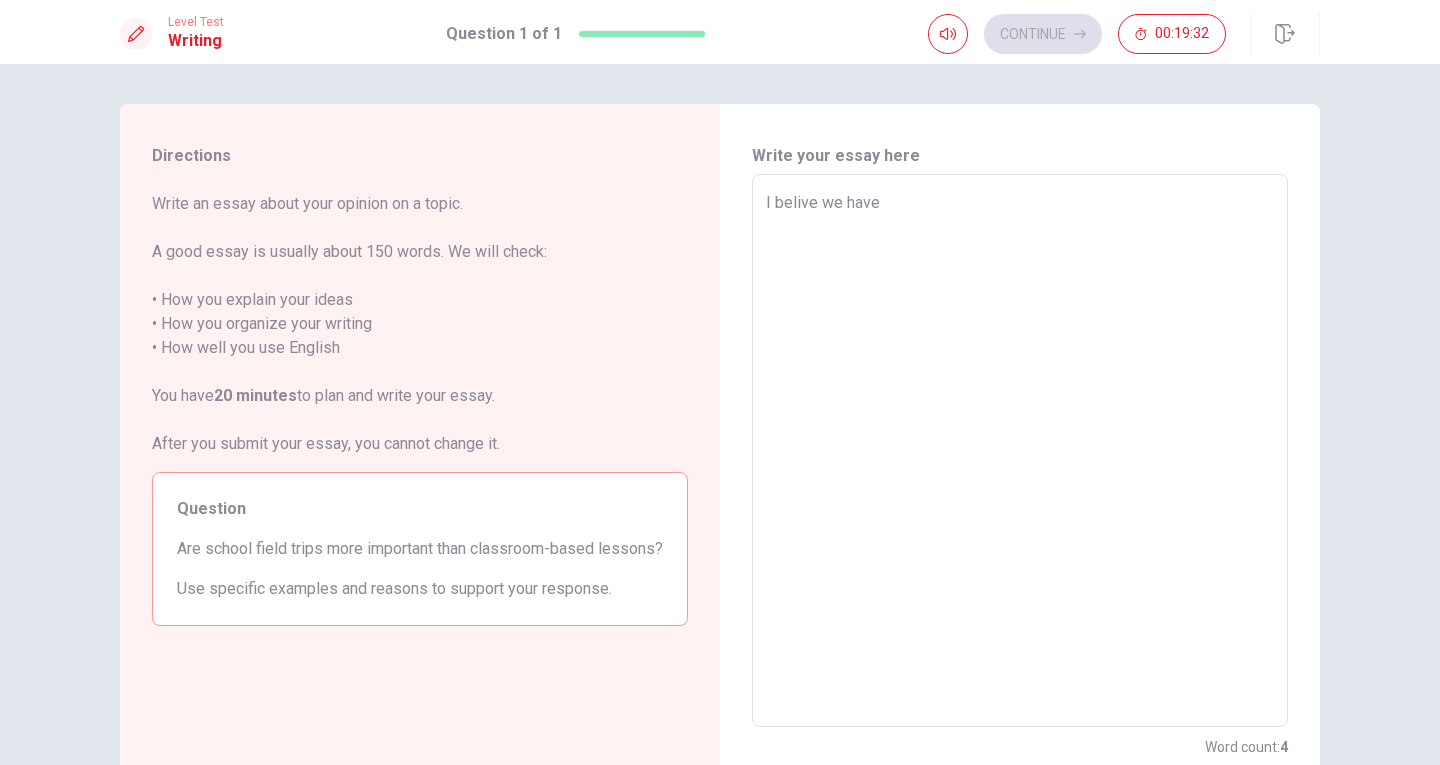 type on "x" 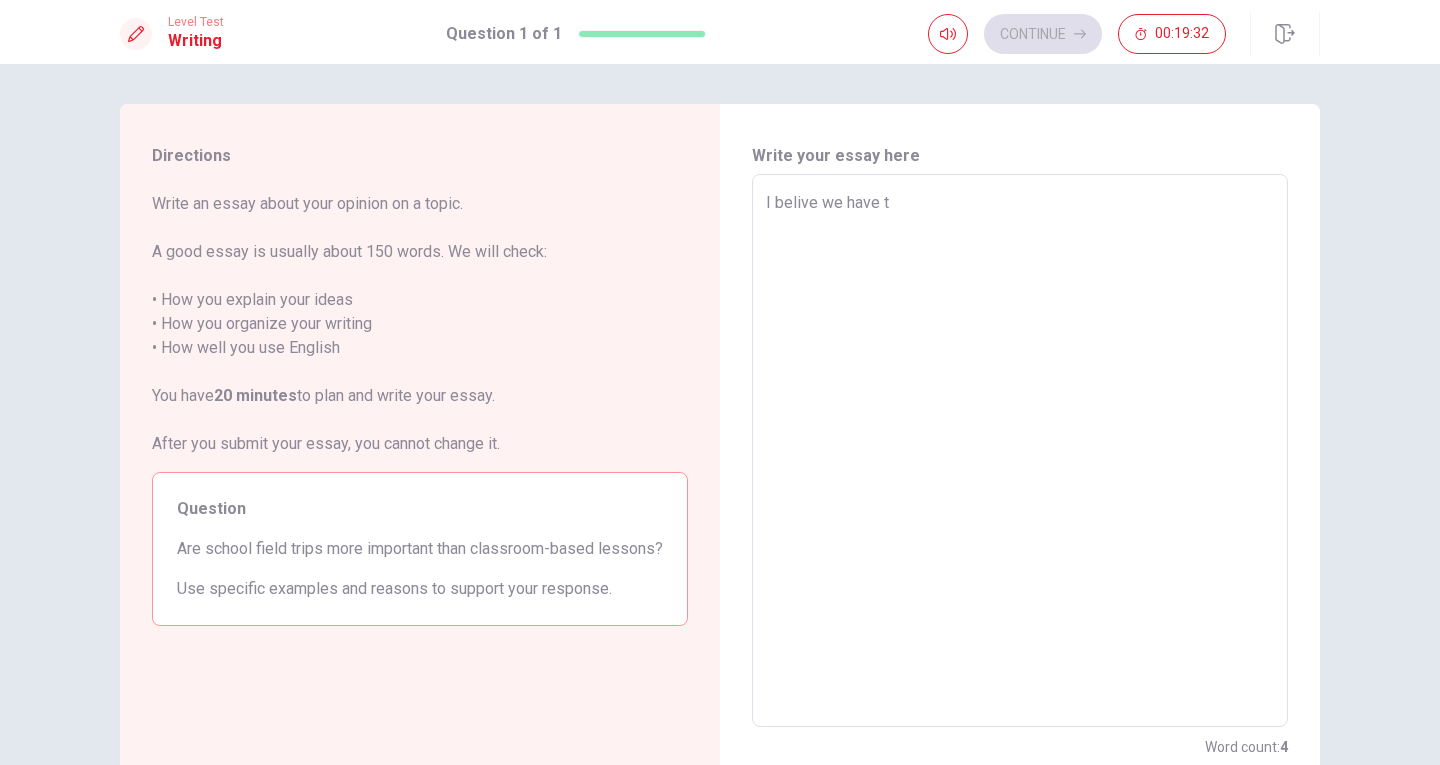 type on "x" 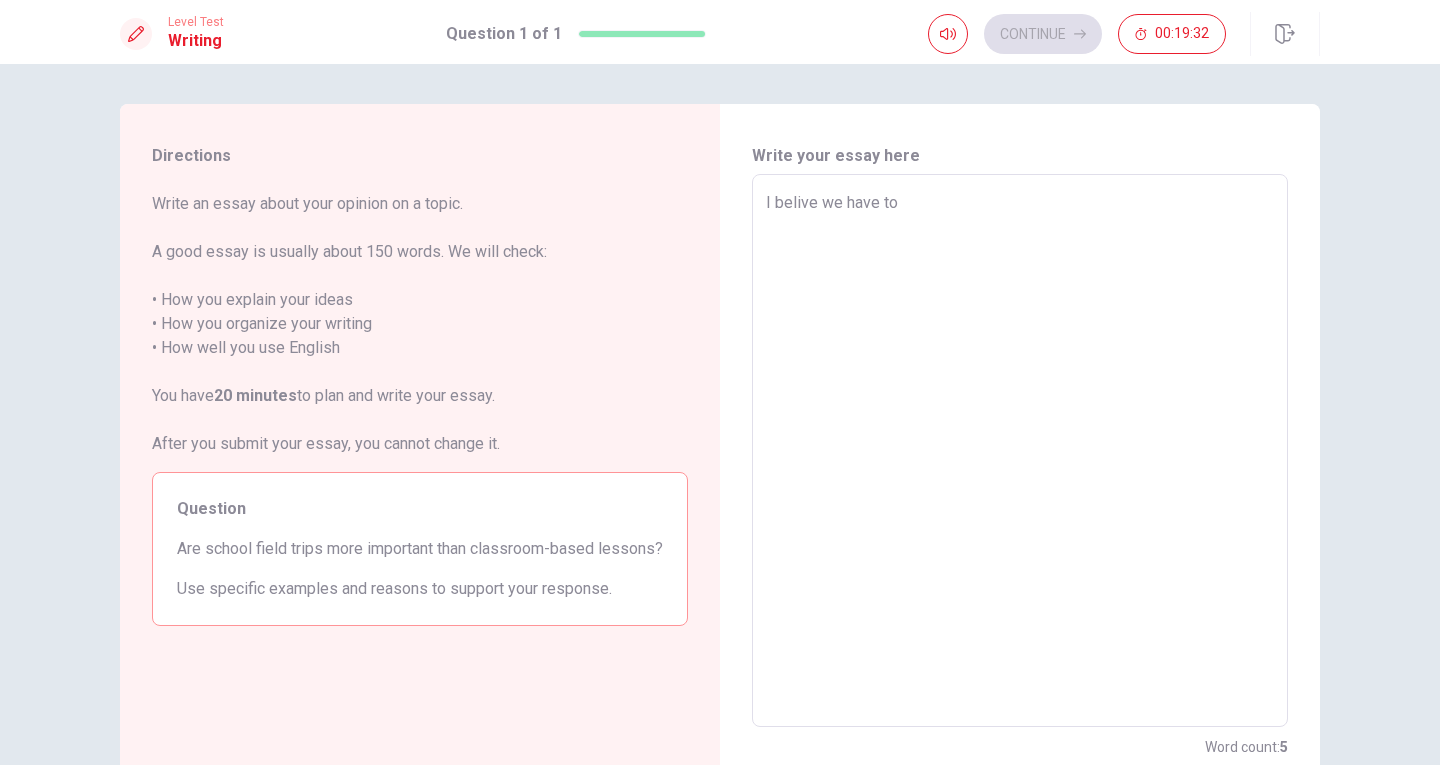 type on "I belive we have to" 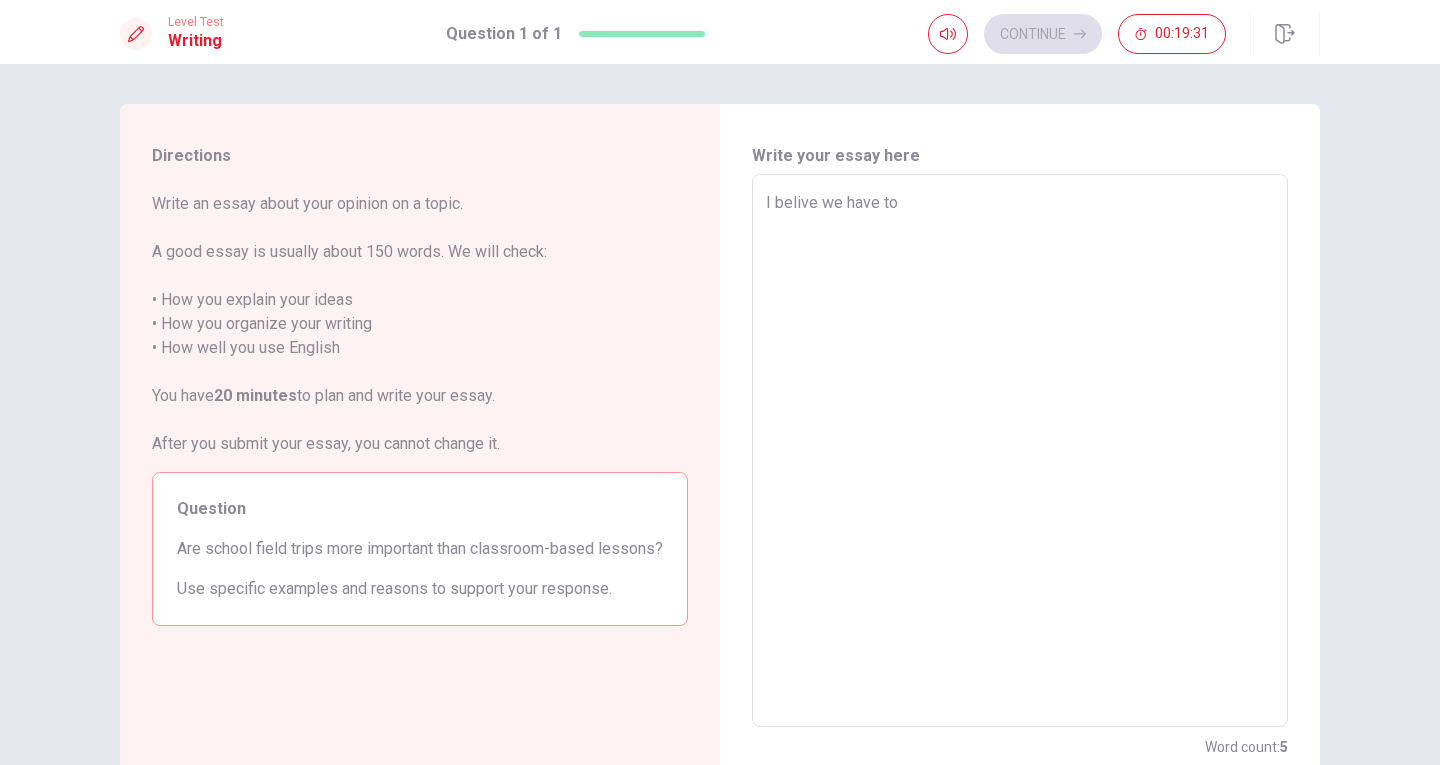 type on "I belive we have to b" 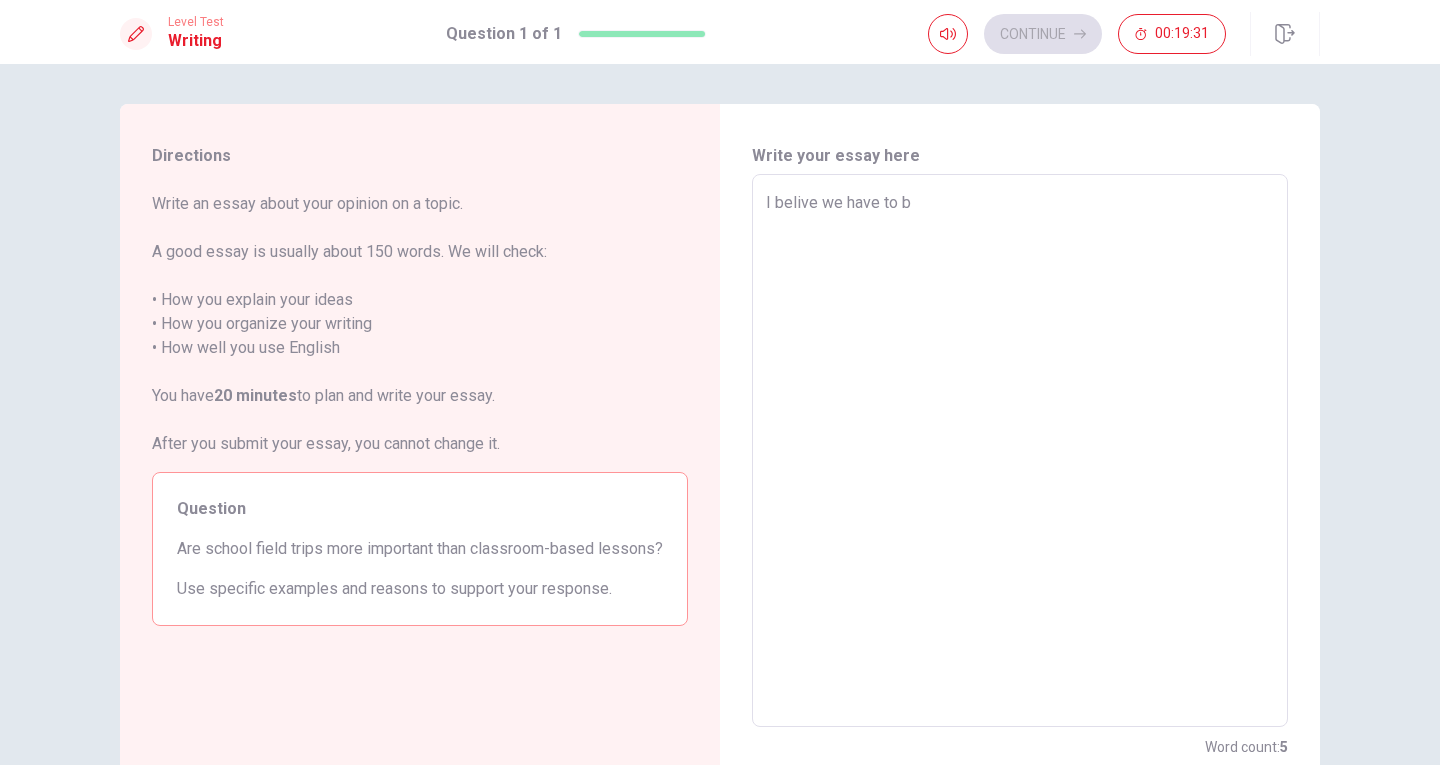 type on "x" 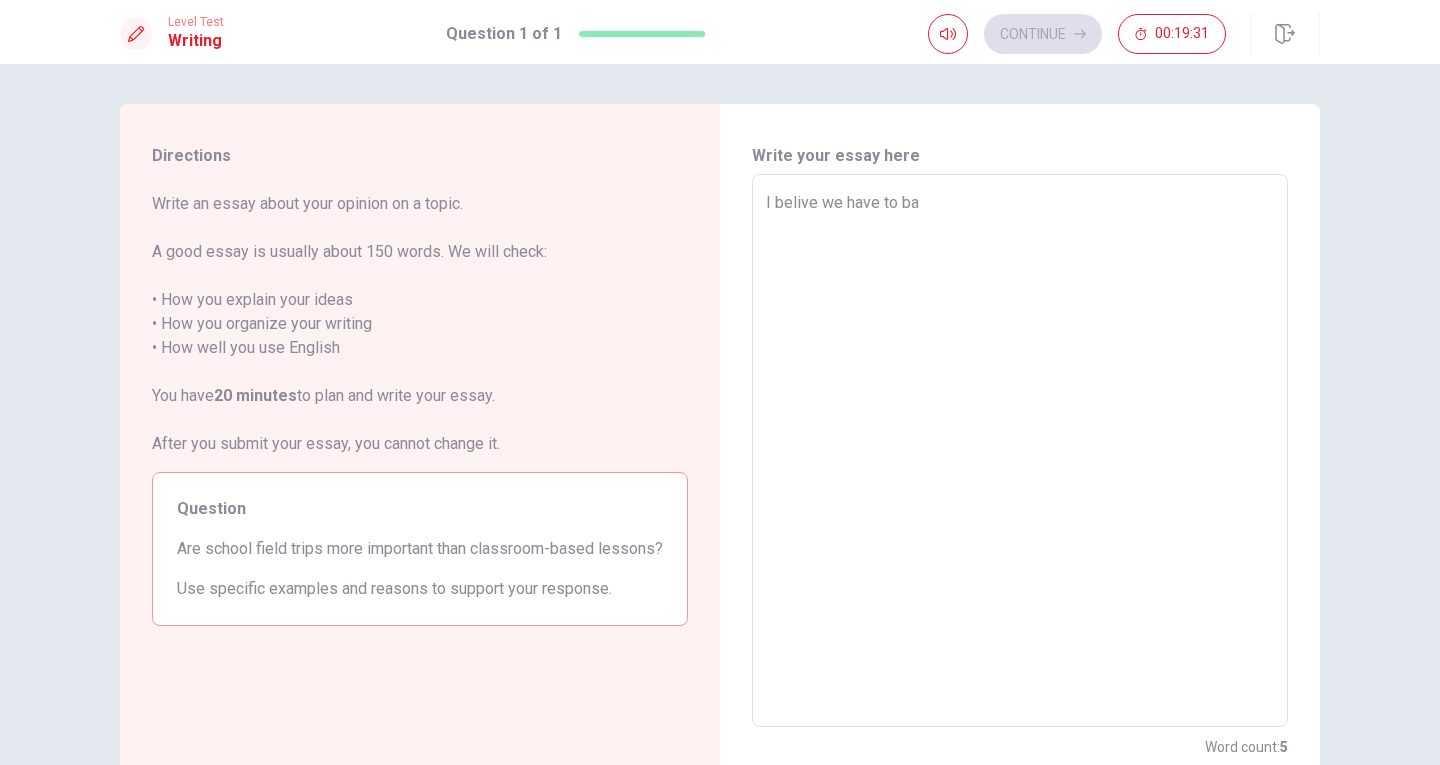type on "x" 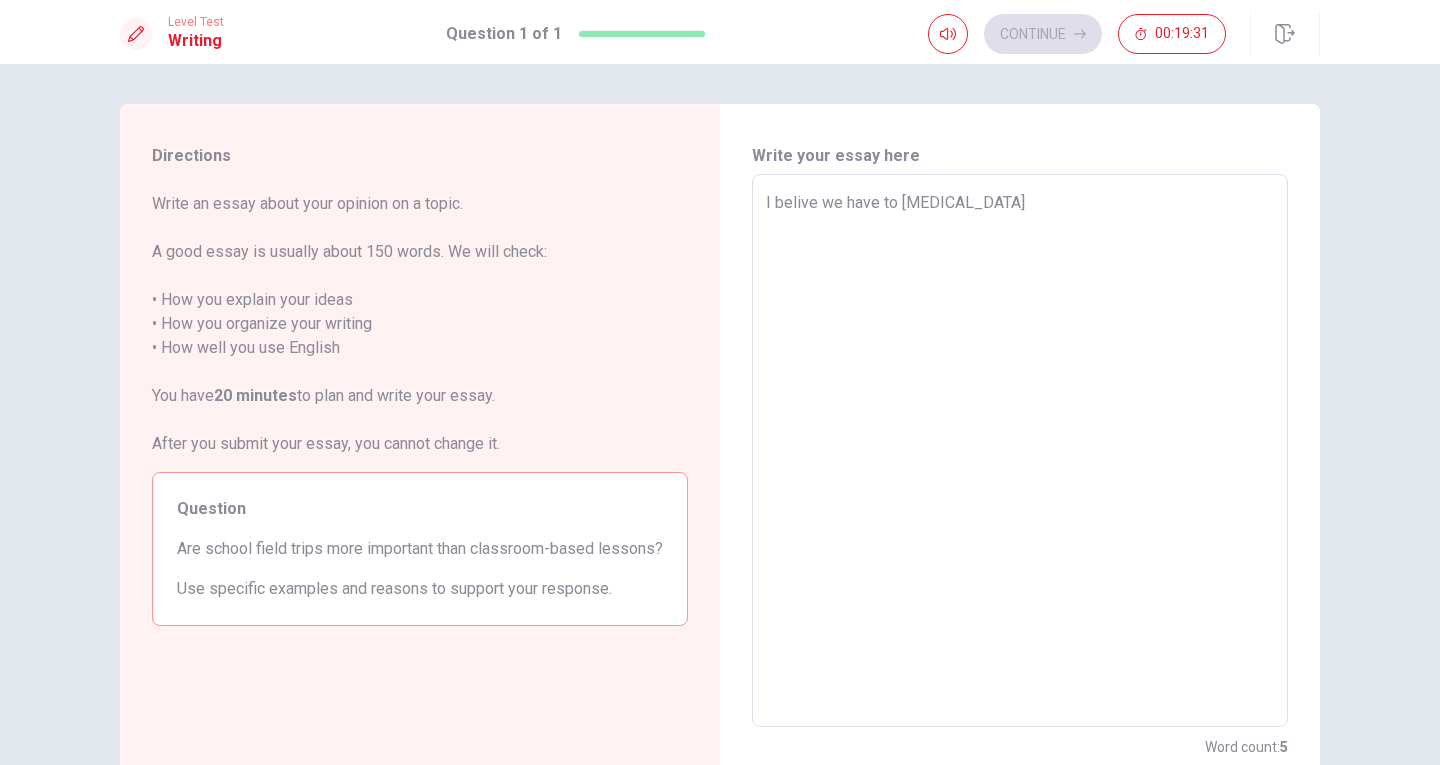 type on "x" 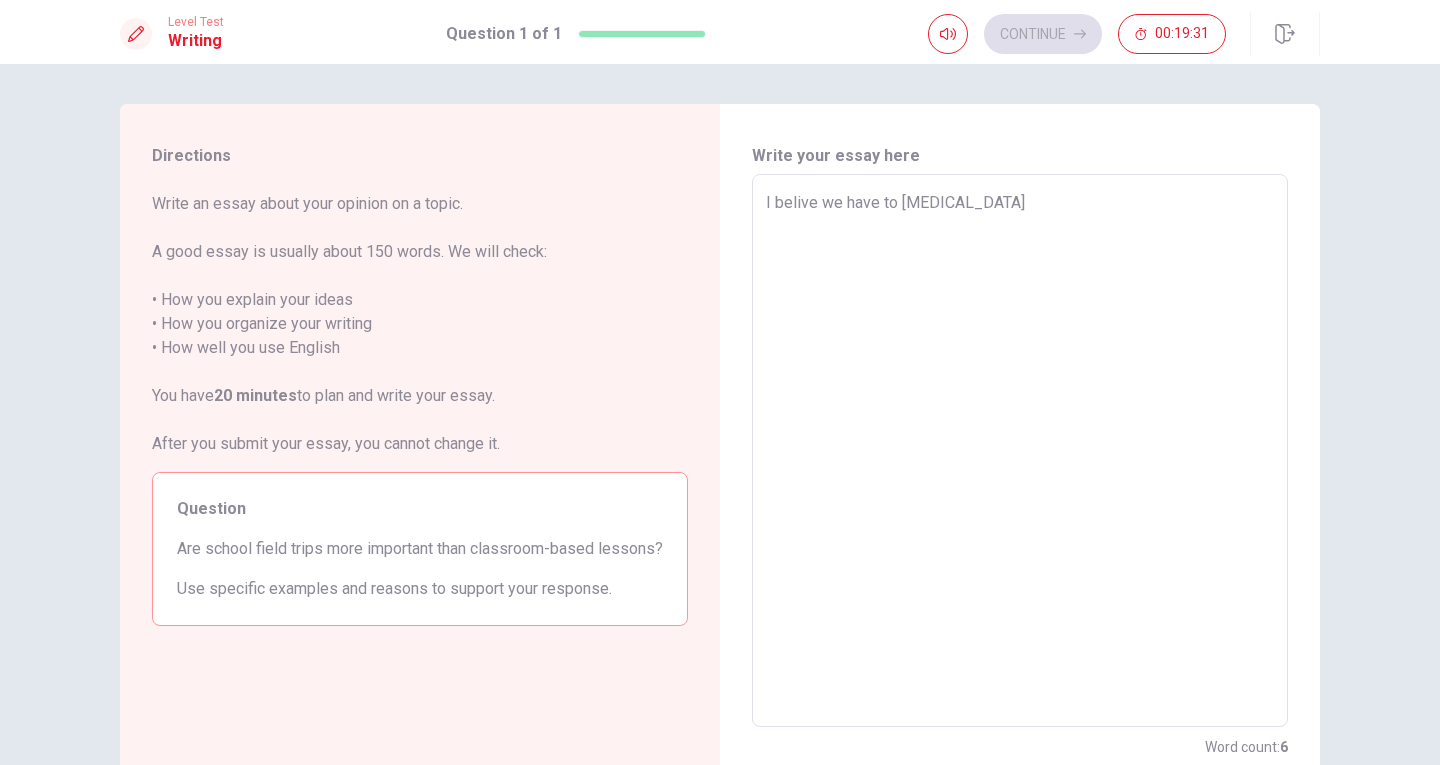 type on "I belive we have to bala" 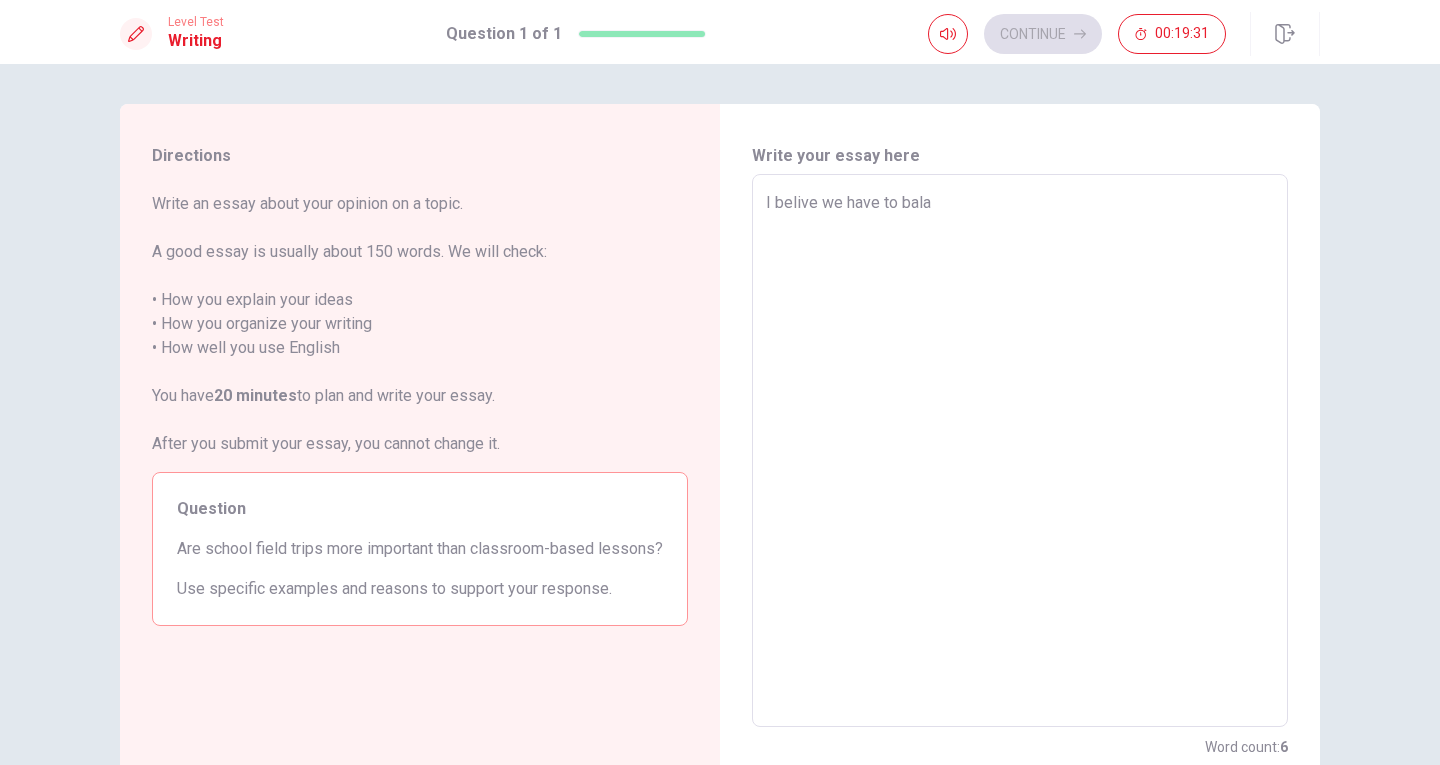 type on "x" 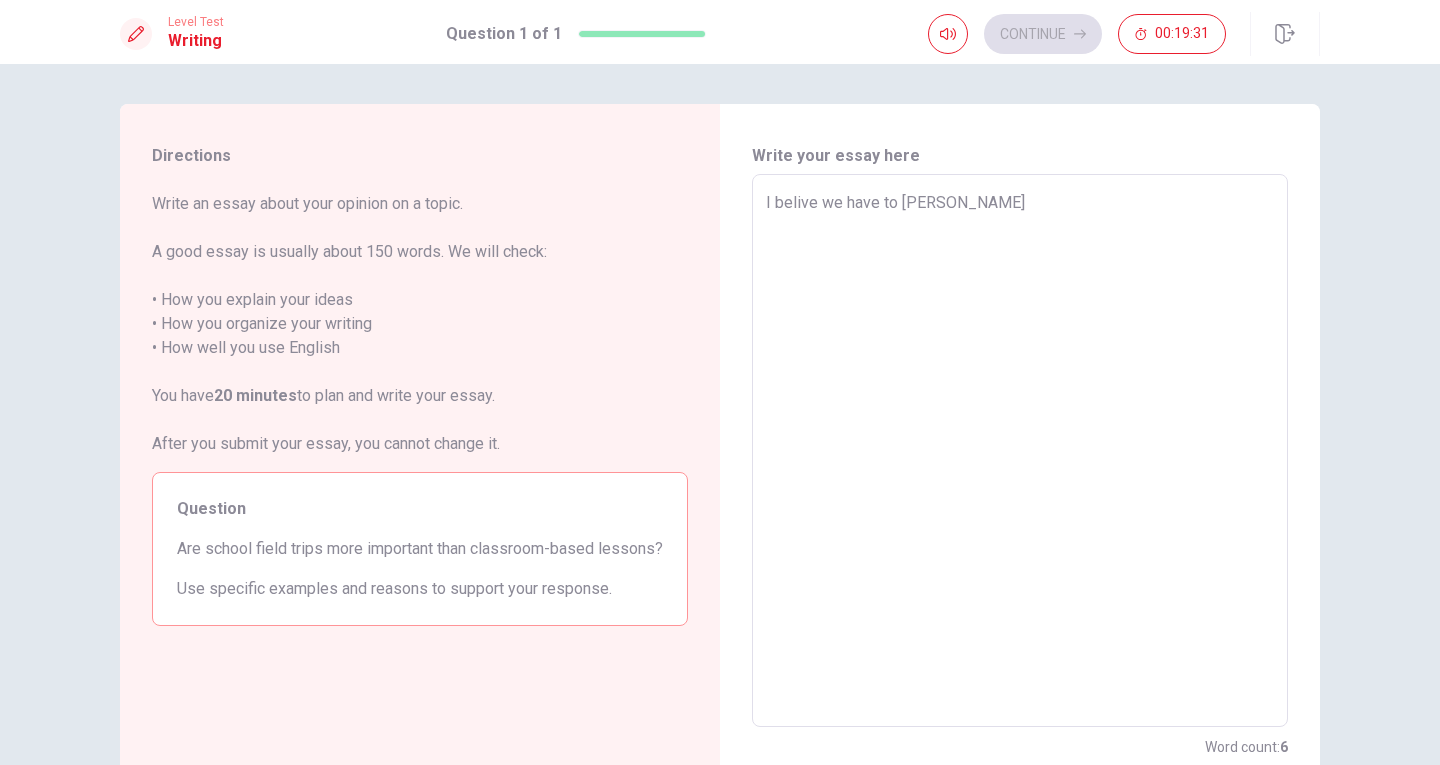type on "x" 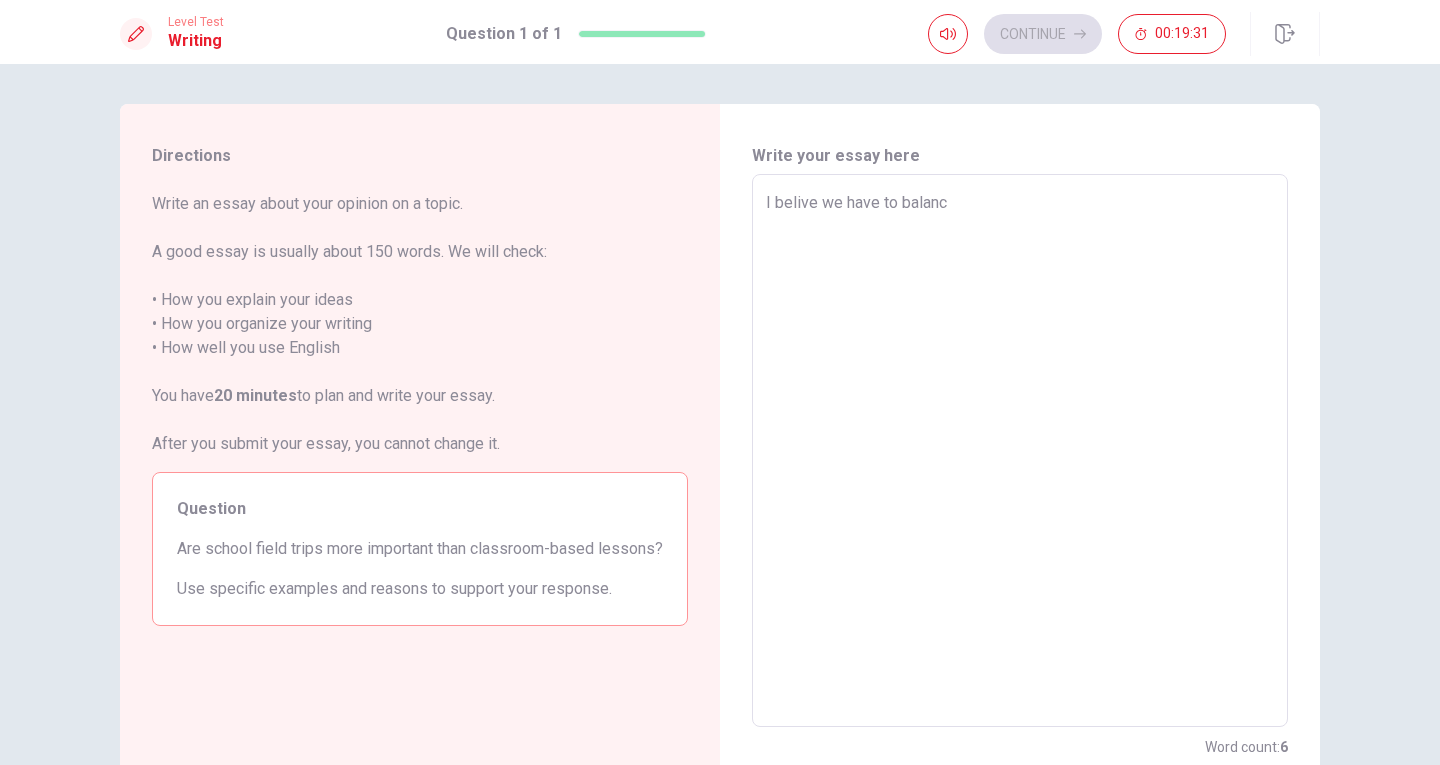 type on "x" 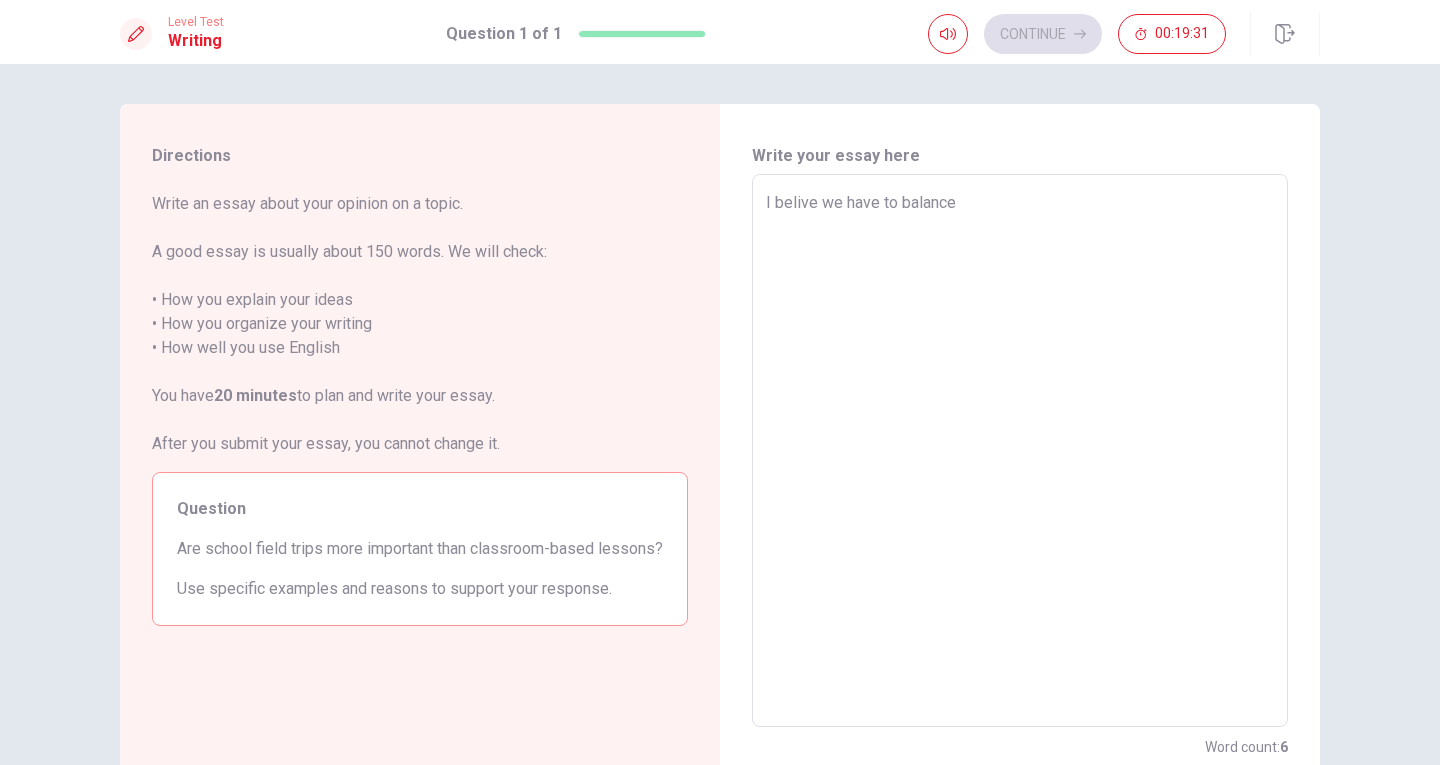 type on "x" 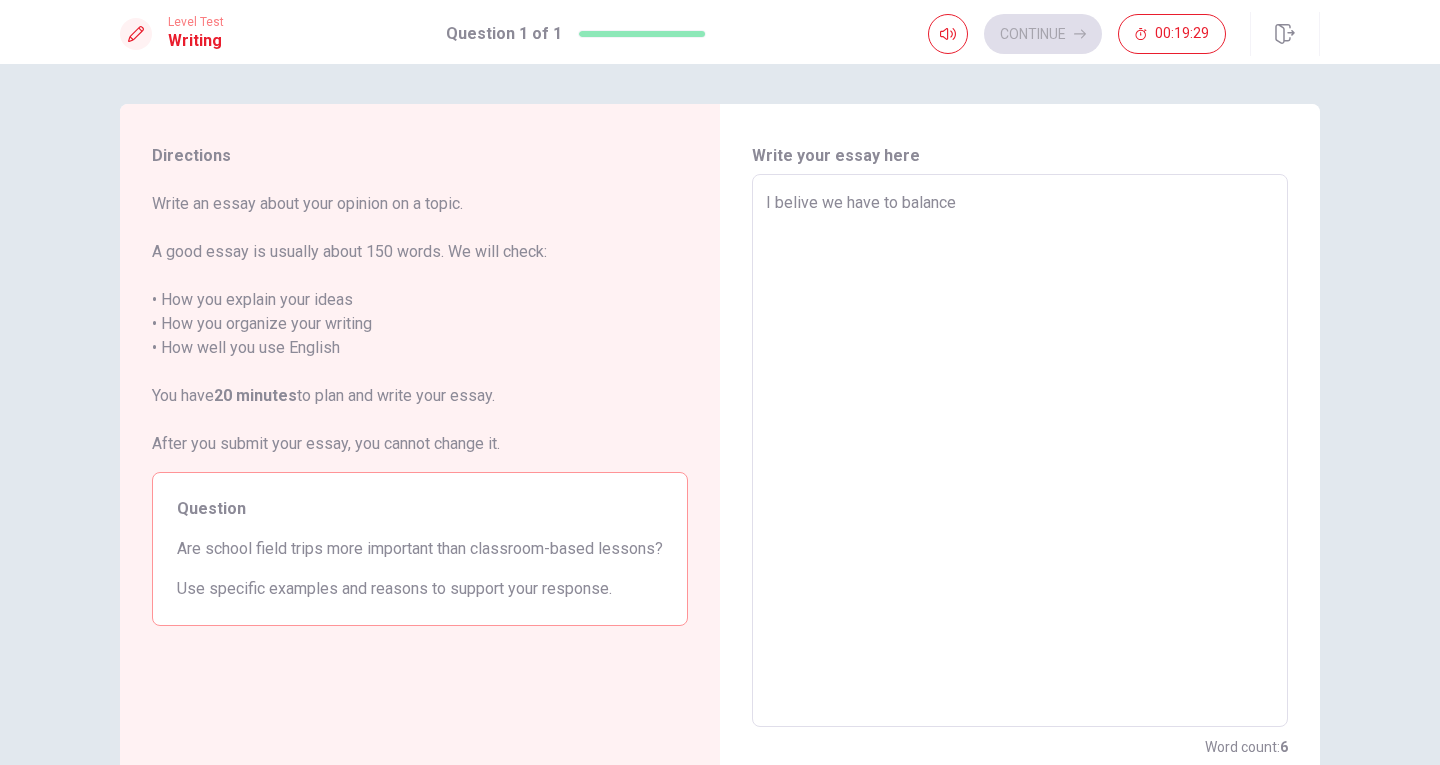 type on "x" 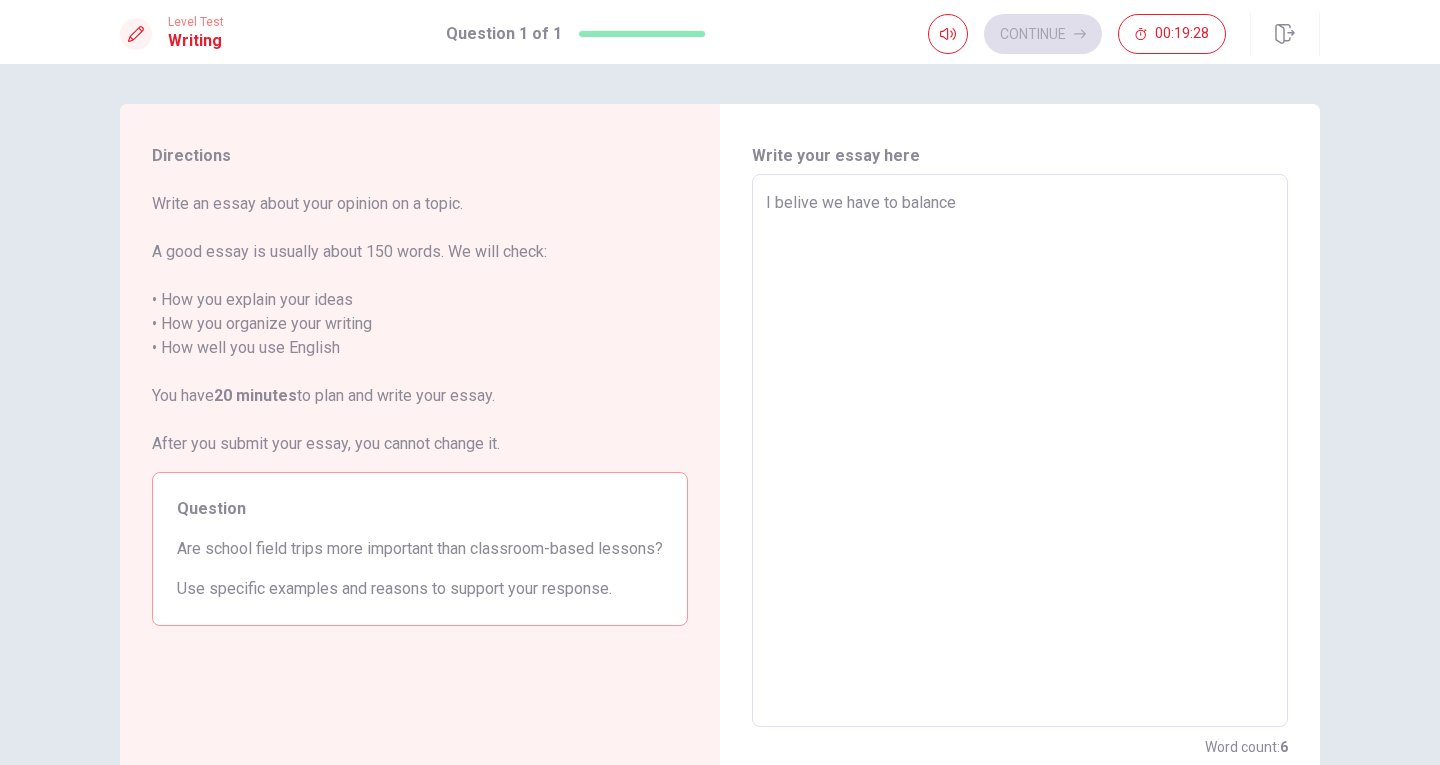 type on "I belive we have to balance b" 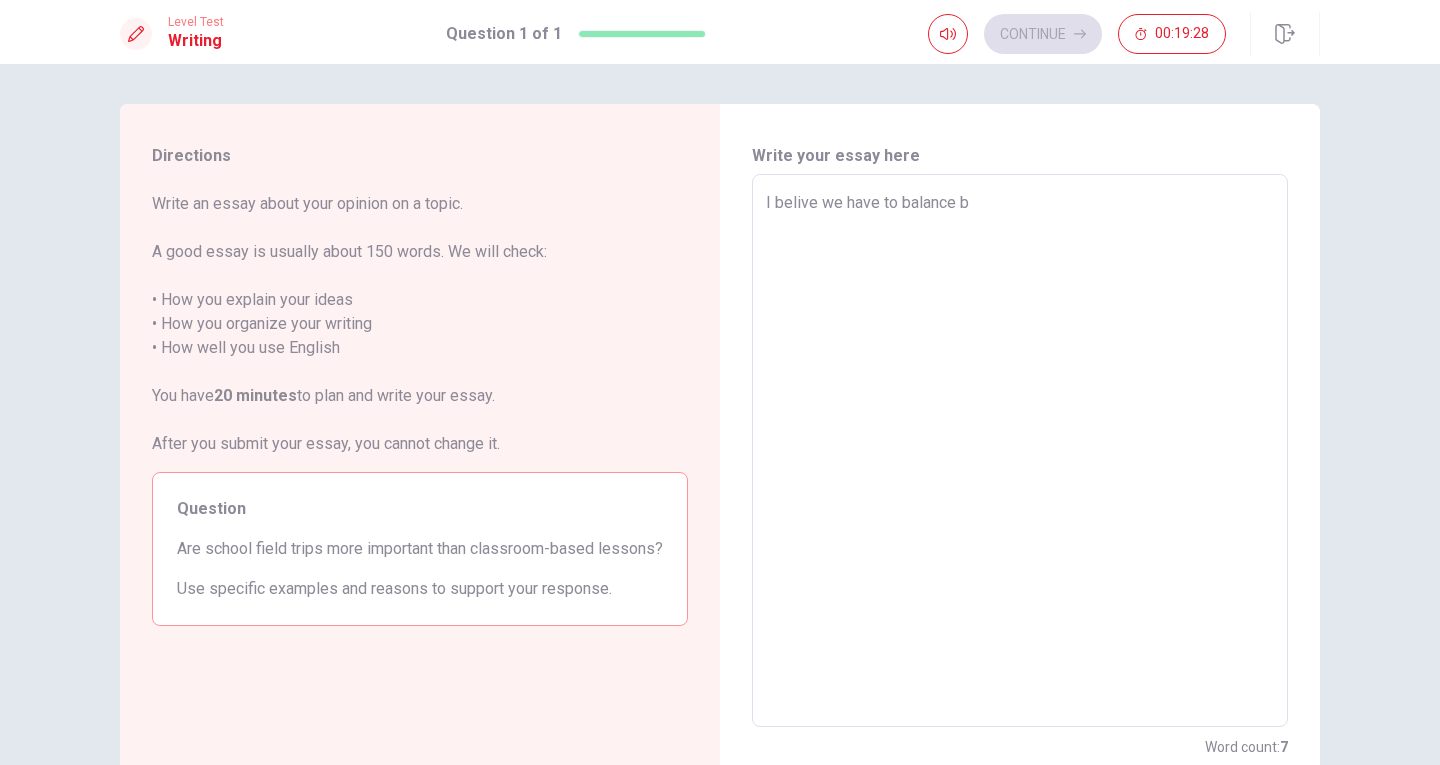 type on "x" 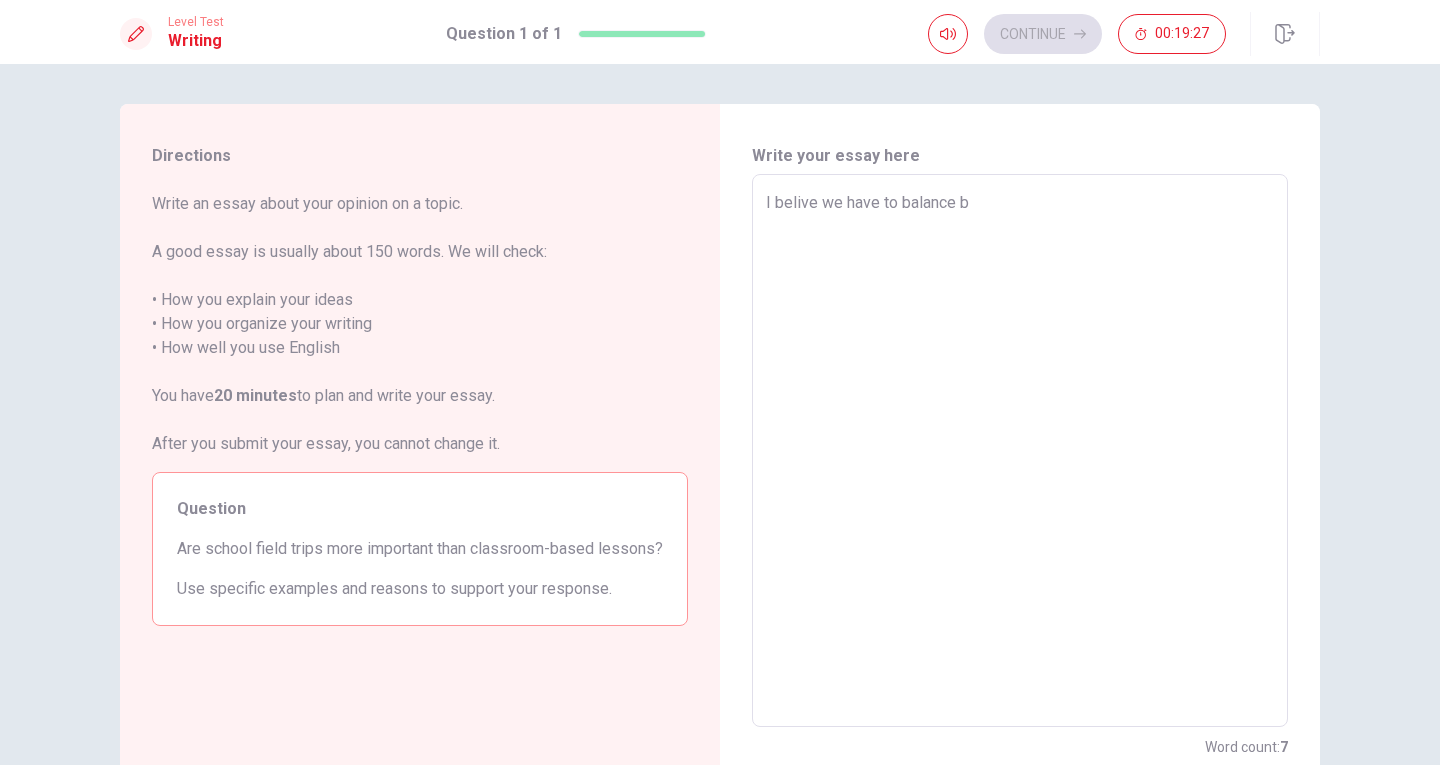 type on "I belive we have to balance be" 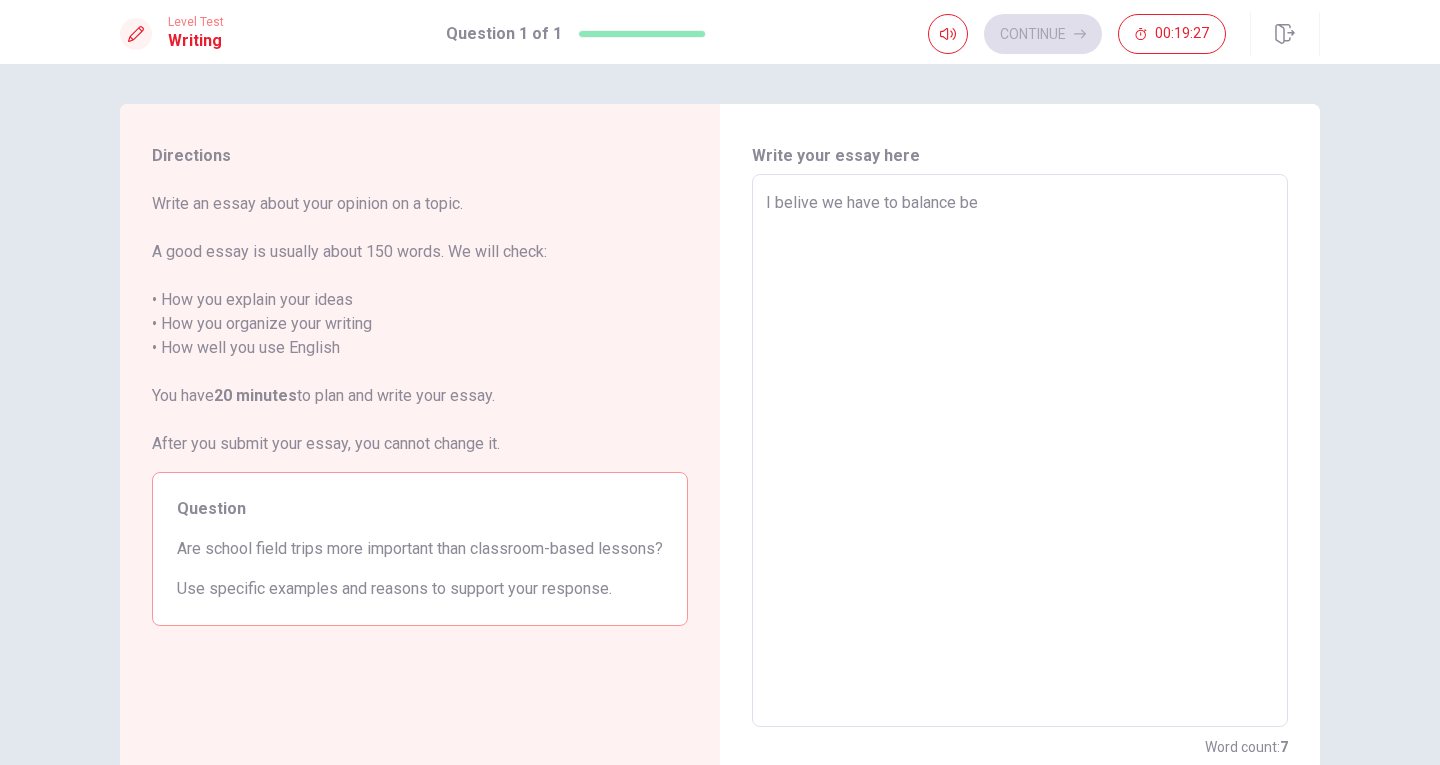 type on "x" 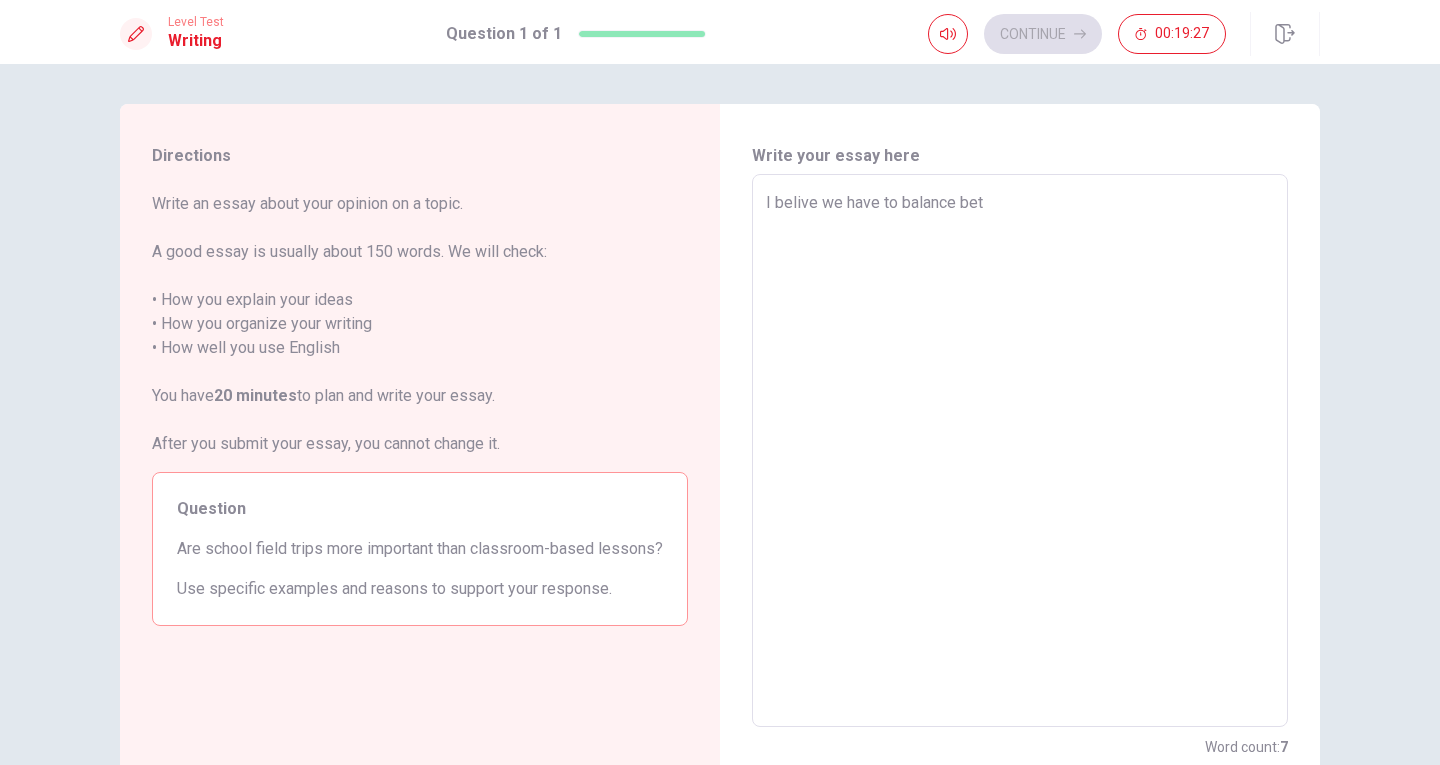 type on "x" 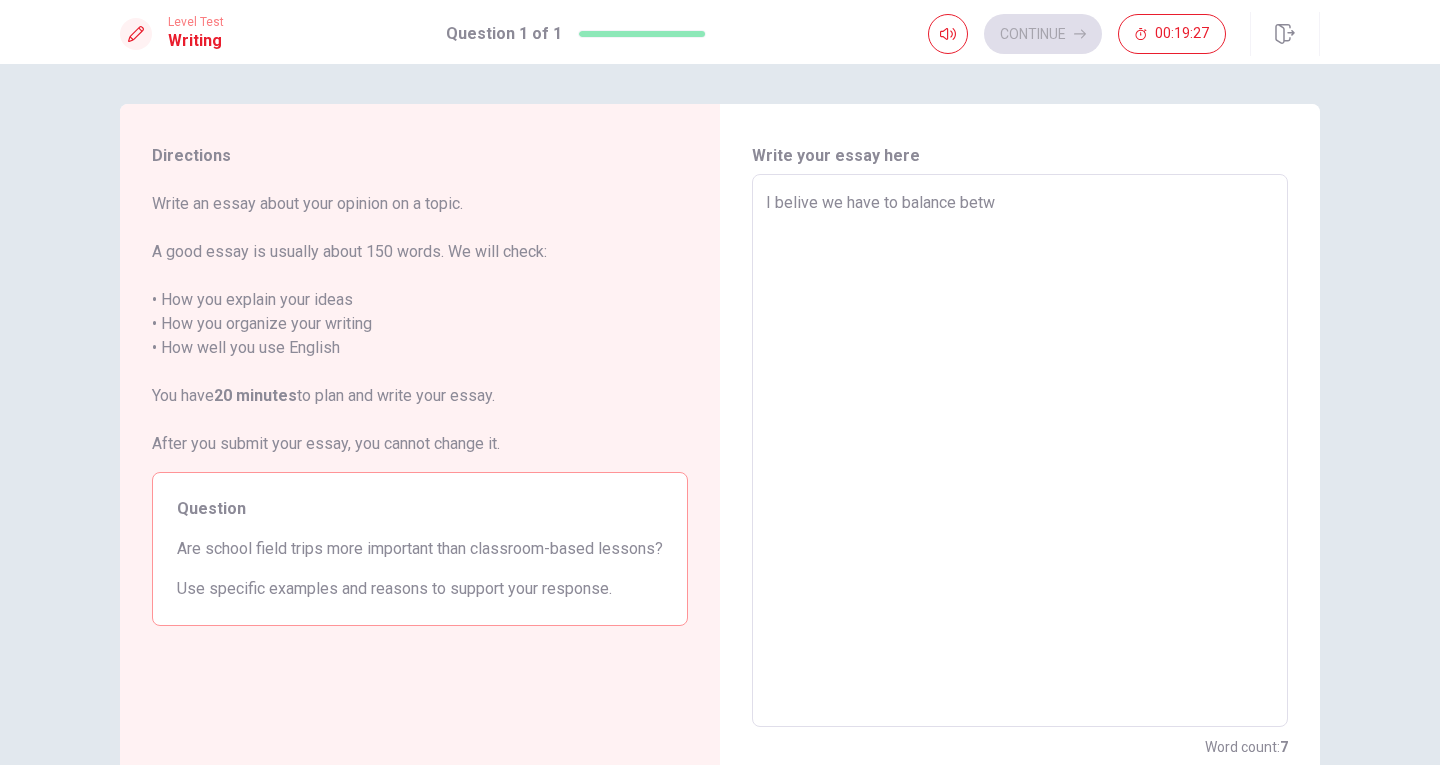 type on "x" 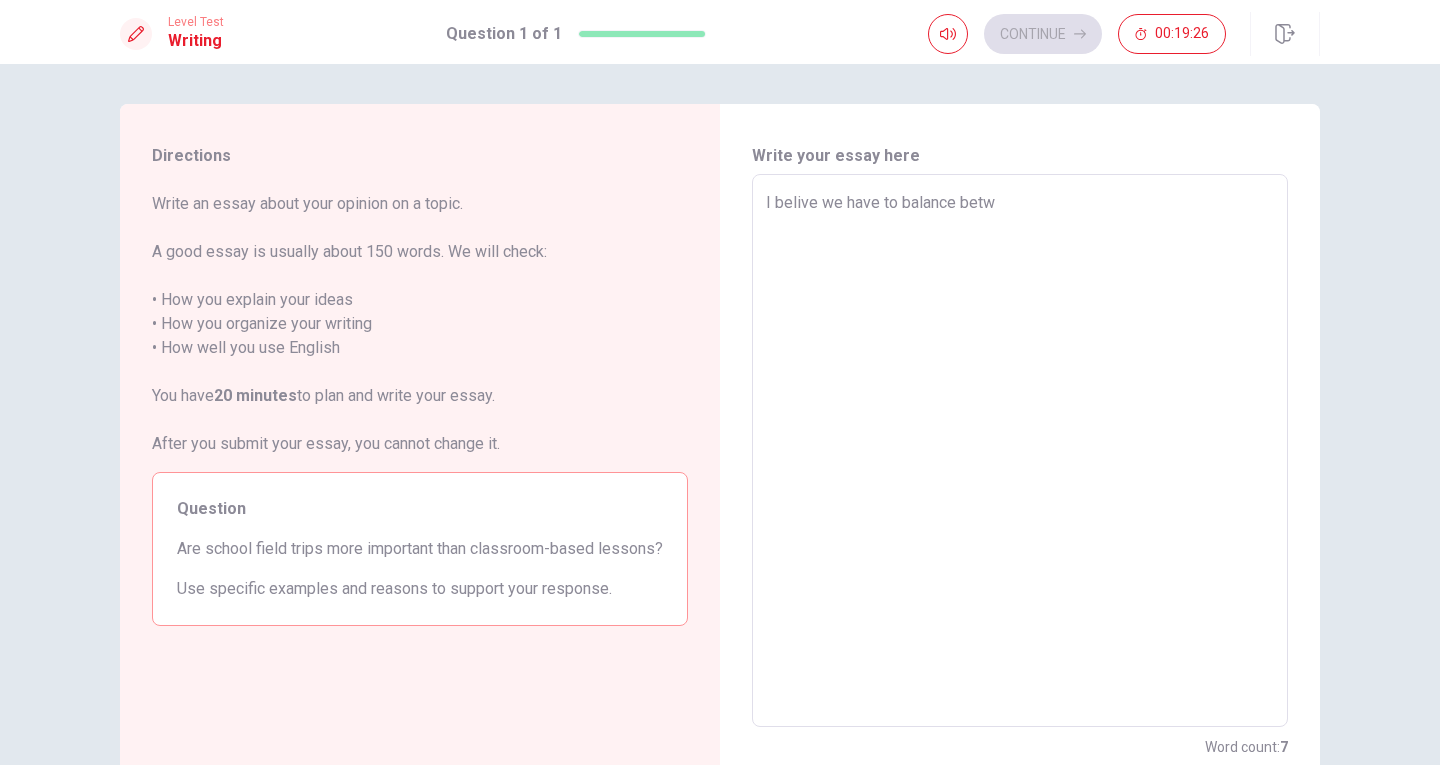 type on "I belive we have to balance betwe" 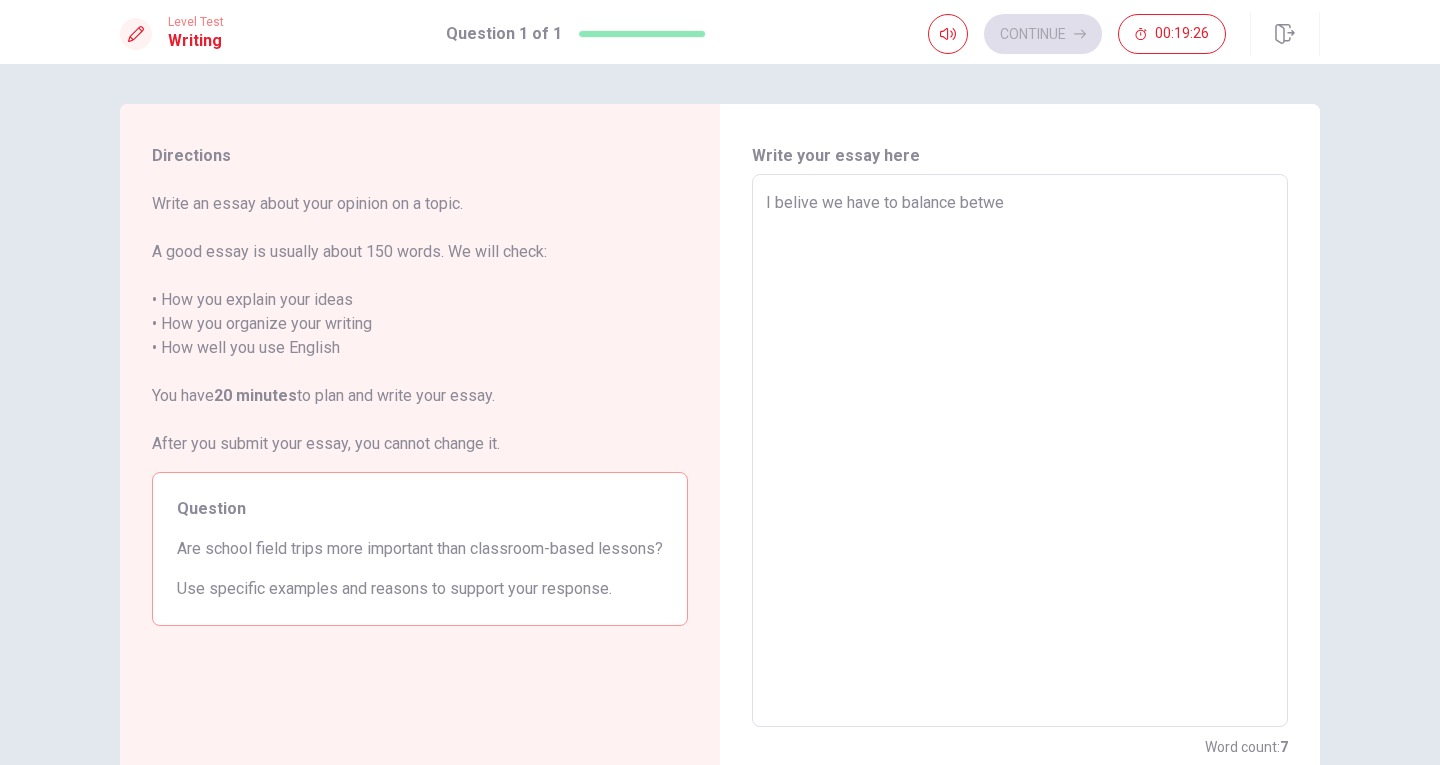 type on "x" 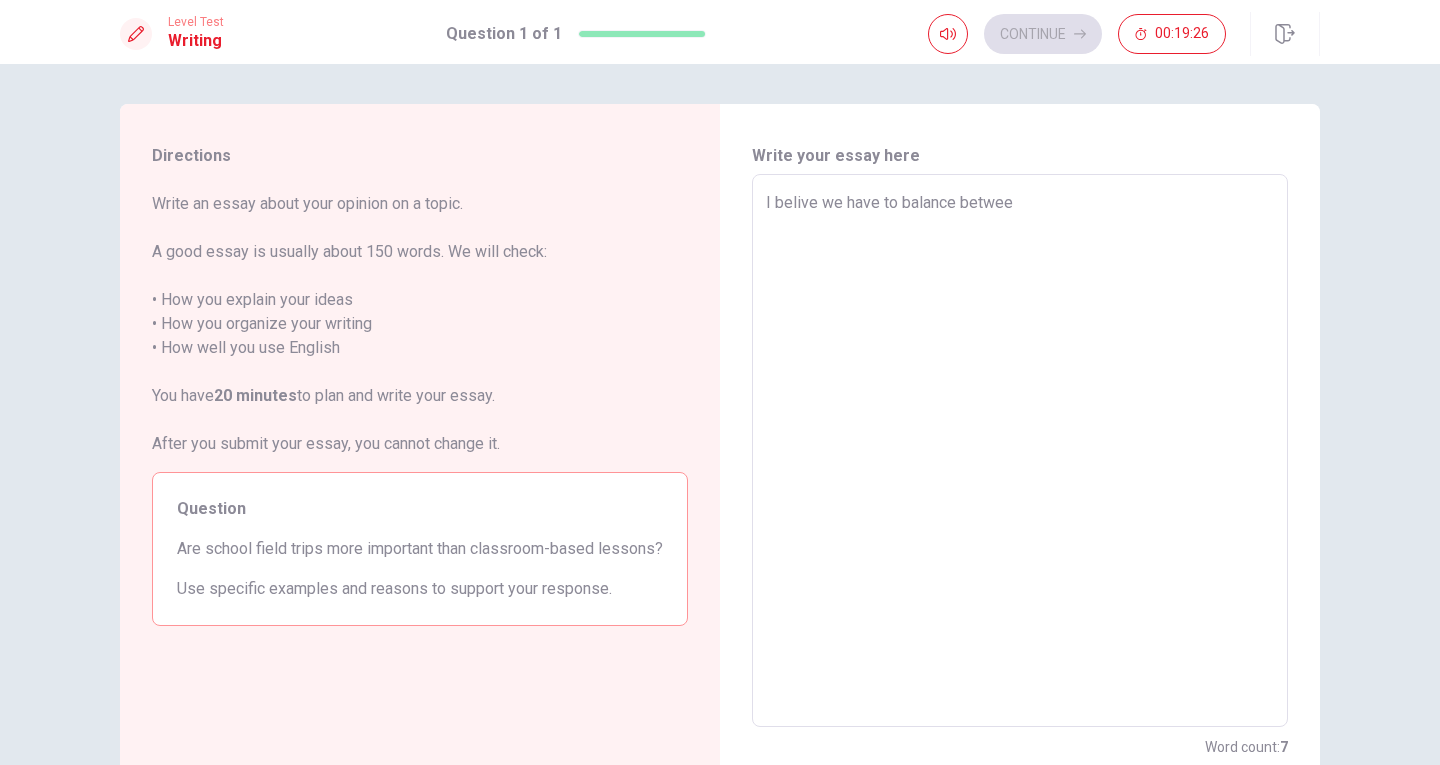 type on "x" 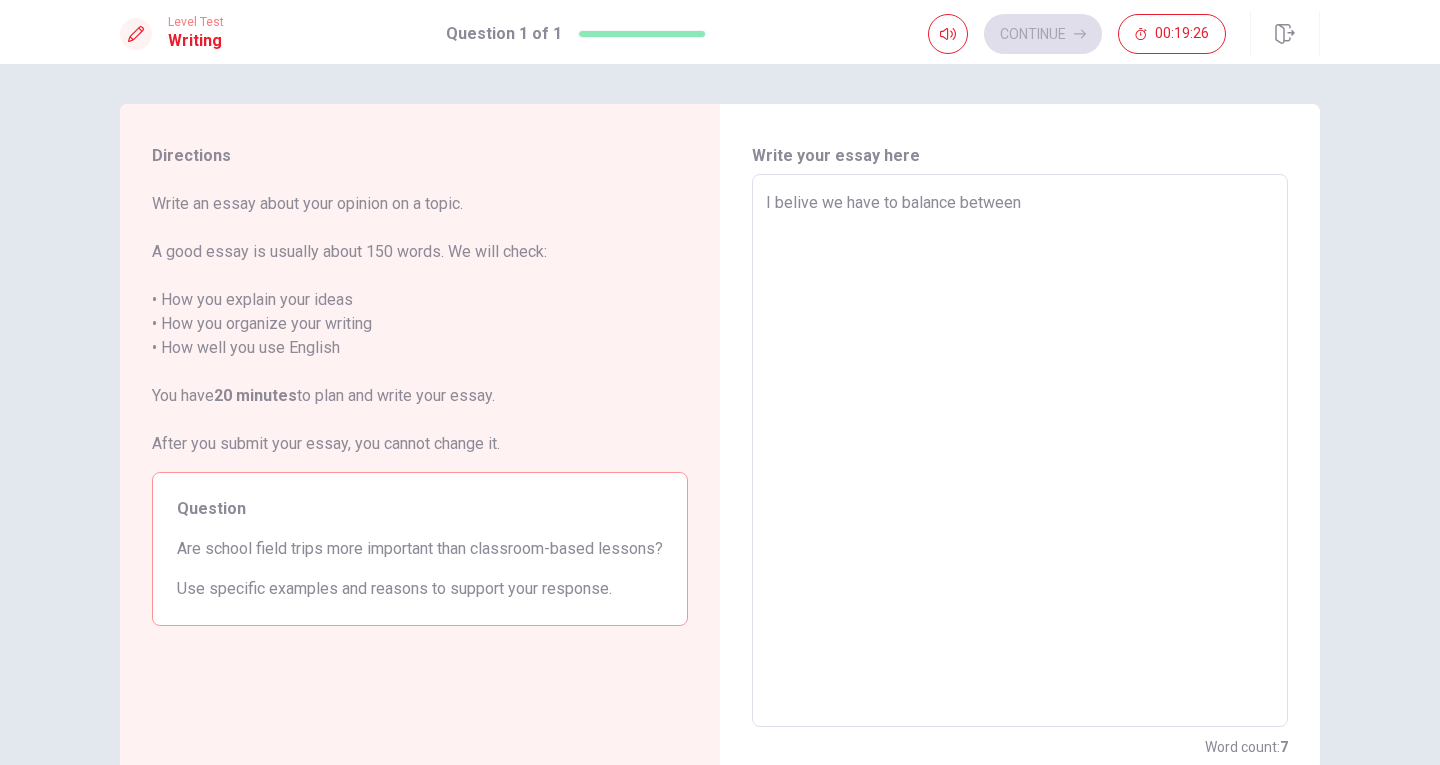 type on "x" 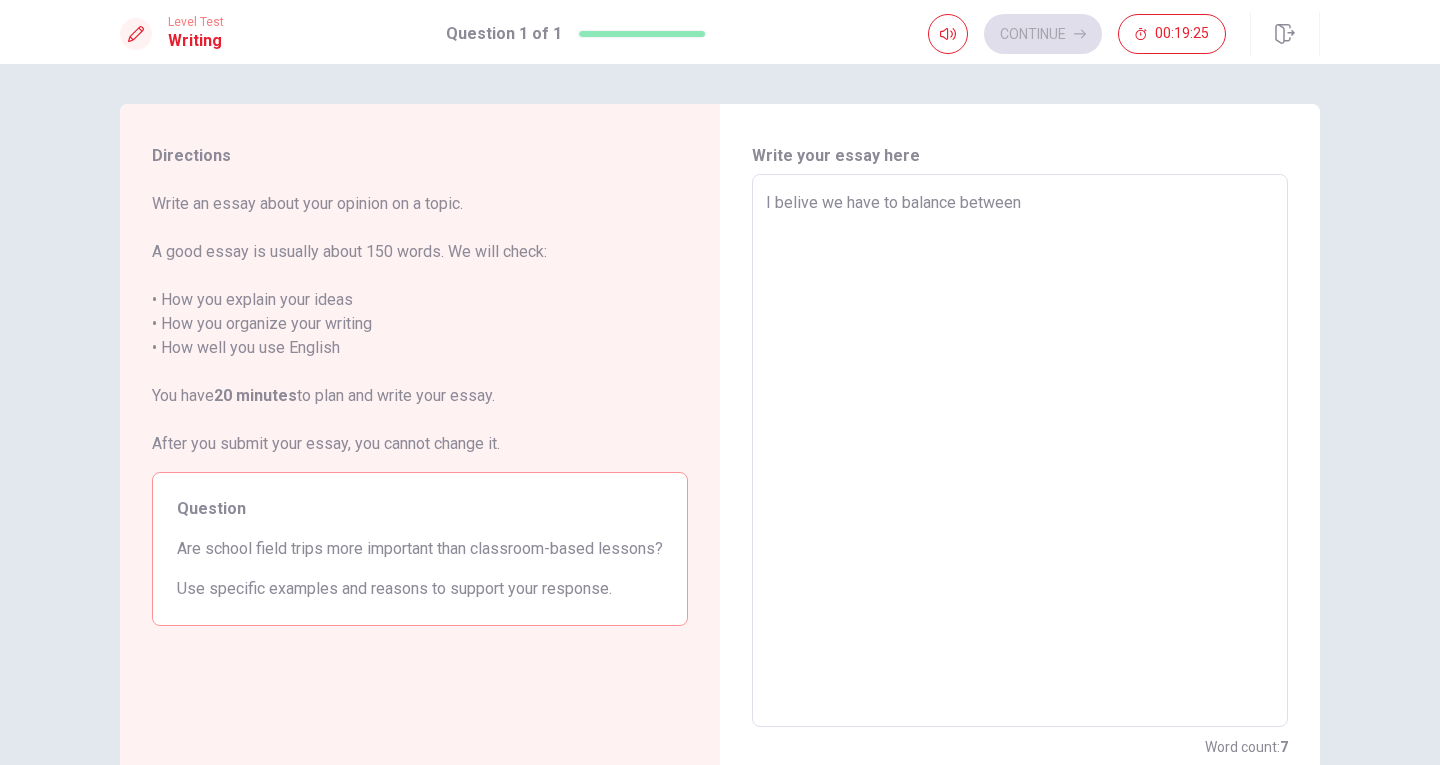 type on "I belive we have to balance between f" 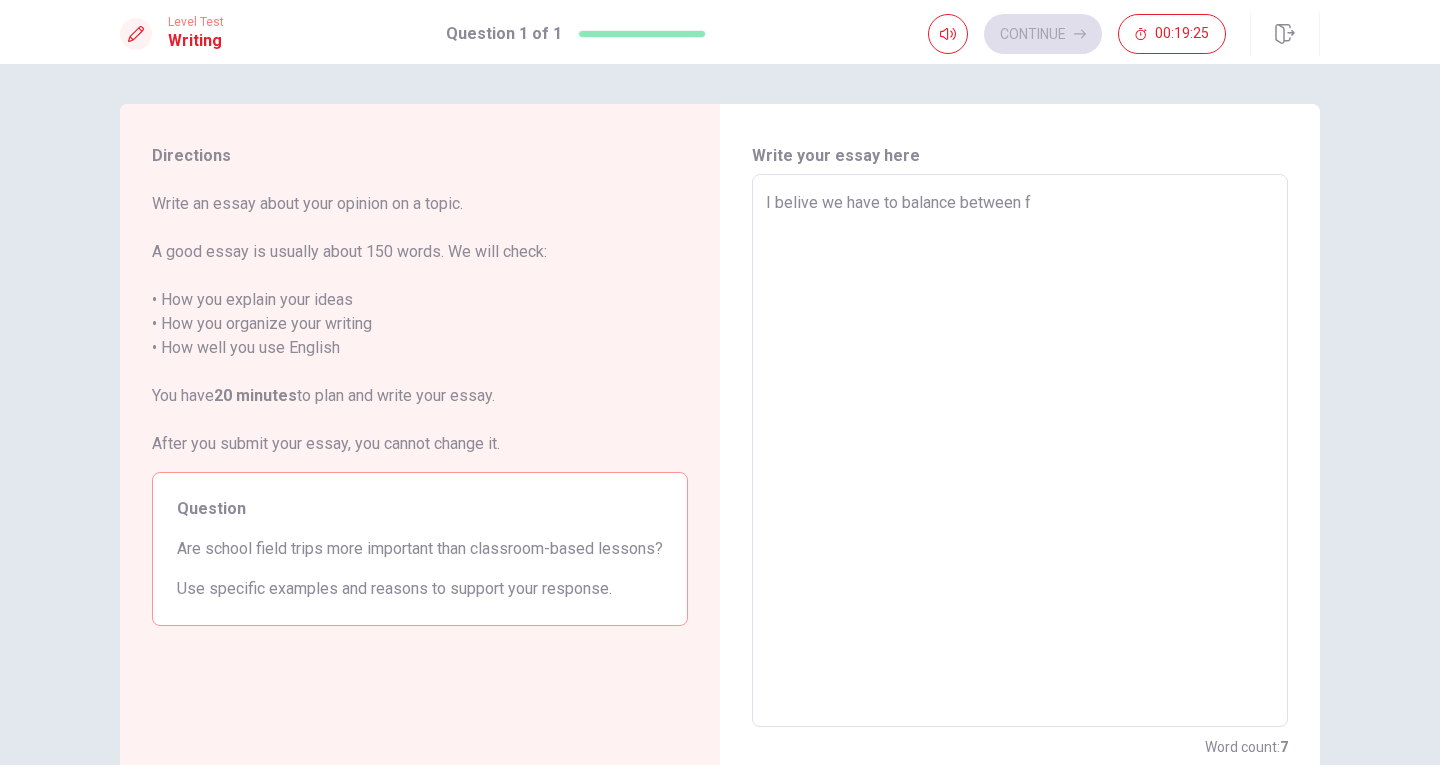 type on "x" 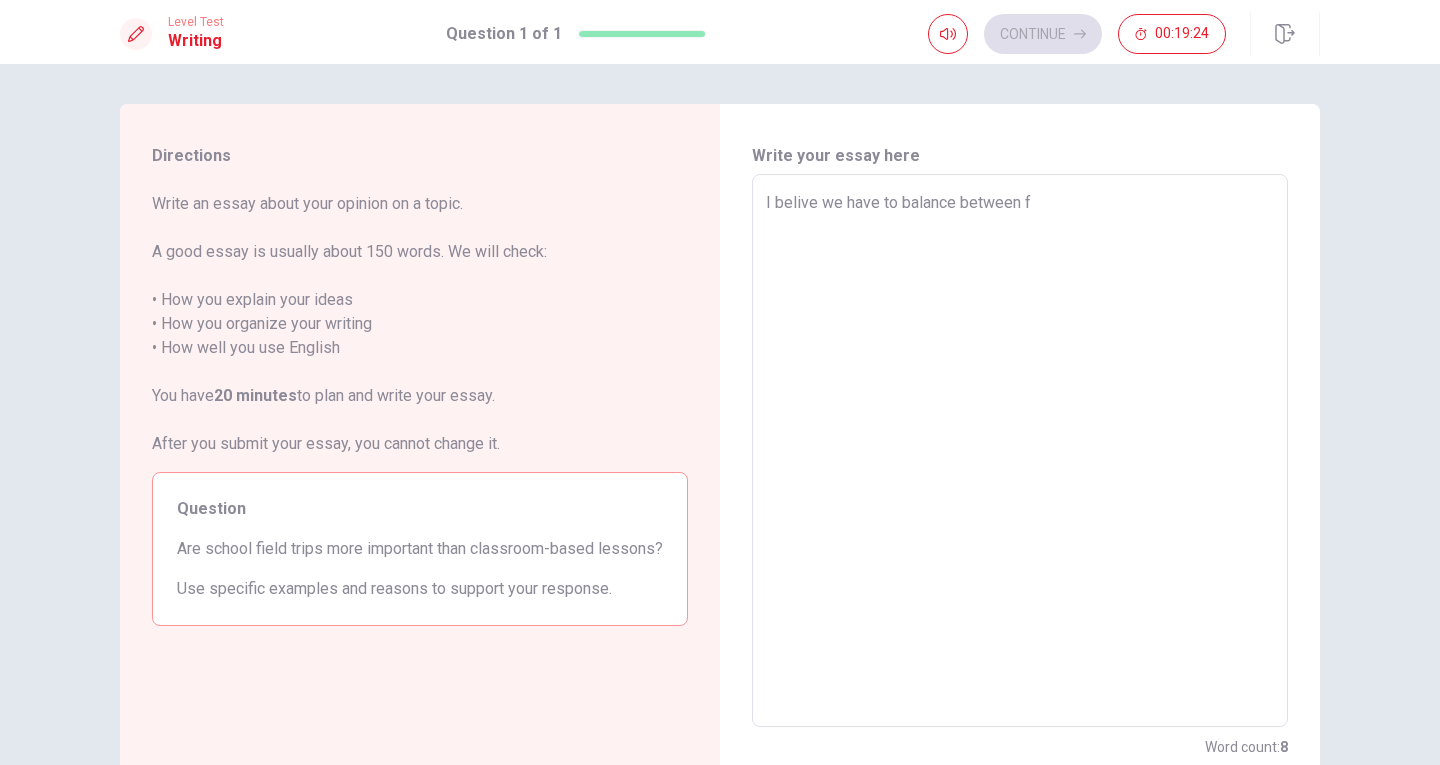 type on "I belive we have to balance between fi" 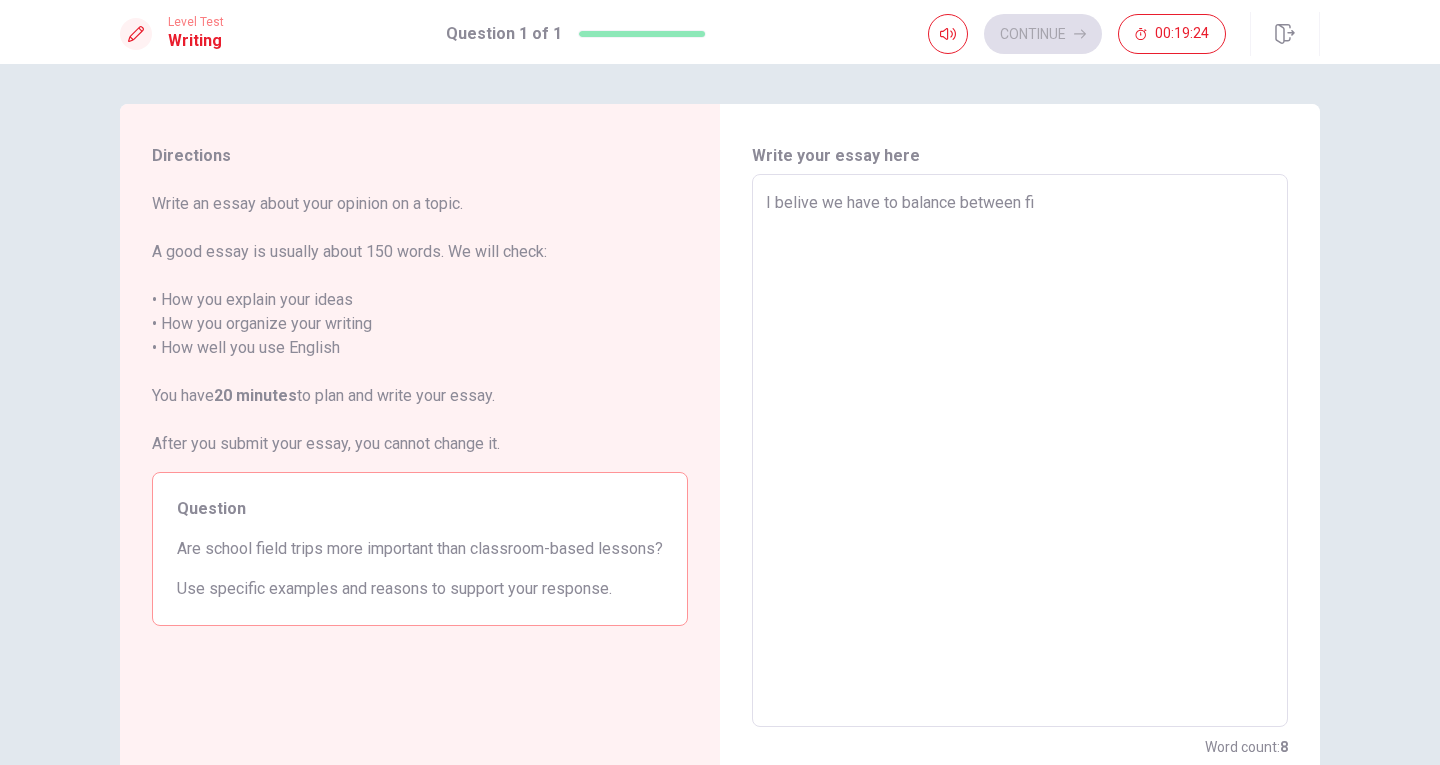 type on "x" 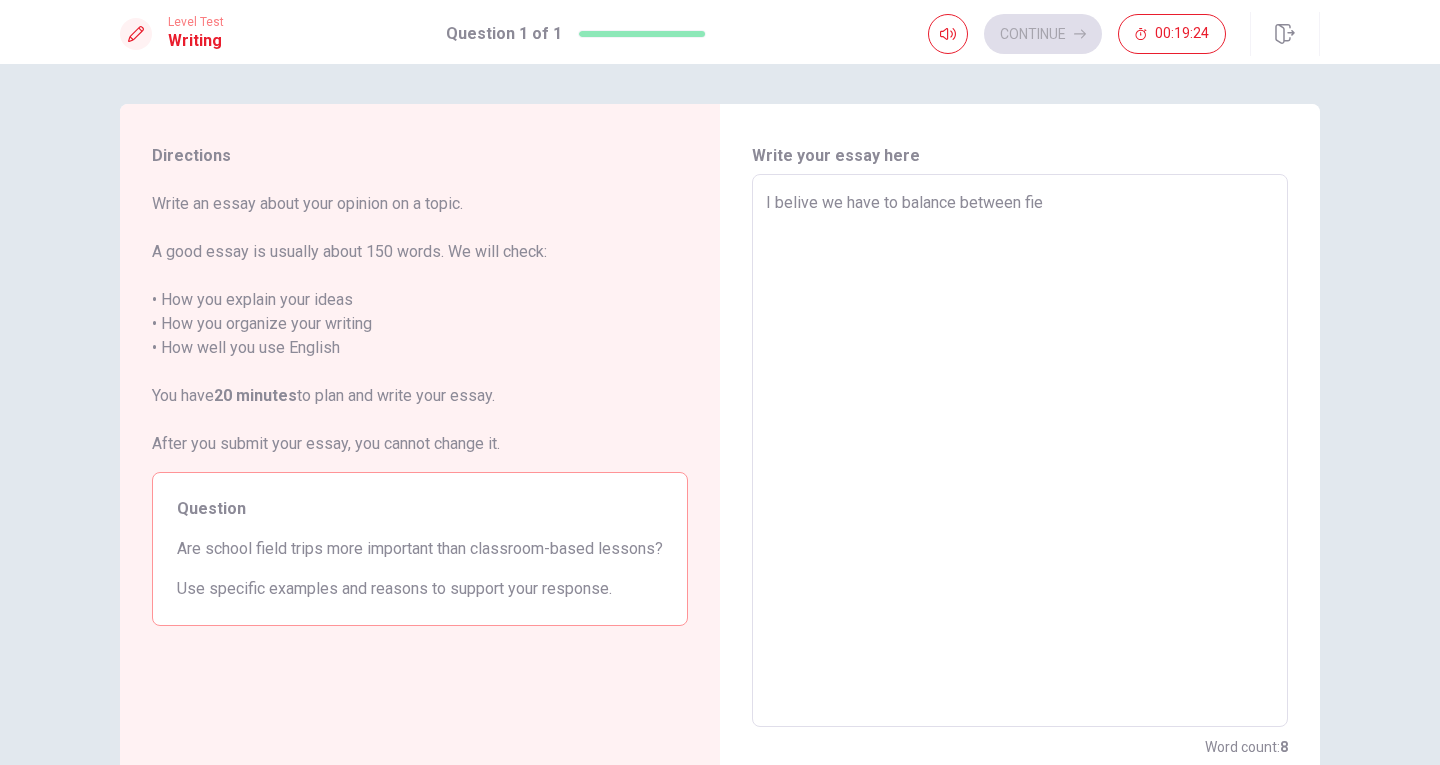 type on "x" 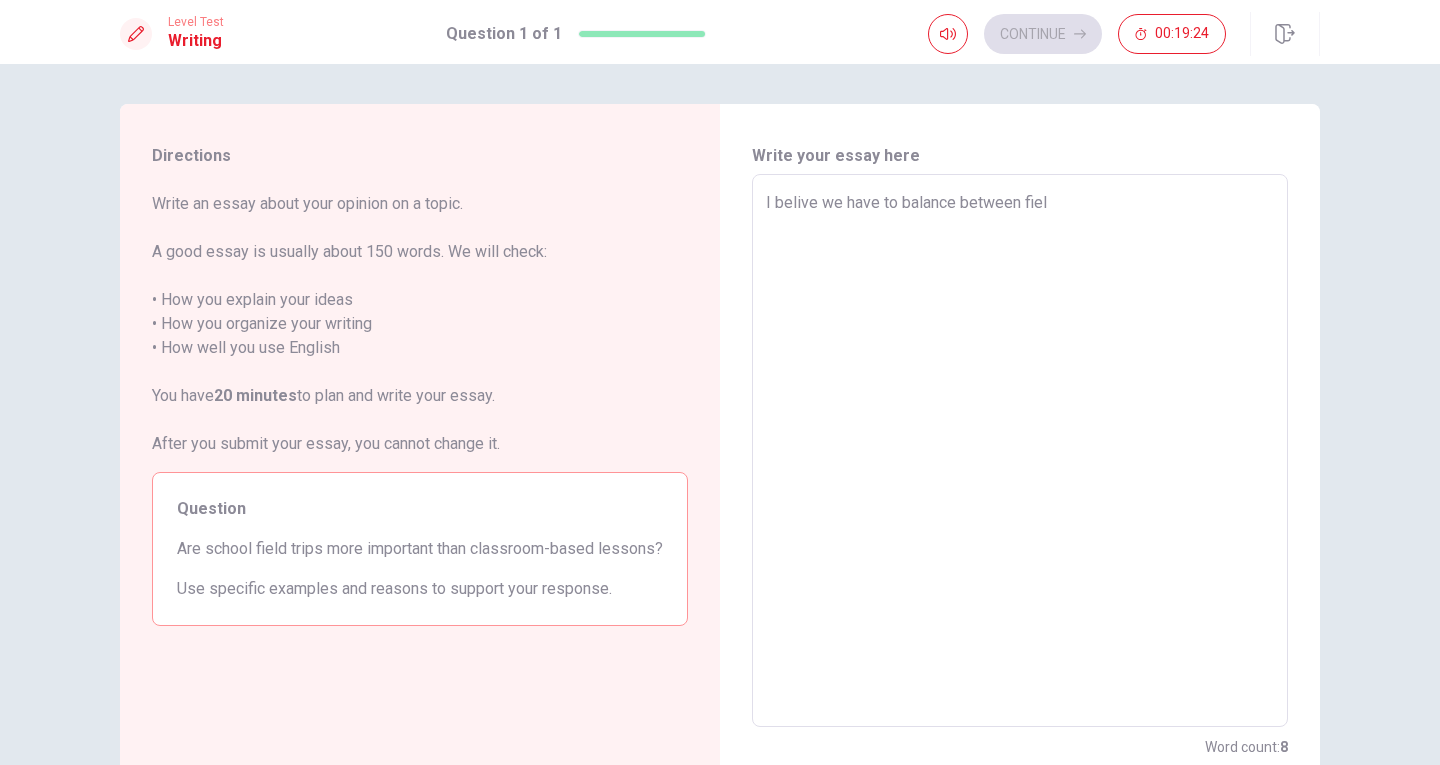 type on "x" 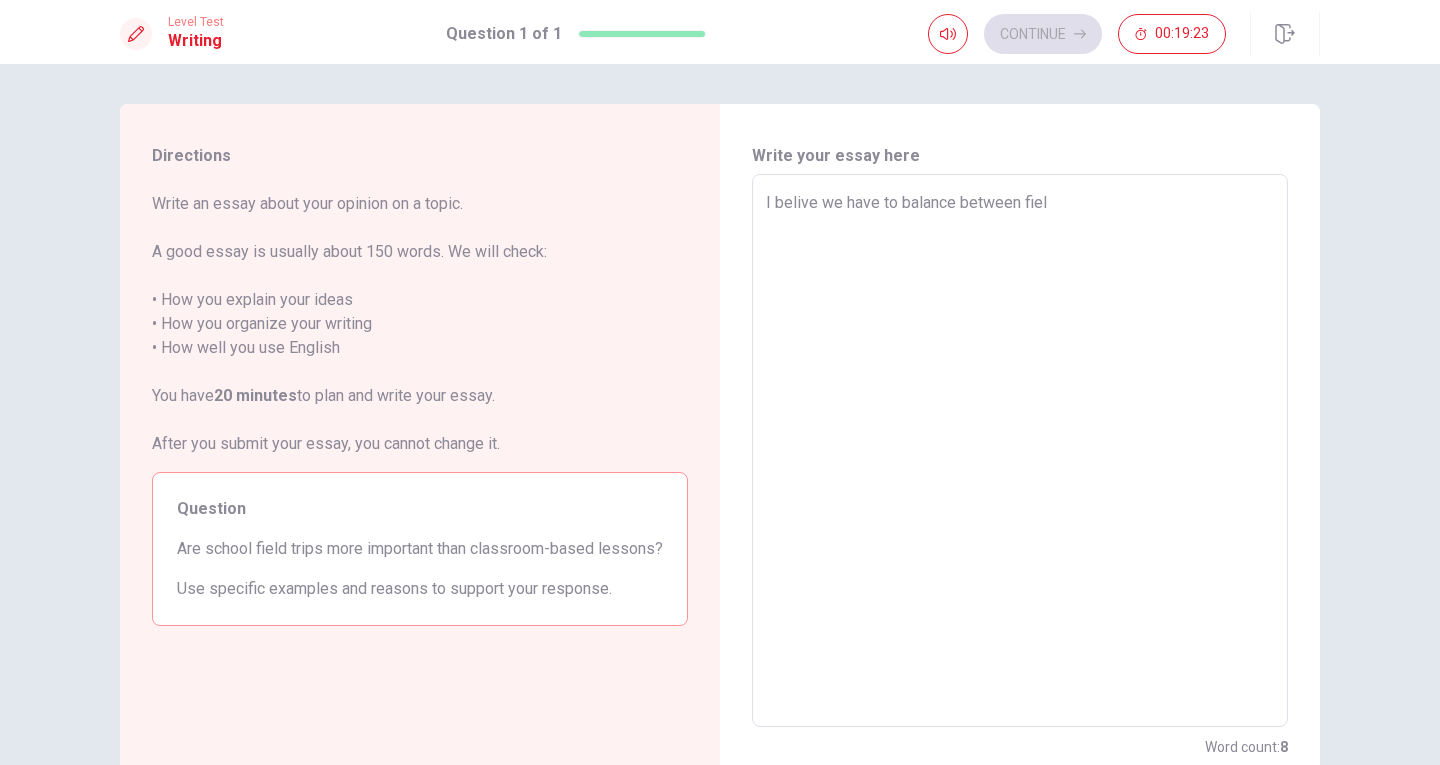 type on "I belive we have to balance between field" 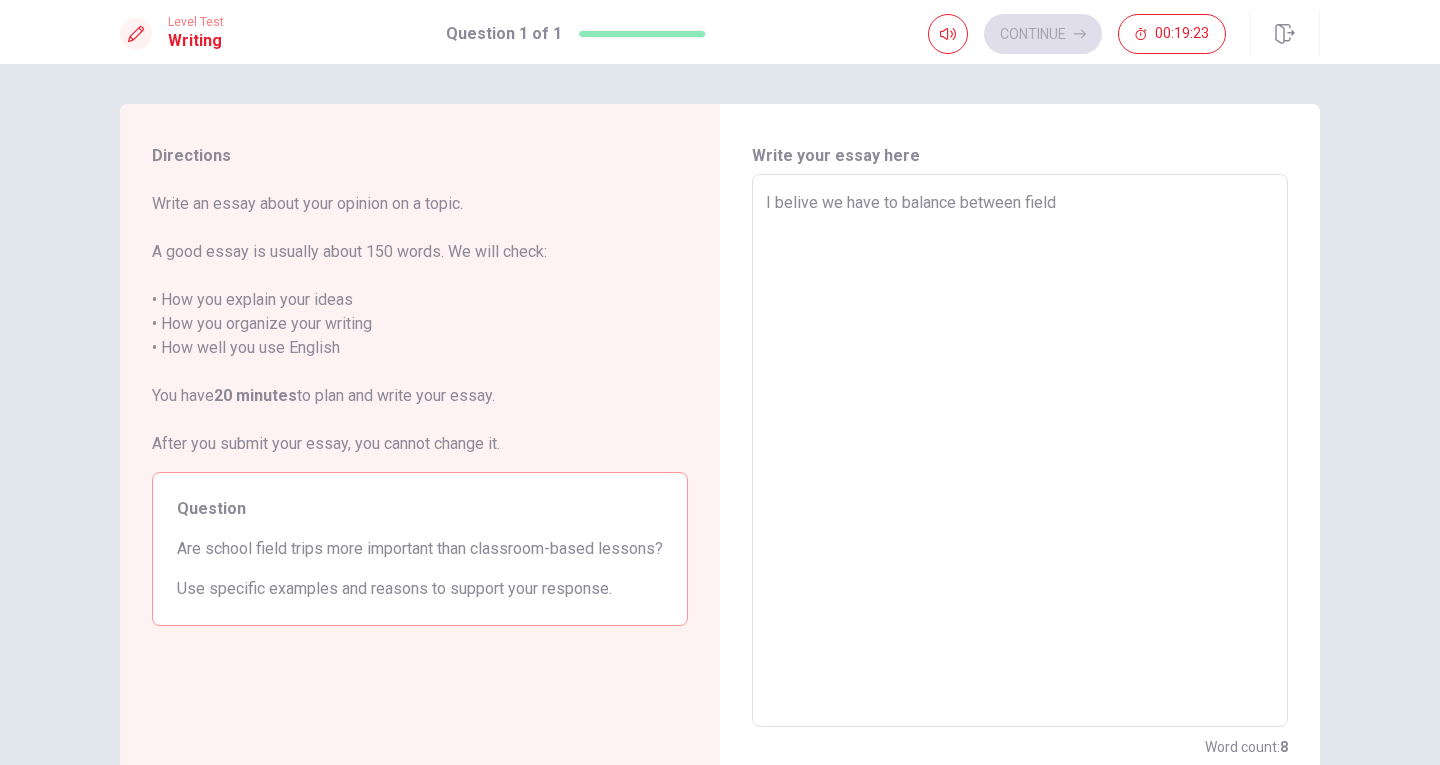 type on "x" 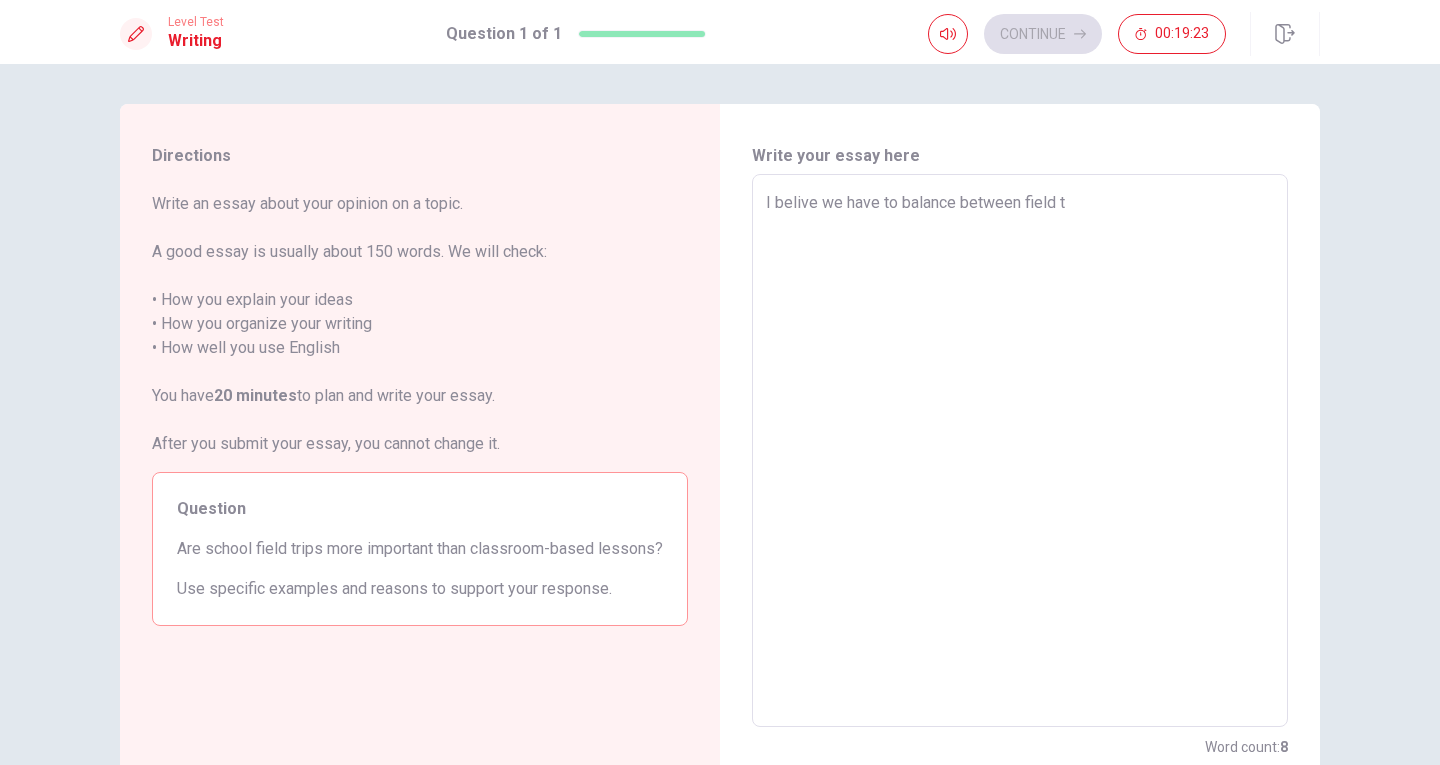 type on "x" 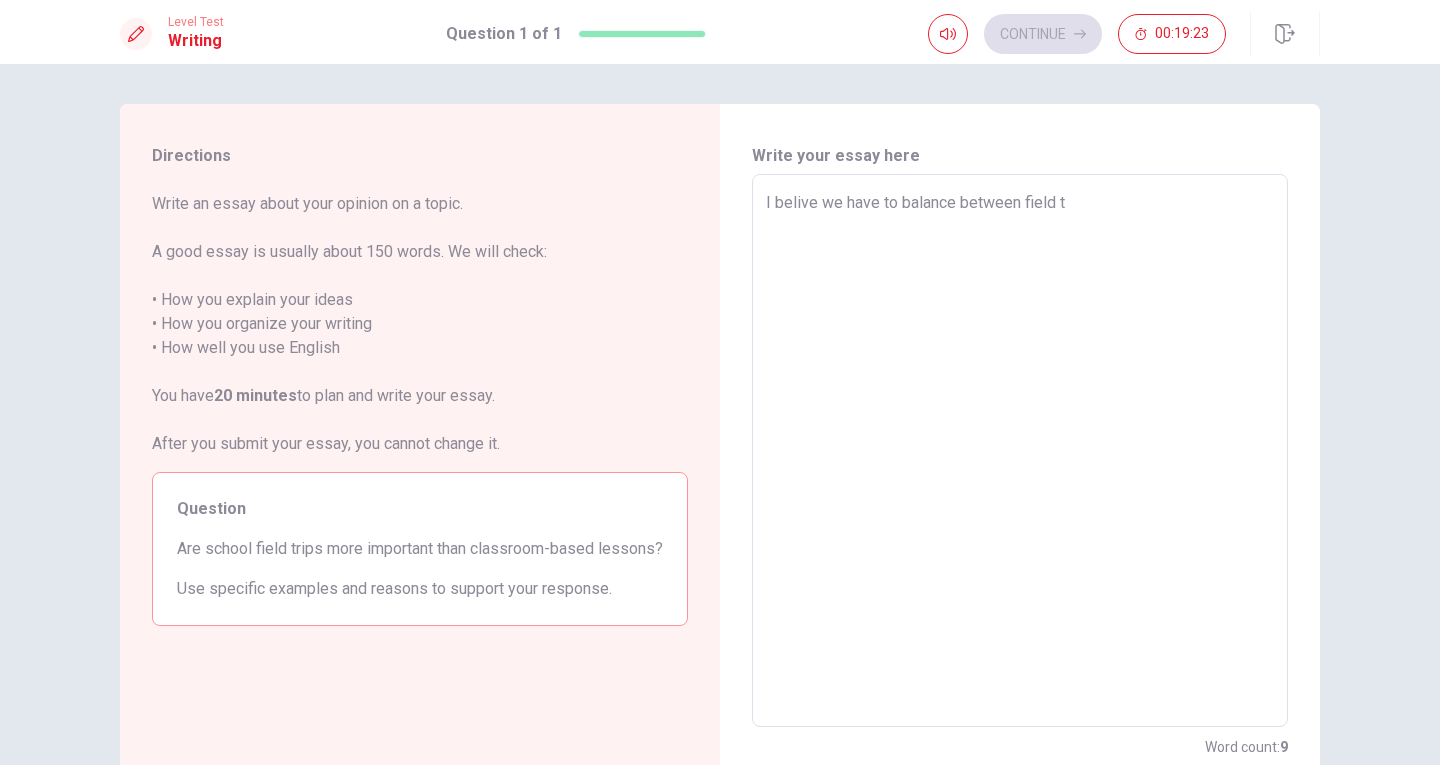 type on "I belive we have to balance between field tr" 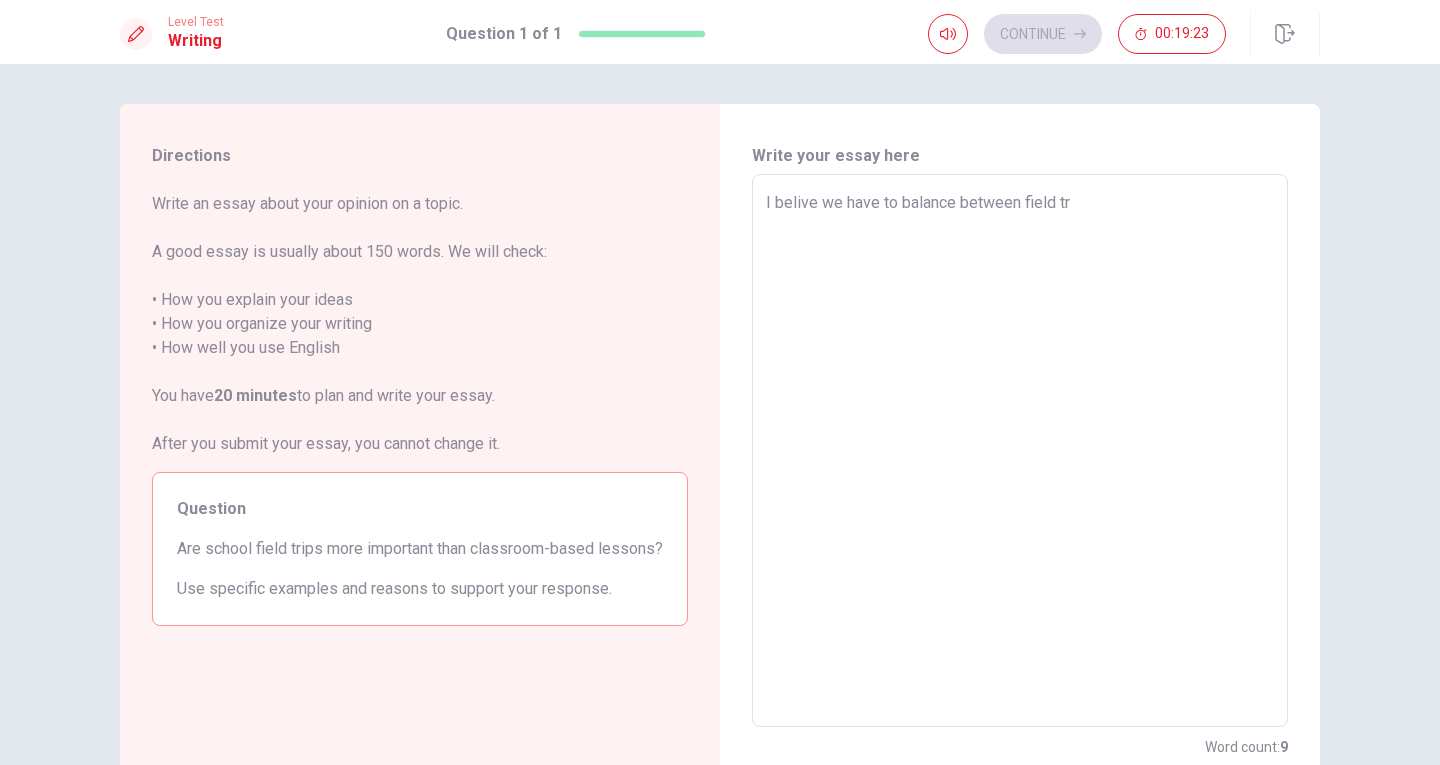 type on "x" 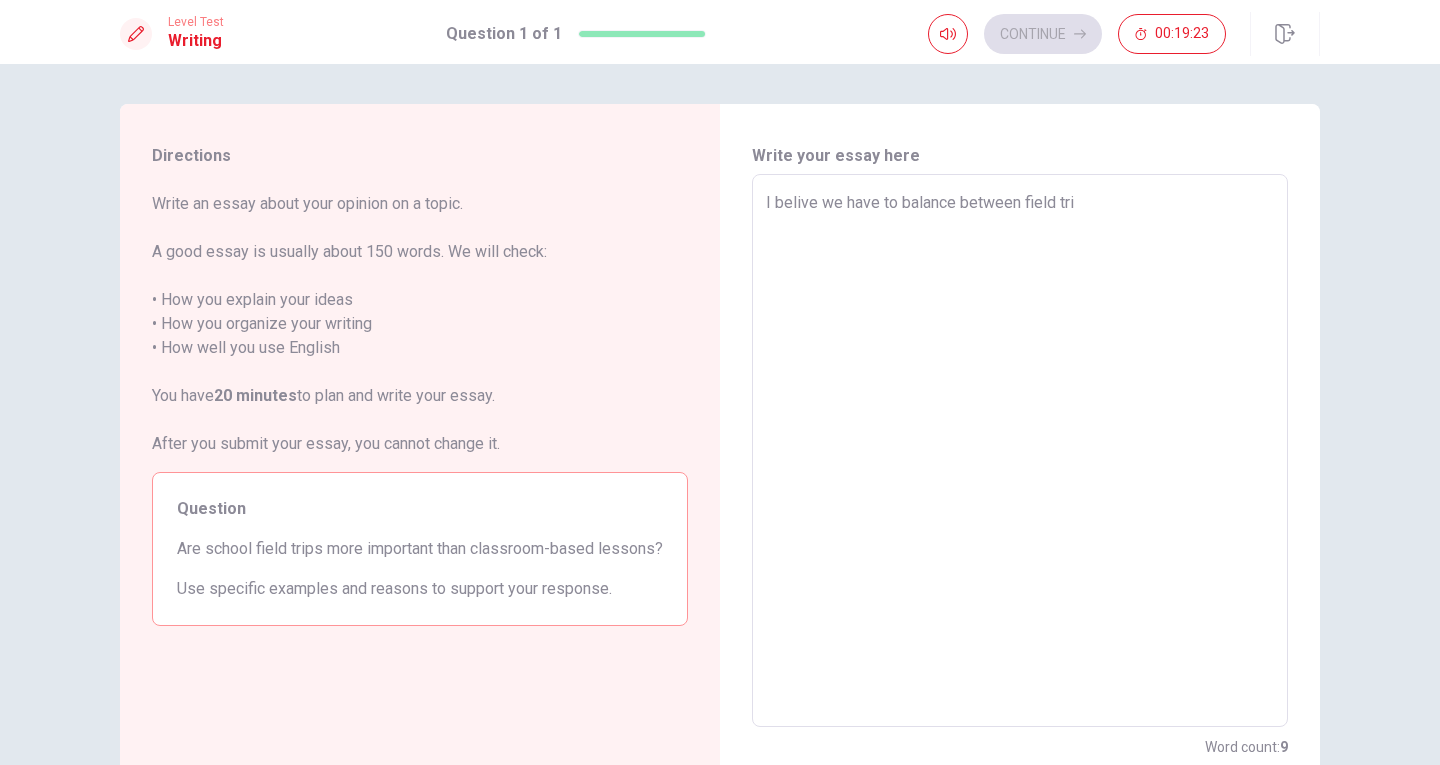 type on "I belive we have to balance between field trip" 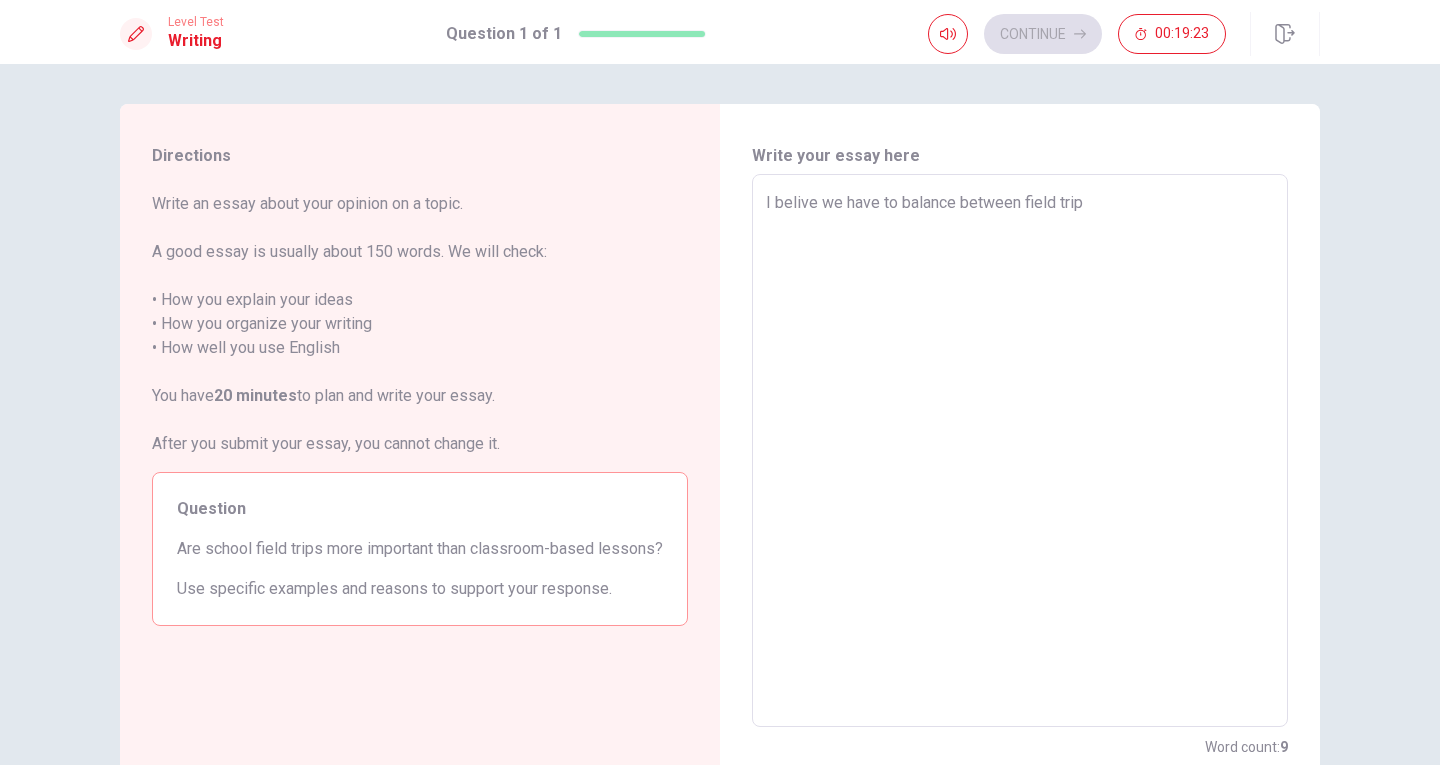 type on "x" 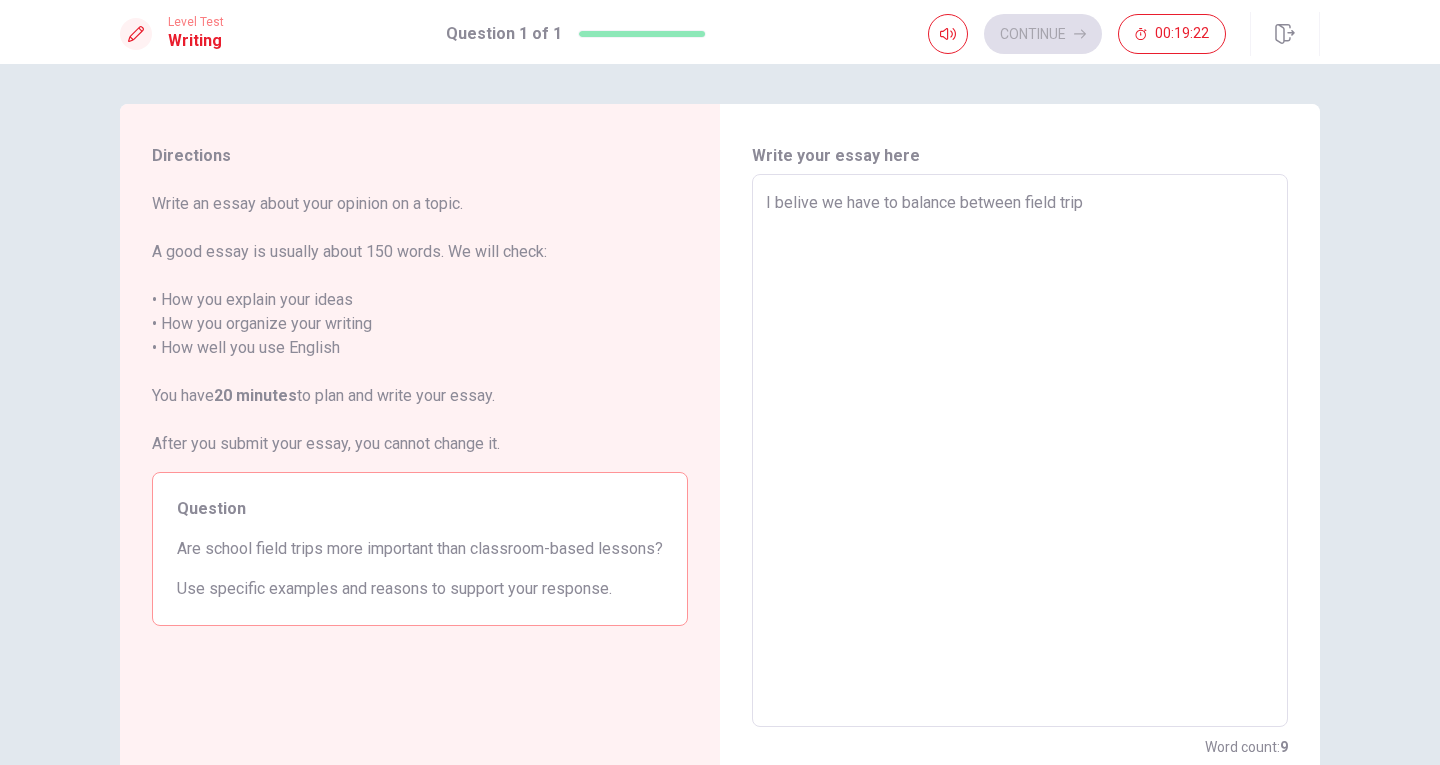 type on "I belive we have to balance between field trips" 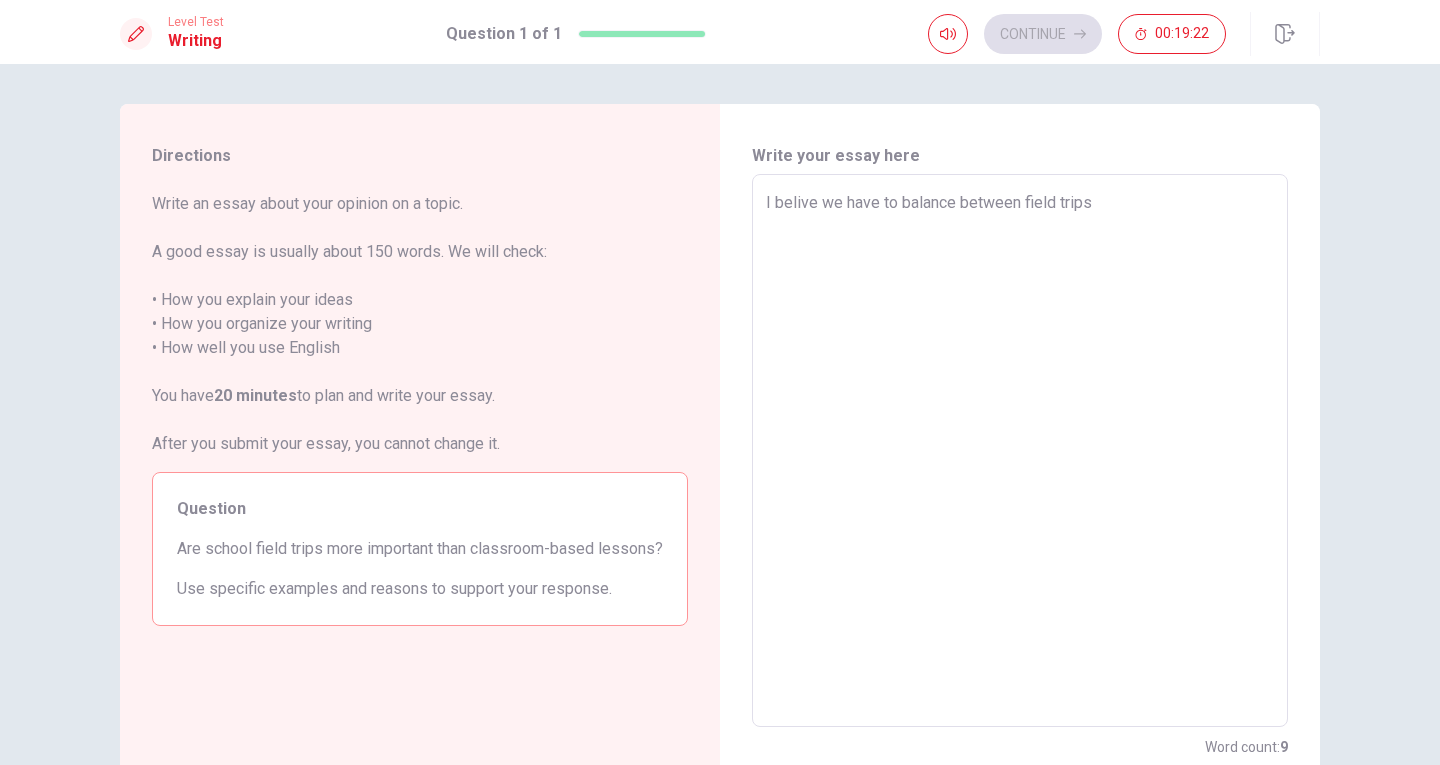 type on "x" 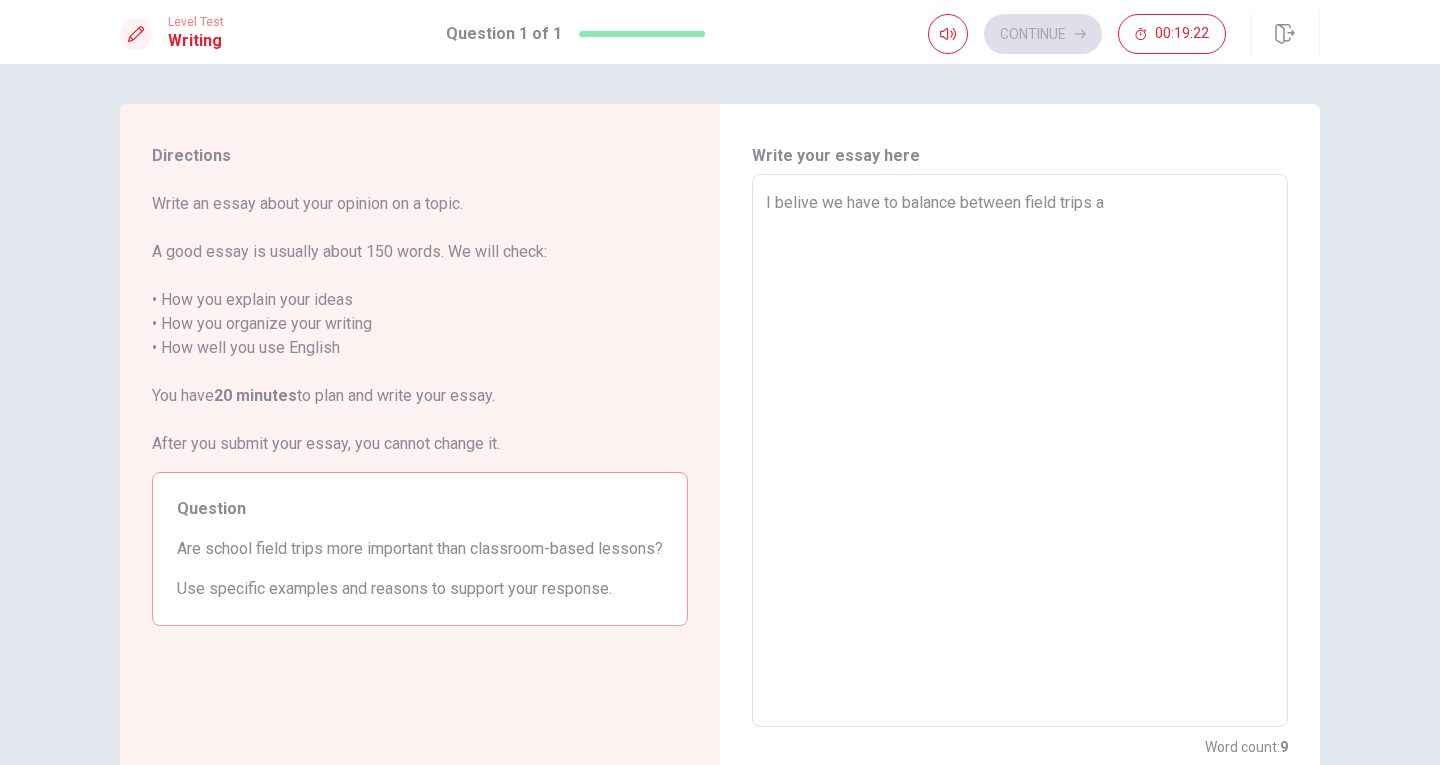 type on "x" 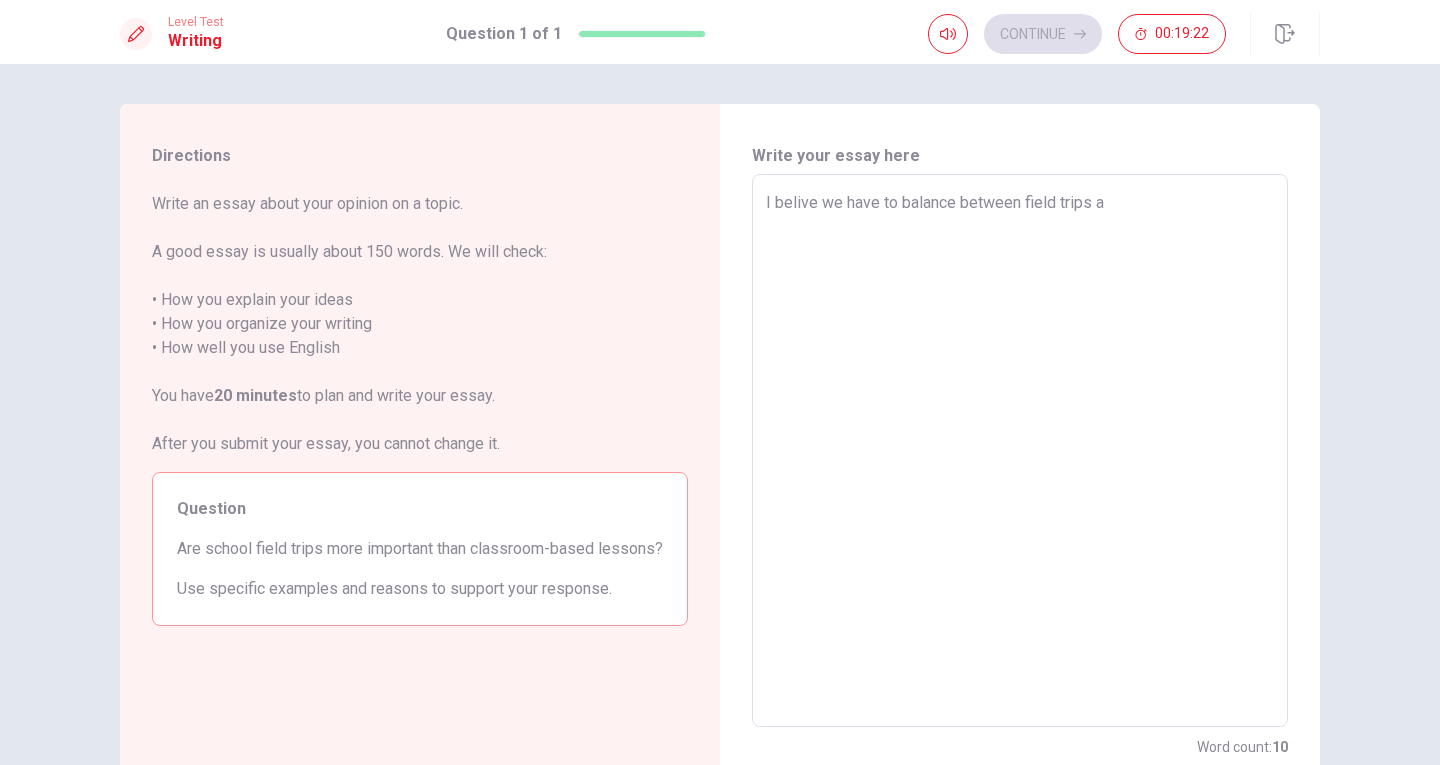 type on "I belive we have to balance between field trips an" 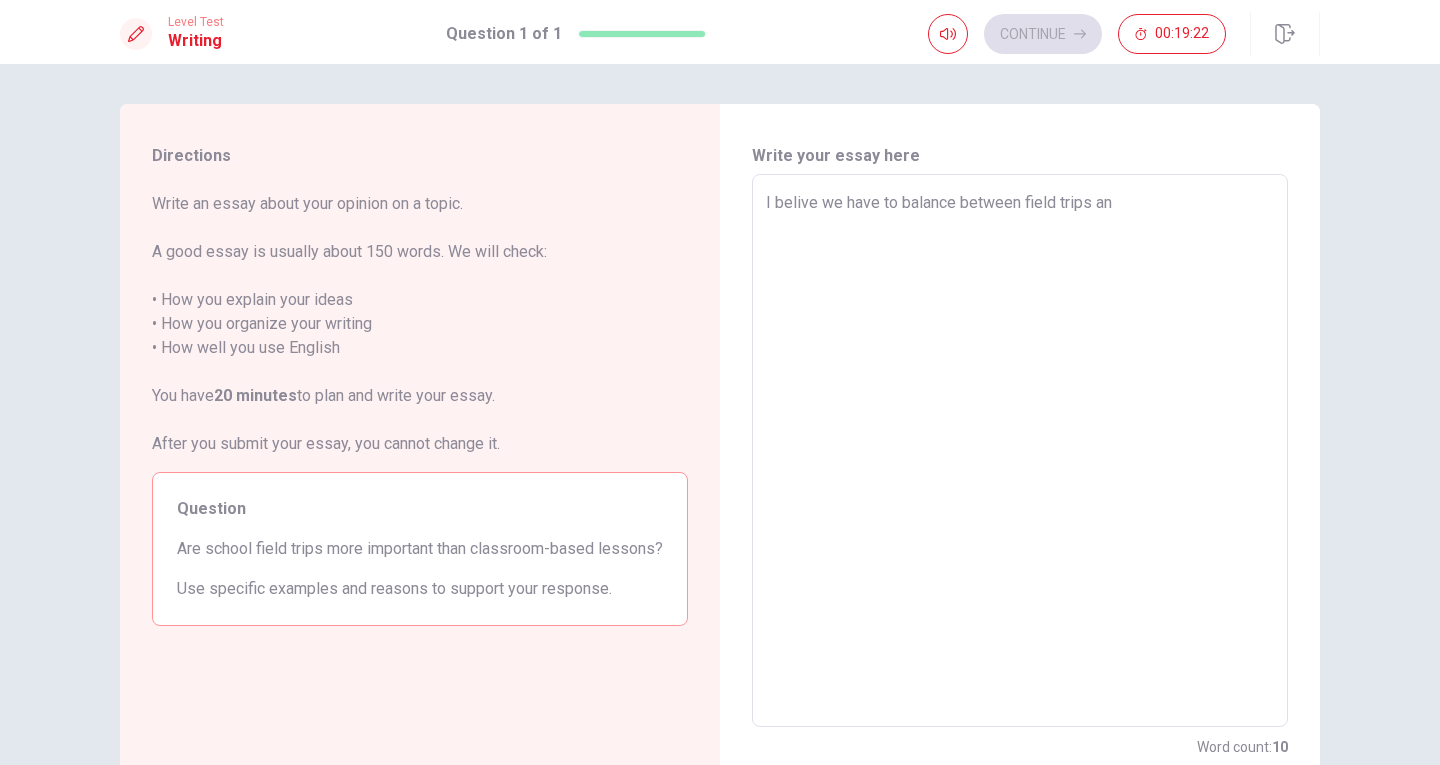 type on "x" 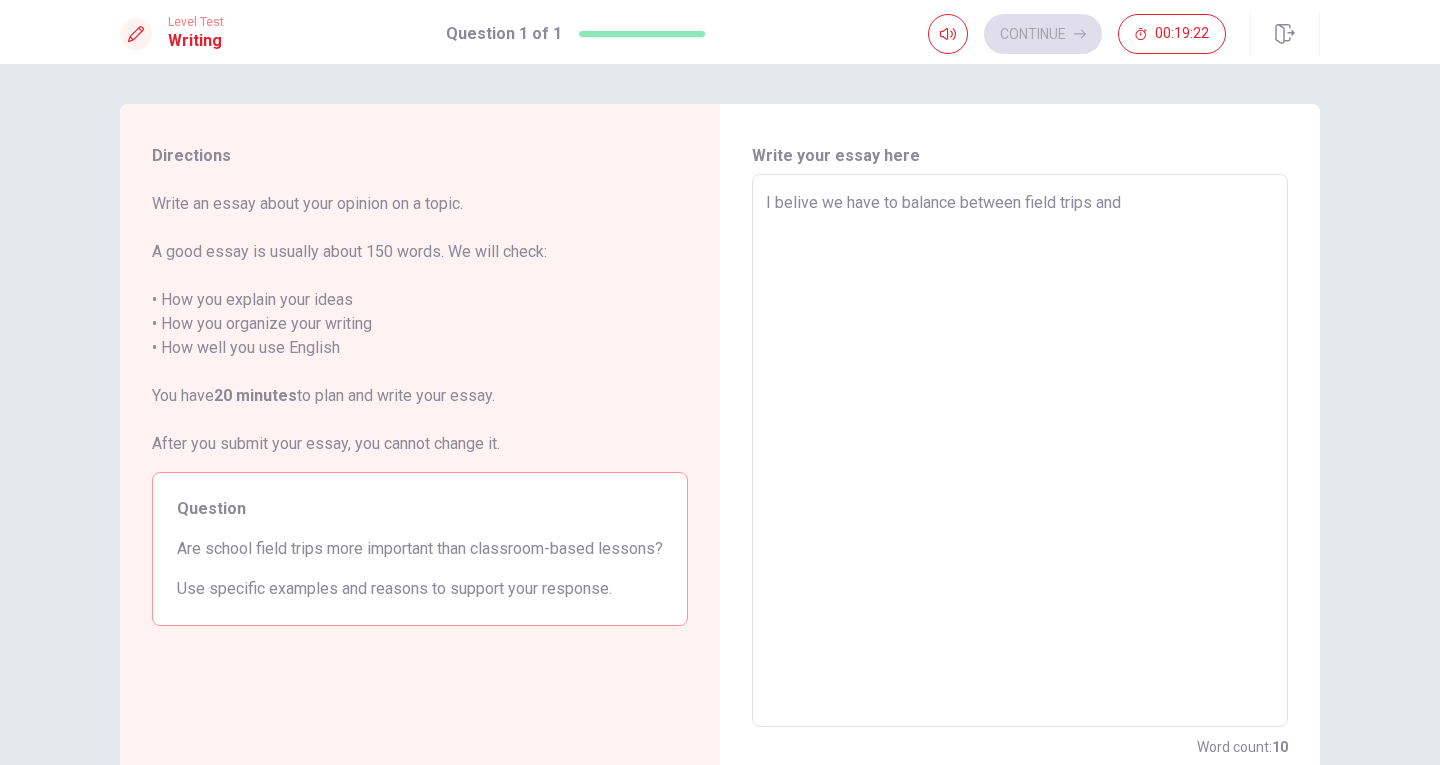 type on "x" 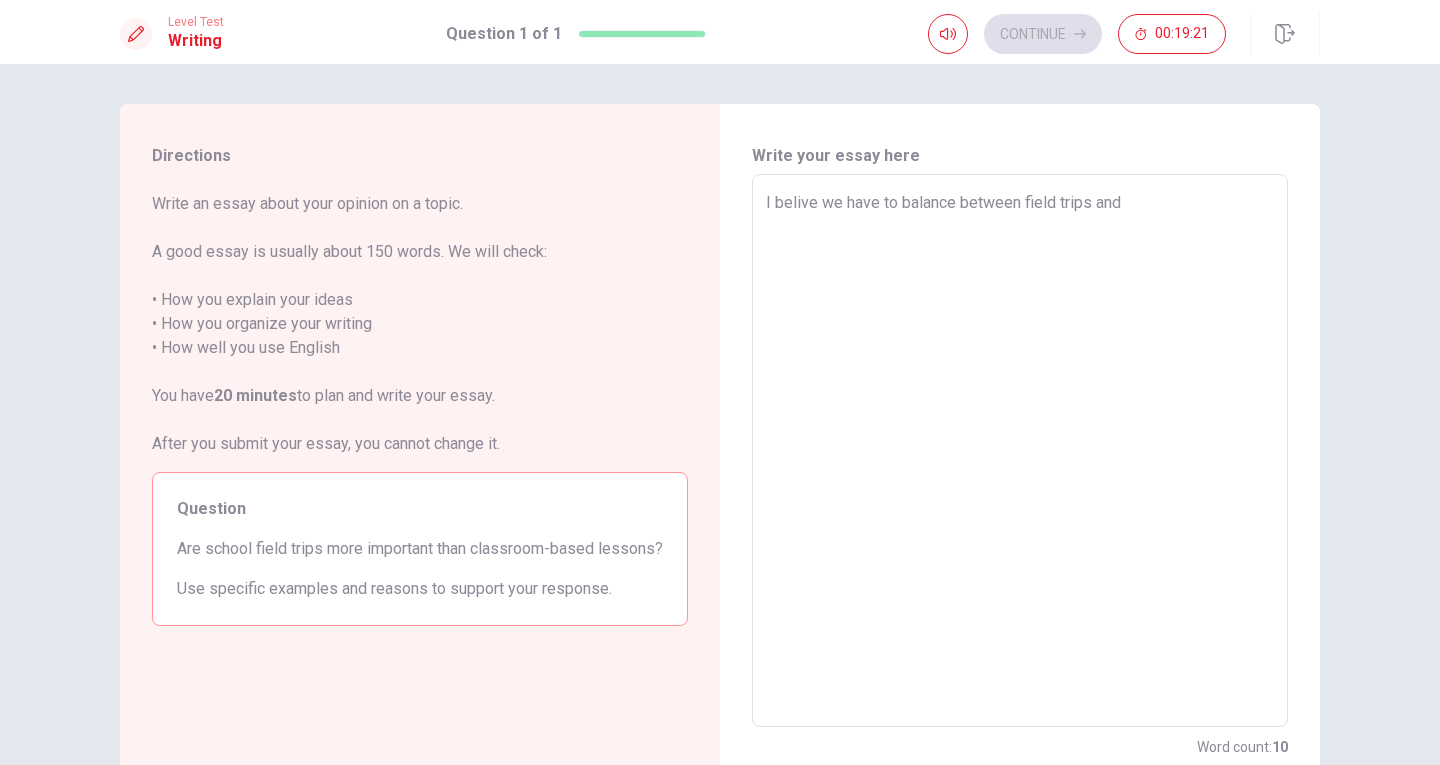 type on "I belive we have to balance between field trips and" 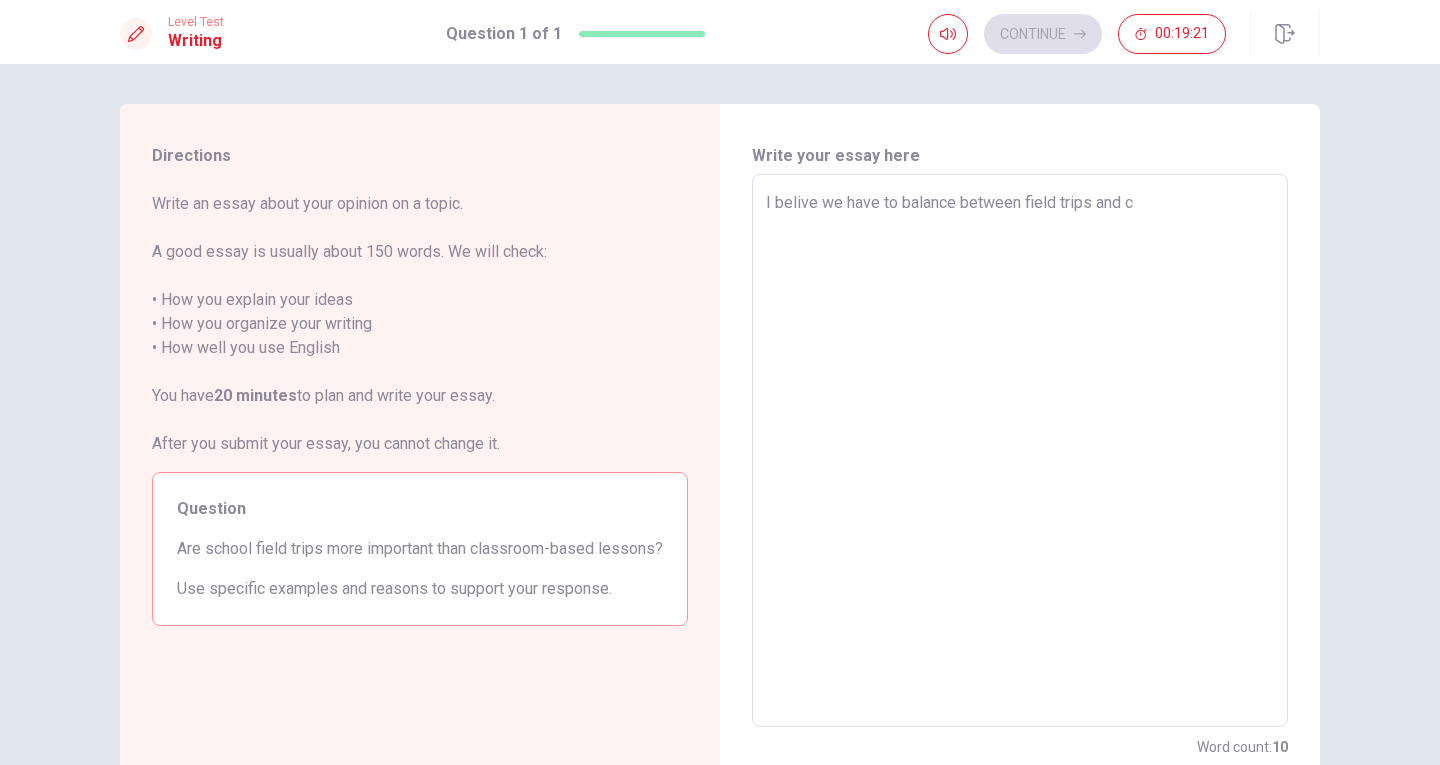 type on "x" 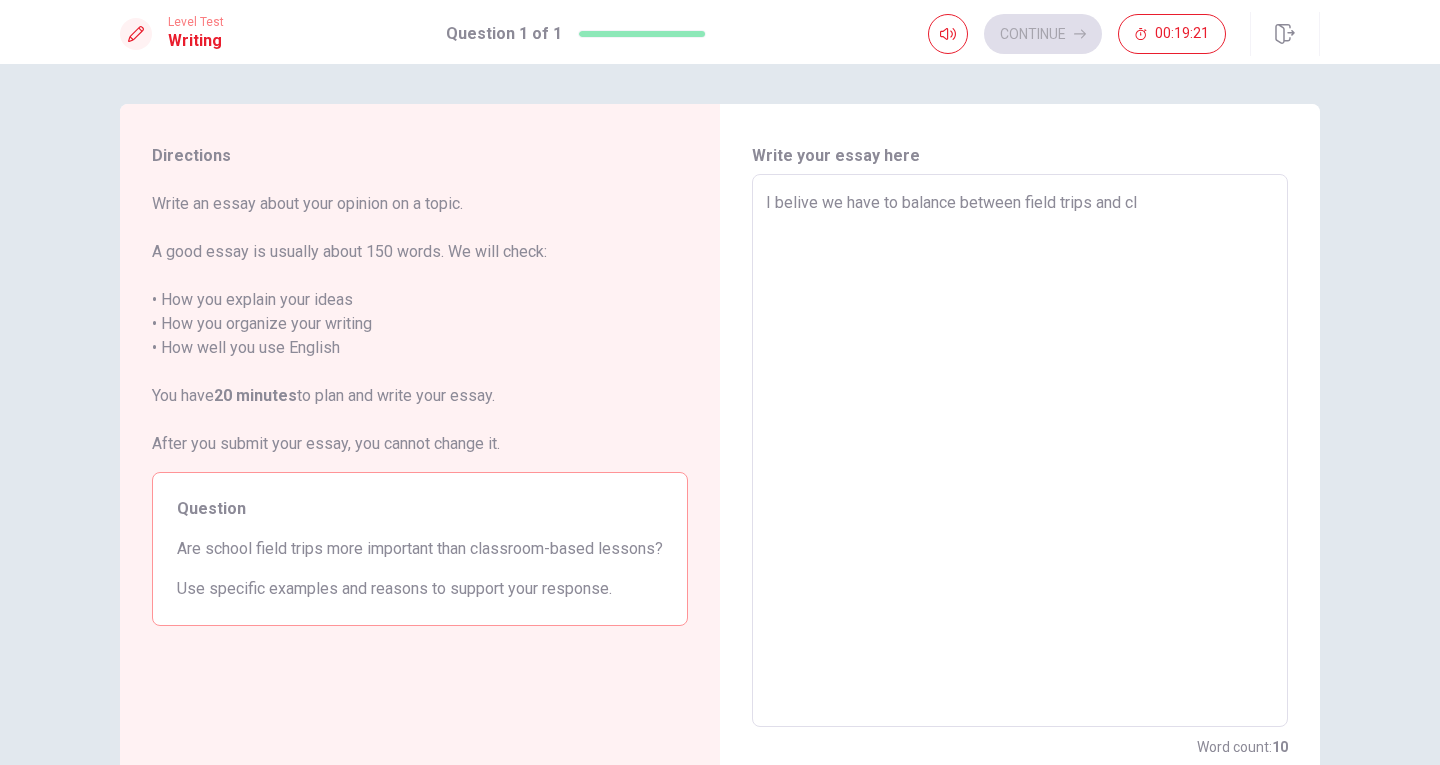 type on "x" 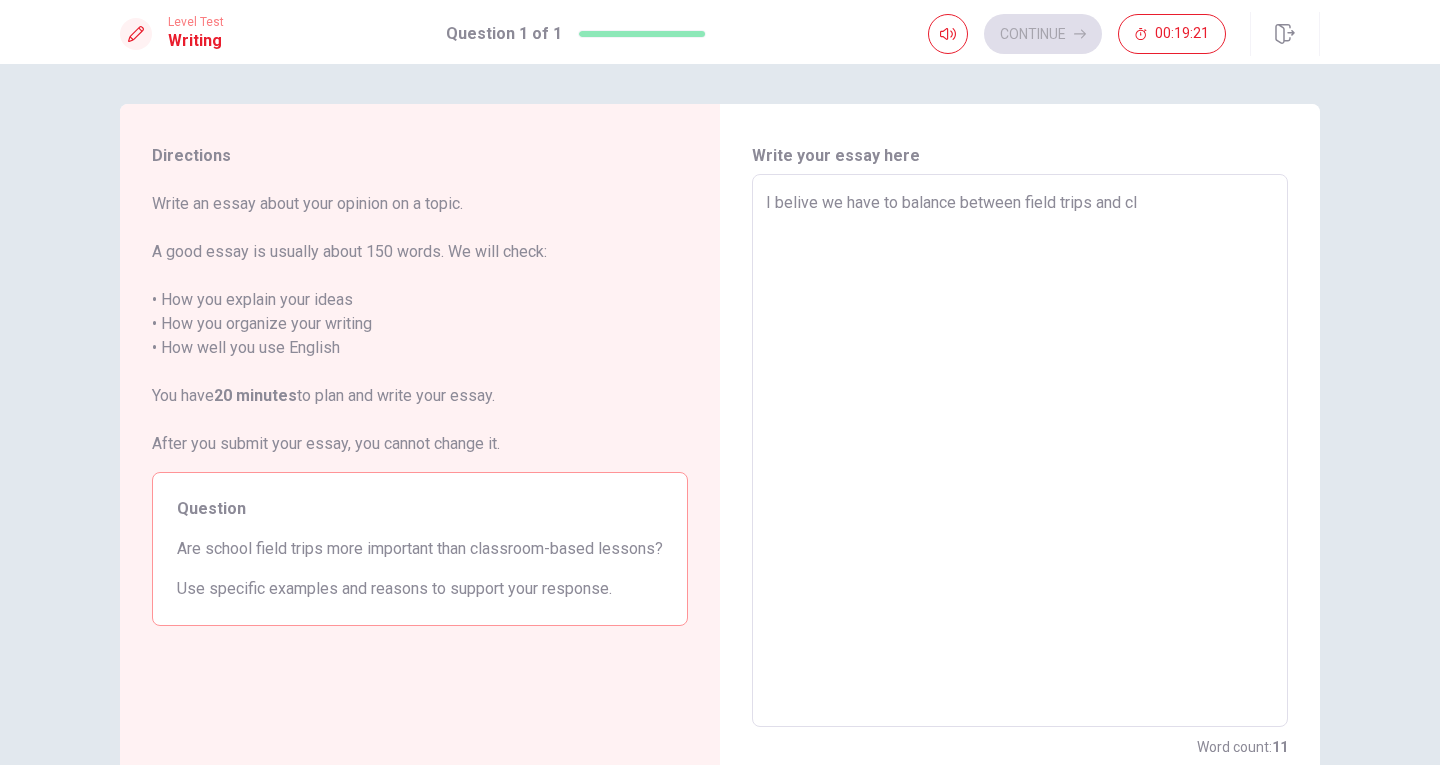 type on "I belive we have to balance between field trips and cla" 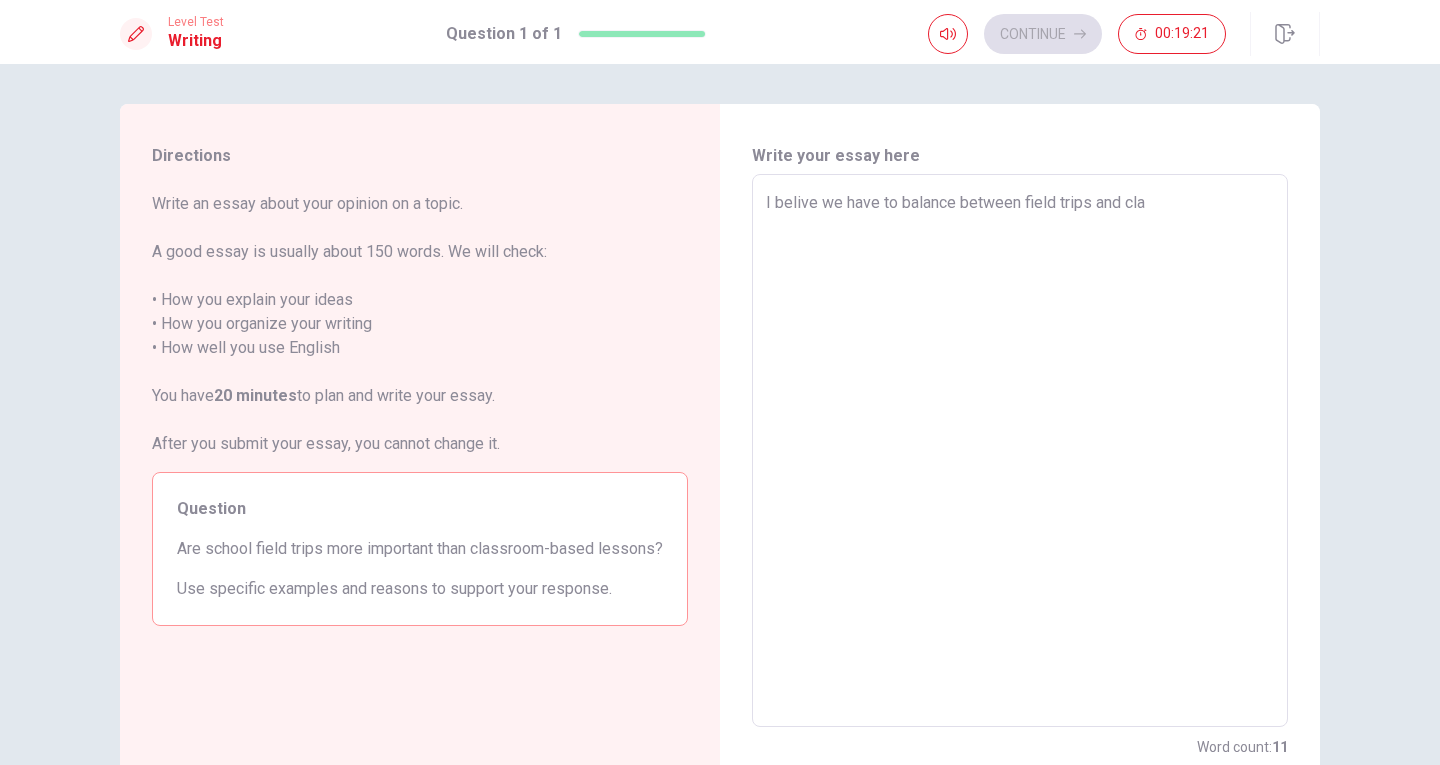 type on "x" 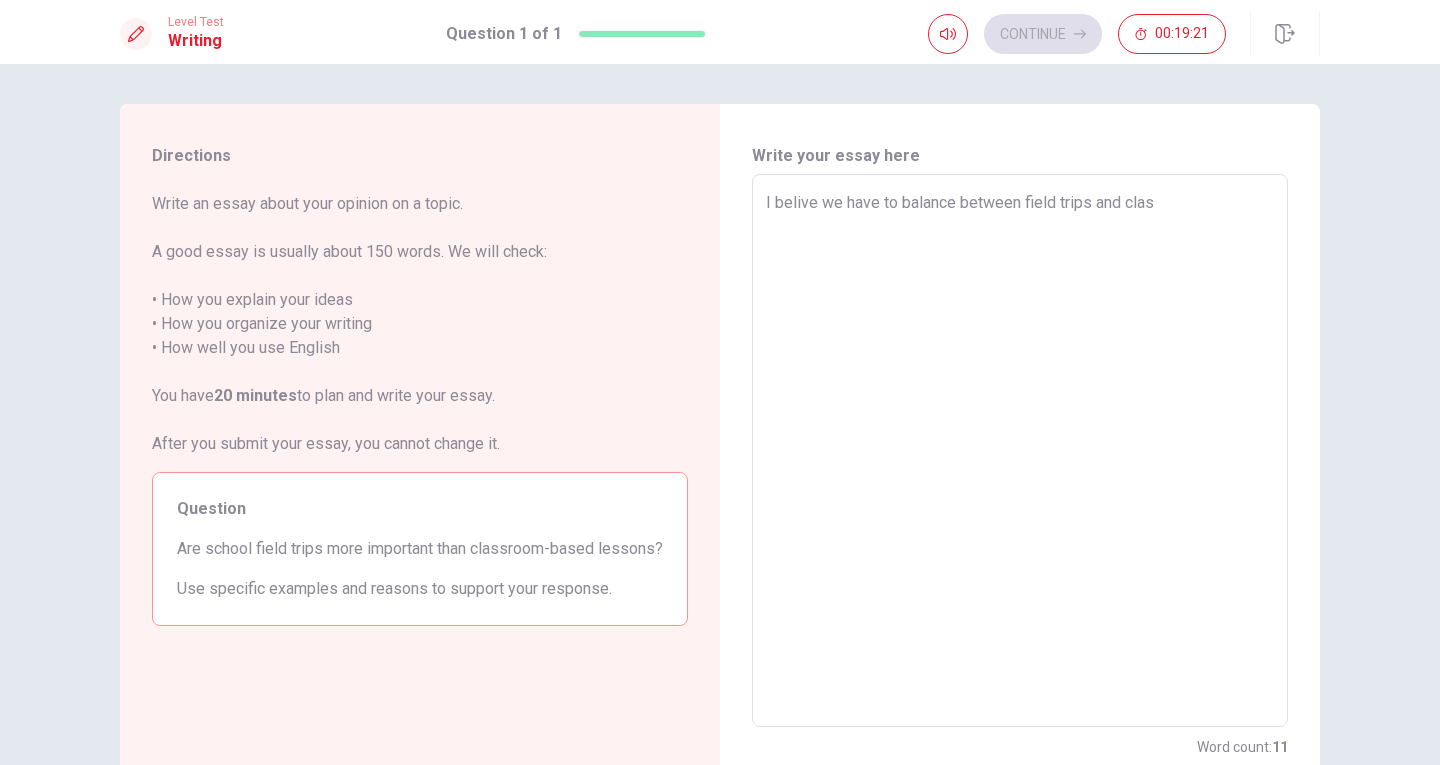 type on "x" 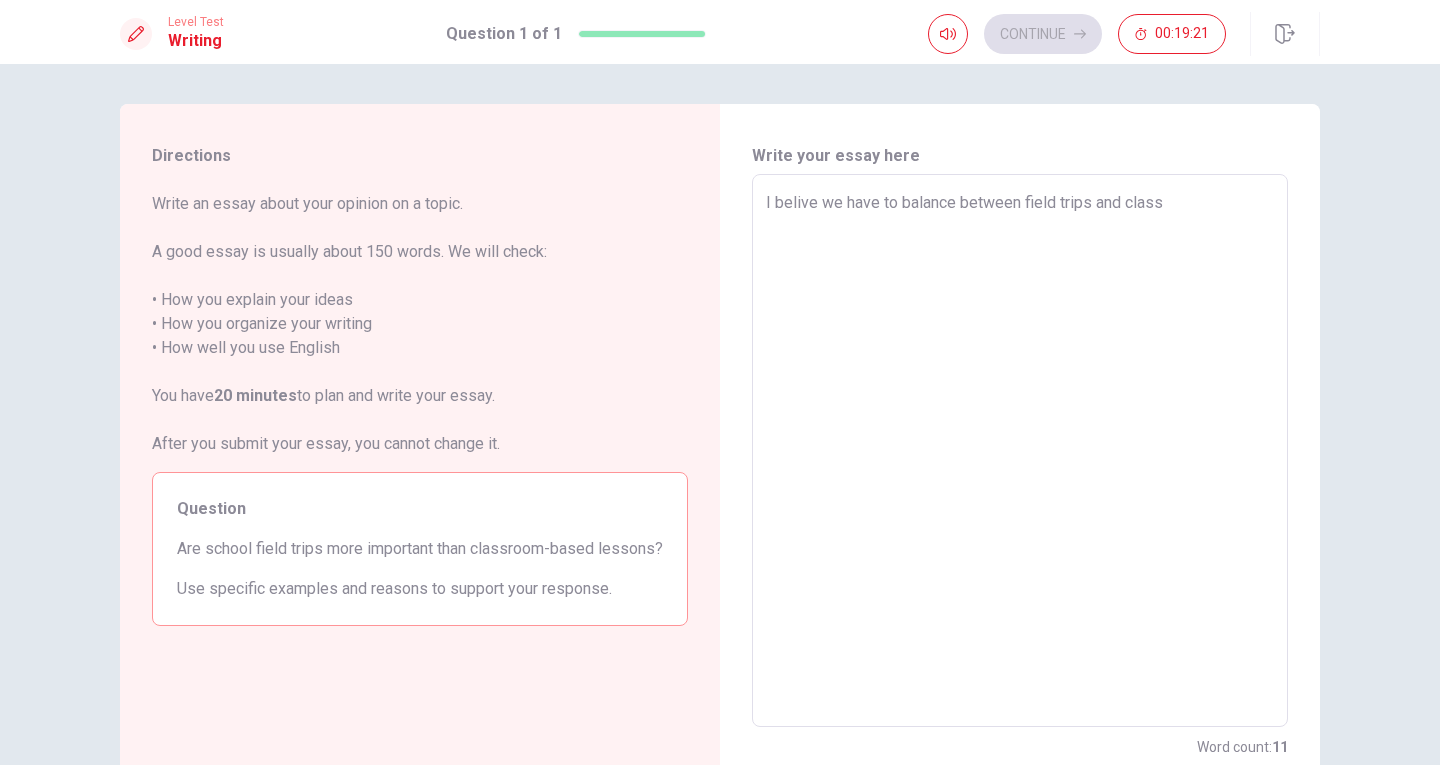 type on "x" 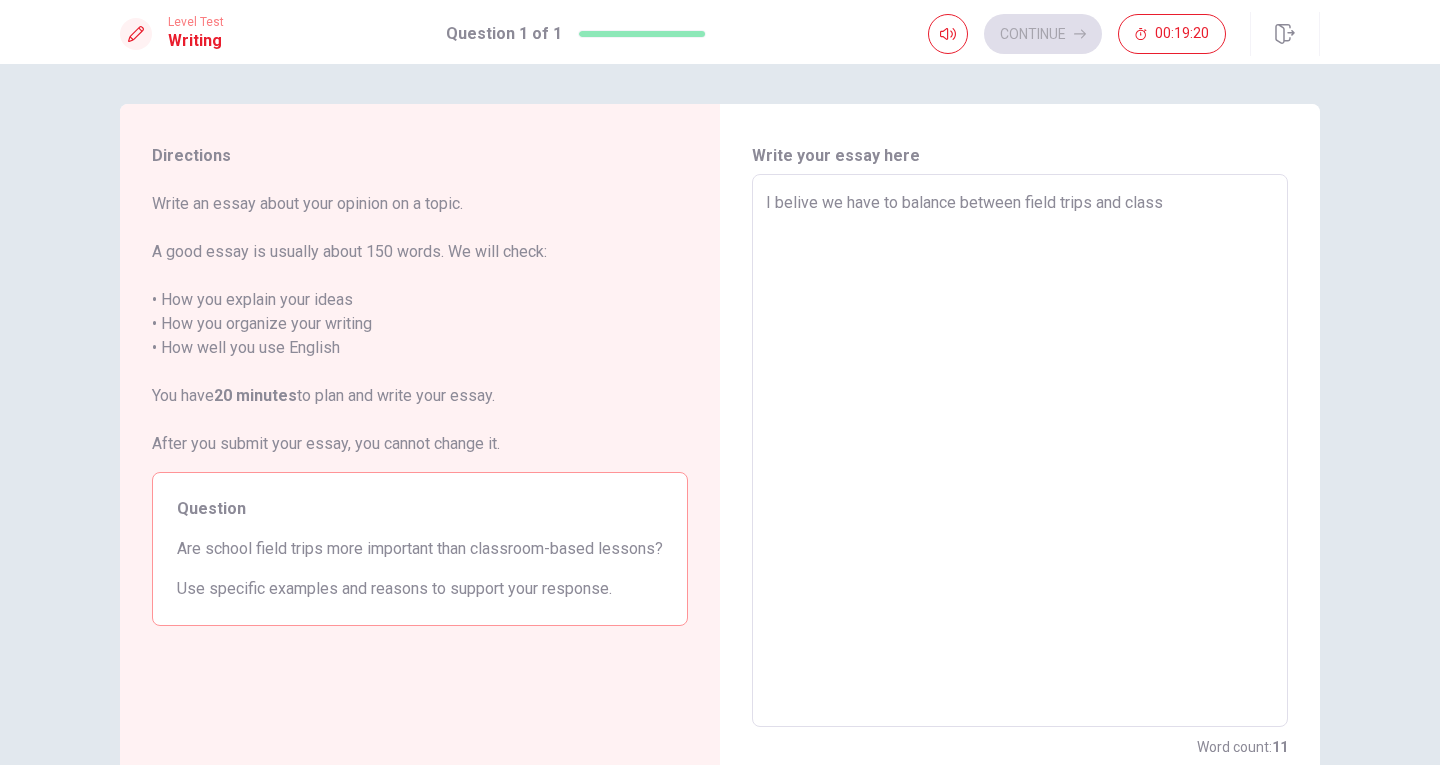 type on "I belive we have to balance between field trips and classr" 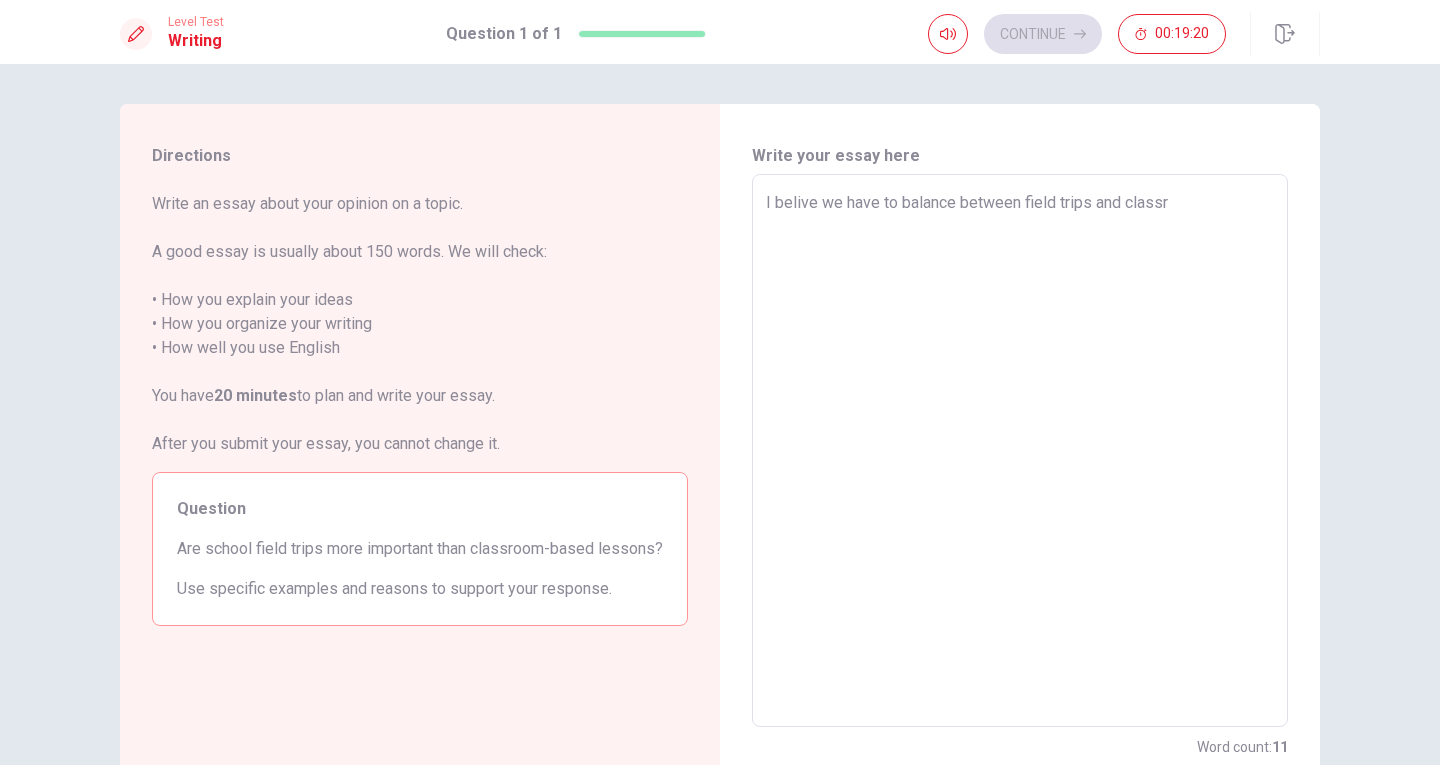 type on "x" 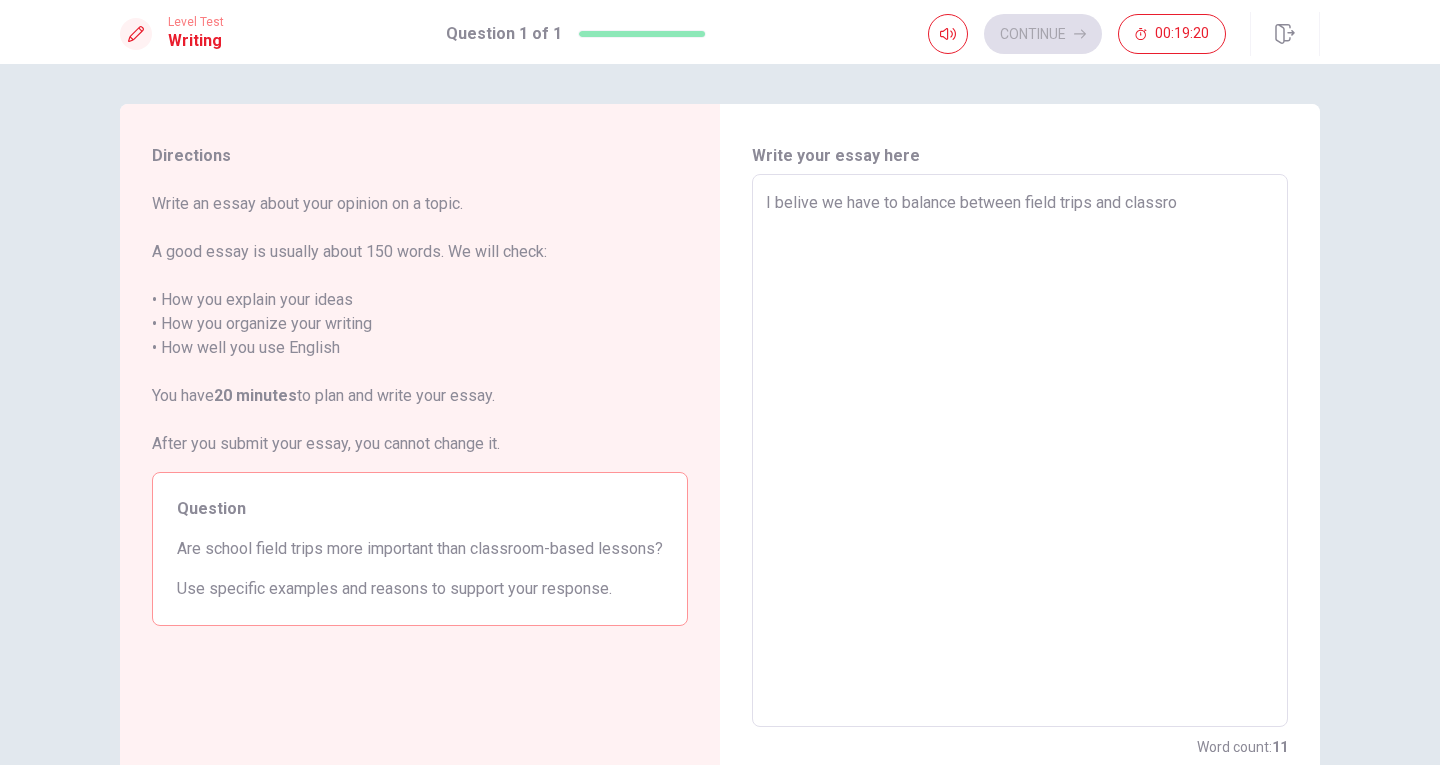type on "I belive we have to balance between field trips and classrom" 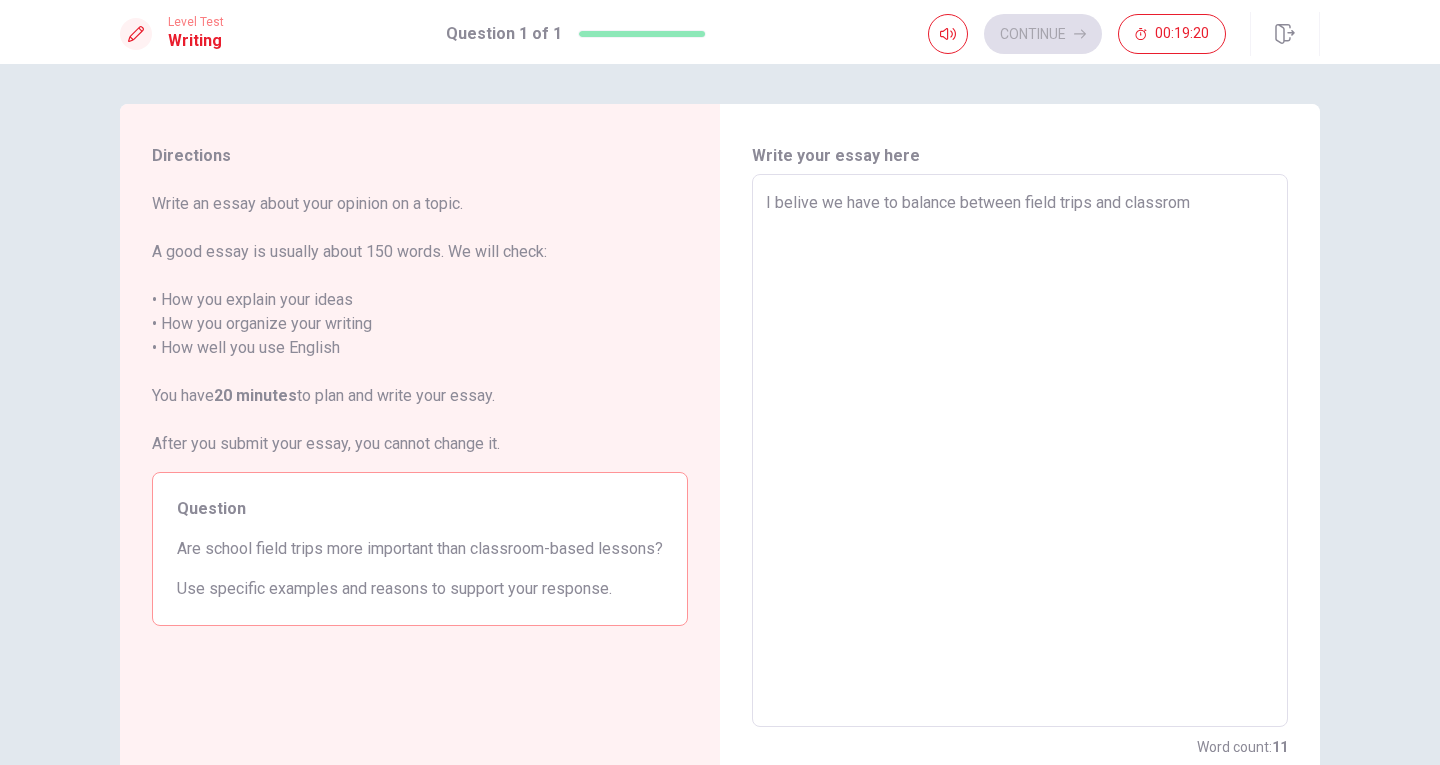 type on "x" 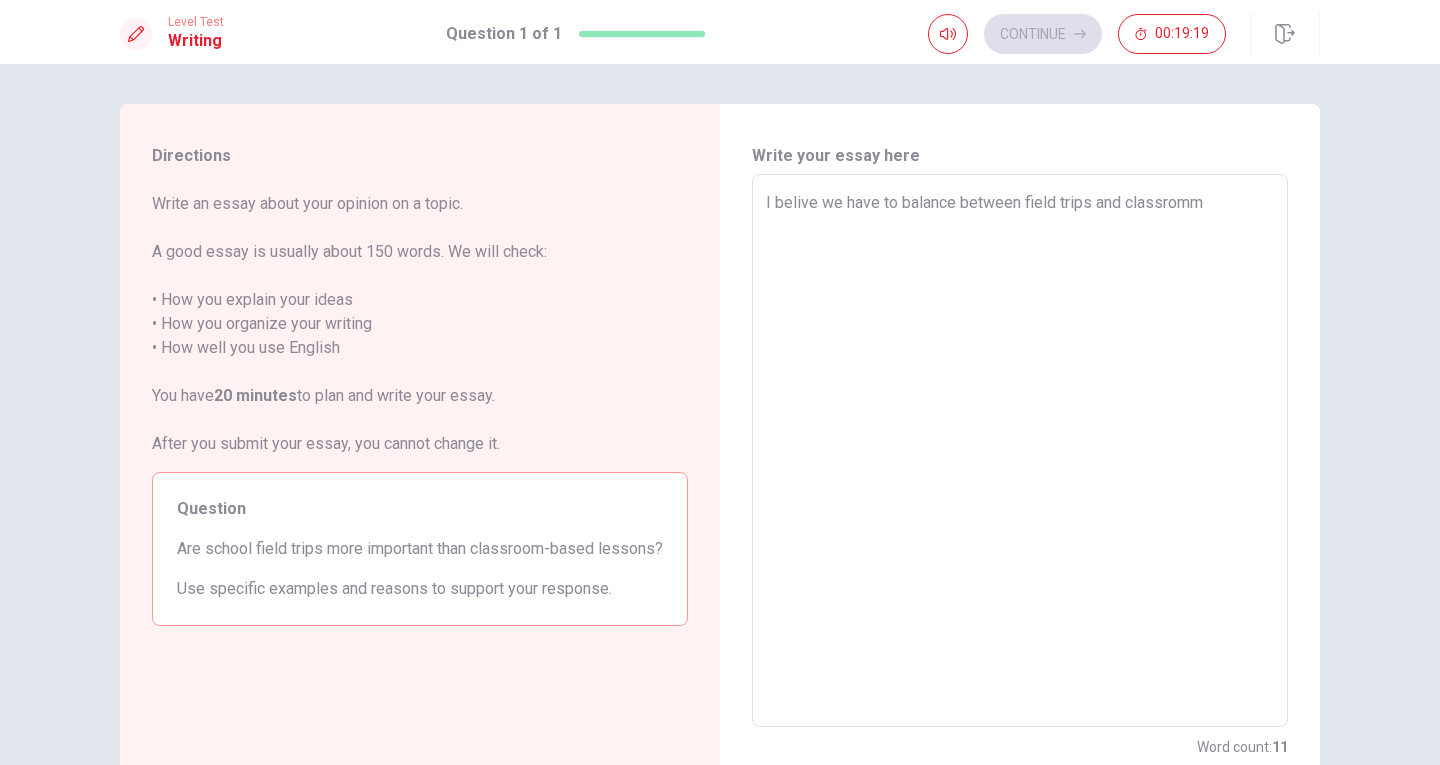 type on "x" 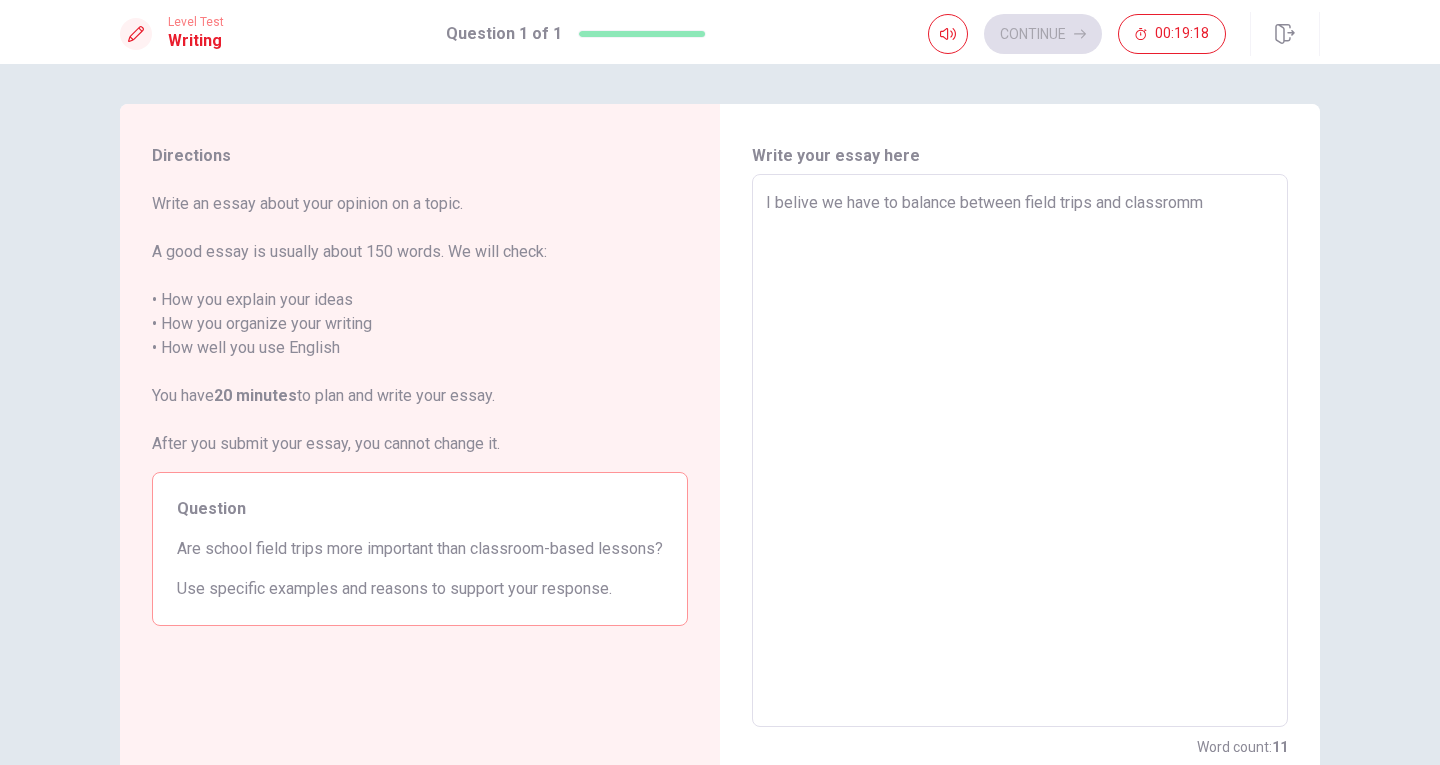 type on "I belive we have to balance between field trips and classromm-" 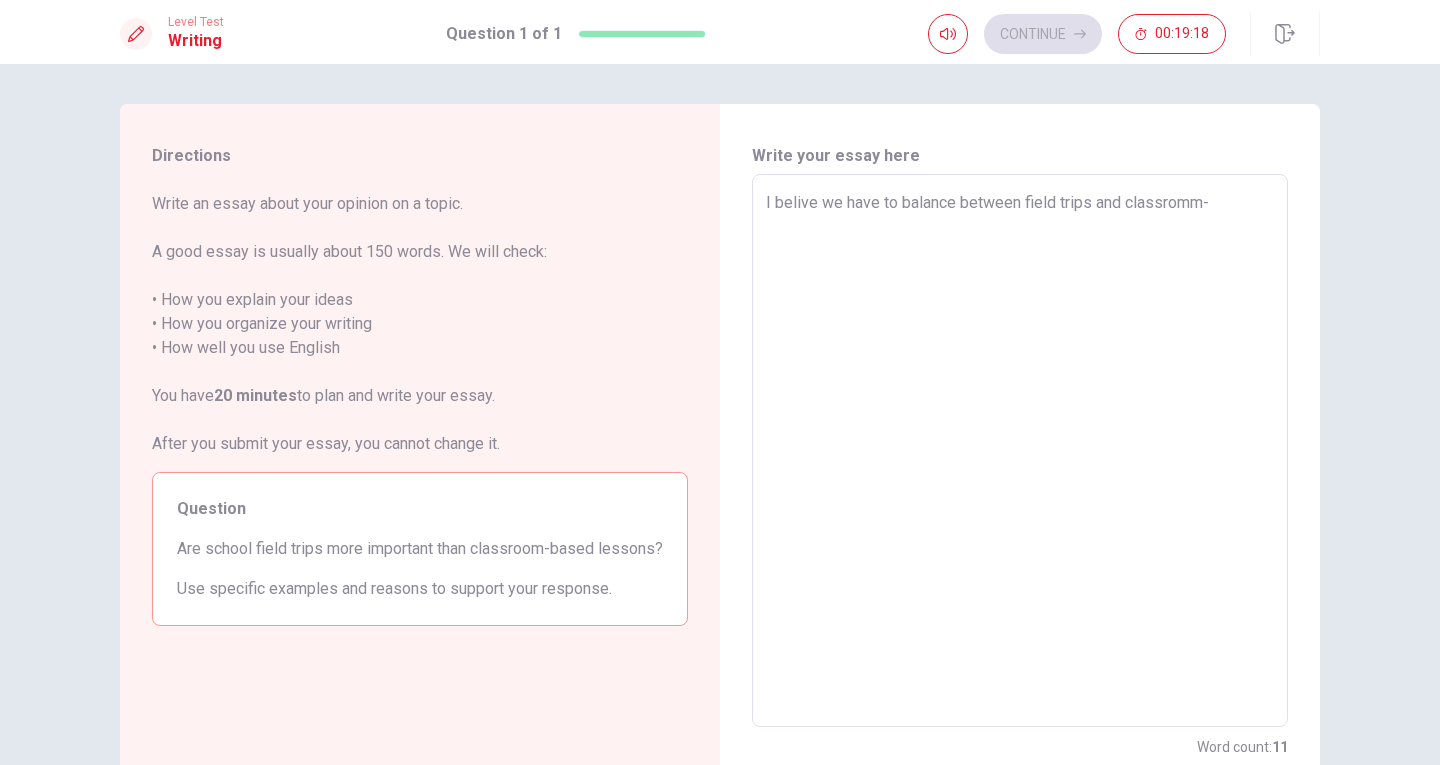 type on "x" 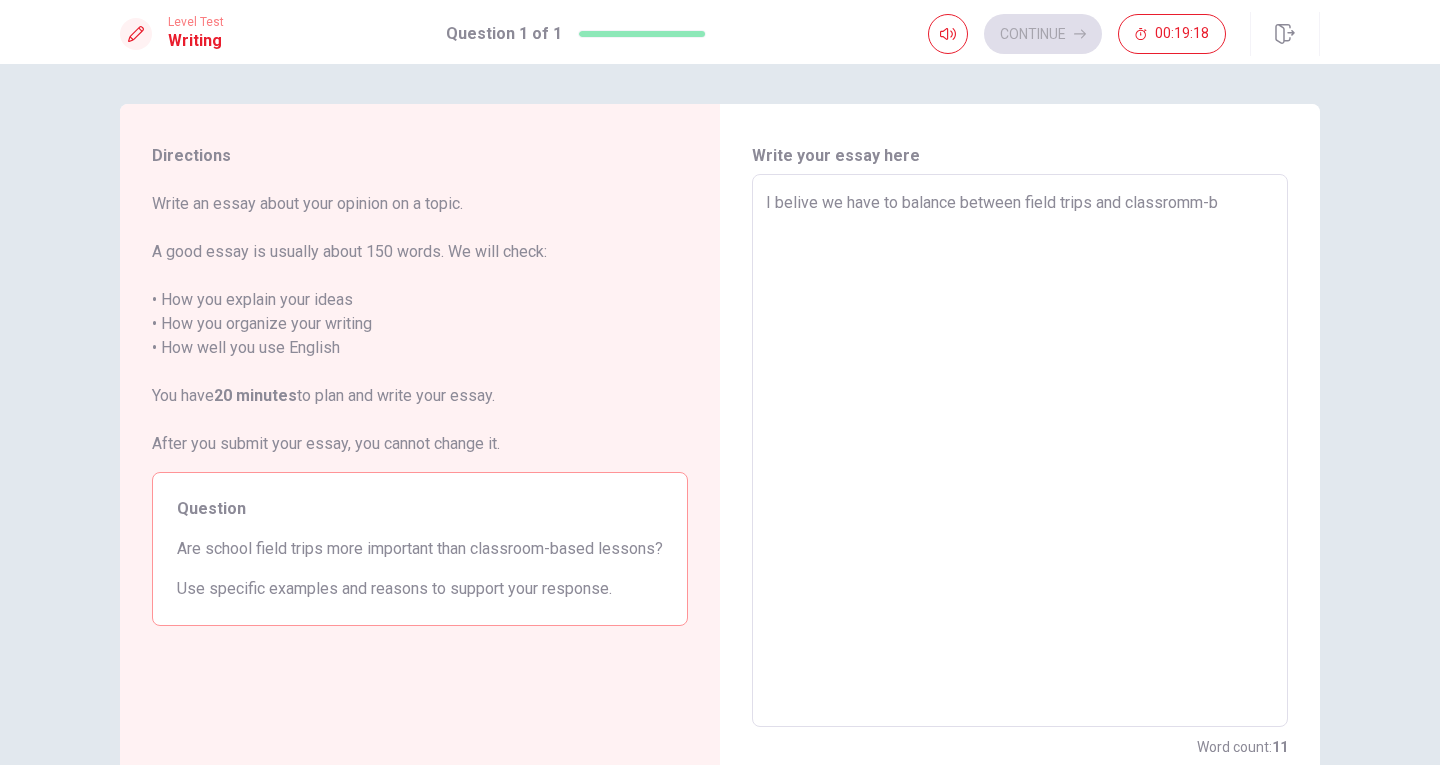 type on "x" 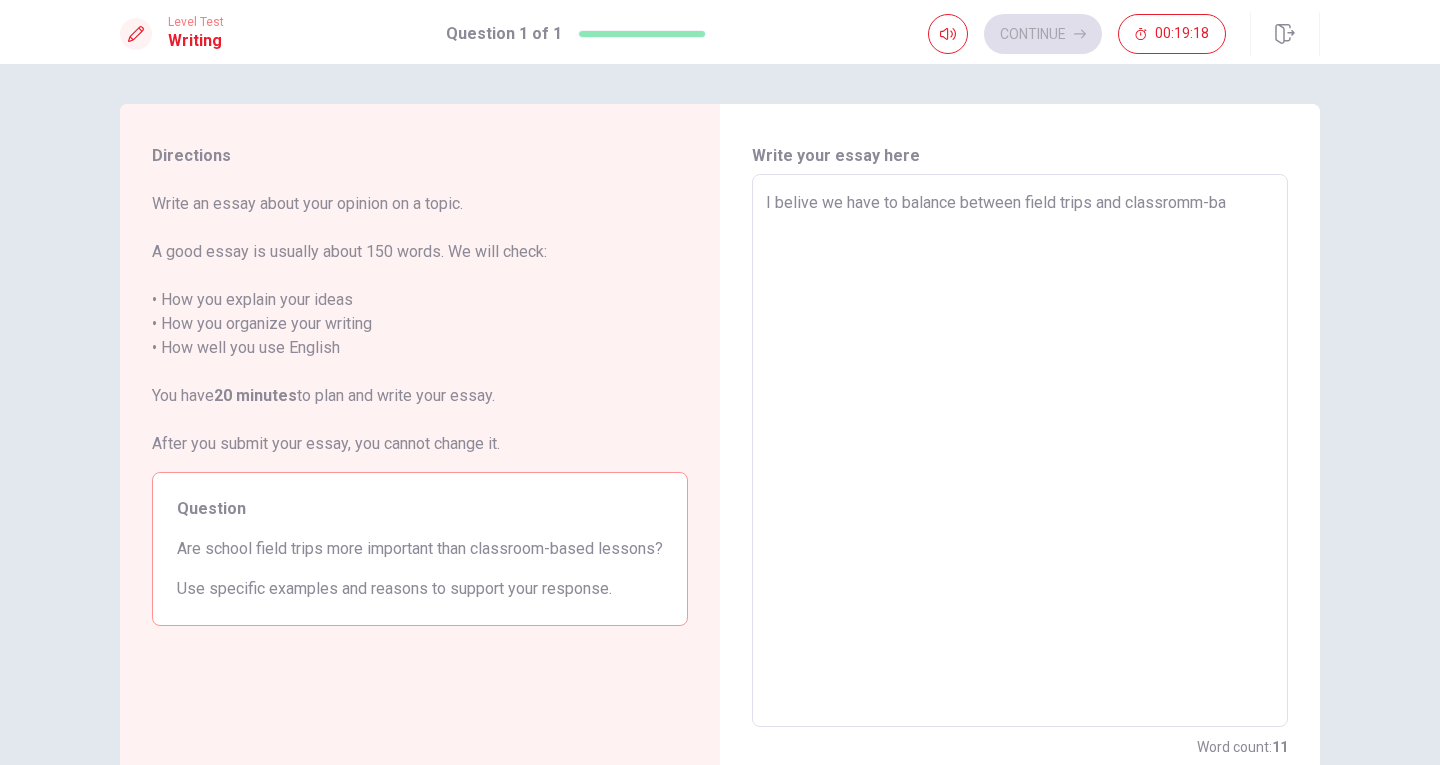type on "x" 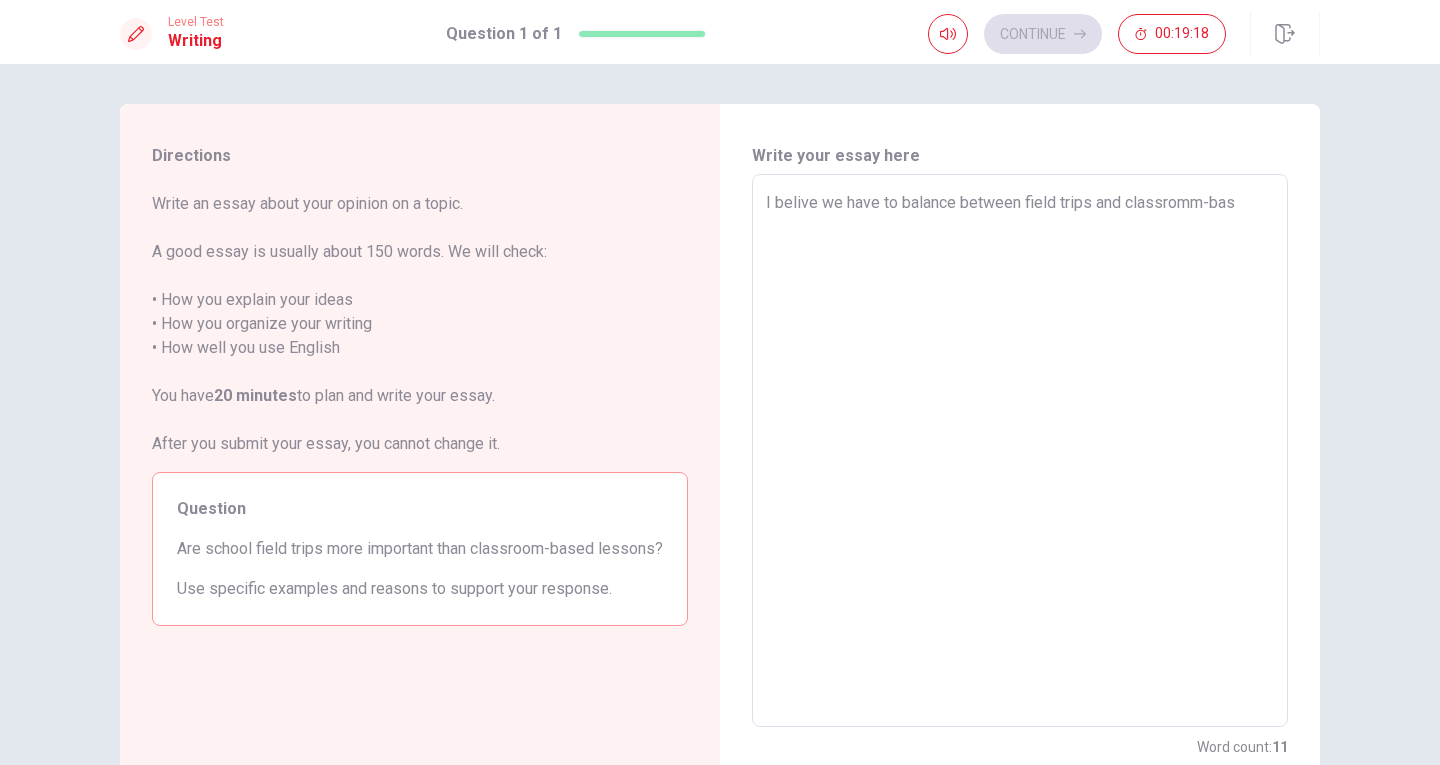 type on "x" 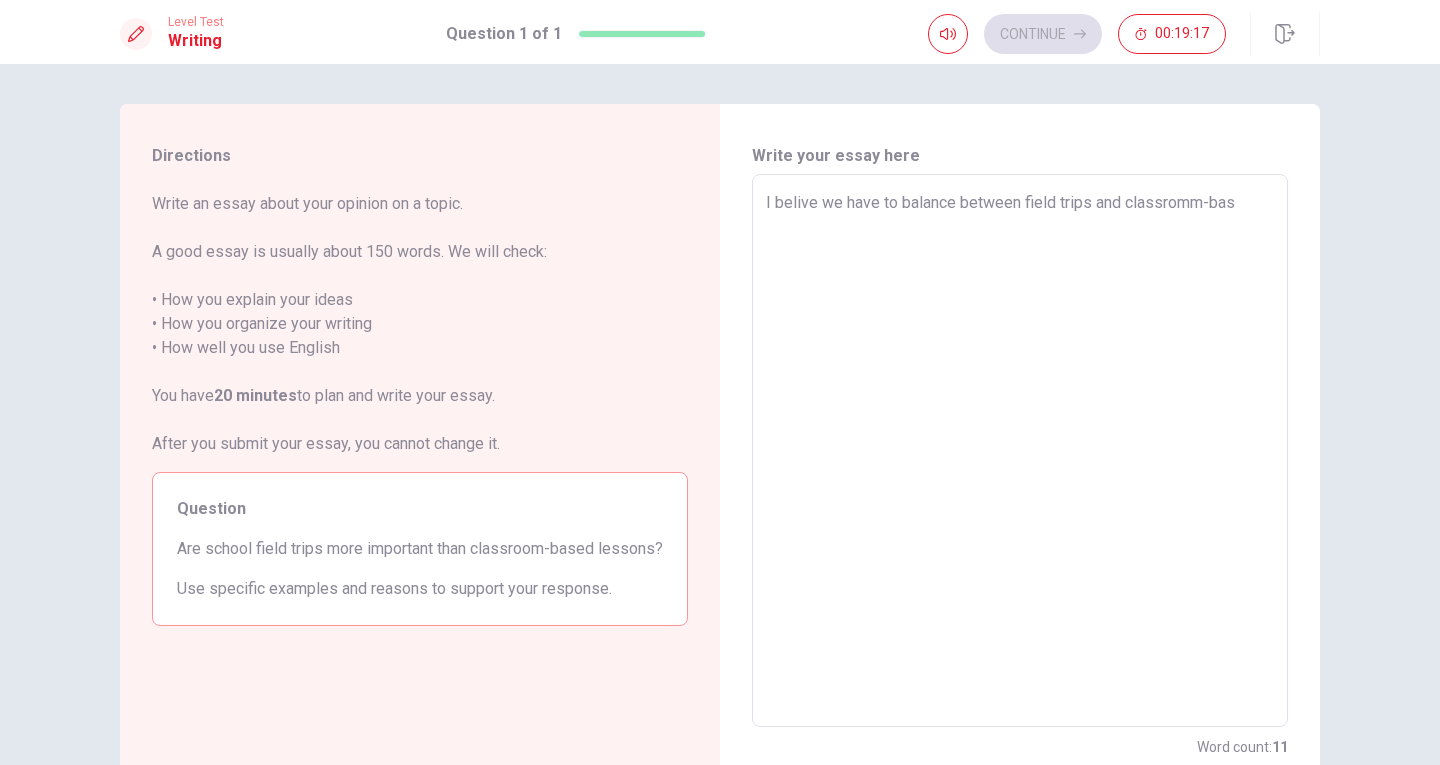type on "I belive we have to balance between field trips and classromm-base" 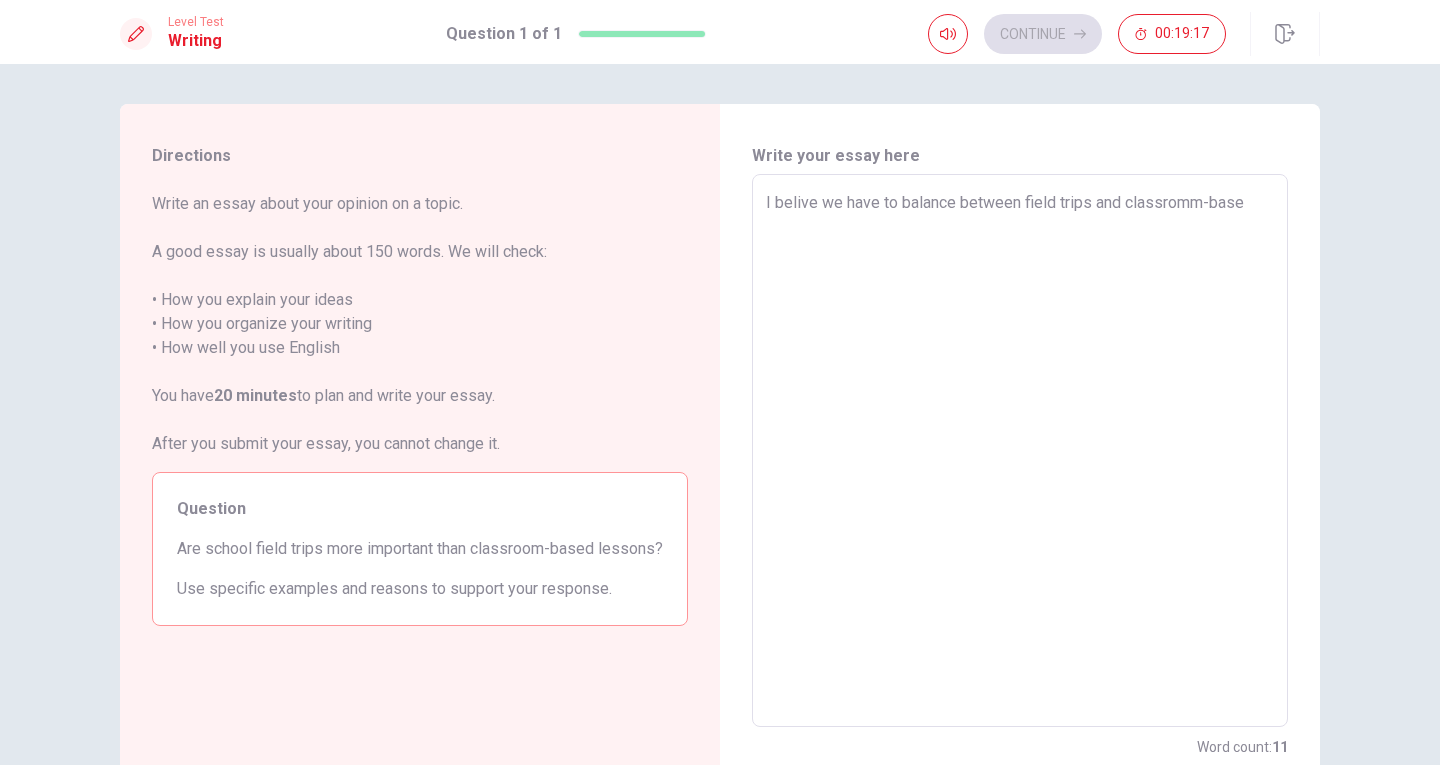 type on "x" 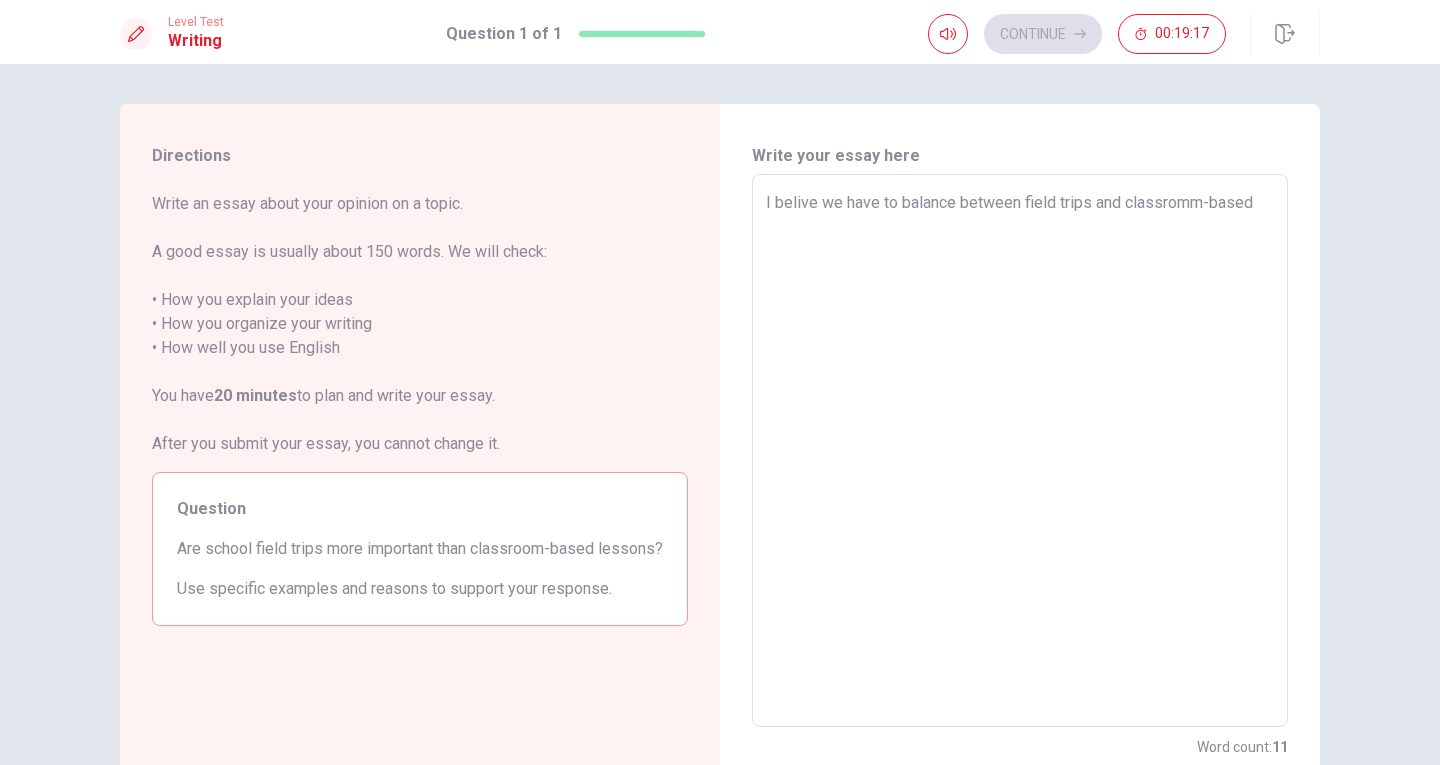 type on "x" 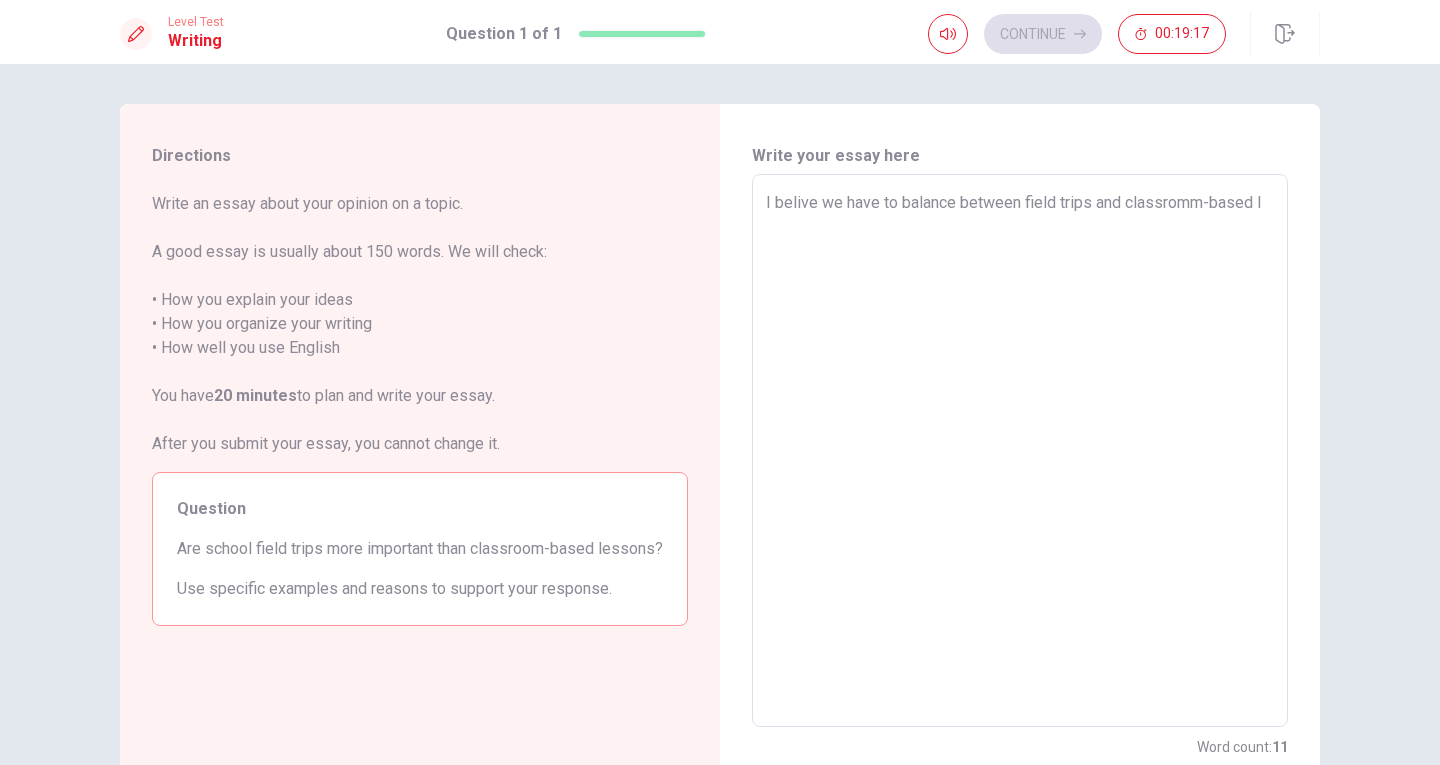 type on "x" 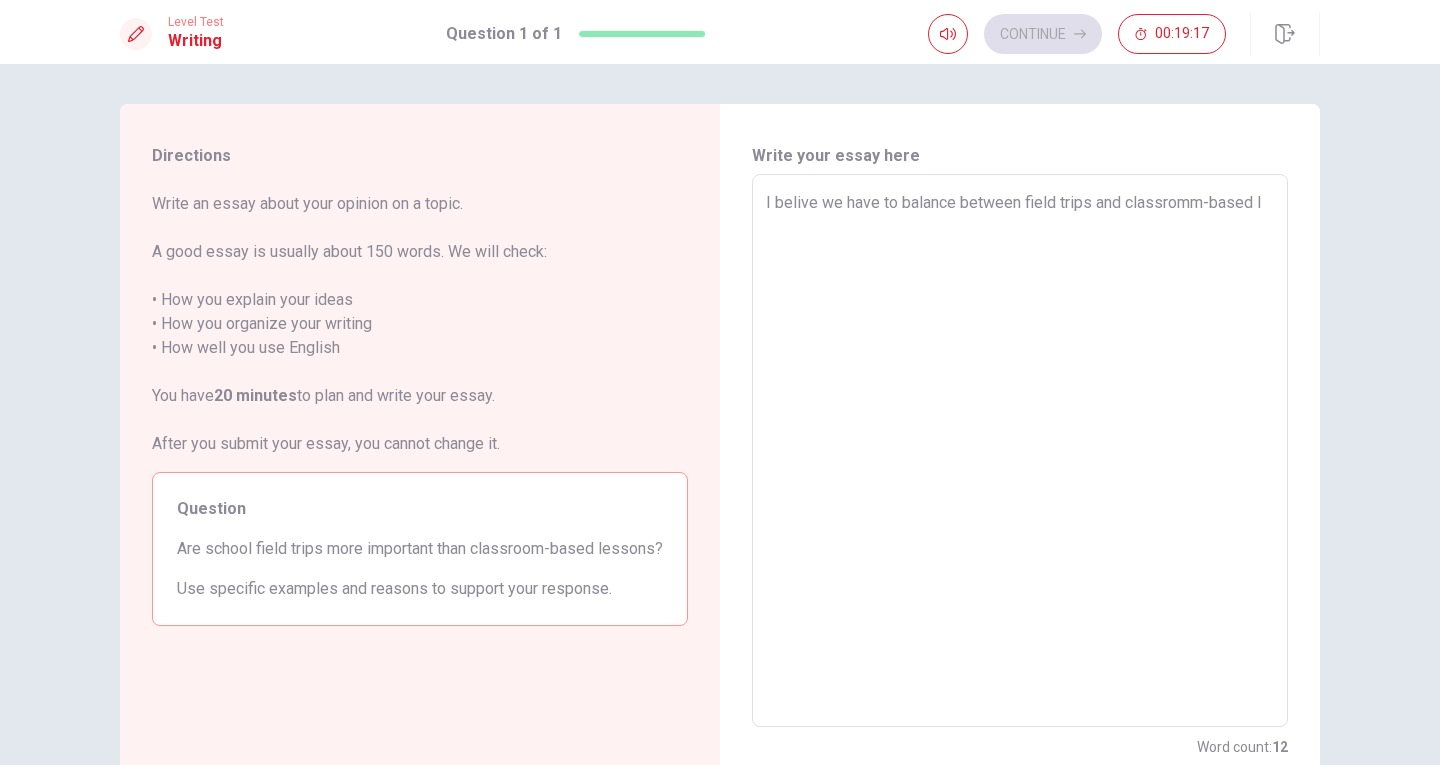 type on "I belive we have to balance between field trips and classromm-based le" 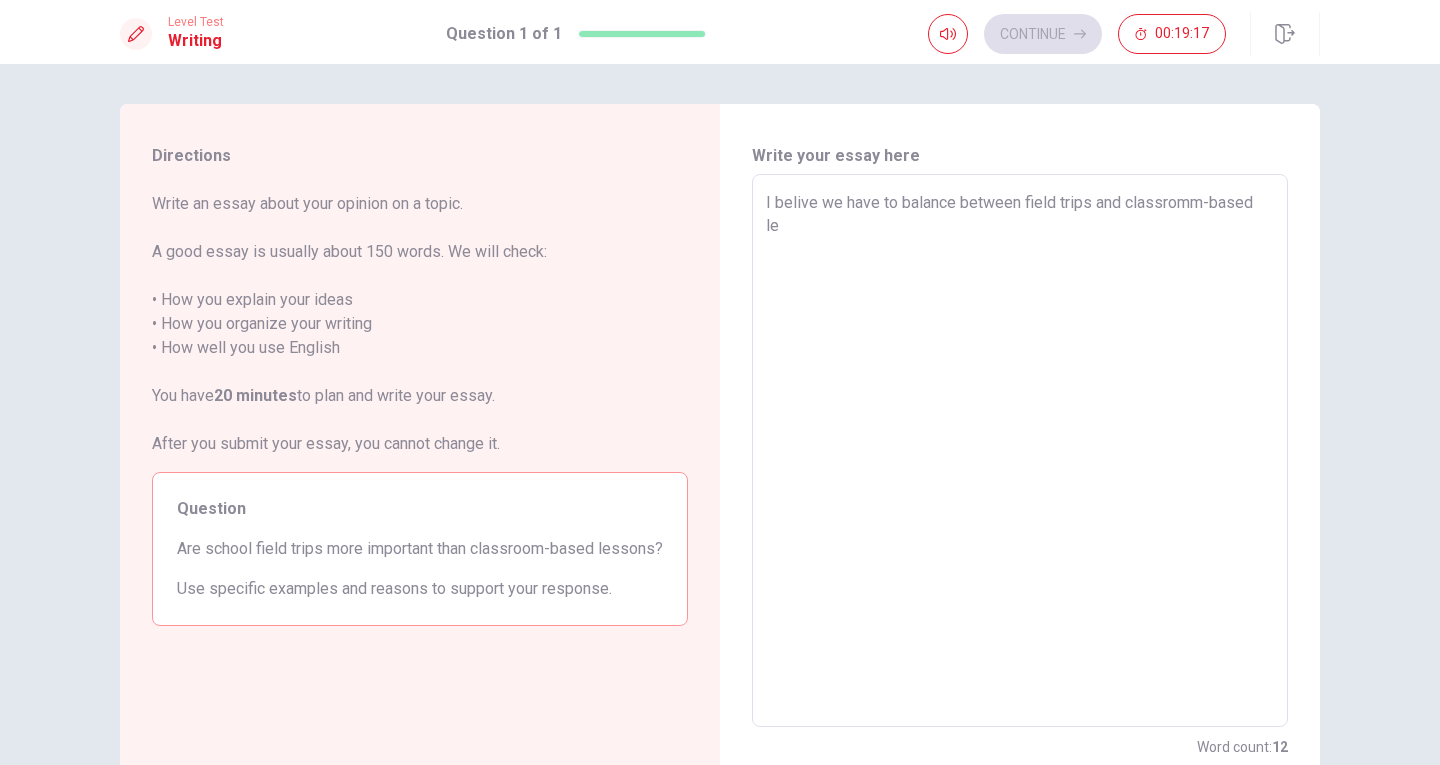 type on "x" 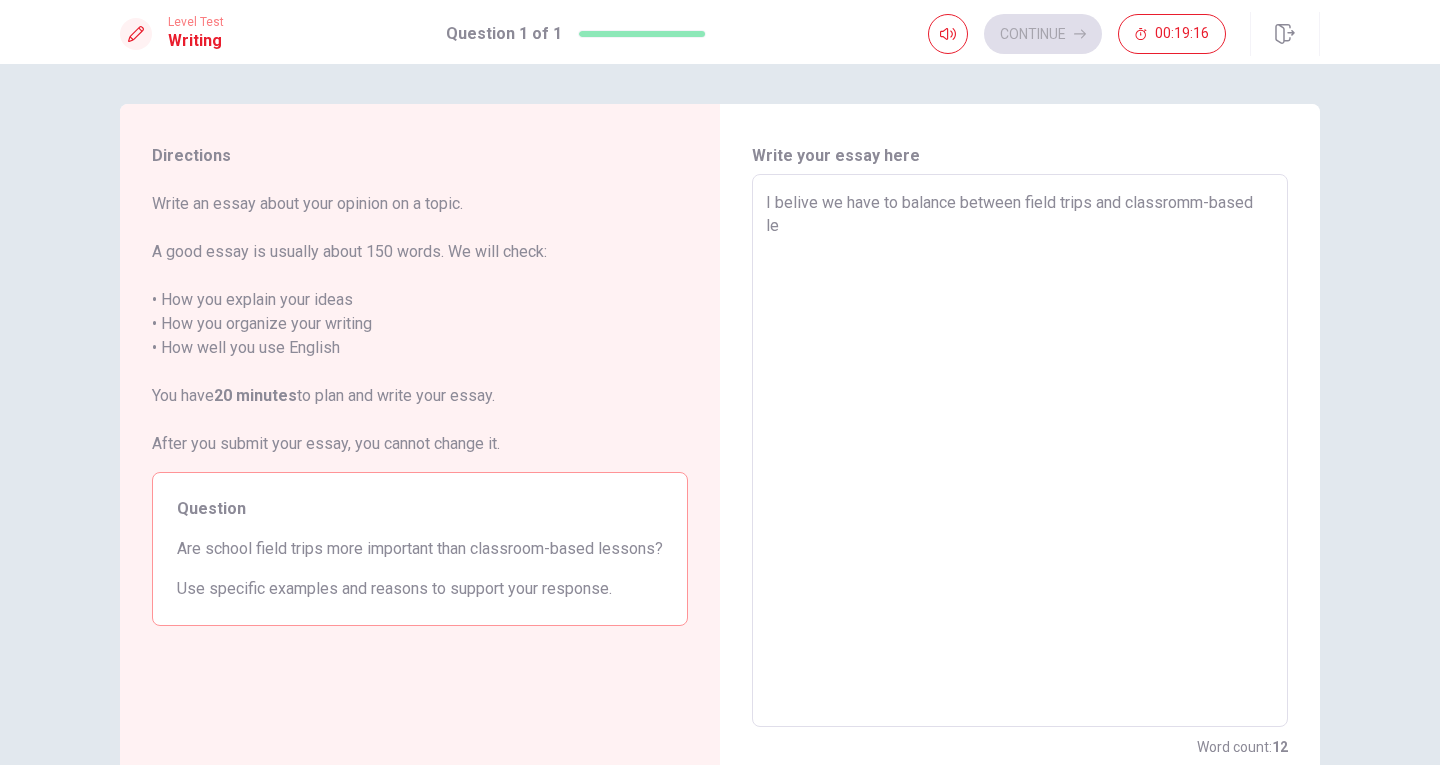 type on "I belive we have to balance between field trips and classromm-based les" 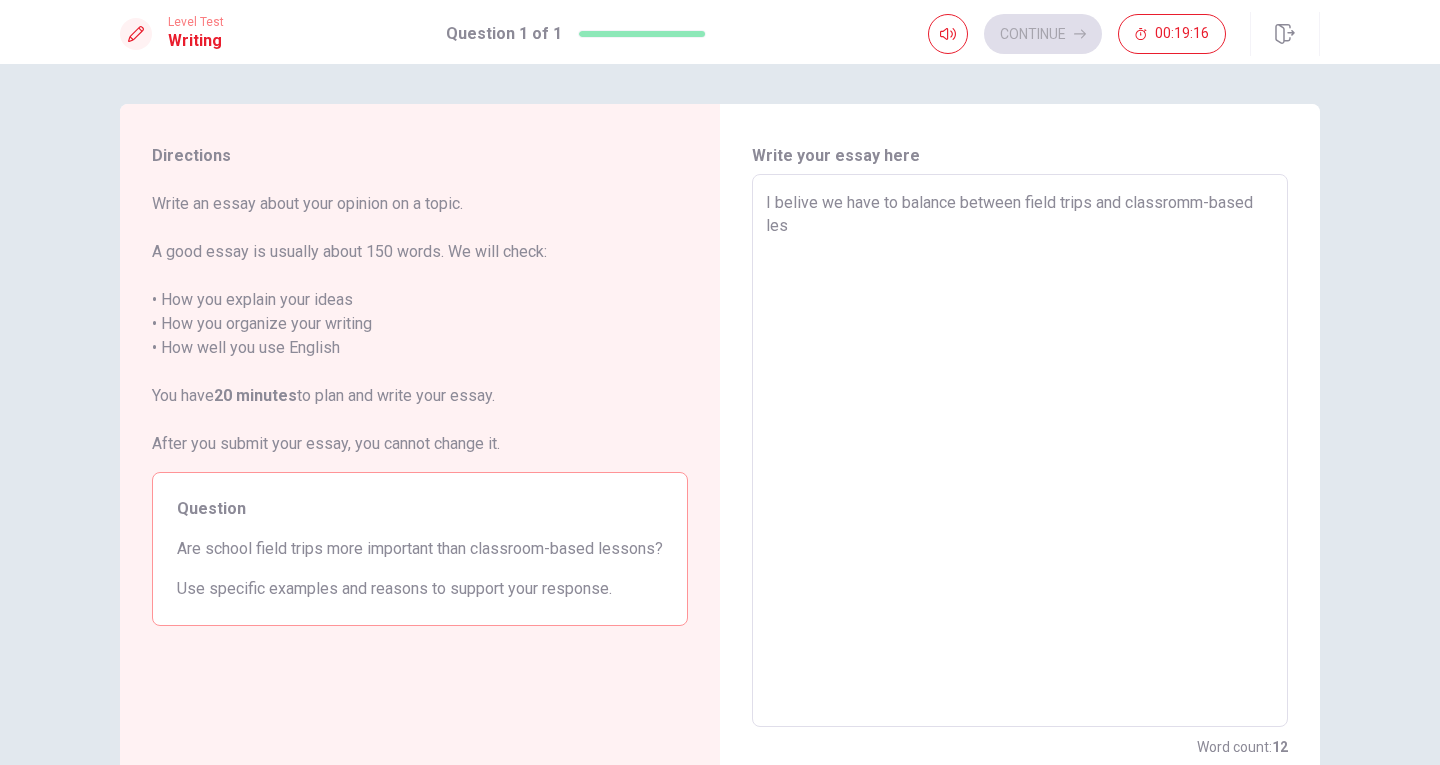 type on "x" 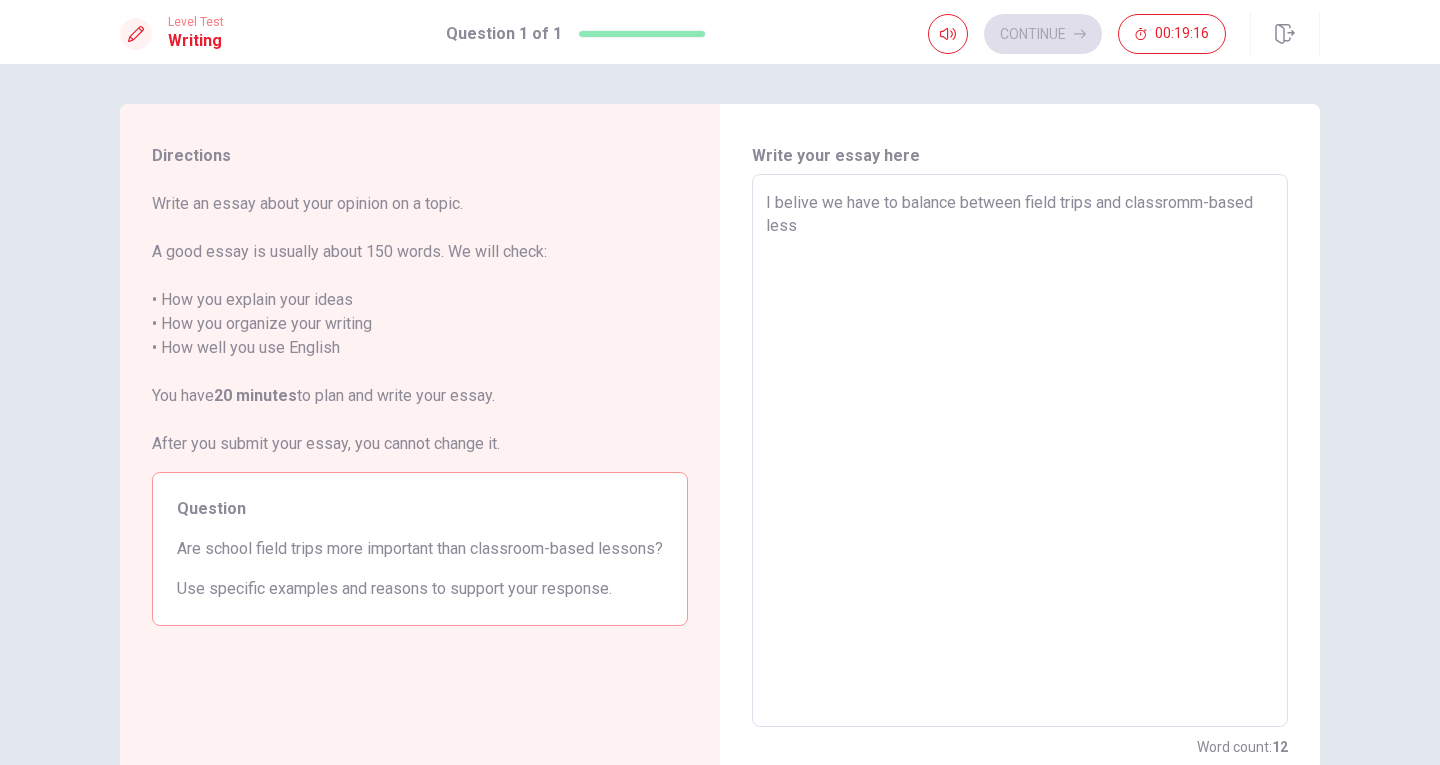 type on "x" 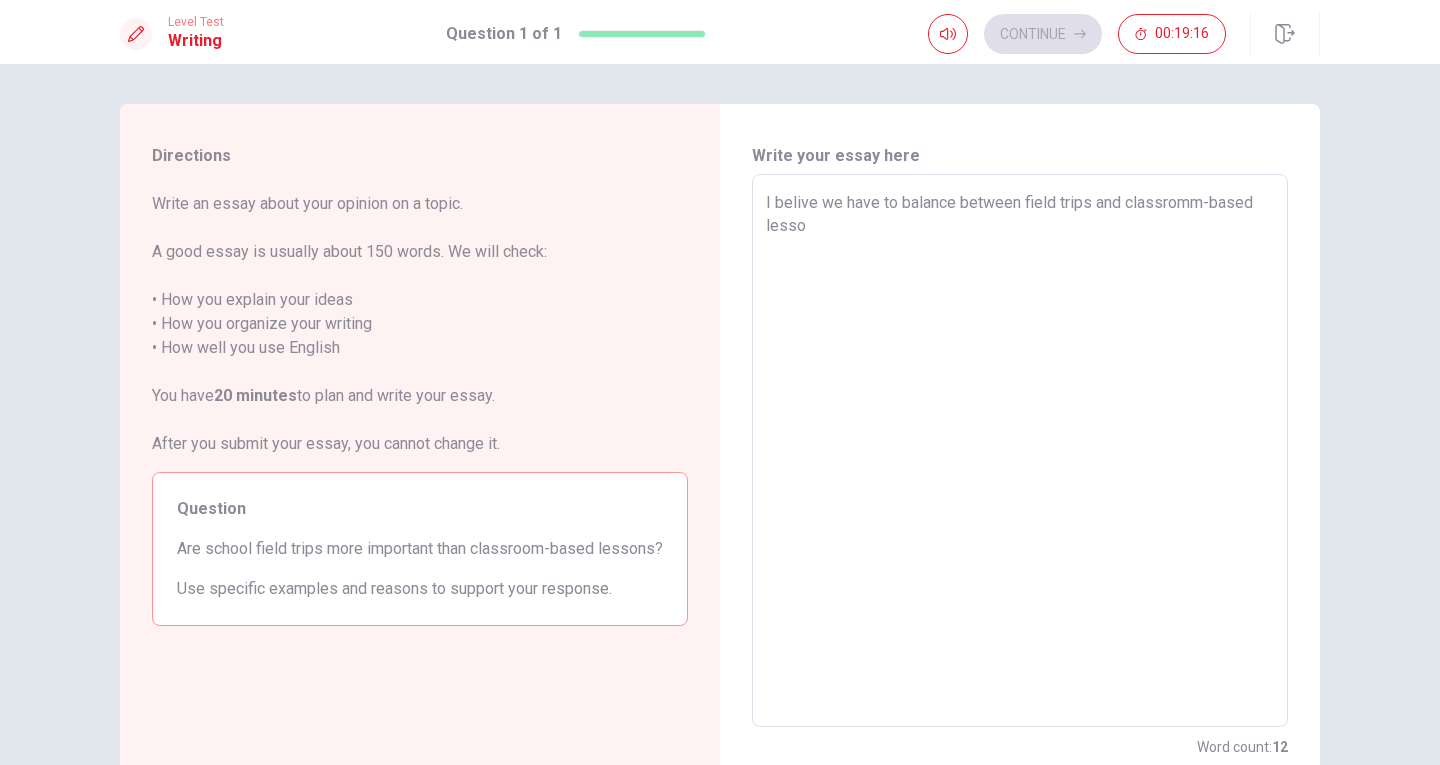 type on "x" 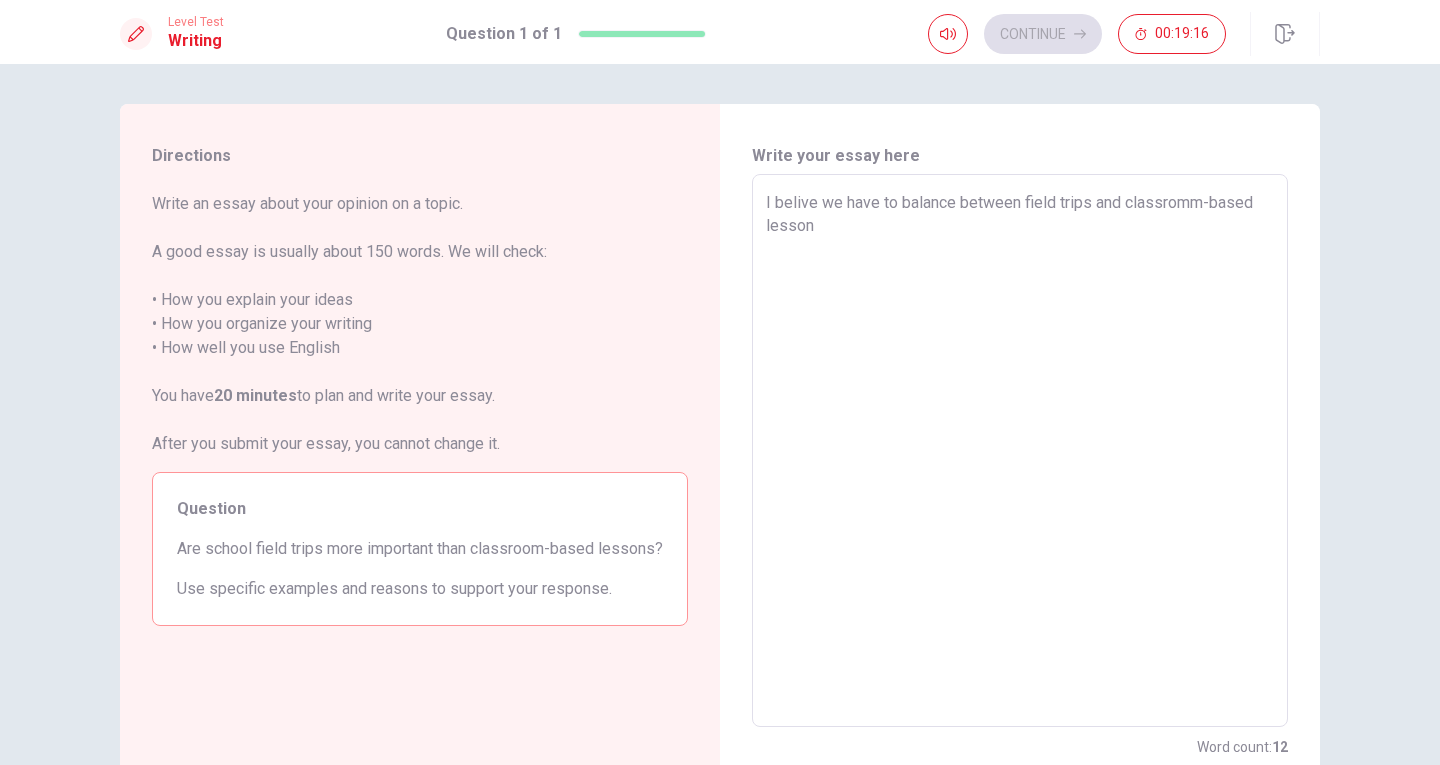 type on "x" 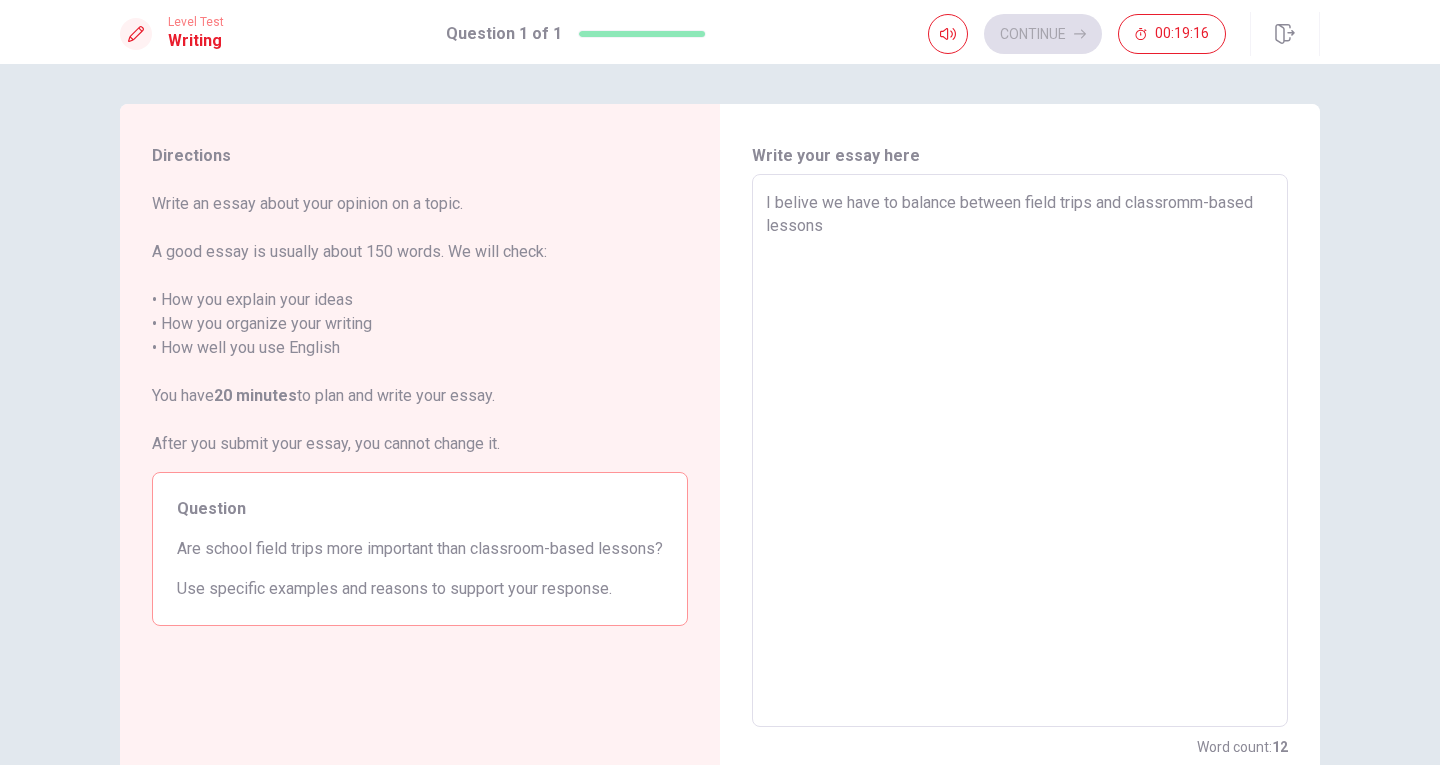 type on "x" 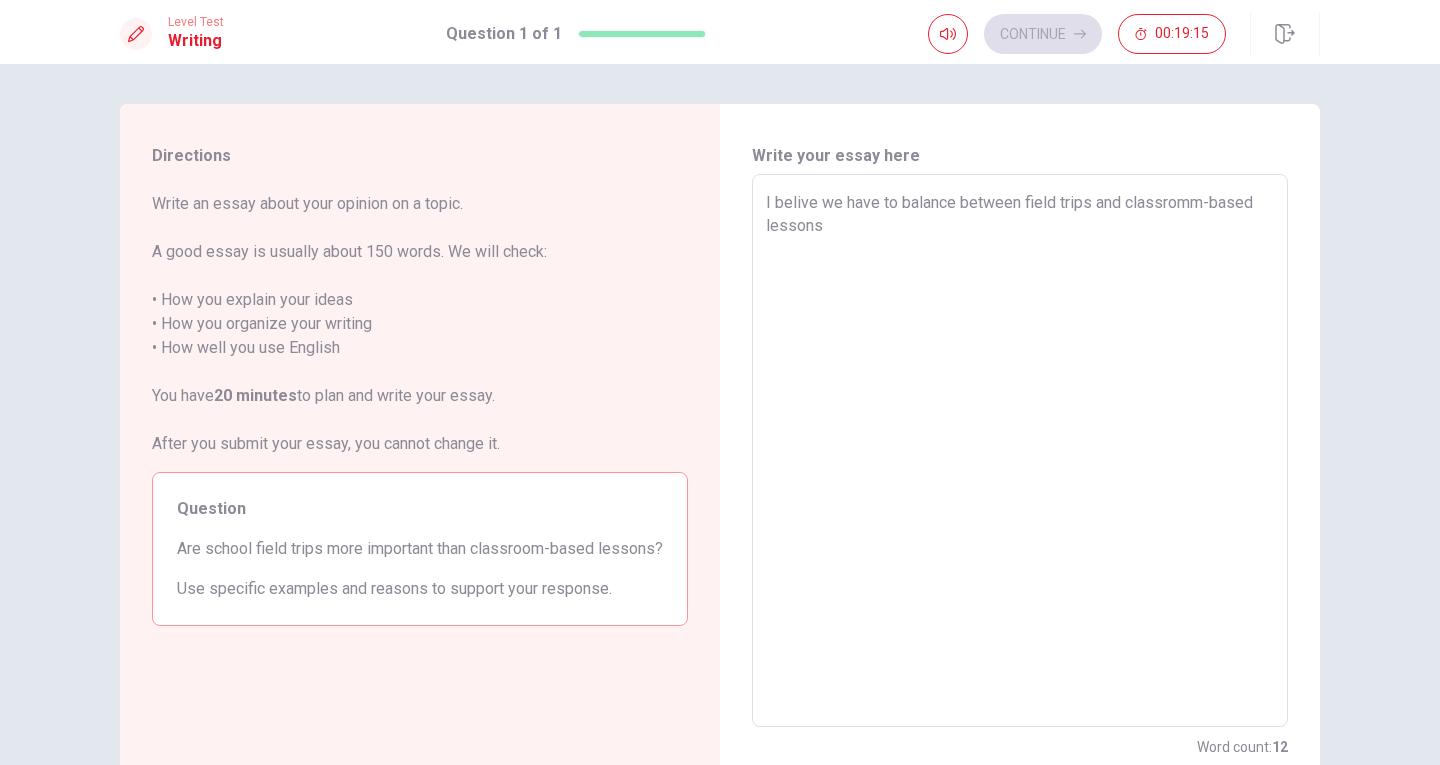 type on "I belive we have to balance between field trips and classromm-based lessons." 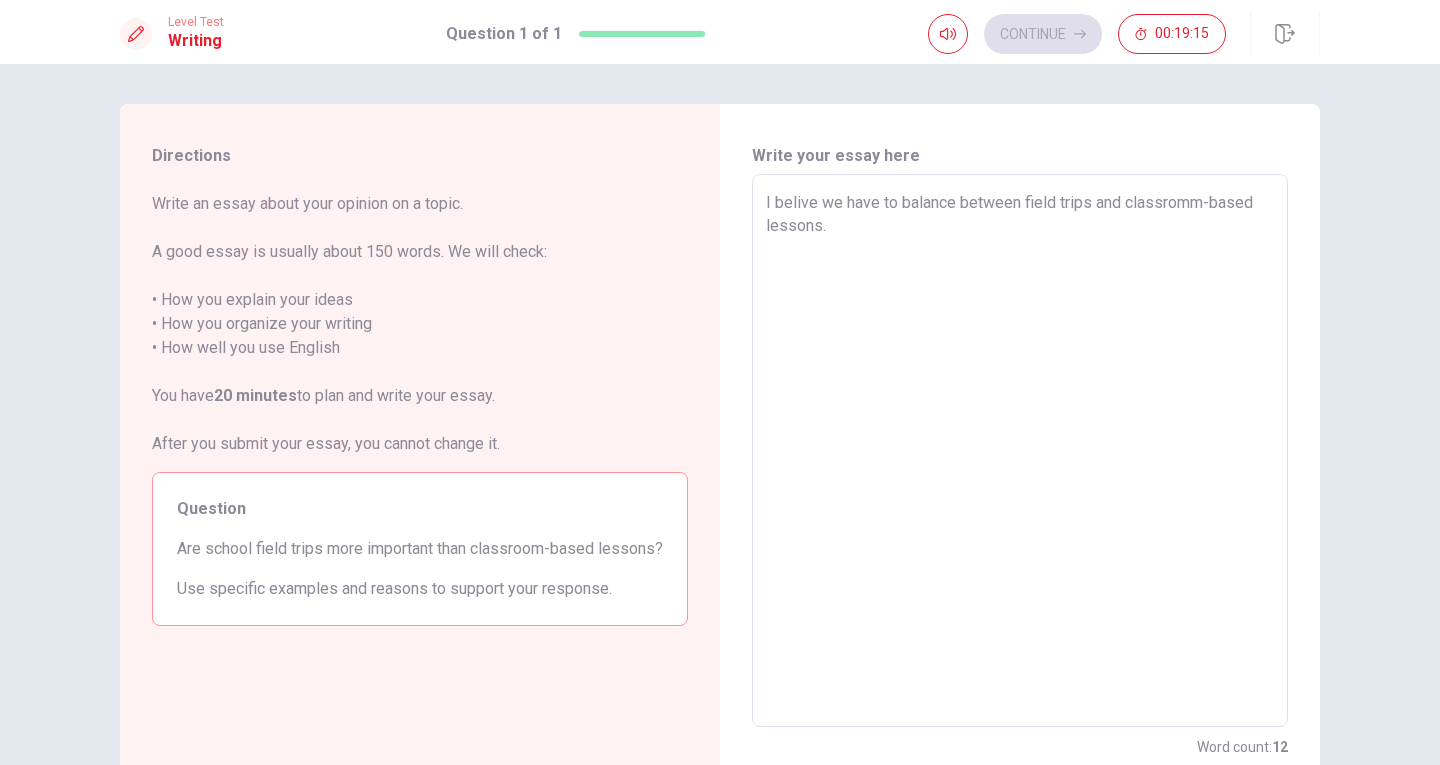 type on "x" 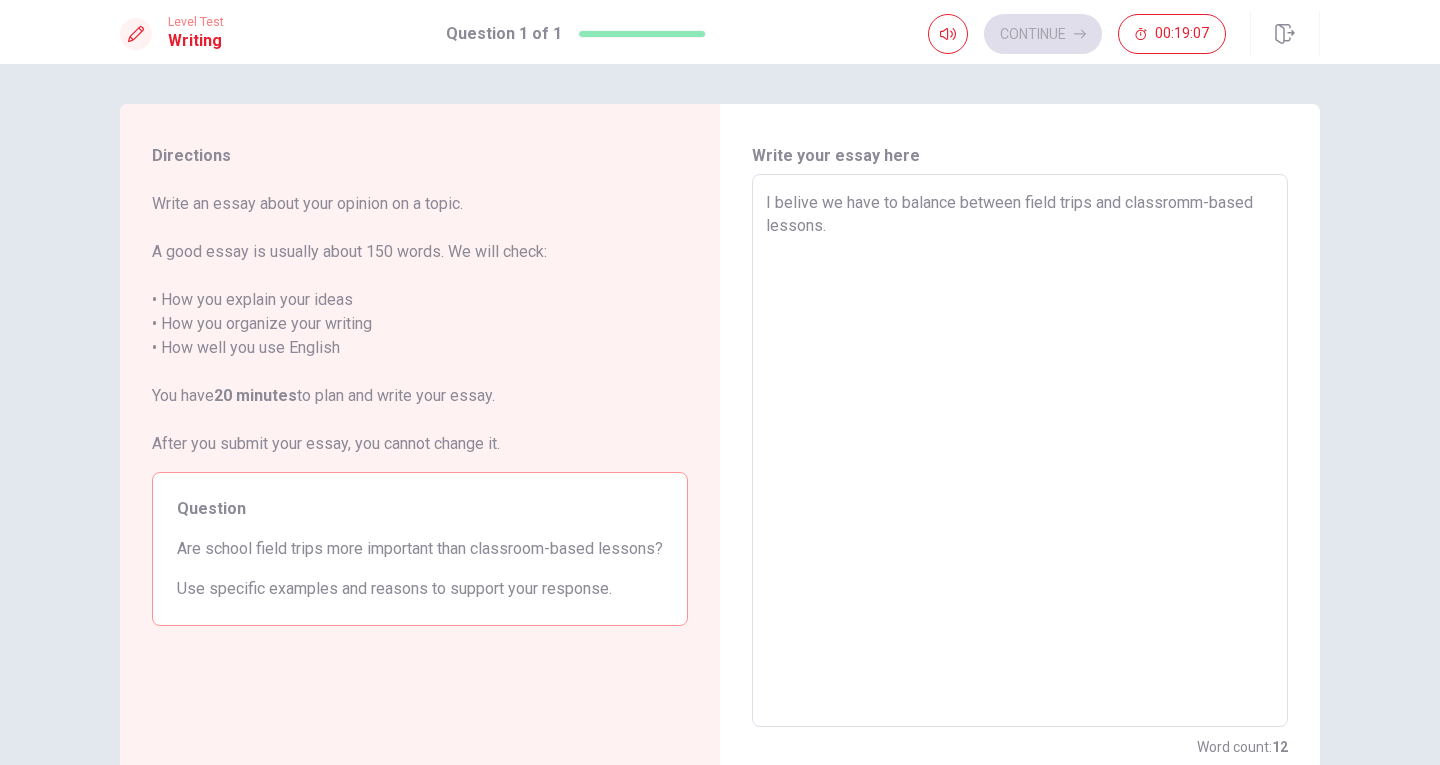 type on "x" 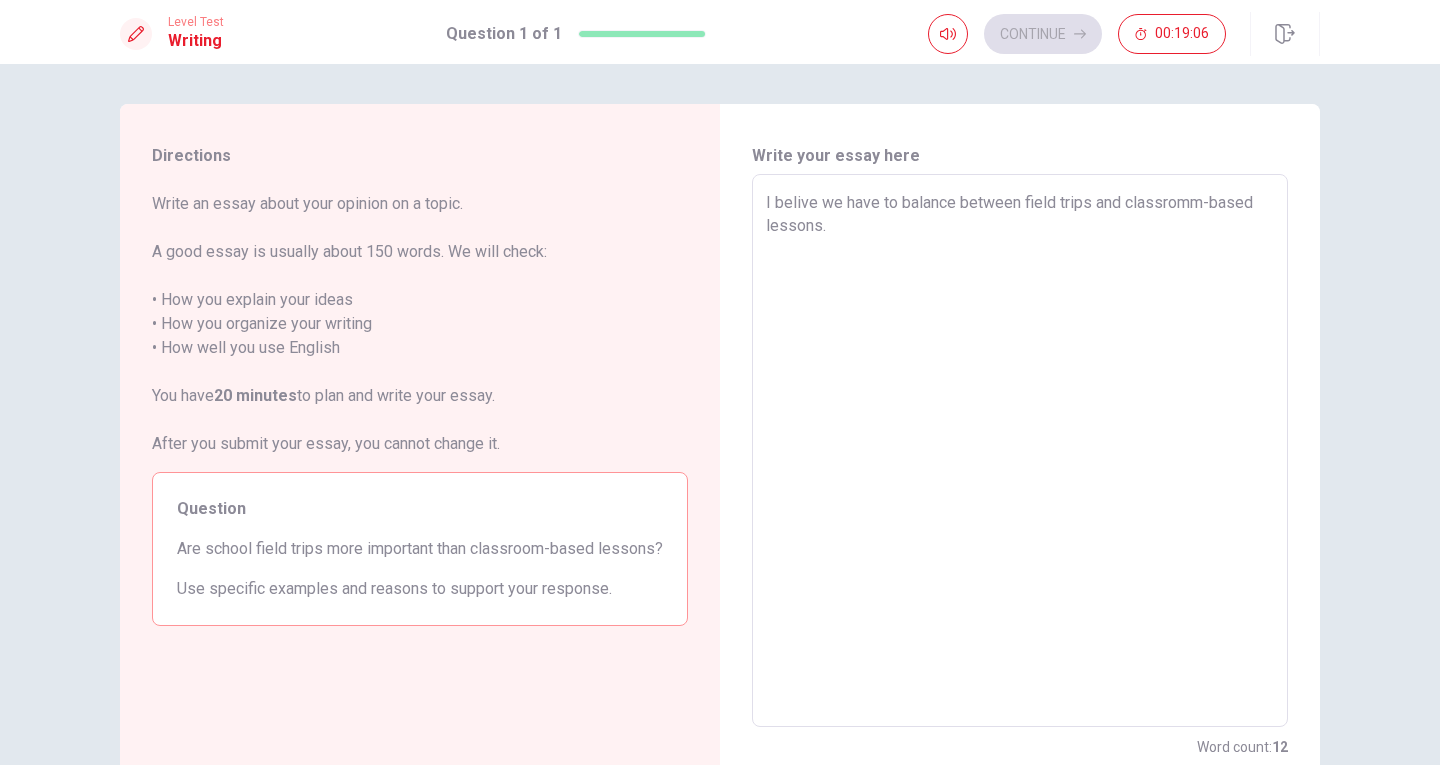 type on "I belive we have to balance between field trips and classromm-based lessons." 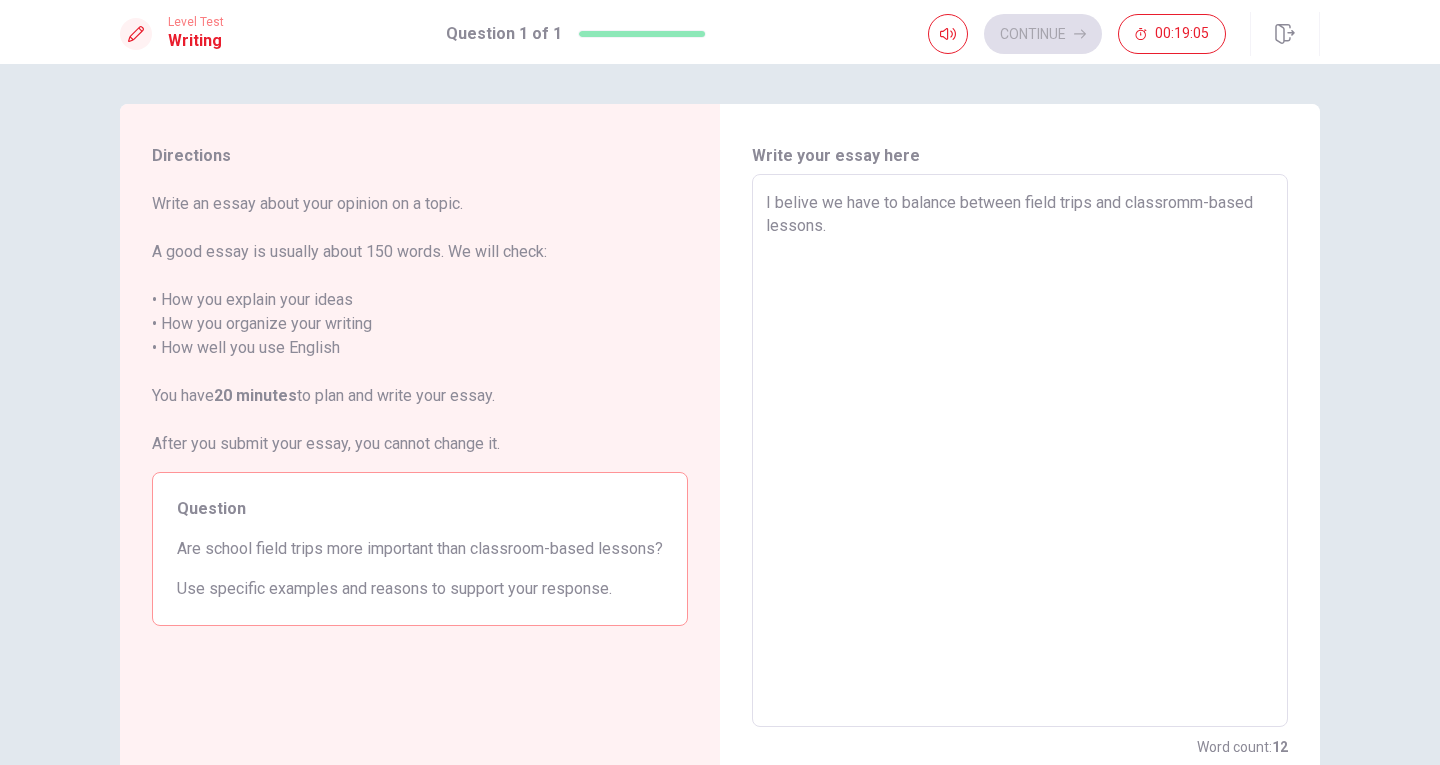 type on "i
I belive we have to balance between field trips and classromm-based lessons." 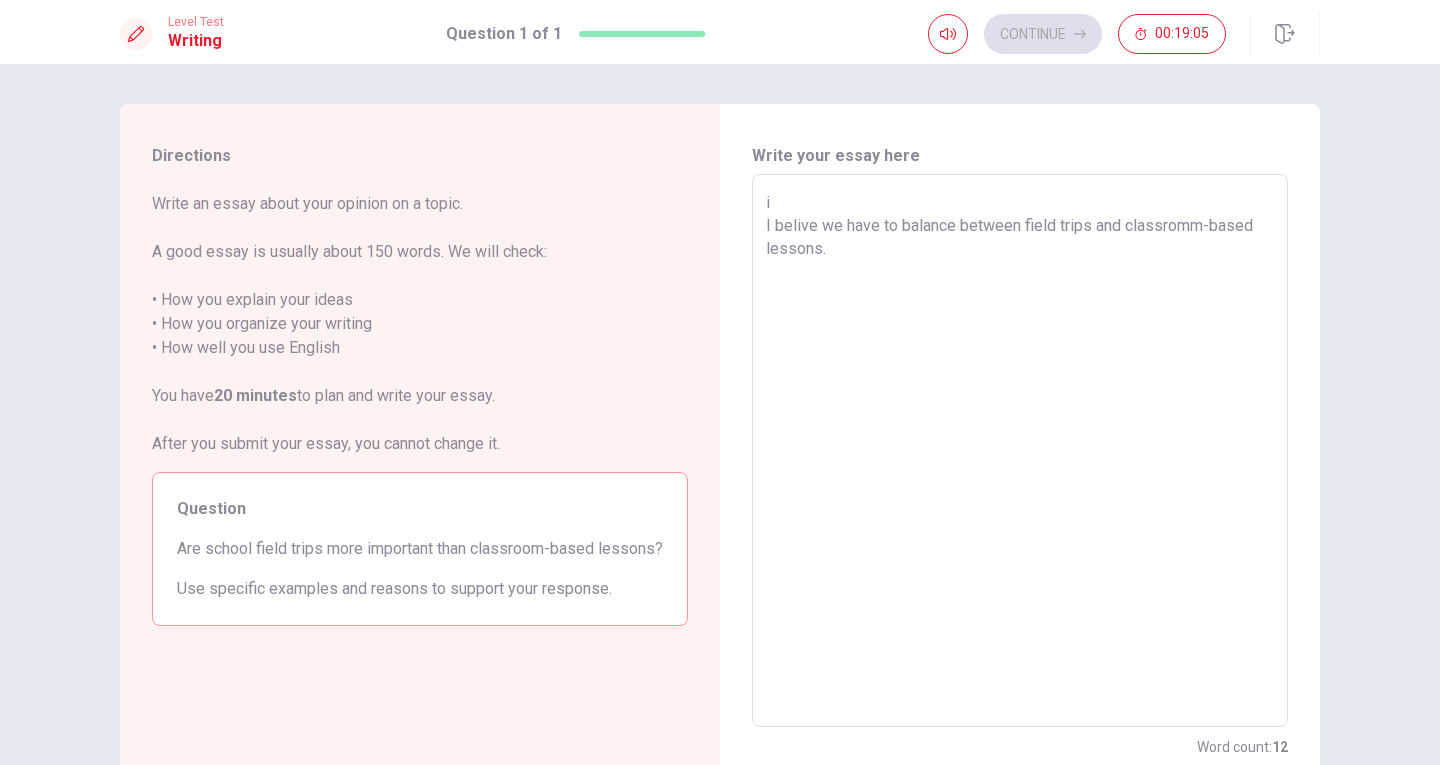 type on "x" 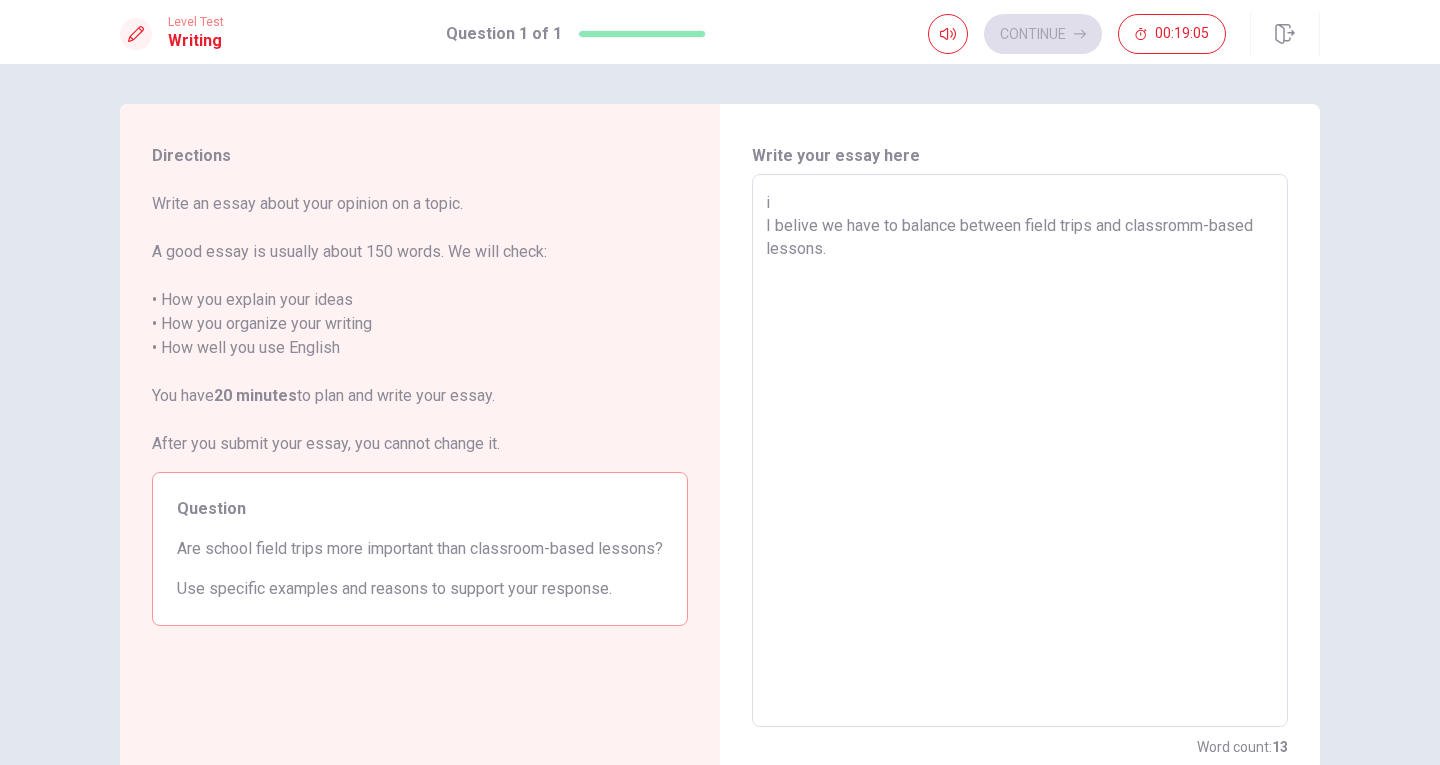 type on "i
I belive we have to balance between field trips and classromm-based lessons." 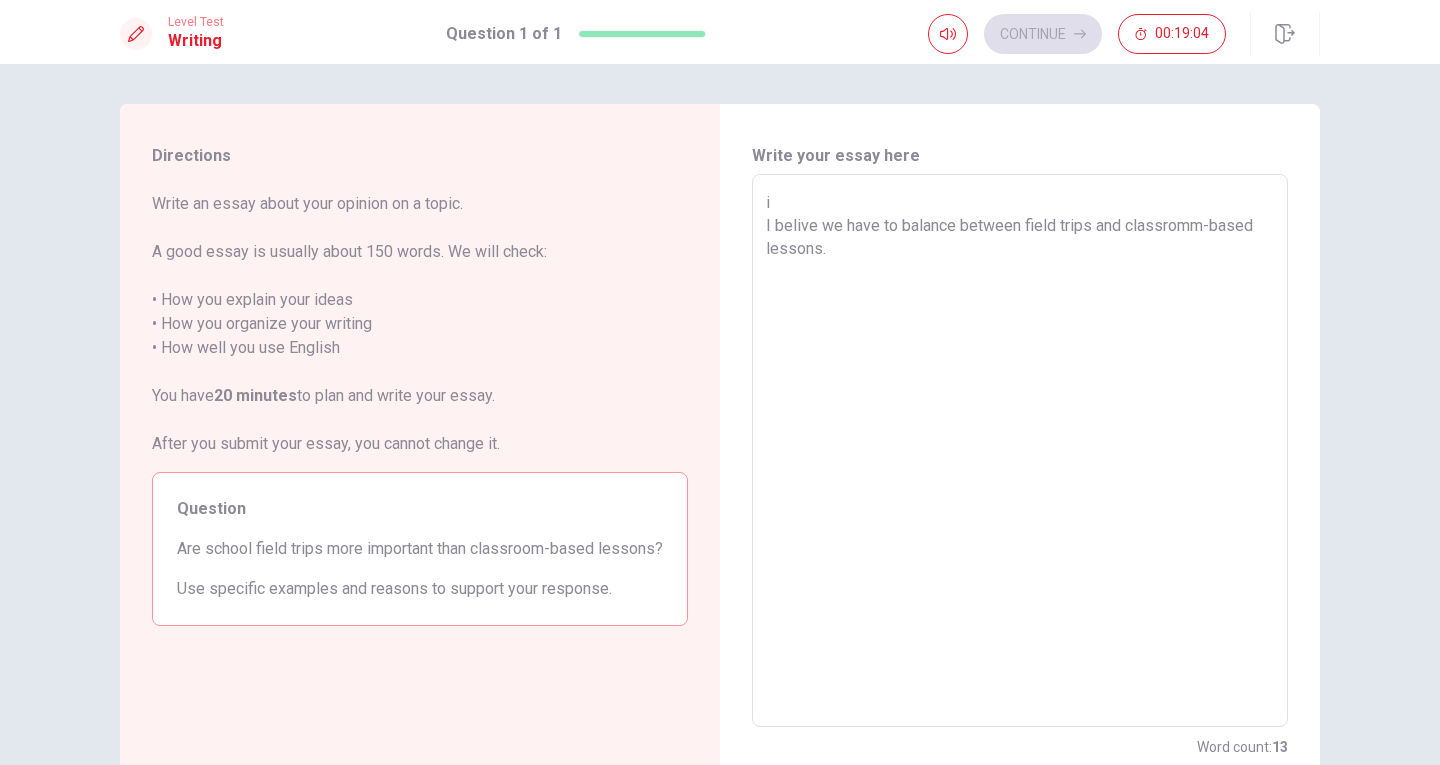 type on "I belive we have to balance between field trips and classromm-based lessons." 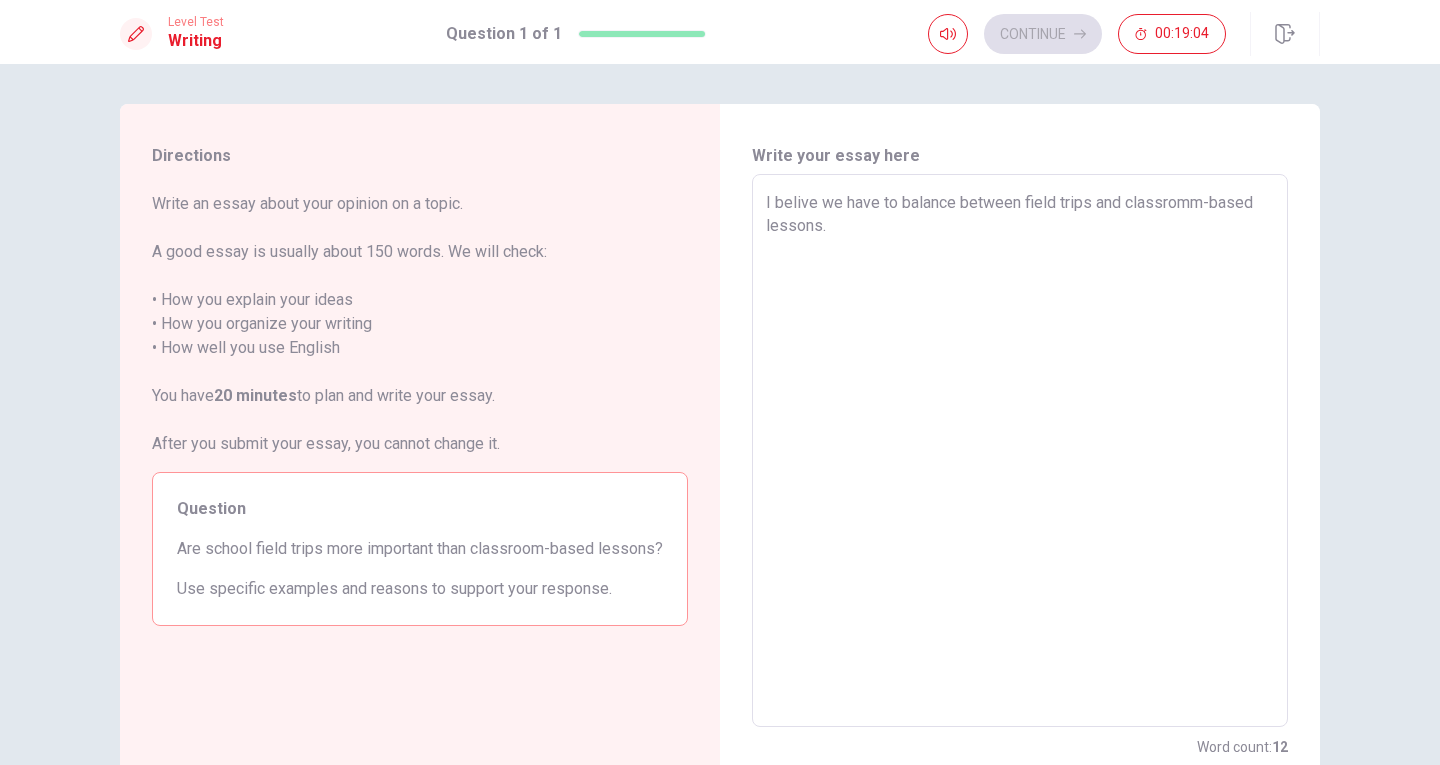 type on "I
I belive we have to balance between field trips and classromm-based lessons." 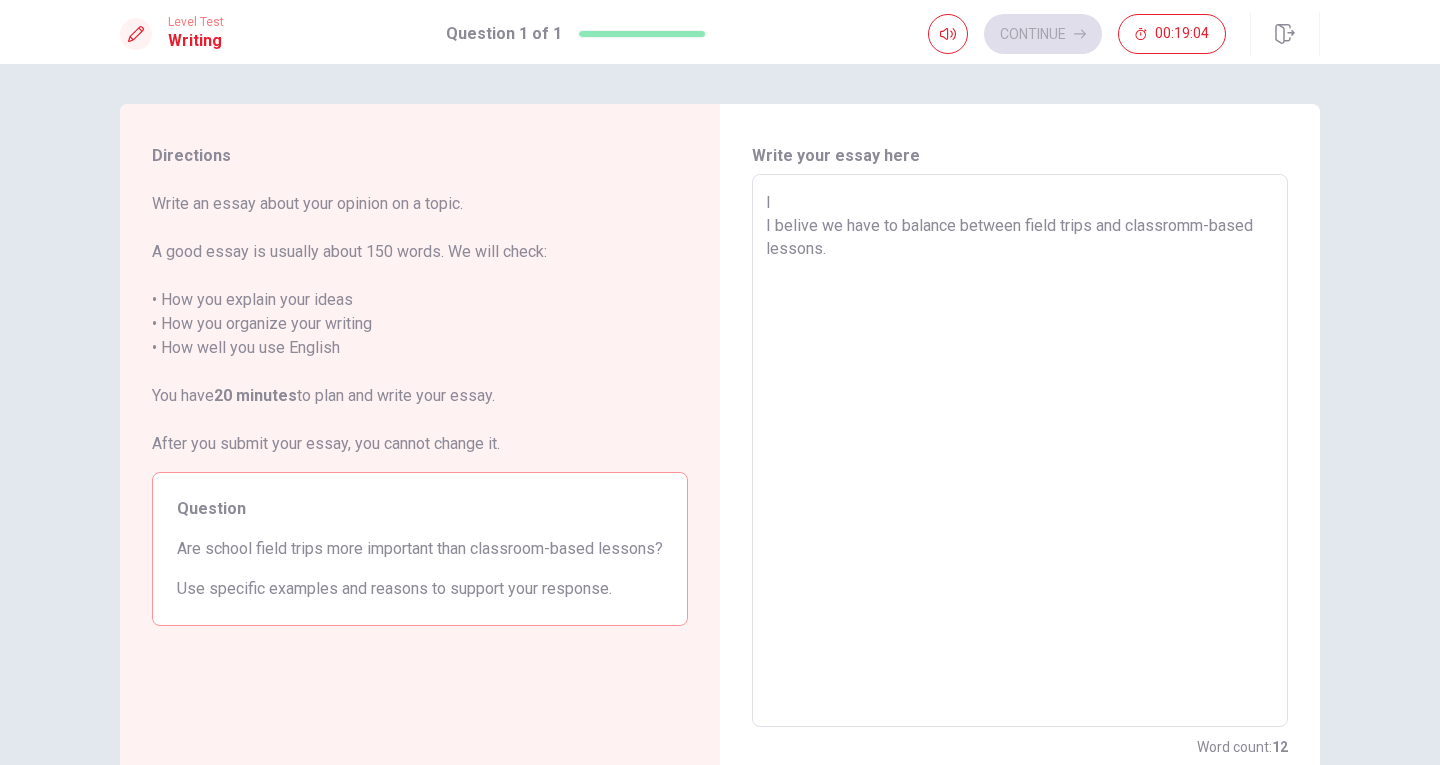 type on "x" 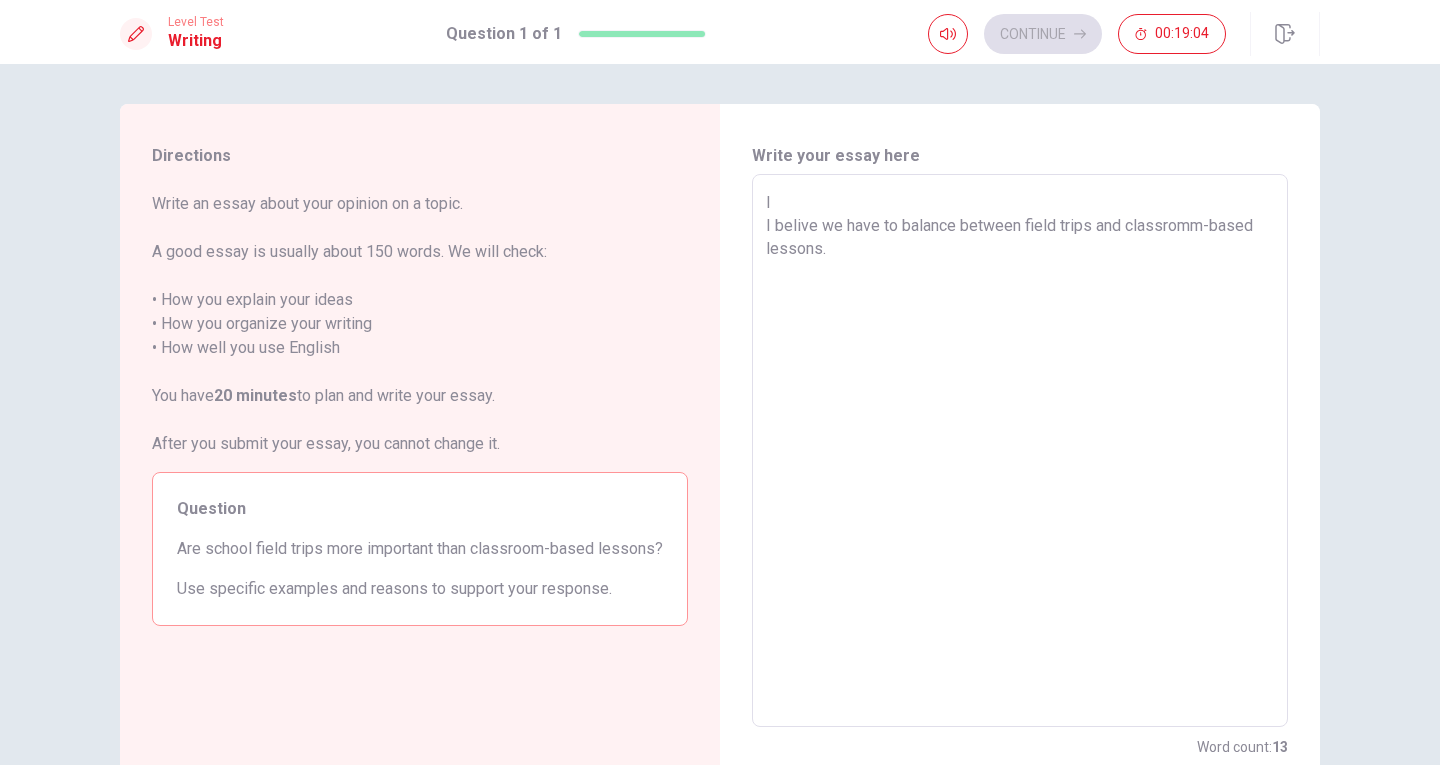 type on "I c
I belive we have to balance between field trips and classromm-based lessons." 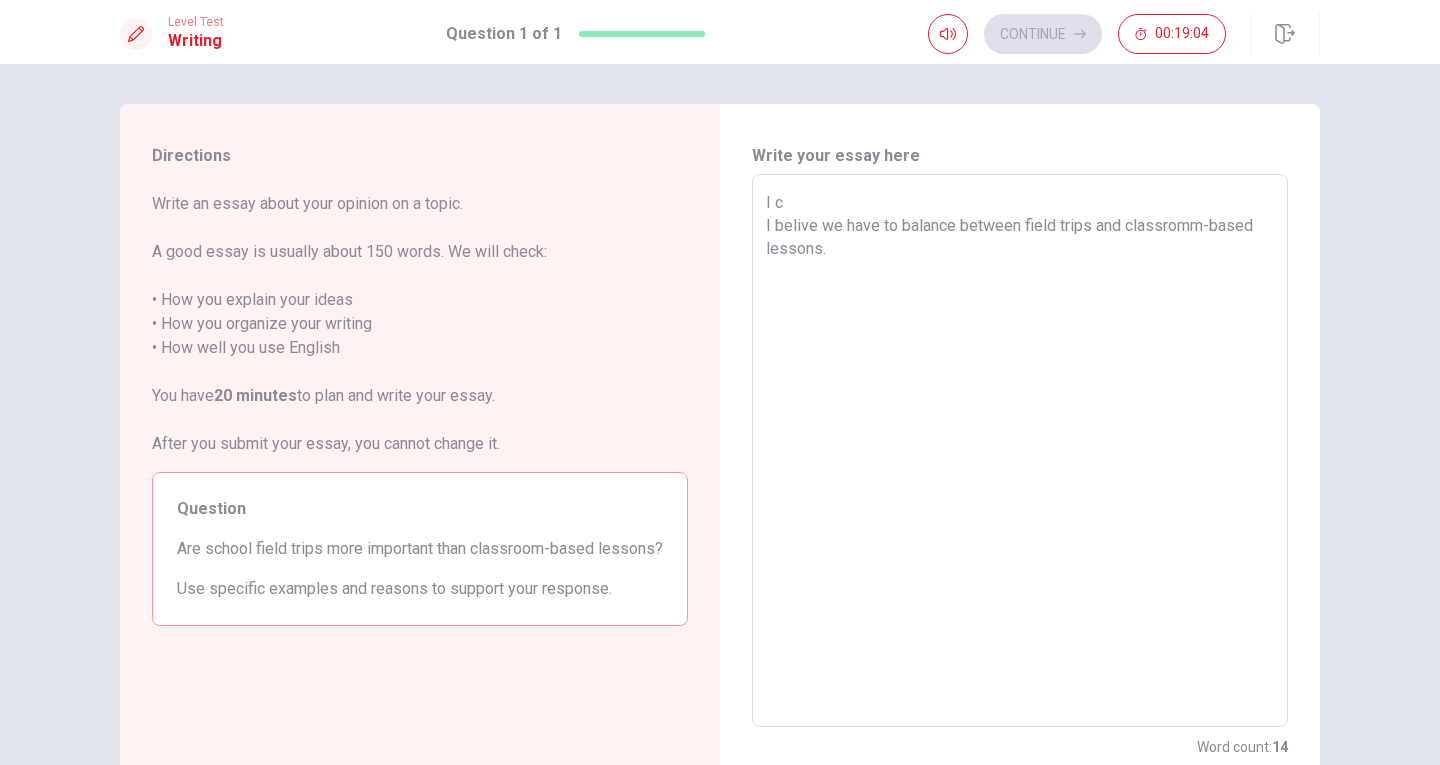 type on "x" 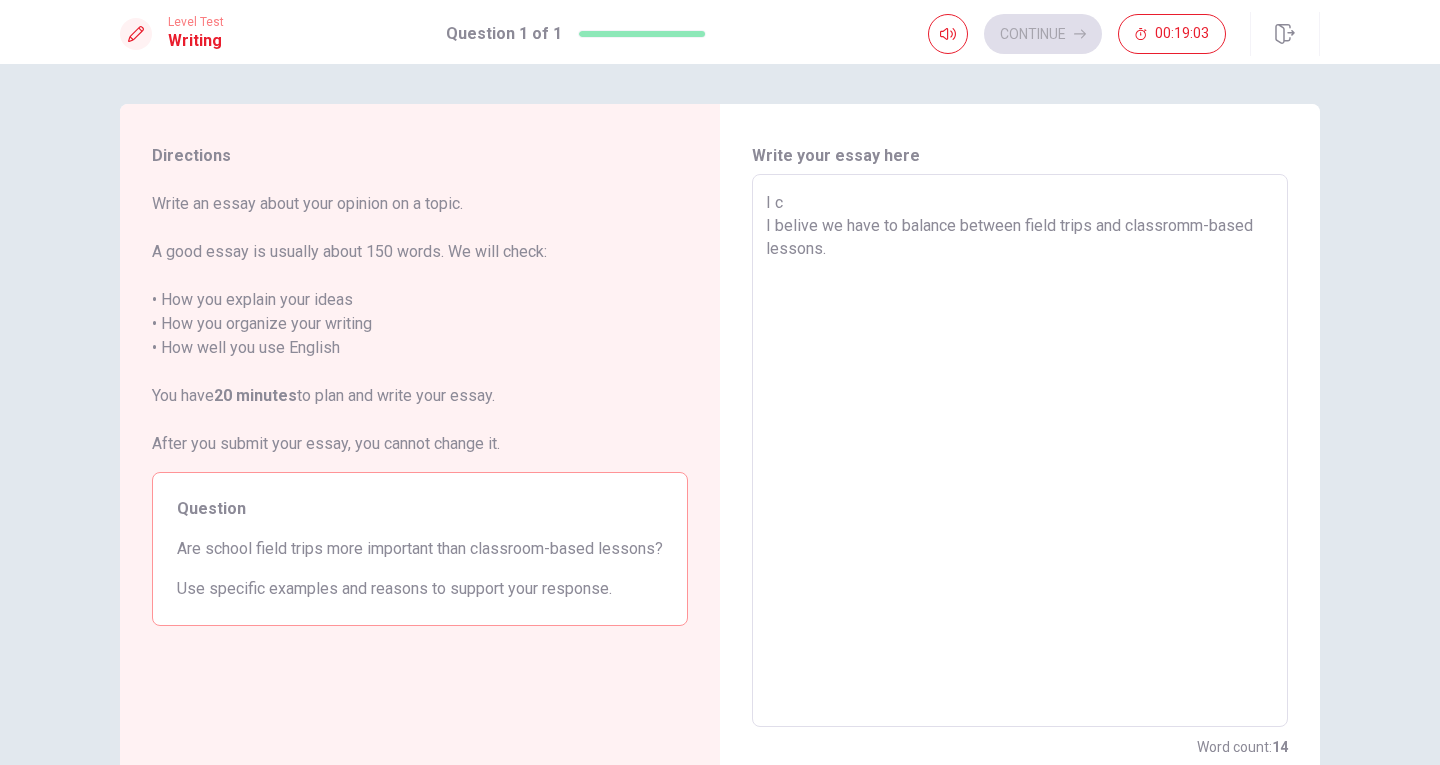 type 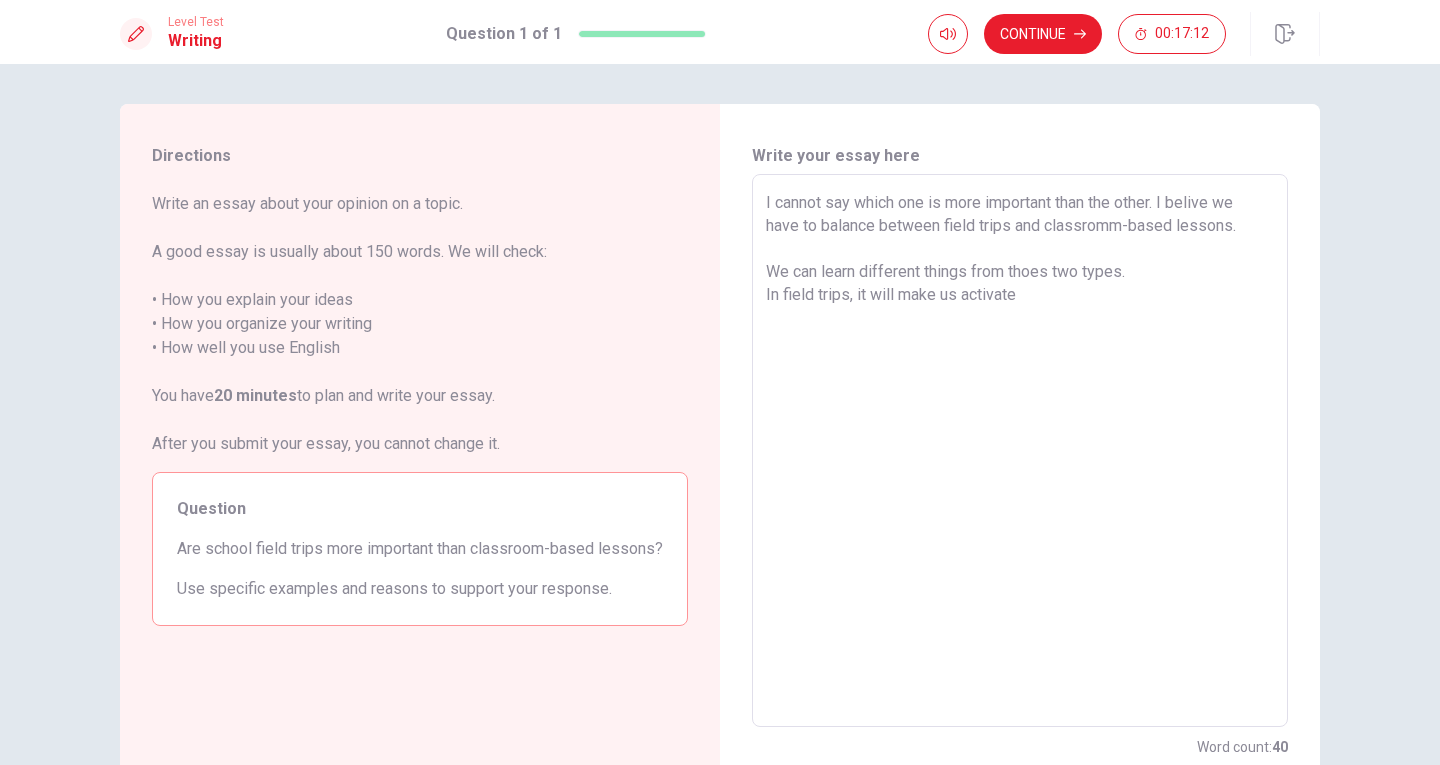 click on "I cannot say which one is more important than the other. I belive we have to balance between field trips and classromm-based lessons.
We can learn different things from thoes two types.
In field trips, it will make us activate" at bounding box center [1020, 451] 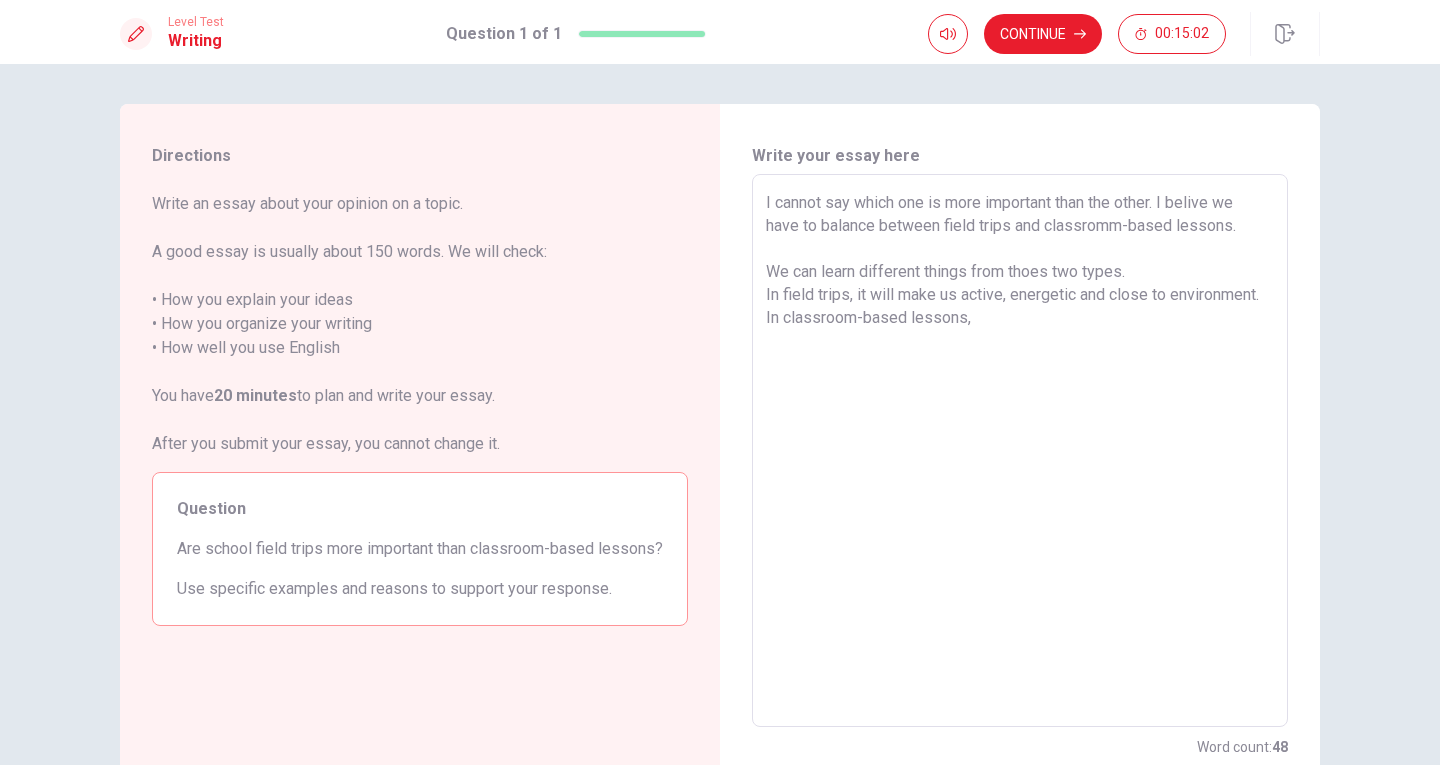 drag, startPoint x: 1161, startPoint y: 200, endPoint x: 715, endPoint y: 211, distance: 446.13562 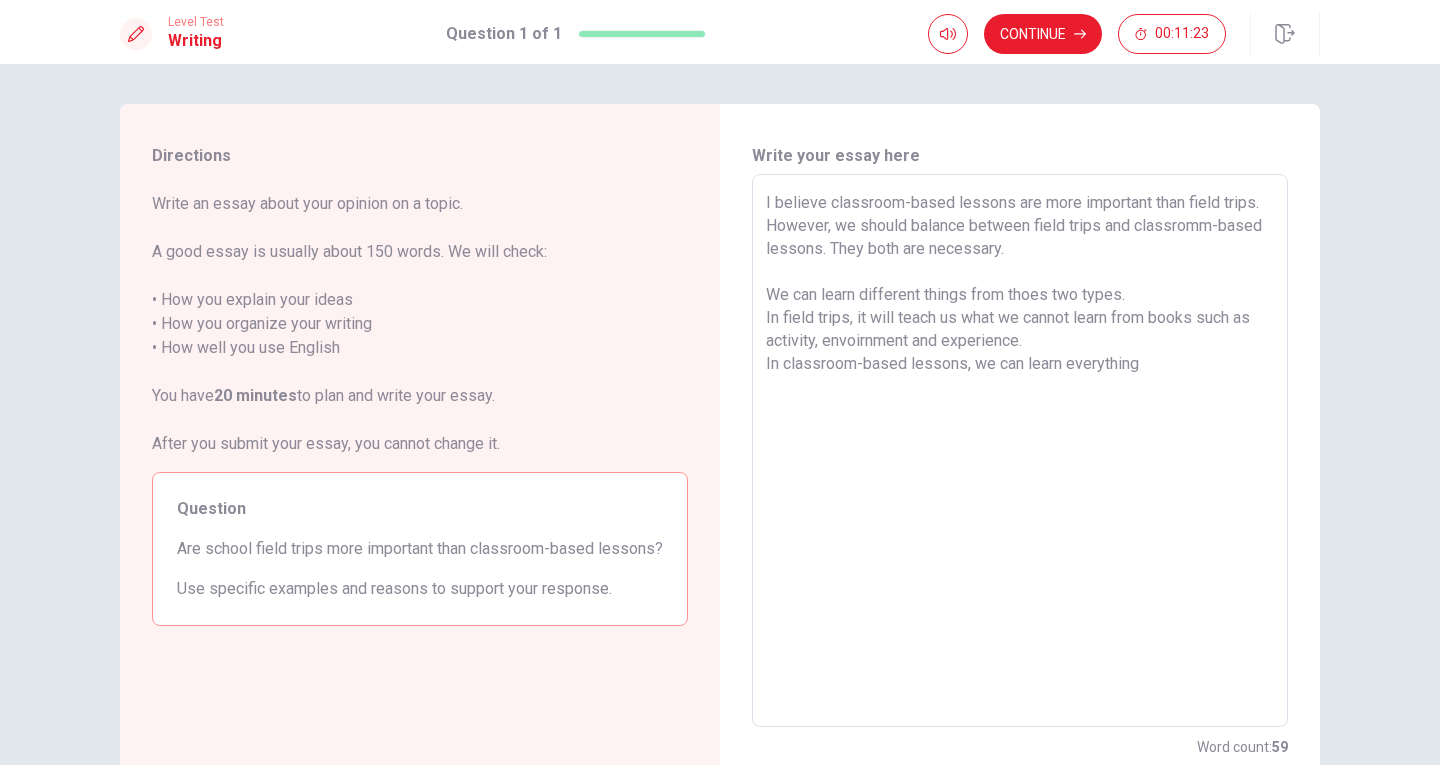 drag, startPoint x: 1154, startPoint y: 358, endPoint x: 725, endPoint y: 385, distance: 429.84882 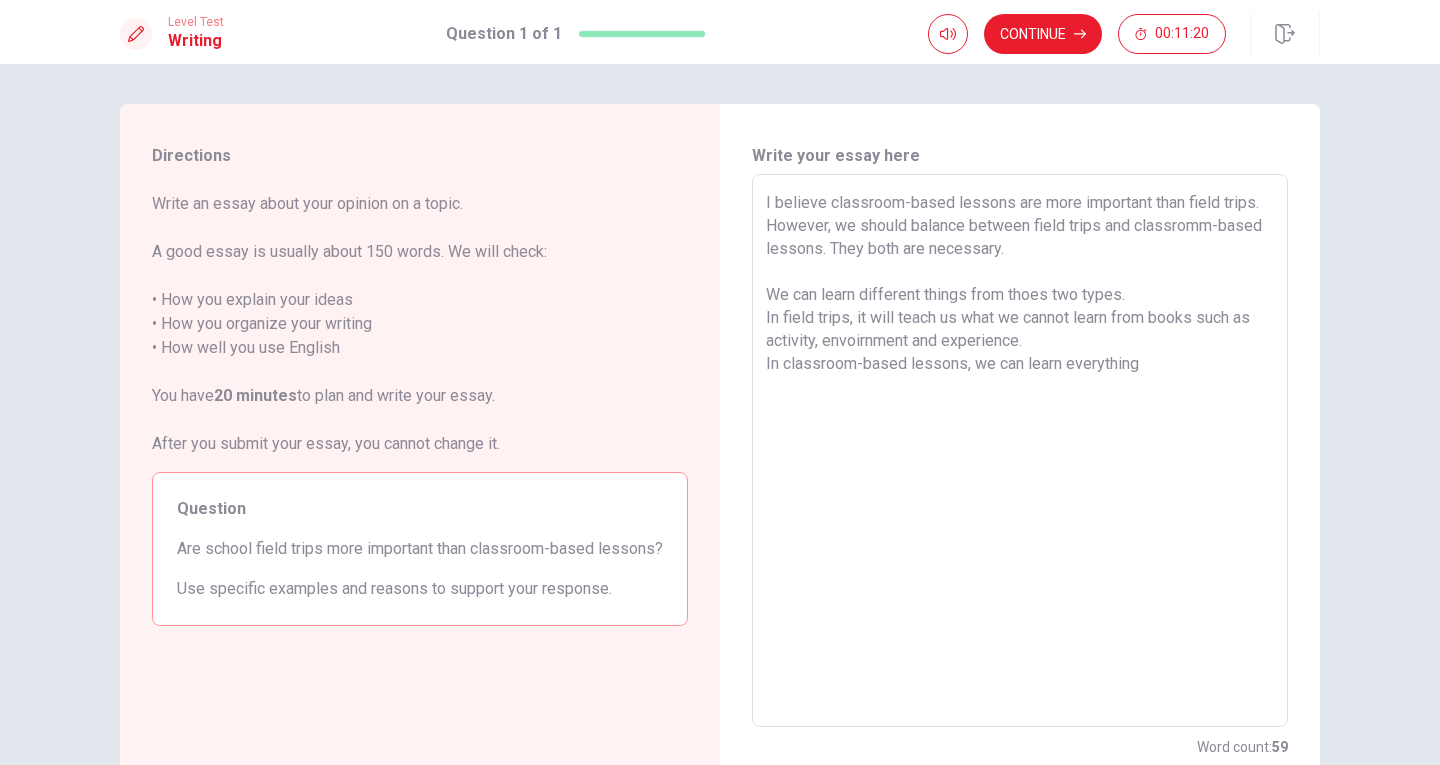 click on "I believe classroom-based lessons are more important than field trips.
However, we should balance between field trips and classromm-based lessons. They both are necessary.
We can learn different things from thoes two types.
In field trips, it will teach us what we cannot learn from books such as activity, envoirnment and experience.
In classroom-based lessons, we can learn everything" at bounding box center (1020, 451) 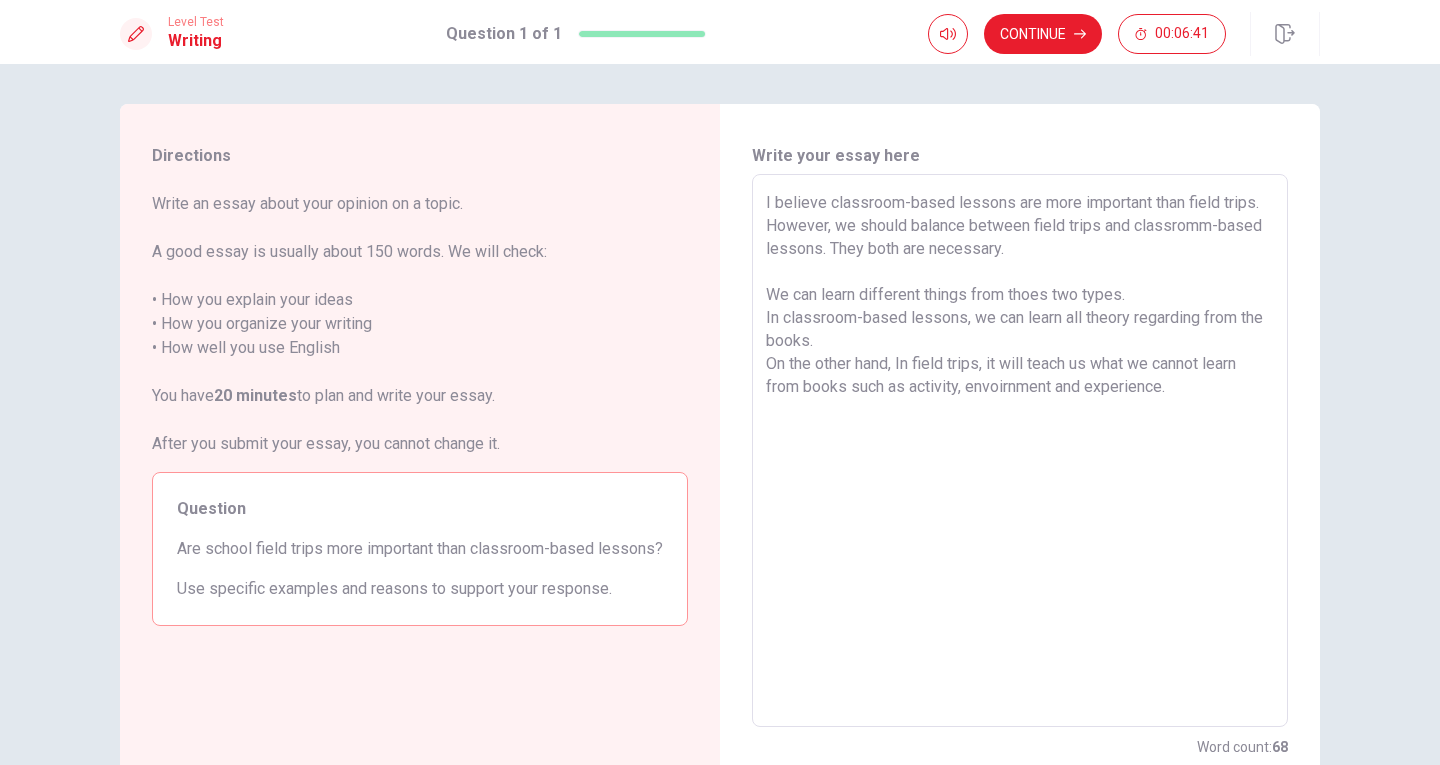 click on "I believe classroom-based lessons are more important than field trips.
However, we should balance between field trips and classromm-based lessons. They both are necessary.
We can learn different things from thoes two types.
In classroom-based lessons, we can learn all theory regarding from the books.
On the other hand, In field trips, it will teach us what we cannot learn from books such as activity, envoirnment and experience." at bounding box center [1020, 451] 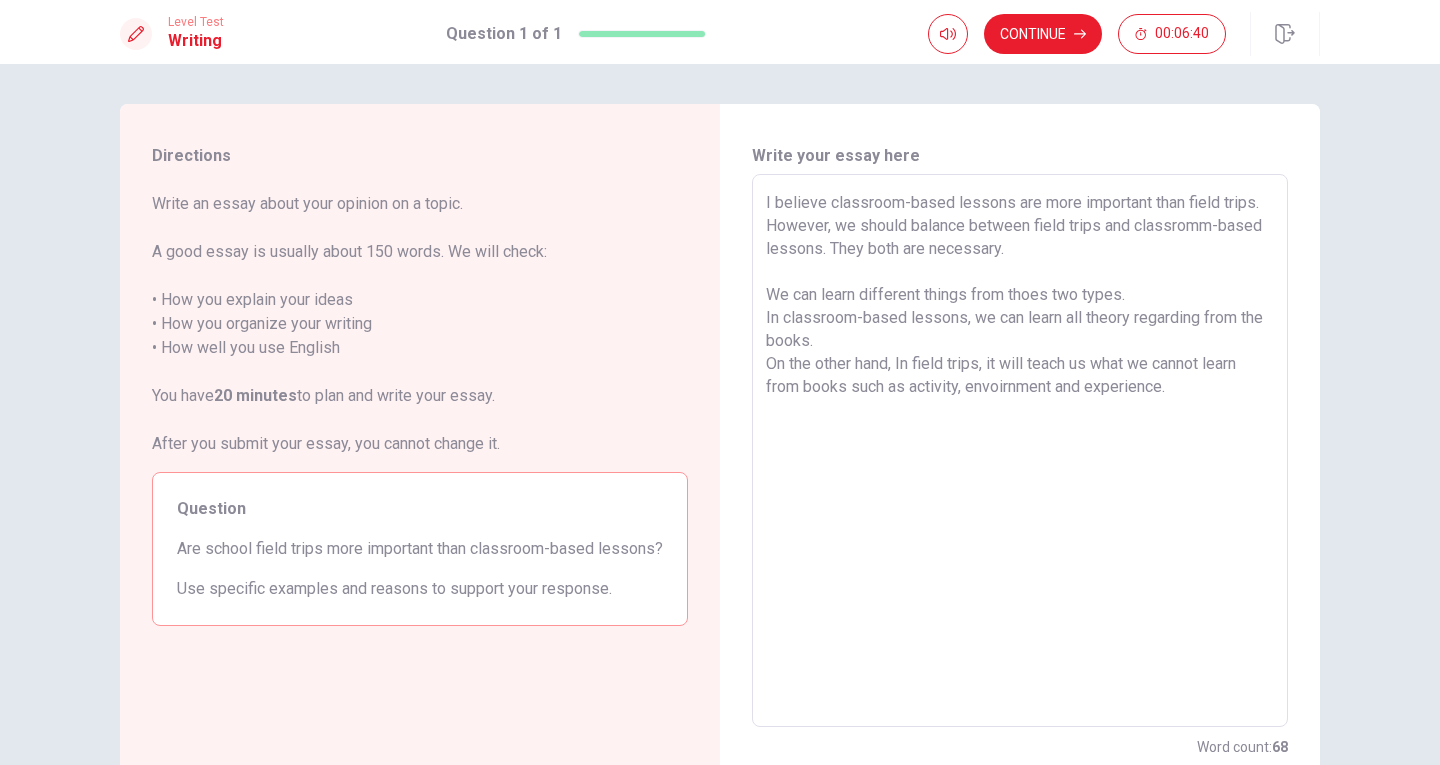 click on "I believe classroom-based lessons are more important than field trips.
However, we should balance between field trips and classromm-based lessons. They both are necessary.
We can learn different things from thoes two types.
In classroom-based lessons, we can learn all theory regarding from the books.
On the other hand, In field trips, it will teach us what we cannot learn from books such as activity, envoirnment and experience." at bounding box center (1020, 451) 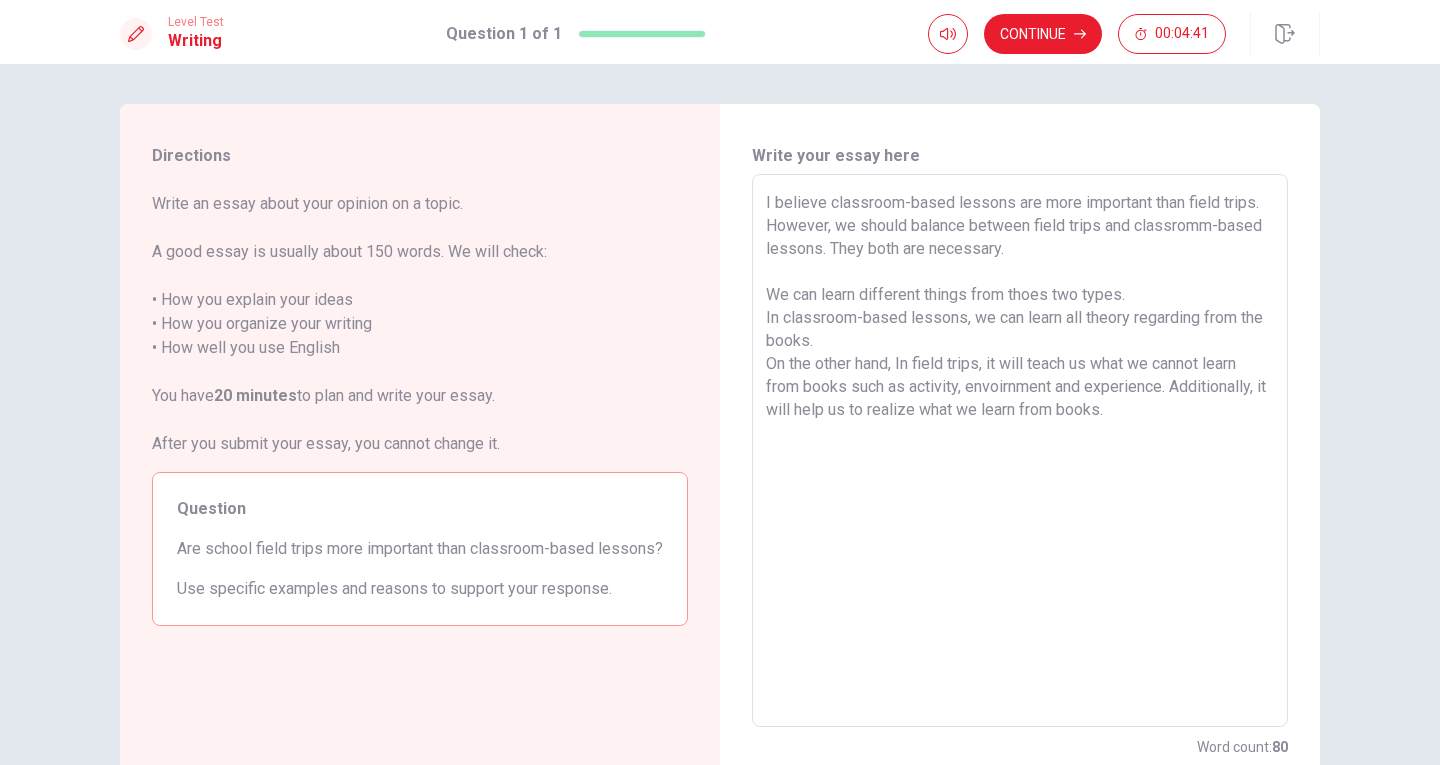 click on "I believe classroom-based lessons are more important than field trips.
However, we should balance between field trips and classromm-based lessons. They both are necessary.
We can learn different things from thoes two types.
In classroom-based lessons, we can learn all theory regarding from the books.
On the other hand, In field trips, it will teach us what we cannot learn from books such as activity, envoirnment and experience. Additionally, it will help us to realize what we learn from books." at bounding box center [1020, 451] 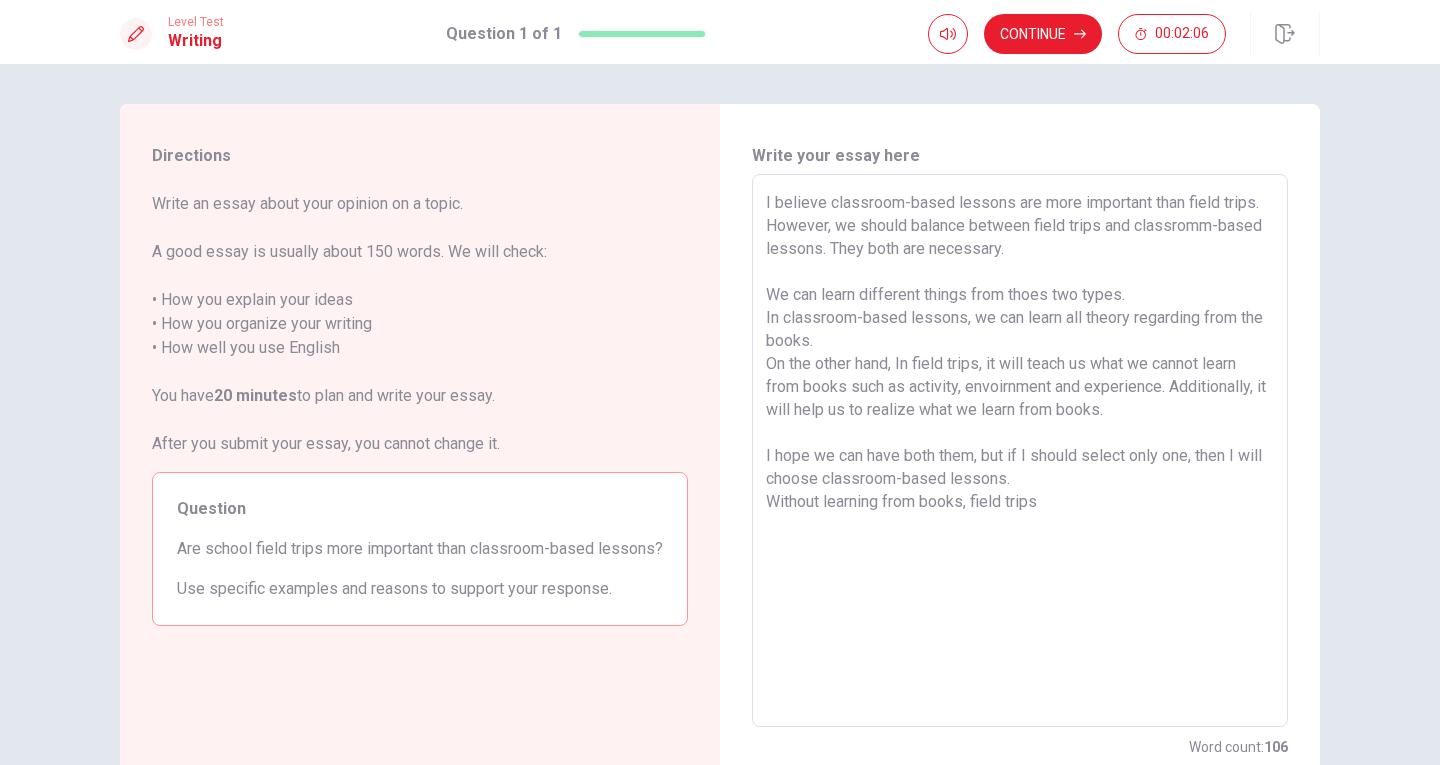 click on "I believe classroom-based lessons are more important than field trips.
However, we should balance between field trips and classromm-based lessons. They both are necessary.
We can learn different things from thoes two types.
In classroom-based lessons, we can learn all theory regarding from the books.
On the other hand, In field trips, it will teach us what we cannot learn from books such as activity, envoirnment and experience. Additionally, it will help us to realize what we learn from books.
I hope we can have both them, but if I should select only one, then I will choose classroom-based lessons.
Without learning from books, field trips" at bounding box center [1020, 451] 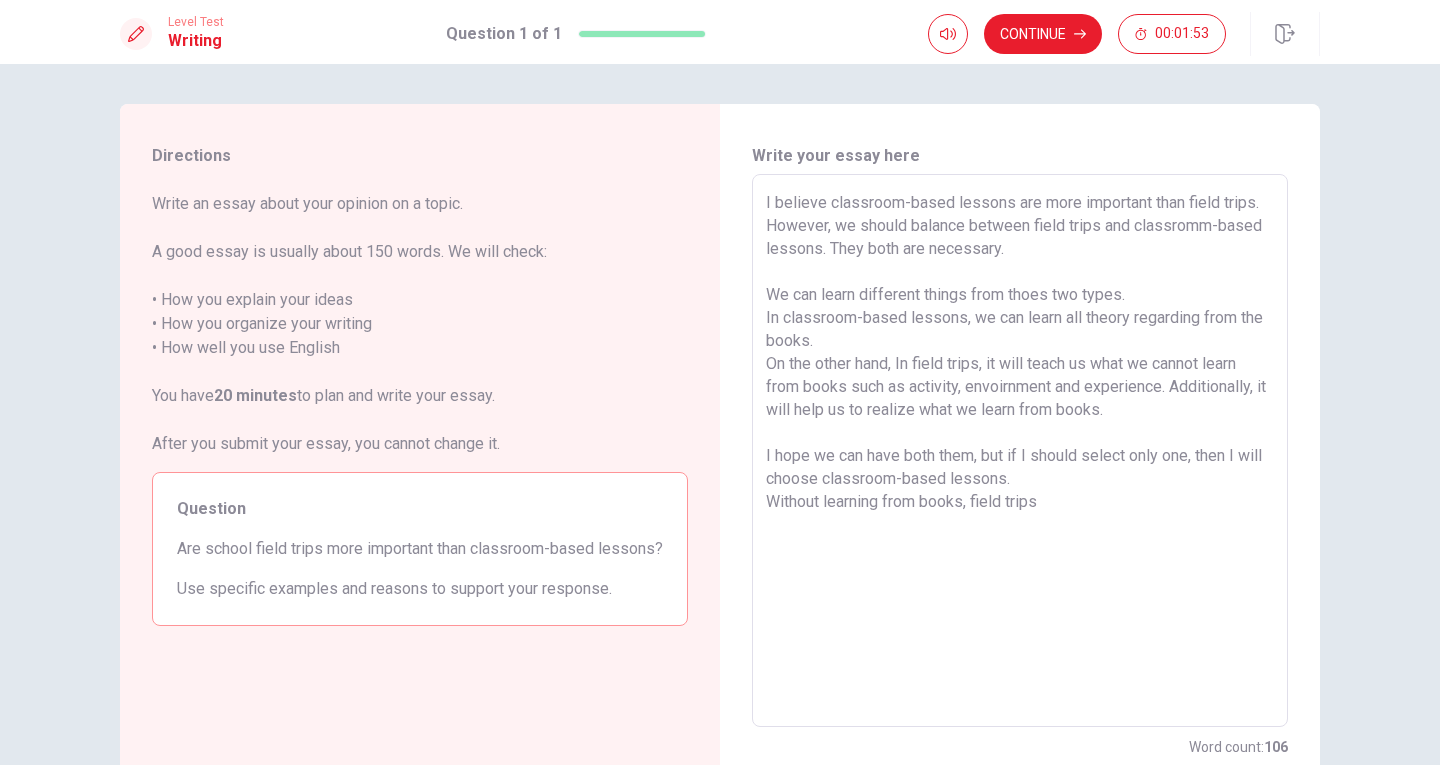 click on "I believe classroom-based lessons are more important than field trips.
However, we should balance between field trips and classromm-based lessons. They both are necessary.
We can learn different things from thoes two types.
In classroom-based lessons, we can learn all theory regarding from the books.
On the other hand, In field trips, it will teach us what we cannot learn from books such as activity, envoirnment and experience. Additionally, it will help us to realize what we learn from books.
I hope we can have both them, but if I should select only one, then I will choose classroom-based lessons.
Without learning from books, field trips" at bounding box center [1020, 451] 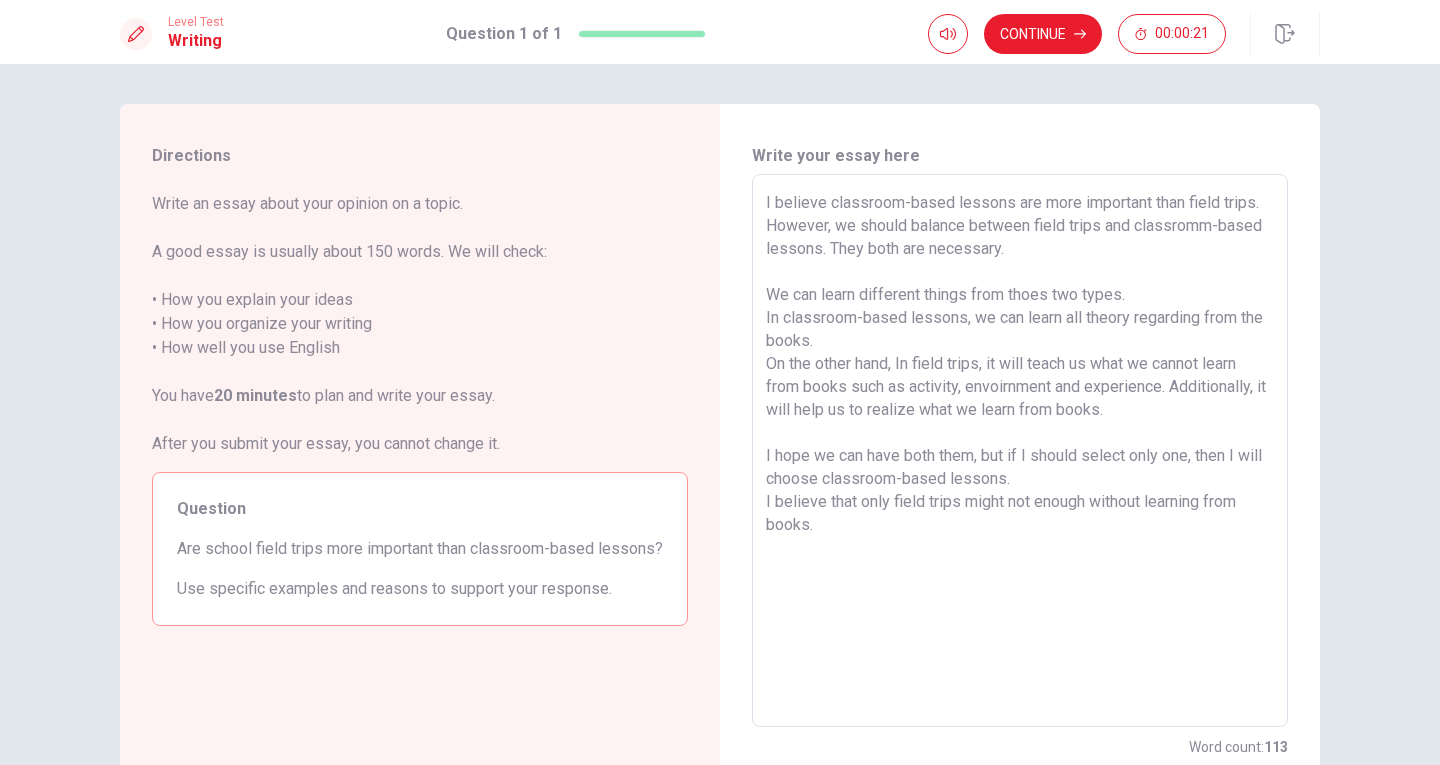 scroll, scrollTop: 138, scrollLeft: 0, axis: vertical 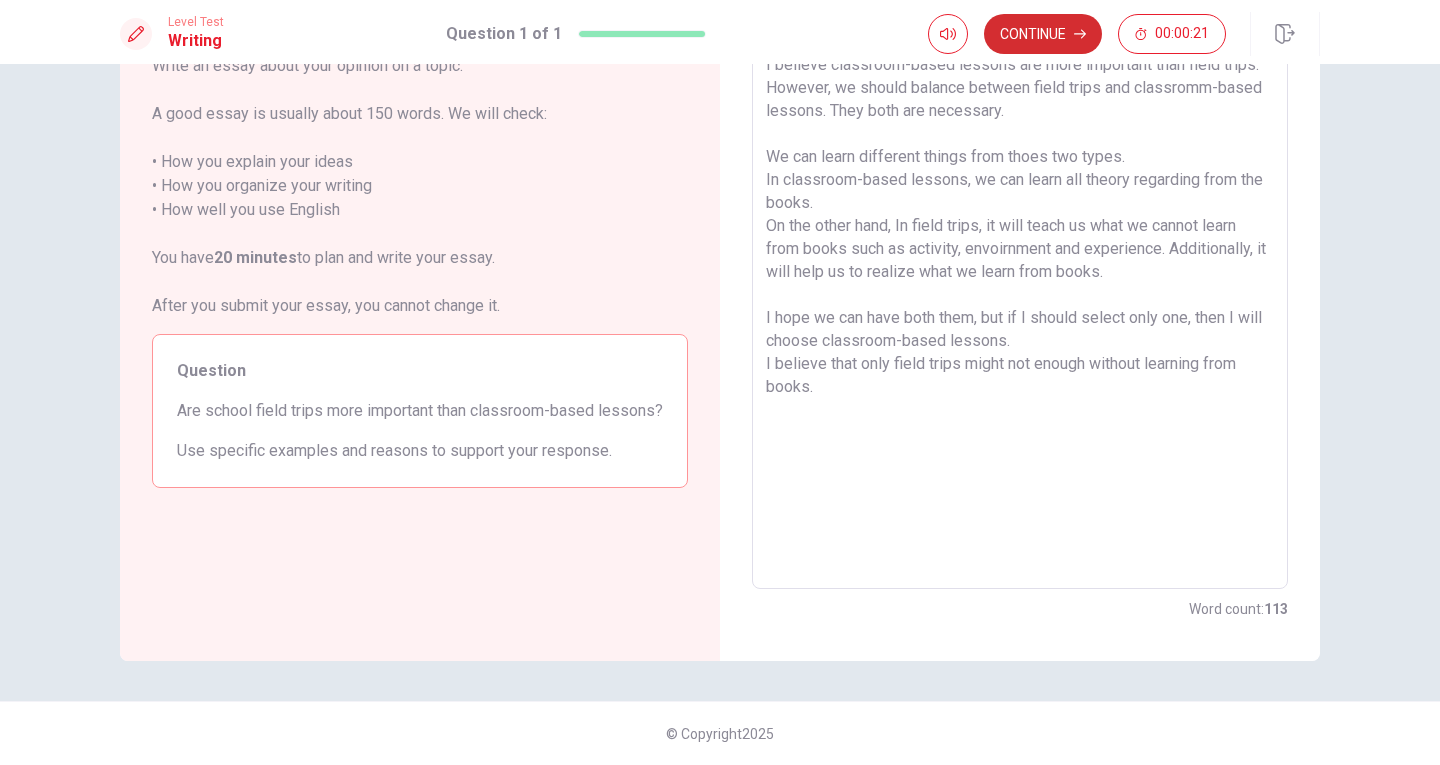 click on "Continue" at bounding box center [1043, 34] 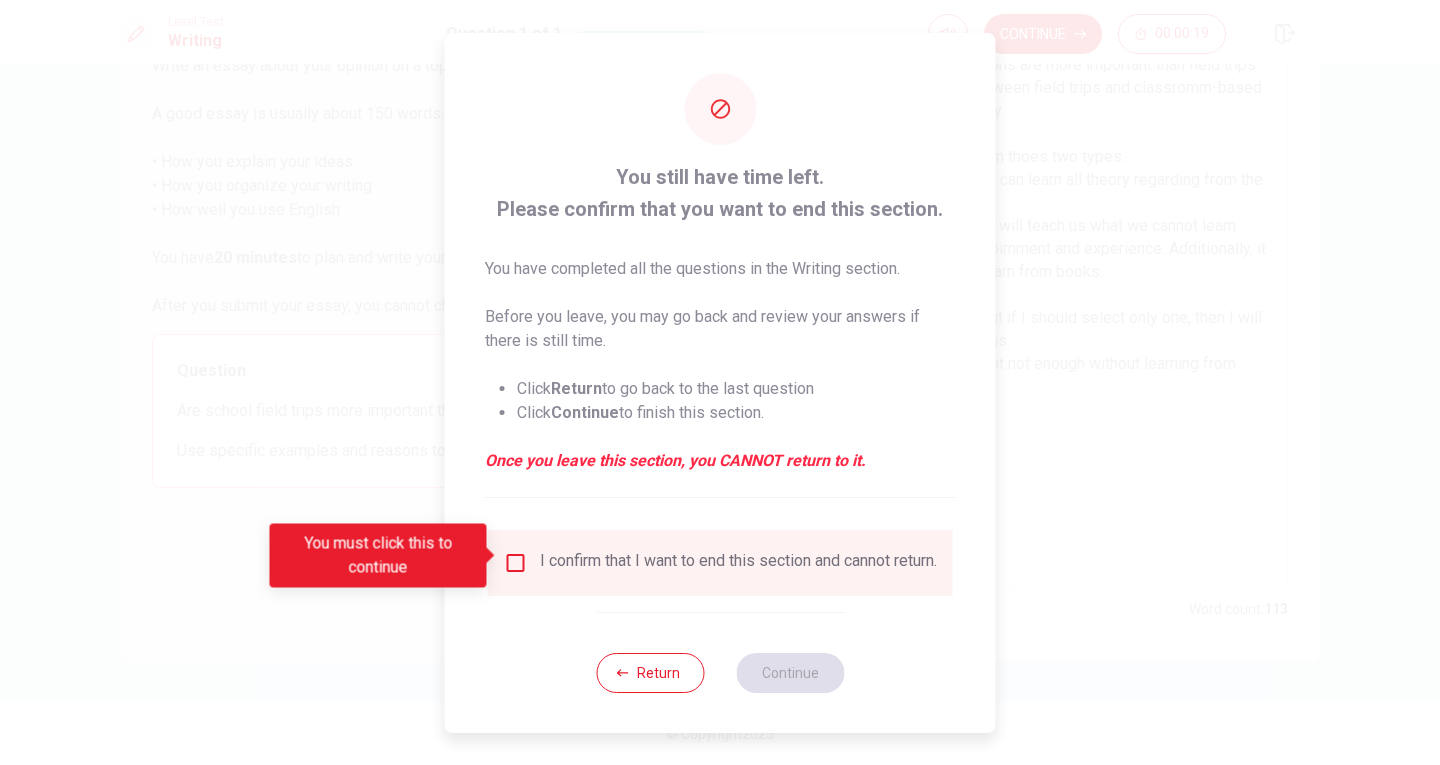click at bounding box center (516, 563) 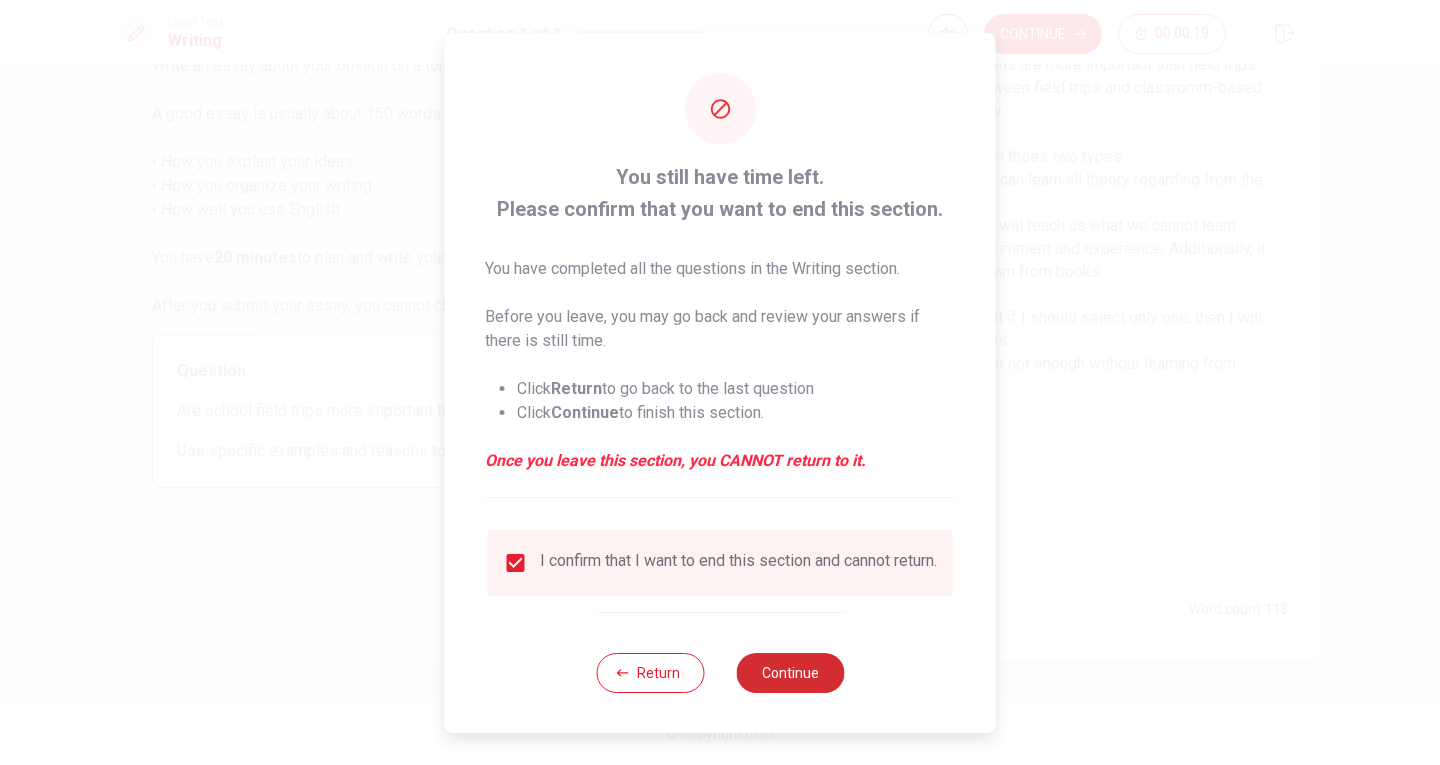 click on "Continue" at bounding box center [790, 673] 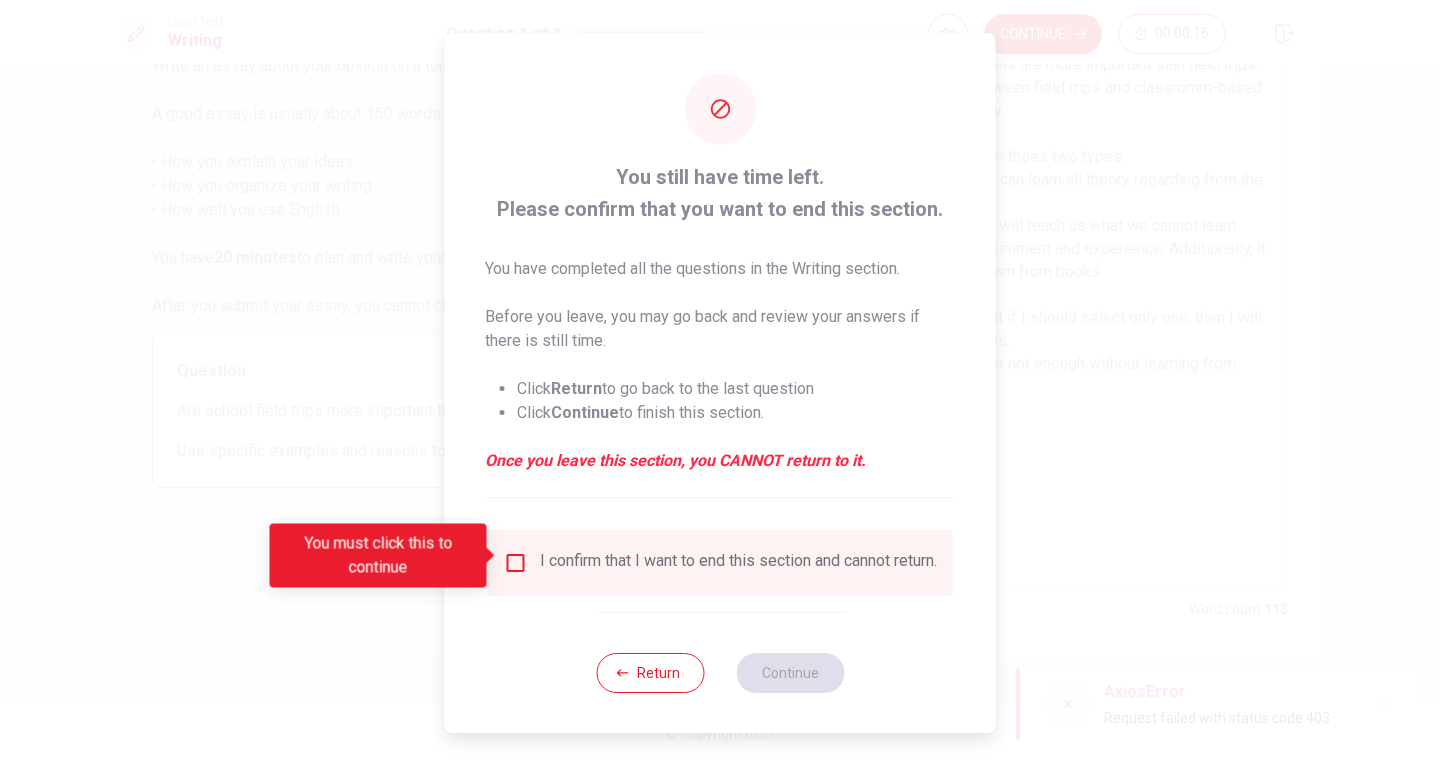click at bounding box center [516, 563] 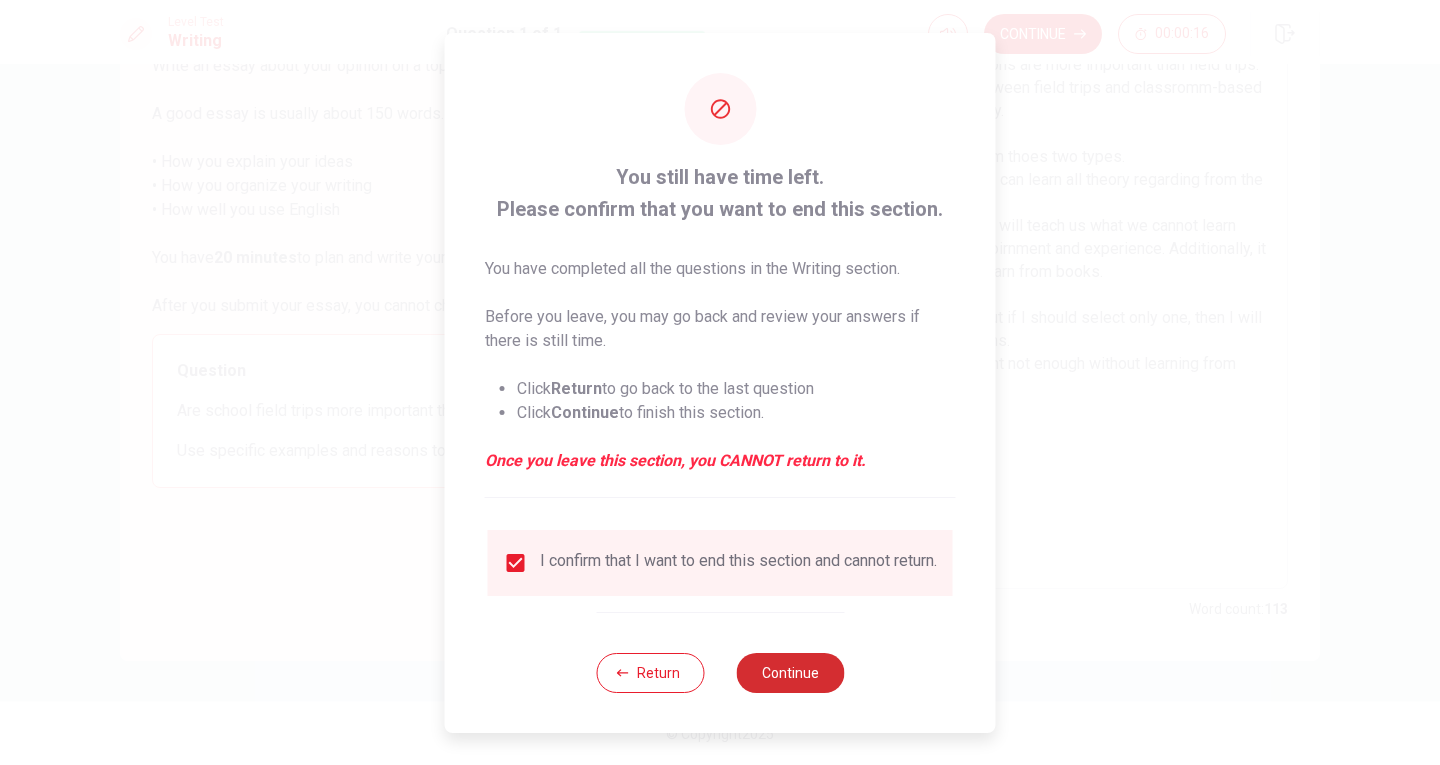 click on "Continue" at bounding box center [790, 673] 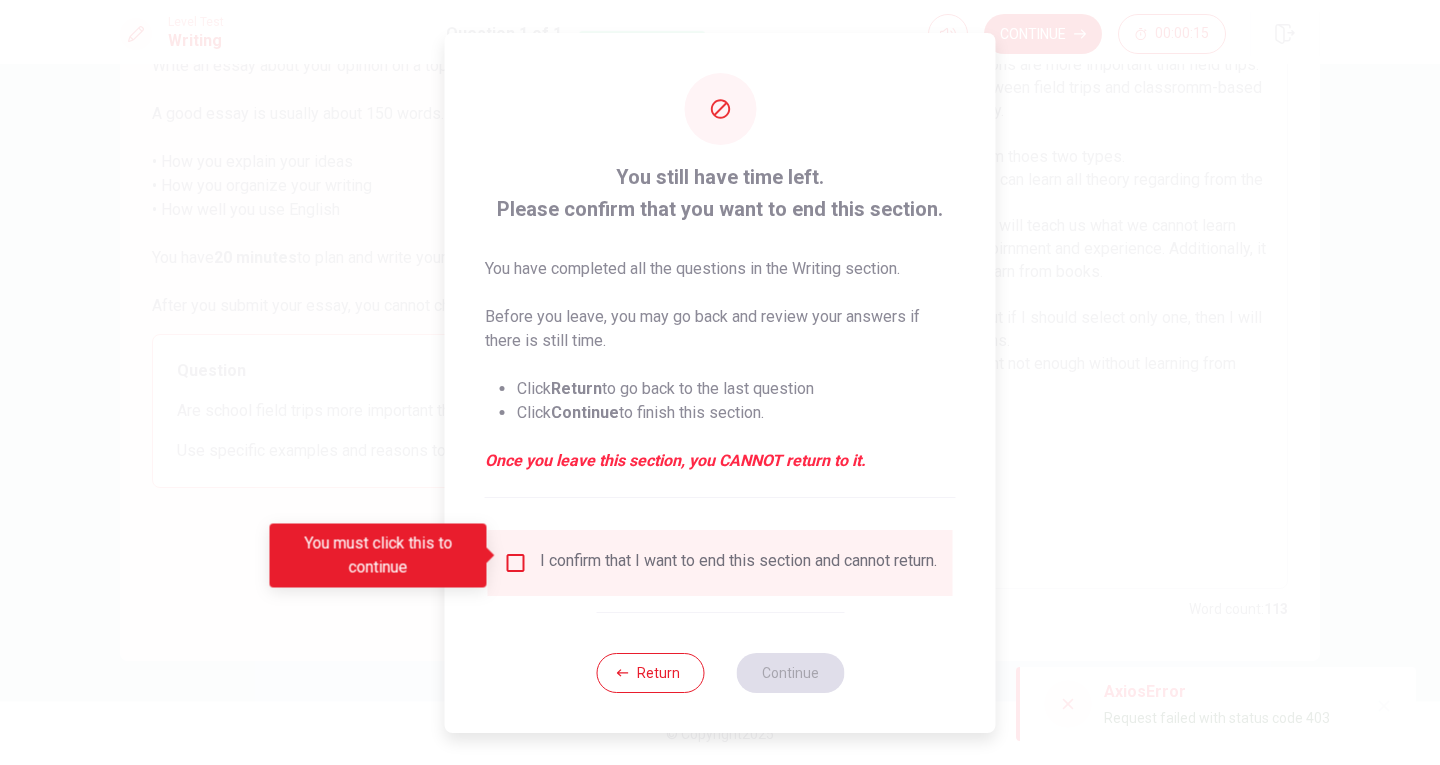 click at bounding box center (516, 563) 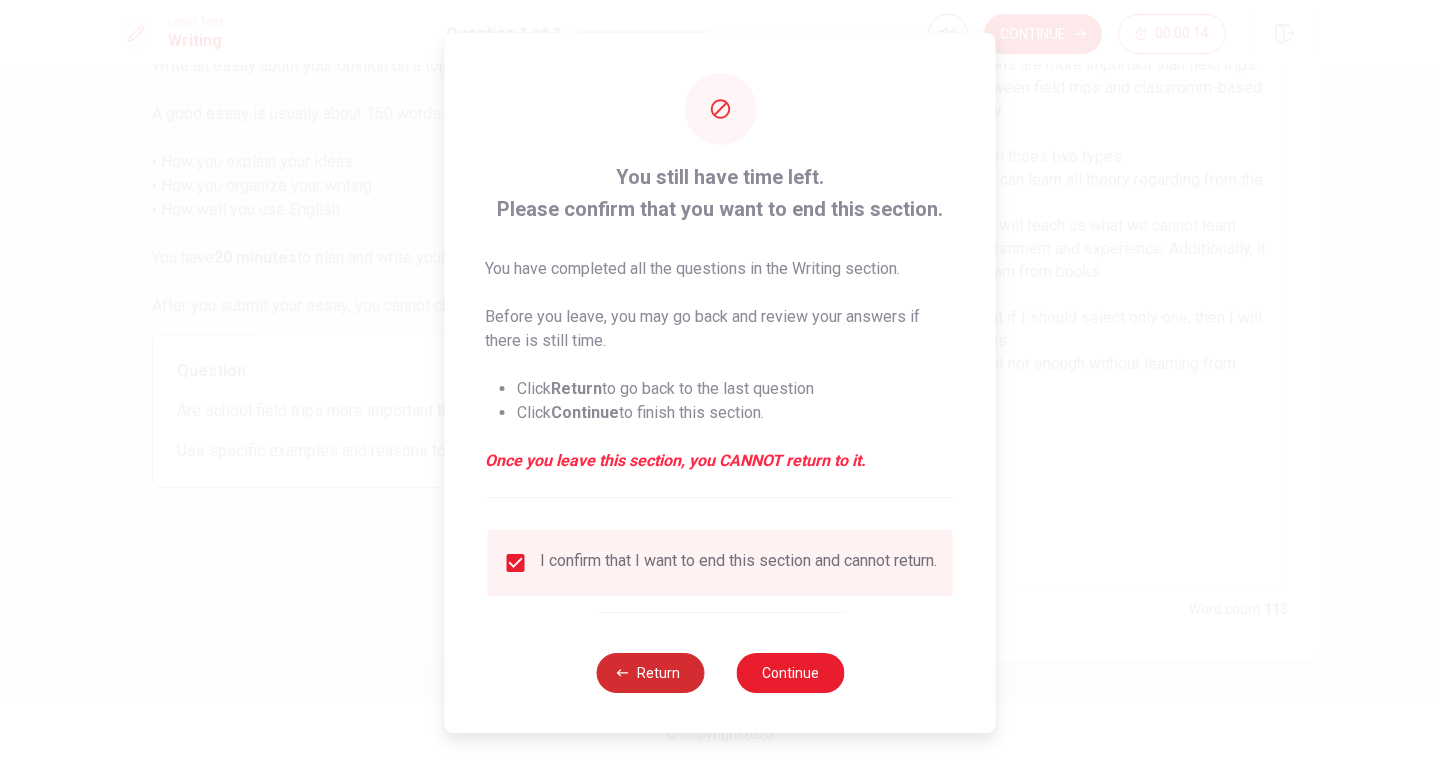 click on "Return" at bounding box center (650, 673) 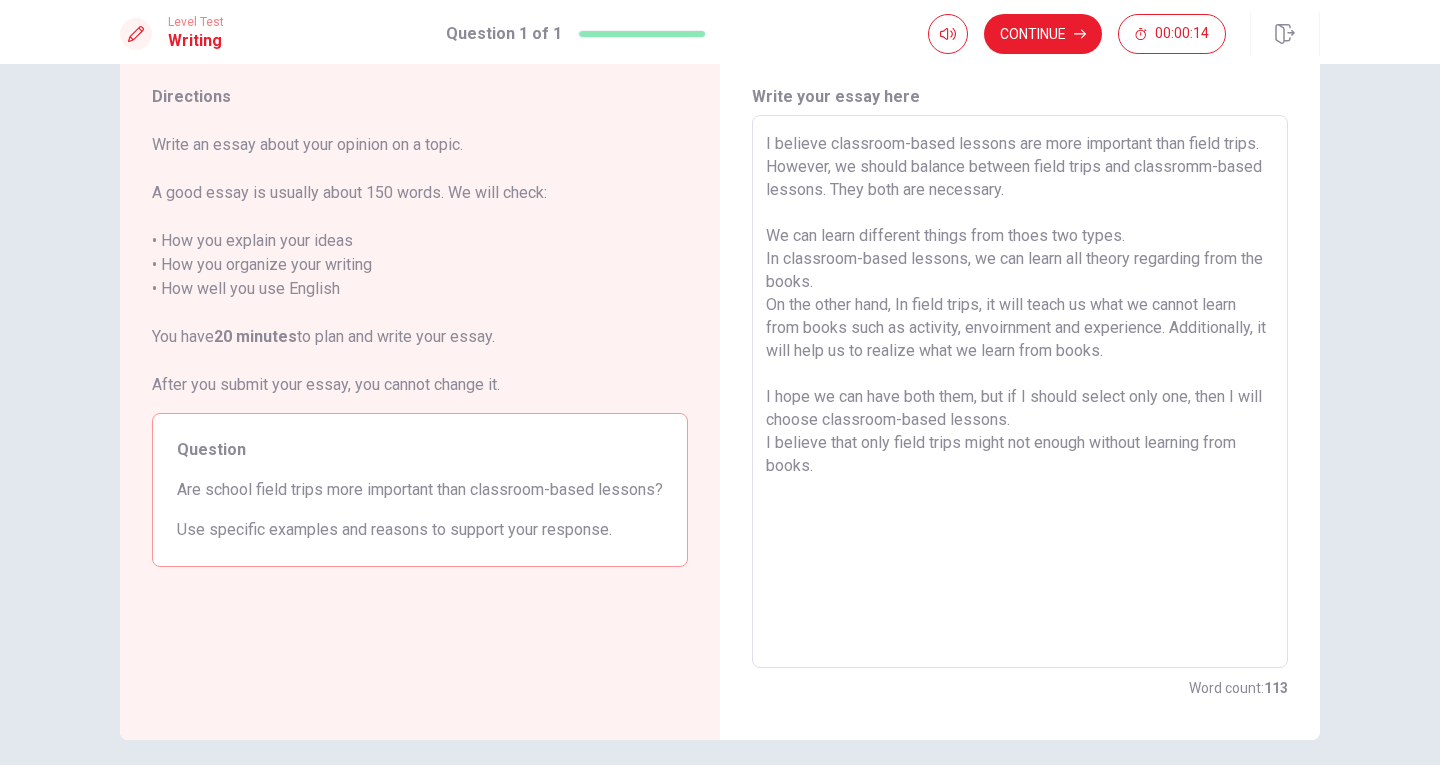 scroll, scrollTop: 0, scrollLeft: 0, axis: both 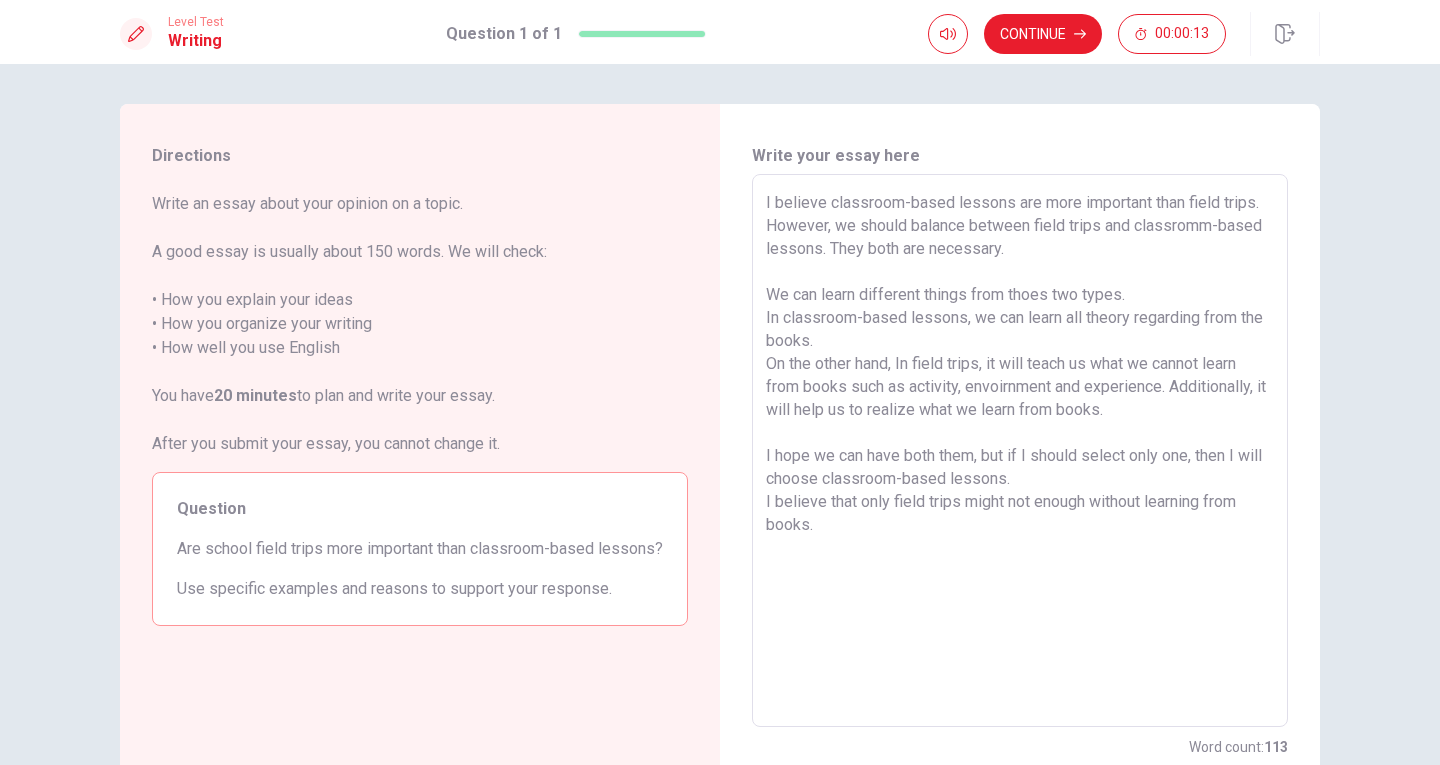 click on "I believe classroom-based lessons are more important than field trips.
However, we should balance between field trips and classromm-based lessons. They both are necessary.
We can learn different things from thoes two types.
In classroom-based lessons, we can learn all theory regarding from the books.
On the other hand, In field trips, it will teach us what we cannot learn from books such as activity, envoirnment and experience. Additionally, it will help us to realize what we learn from books.
I hope we can have both them, but if I should select only one, then I will choose classroom-based lessons.
I believe that only field trips might not enough without learning from books." at bounding box center [1020, 451] 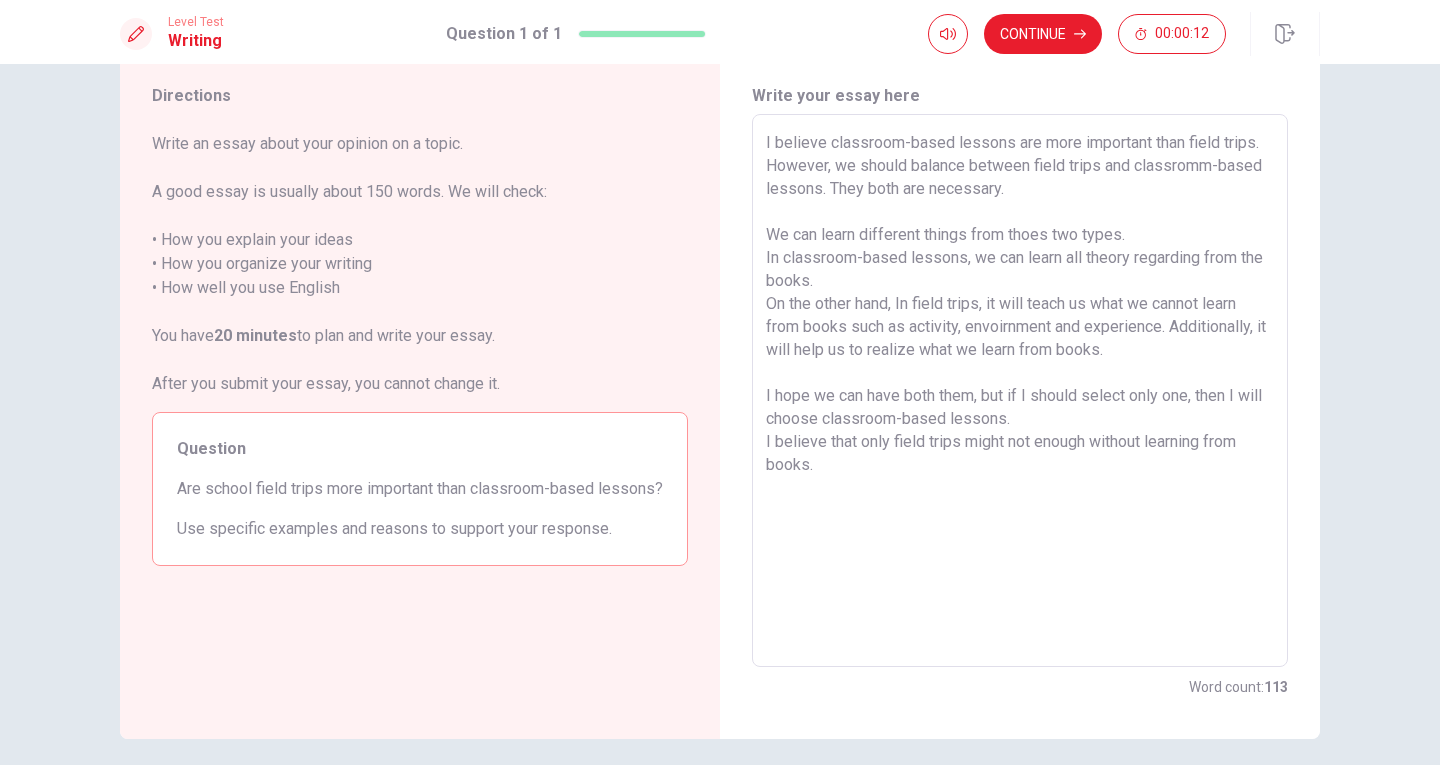 scroll, scrollTop: 0, scrollLeft: 0, axis: both 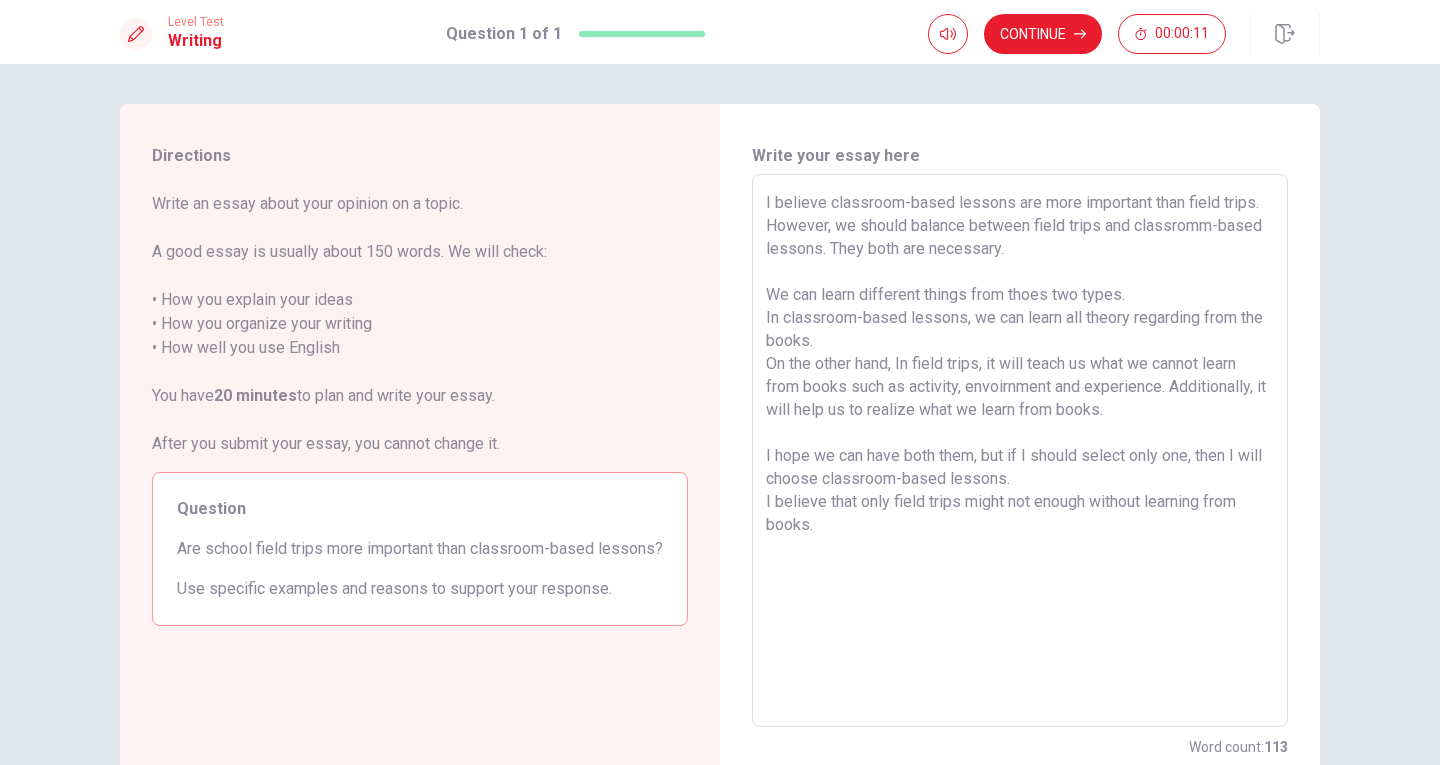 click on "I believe classroom-based lessons are more important than field trips.
However, we should balance between field trips and classromm-based lessons. They both are necessary.
We can learn different things from thoes two types.
In classroom-based lessons, we can learn all theory regarding from the books.
On the other hand, In field trips, it will teach us what we cannot learn from books such as activity, envoirnment and experience. Additionally, it will help us to realize what we learn from books.
I hope we can have both them, but if I should select only one, then I will choose classroom-based lessons.
I believe that only field trips might not enough without learning from books." at bounding box center [1020, 451] 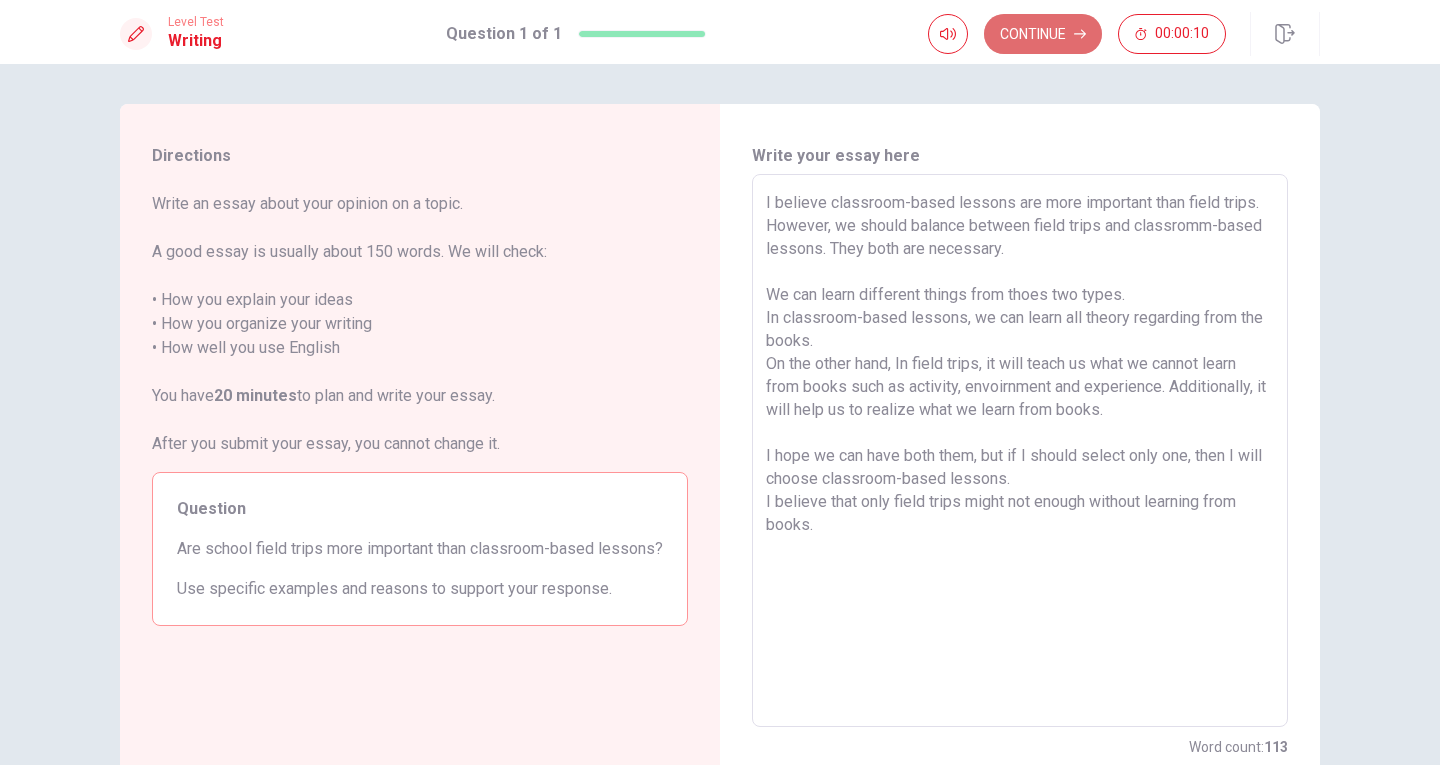 click on "Continue" at bounding box center (1043, 34) 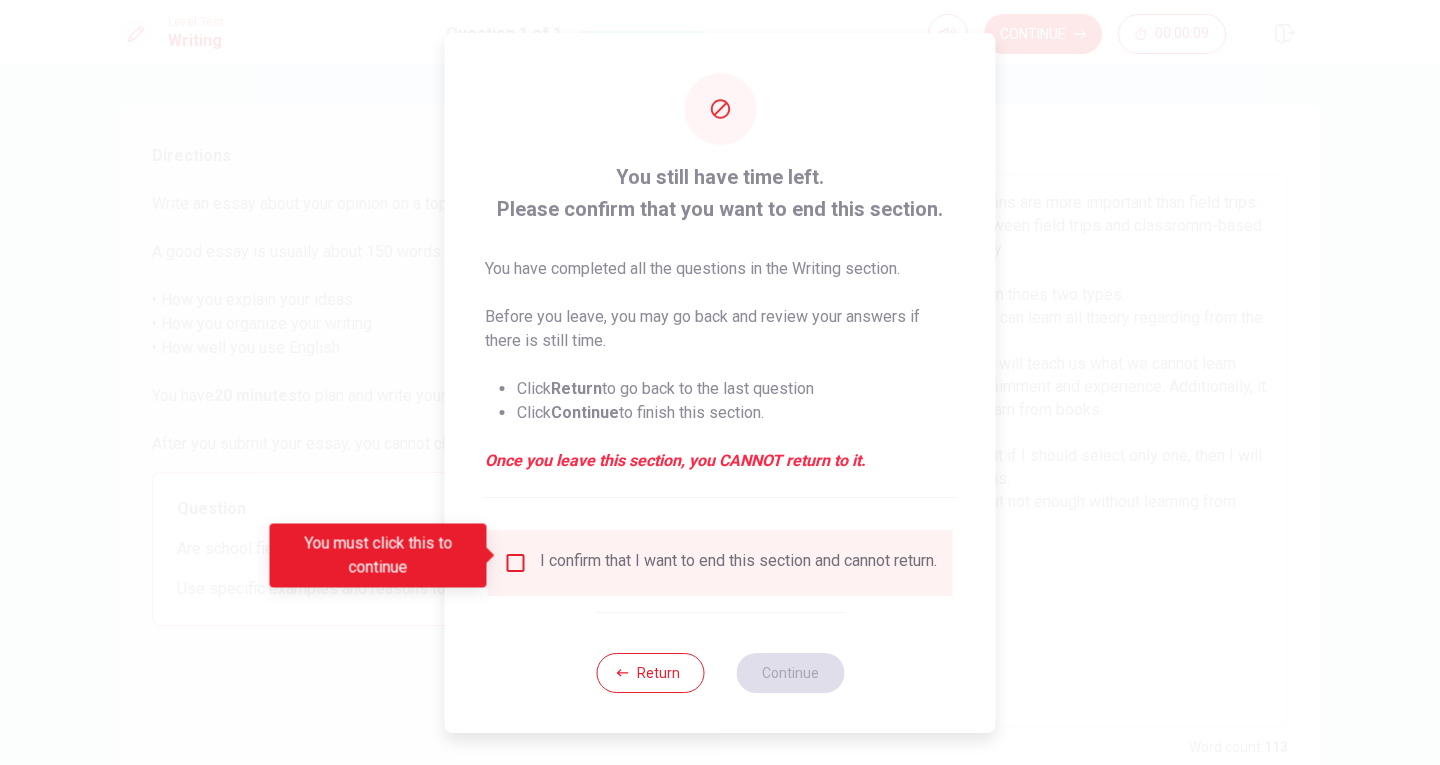 click at bounding box center [516, 563] 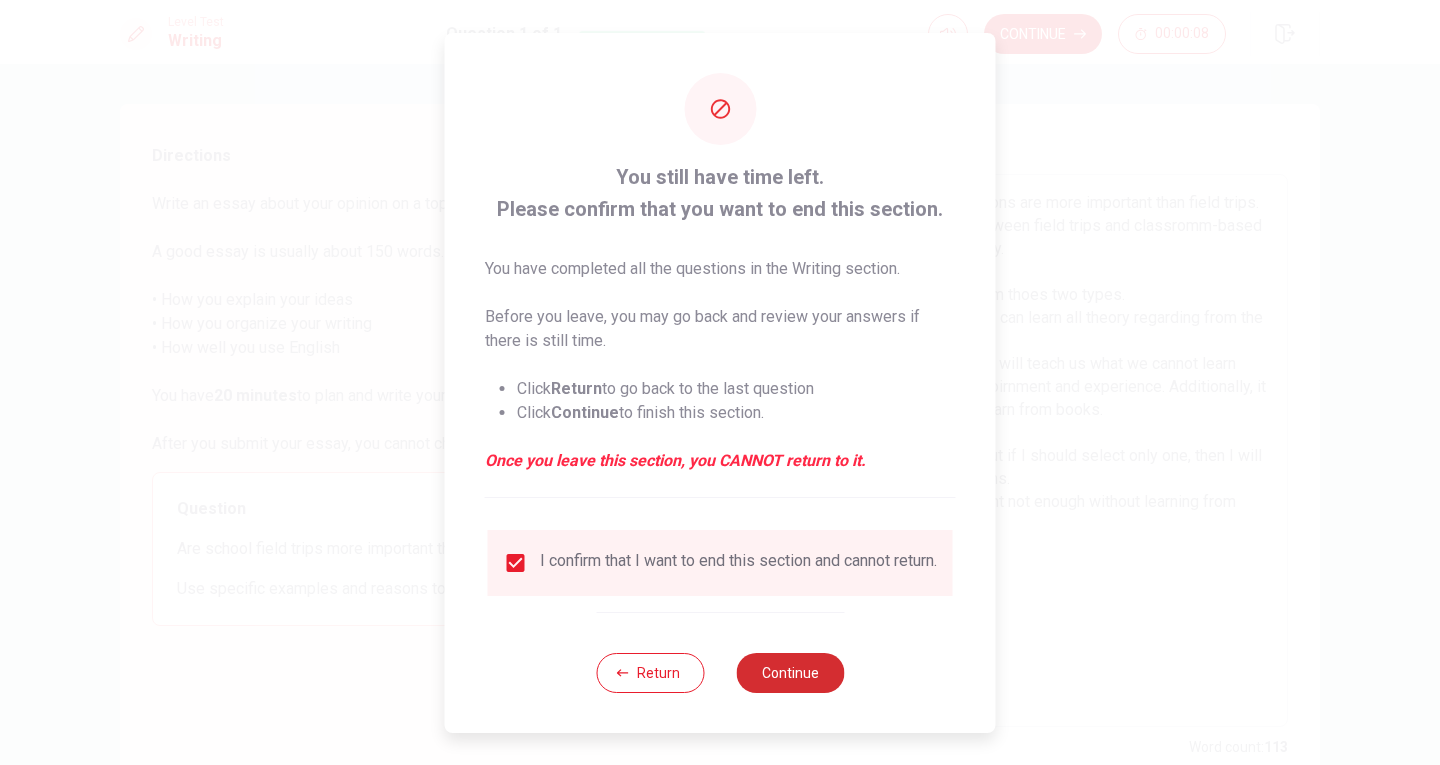 click on "Continue" at bounding box center [790, 673] 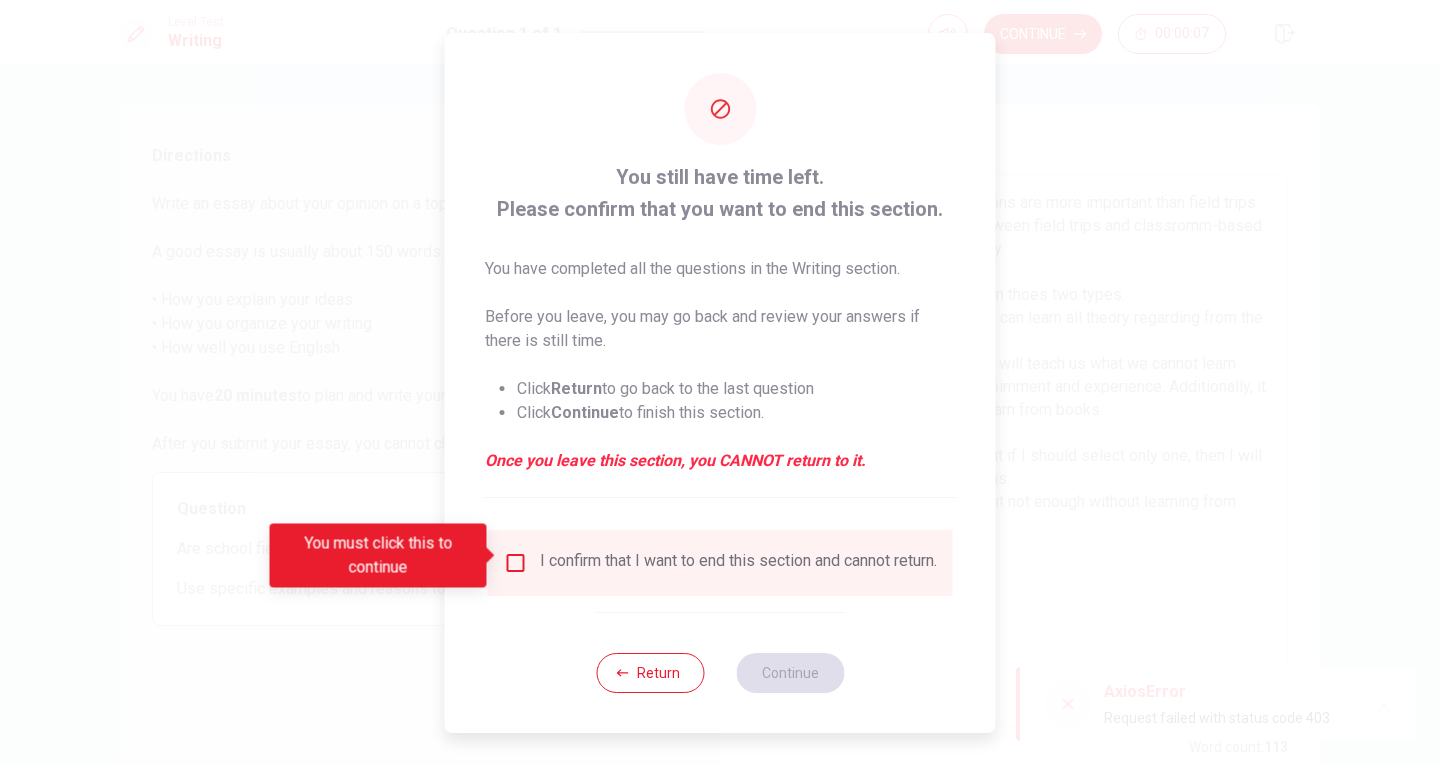 click at bounding box center [516, 563] 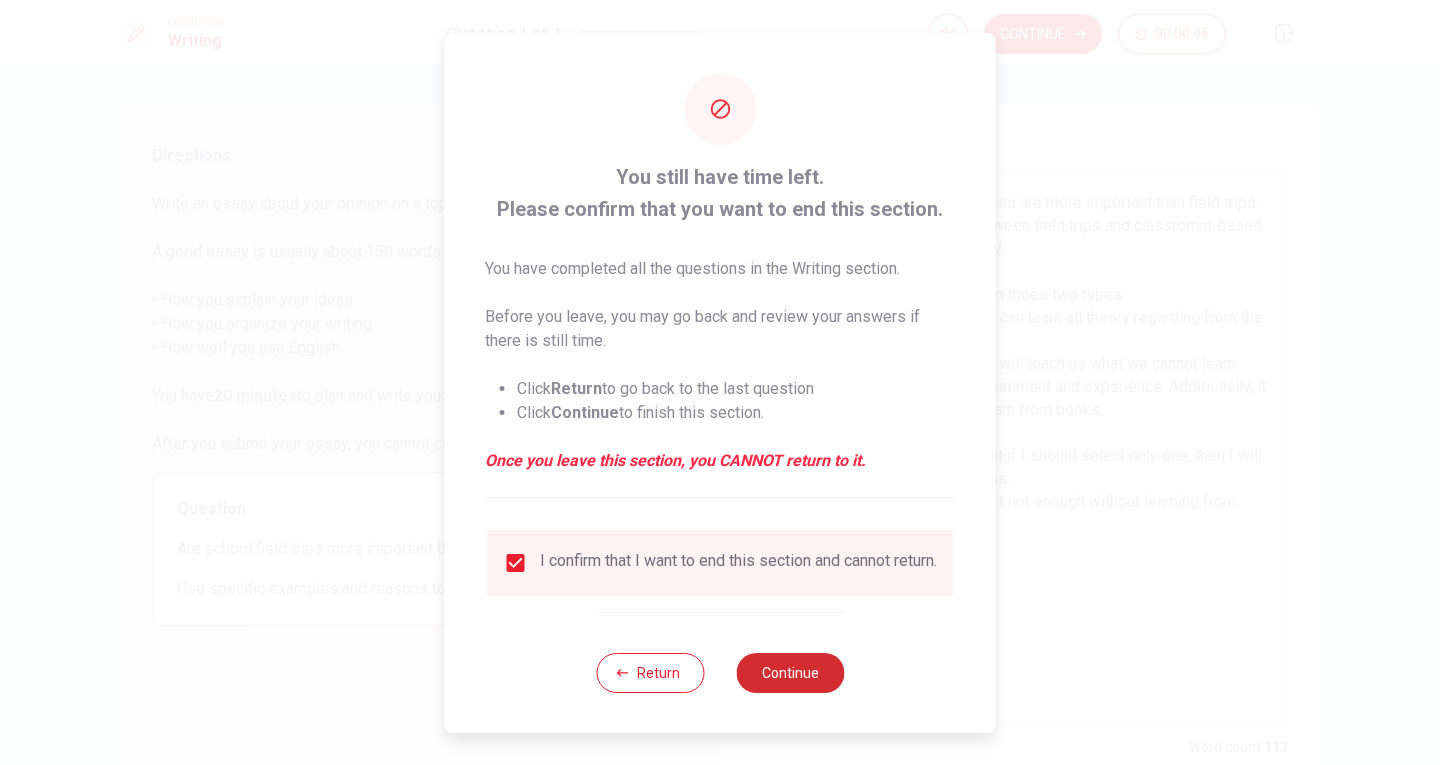 click on "Continue" at bounding box center (790, 673) 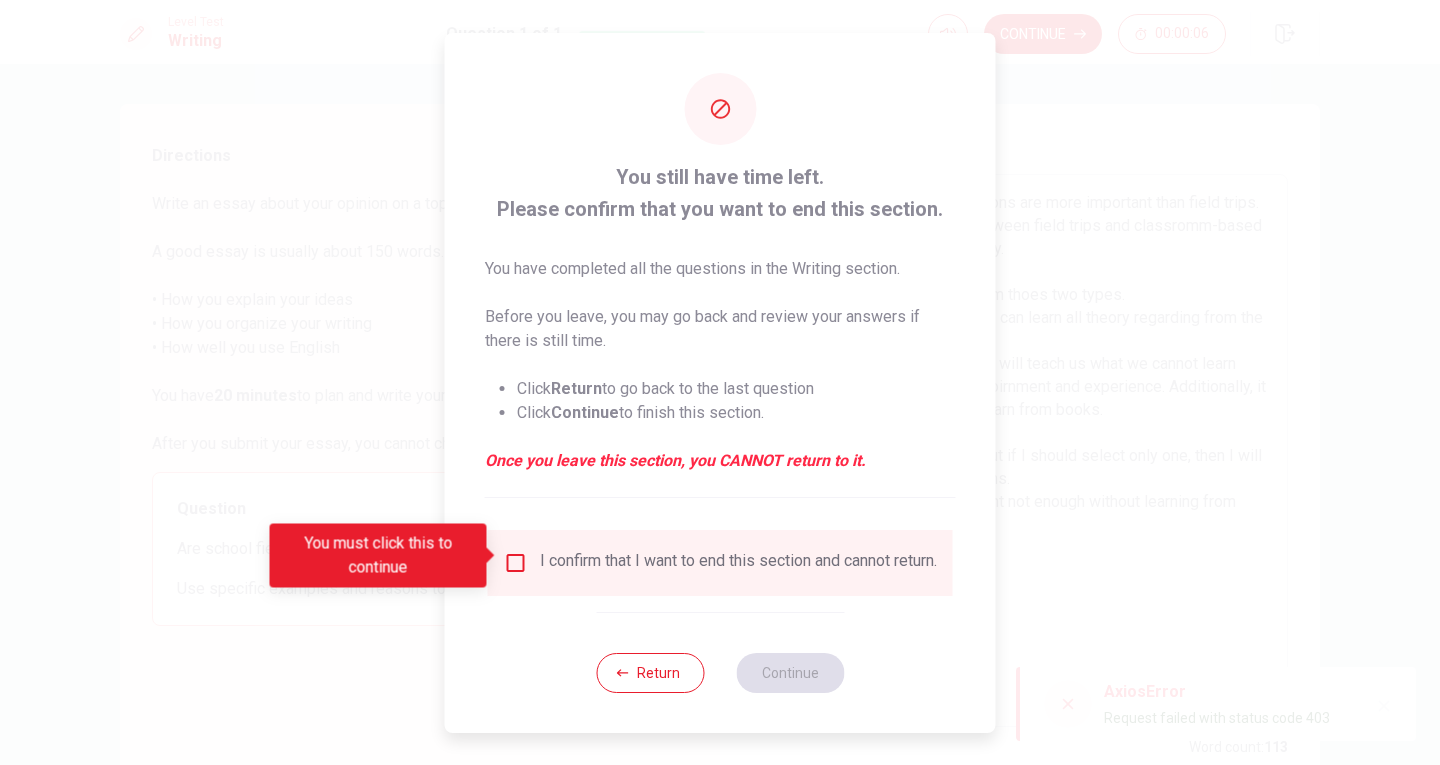 click on "I confirm that I want to end this section and cannot return." at bounding box center (738, 563) 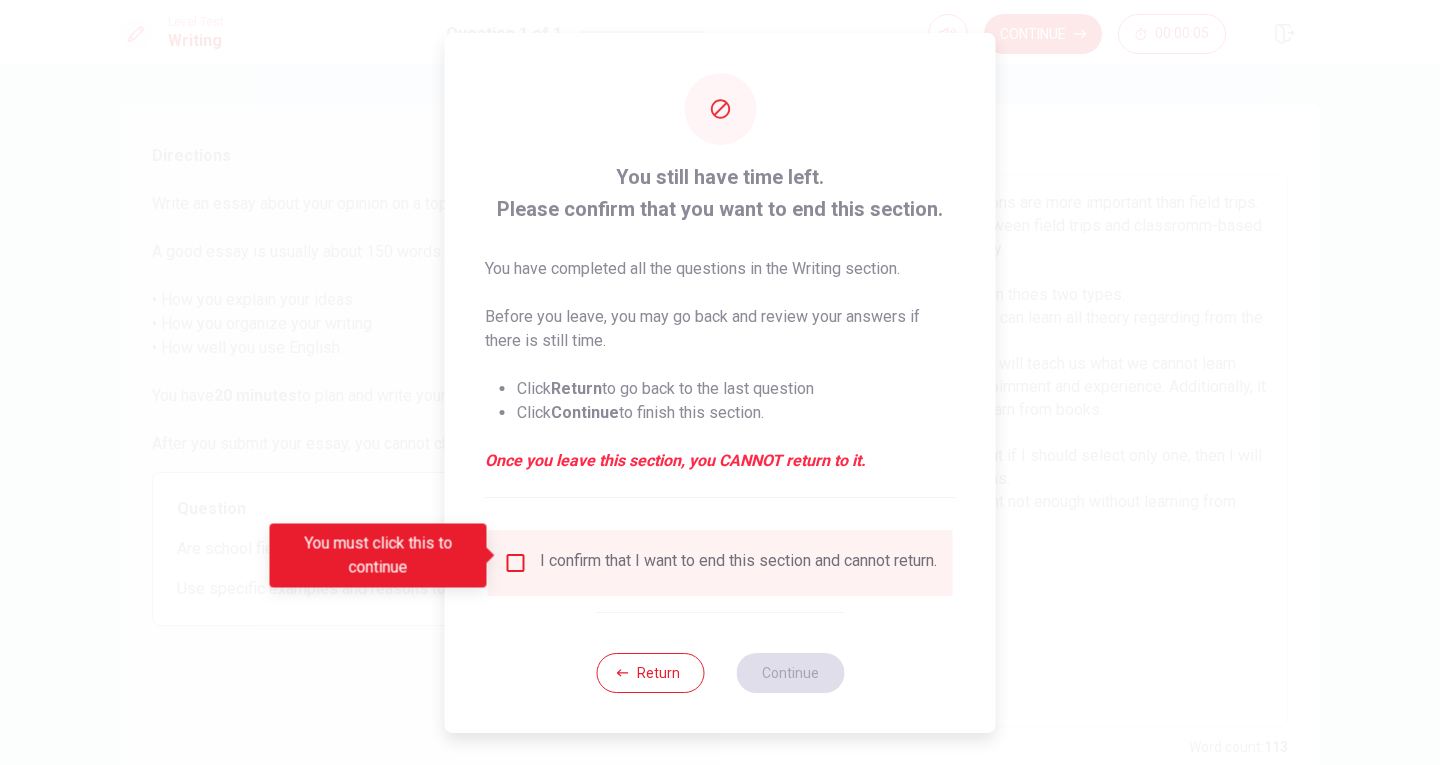 click at bounding box center (516, 563) 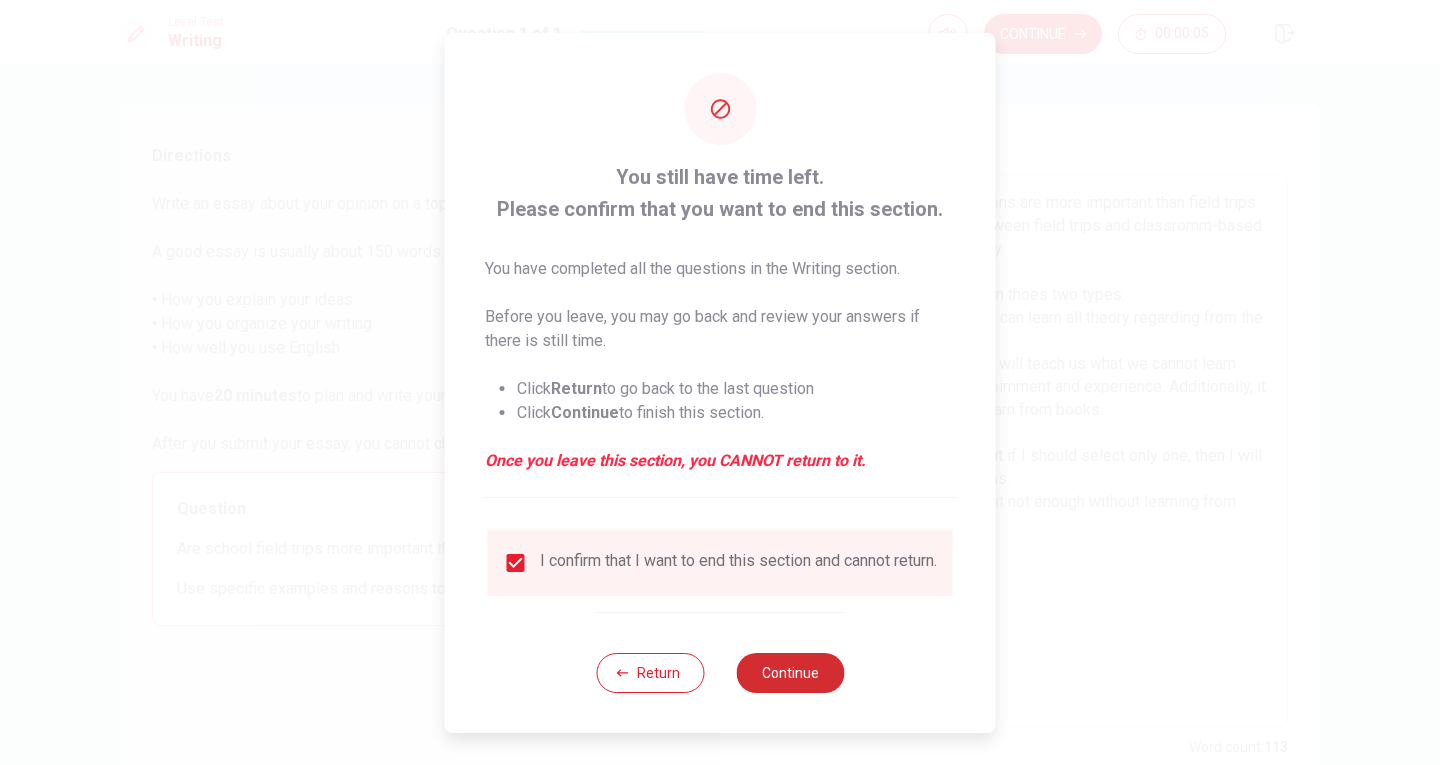 click on "Continue" at bounding box center (790, 673) 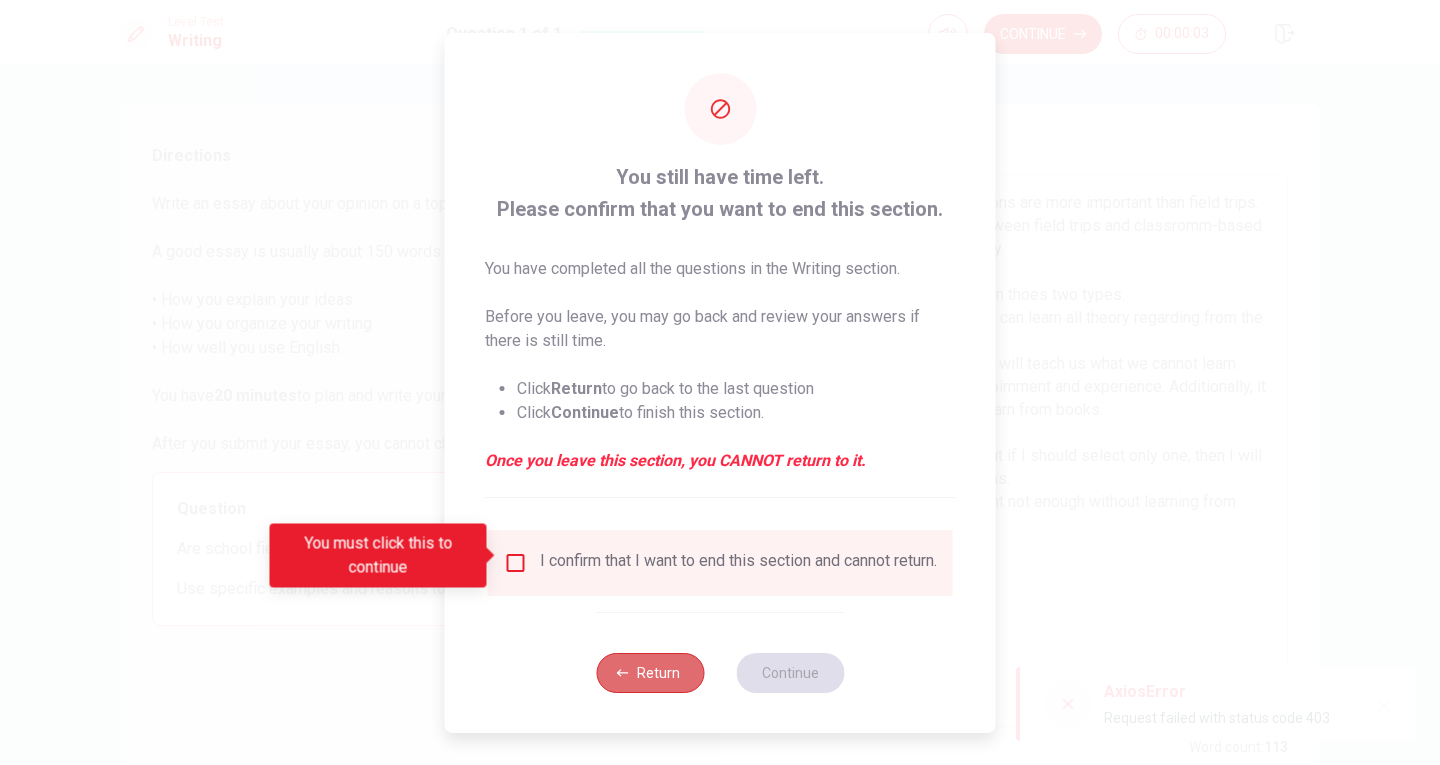 click on "Return" at bounding box center [650, 673] 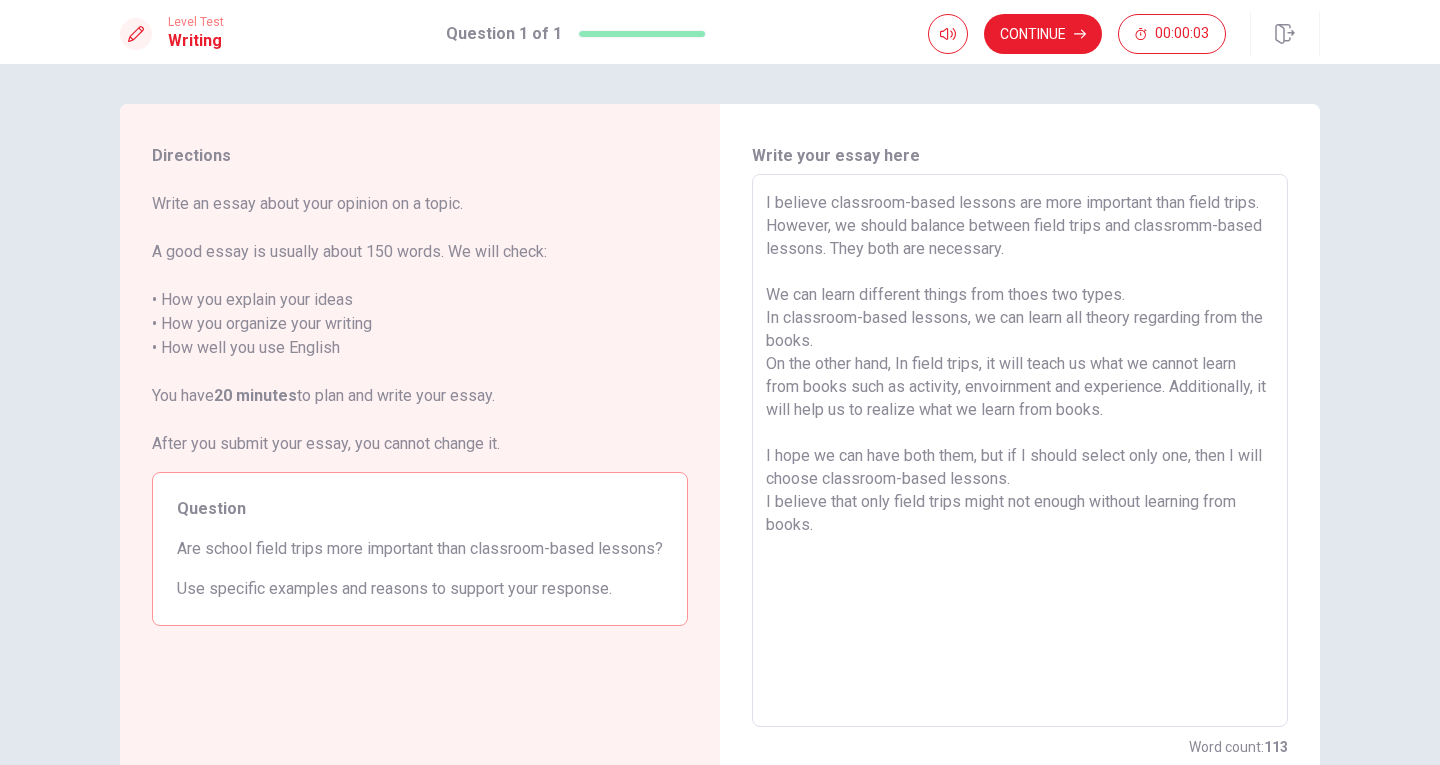 click on "I believe classroom-based lessons are more important than field trips.
However, we should balance between field trips and classromm-based lessons. They both are necessary.
We can learn different things from thoes two types.
In classroom-based lessons, we can learn all theory regarding from the books.
On the other hand, In field trips, it will teach us what we cannot learn from books such as activity, envoirnment and experience. Additionally, it will help us to realize what we learn from books.
I hope we can have both them, but if I should select only one, then I will choose classroom-based lessons.
I believe that only field trips might not enough without learning from books." at bounding box center (1020, 451) 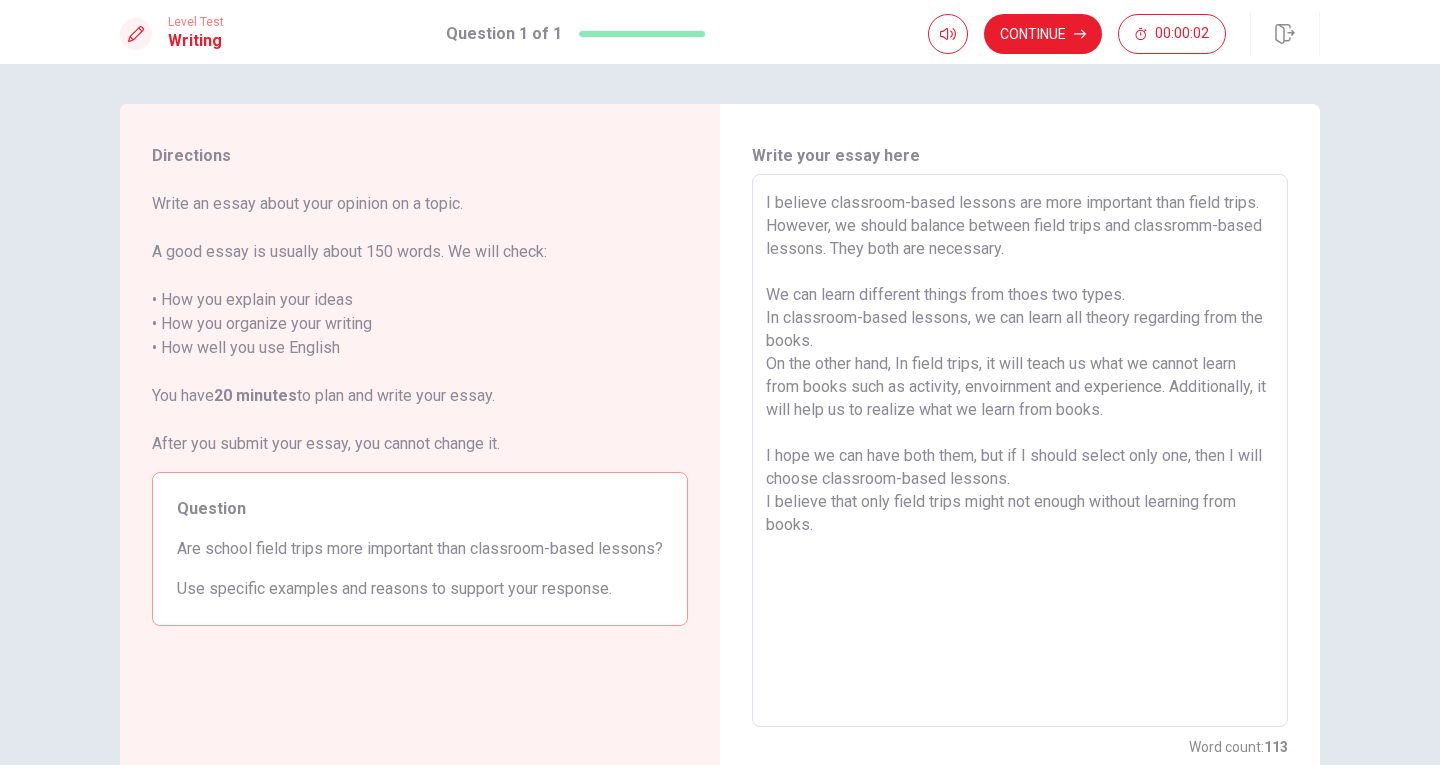 scroll, scrollTop: 138, scrollLeft: 0, axis: vertical 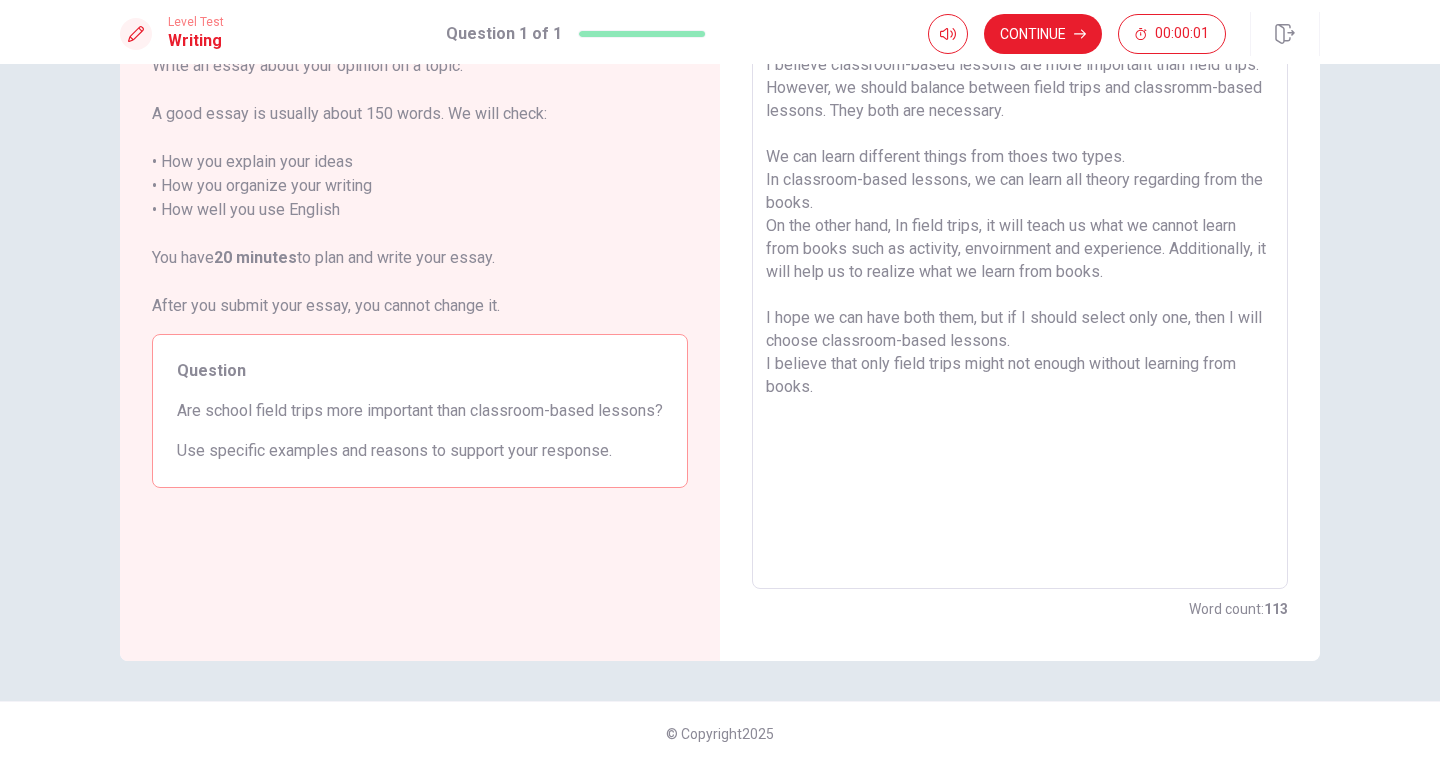 click on "I believe classroom-based lessons are more important than field trips.
However, we should balance between field trips and classromm-based lessons. They both are necessary.
We can learn different things from thoes two types.
In classroom-based lessons, we can learn all theory regarding from the books.
On the other hand, In field trips, it will teach us what we cannot learn from books such as activity, envoirnment and experience. Additionally, it will help us to realize what we learn from books.
I hope we can have both them, but if I should select only one, then I will choose classroom-based lessons.
I believe that only field trips might not enough without learning from books." at bounding box center [1020, 313] 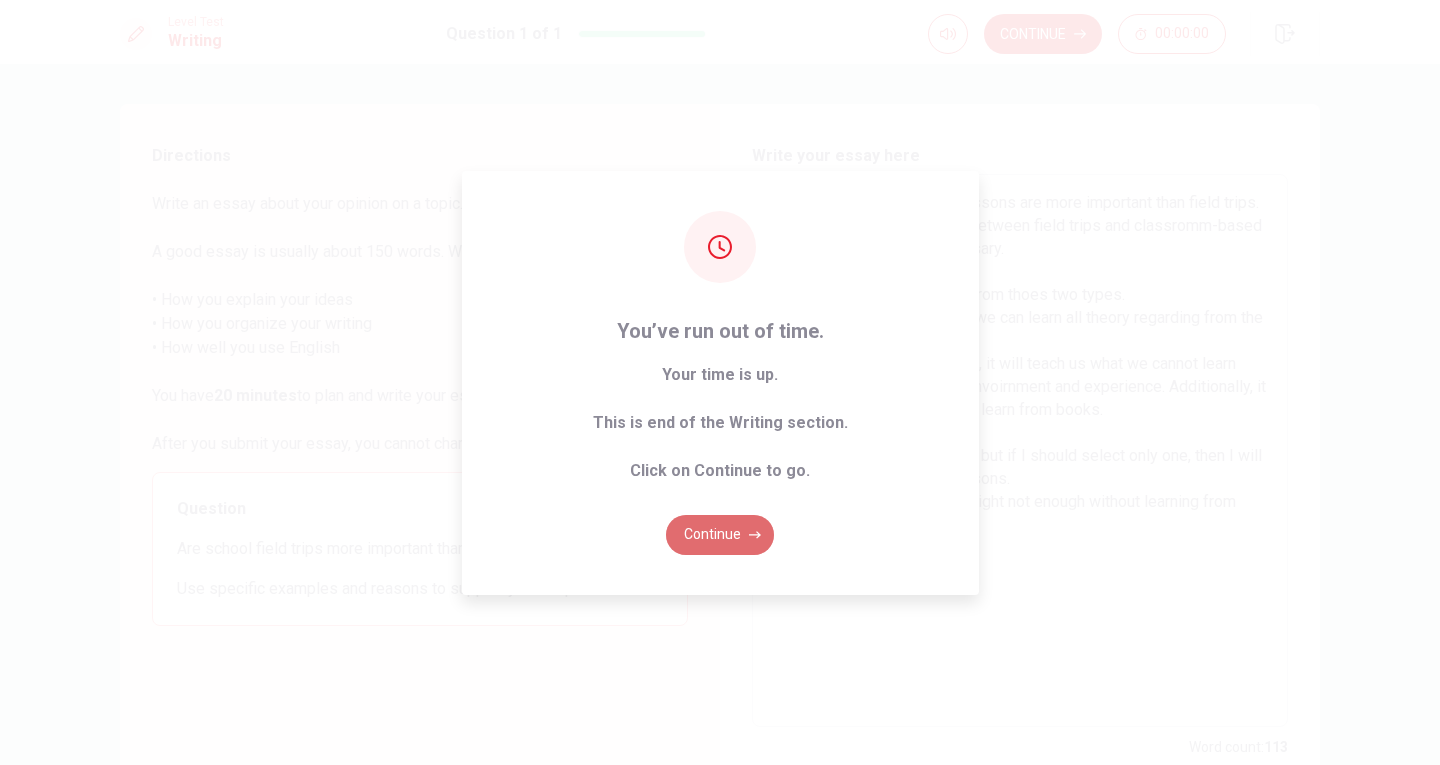 click on "Continue" at bounding box center (720, 535) 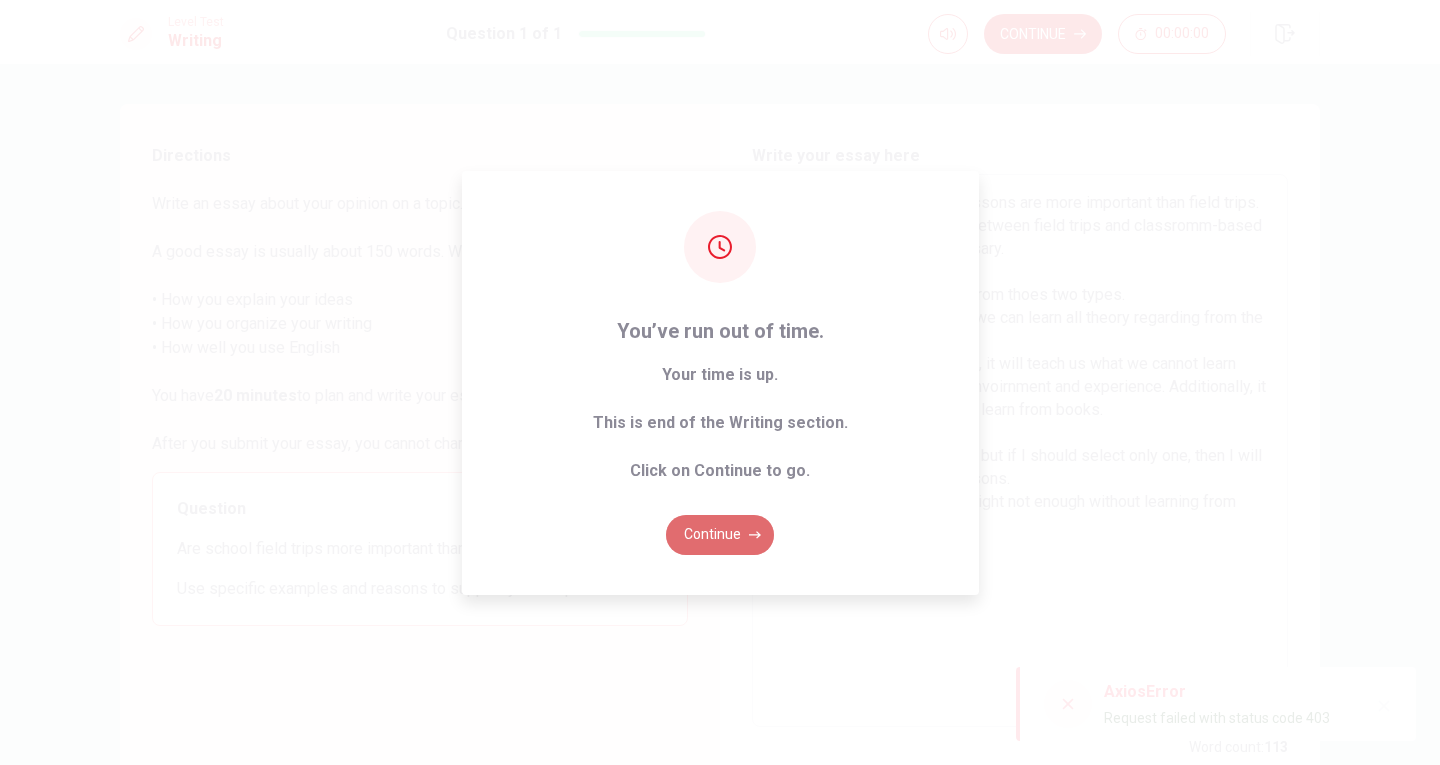 click on "Continue" at bounding box center (720, 535) 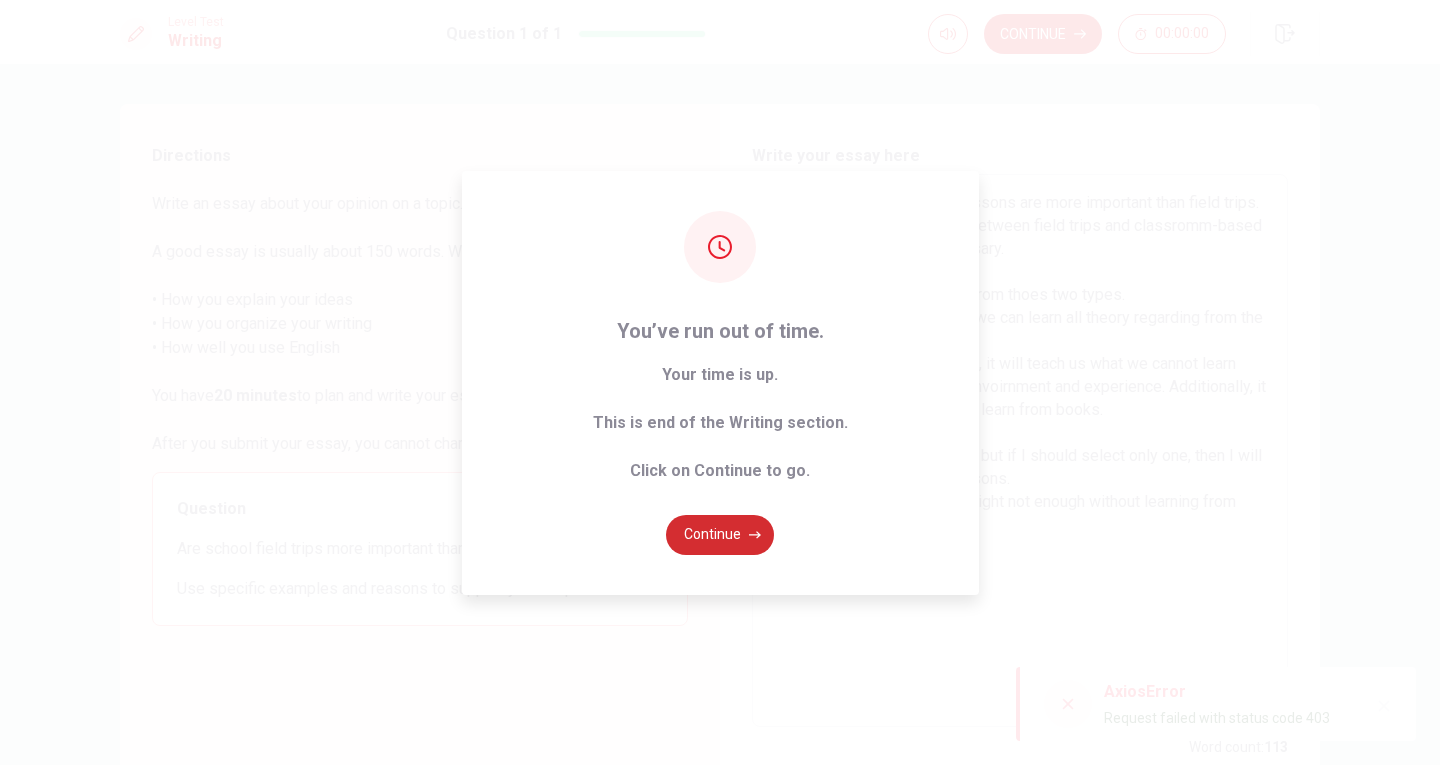 click on "Continue" at bounding box center [720, 535] 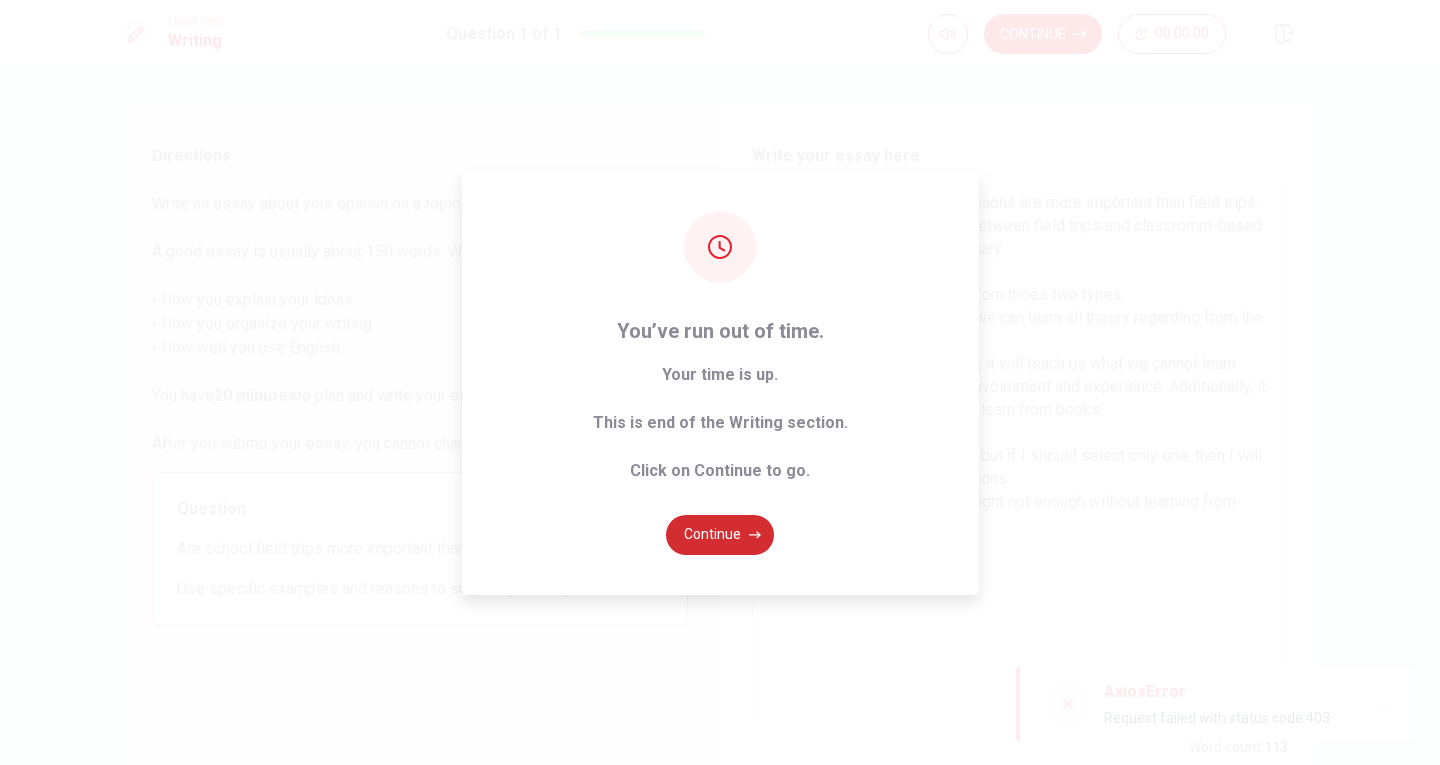 click on "Continue" at bounding box center (720, 535) 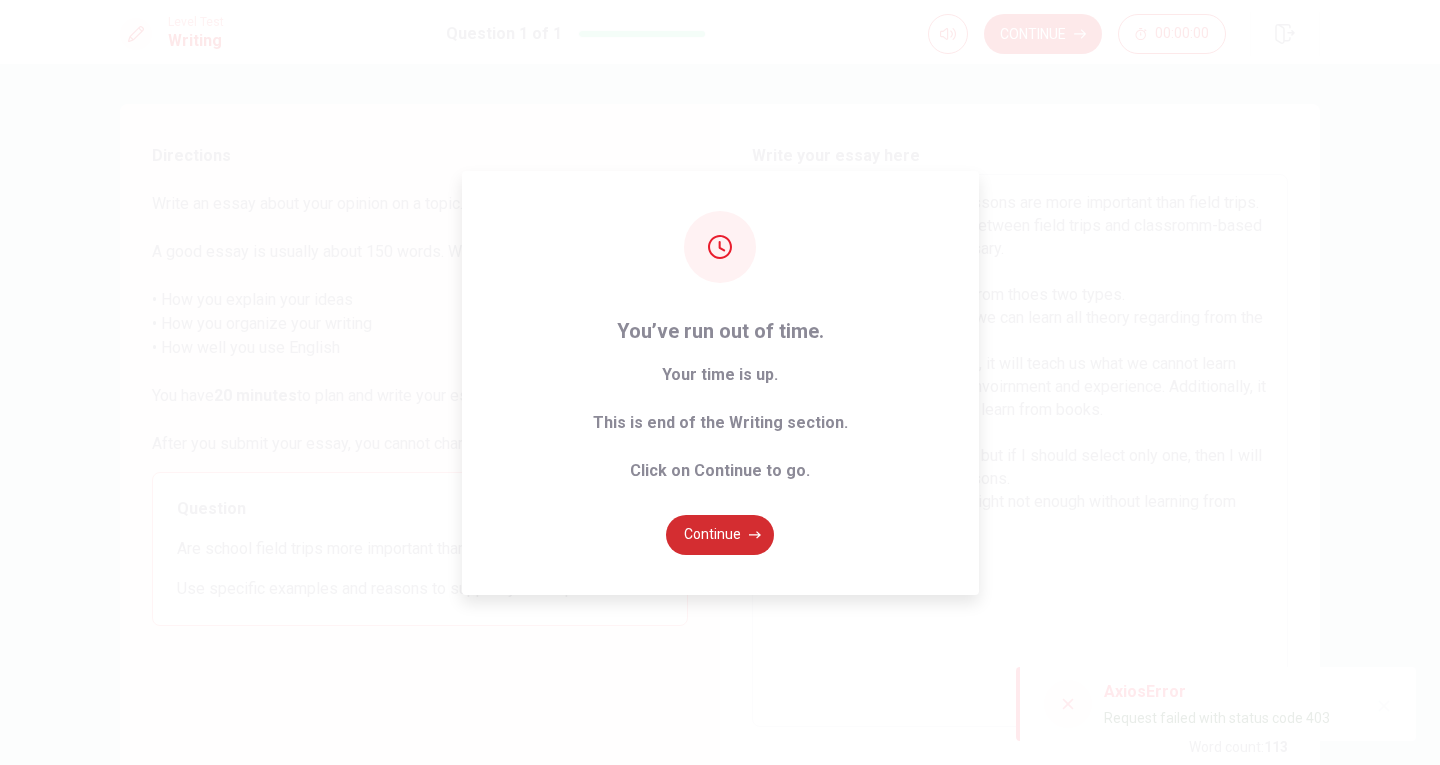 click on "Continue" at bounding box center [720, 535] 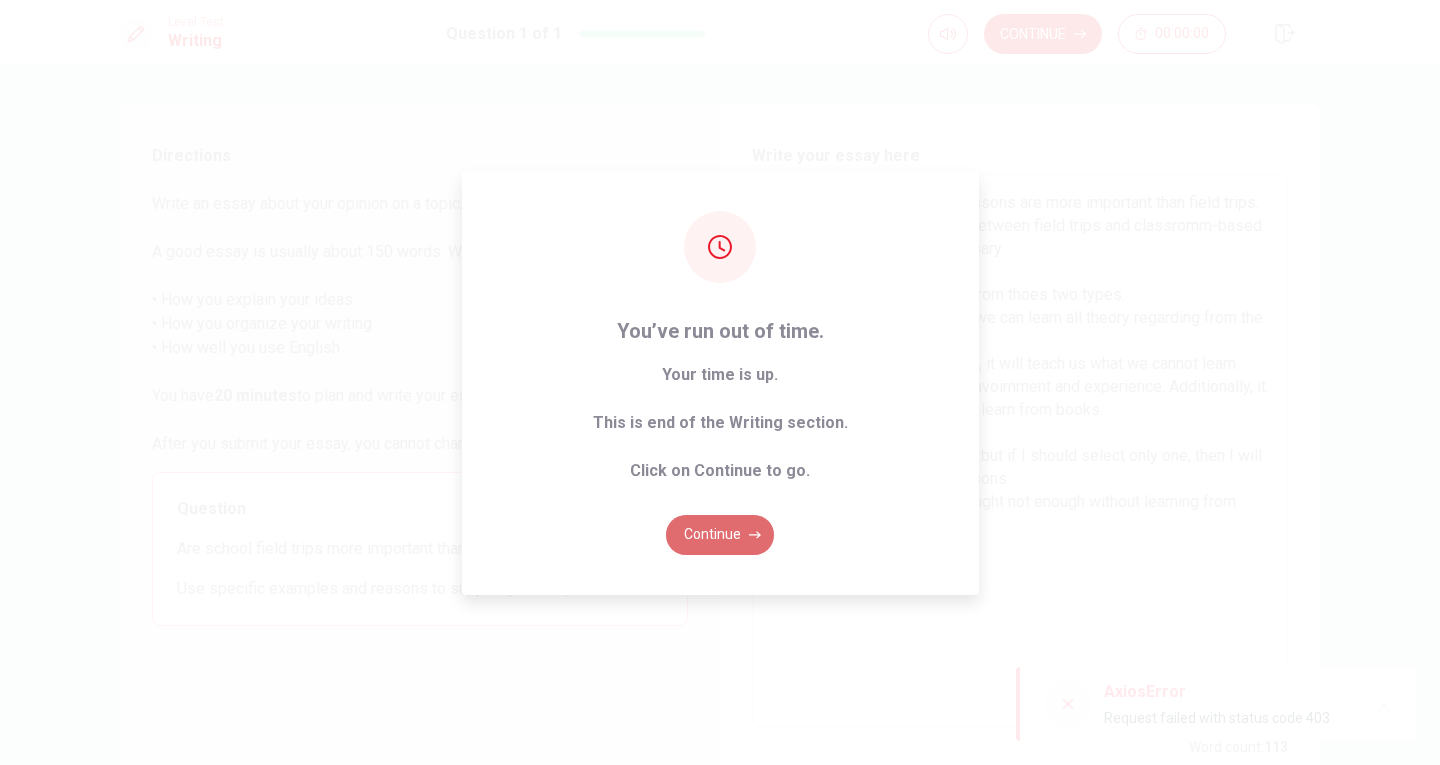 click on "Continue" at bounding box center [720, 535] 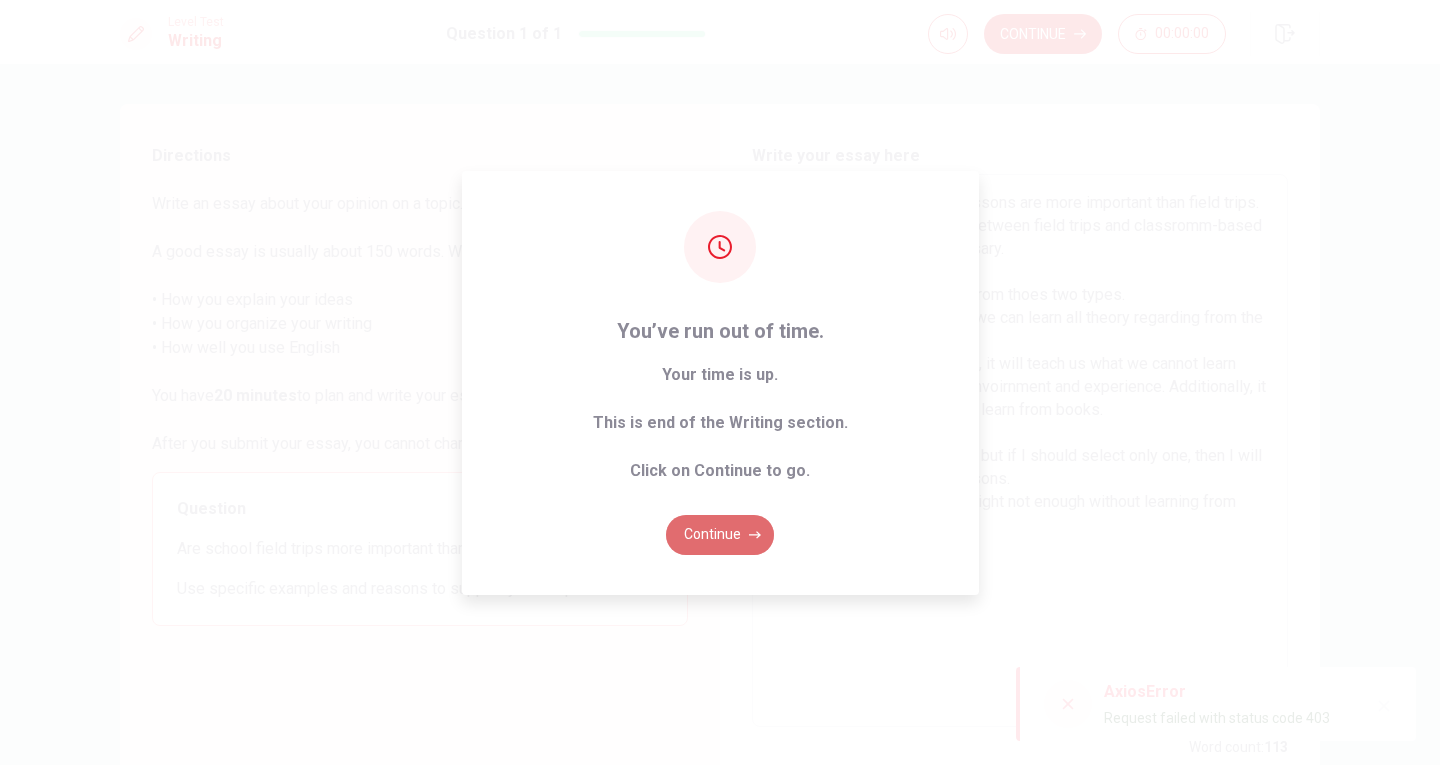 click on "Write your essay here I believe classroom-based lessons are more important than field trips.
However, we should balance between field trips and classromm-based lessons. They both are necessary.
We can learn different things from thoes two types.
In classroom-based lessons, we can learn all theory regarding from the books.
On the other hand, In field trips, it will teach us what we cannot learn from books such as activity, envoirnment and experience. Additionally, it will help us to realize what we learn from books.
I hope we can have both them, but if I should select only one, then I will choose classroom-based lessons.
I believe that only field trips might not enough without learning from books. x ​ Word count :  113" at bounding box center (1020, 451) 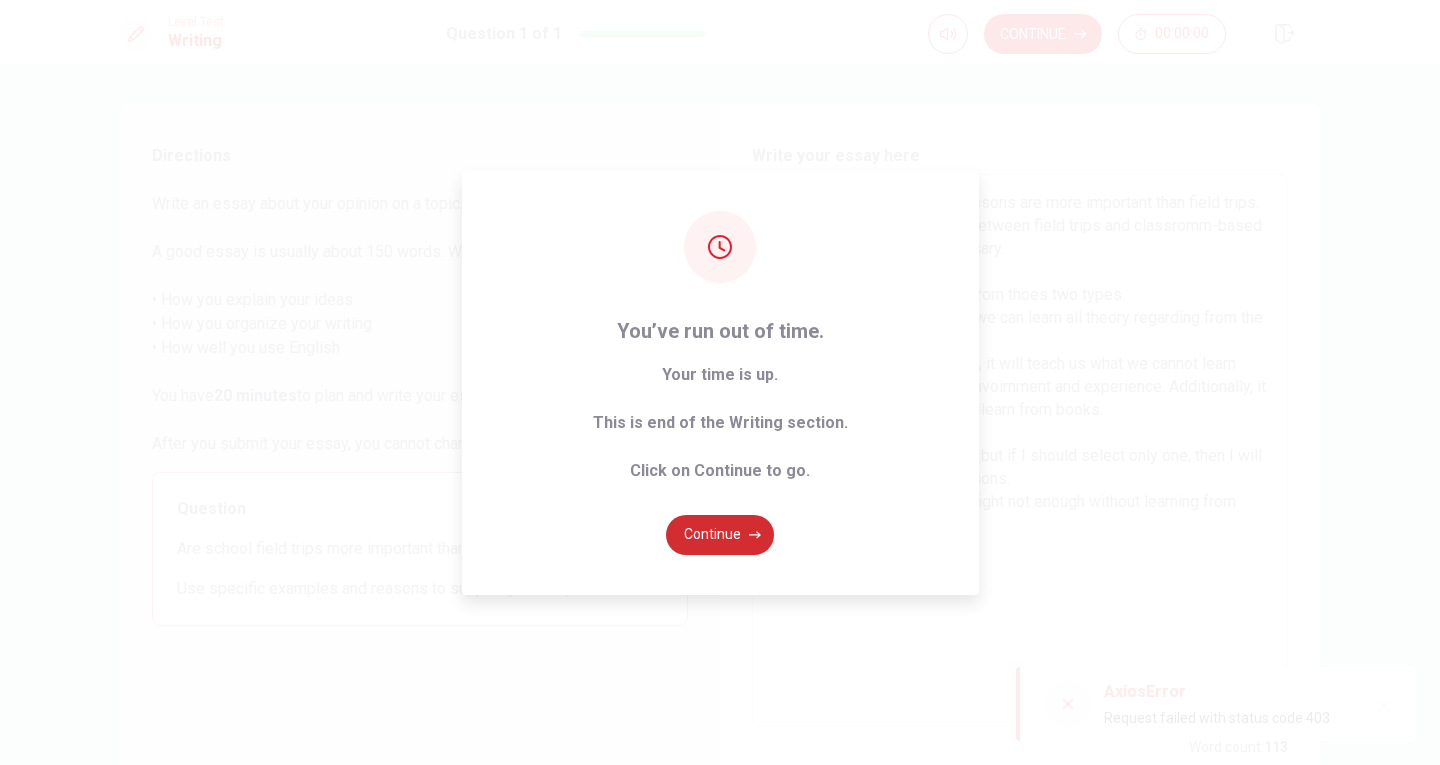 click on "Continue" at bounding box center [720, 535] 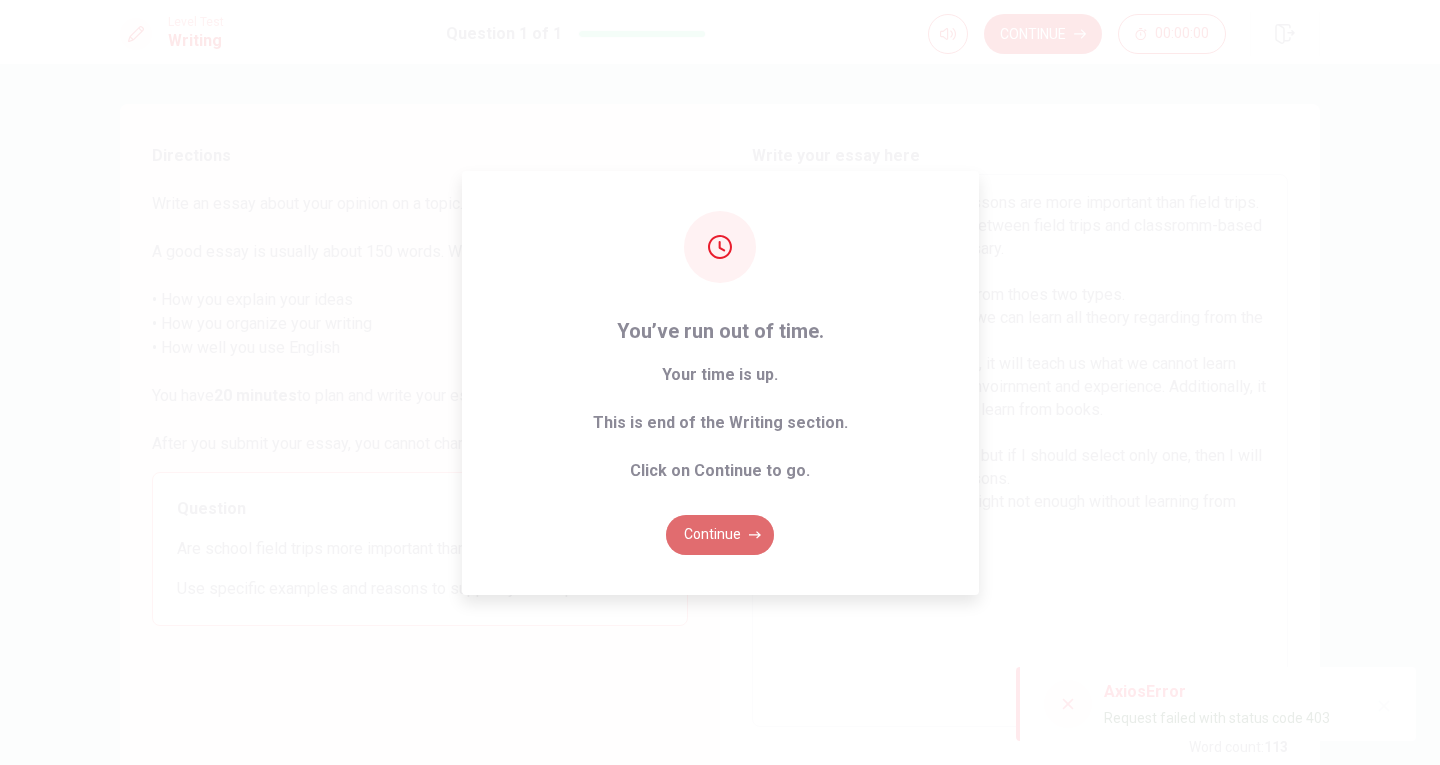 click on "Continue" at bounding box center (720, 535) 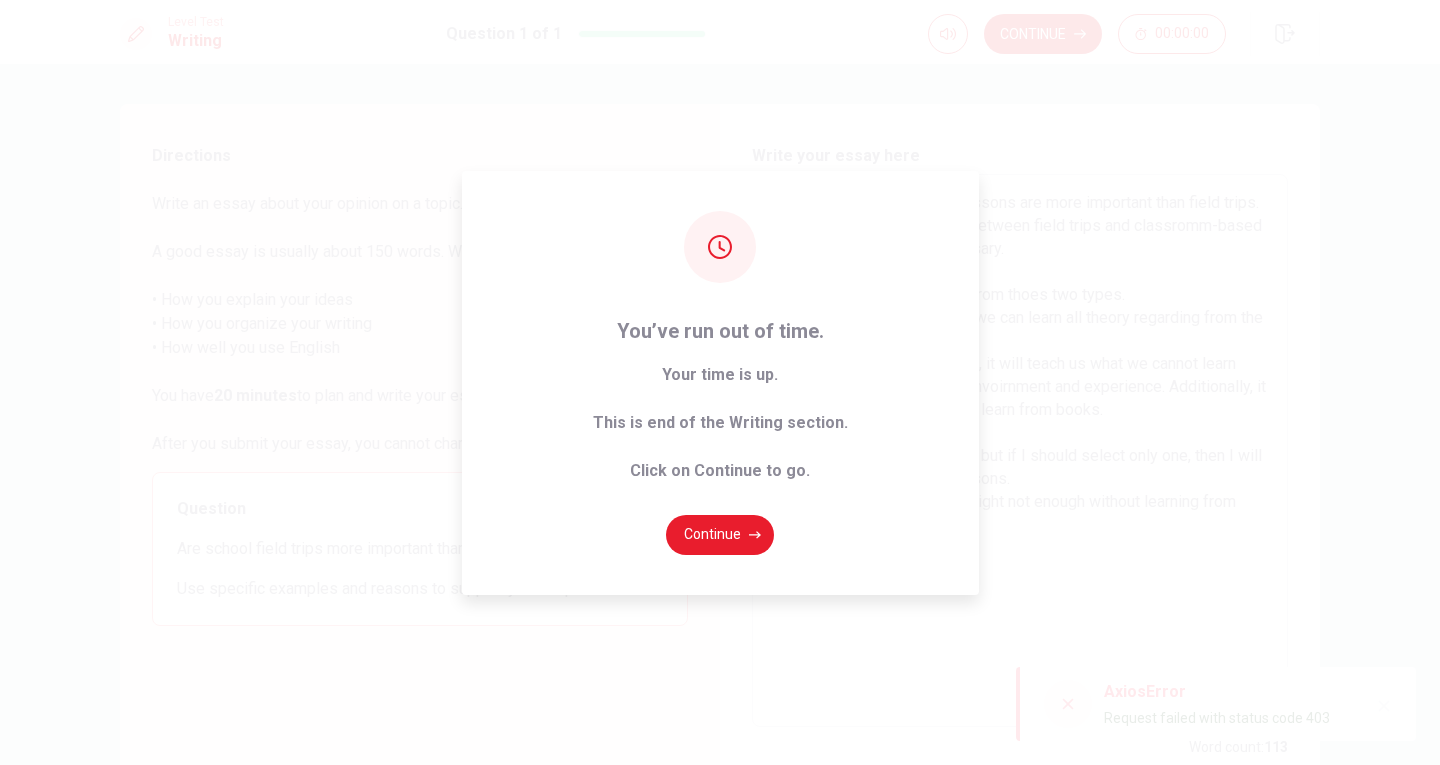 click on "You’ve run out of time. Your time is up. This is end of the Writing section. Click on Continue to go. Continue" at bounding box center [720, 382] 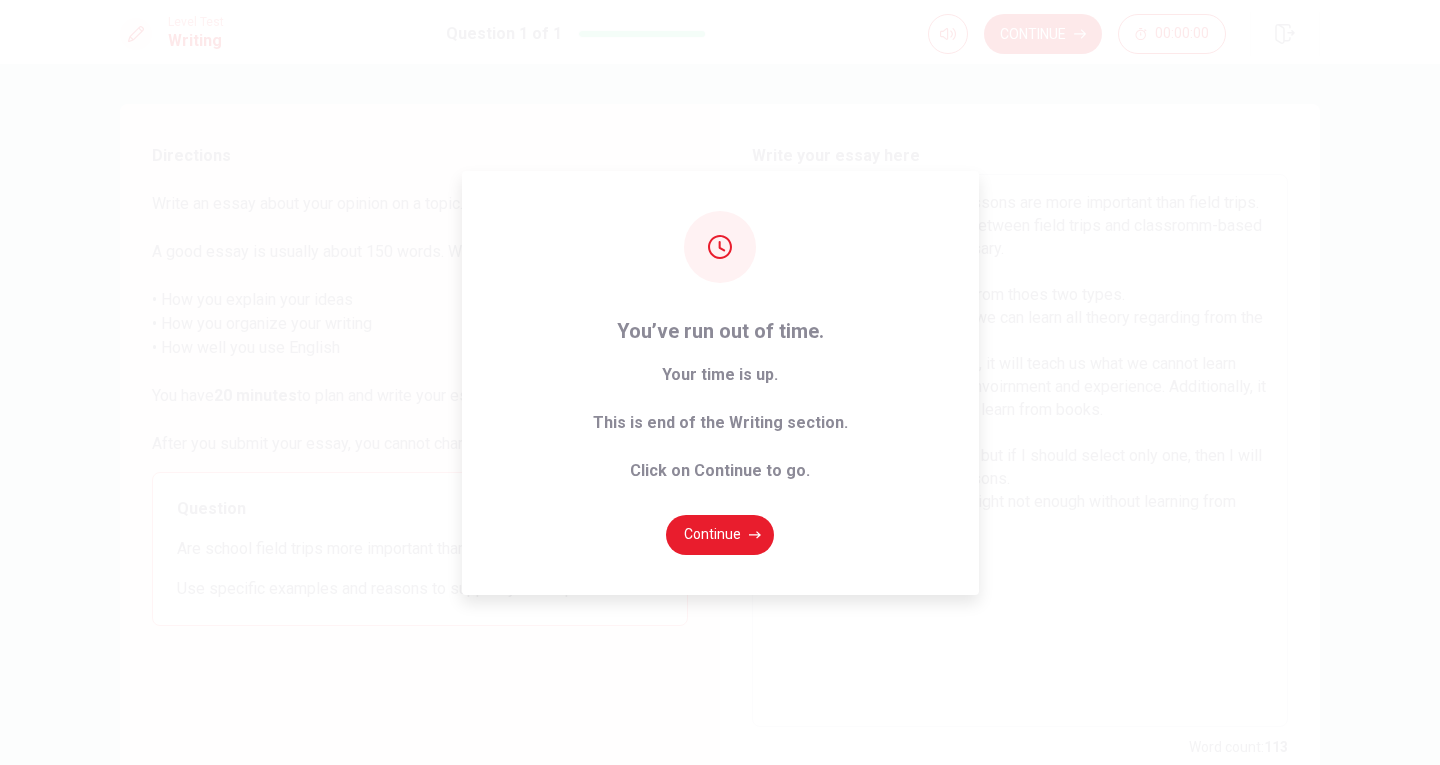 click on "You’ve run out of time. Your time is up. This is end of the Writing section. Click on Continue to go. Continue" at bounding box center (720, 383) 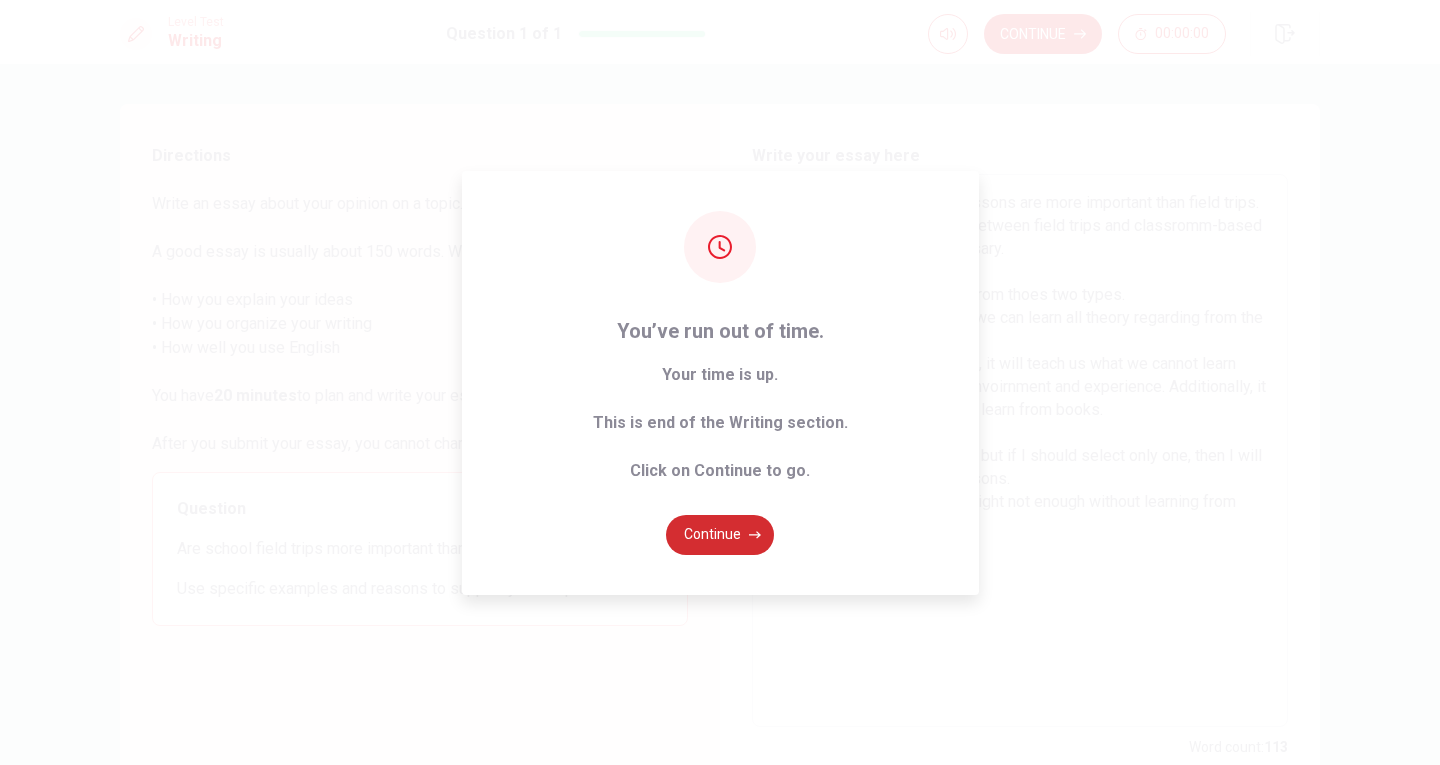 click on "Continue" at bounding box center [720, 535] 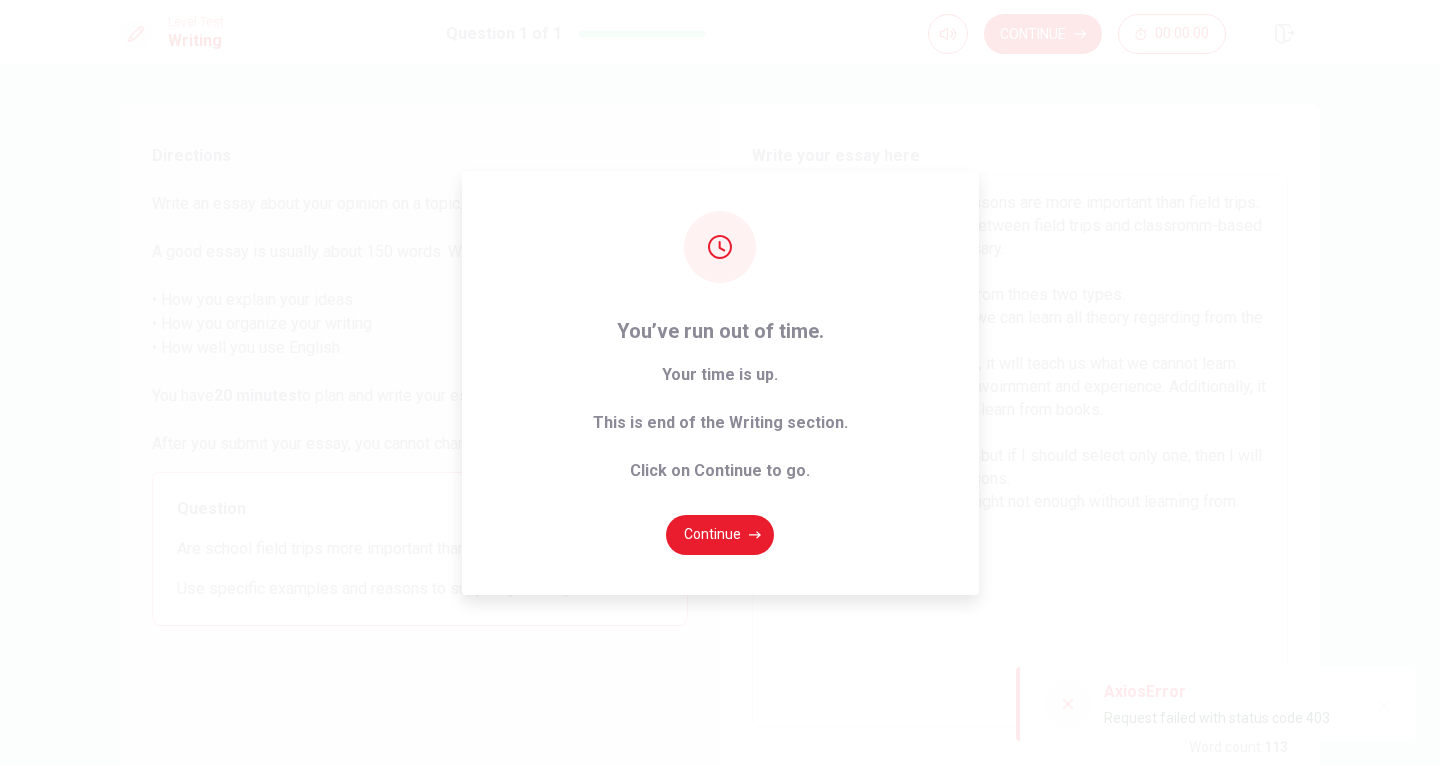 click on "You’ve run out of time. Your time is up. This is end of the Writing section. Click on Continue to go. Continue" at bounding box center (720, 383) 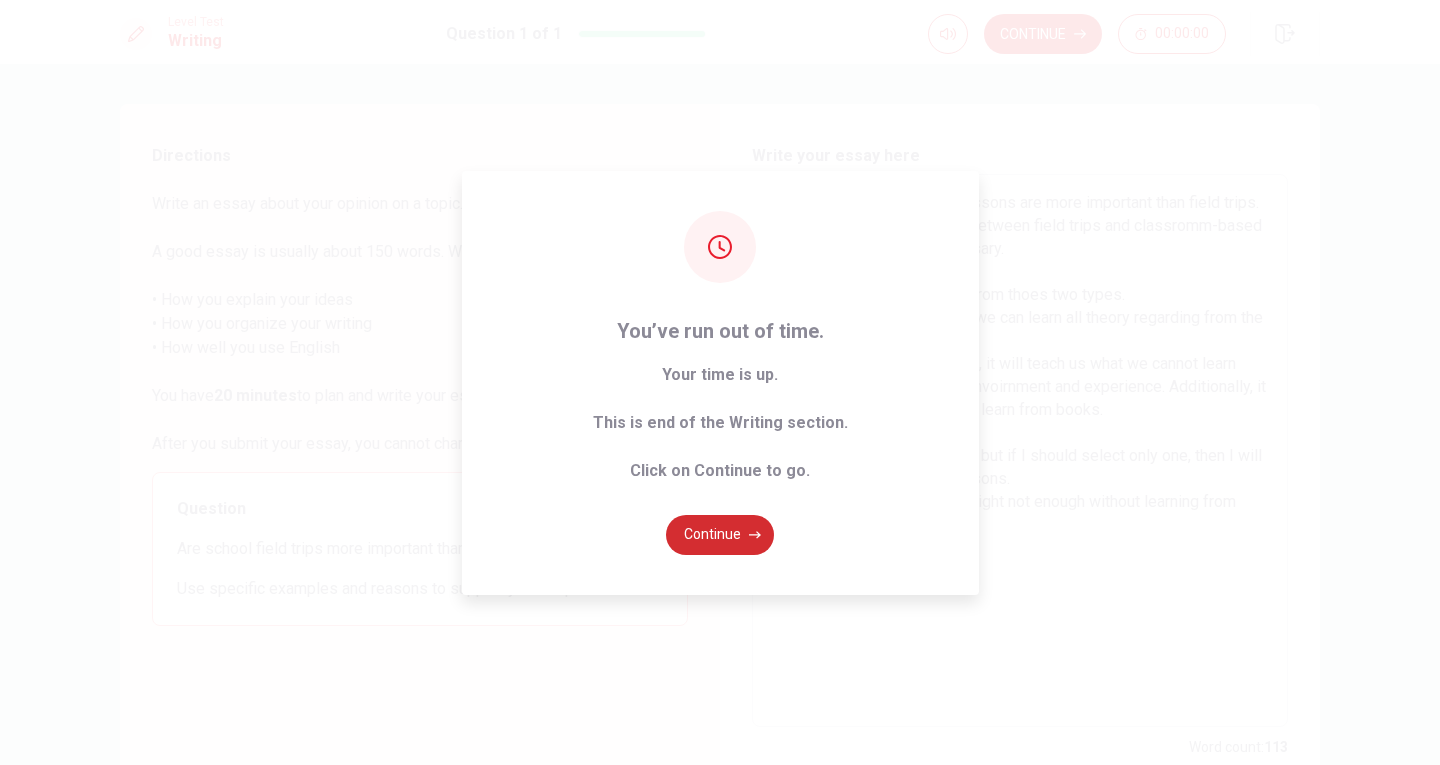 click on "Continue" at bounding box center (720, 535) 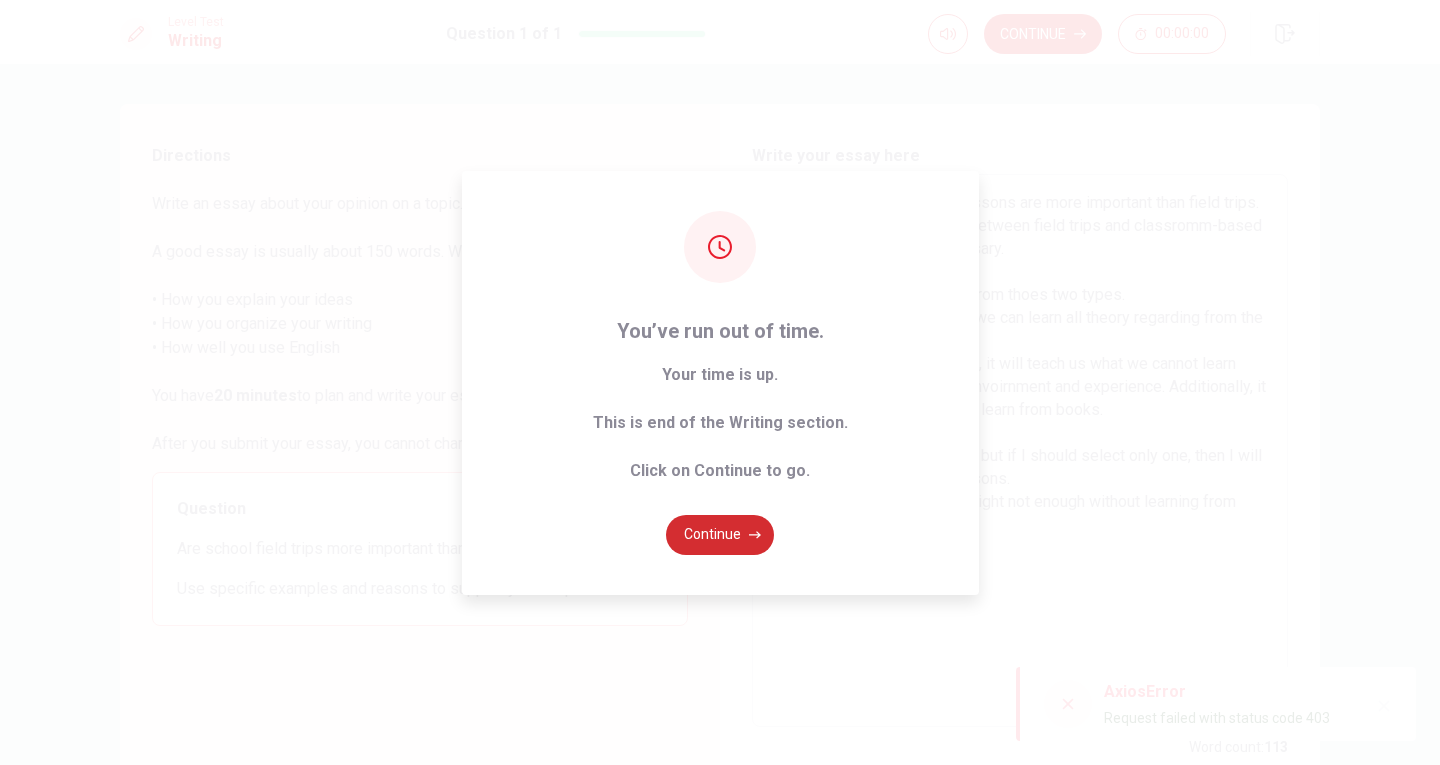 click on "Continue" at bounding box center (720, 535) 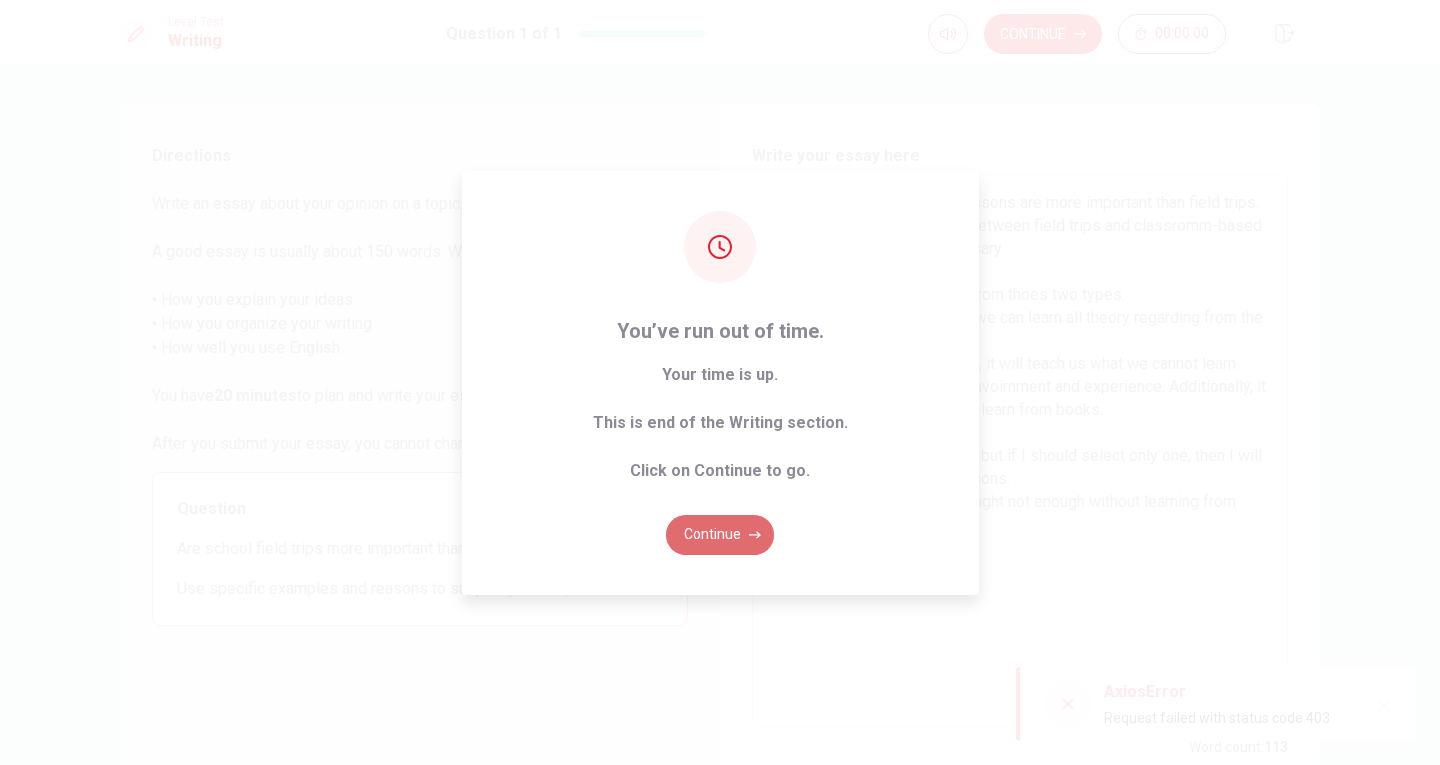 click on "Continue" at bounding box center [720, 535] 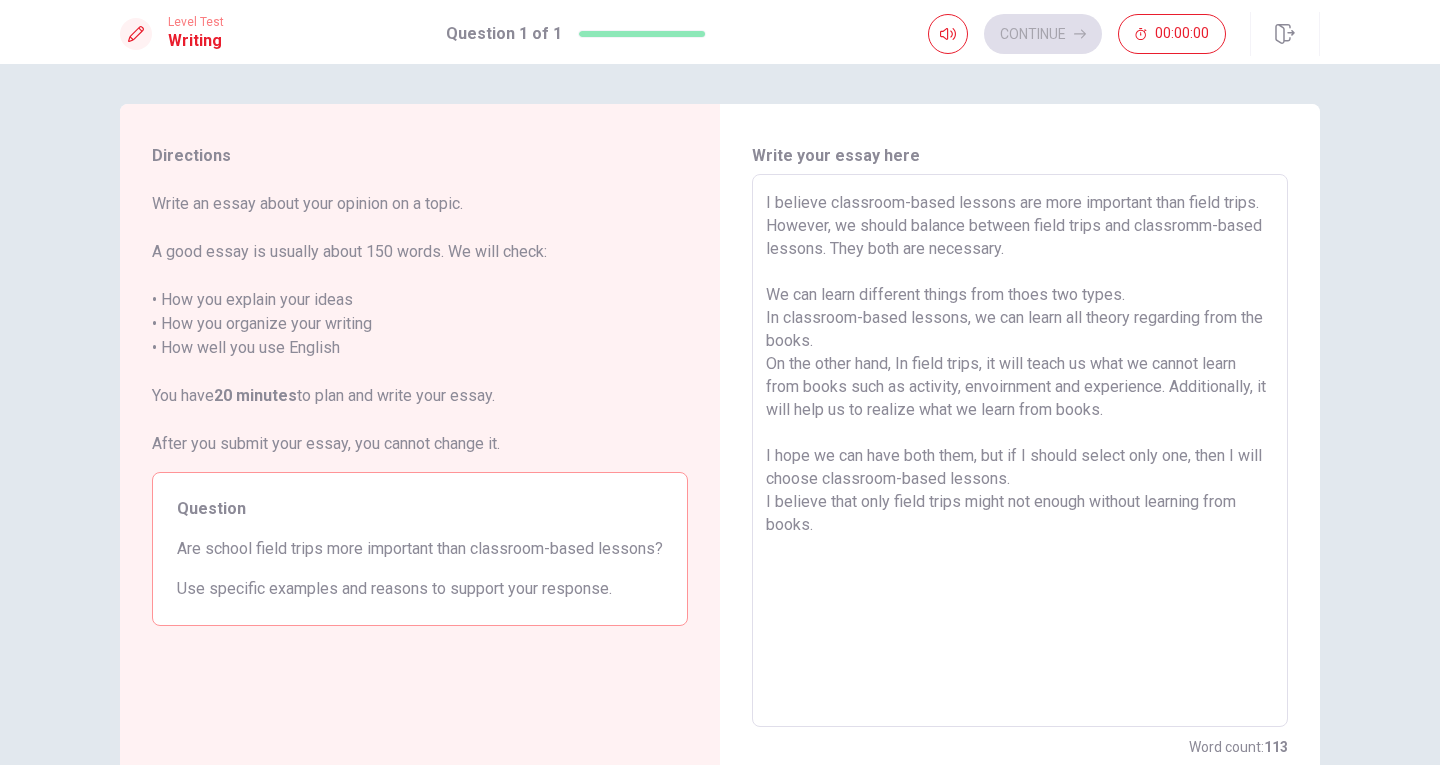 click on "Loading..." at bounding box center [720, 535] 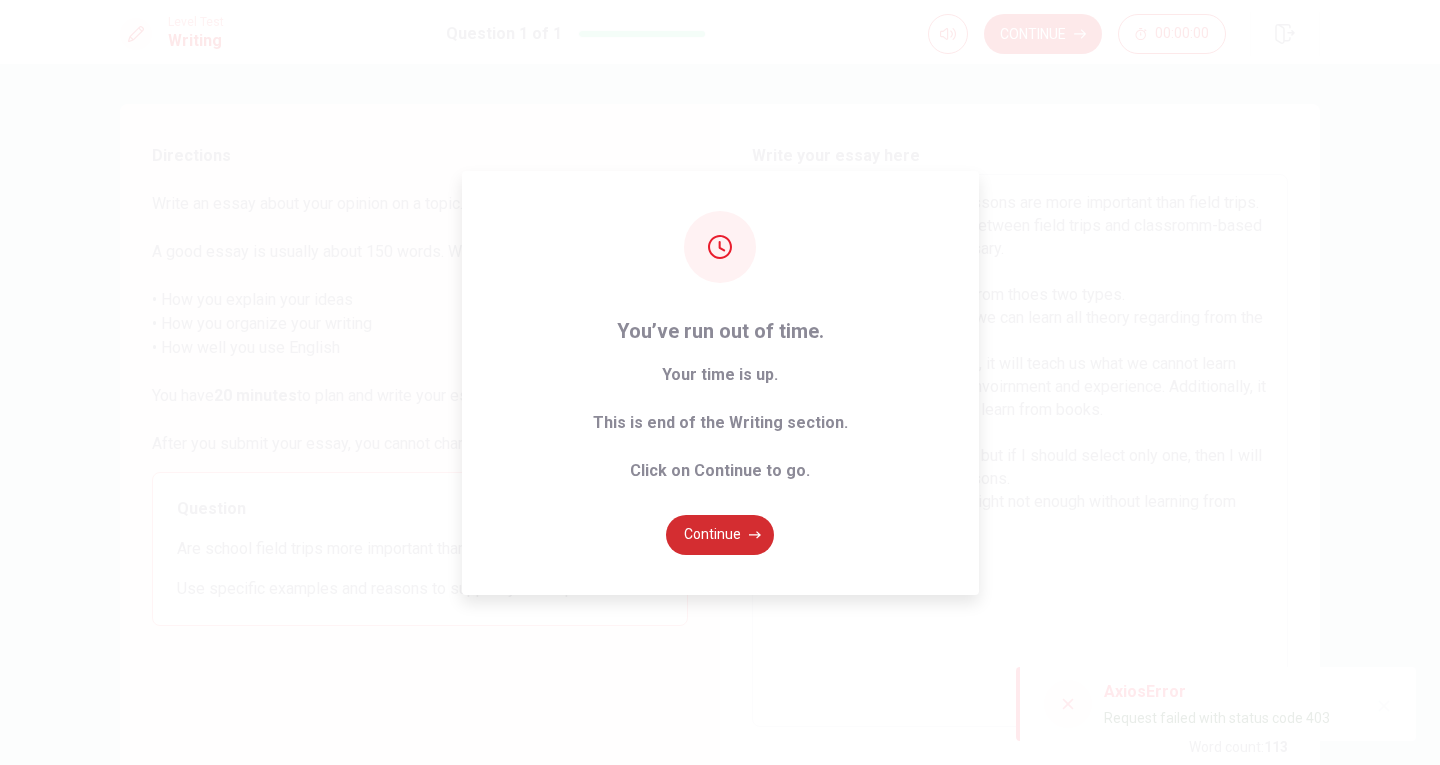 click on "Continue" at bounding box center (720, 535) 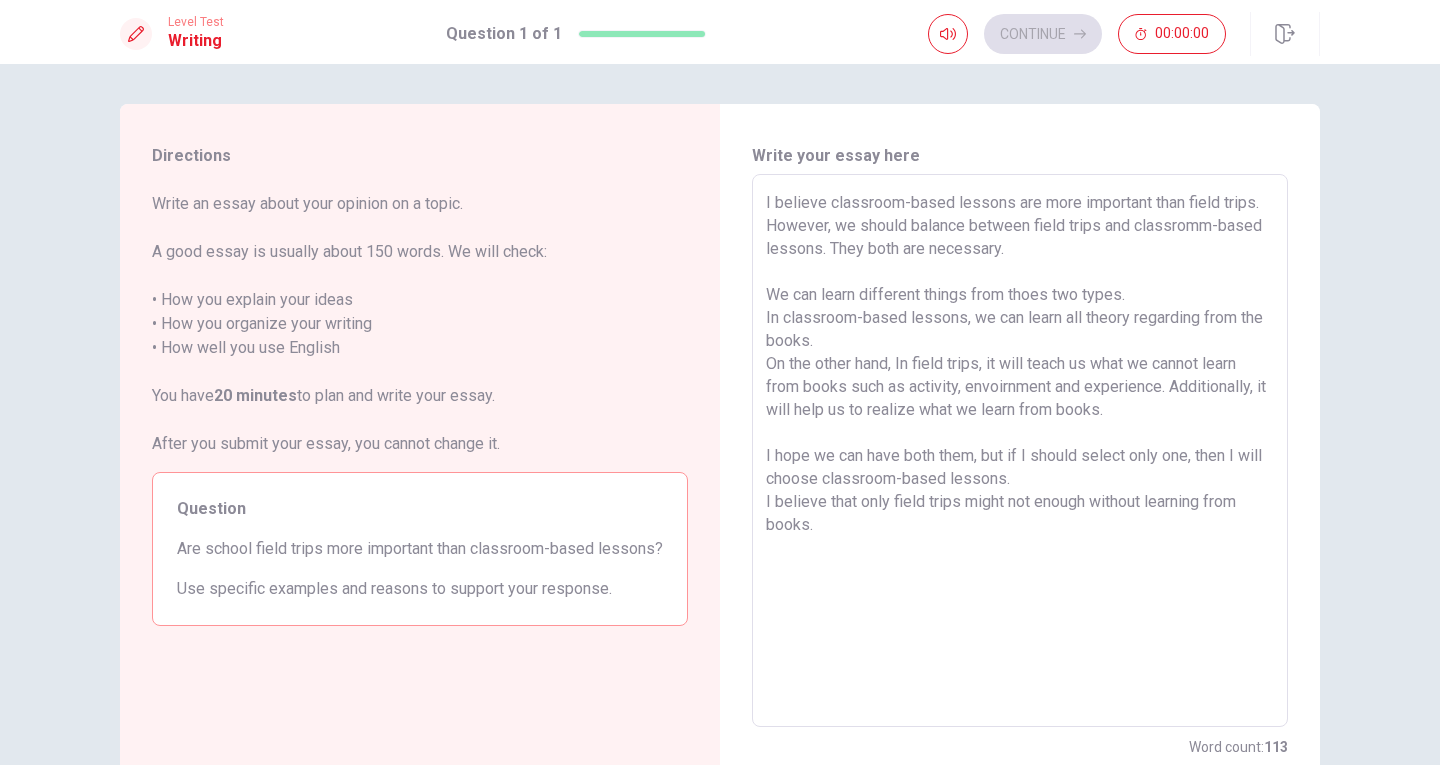 click on "Write your essay here I believe classroom-based lessons are more important than field trips.
However, we should balance between field trips and classromm-based lessons. They both are necessary.
We can learn different things from thoes two types.
In classroom-based lessons, we can learn all theory regarding from the books.
On the other hand, In field trips, it will teach us what we cannot learn from books such as activity, envoirnment and experience. Additionally, it will help us to realize what we learn from books.
I hope we can have both them, but if I should select only one, then I will choose classroom-based lessons.
I believe that only field trips might not enough without learning from books. x ​ Word count :  113" at bounding box center [1020, 451] 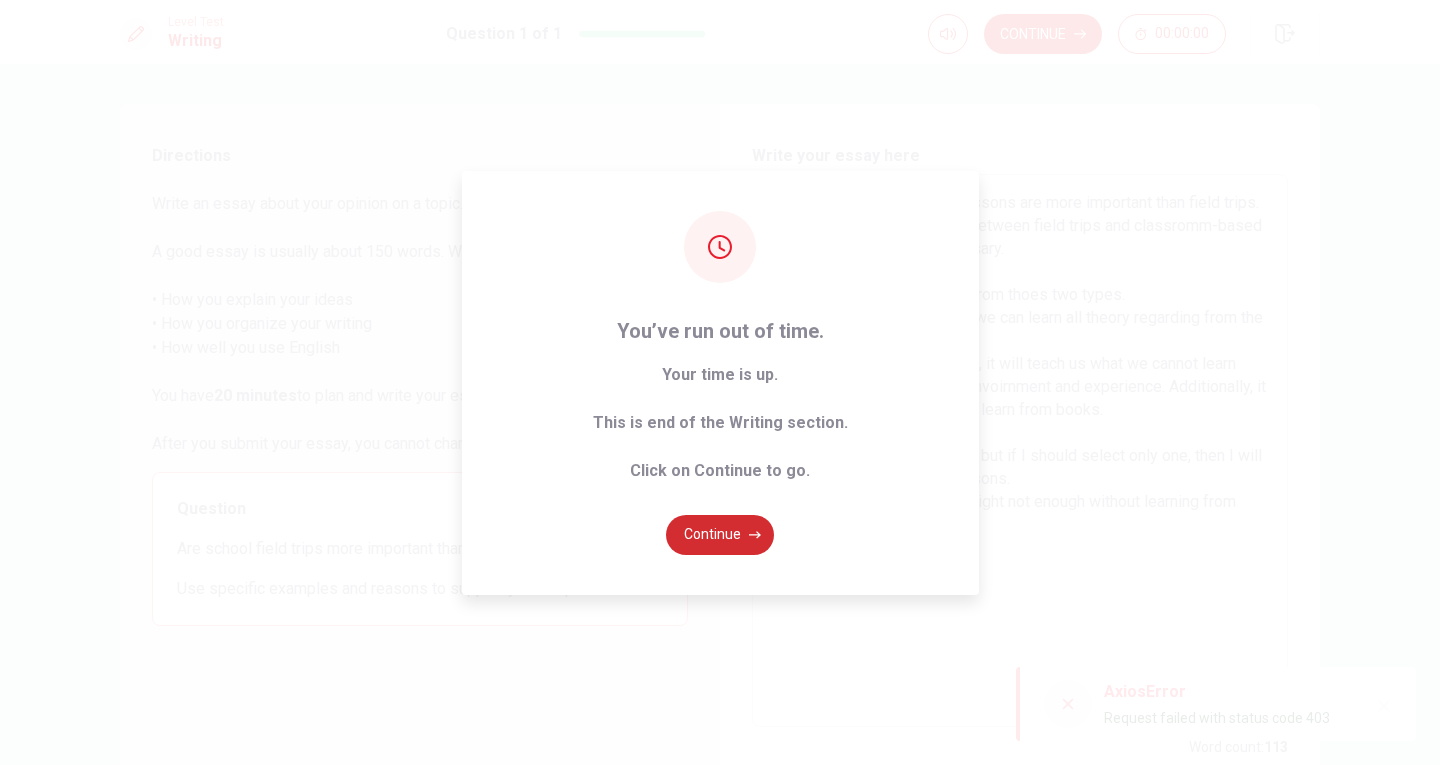 click on "Continue" at bounding box center (720, 535) 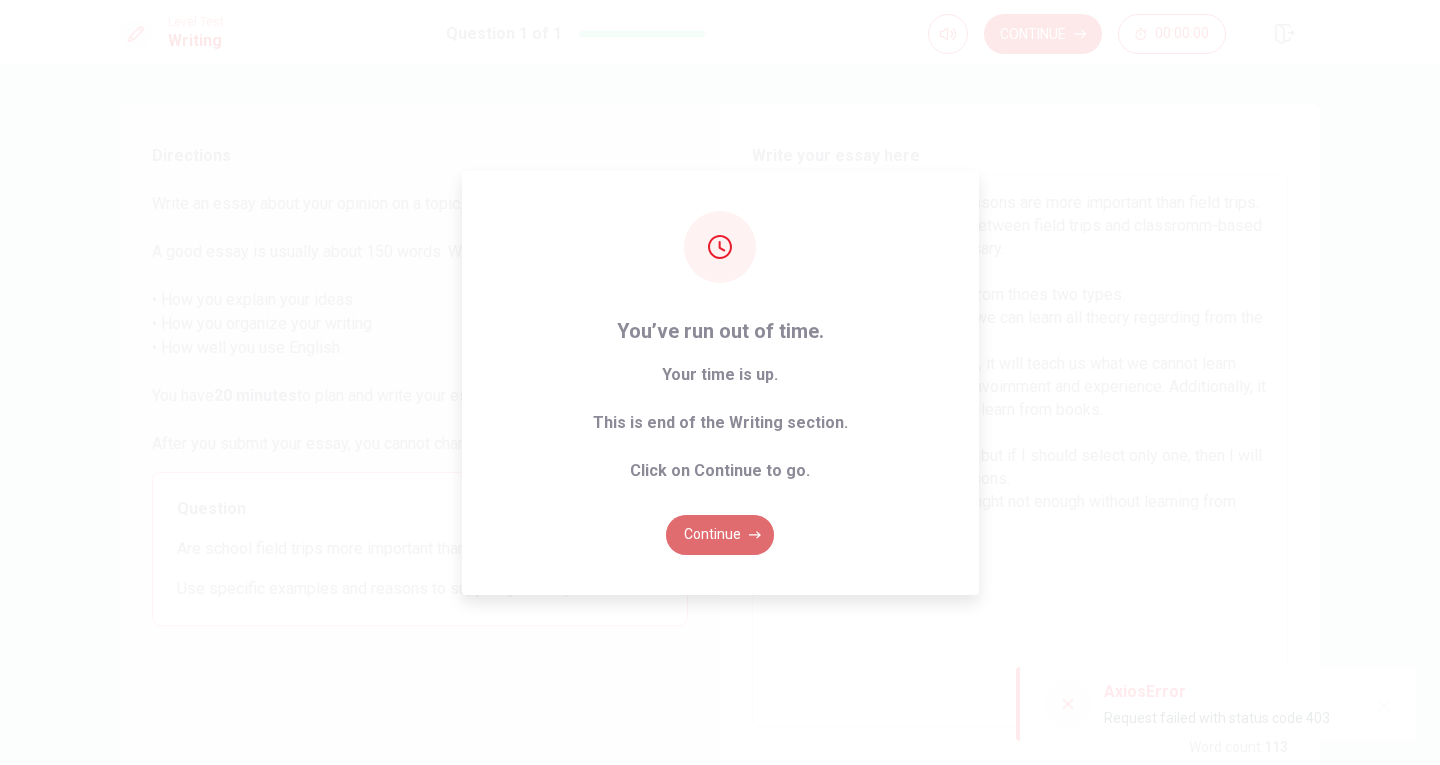 click on "Continue" at bounding box center [720, 535] 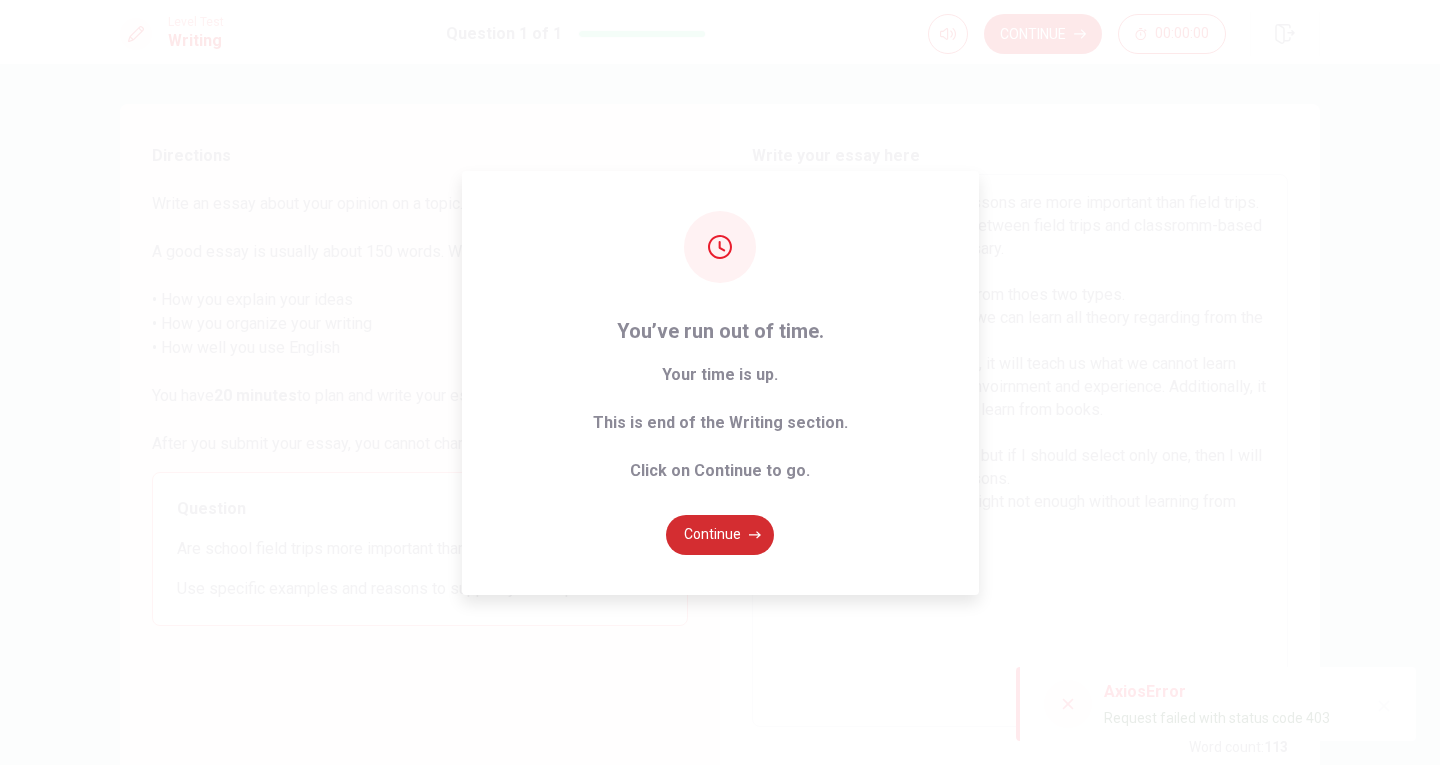 click on "Continue" at bounding box center (720, 535) 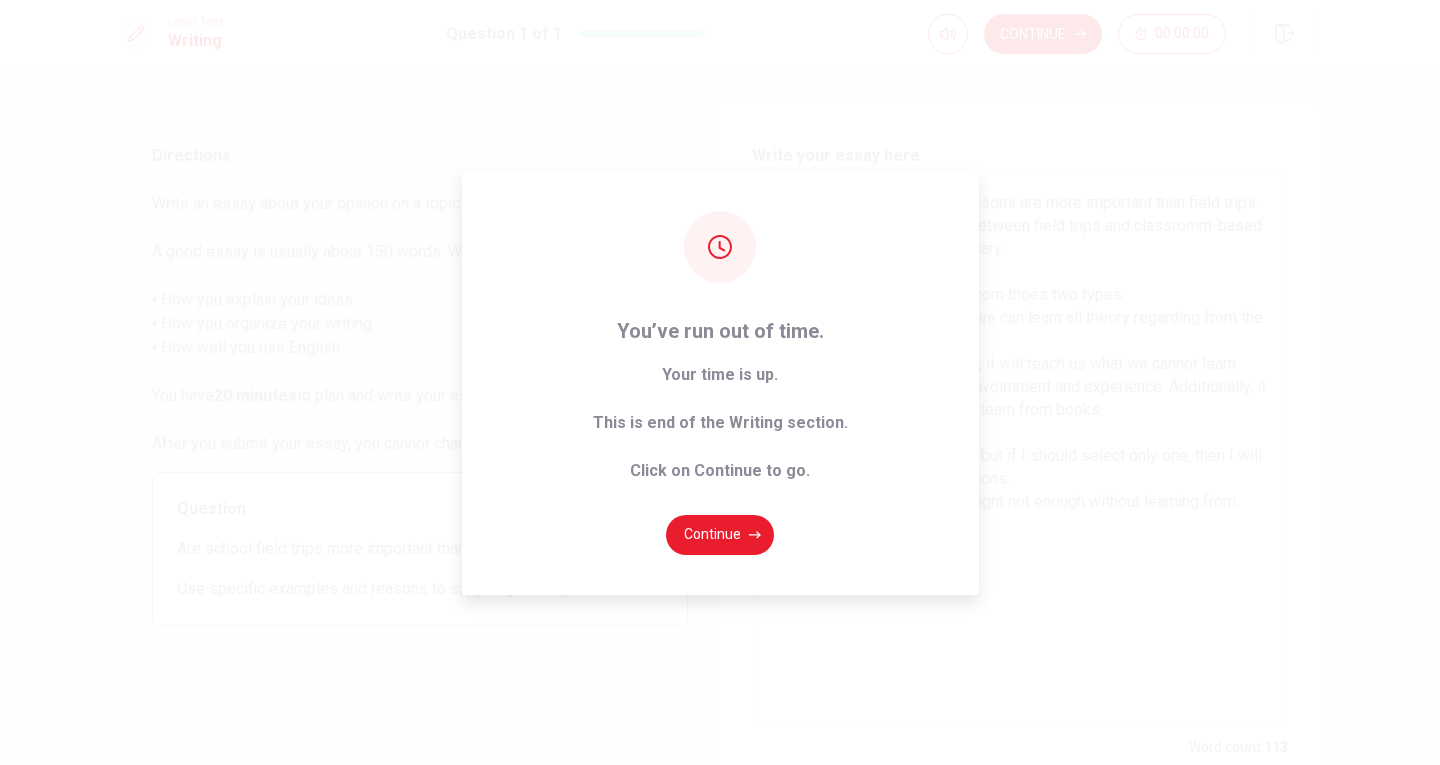 click on "You’ve run out of time. Your time is up. This is end of the Writing section. Click on Continue to go. Continue" at bounding box center [720, 382] 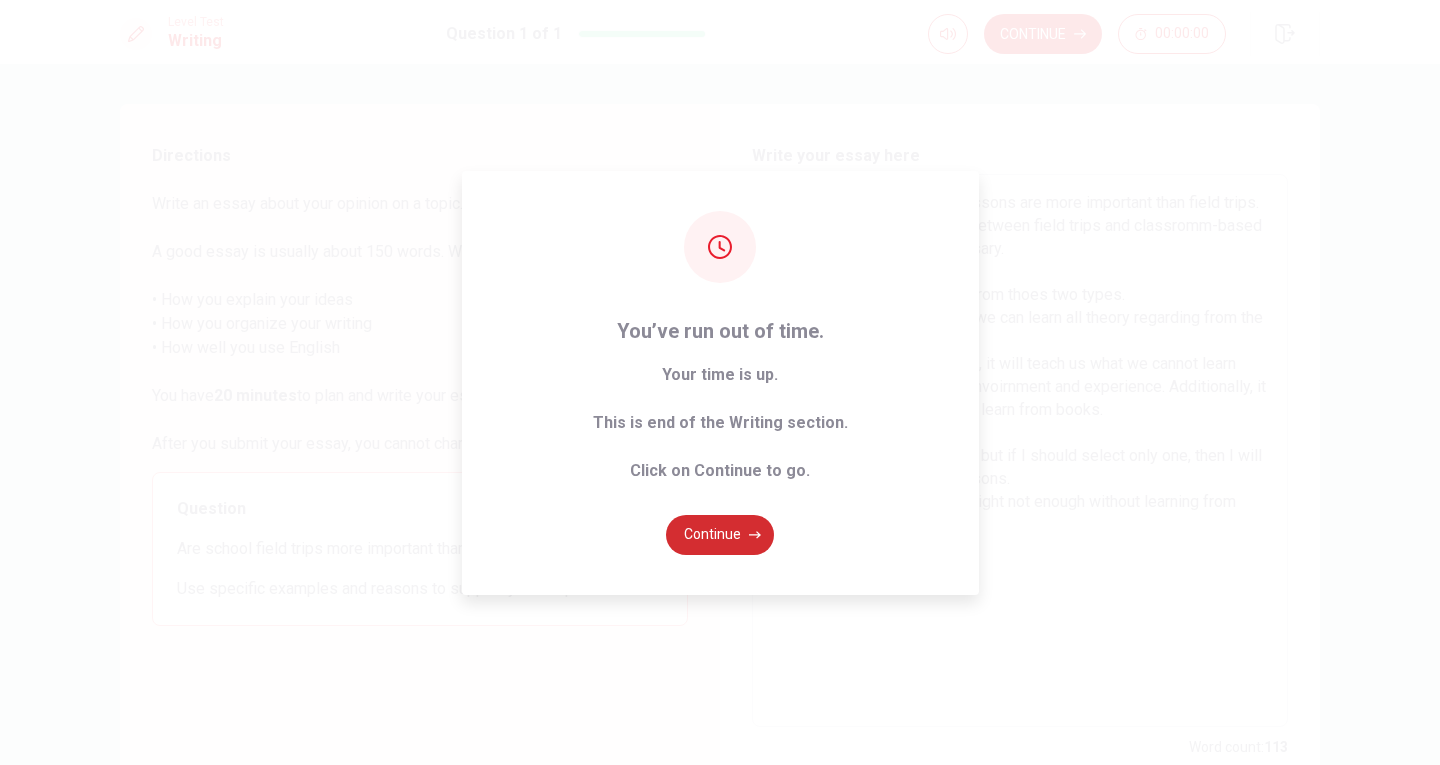 click on "Continue" at bounding box center (720, 535) 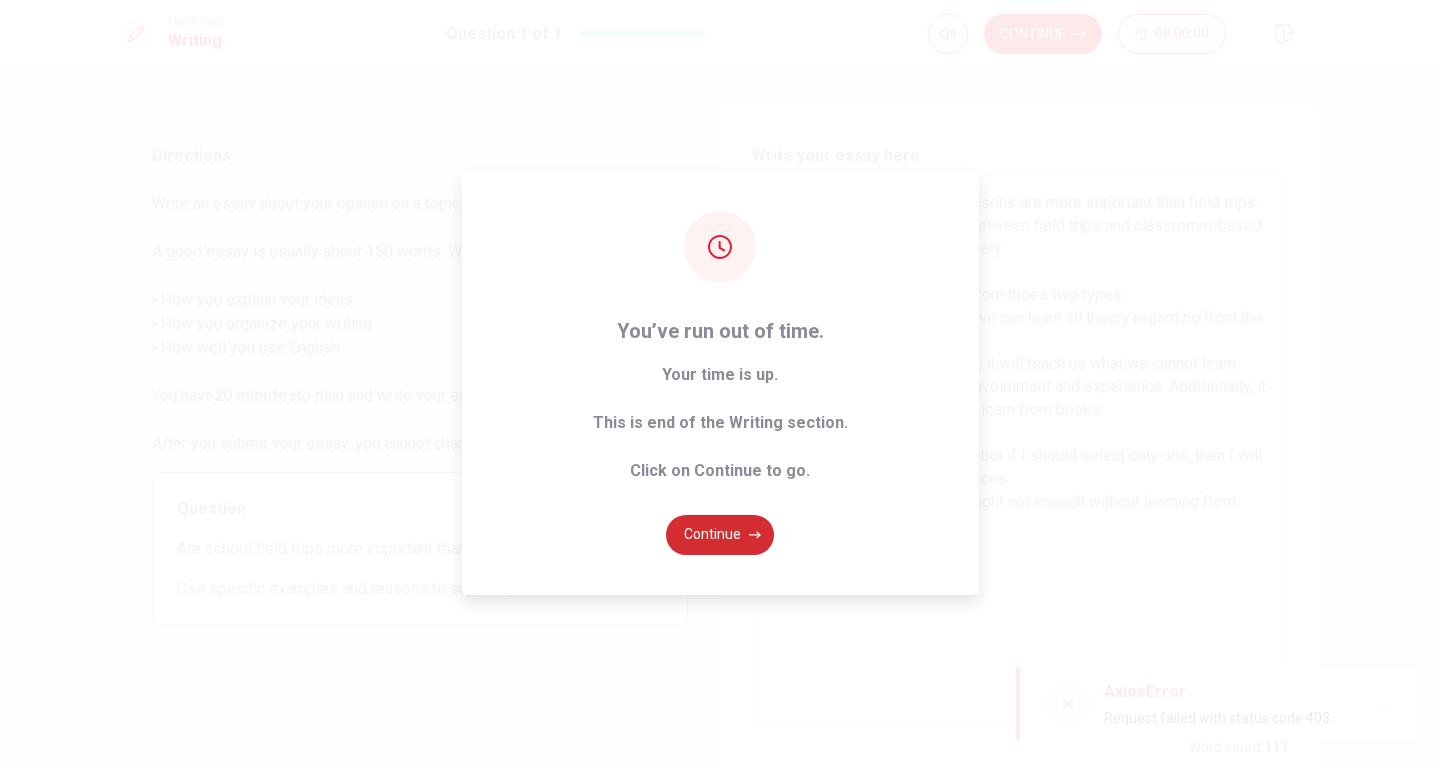 click on "Continue" at bounding box center (720, 535) 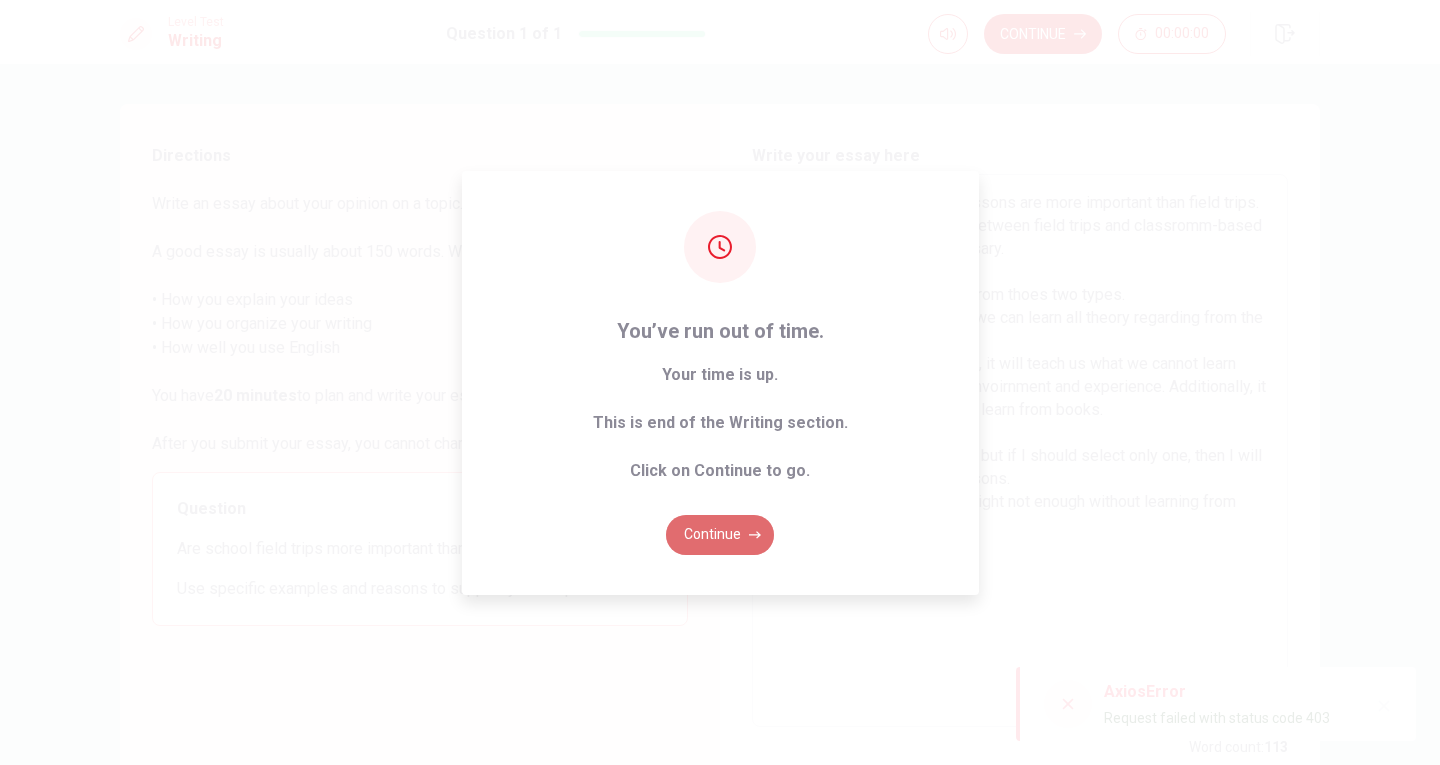 click on "Continue" at bounding box center (720, 535) 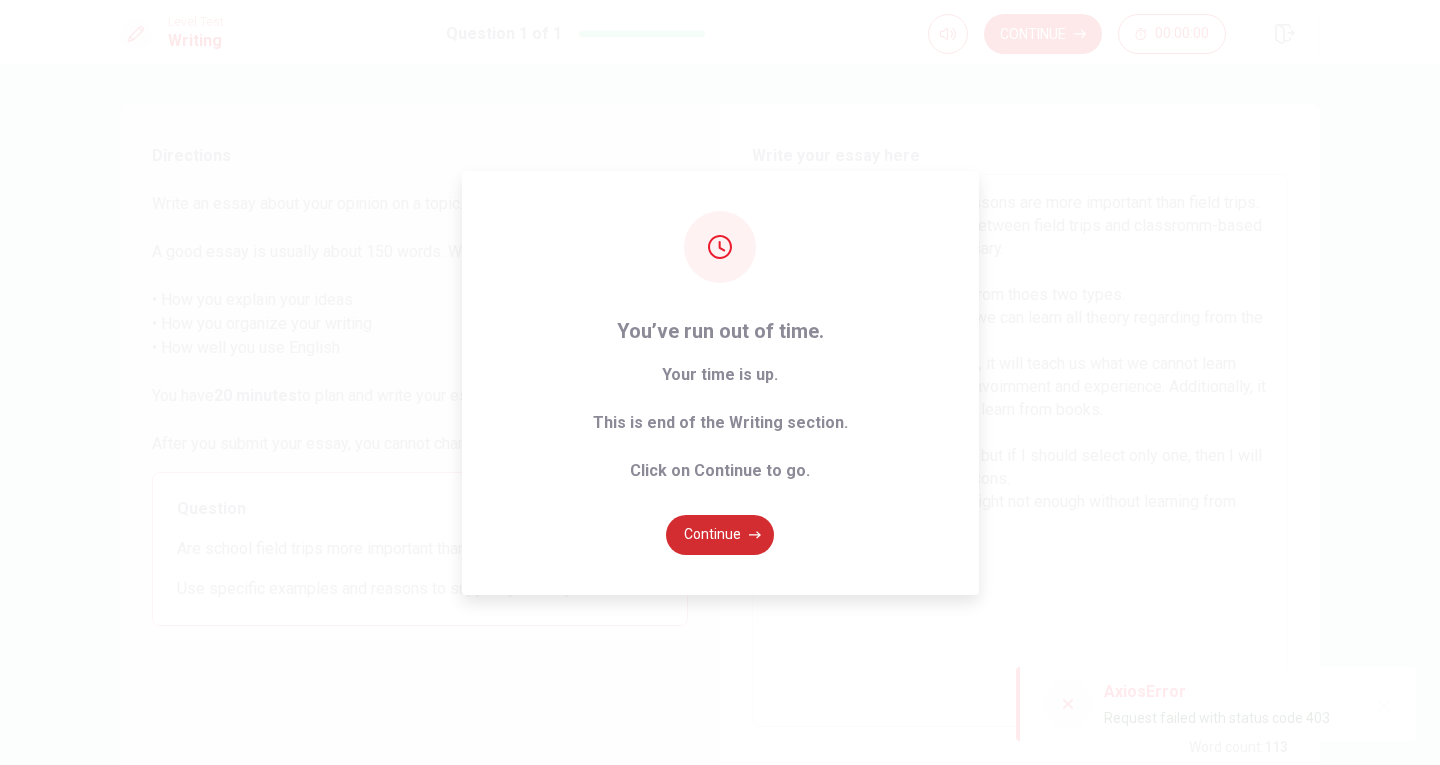 click on "Continue" at bounding box center [720, 535] 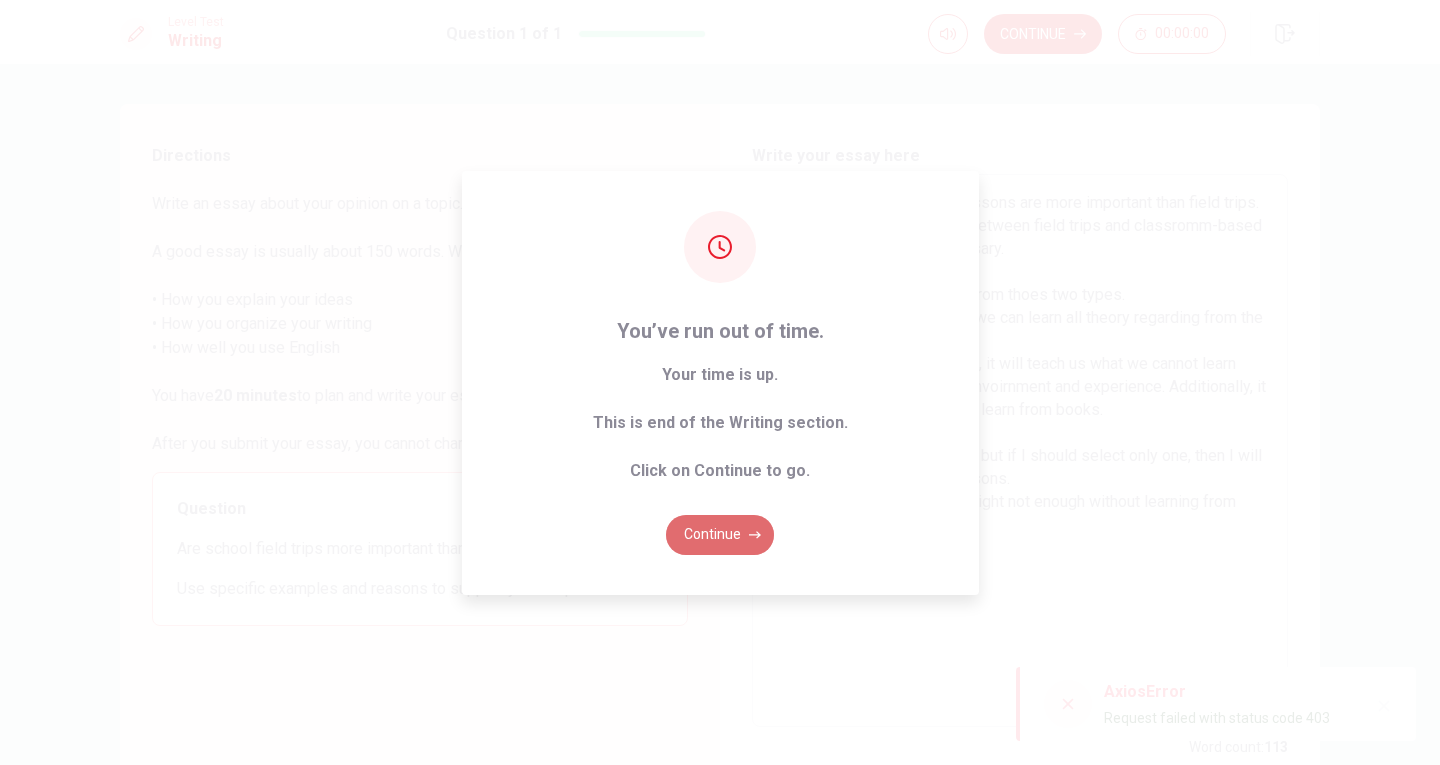 click on "Continue" at bounding box center [720, 535] 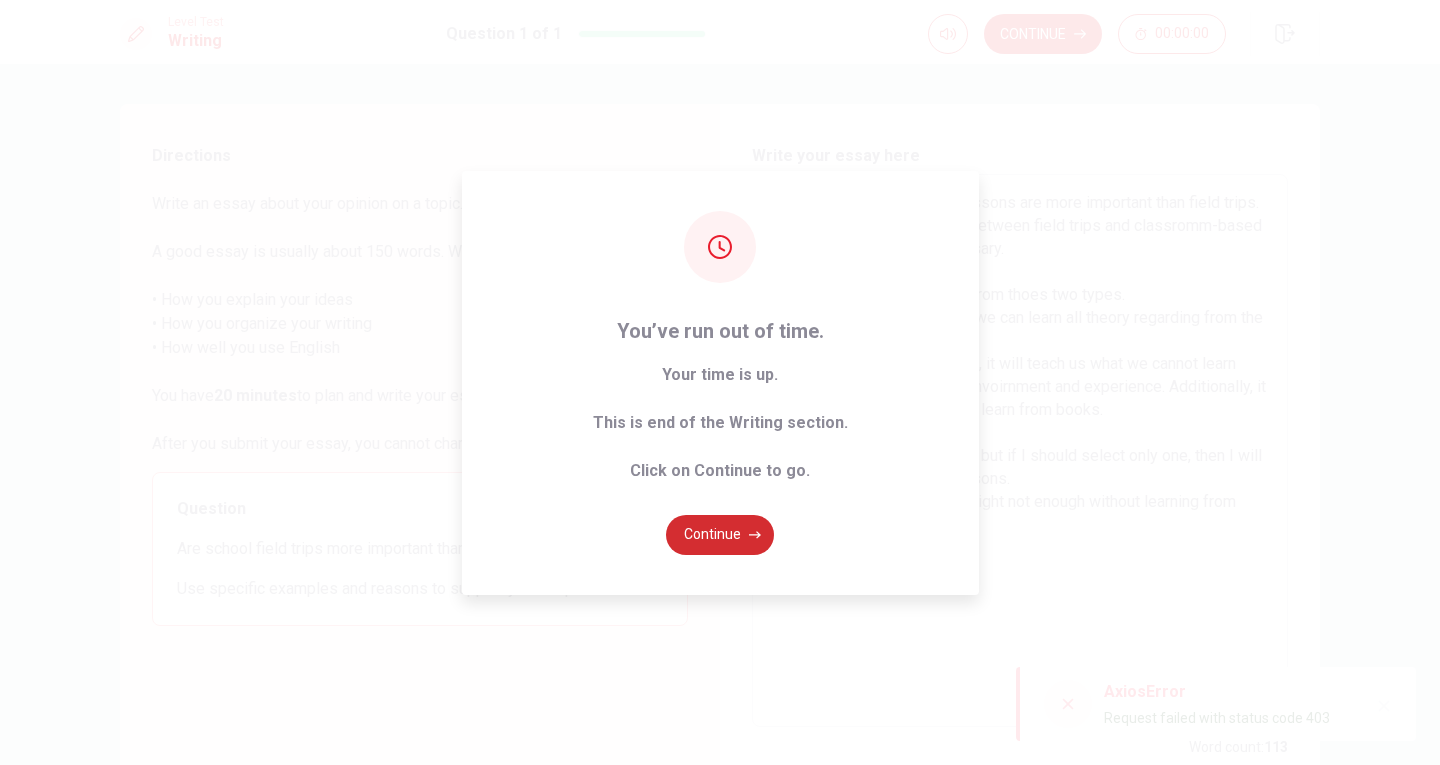 click on "Continue" at bounding box center (720, 535) 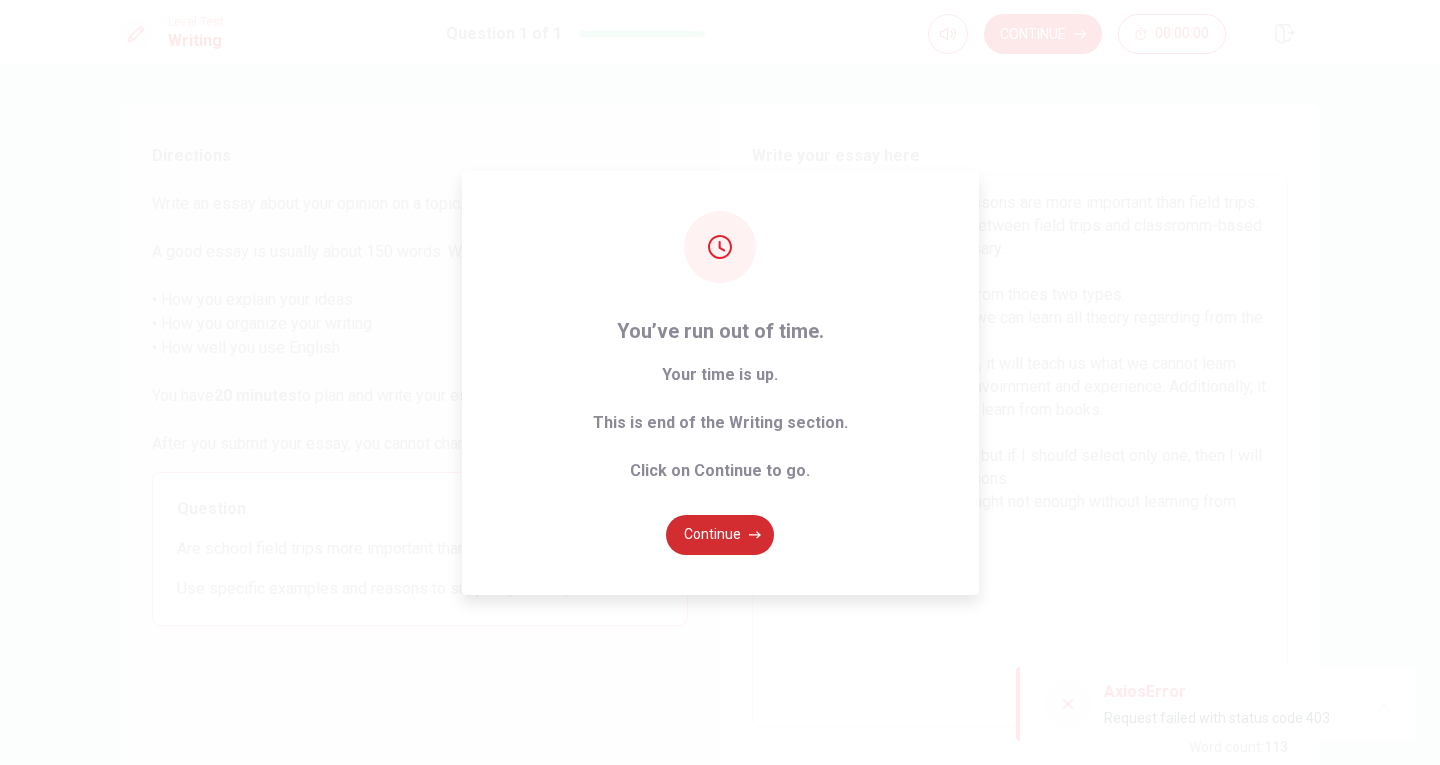 click on "Continue" at bounding box center [720, 535] 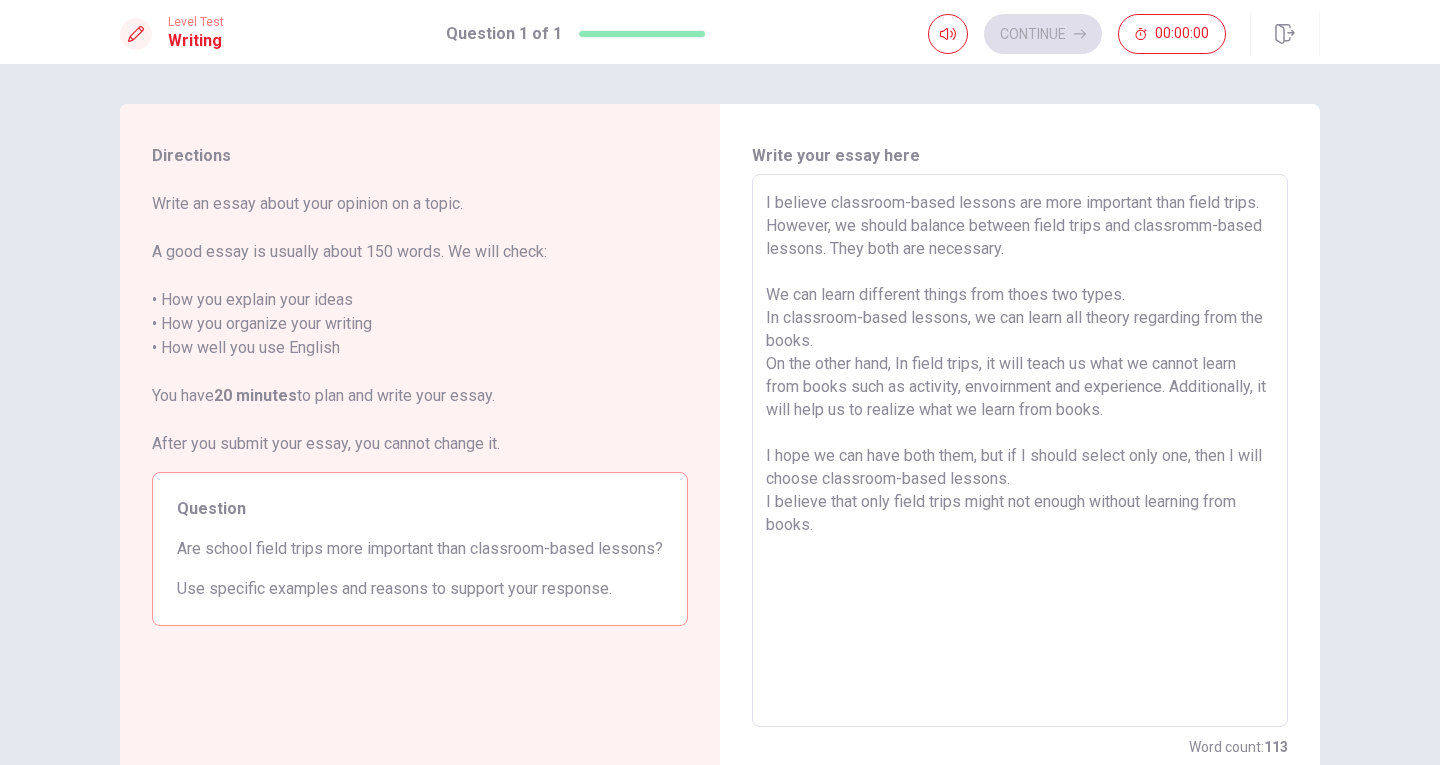 click on "Level Test   Writing Question 1 of 1 Continue 00:00:00 Question 1 of 1 Continue 00:00:00 Directions Write an essay about your opinion on a topic.
A good essay is usually about 150 words. We will check:
• How you explain your ideas
• How you organize your writing
• How well you use English
You have  20 minutes  to plan and write your essay.
After you submit your essay, you cannot change it. Question Are school field trips more important than classroom-based lessons? Use specific examples and reasons to support your response. Write your essay here x ​ Word count :  113 © Copyright  2025 Going somewhere? You are not allowed to open other tabs/pages or switch windows during a test. Doing this will be reported as cheating to the Administrators. Are you sure you want to leave this page? Please continue until you finish your test. It looks like there is a problem with your internet connection. You have 10 minutes to reconnect. 00:00 Click to reconnect WARNING: You’ve run out of time. Loading..." at bounding box center [720, 382] 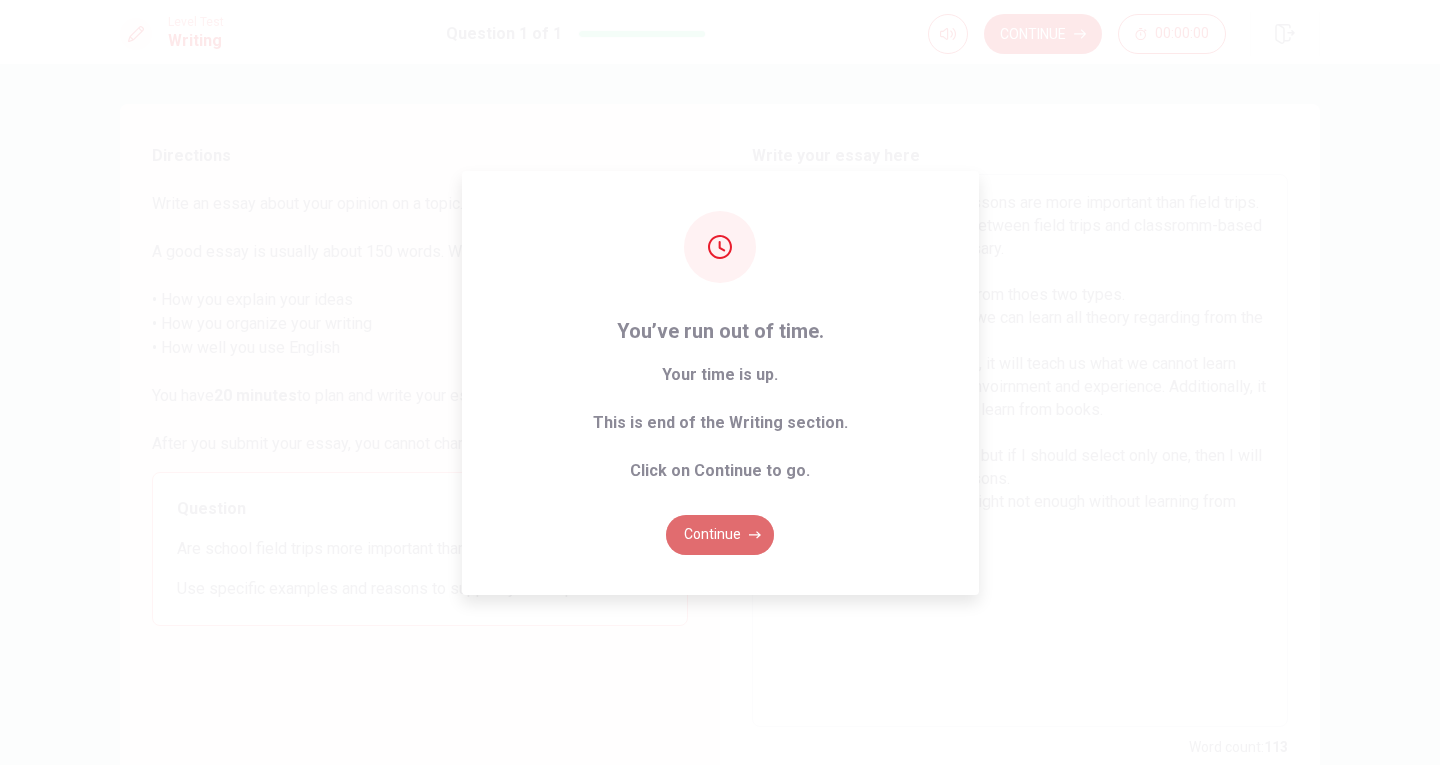 click on "Continue" at bounding box center [720, 535] 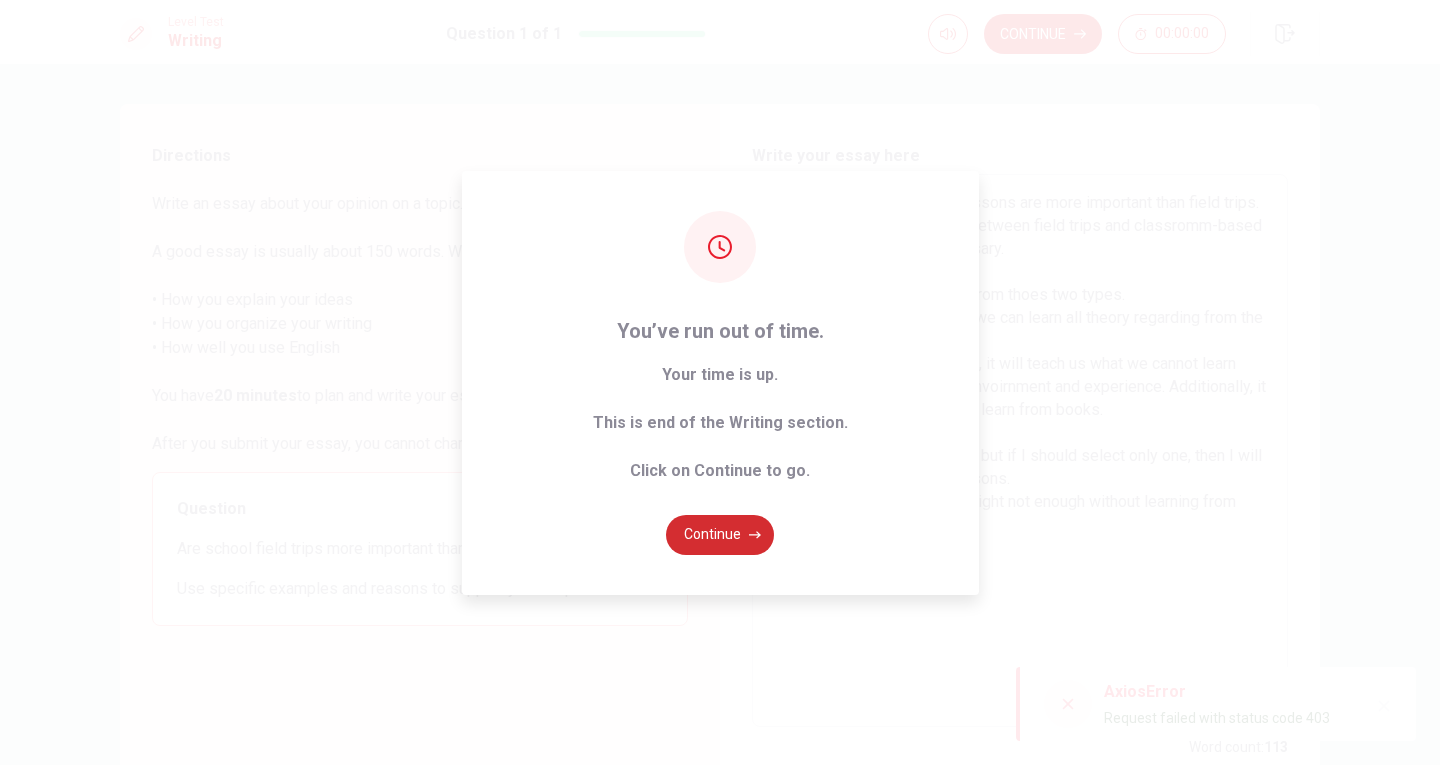 click on "Continue" at bounding box center [720, 535] 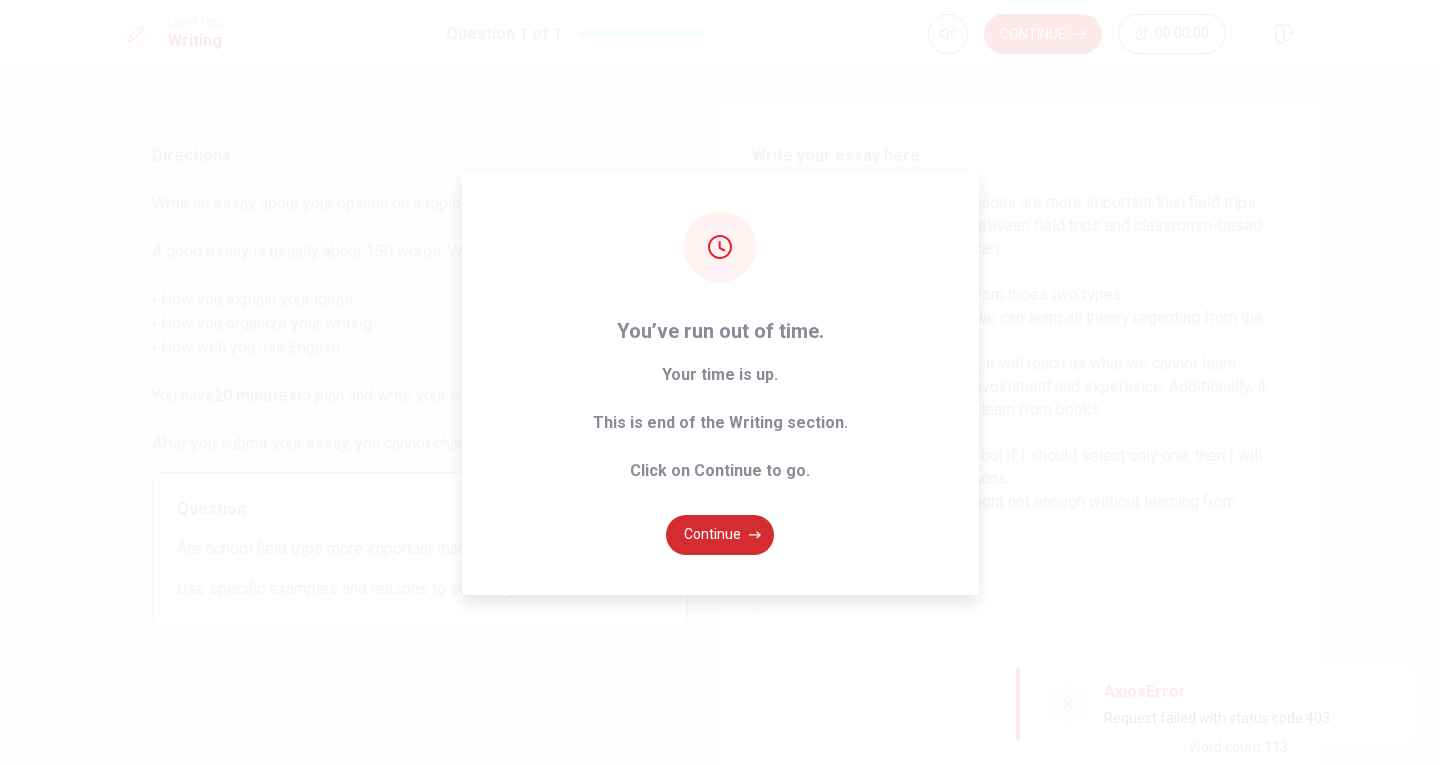 click on "Continue" at bounding box center [720, 535] 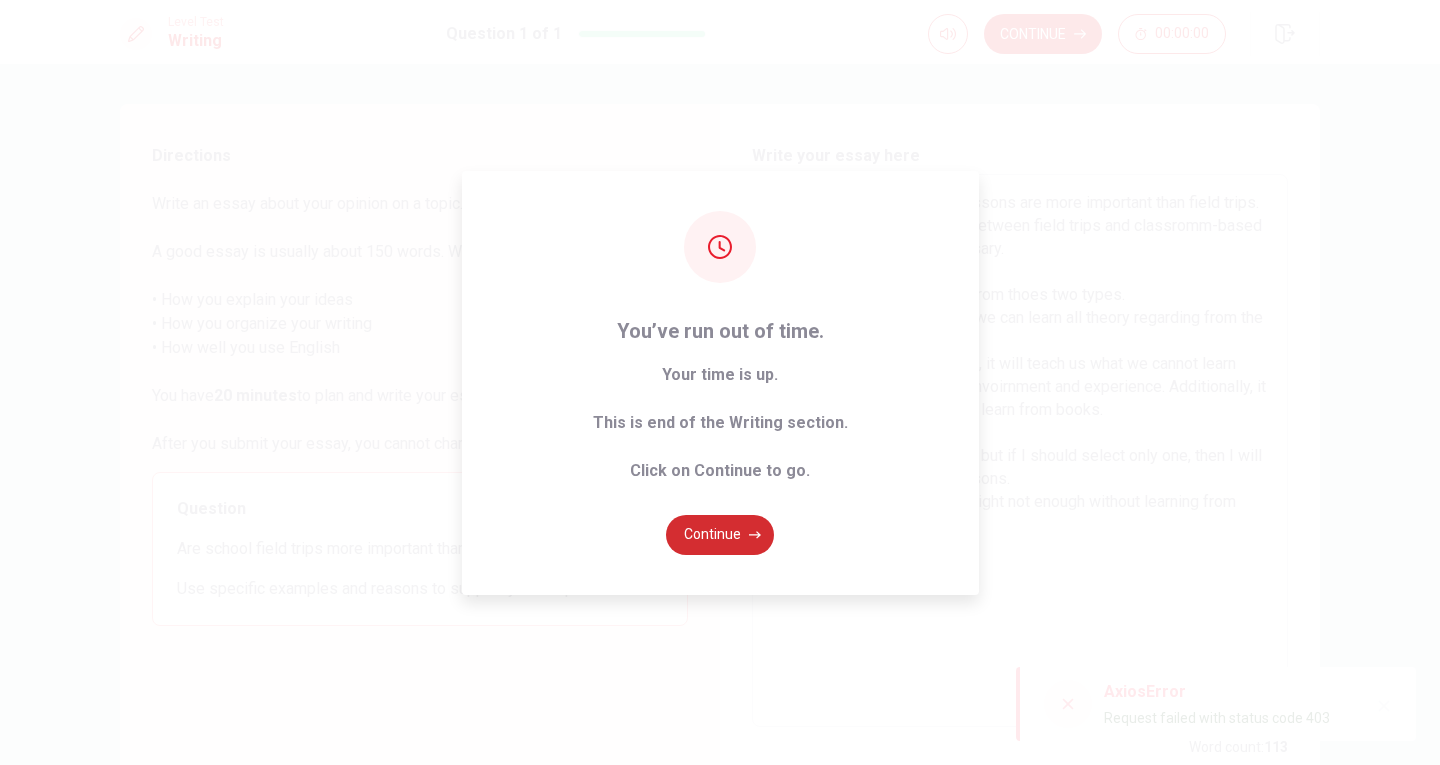 click on "Continue" at bounding box center (720, 535) 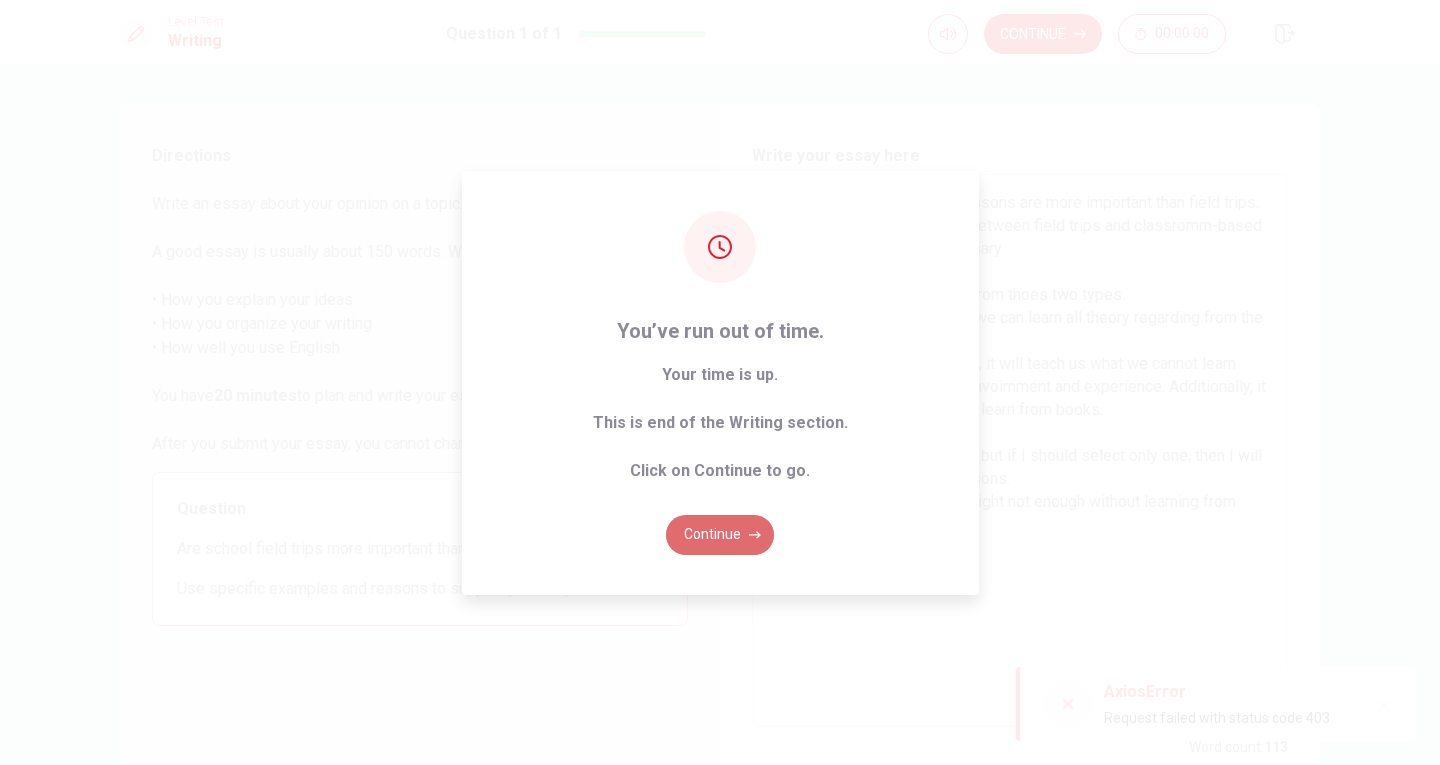 click on "Continue" at bounding box center (720, 535) 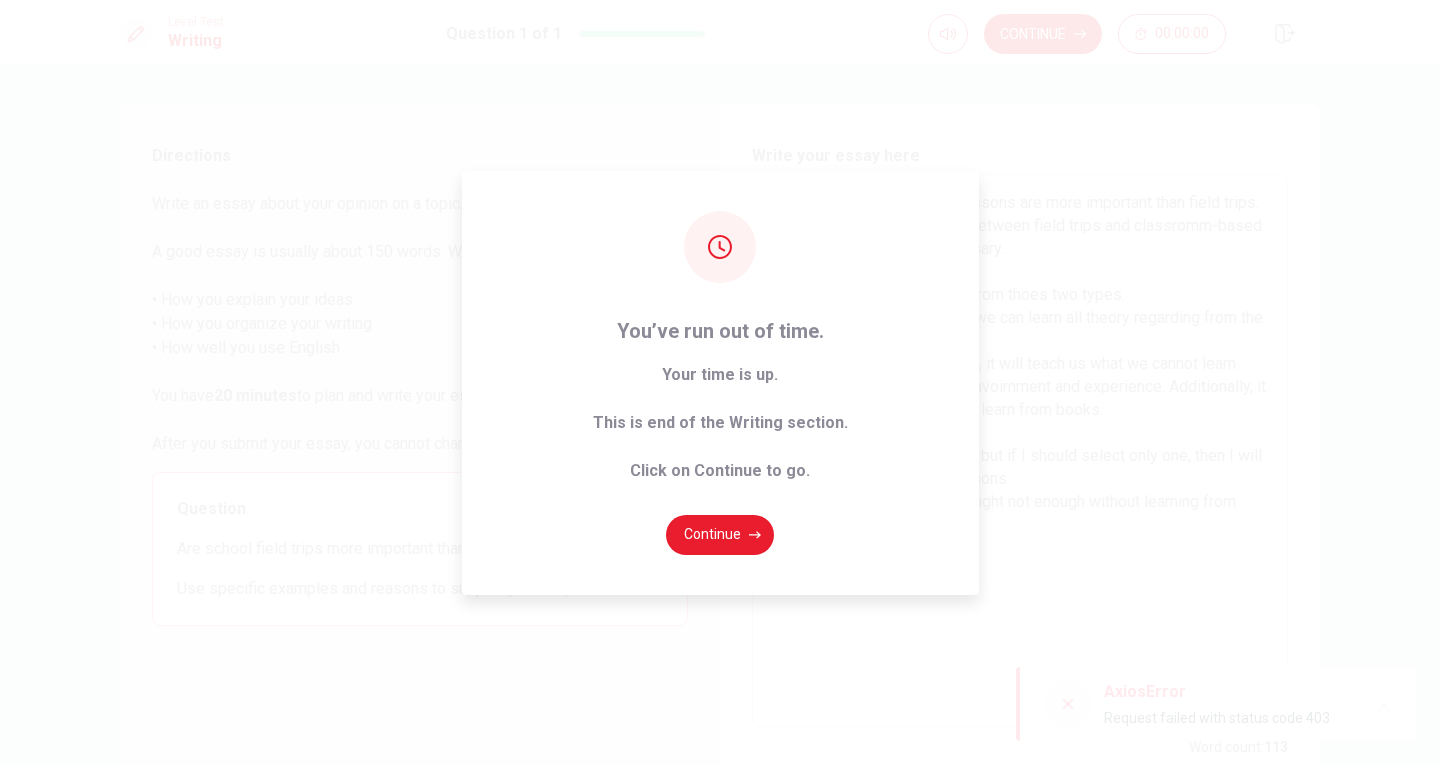 click on "You’ve run out of time. Your time is up. This is end of the Writing section. Click on Continue to go. Continue" at bounding box center (720, 382) 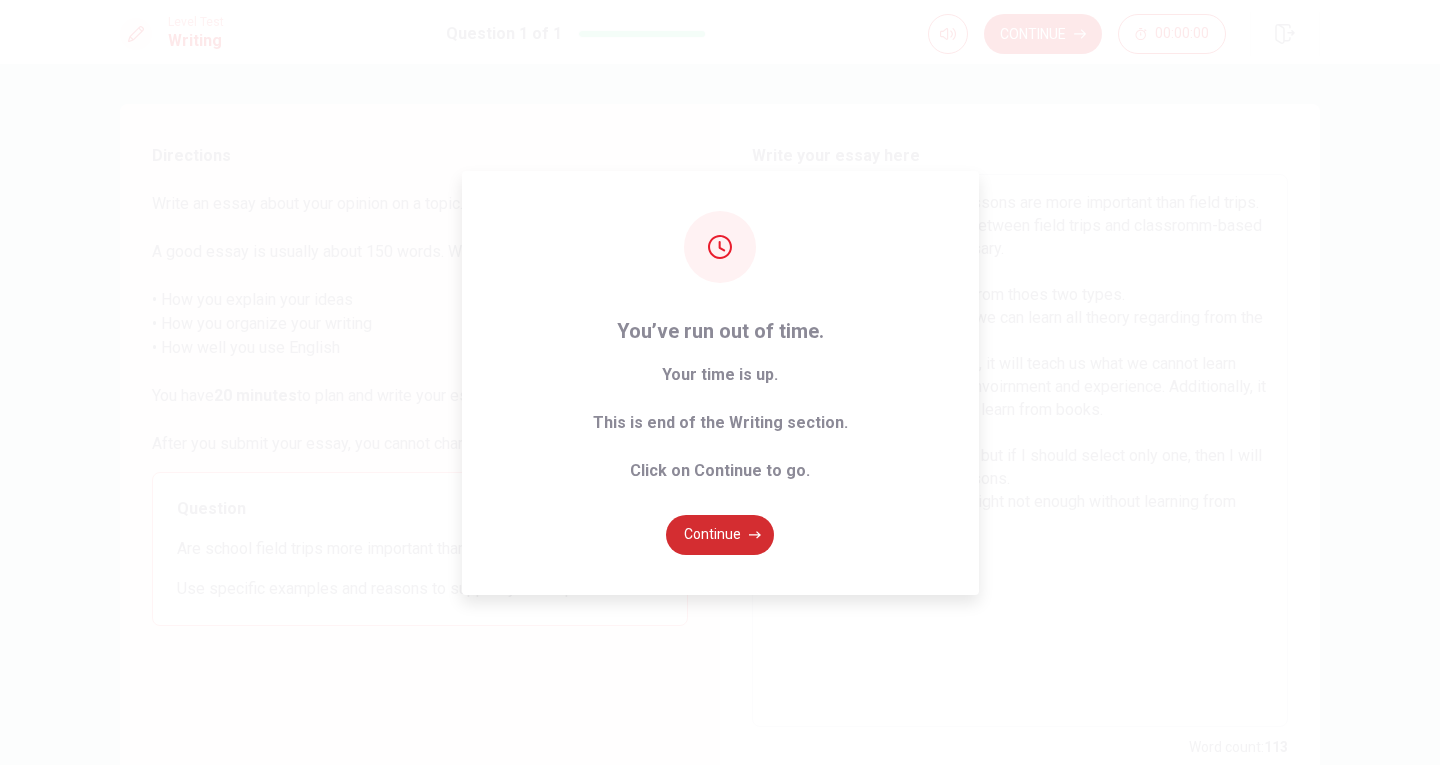 click on "Continue" at bounding box center [720, 535] 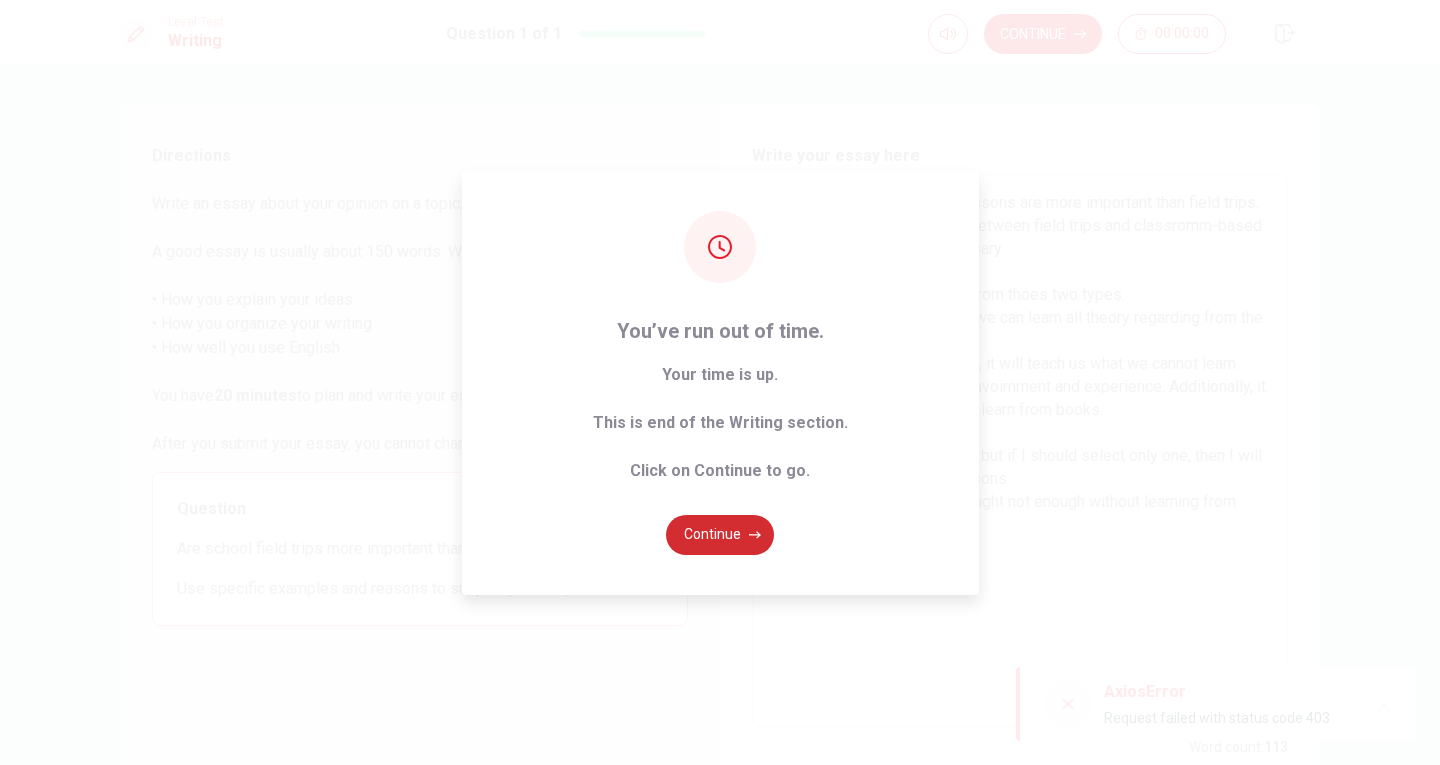 click on "Continue" at bounding box center (720, 535) 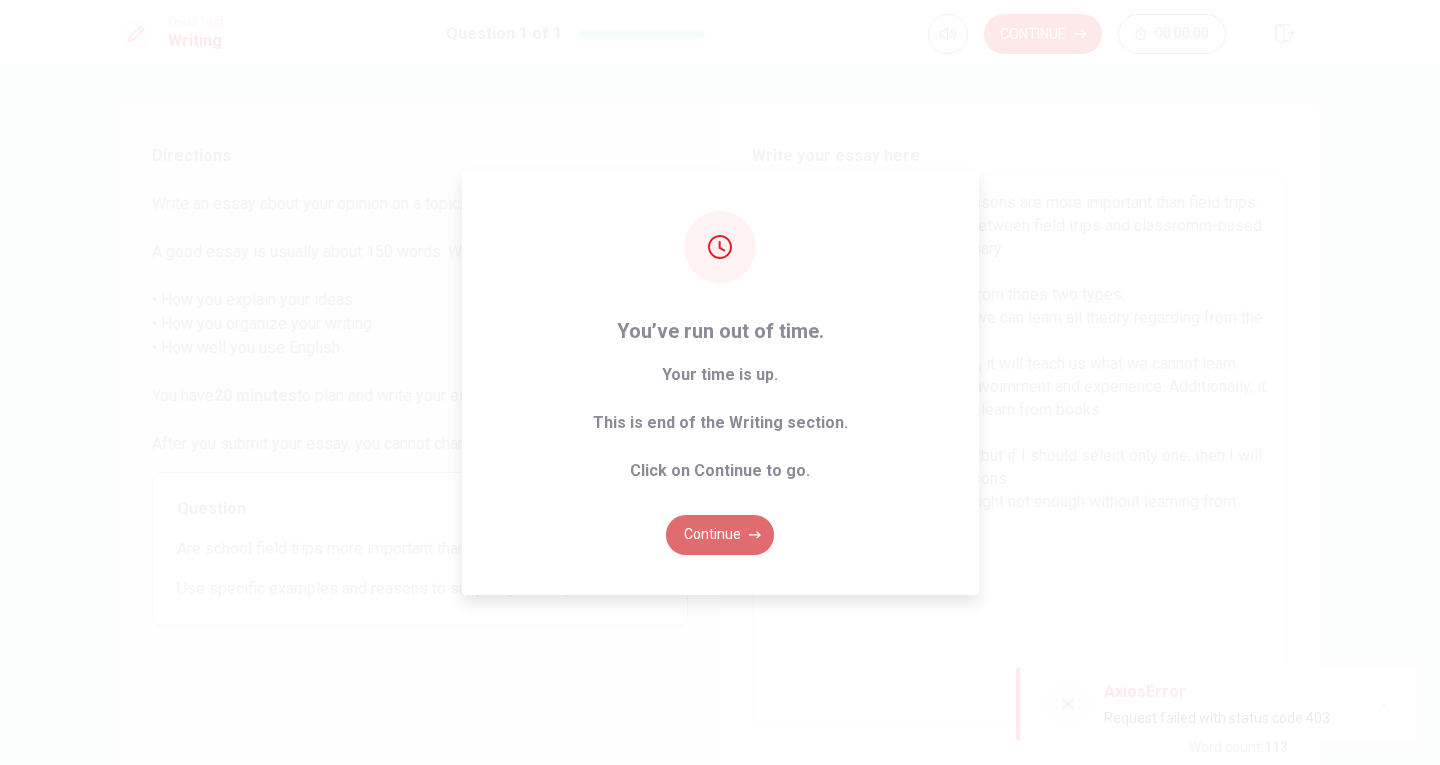 click on "Continue" at bounding box center (720, 535) 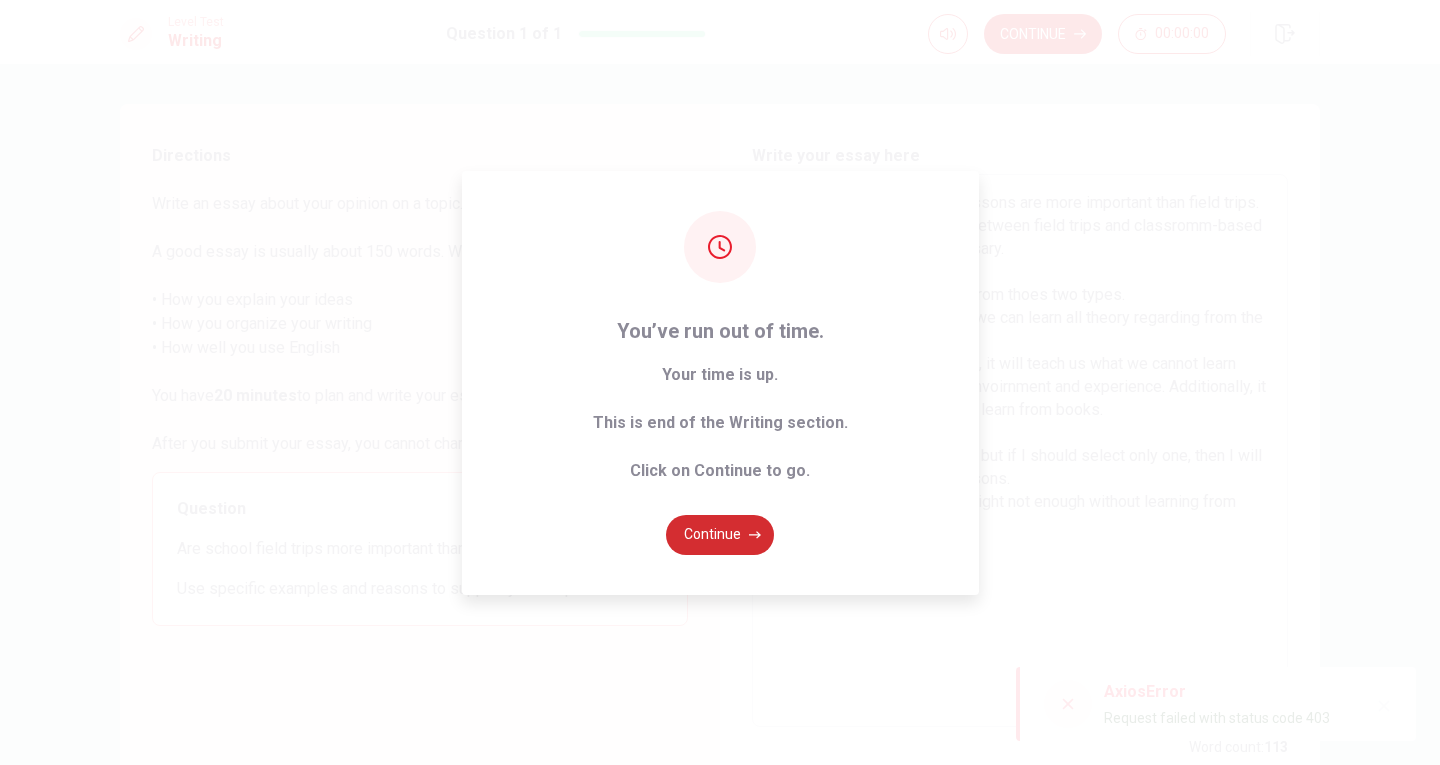 click on "Continue" at bounding box center [720, 535] 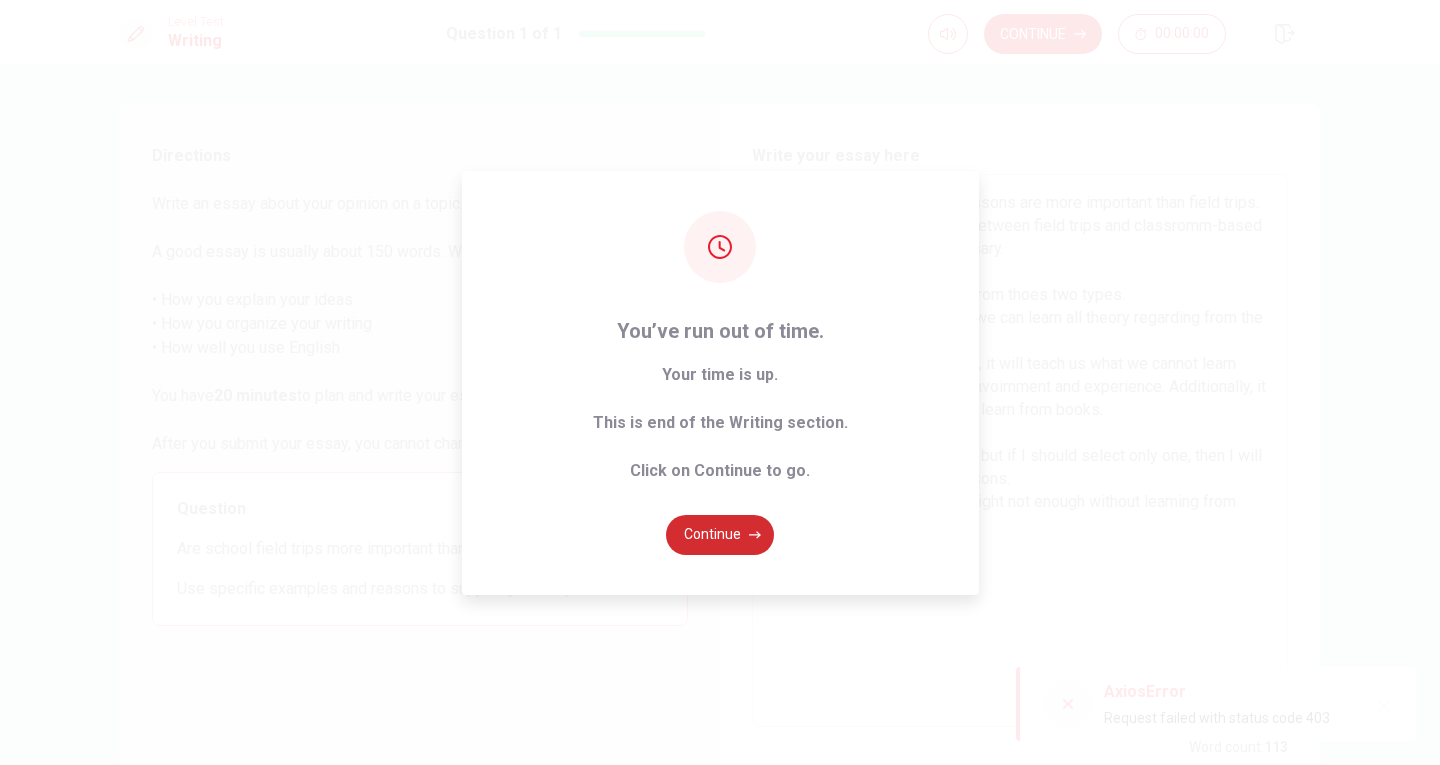 click on "Continue" at bounding box center [720, 535] 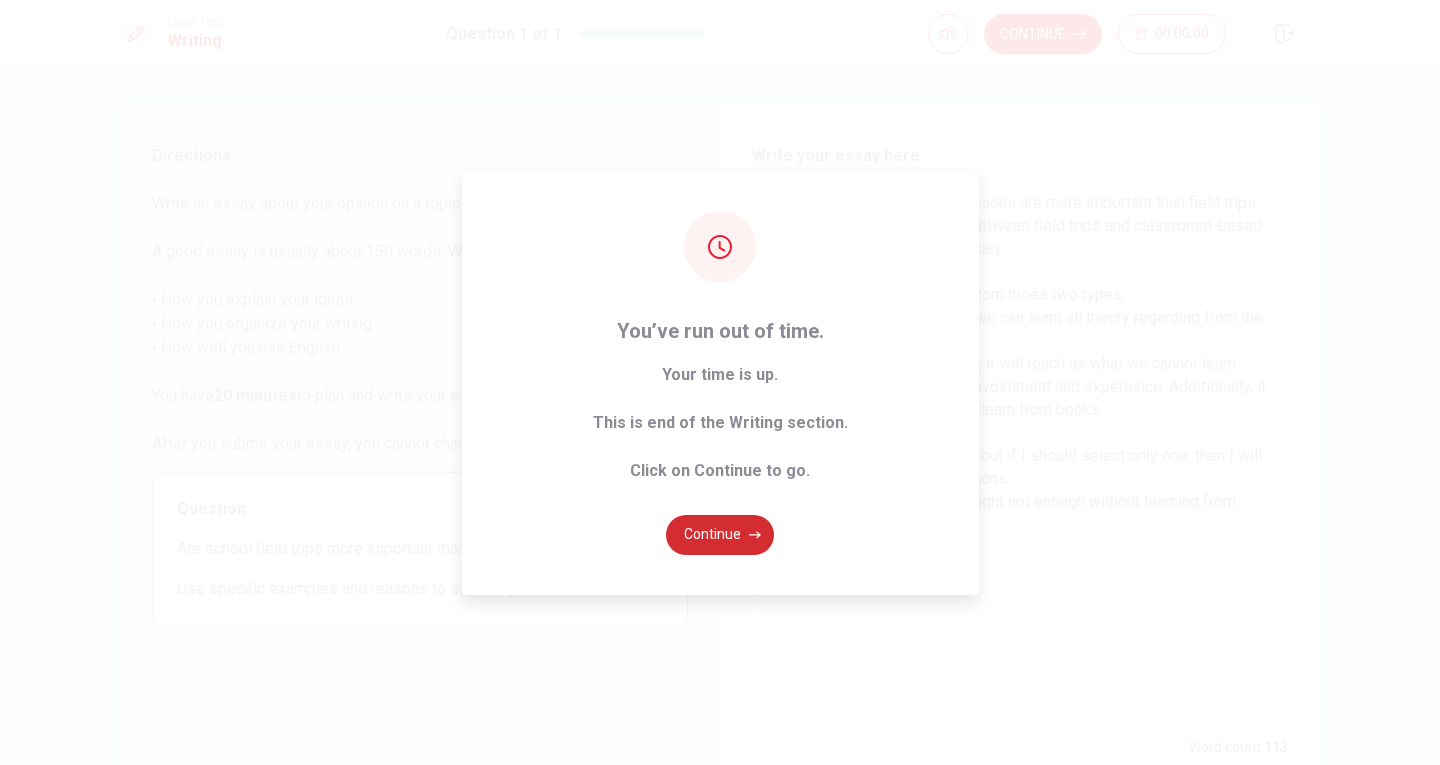 click on "Continue" at bounding box center [720, 535] 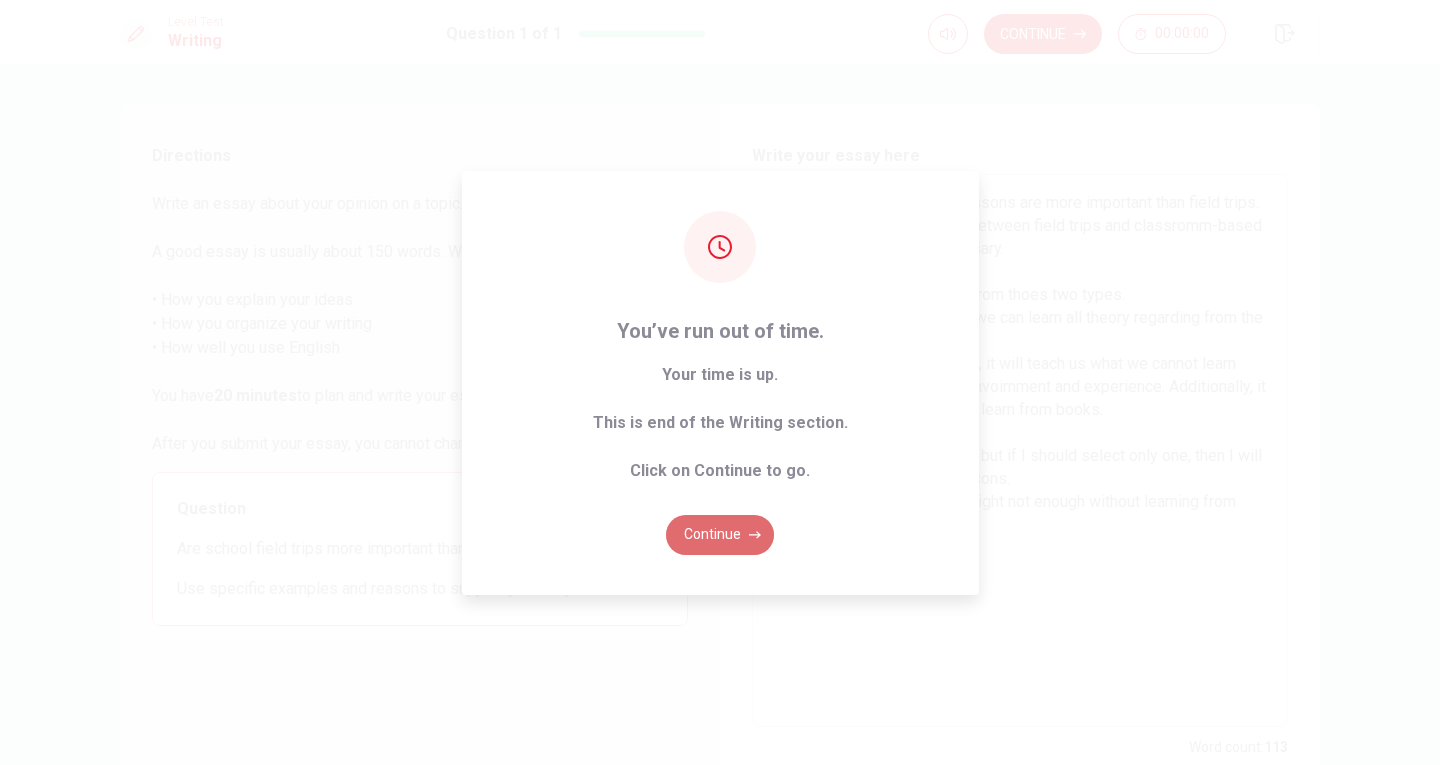 click on "Continue" at bounding box center [720, 535] 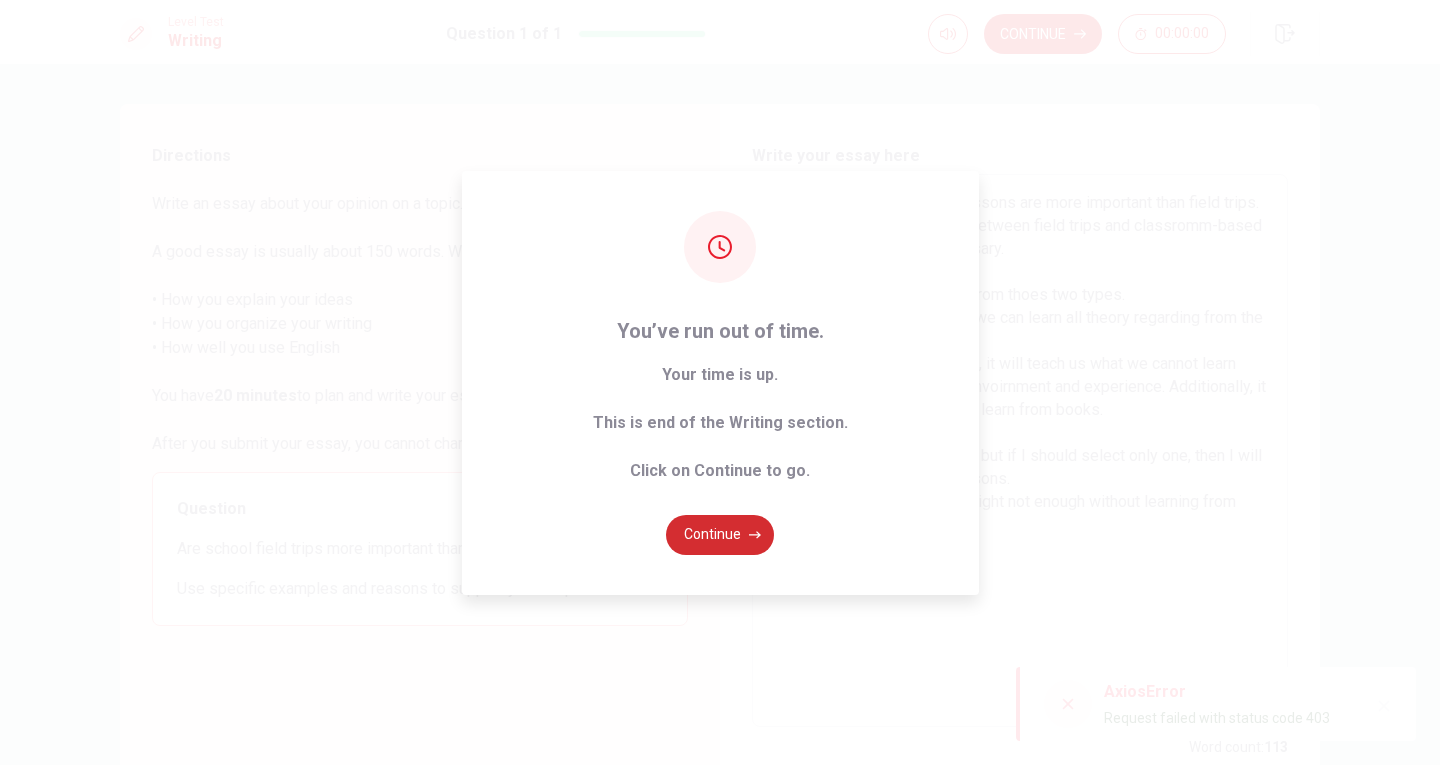 click on "Continue" at bounding box center [720, 535] 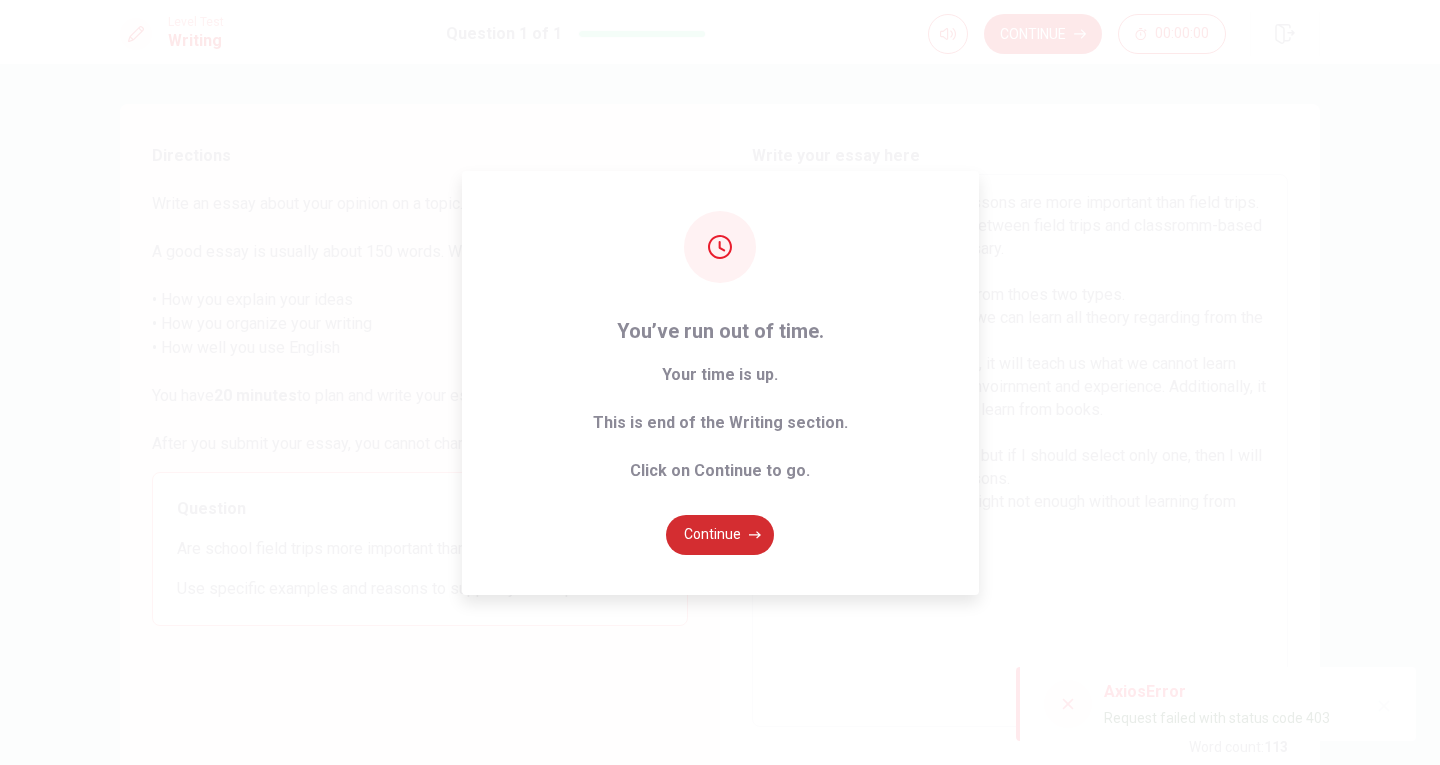 click on "Continue" at bounding box center [720, 535] 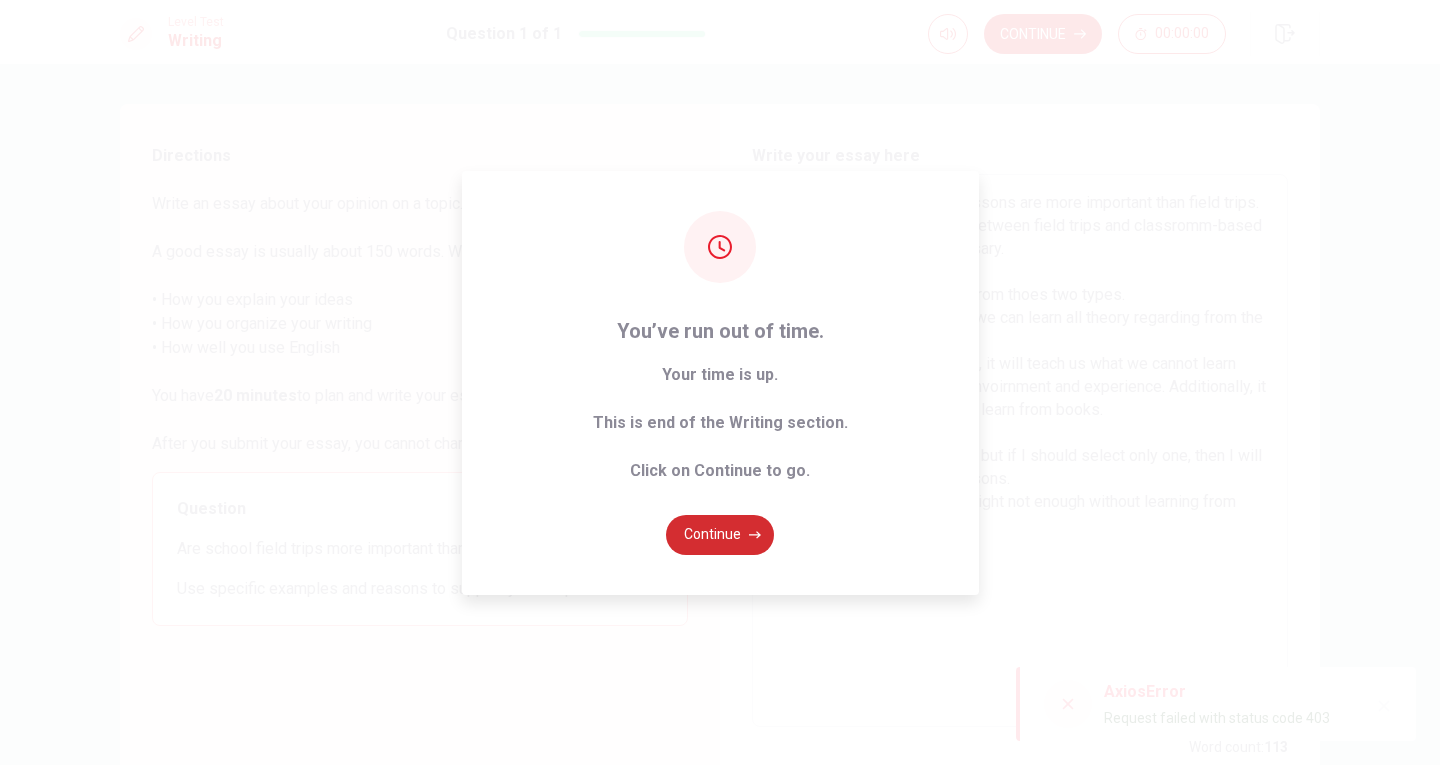 click on "Continue" at bounding box center (720, 535) 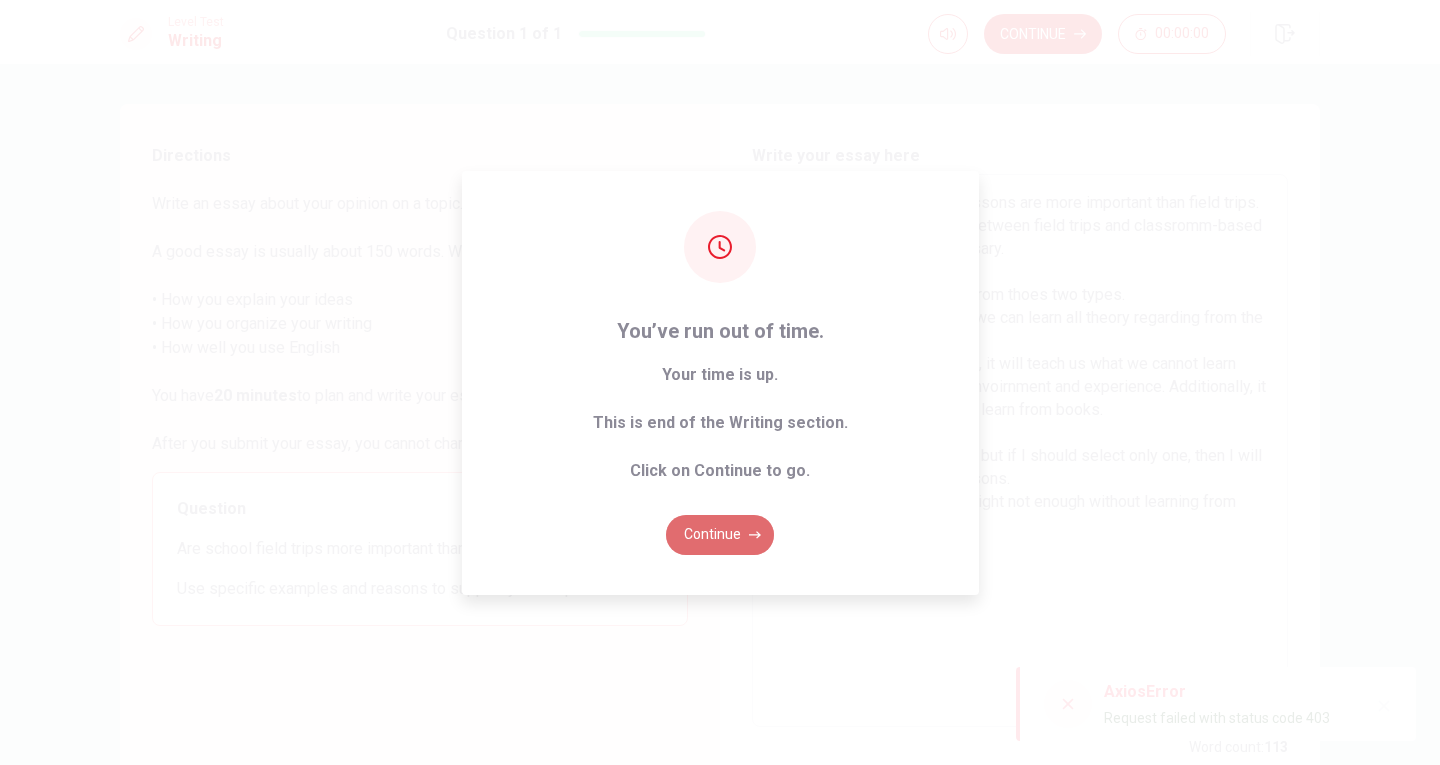 click on "Continue" at bounding box center [720, 535] 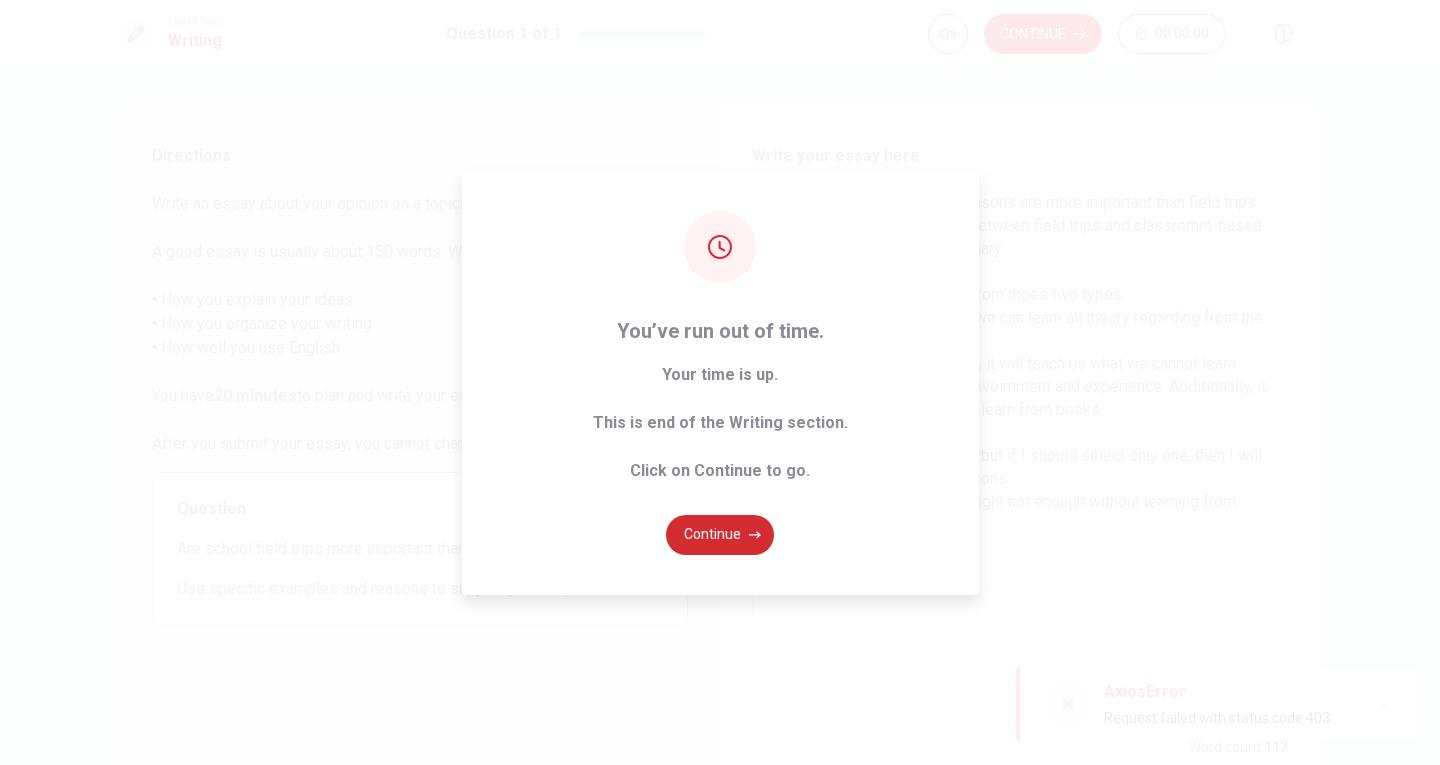 click on "Continue" at bounding box center (720, 535) 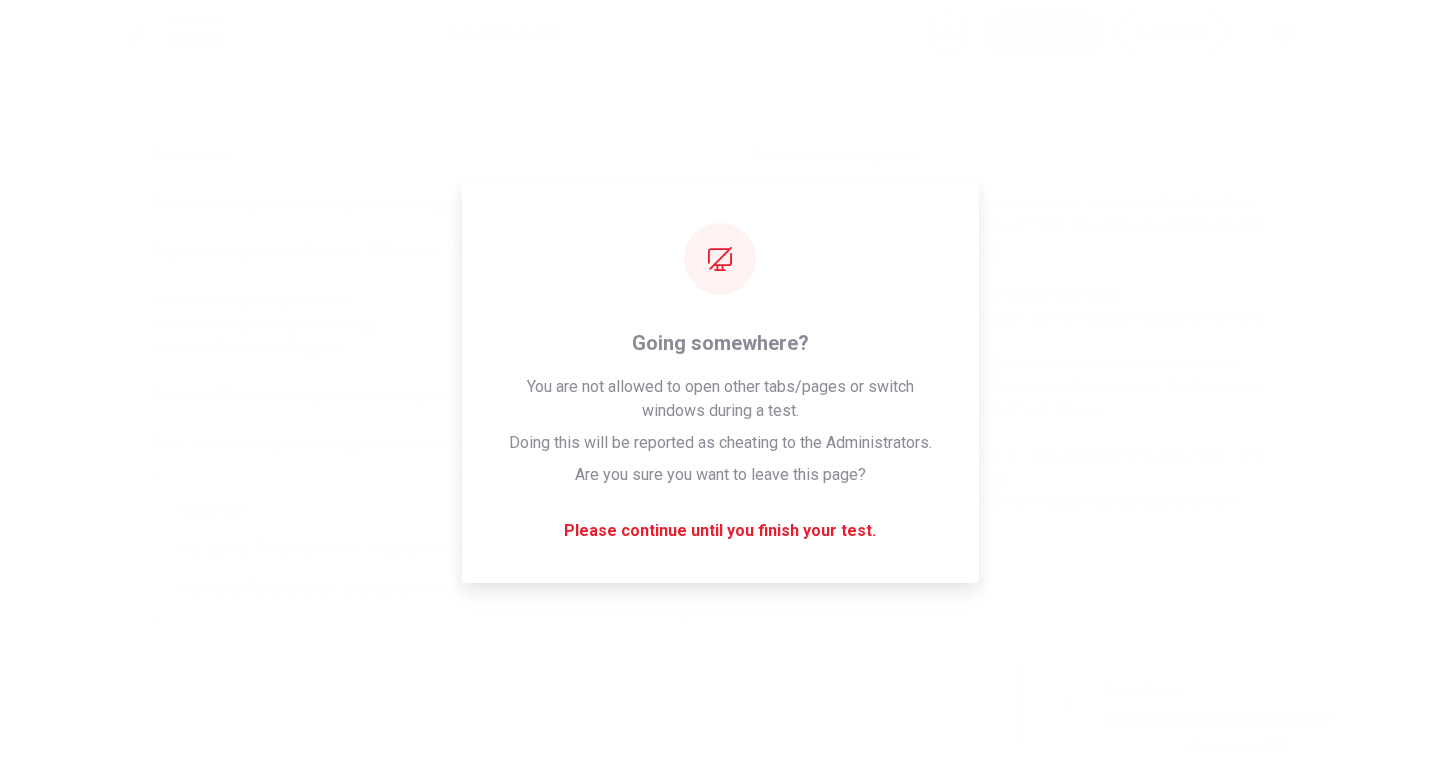 click on "You’ve run out of time. Your time is up. This is end of the Writing section. Click on Continue to go. Continue" at bounding box center (720, 383) 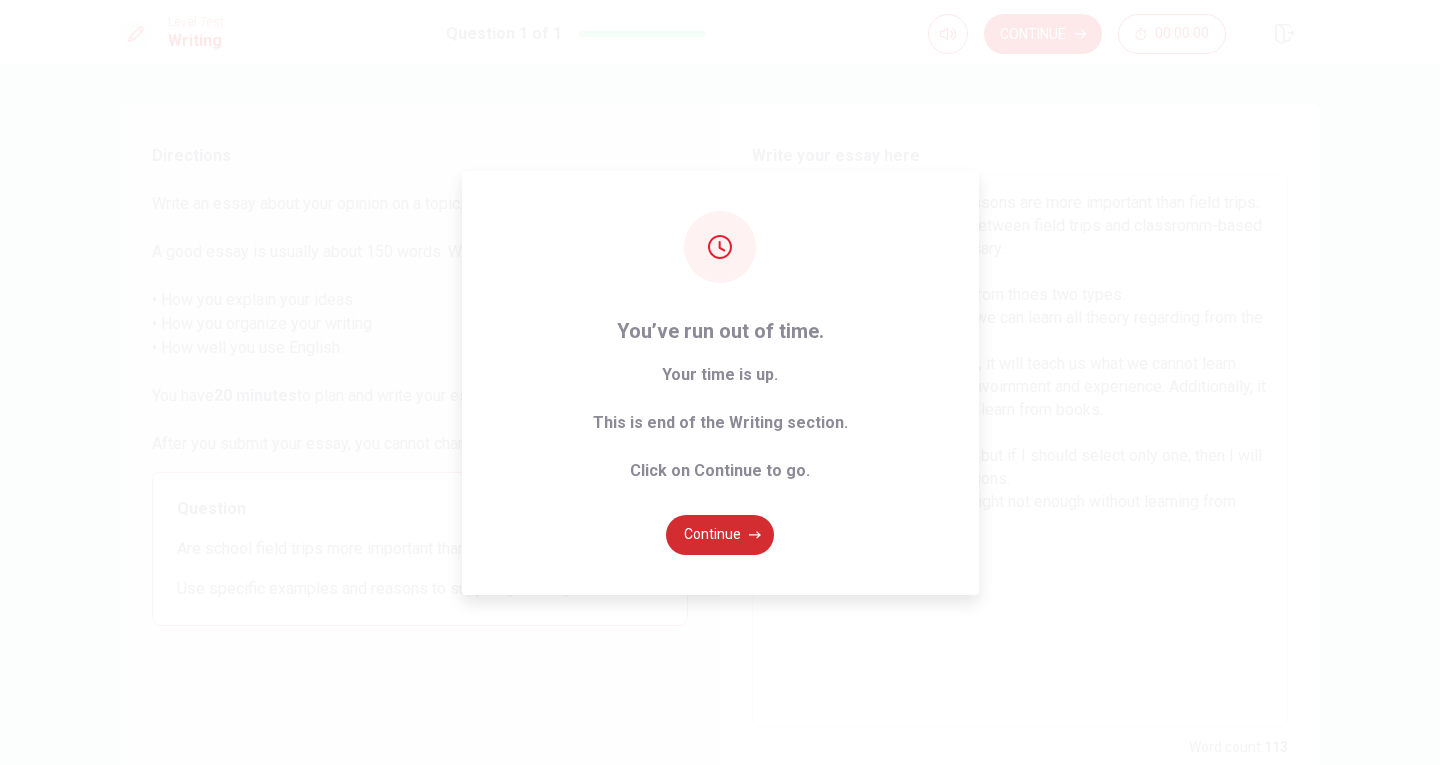 click on "Continue" at bounding box center [720, 535] 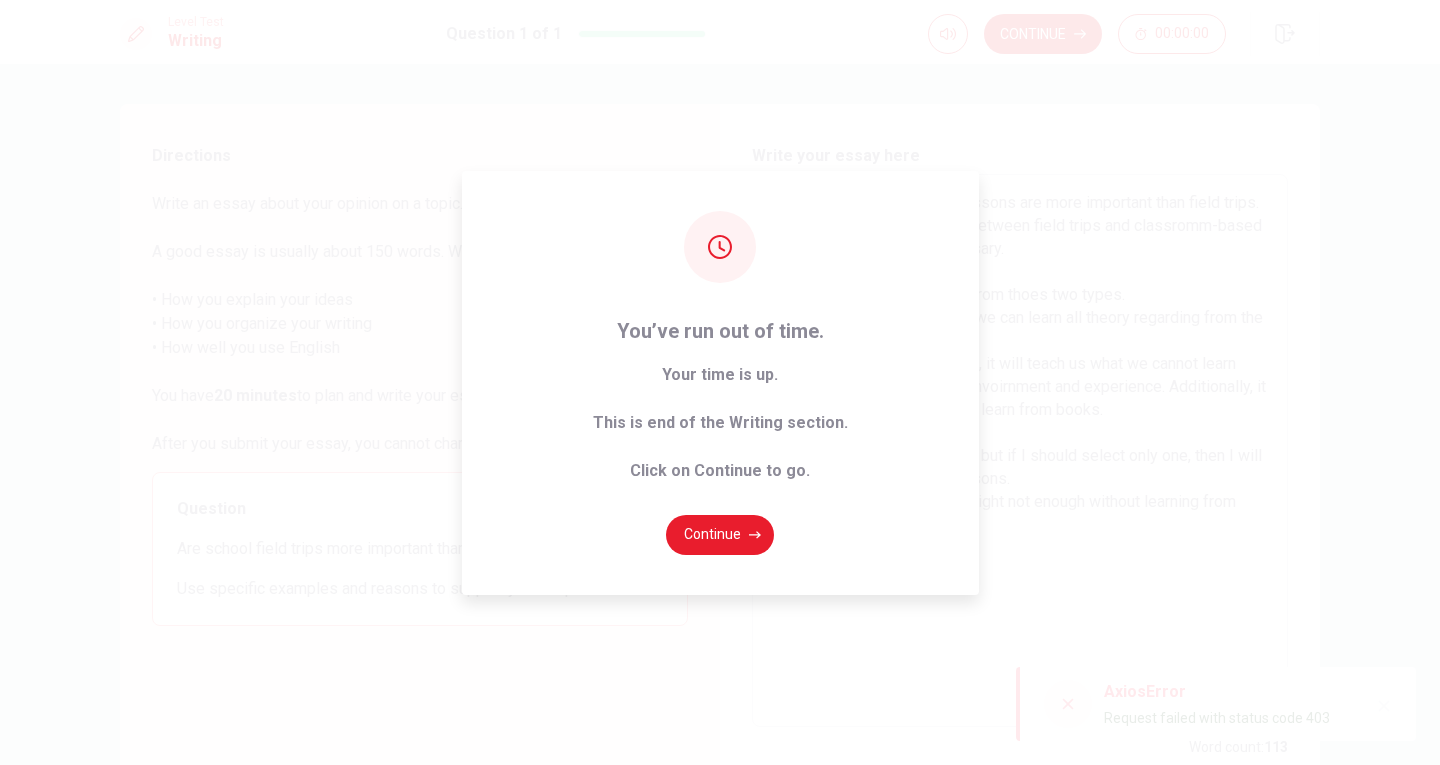 click on "Continue" at bounding box center [720, 535] 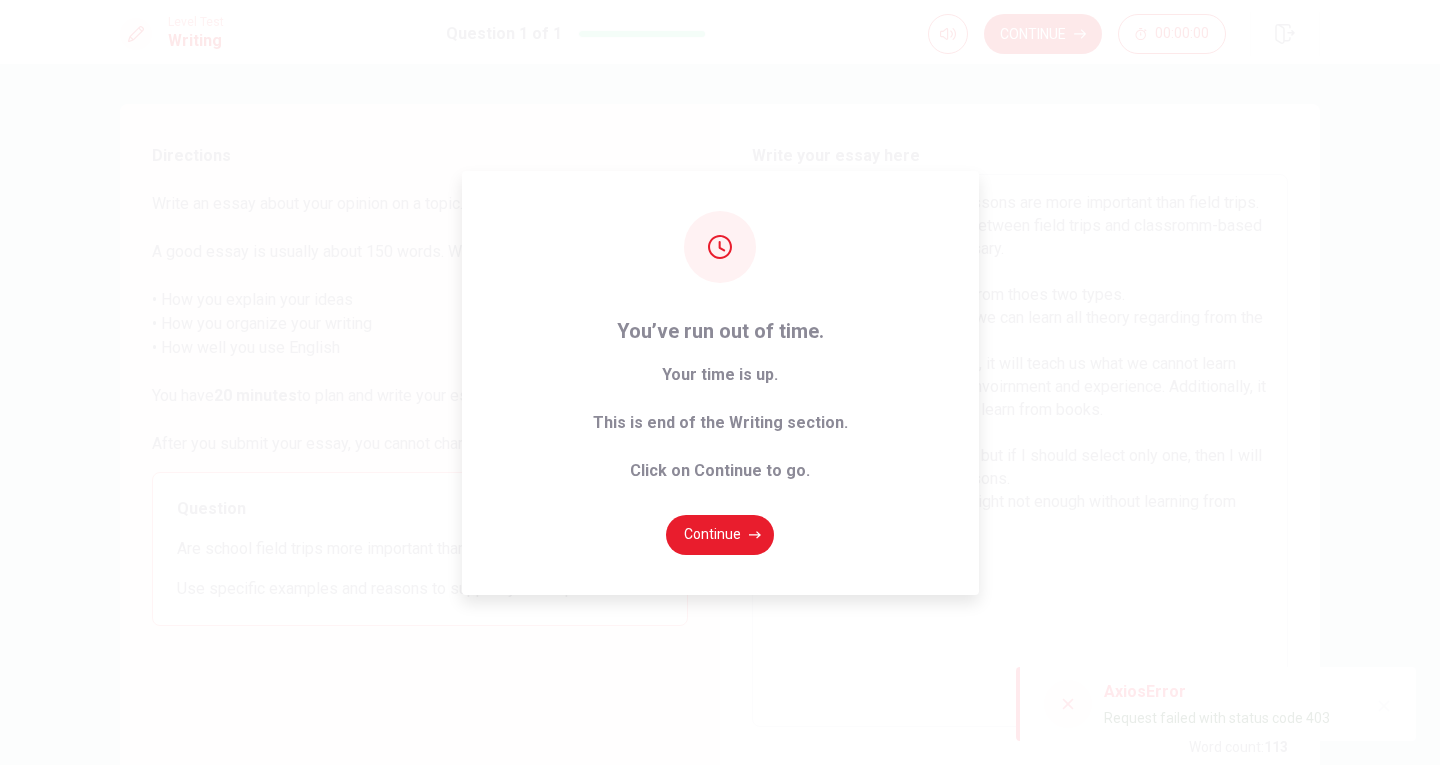 click on "Continue" at bounding box center [720, 535] 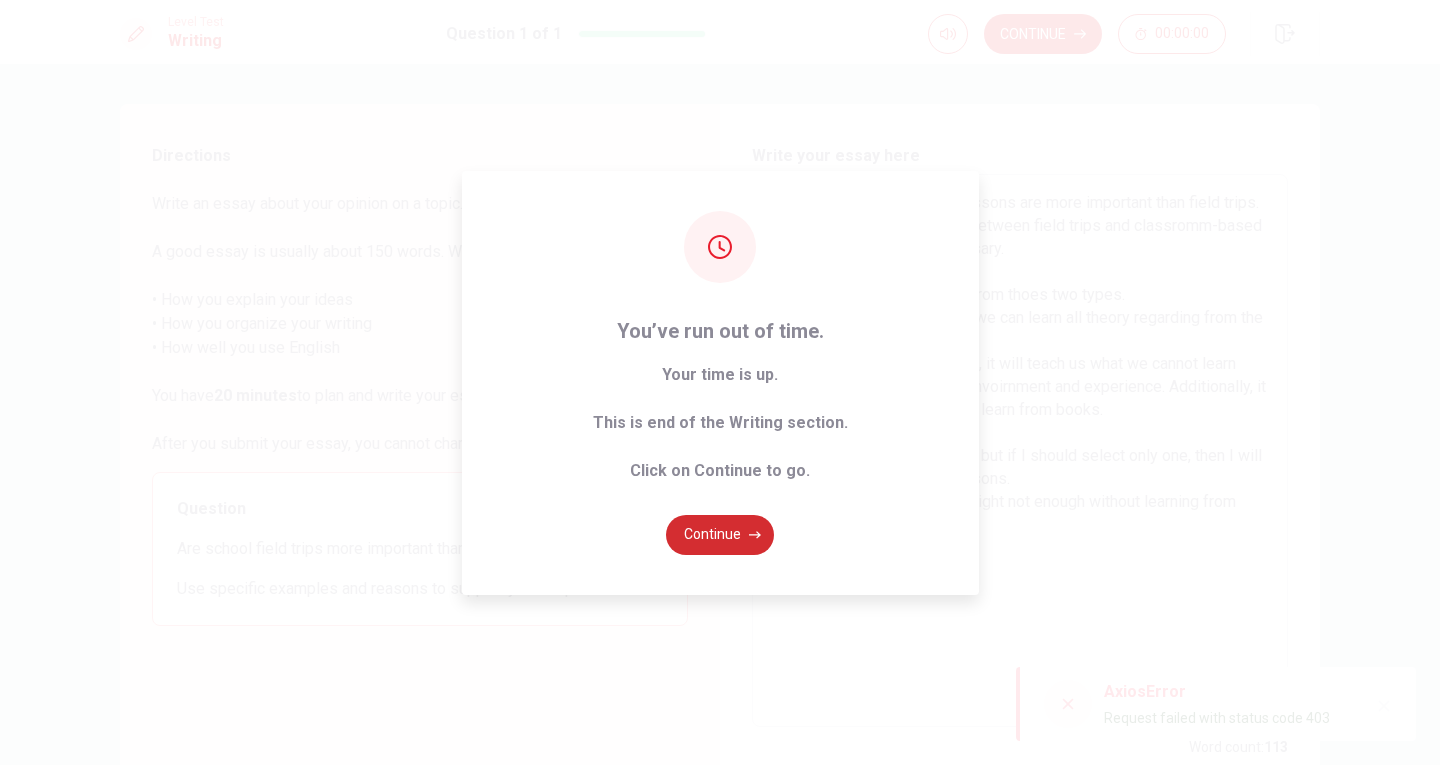 click on "Continue" at bounding box center (720, 535) 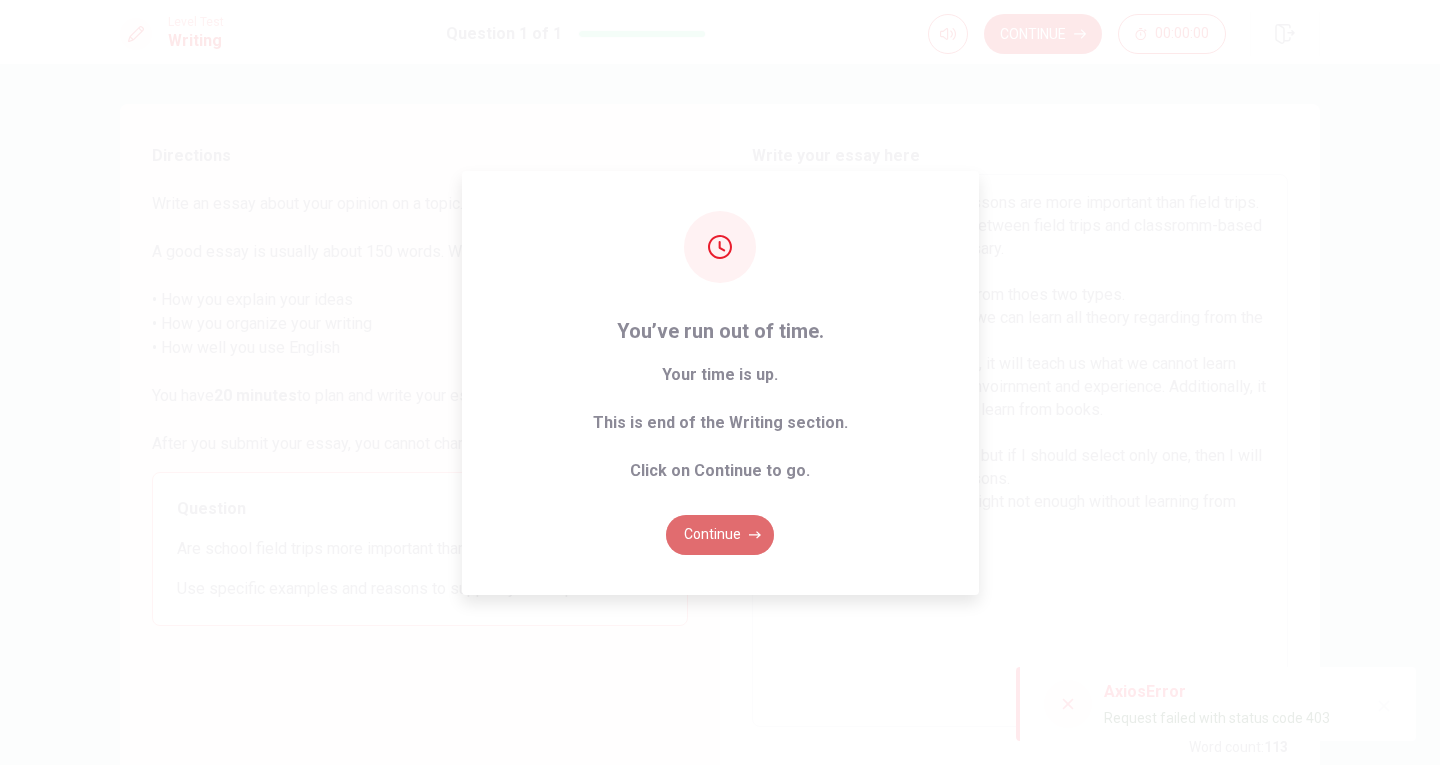 click on "Continue" at bounding box center [720, 535] 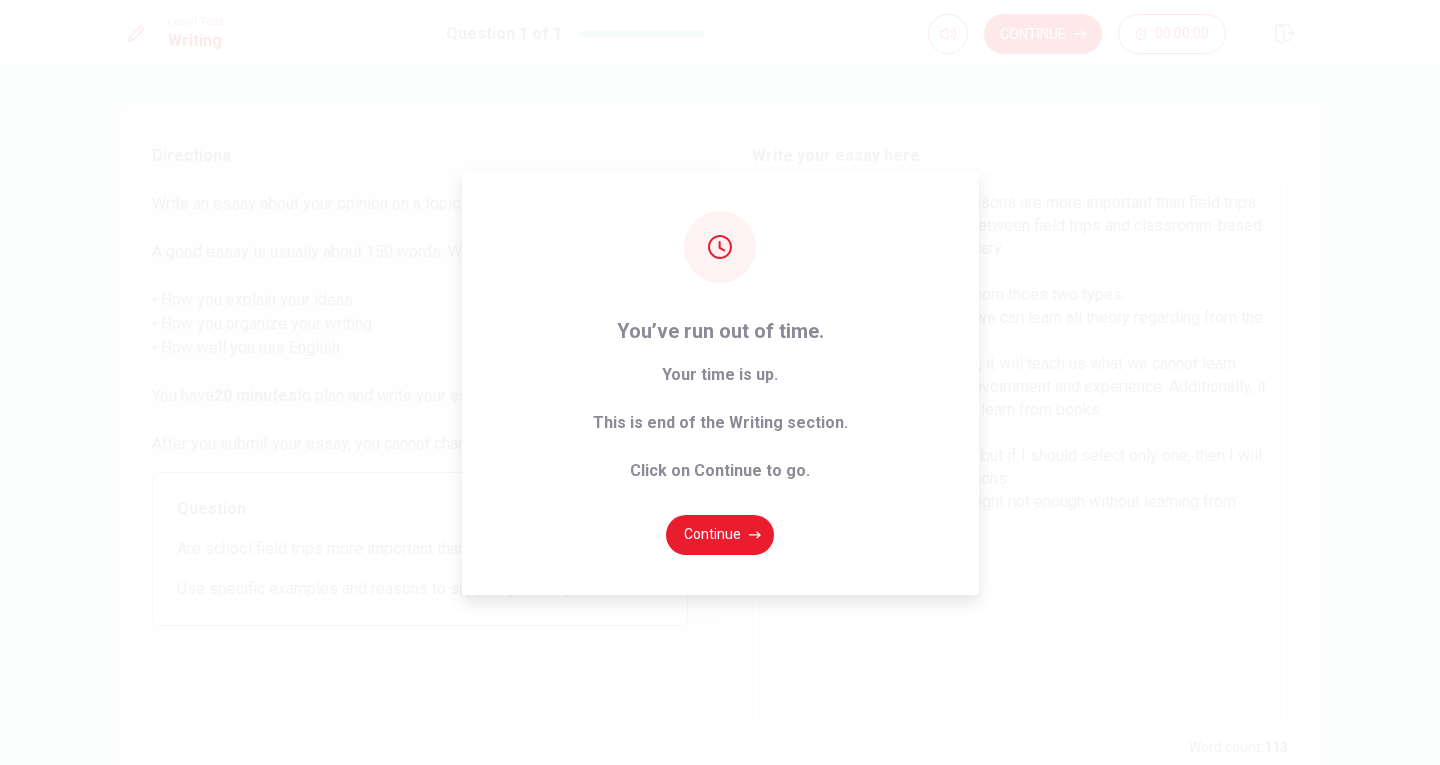click on "You’ve run out of time. Your time is up. This is end of the Writing section. Click on Continue to go. Continue" at bounding box center [720, 382] 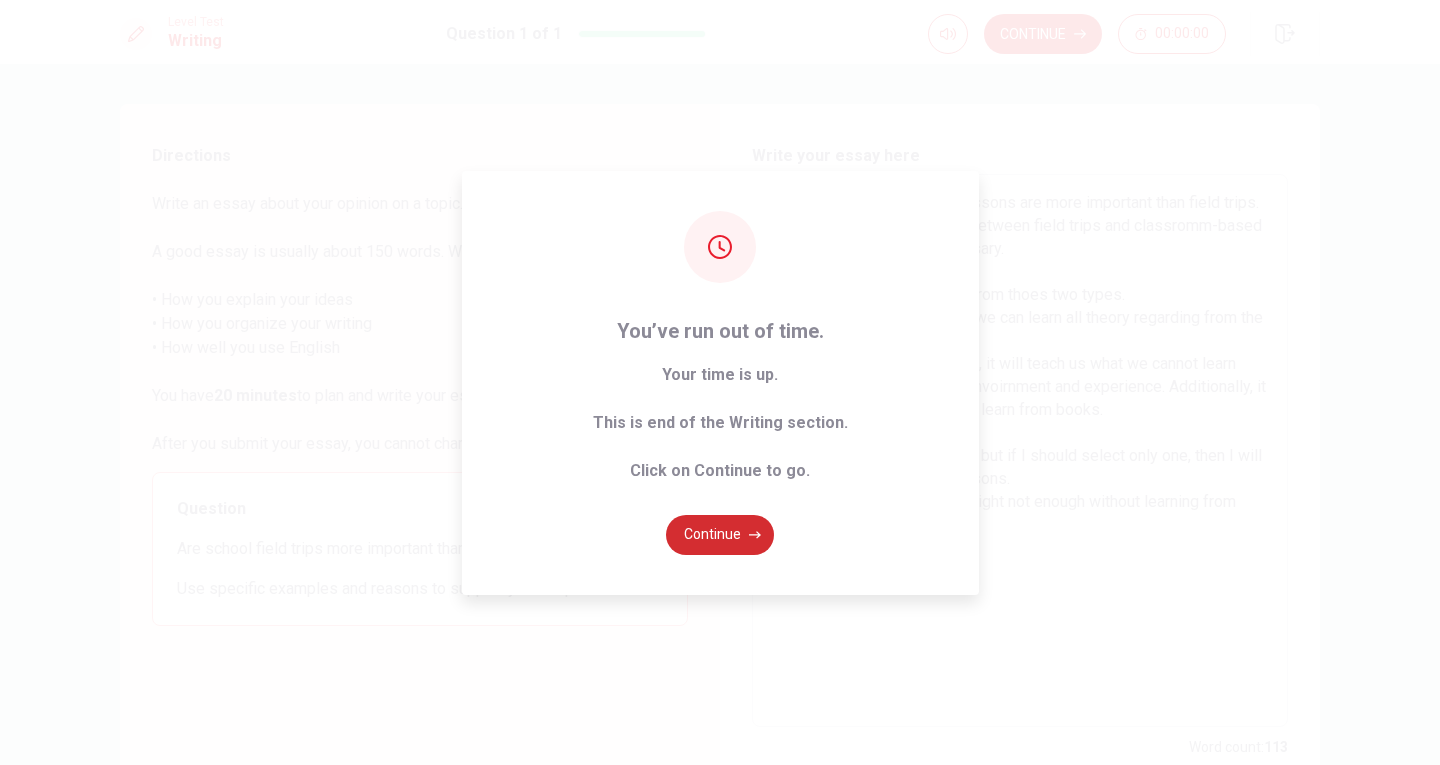 click on "Continue" at bounding box center (720, 535) 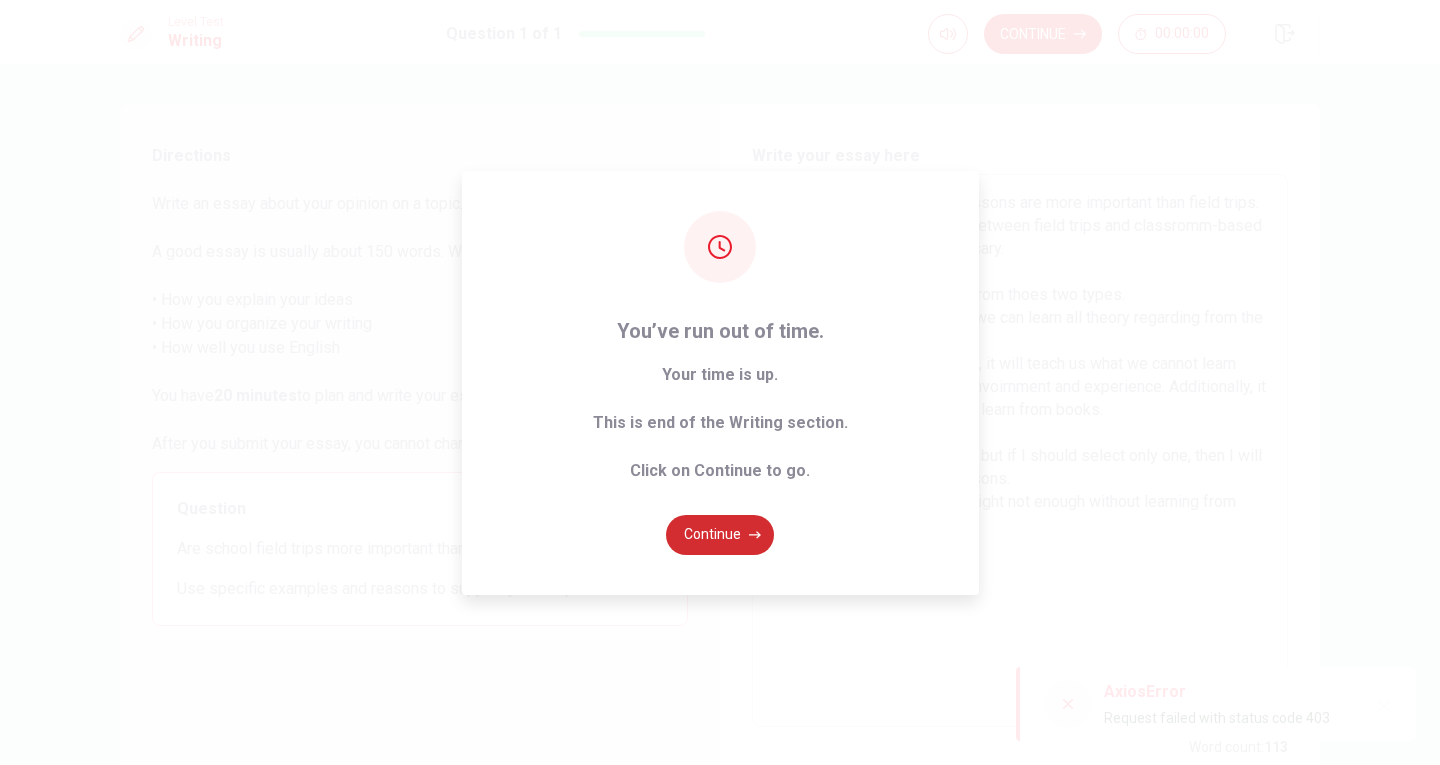 click on "Continue" at bounding box center (720, 535) 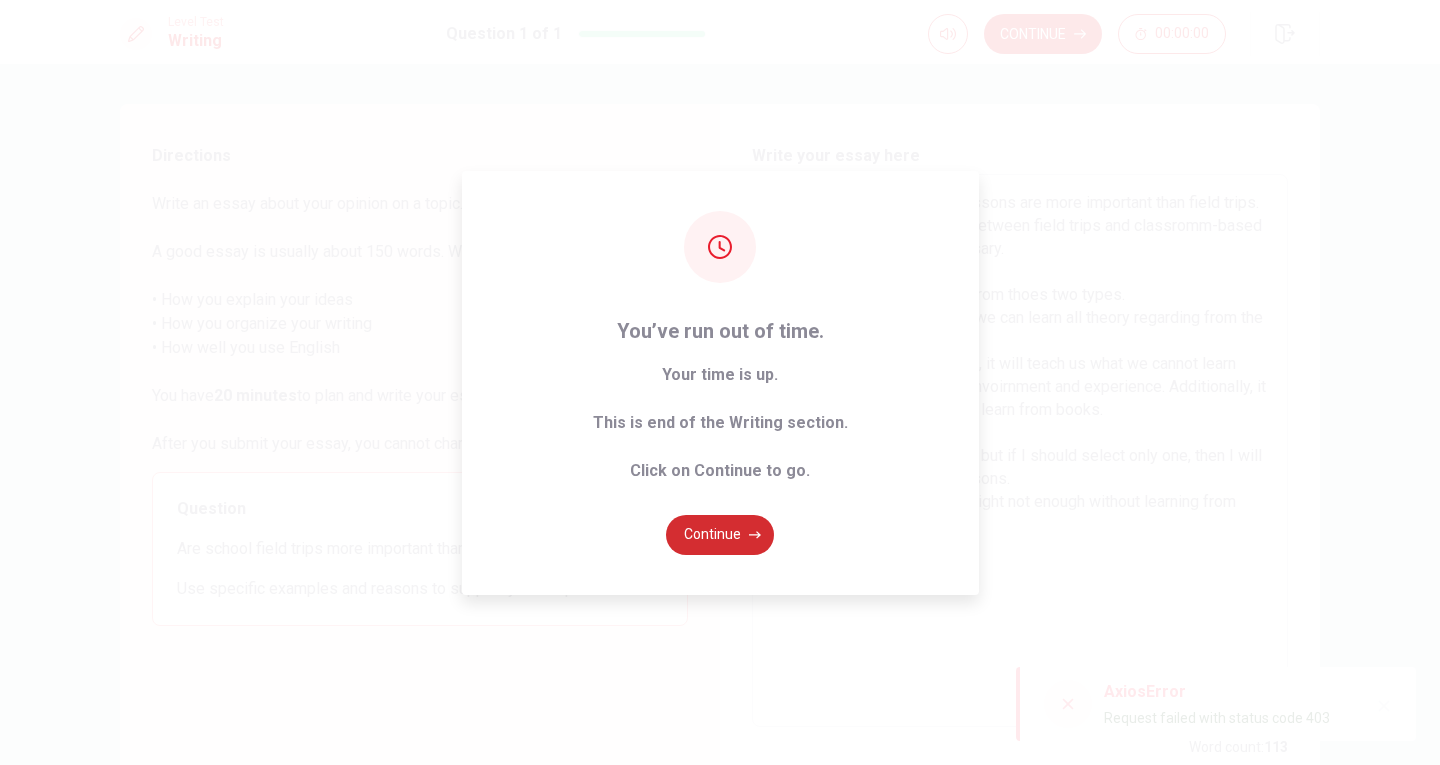 click on "Continue" at bounding box center (720, 535) 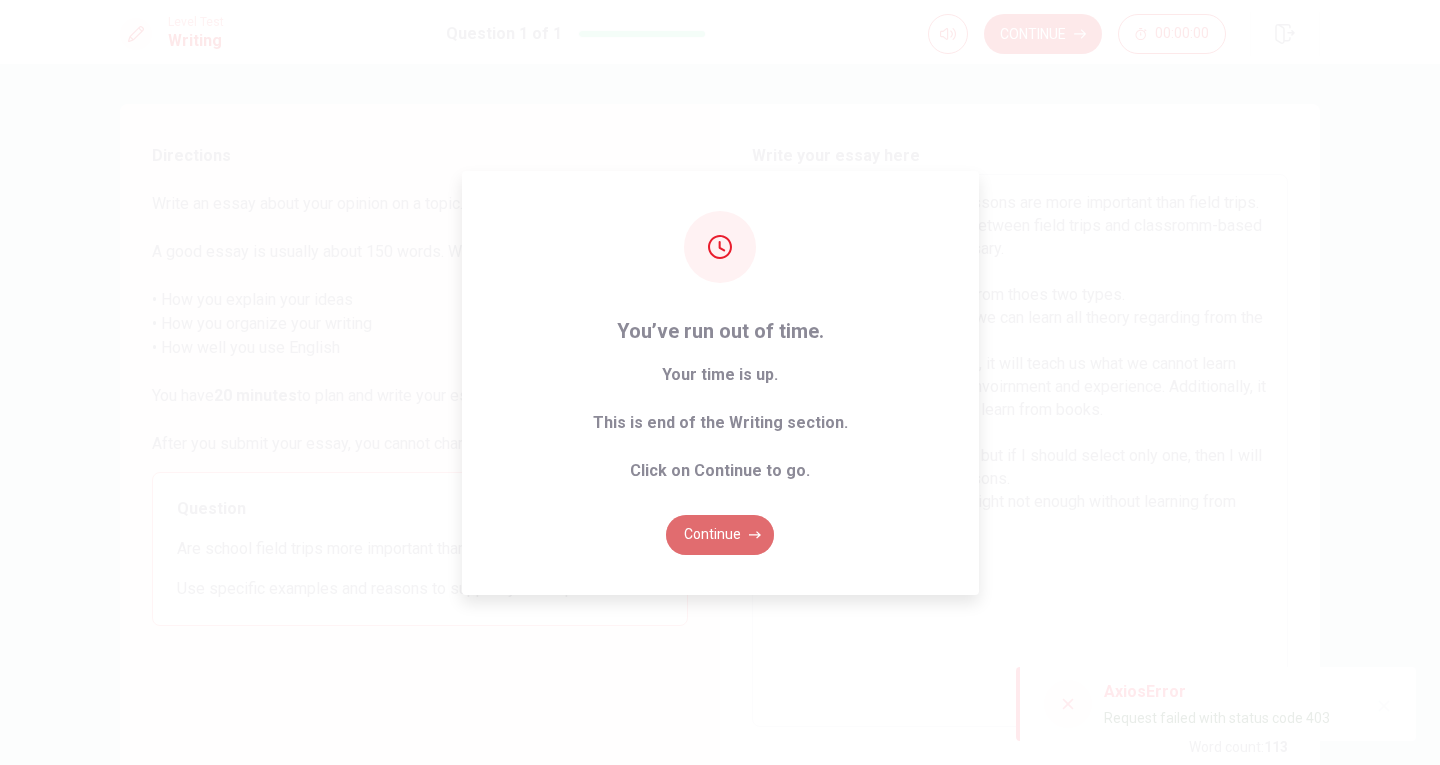 click on "Continue" at bounding box center (720, 535) 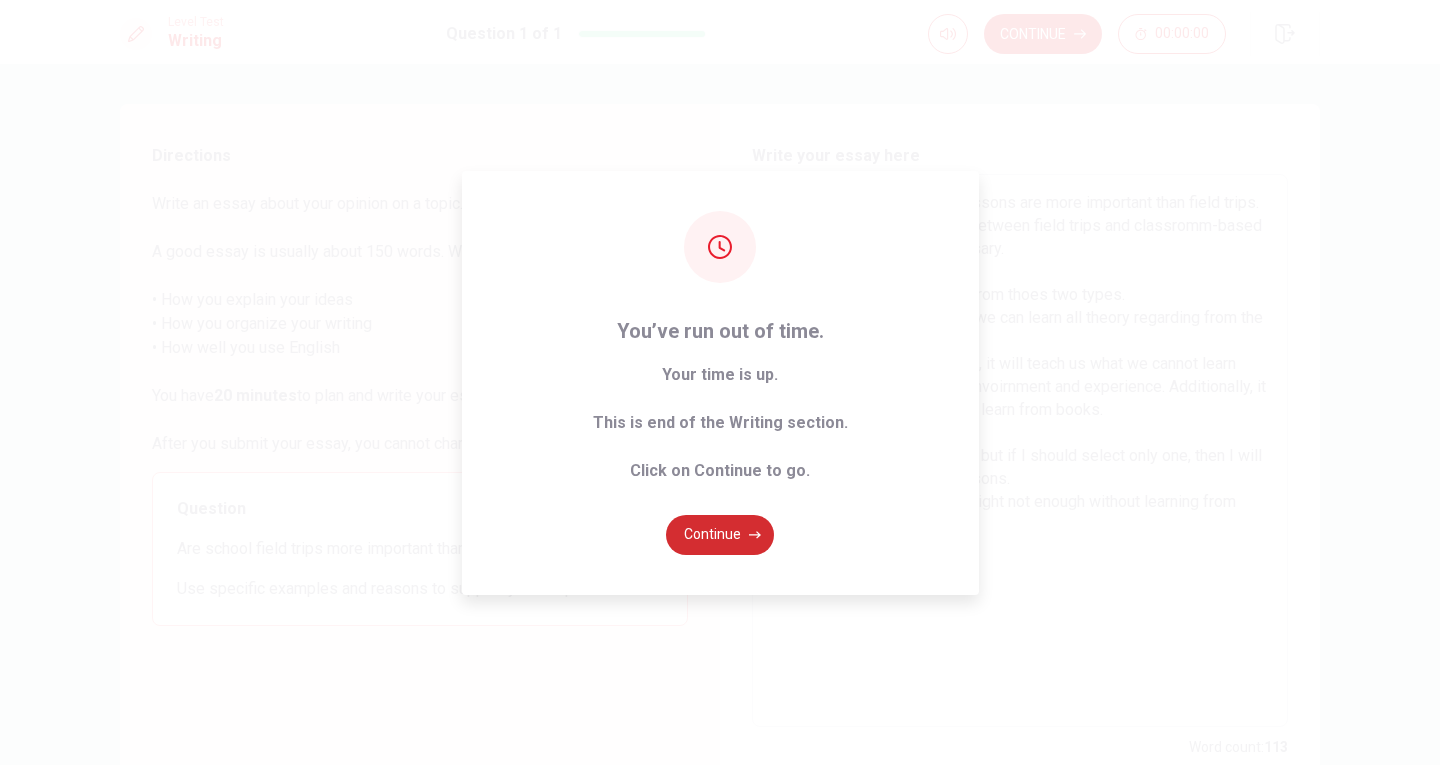 click on "Continue" at bounding box center (720, 535) 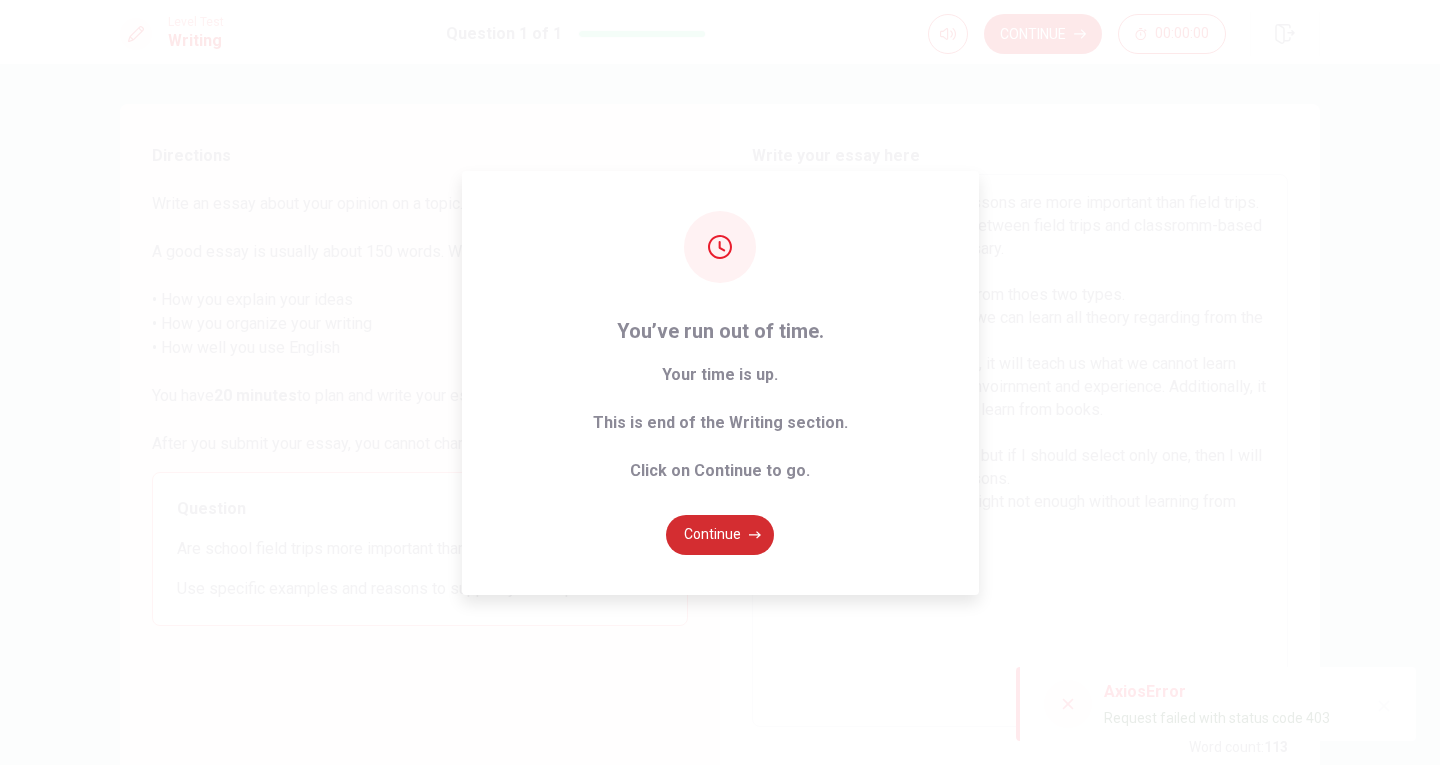click on "Continue" at bounding box center [720, 535] 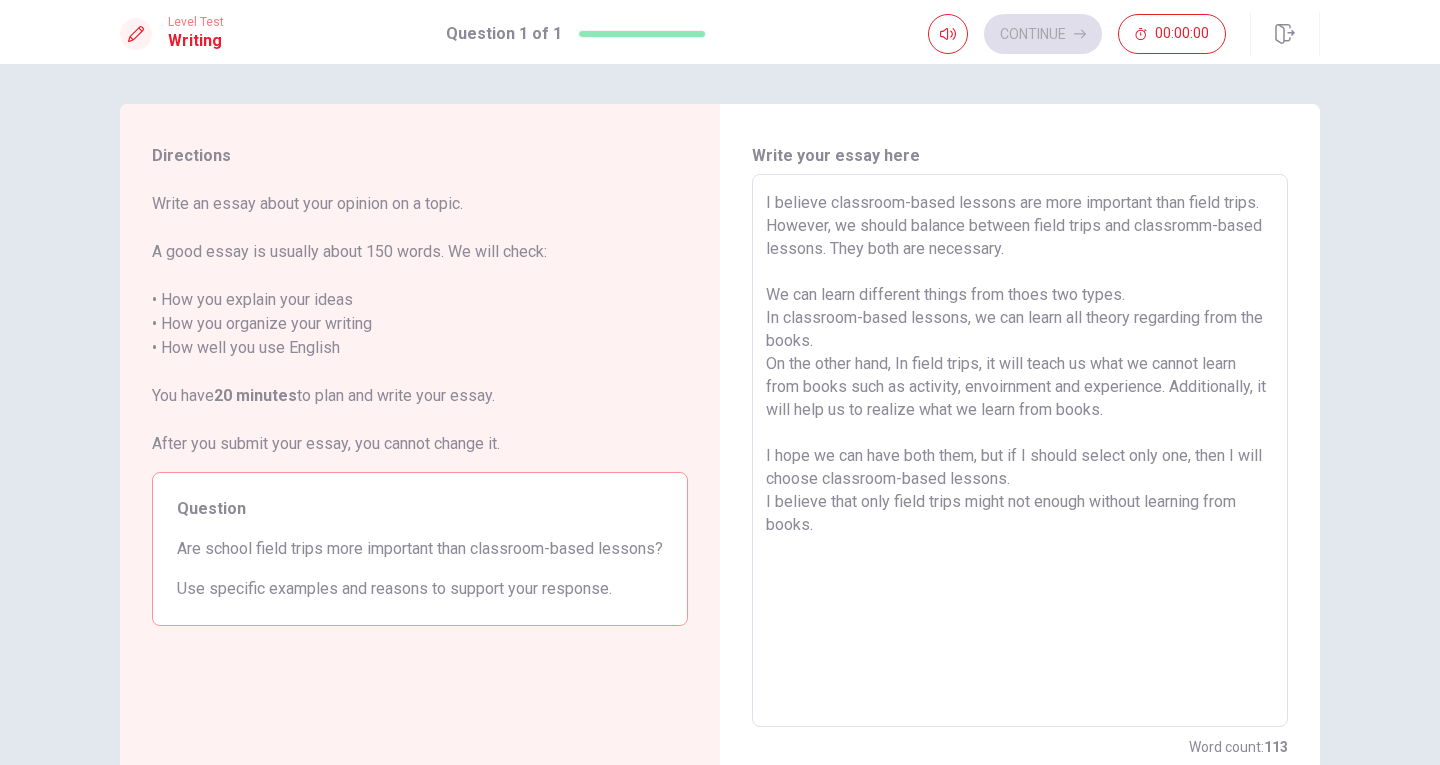 click on "Loading..." at bounding box center (720, 535) 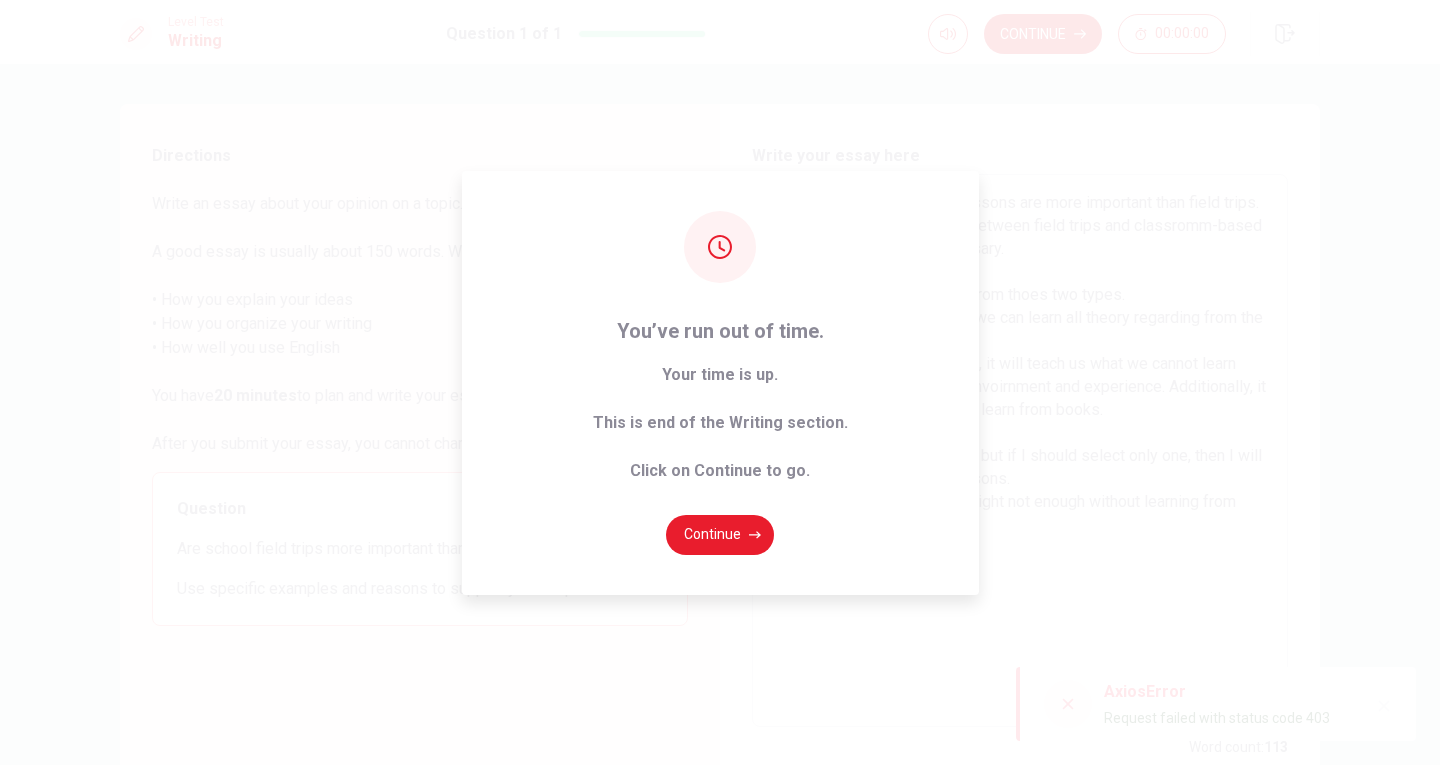 click on "Level Test   Writing Question 1 of 1 Continue 00:00:00 Question 1 of 1 Continue 00:00:00 Directions Write an essay about your opinion on a topic.
A good essay is usually about 150 words. We will check:
• How you explain your ideas
• How you organize your writing
• How well you use English
You have  20 minutes  to plan and write your essay.
After you submit your essay, you cannot change it. Question Are school field trips more important than classroom-based lessons? Use specific examples and reasons to support your response. Write your essay here x ​ Word count :  113 © Copyright  2025 Going somewhere? You are not allowed to open other tabs/pages or switch windows during a test. Doing this will be reported as cheating to the Administrators. Are you sure you want to leave this page? Please continue until you finish your test. It looks like there is a problem with your internet connection. You have 10 minutes to reconnect. 00:00 Click to reconnect WARNING: You’ve run out of time. Continue" at bounding box center [720, 382] 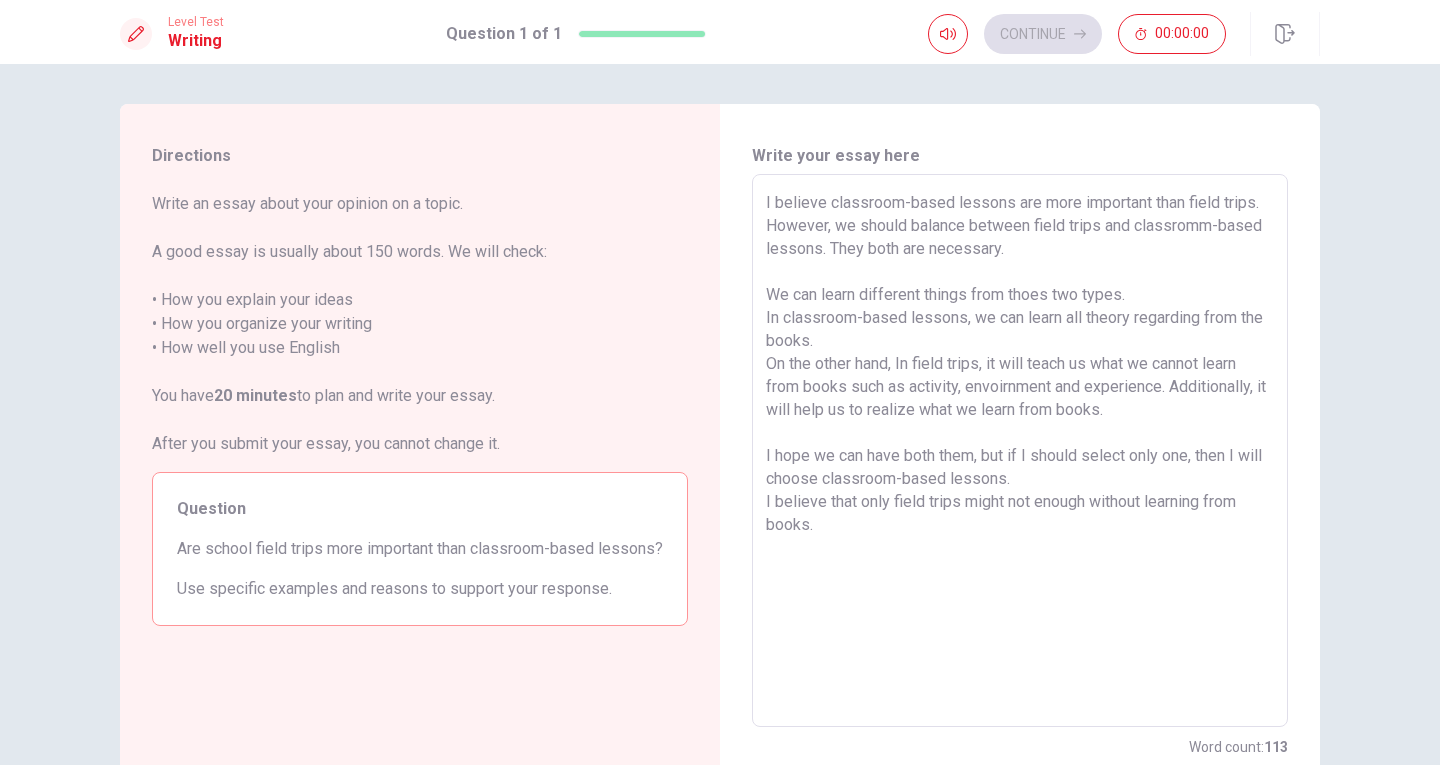 click on "Write your essay here I believe classroom-based lessons are more important than field trips.
However, we should balance between field trips and classromm-based lessons. They both are necessary.
We can learn different things from thoes two types.
In classroom-based lessons, we can learn all theory regarding from the books.
On the other hand, In field trips, it will teach us what we cannot learn from books such as activity, envoirnment and experience. Additionally, it will help us to realize what we learn from books.
I hope we can have both them, but if I should select only one, then I will choose classroom-based lessons.
I believe that only field trips might not enough without learning from books. x ​ Word count :  113" at bounding box center (1020, 451) 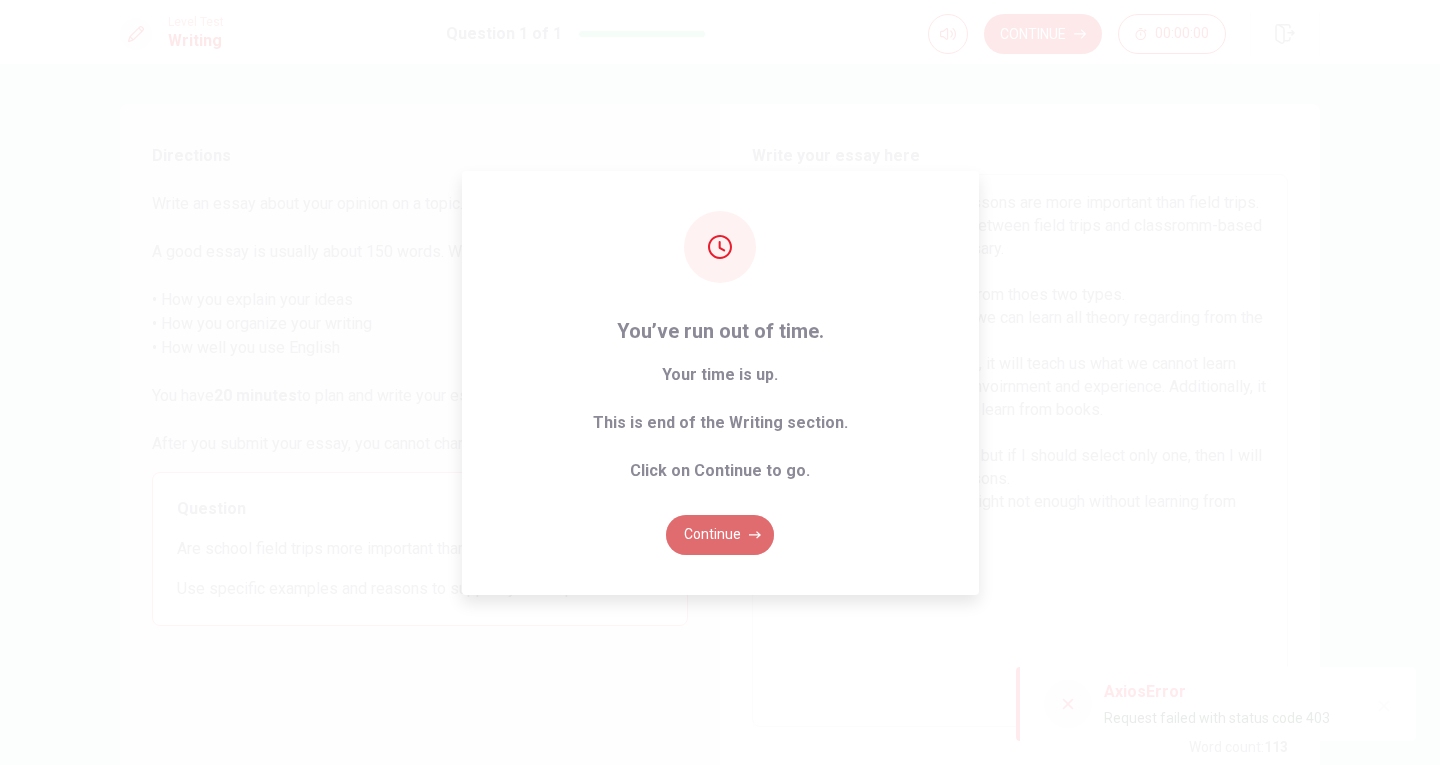 click on "Continue" at bounding box center [720, 535] 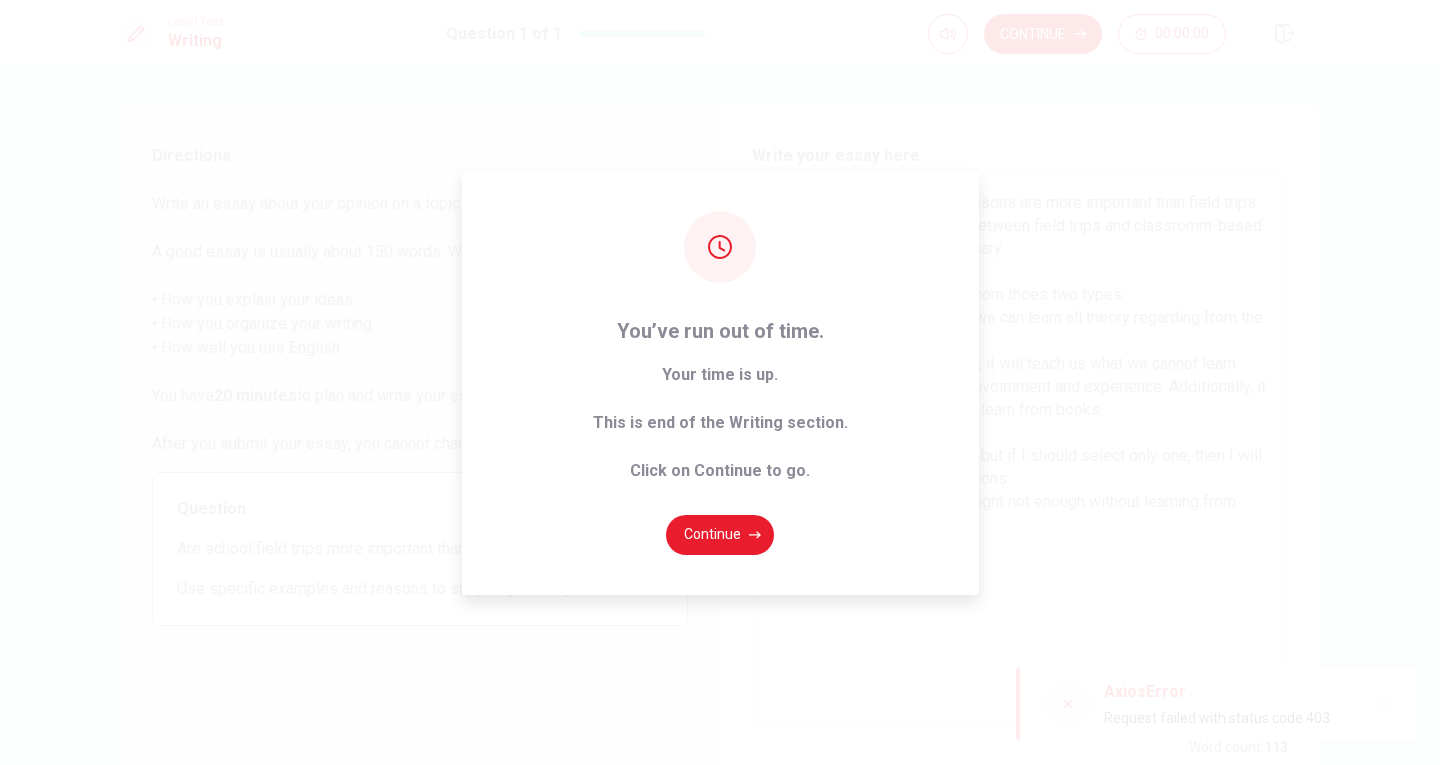 click on "You’ve run out of time. Your time is up. This is end of the Writing section. Click on Continue to go. Continue" at bounding box center [720, 382] 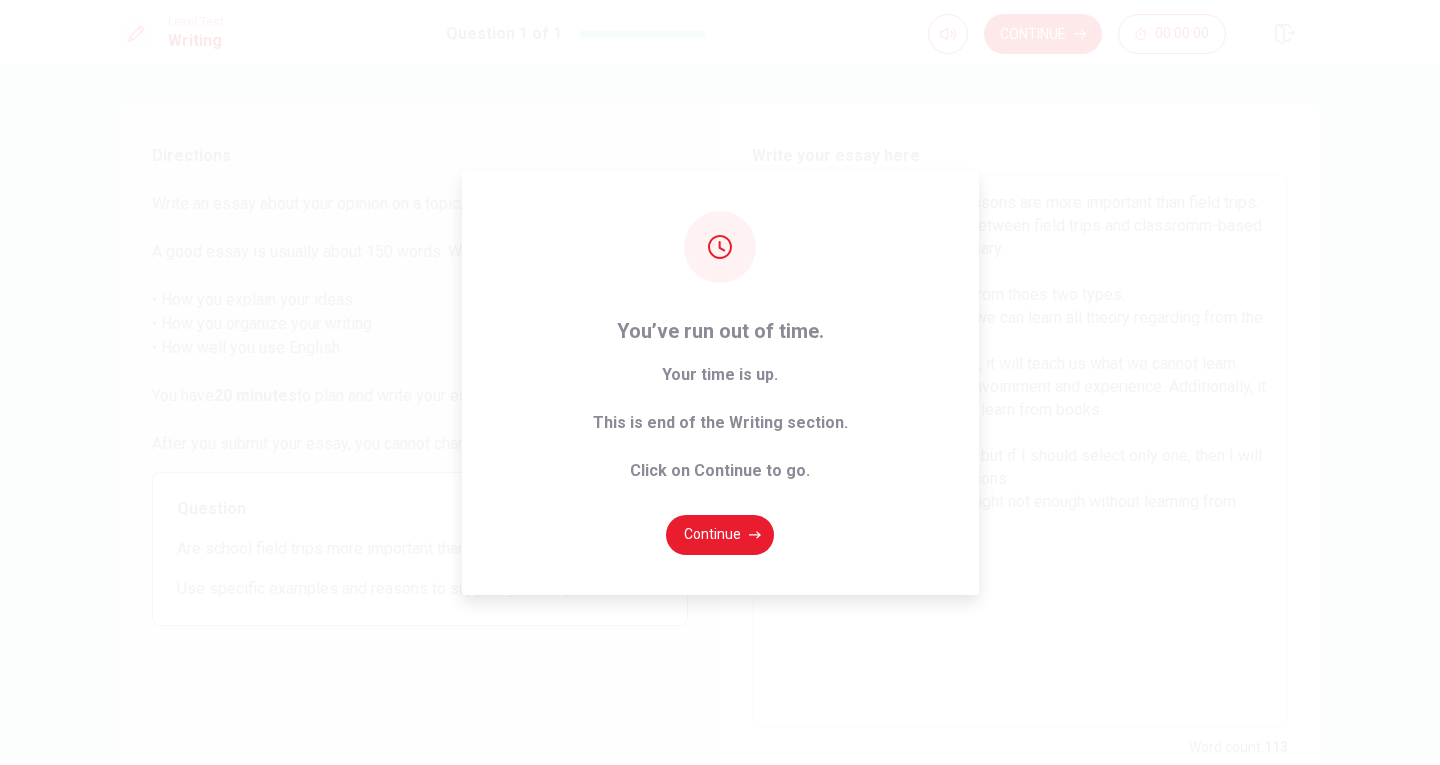 click on "You’ve run out of time. Your time is up. This is end of the Writing section. Click on Continue to go. Continue" at bounding box center (720, 382) 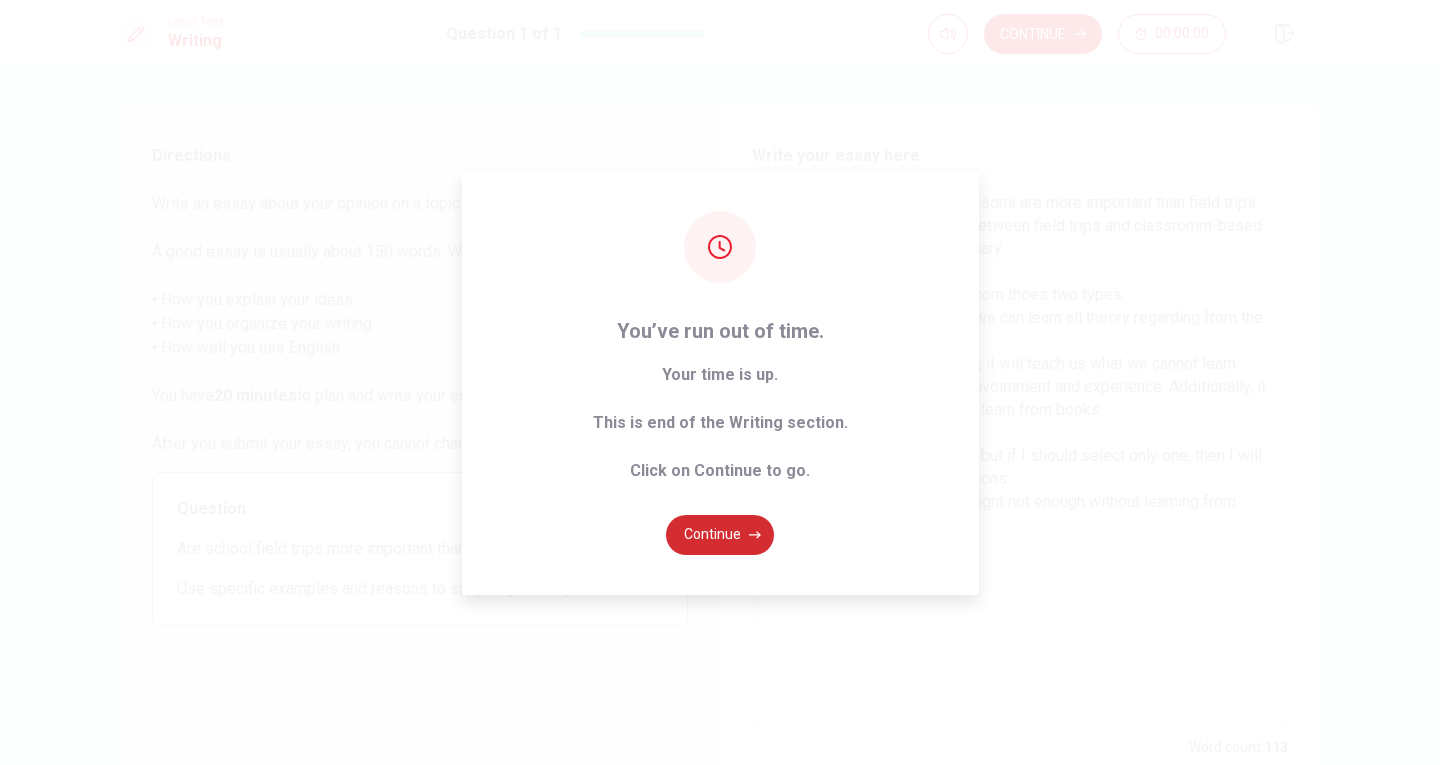 click on "Continue" at bounding box center [720, 535] 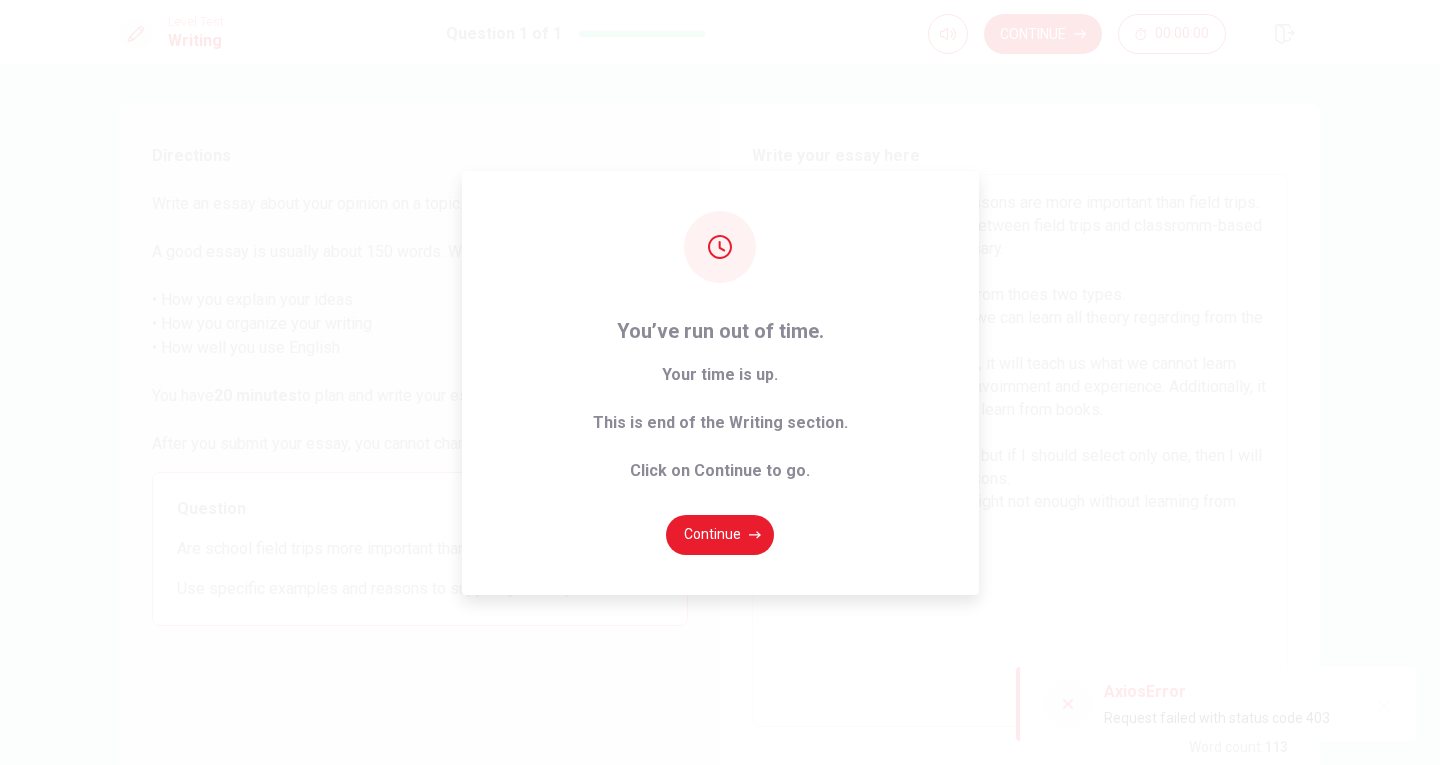 click on "You’ve run out of time. Your time is up. This is end of the Writing section. Click on Continue to go. Continue" at bounding box center [720, 382] 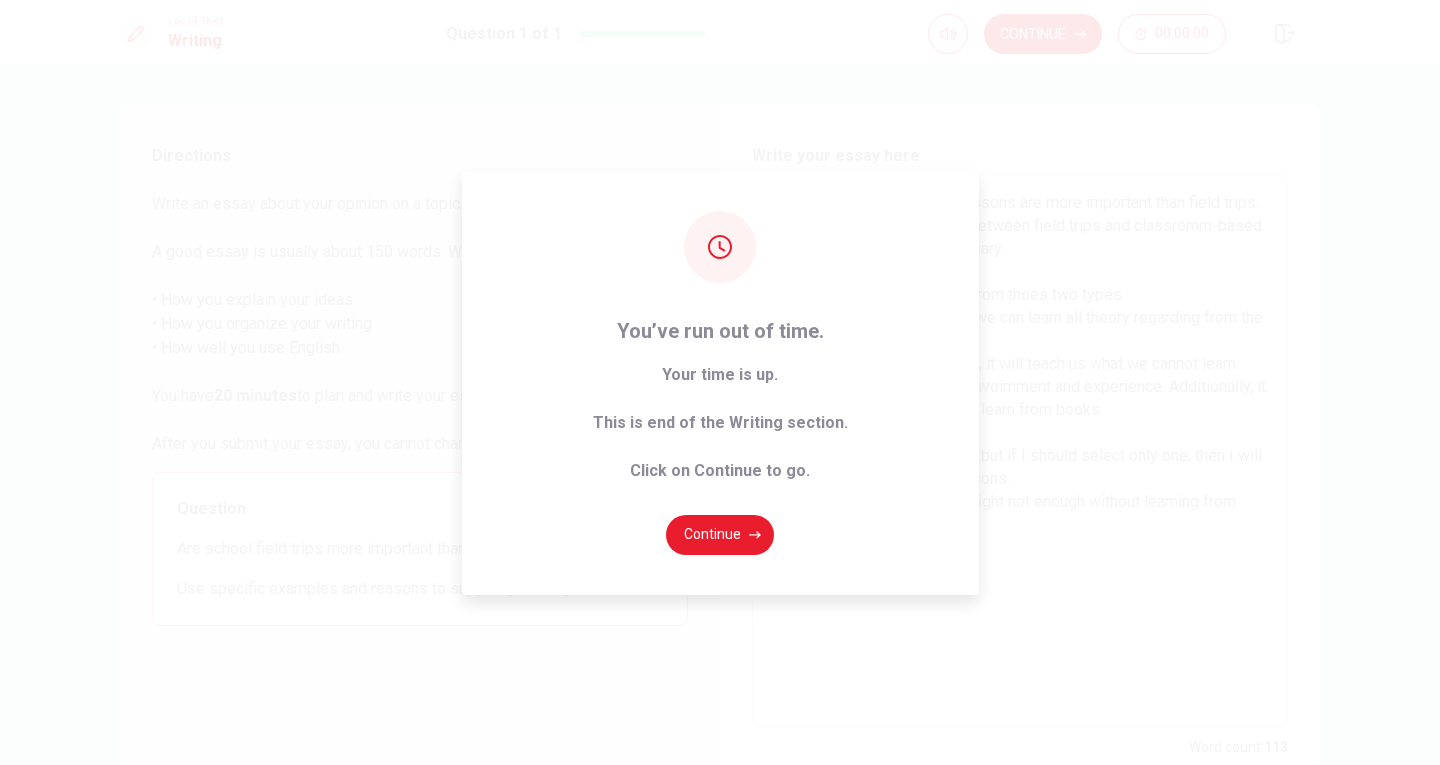 click on "You’ve run out of time. Your time is up. This is end of the Writing section. Click on Continue to go. Continue" at bounding box center [720, 382] 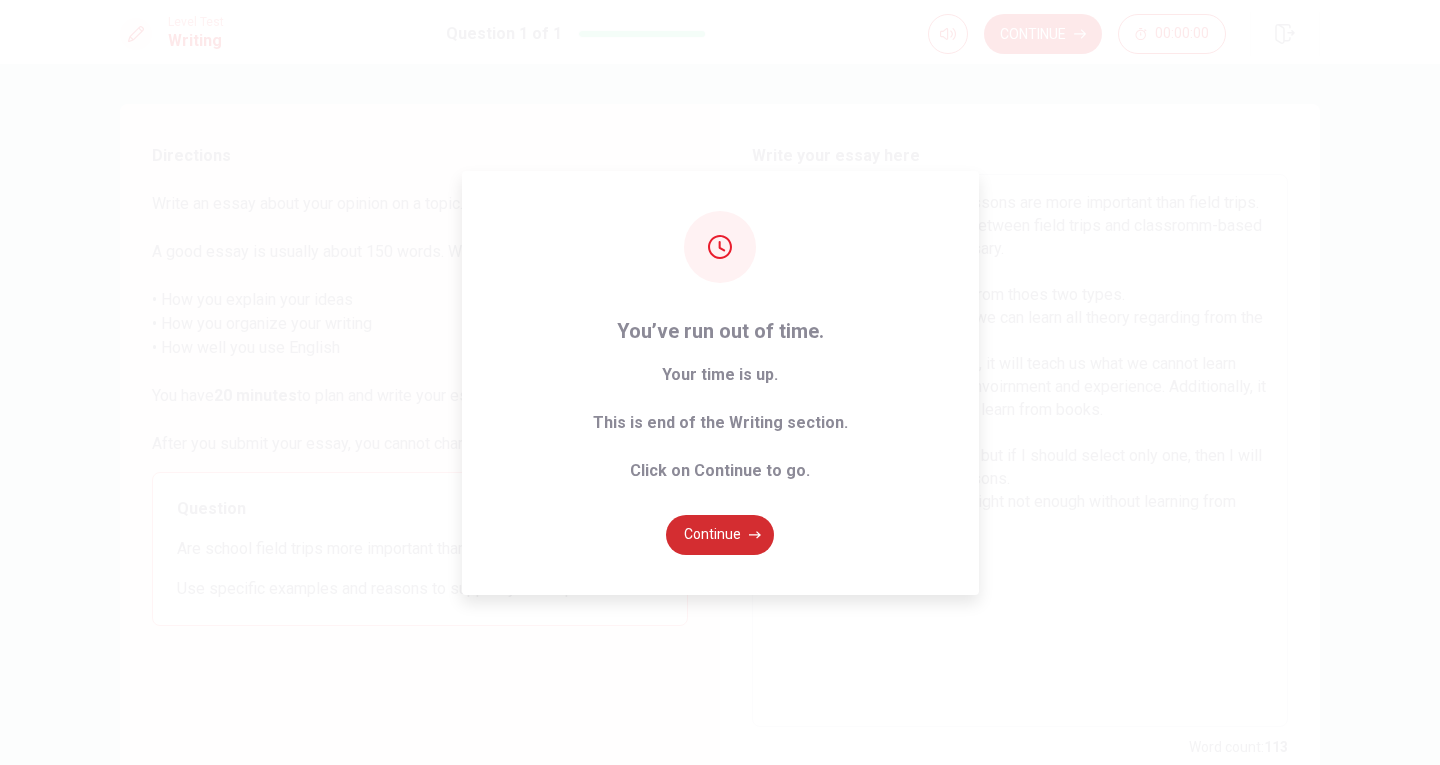 click on "Continue" at bounding box center (720, 535) 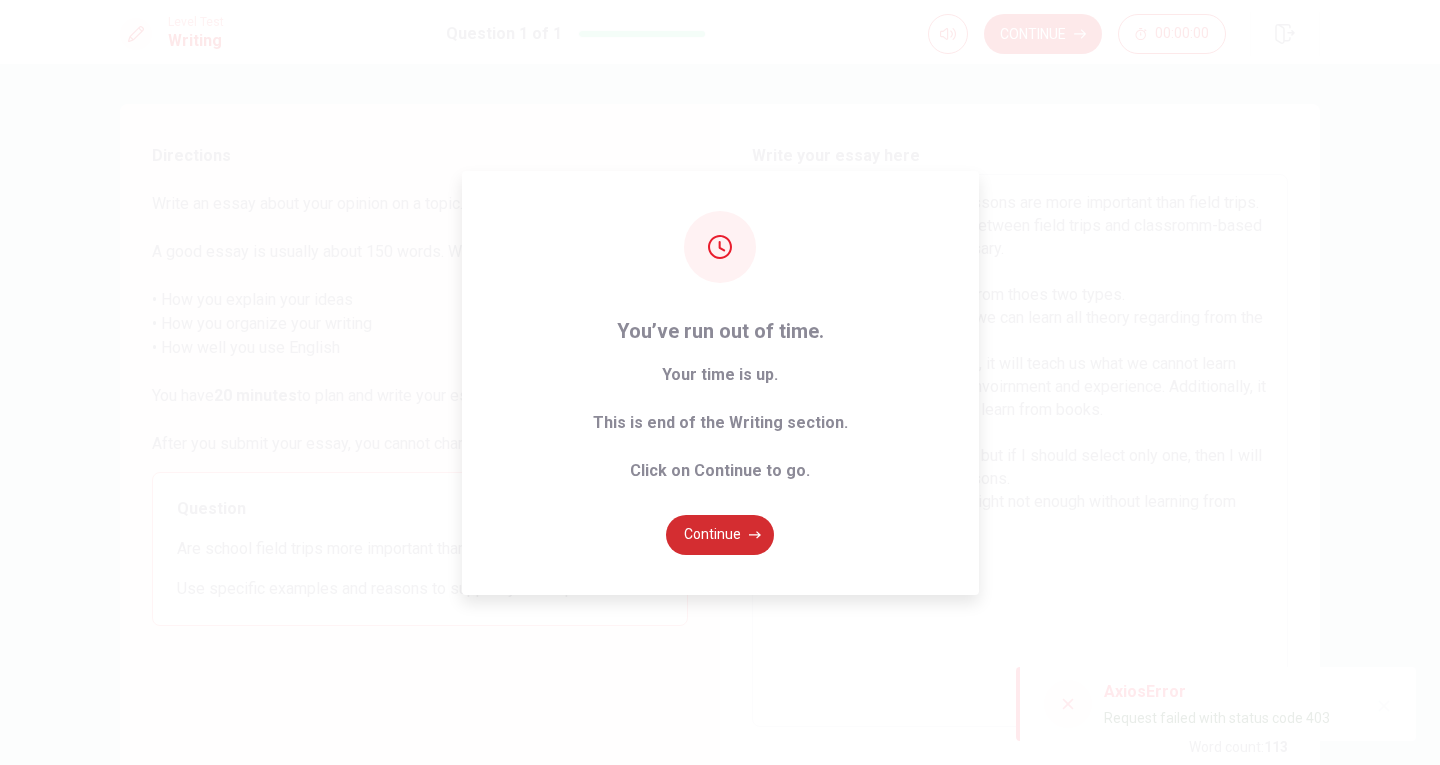 click on "Continue" at bounding box center [720, 535] 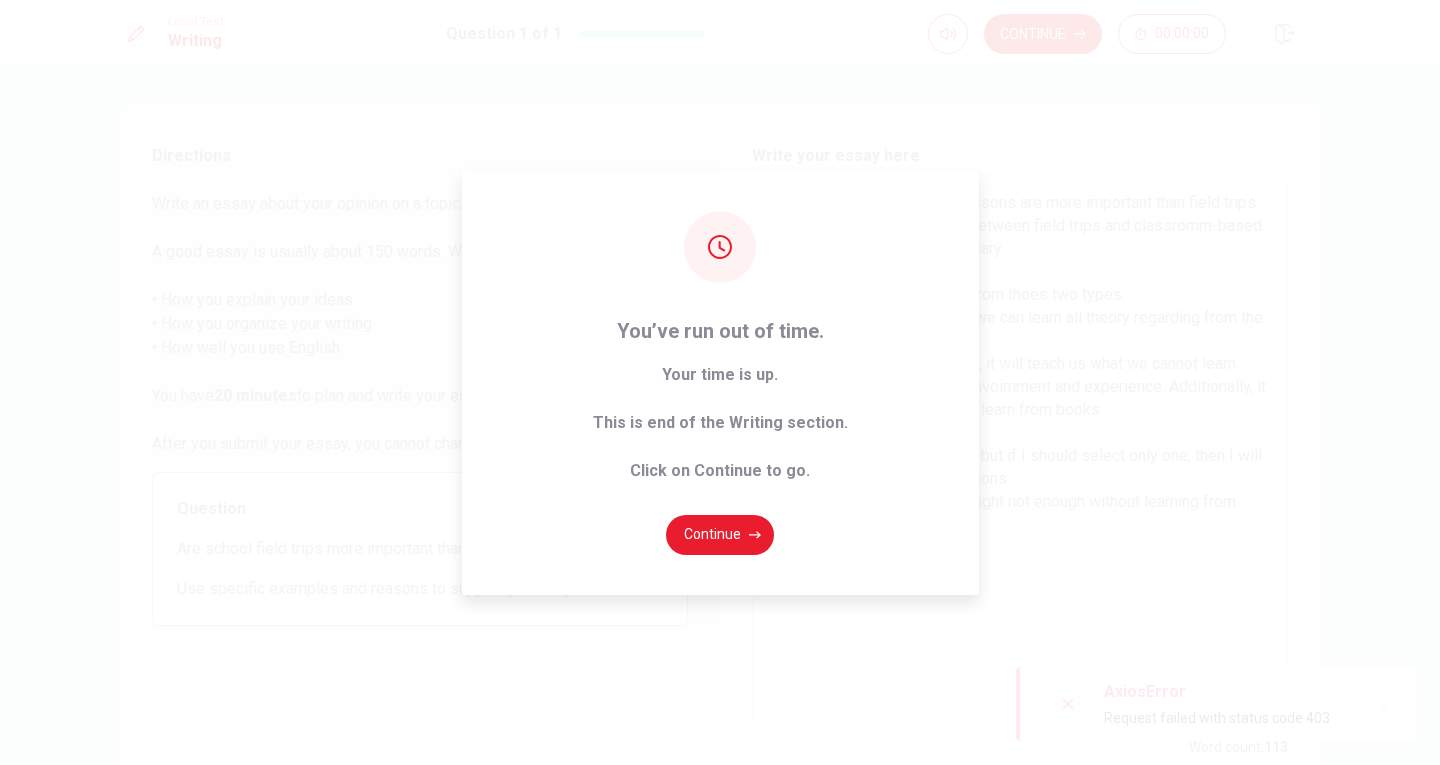 click on "You’ve run out of time. Your time is up. This is end of the Writing section. Click on Continue to go. Continue" at bounding box center (720, 383) 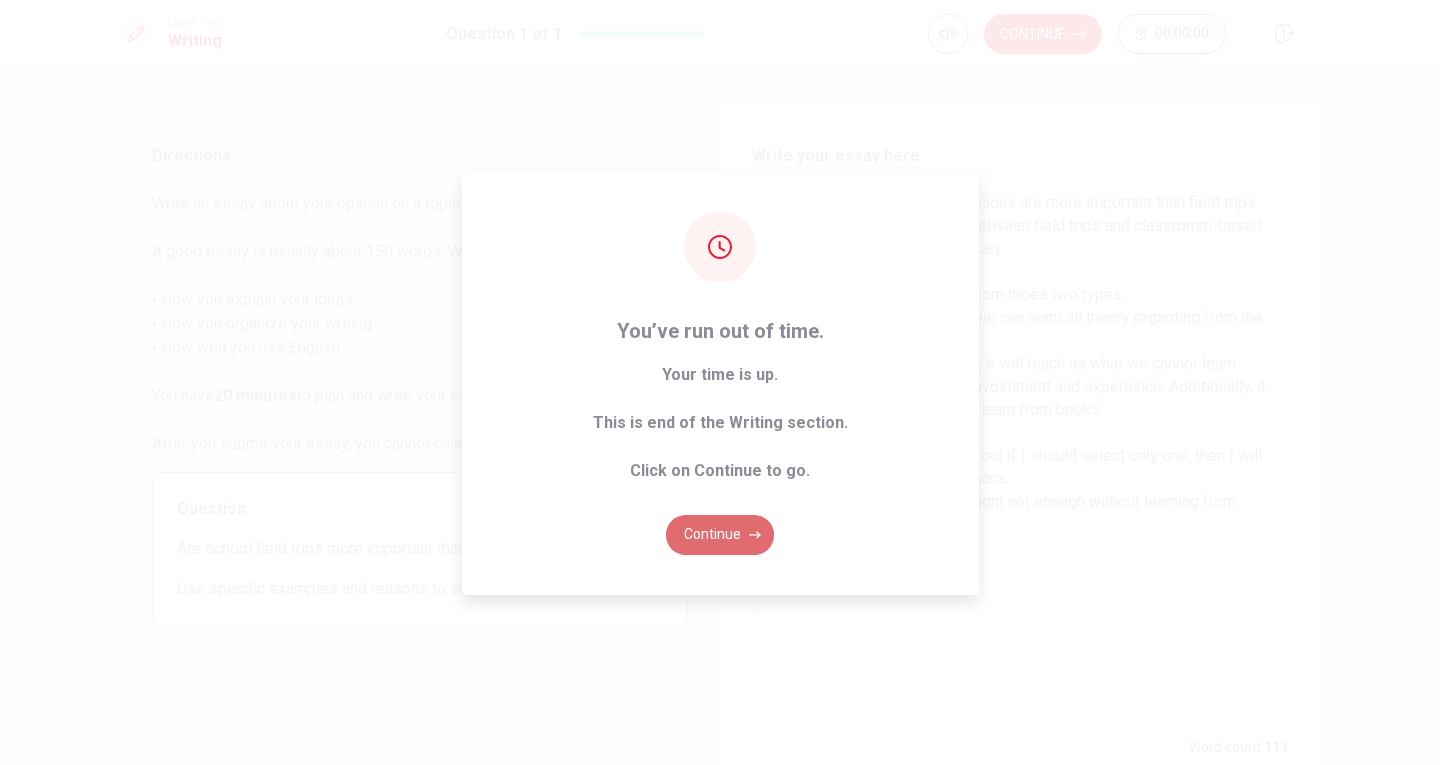 click on "Continue" at bounding box center [720, 535] 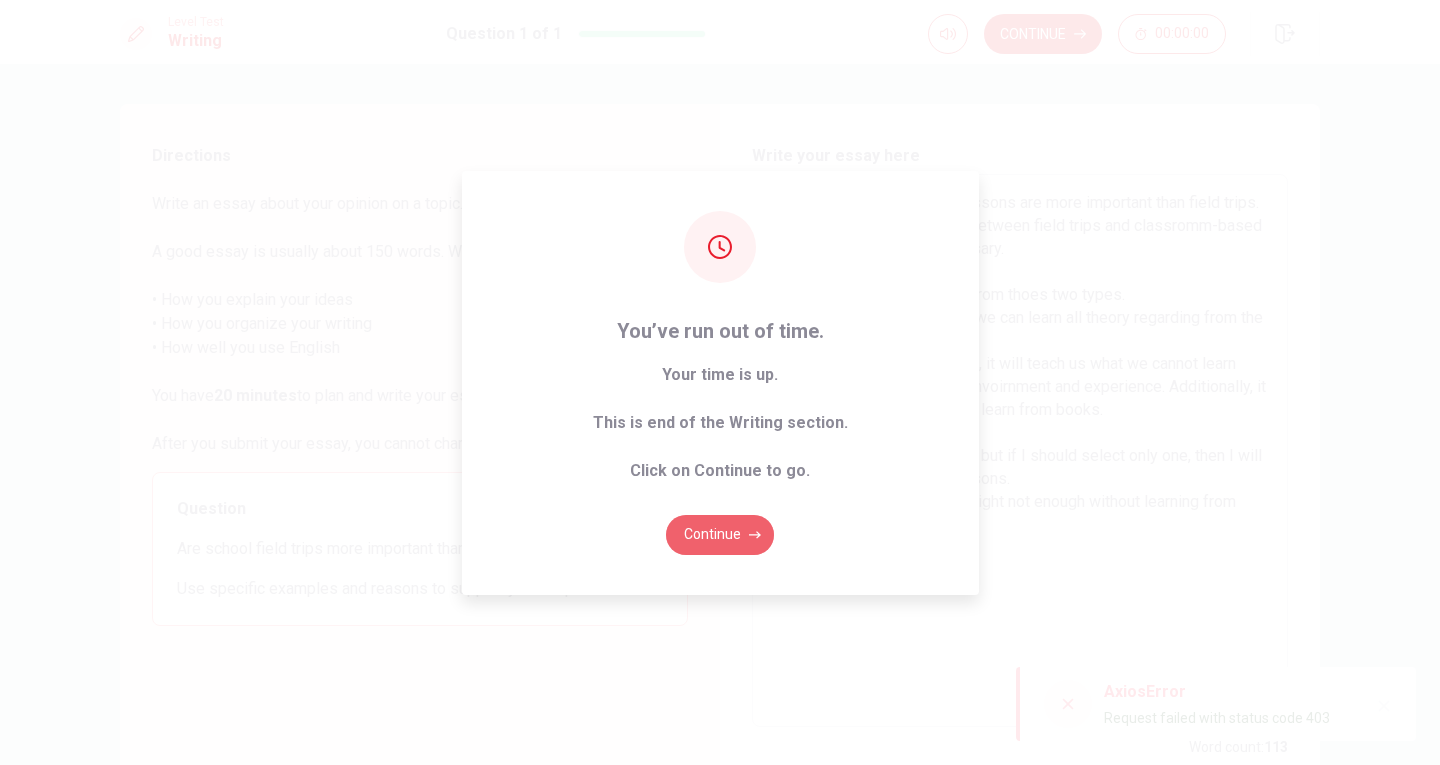 click on "Continue" at bounding box center (720, 535) 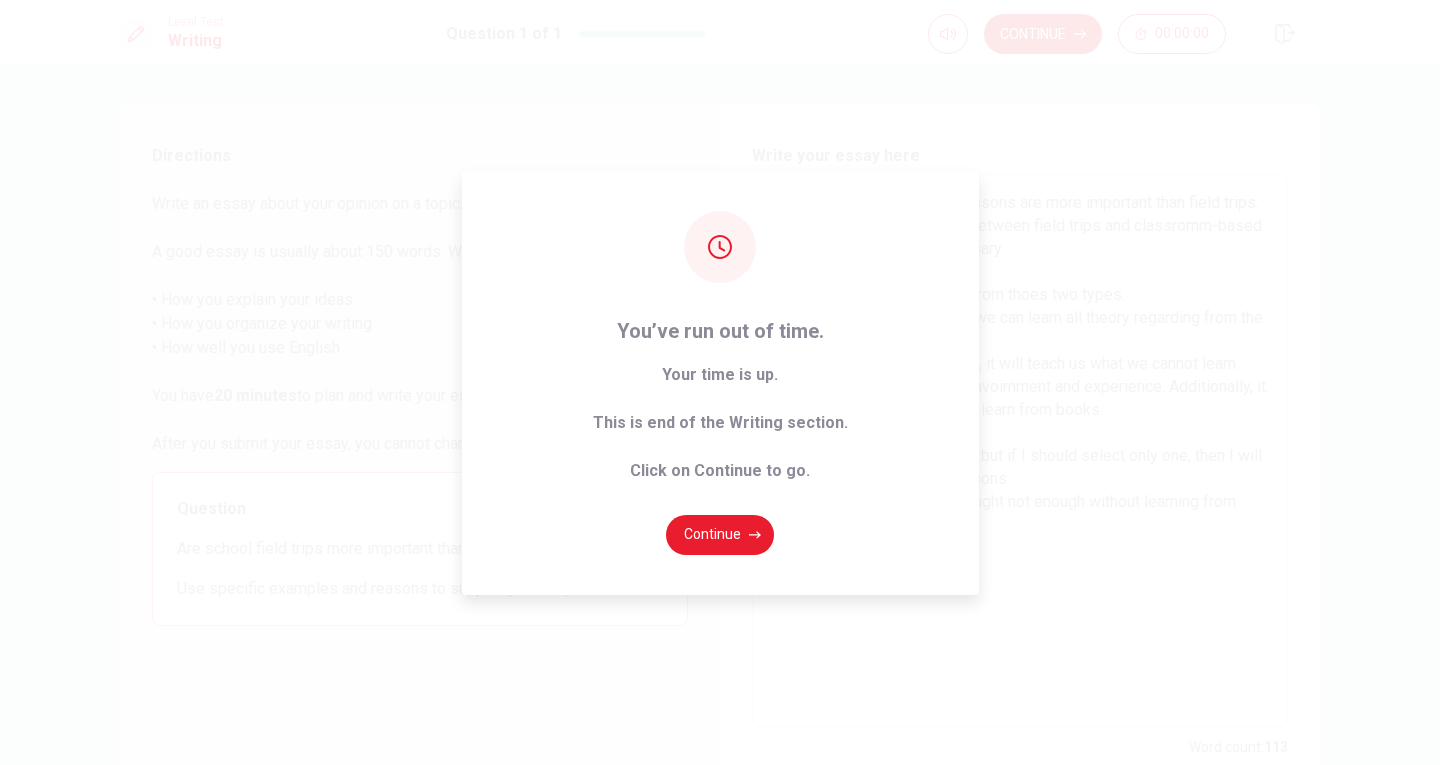 click on "Continue" at bounding box center (720, 535) 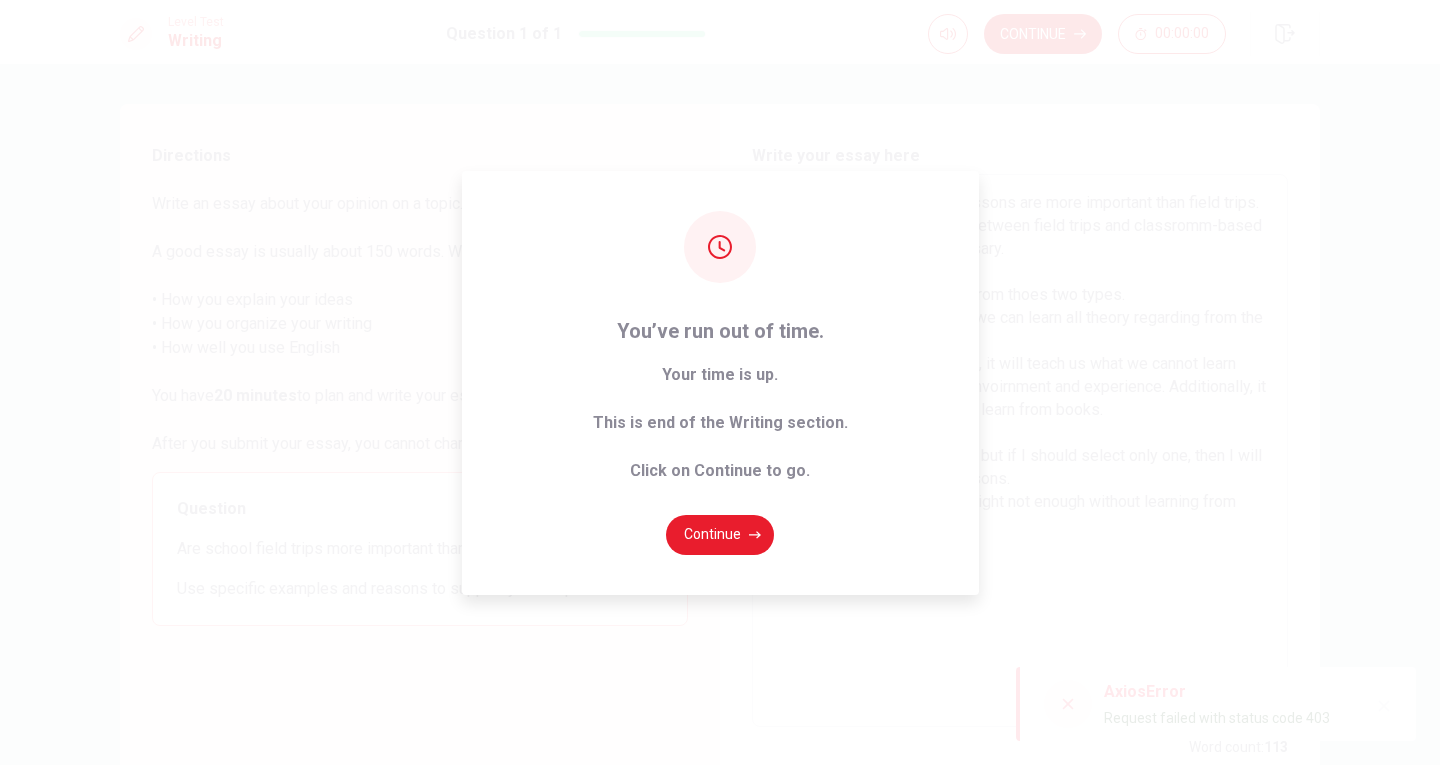 drag, startPoint x: 722, startPoint y: 529, endPoint x: 790, endPoint y: 513, distance: 69.856995 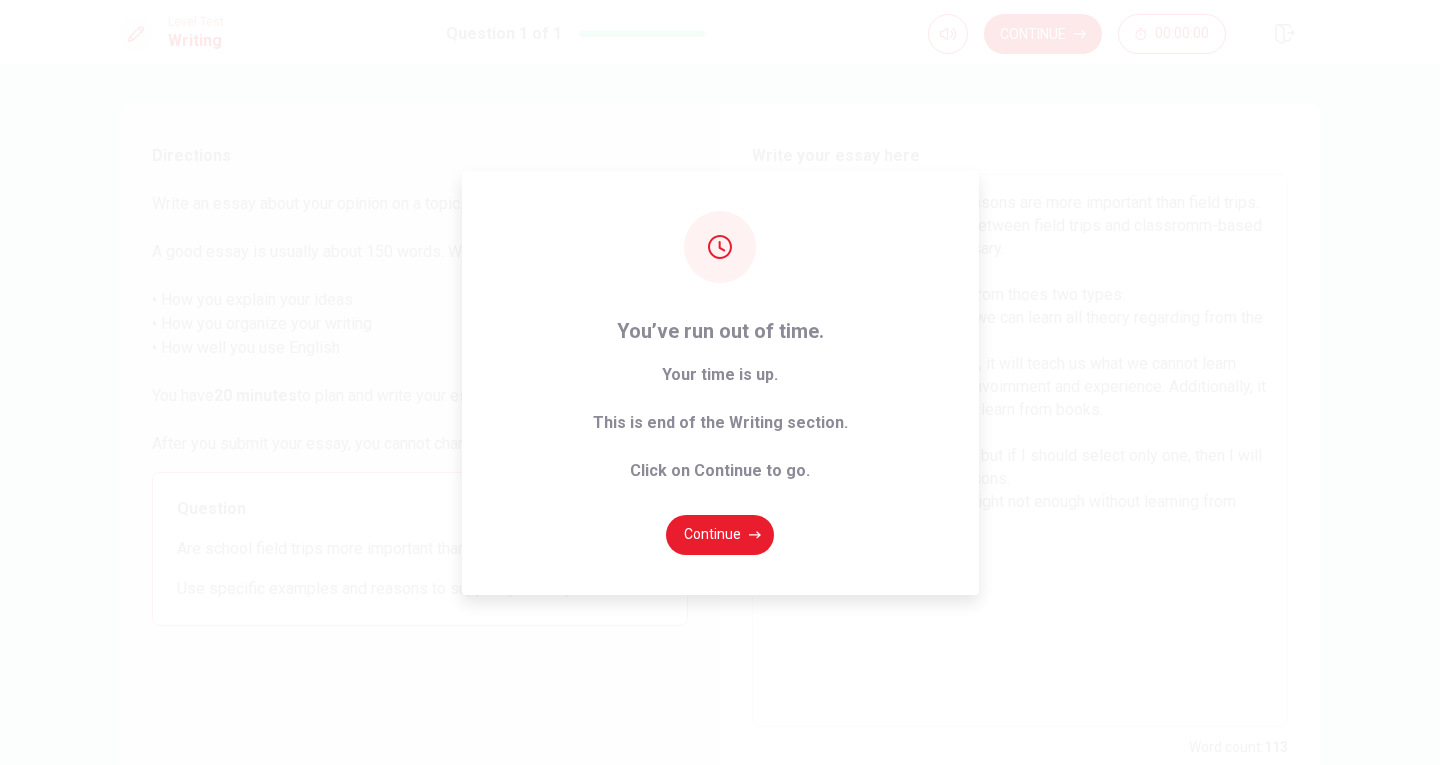 click on "Continue" at bounding box center (720, 535) 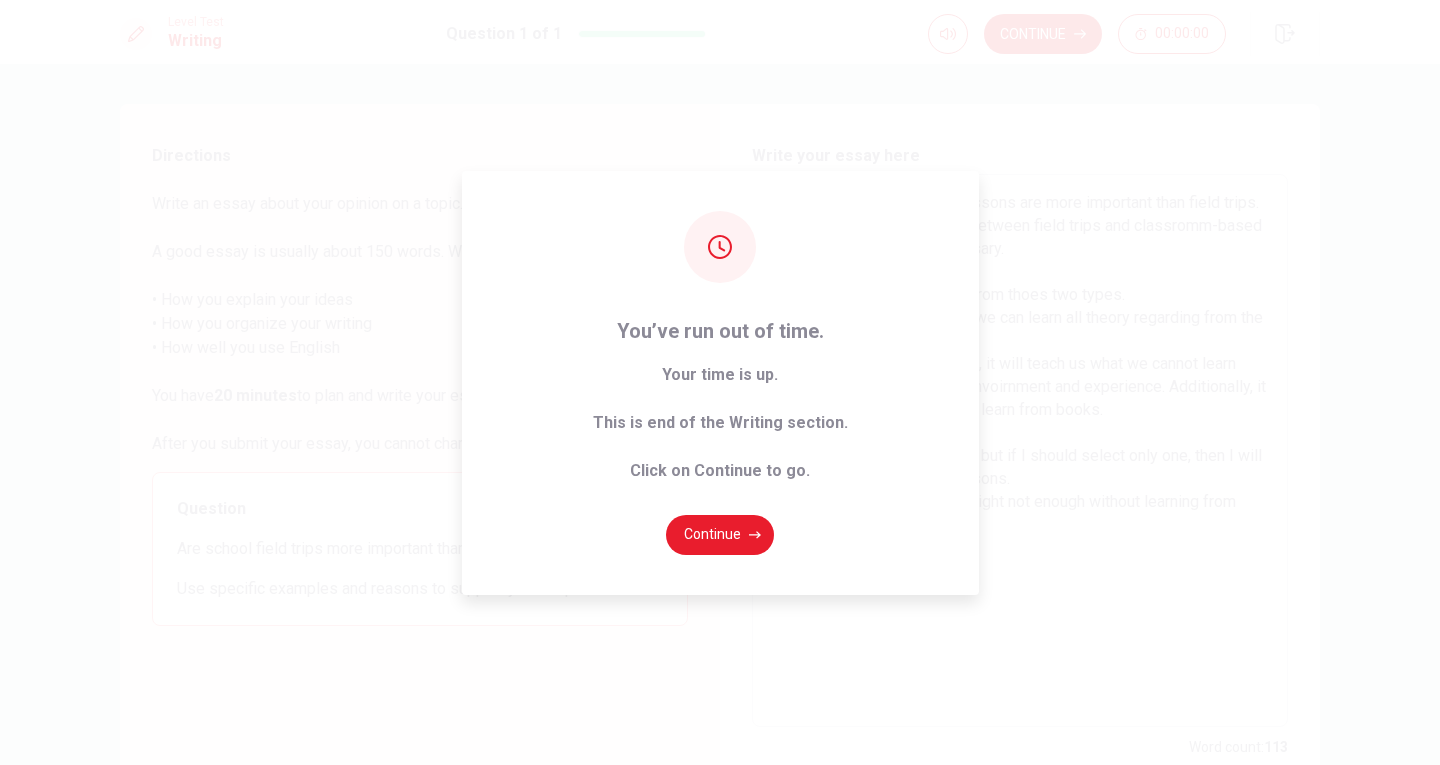 click on "Continue" at bounding box center (720, 535) 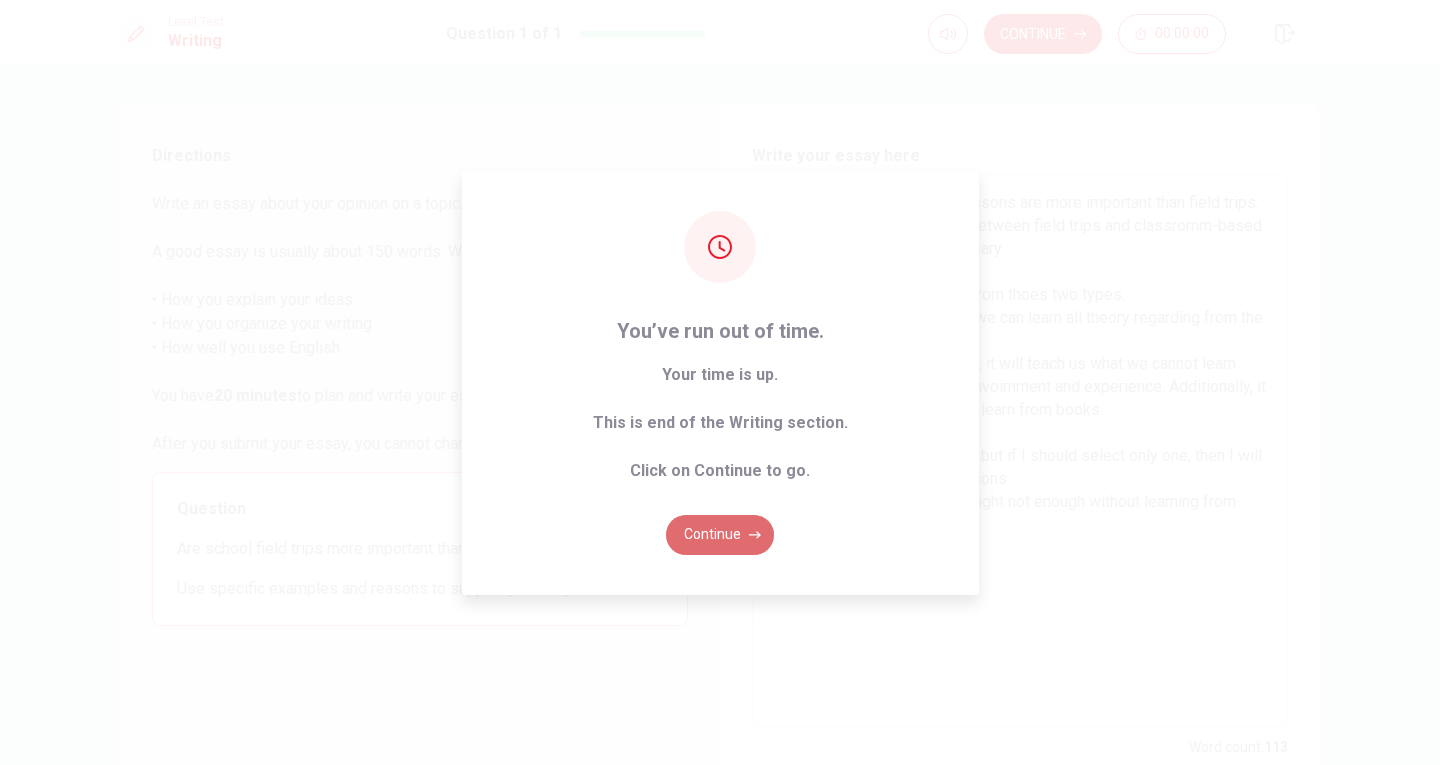 click on "Continue" at bounding box center (720, 535) 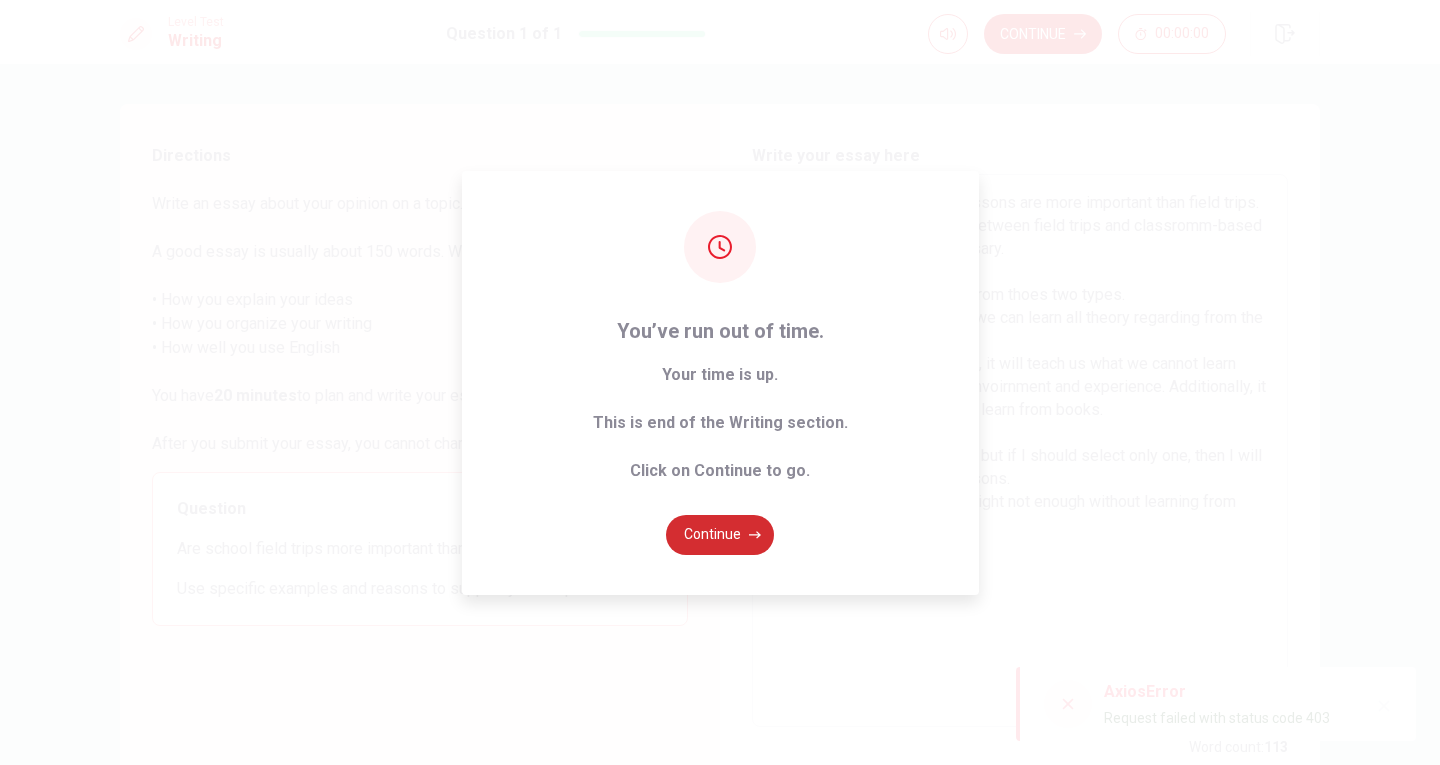 click on "Continue" at bounding box center [720, 535] 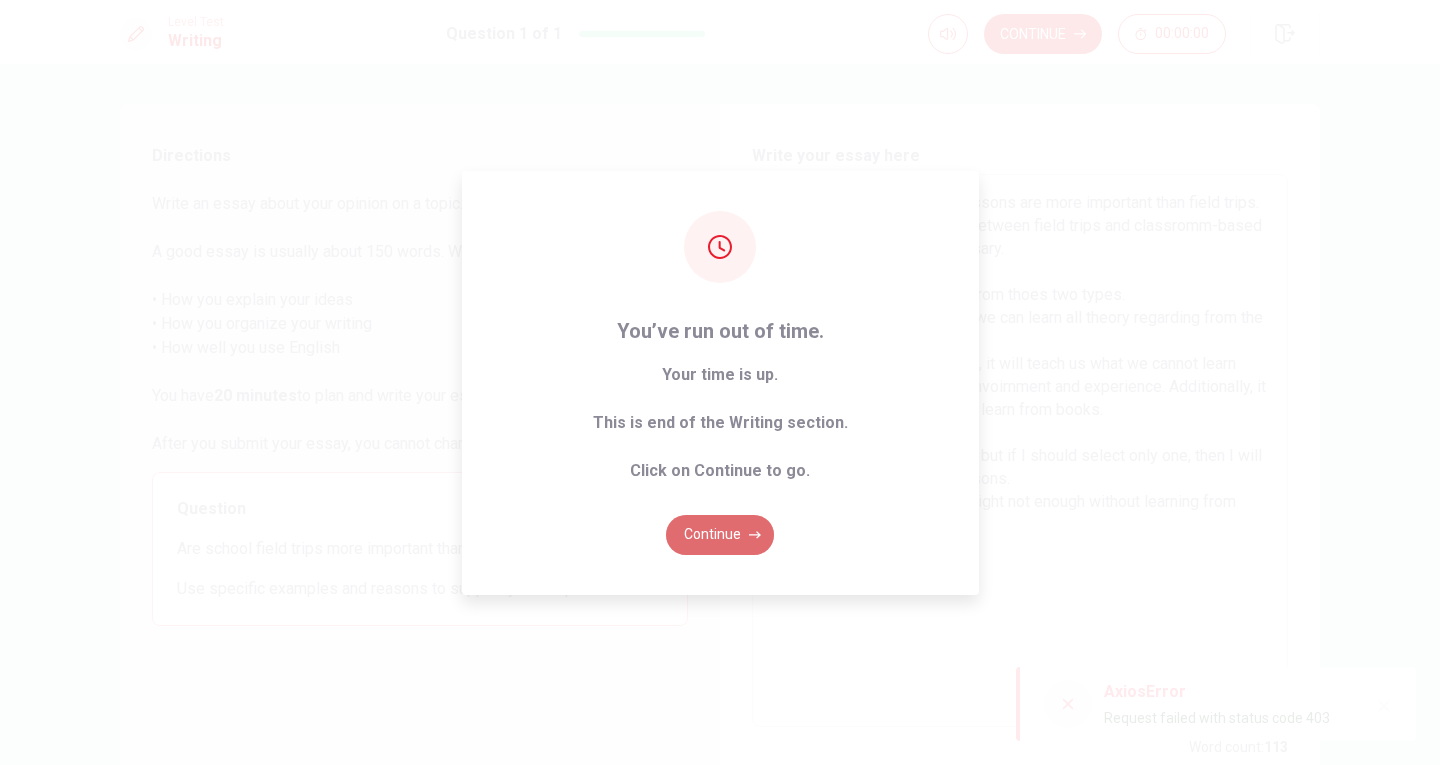 click on "Continue" at bounding box center [720, 535] 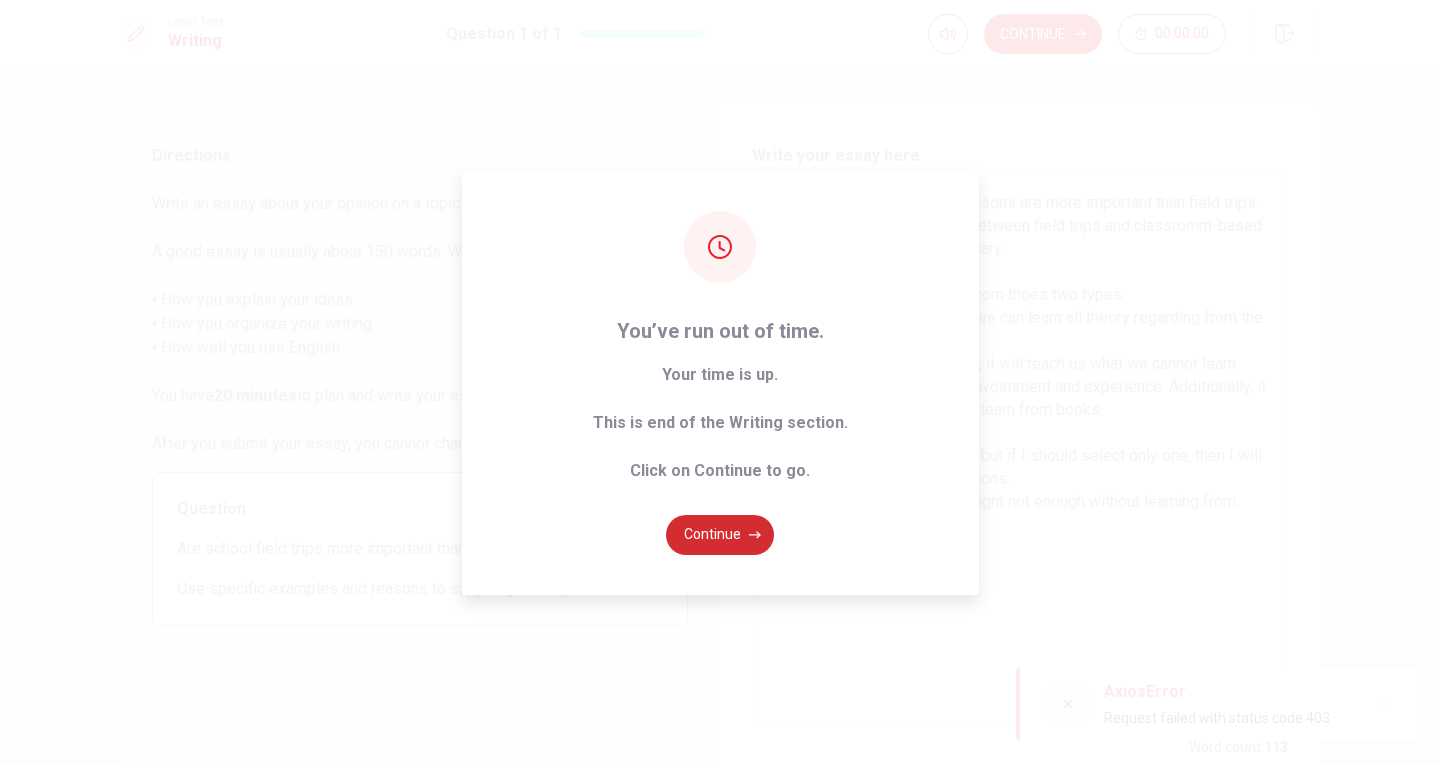 click on "Continue" at bounding box center (720, 535) 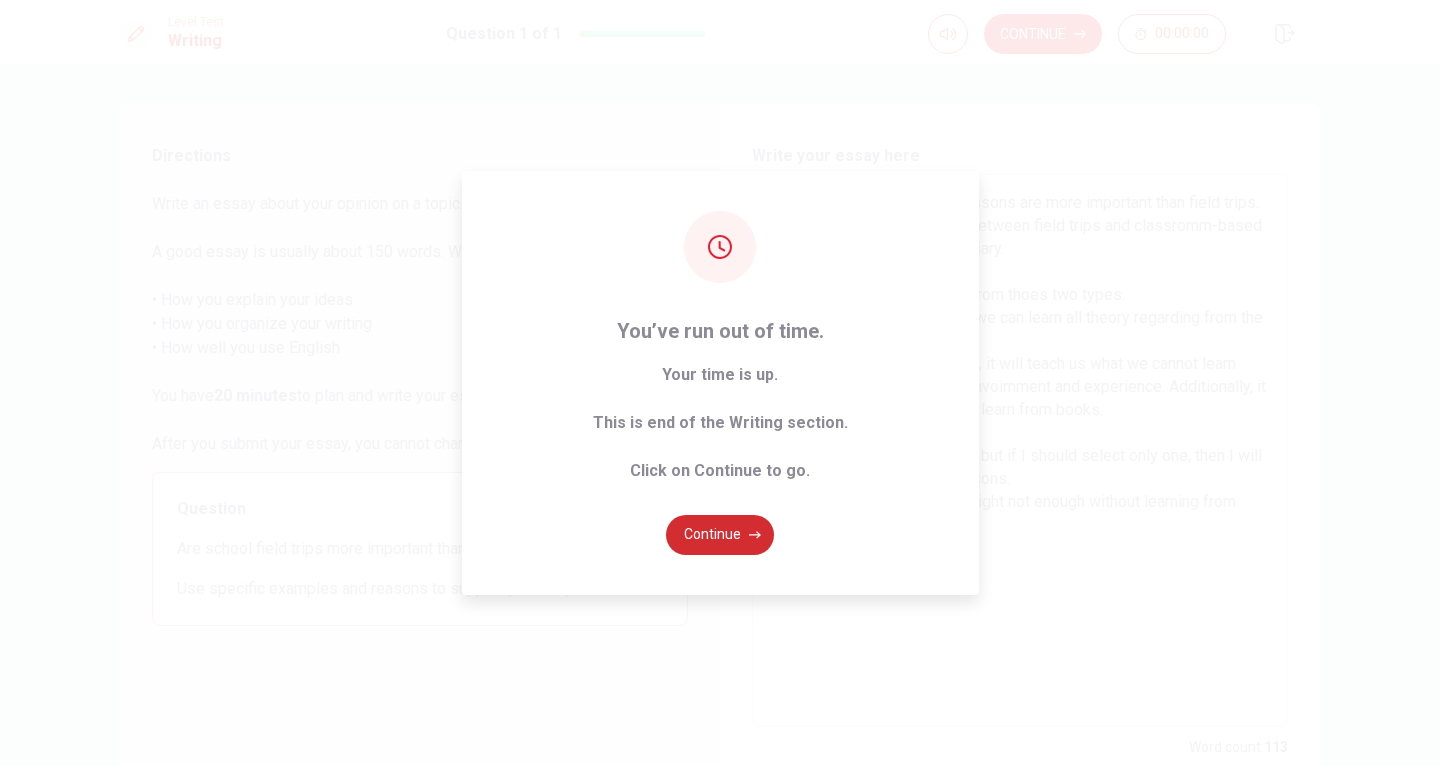 click 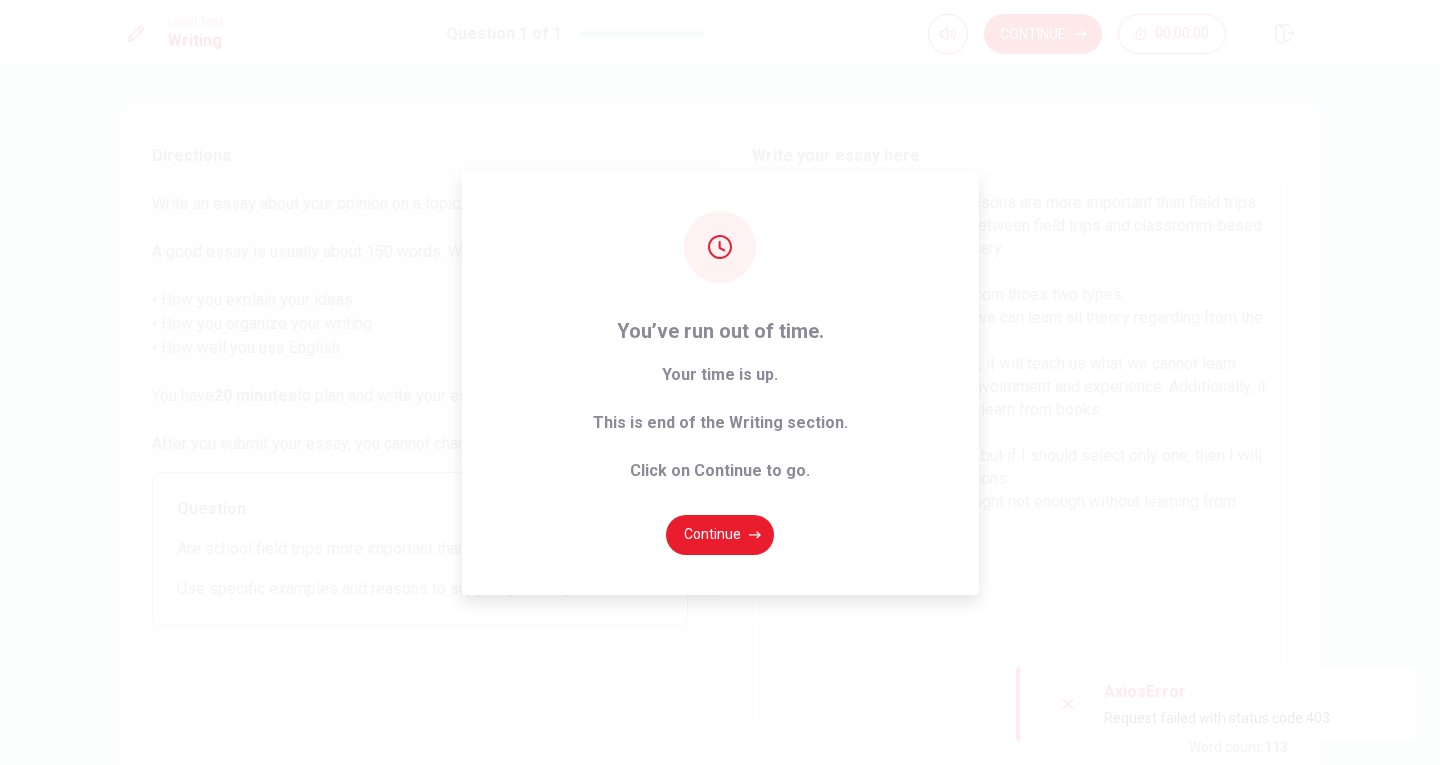 click on "Continue" at bounding box center [720, 535] 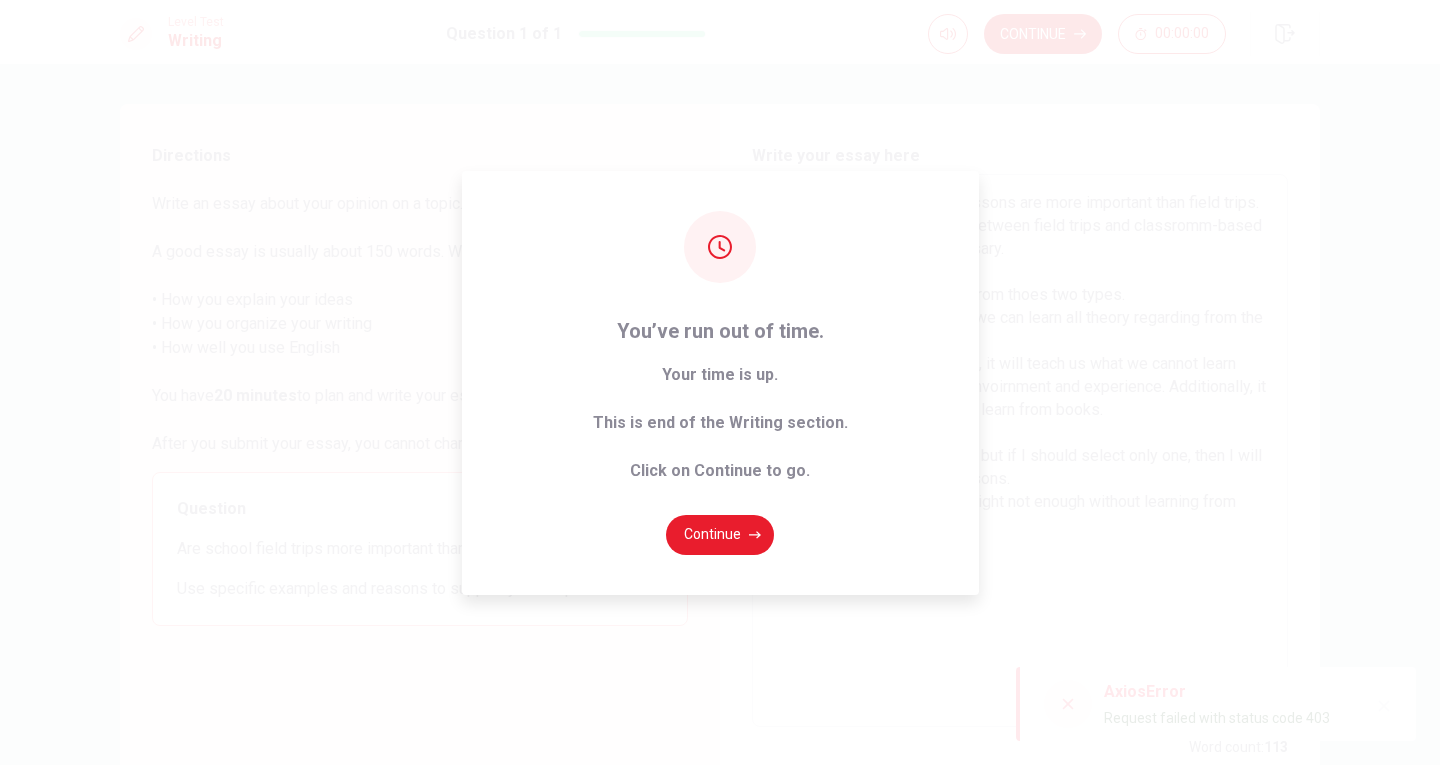 click on "You’ve run out of time. Your time is up. This is end of the Writing section. Click on Continue to go. Continue" at bounding box center [720, 382] 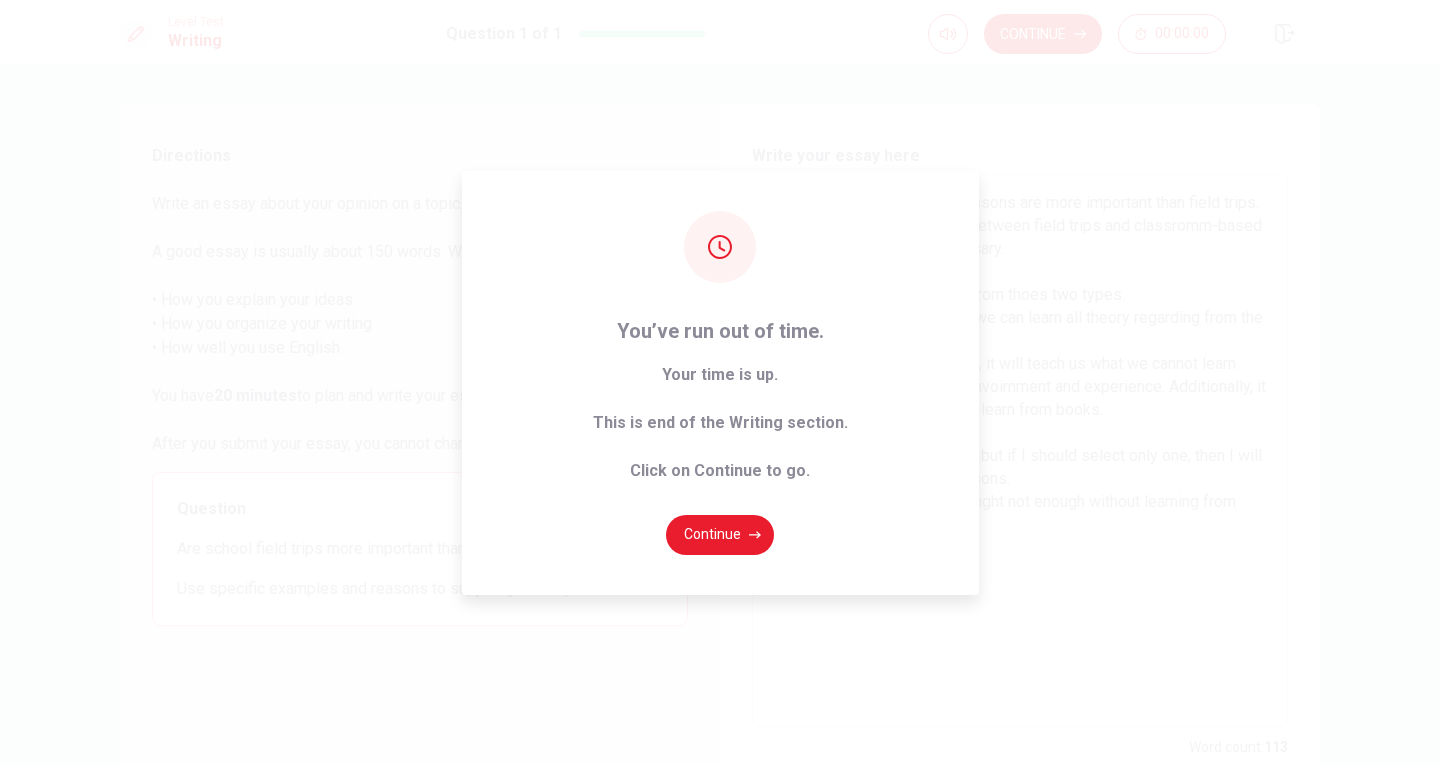 click on "You’ve run out of time. Your time is up. This is end of the Writing section. Click on Continue to go. Continue" at bounding box center (720, 382) 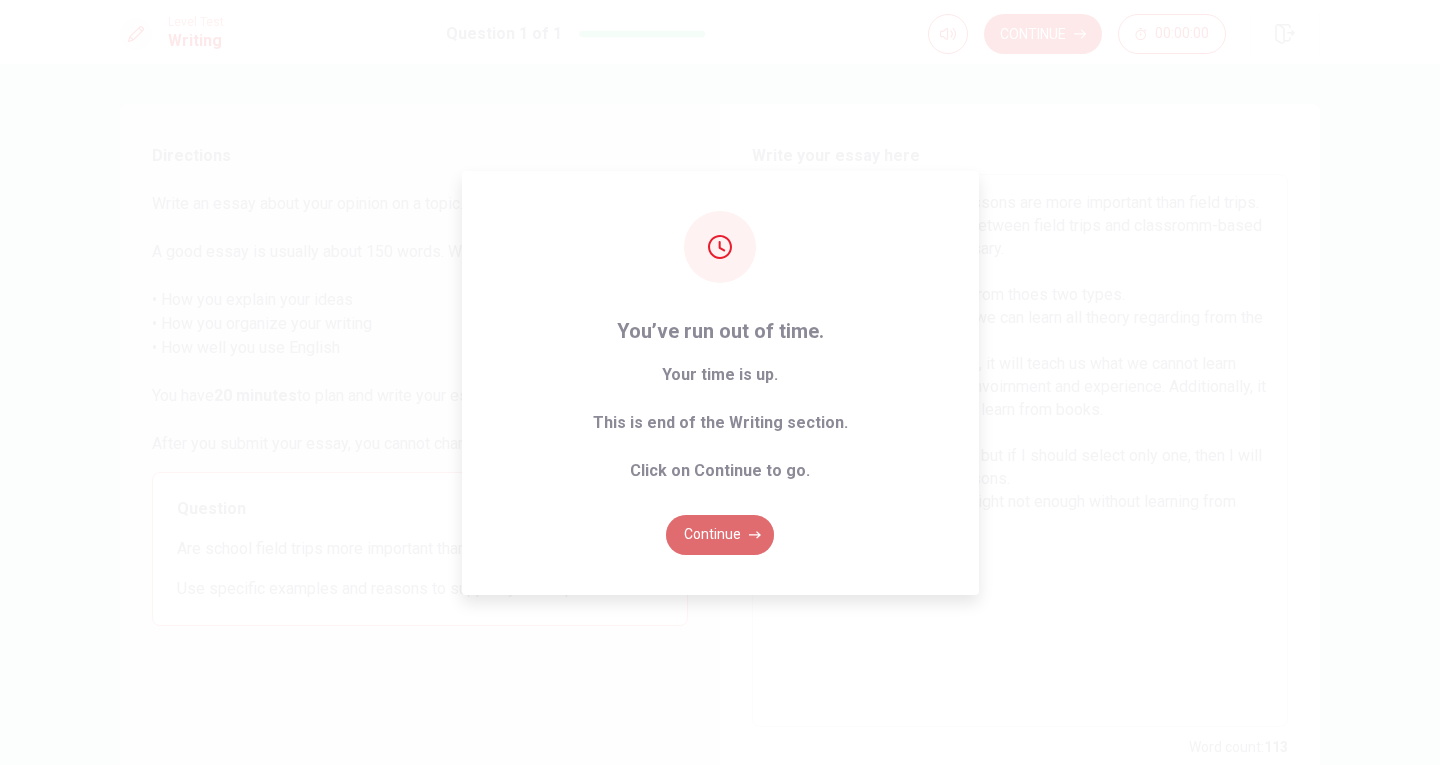 click on "Continue" at bounding box center (720, 535) 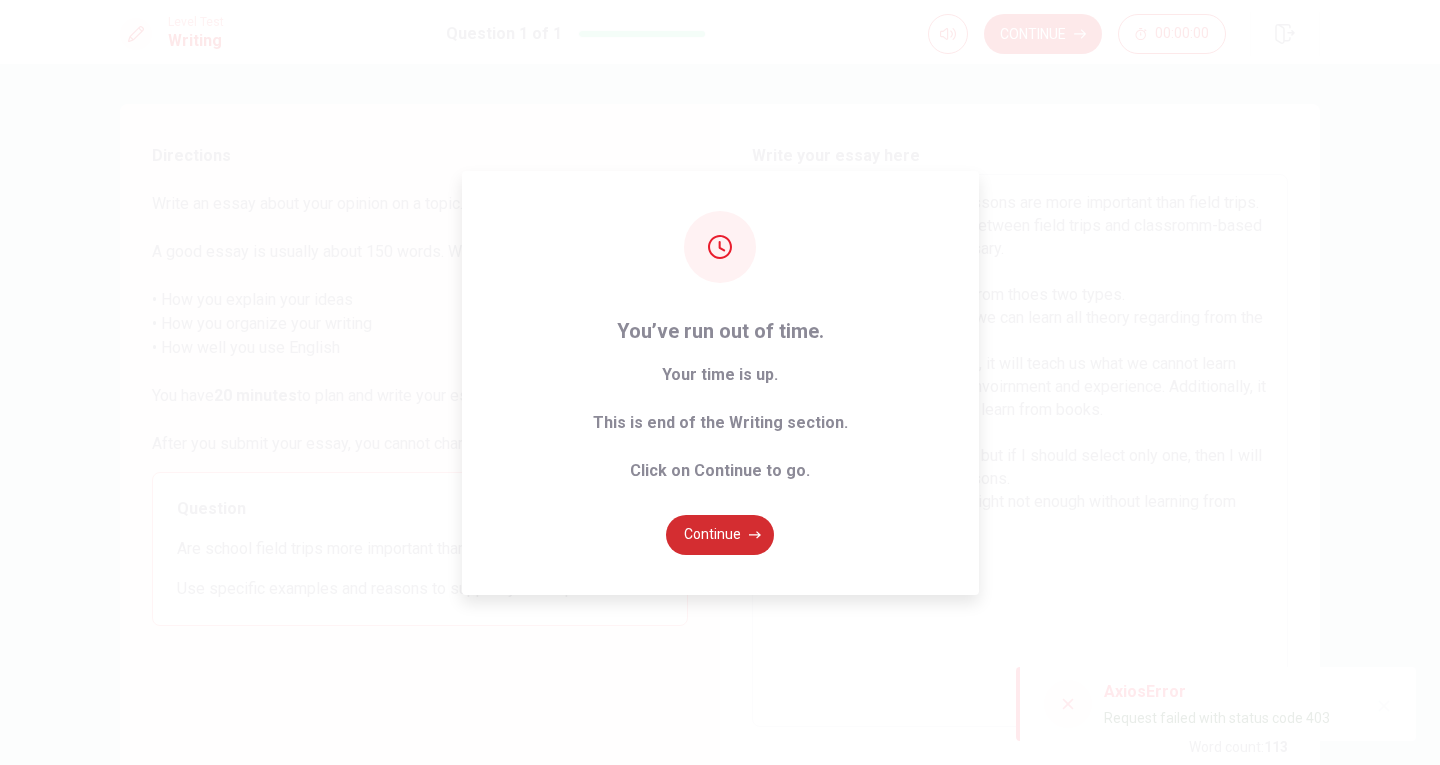 click 